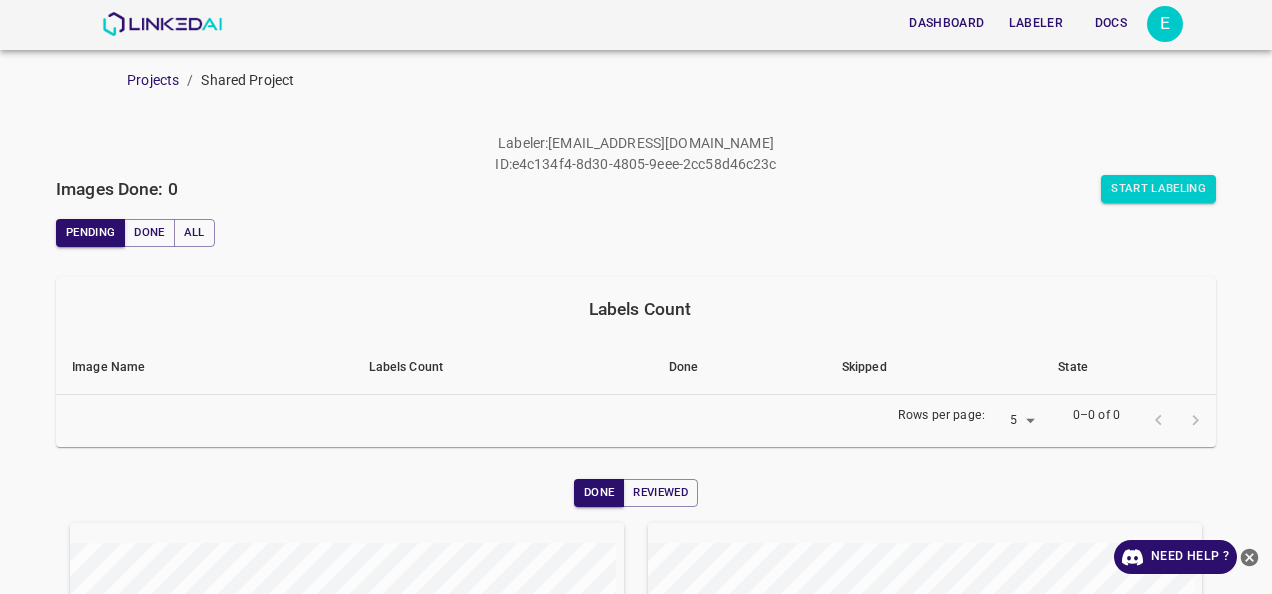 scroll, scrollTop: 0, scrollLeft: 0, axis: both 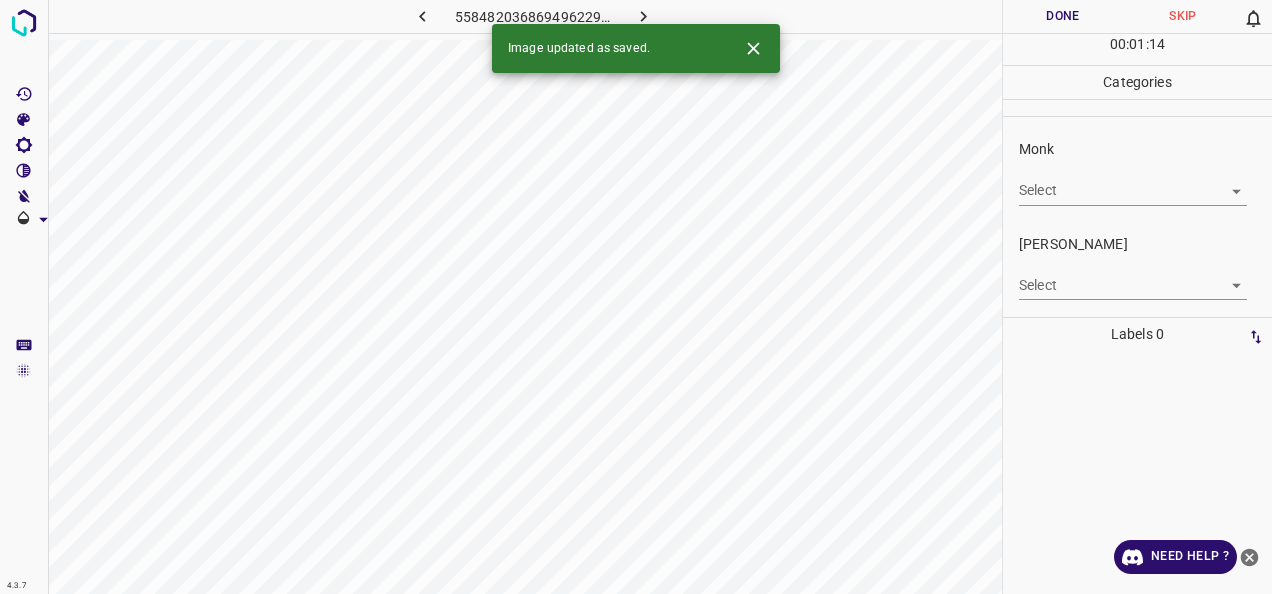 click on "4.3.7 5584820368694962297.png Done Skip 0 00   : 01   : 14   Categories Monk   Select ​  Fitzpatrick   Select ​ Labels   0 Categories 1 Monk 2  Fitzpatrick Tools Space Change between modes (Draw & Edit) I Auto labeling R Restore zoom M Zoom in N Zoom out Delete Delete selecte label Filters Z Restore filters X Saturation filter C Brightness filter V Contrast filter B Gray scale filter General O Download Image updated as saved. Need Help ? - Text - Hide - Delete" at bounding box center (636, 297) 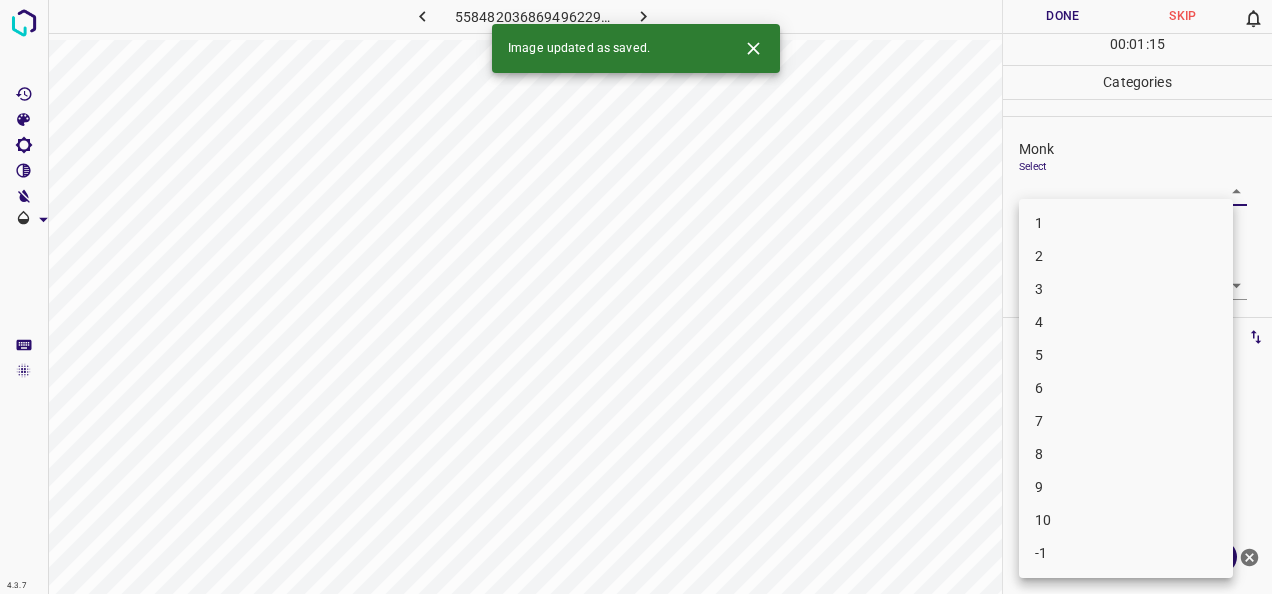 click on "2" at bounding box center [1126, 256] 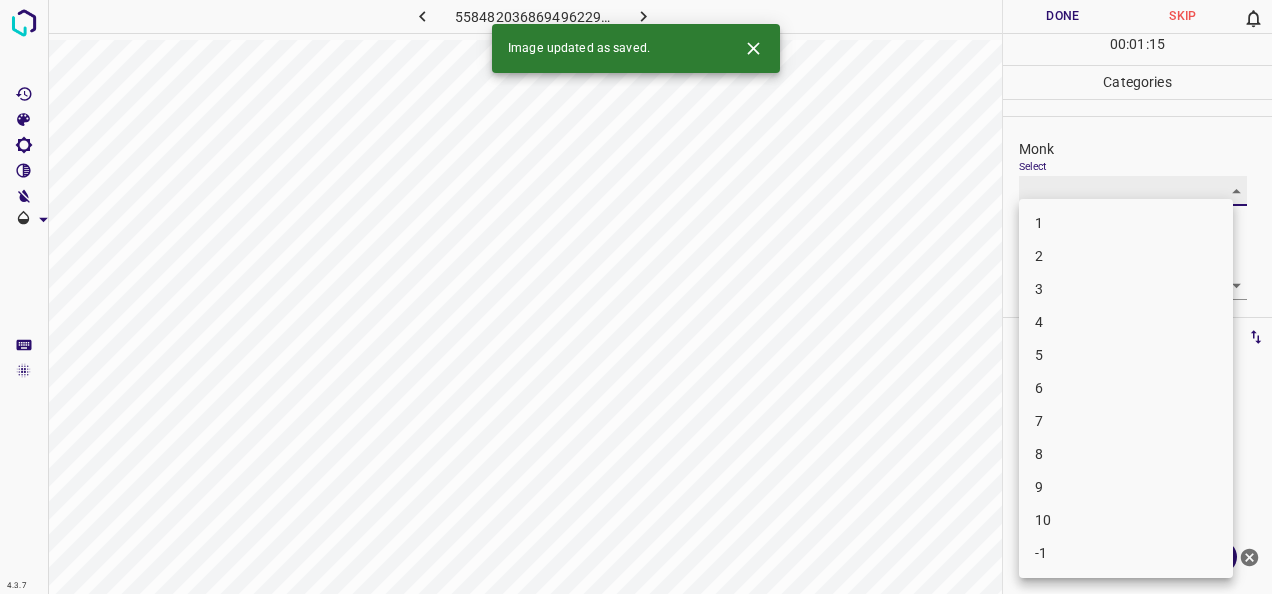 type on "2" 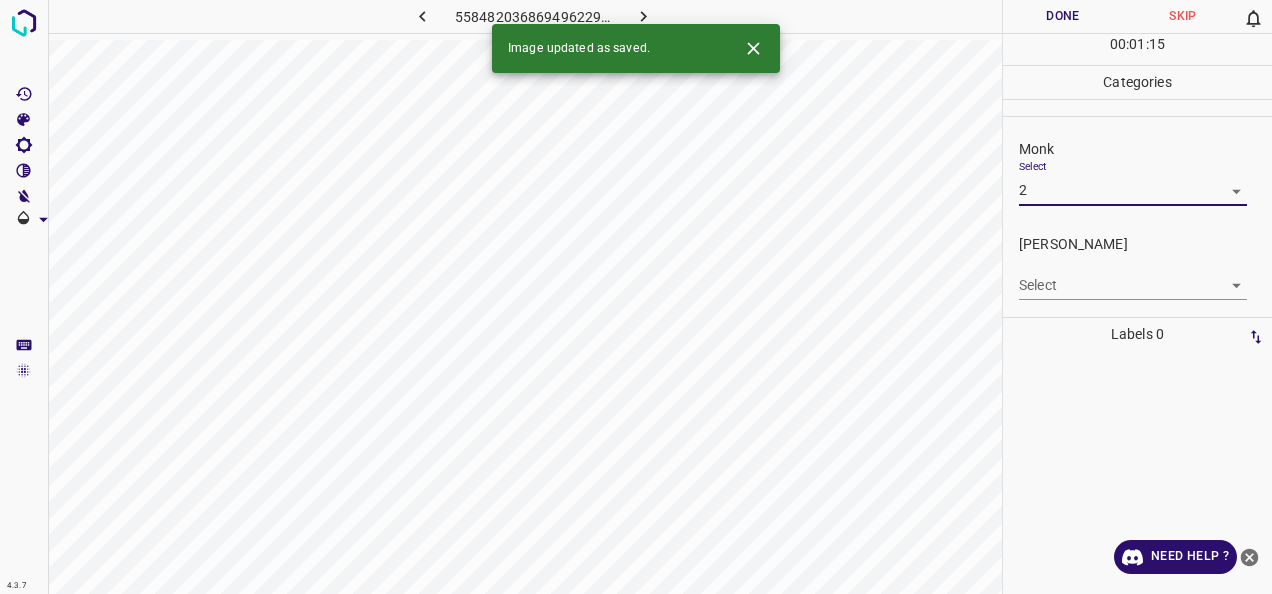 click on "4.3.7 5584820368694962297.png Done Skip 0 00   : 01   : 15   Categories Monk   Select 2 2  Fitzpatrick   Select ​ Labels   0 Categories 1 Monk 2  Fitzpatrick Tools Space Change between modes (Draw & Edit) I Auto labeling R Restore zoom M Zoom in N Zoom out Delete Delete selecte label Filters Z Restore filters X Saturation filter C Brightness filter V Contrast filter B Gray scale filter General O Download Image updated as saved. Need Help ? - Text - Hide - Delete 1 2 3 4 5 6 7 8 9 10 -1" at bounding box center (636, 297) 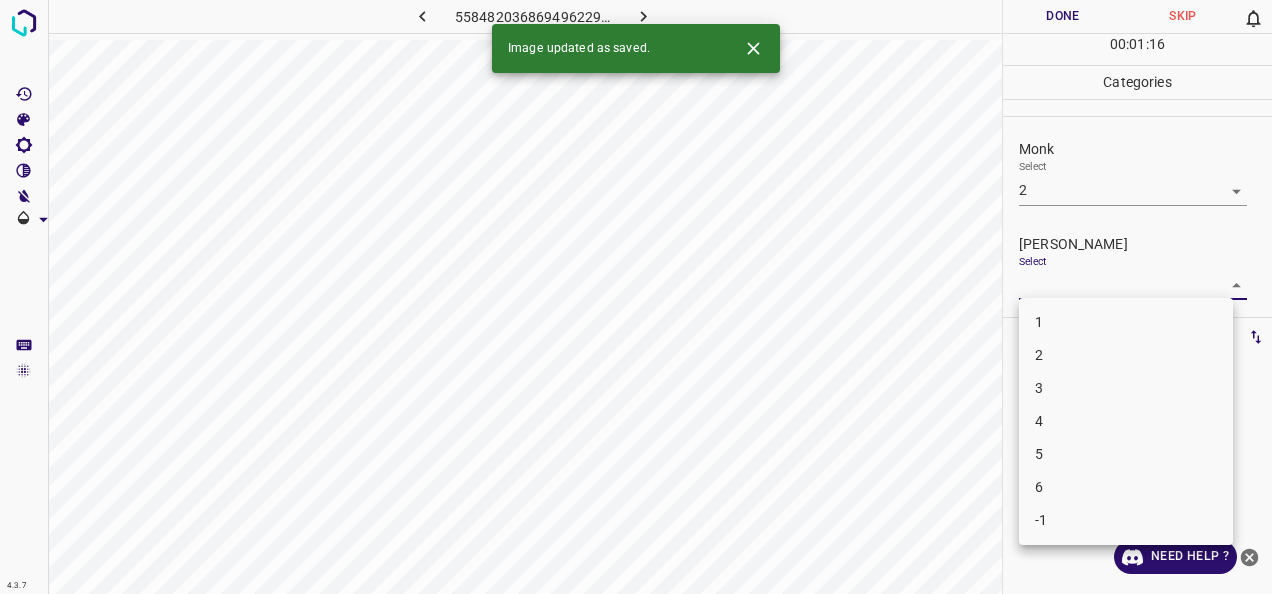 click on "1" at bounding box center [1126, 322] 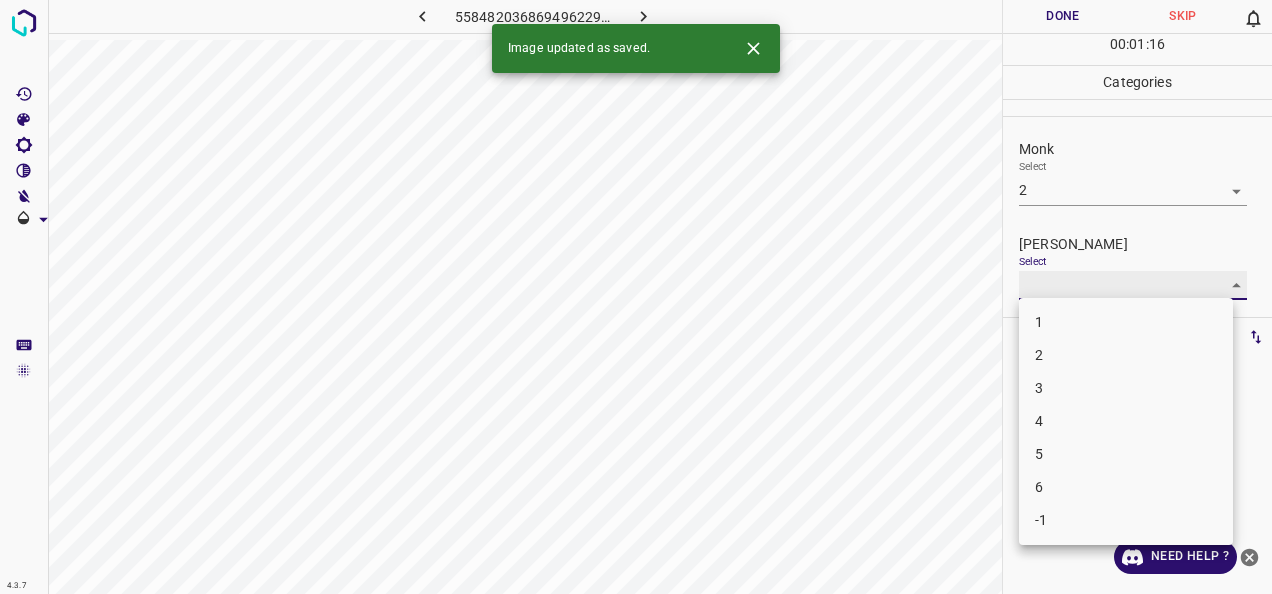 type on "1" 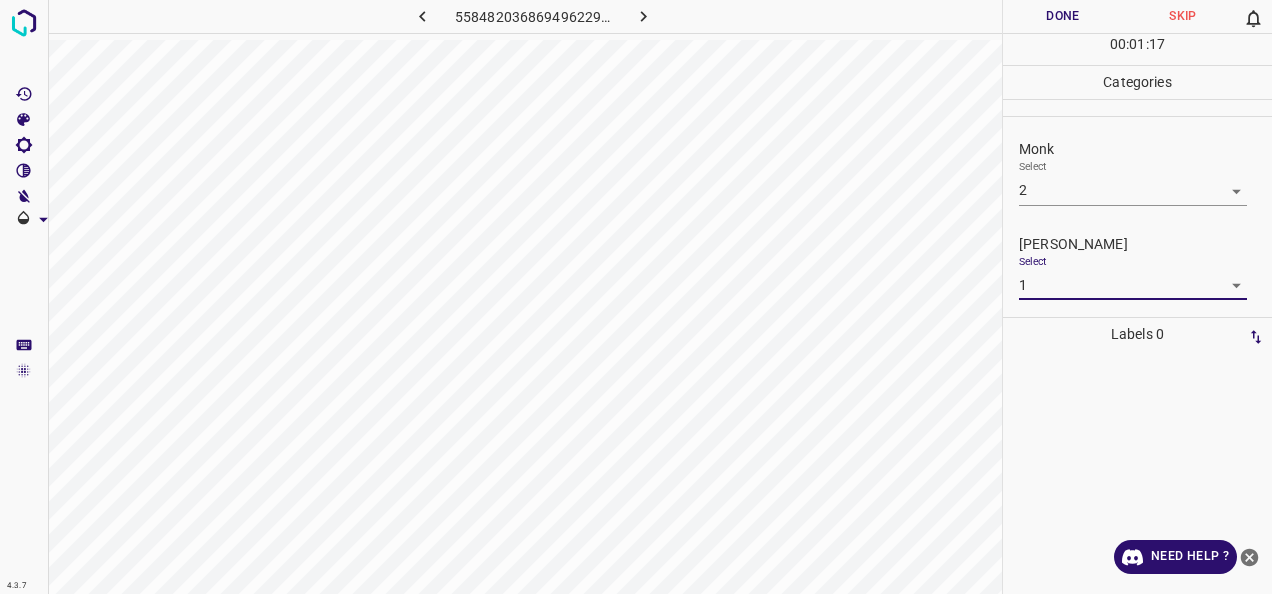 click on "Done" at bounding box center (1063, 16) 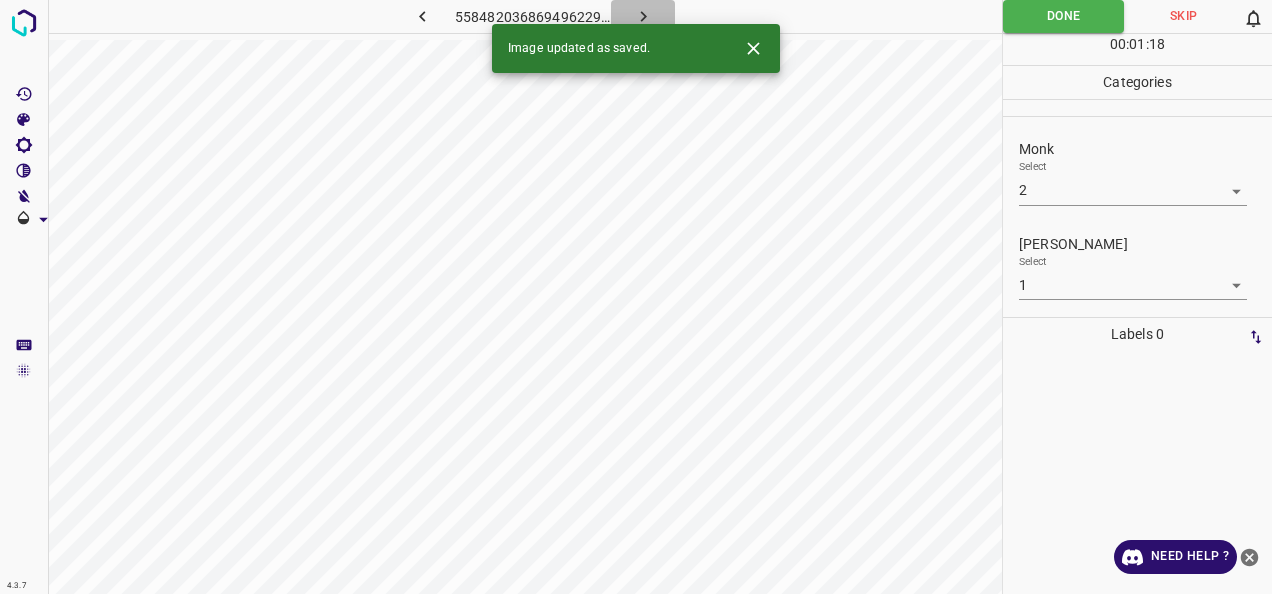 click at bounding box center [643, 16] 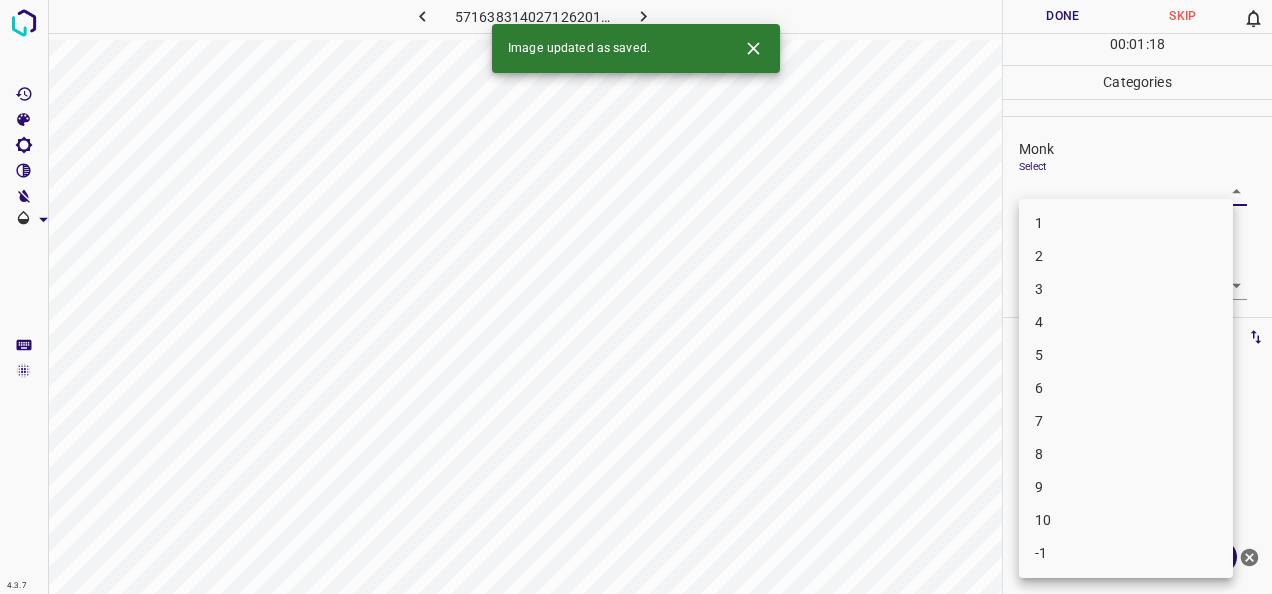 click on "4.3.7 5716383140271262015.png Done Skip 0 00   : 01   : 18   Categories Monk   Select ​  Fitzpatrick   Select ​ Labels   0 Categories 1 Monk 2  Fitzpatrick Tools Space Change between modes (Draw & Edit) I Auto labeling R Restore zoom M Zoom in N Zoom out Delete Delete selecte label Filters Z Restore filters X Saturation filter C Brightness filter V Contrast filter B Gray scale filter General O Download Image updated as saved. Need Help ? - Text - Hide - Delete 1 2 3 4 5 6 7 8 9 10 -1" at bounding box center (636, 297) 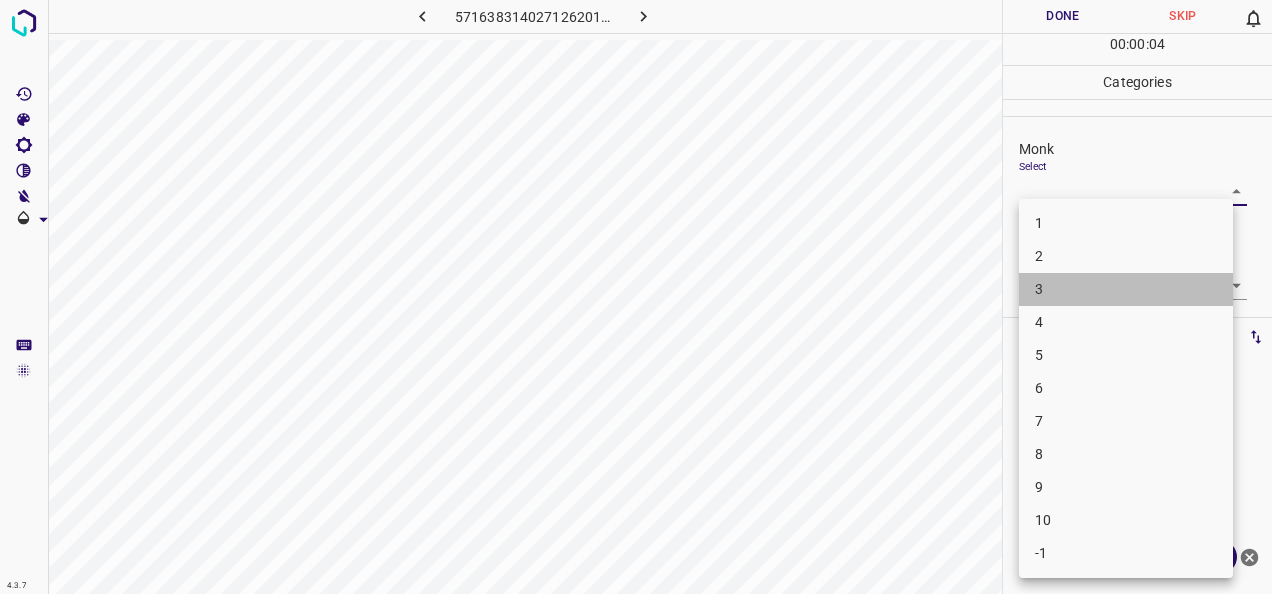 click on "3" at bounding box center [1126, 289] 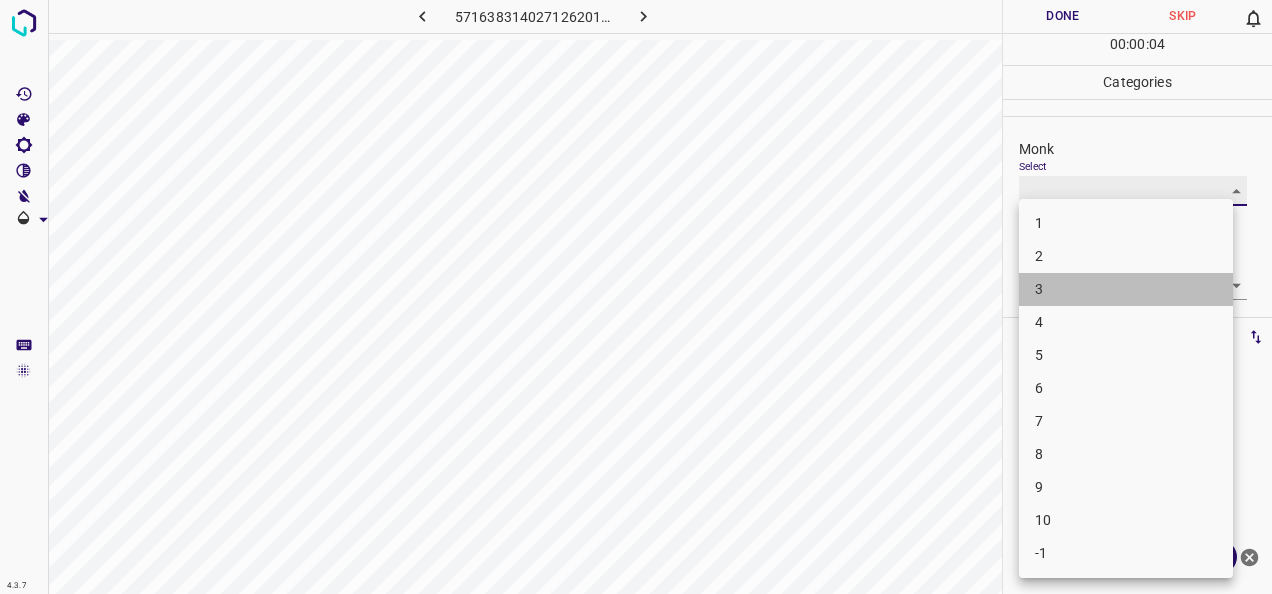 type on "3" 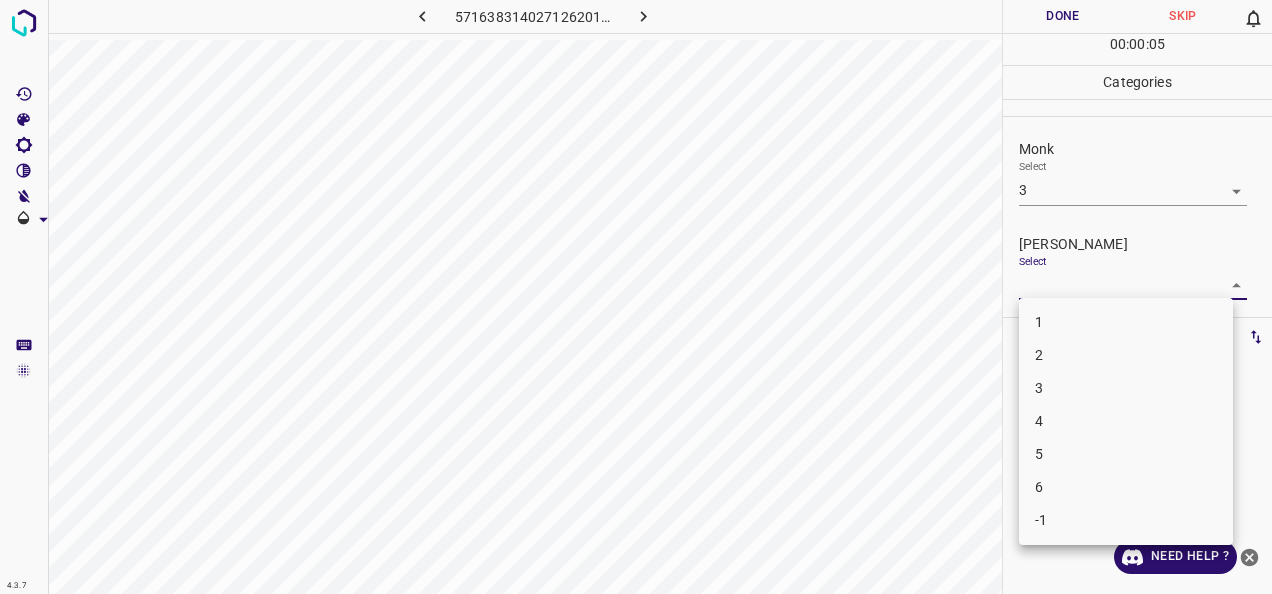 click on "4.3.7 5716383140271262015.png Done Skip 0 00   : 00   : 05   Categories Monk   Select 3 3  Fitzpatrick   Select ​ Labels   0 Categories 1 Monk 2  Fitzpatrick Tools Space Change between modes (Draw & Edit) I Auto labeling R Restore zoom M Zoom in N Zoom out Delete Delete selecte label Filters Z Restore filters X Saturation filter C Brightness filter V Contrast filter B Gray scale filter General O Download Need Help ? - Text - Hide - Delete 1 2 3 4 5 6 -1" at bounding box center [636, 297] 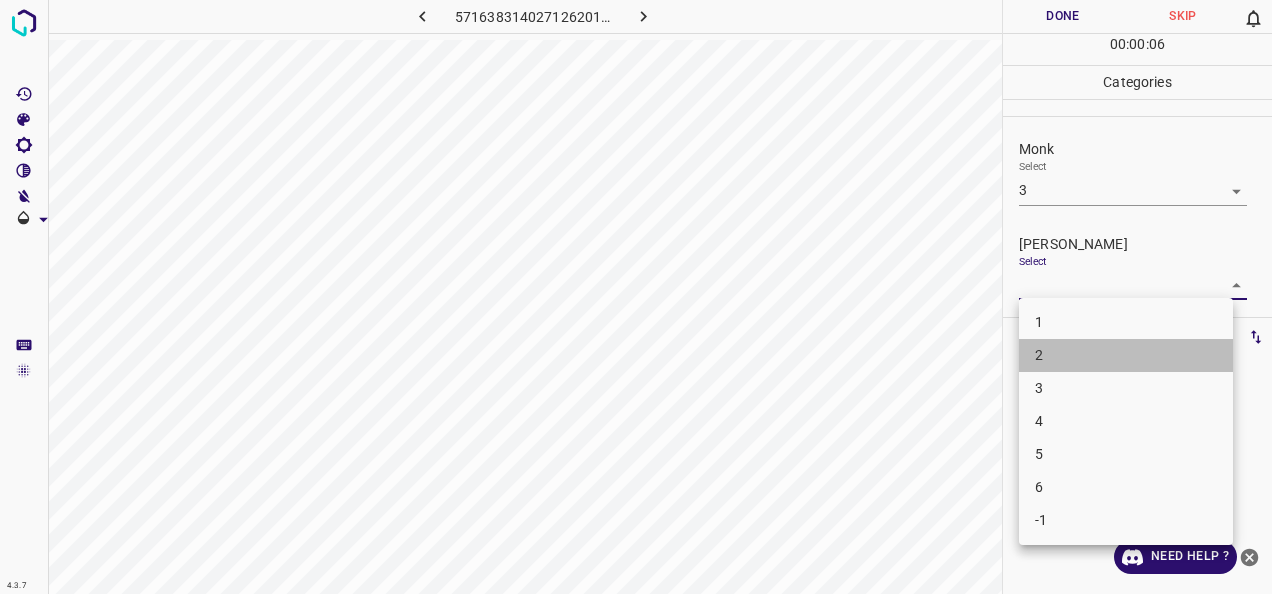 click on "2" at bounding box center (1126, 355) 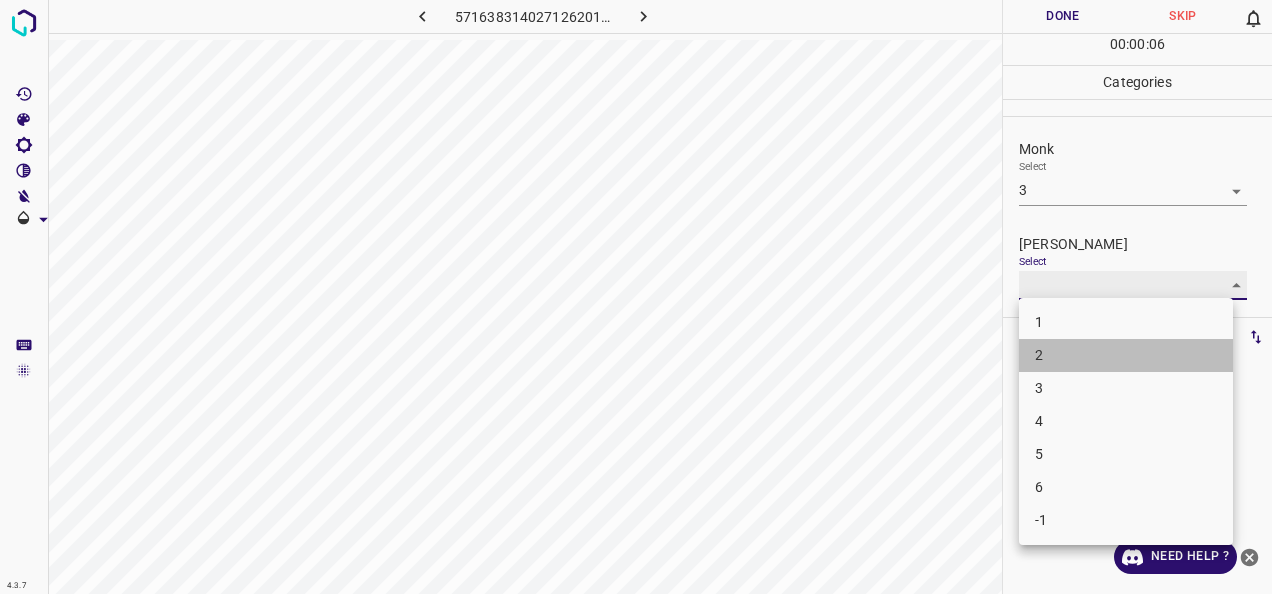 type on "2" 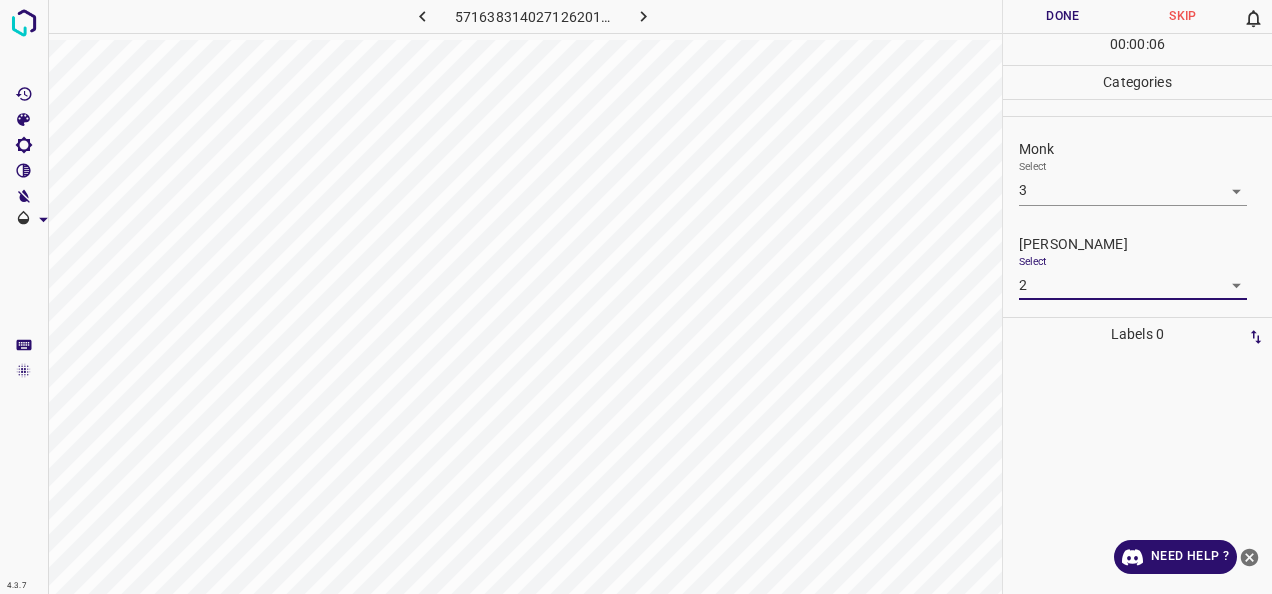click on "Done" at bounding box center [1063, 16] 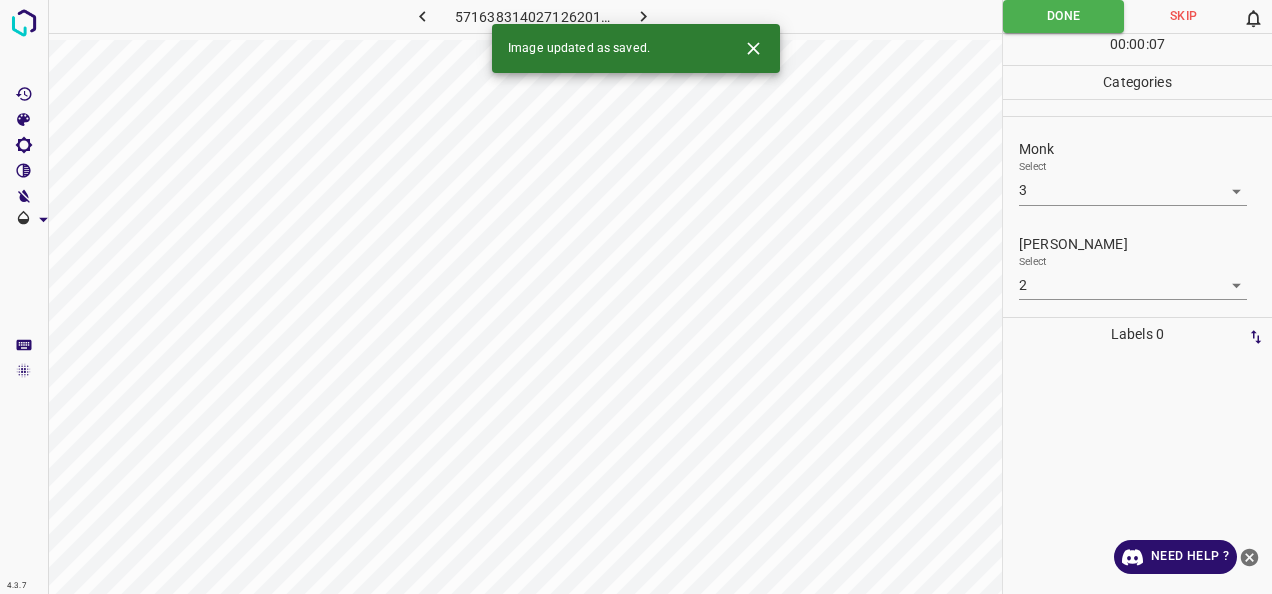 click 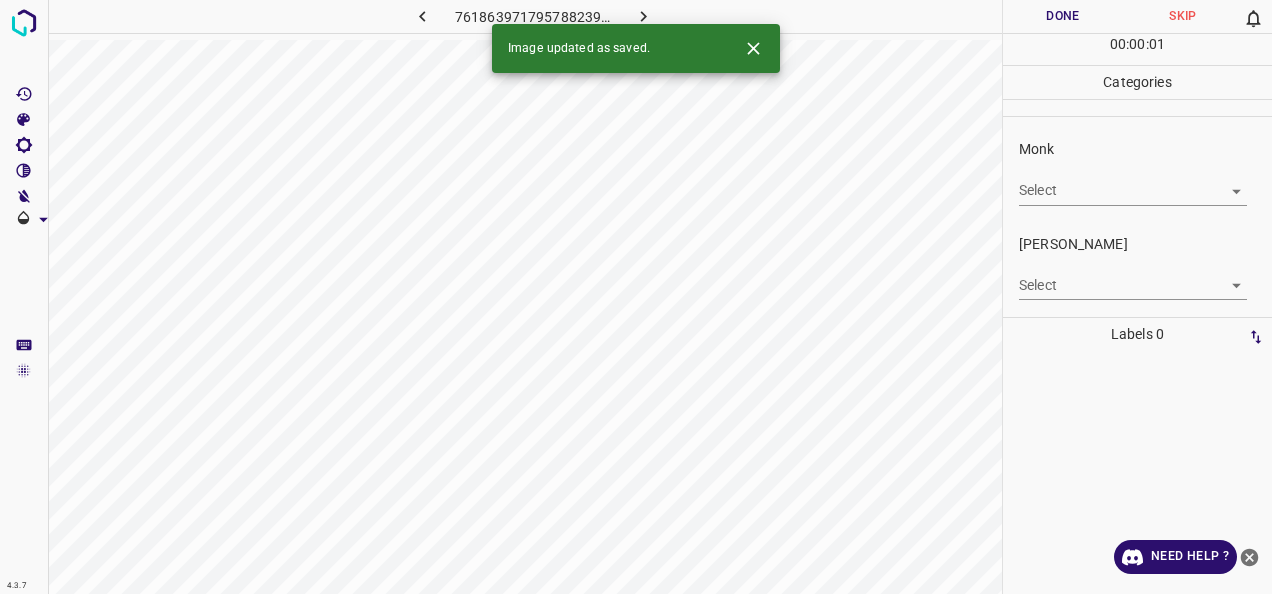 click on "4.3.7 7618639717957882394.png Done Skip 0 00   : 00   : 01   Categories Monk   Select ​  Fitzpatrick   Select ​ Labels   0 Categories 1 Monk 2  Fitzpatrick Tools Space Change between modes (Draw & Edit) I Auto labeling R Restore zoom M Zoom in N Zoom out Delete Delete selecte label Filters Z Restore filters X Saturation filter C Brightness filter V Contrast filter B Gray scale filter General O Download Image updated as saved. Need Help ? - Text - Hide - Delete" at bounding box center [636, 297] 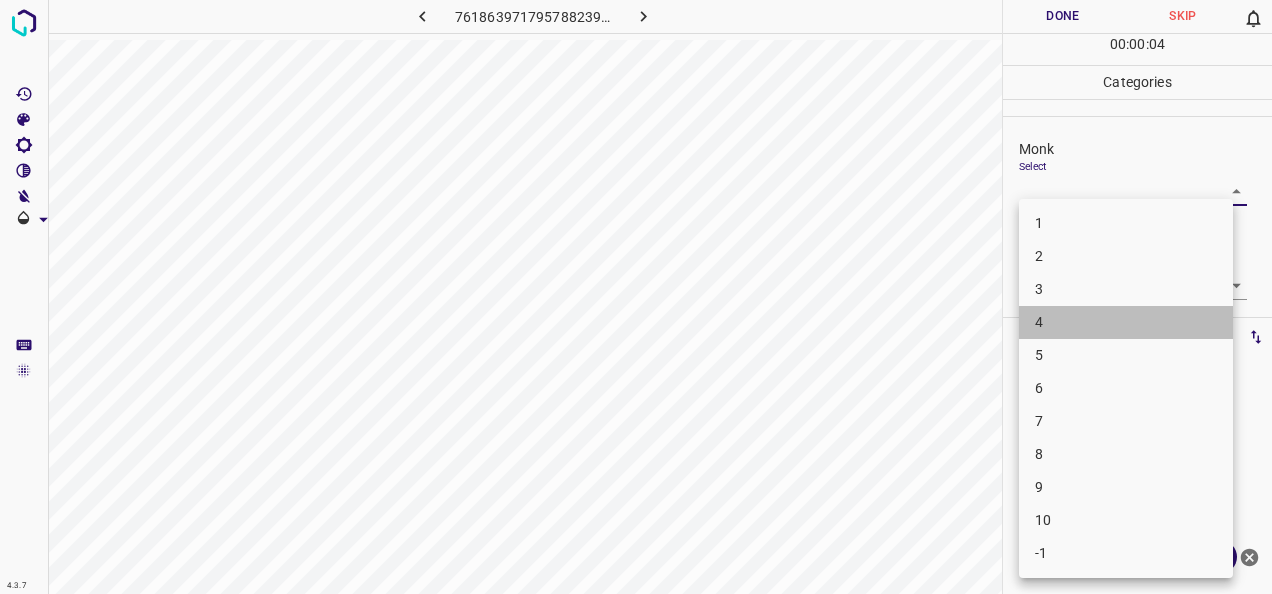 click on "4" at bounding box center (1126, 322) 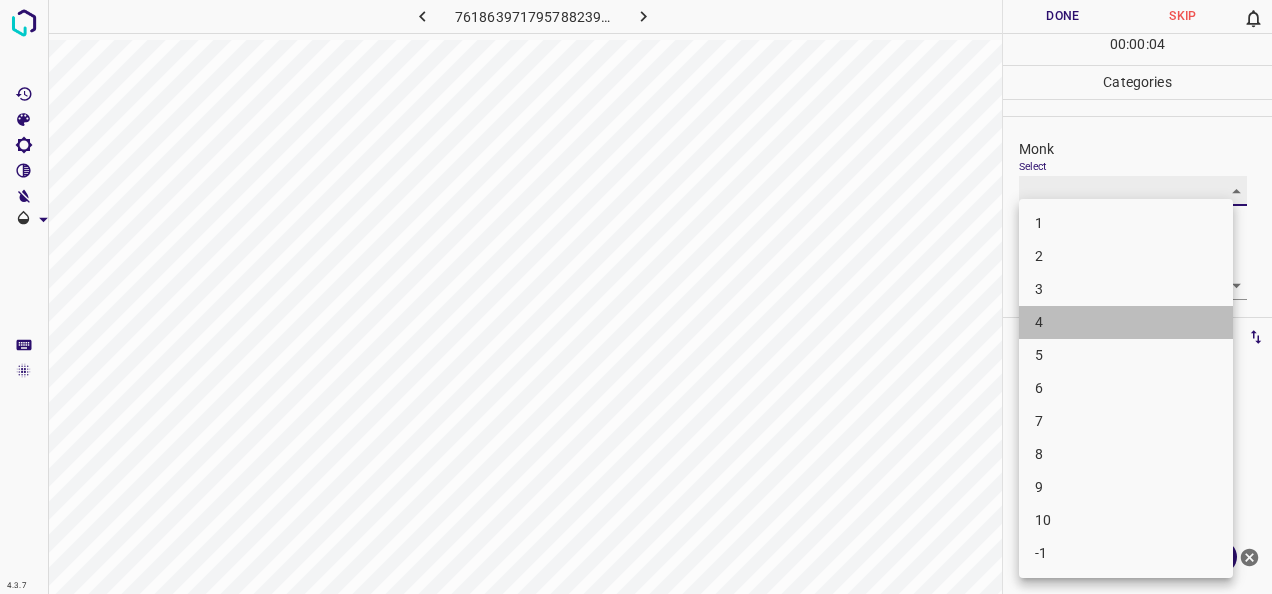 type on "4" 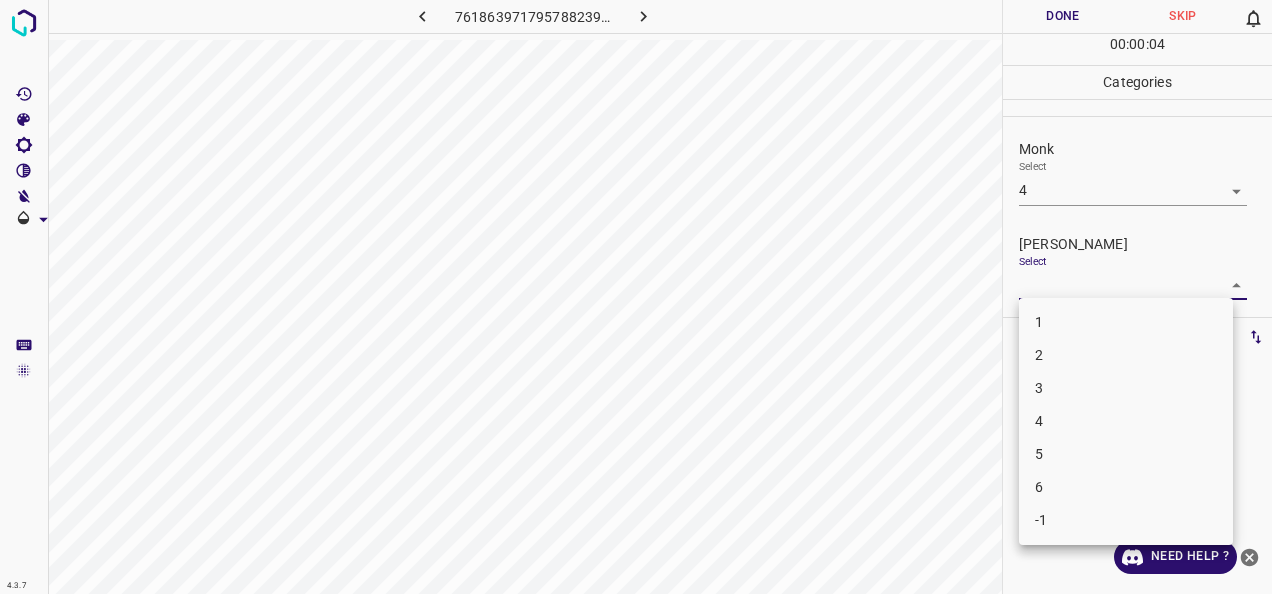 click on "4.3.7 7618639717957882394.png Done Skip 0 00   : 00   : 04   Categories Monk   Select 4 4  Fitzpatrick   Select ​ Labels   0 Categories 1 Monk 2  Fitzpatrick Tools Space Change between modes (Draw & Edit) I Auto labeling R Restore zoom M Zoom in N Zoom out Delete Delete selecte label Filters Z Restore filters X Saturation filter C Brightness filter V Contrast filter B Gray scale filter General O Download Need Help ? - Text - Hide - Delete 1 2 3 4 5 6 -1" at bounding box center [636, 297] 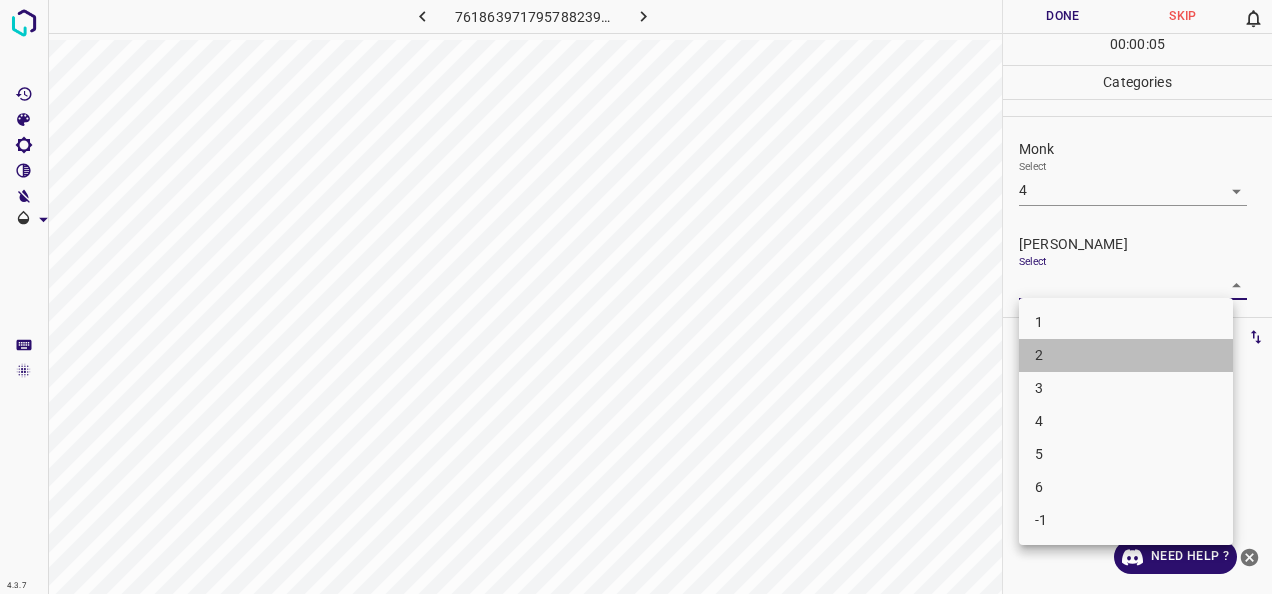 click on "2" at bounding box center (1126, 355) 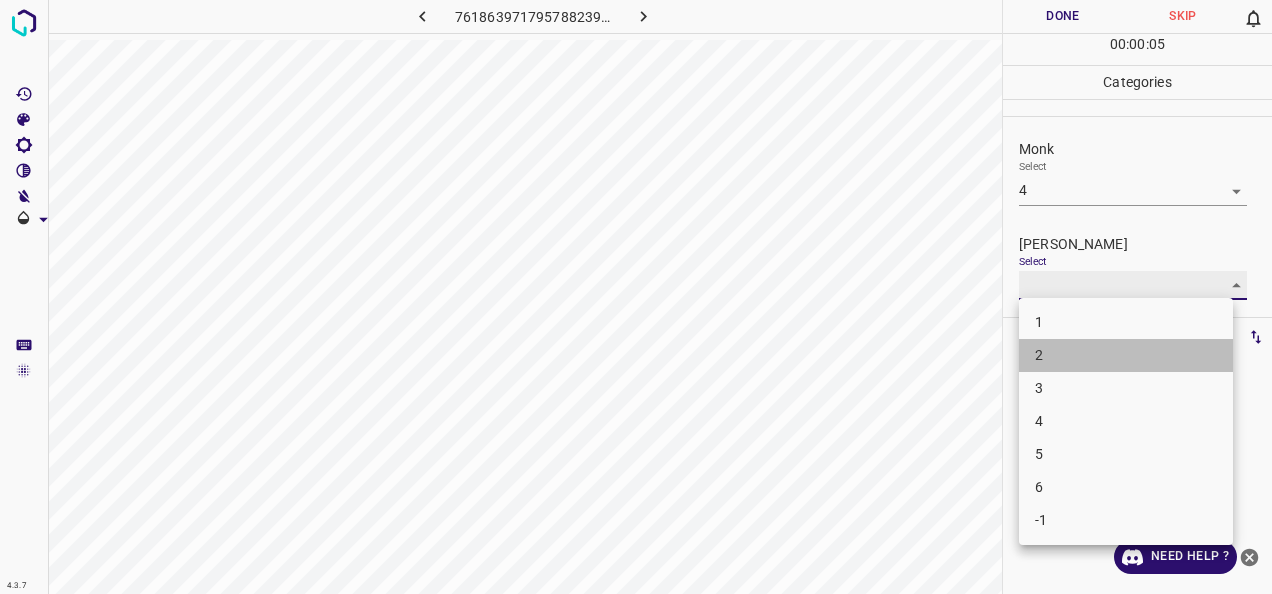 type on "2" 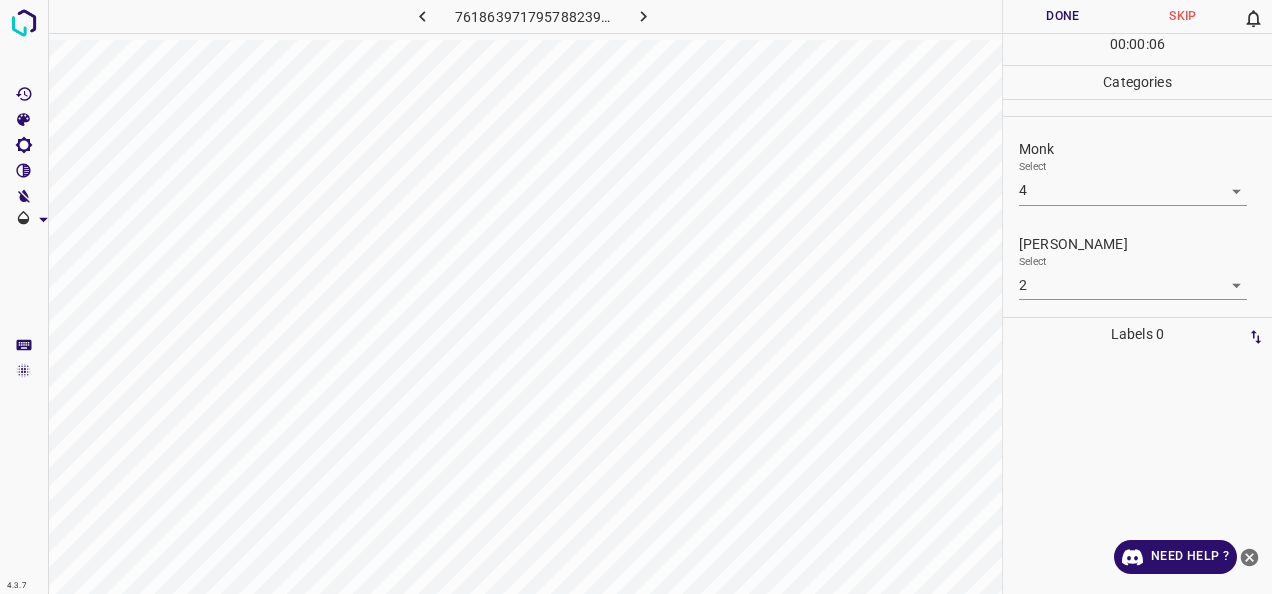 click on "Categories" at bounding box center (1137, 82) 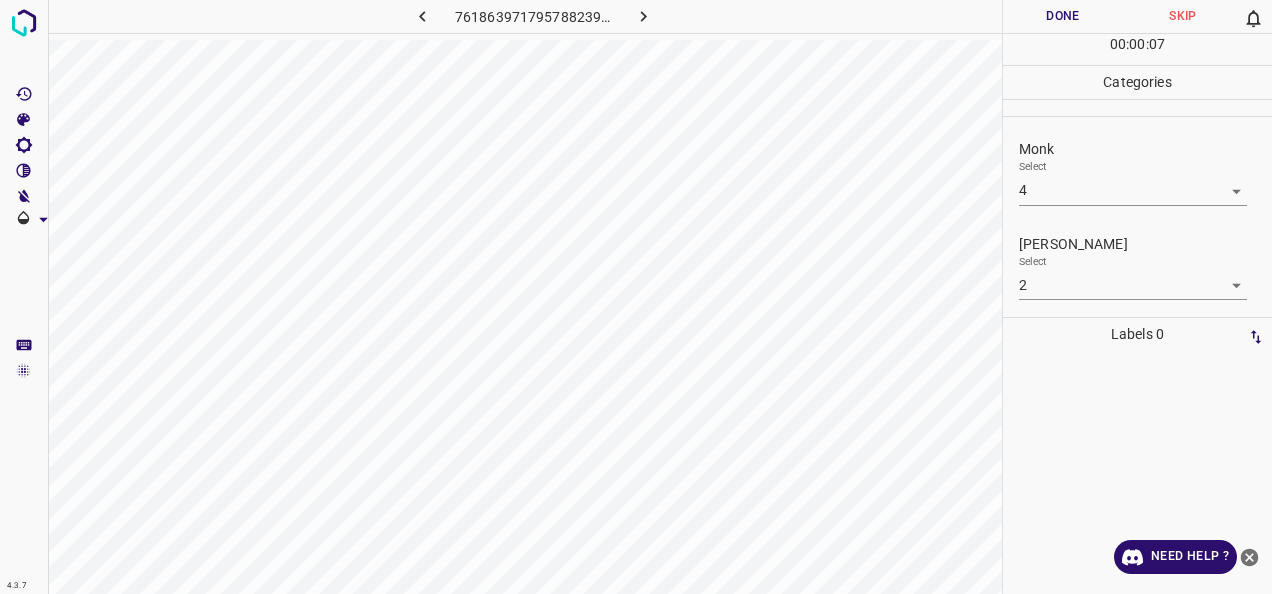 click on "00" at bounding box center (1137, 44) 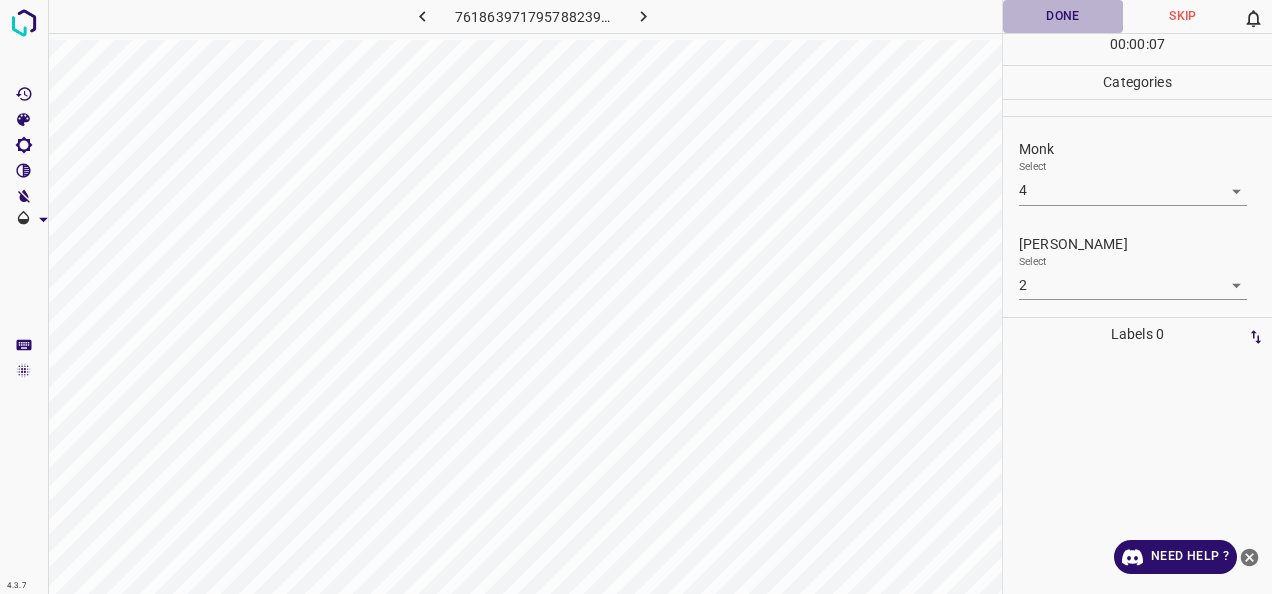 click on "Done" at bounding box center (1063, 16) 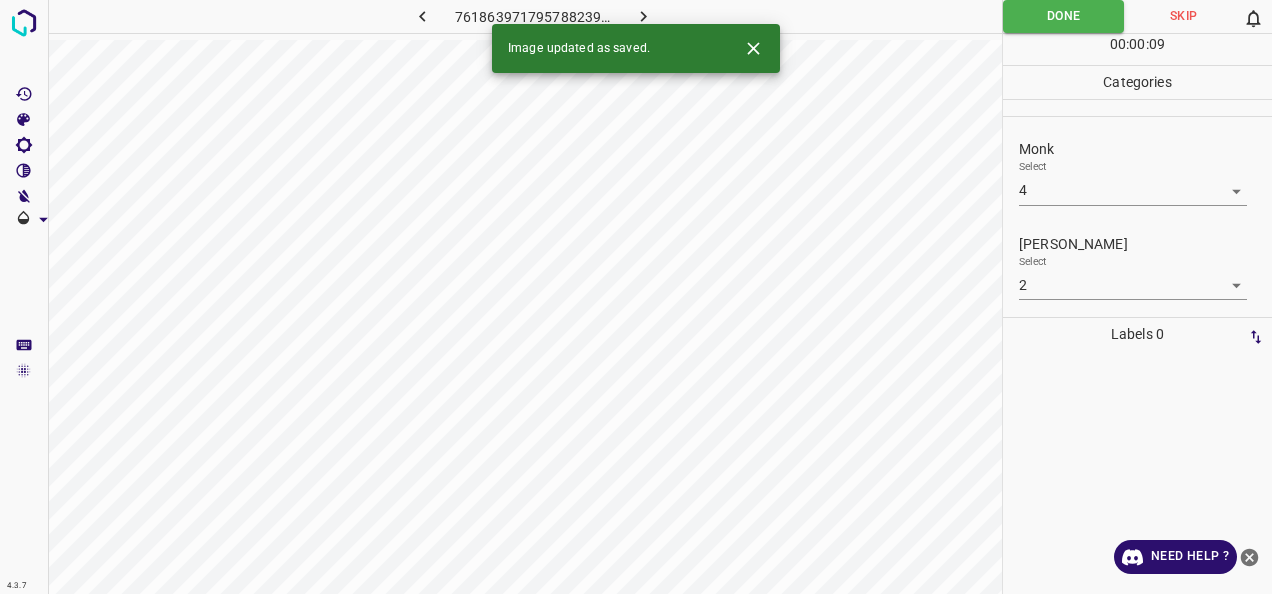 click on "Image updated as saved." at bounding box center (636, 48) 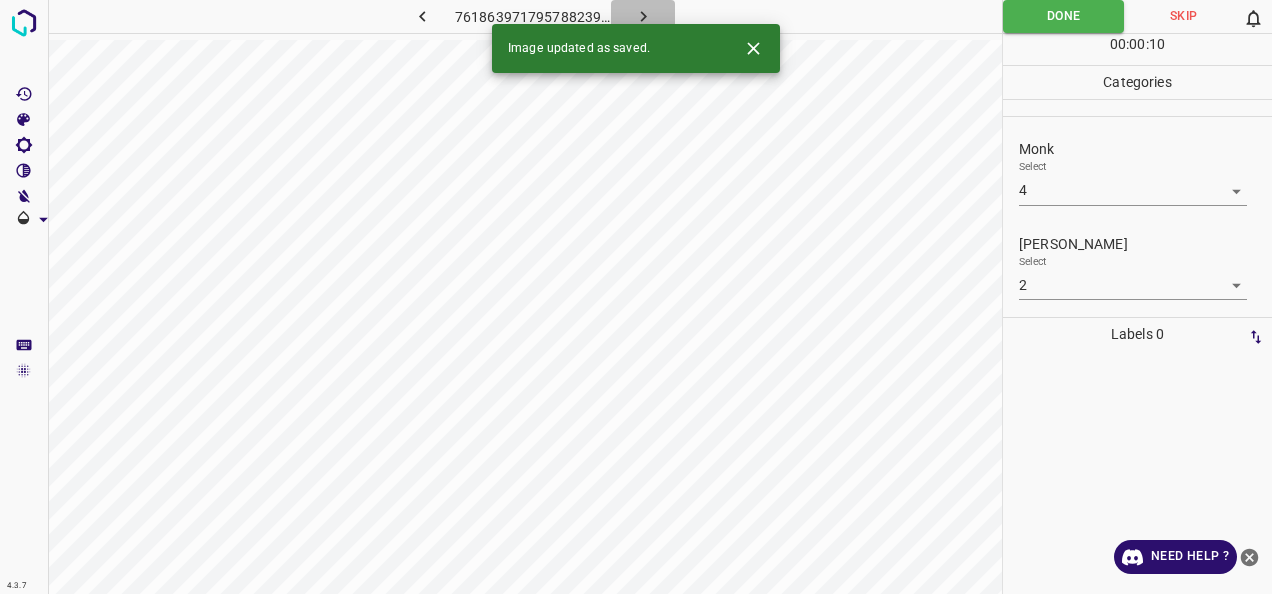click 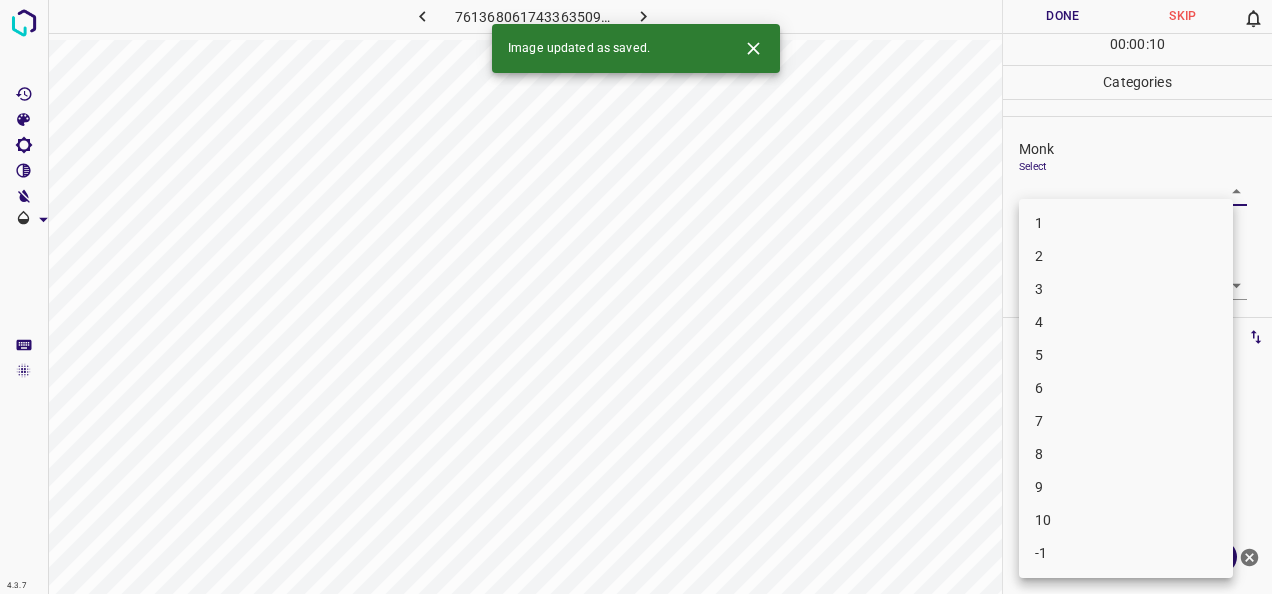 click on "4.3.7 7613680617433635091.png Done Skip 0 00   : 00   : 10   Categories Monk   Select ​  Fitzpatrick   Select ​ Labels   0 Categories 1 Monk 2  Fitzpatrick Tools Space Change between modes (Draw & Edit) I Auto labeling R Restore zoom M Zoom in N Zoom out Delete Delete selecte label Filters Z Restore filters X Saturation filter C Brightness filter V Contrast filter B Gray scale filter General O Download Image updated as saved. Need Help ? - Text - Hide - Delete 1 2 3 4 5 6 7 8 9 10 -1" at bounding box center (636, 297) 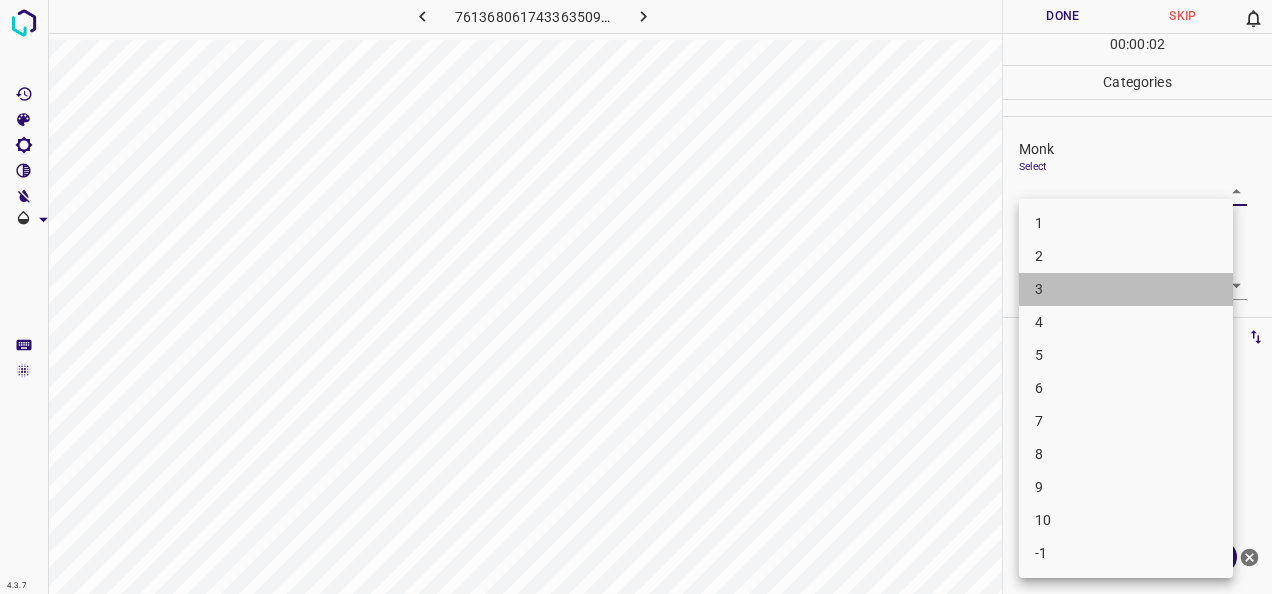 click on "3" at bounding box center (1126, 289) 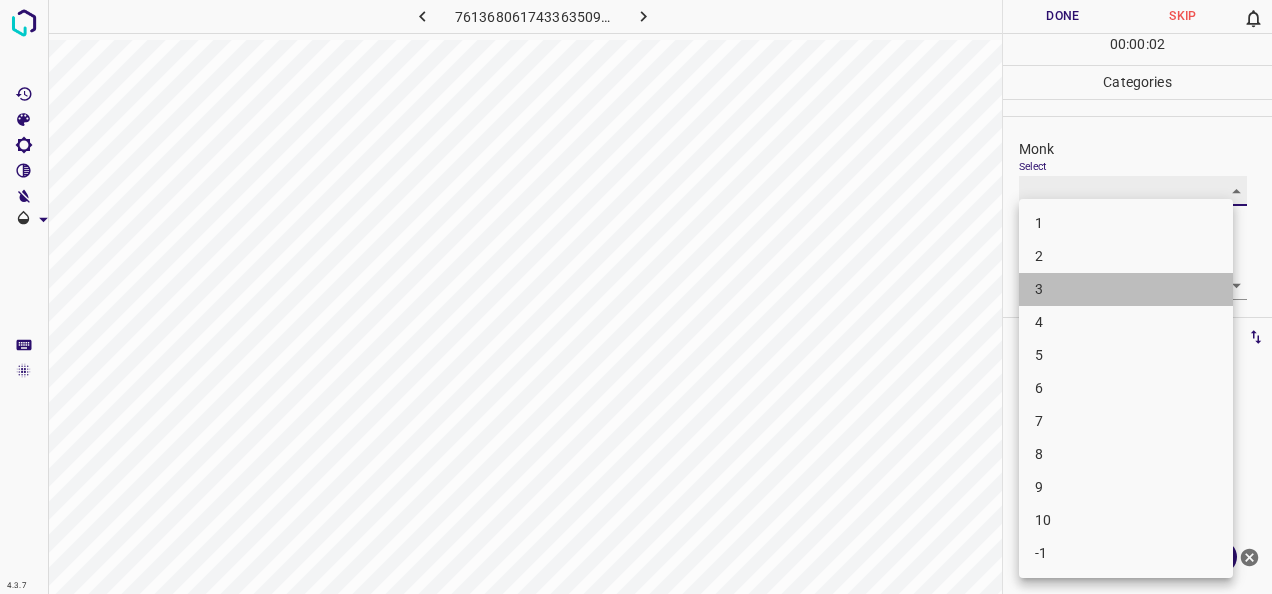 type on "3" 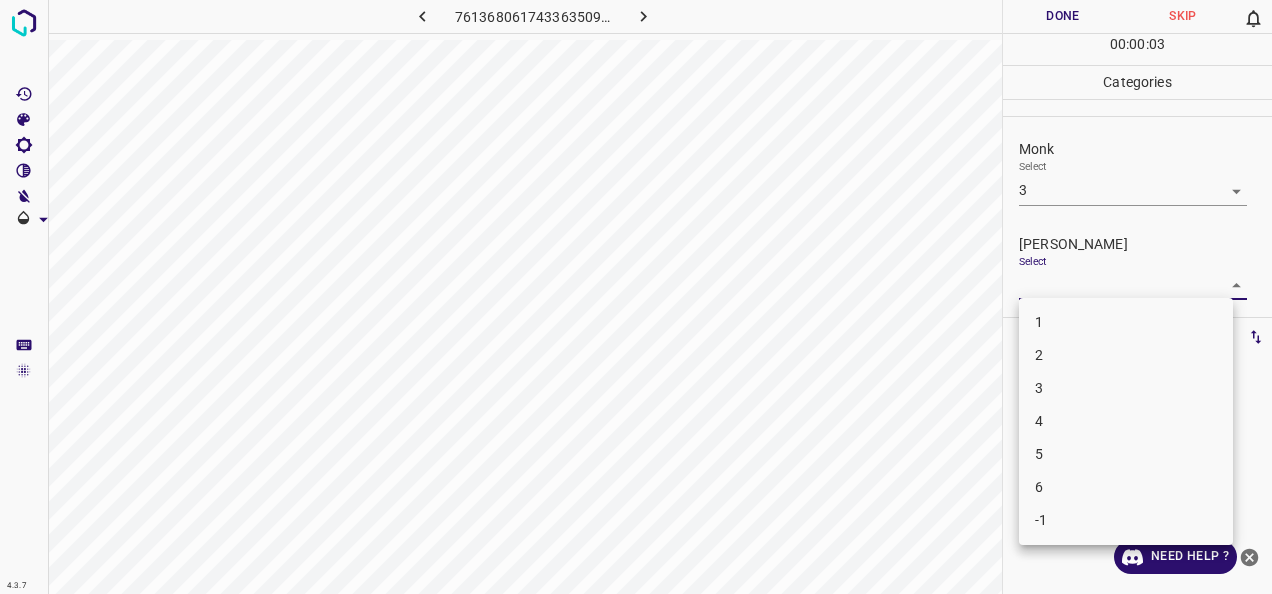 click on "4.3.7 7613680617433635091.png Done Skip 0 00   : 00   : 03   Categories Monk   Select 3 3  Fitzpatrick   Select ​ Labels   0 Categories 1 Monk 2  Fitzpatrick Tools Space Change between modes (Draw & Edit) I Auto labeling R Restore zoom M Zoom in N Zoom out Delete Delete selecte label Filters Z Restore filters X Saturation filter C Brightness filter V Contrast filter B Gray scale filter General O Download Need Help ? - Text - Hide - Delete 1 2 3 4 5 6 -1" at bounding box center [636, 297] 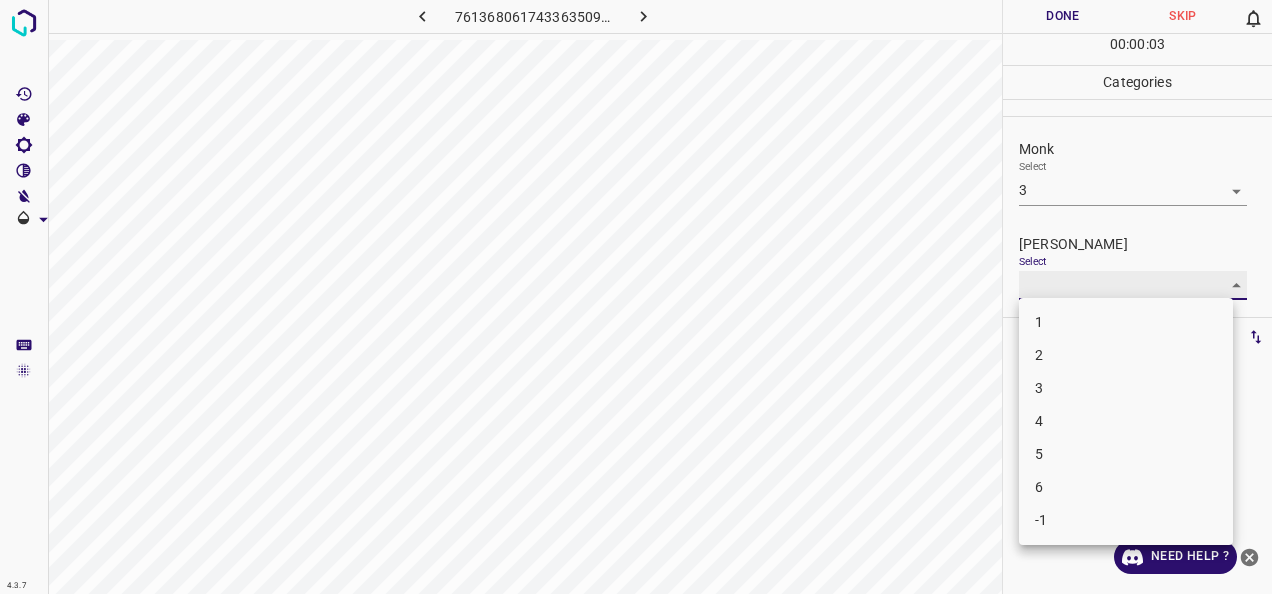 type on "1" 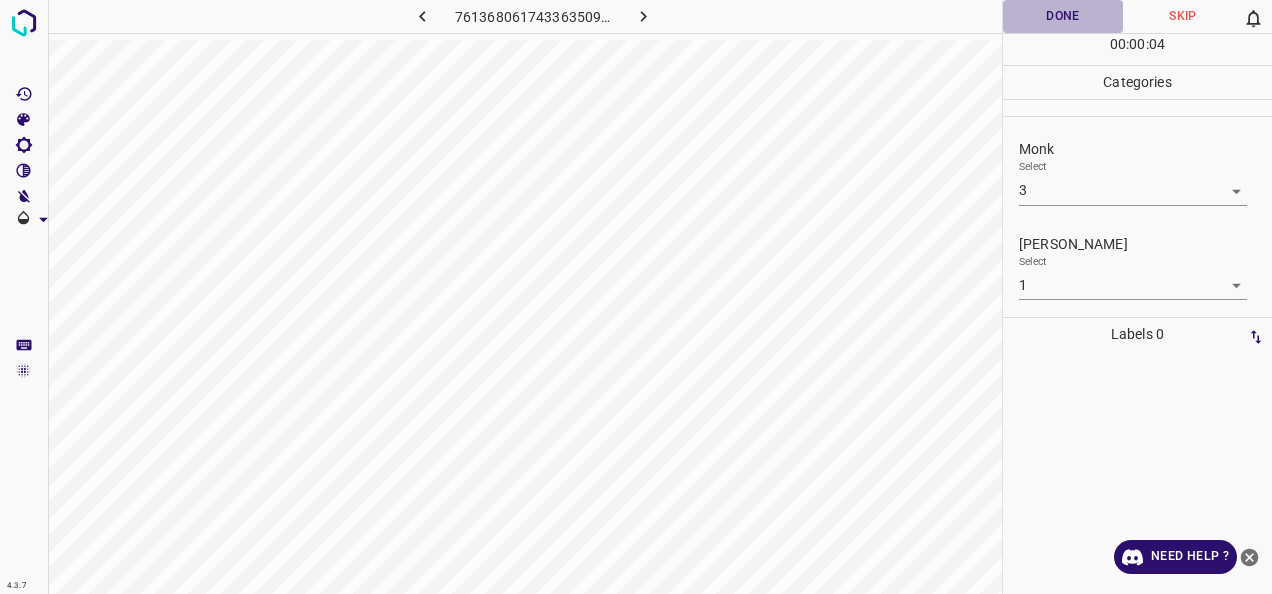click on "Done" at bounding box center (1063, 16) 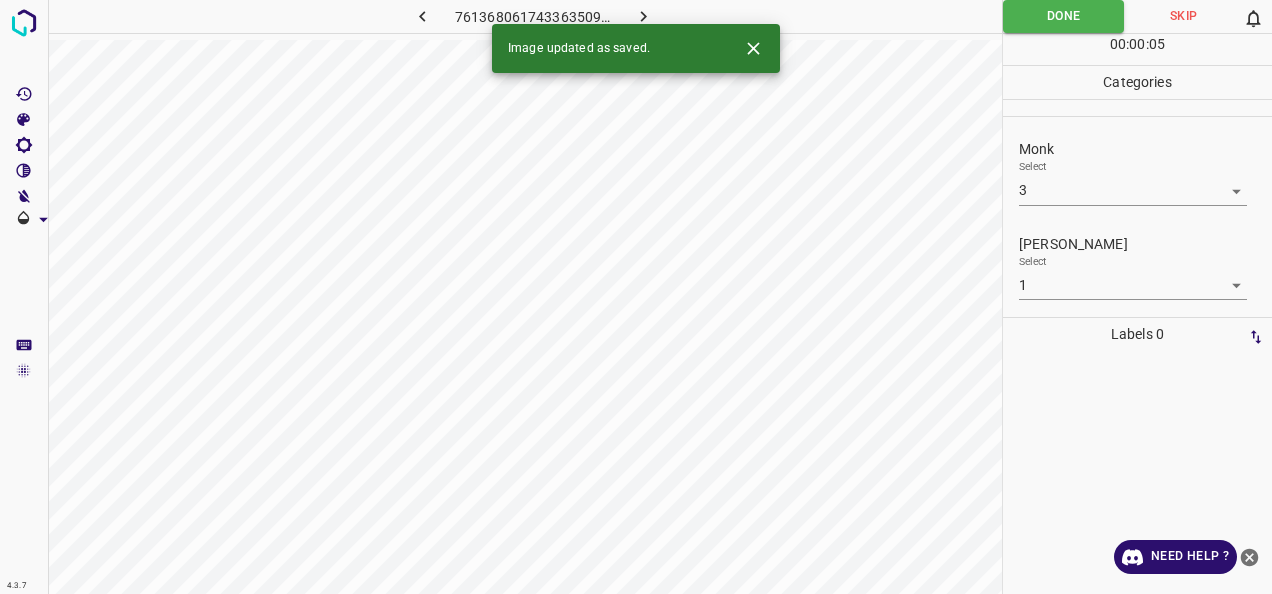click at bounding box center [643, 16] 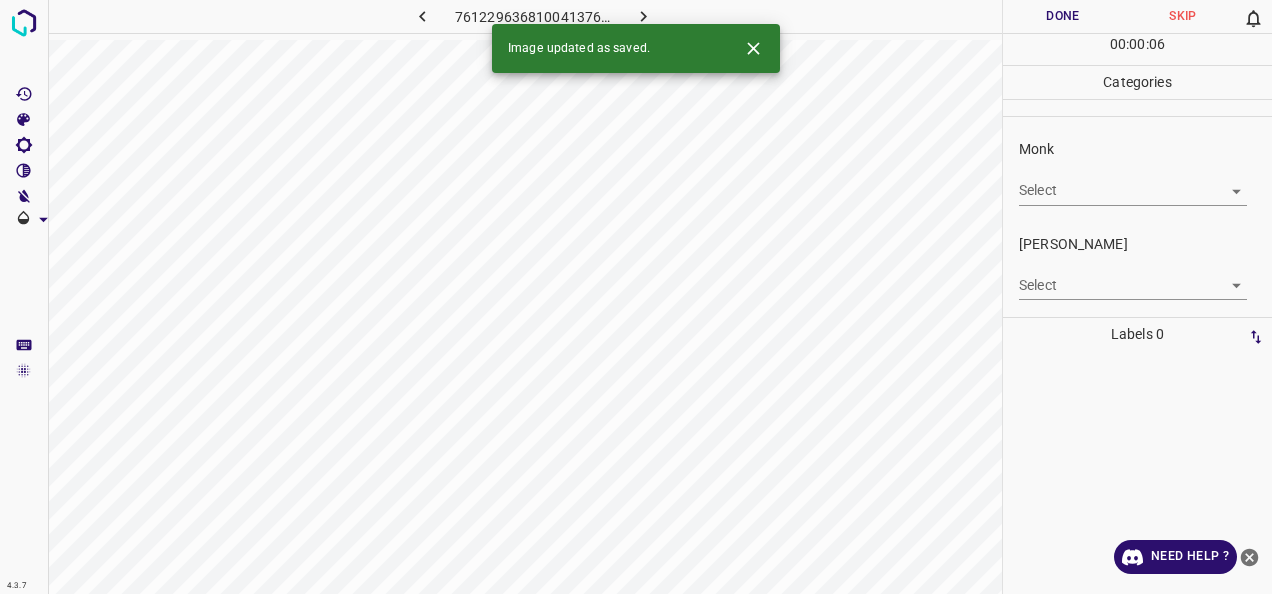 click on "4.3.7 7612296368100413766.png Done Skip 0 00   : 00   : 06   Categories Monk   Select ​  Fitzpatrick   Select ​ Labels   0 Categories 1 Monk 2  Fitzpatrick Tools Space Change between modes (Draw & Edit) I Auto labeling R Restore zoom M Zoom in N Zoom out Delete Delete selecte label Filters Z Restore filters X Saturation filter C Brightness filter V Contrast filter B Gray scale filter General O Download Image updated as saved. Need Help ? - Text - Hide - Delete" at bounding box center [636, 297] 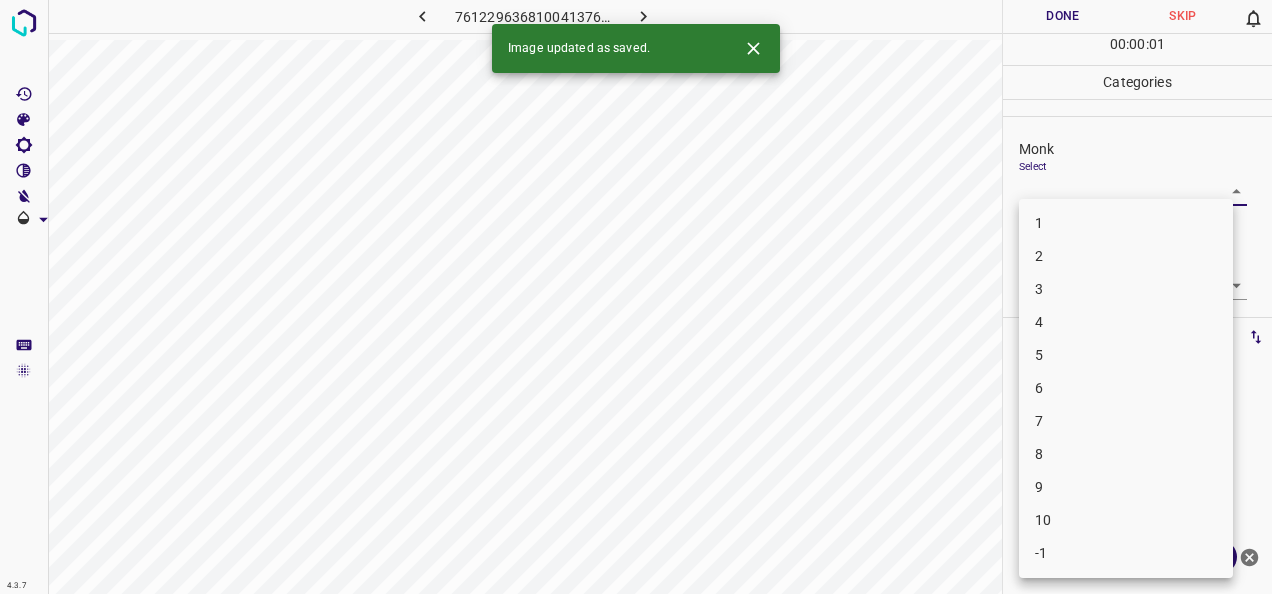 click on "3" at bounding box center [1126, 289] 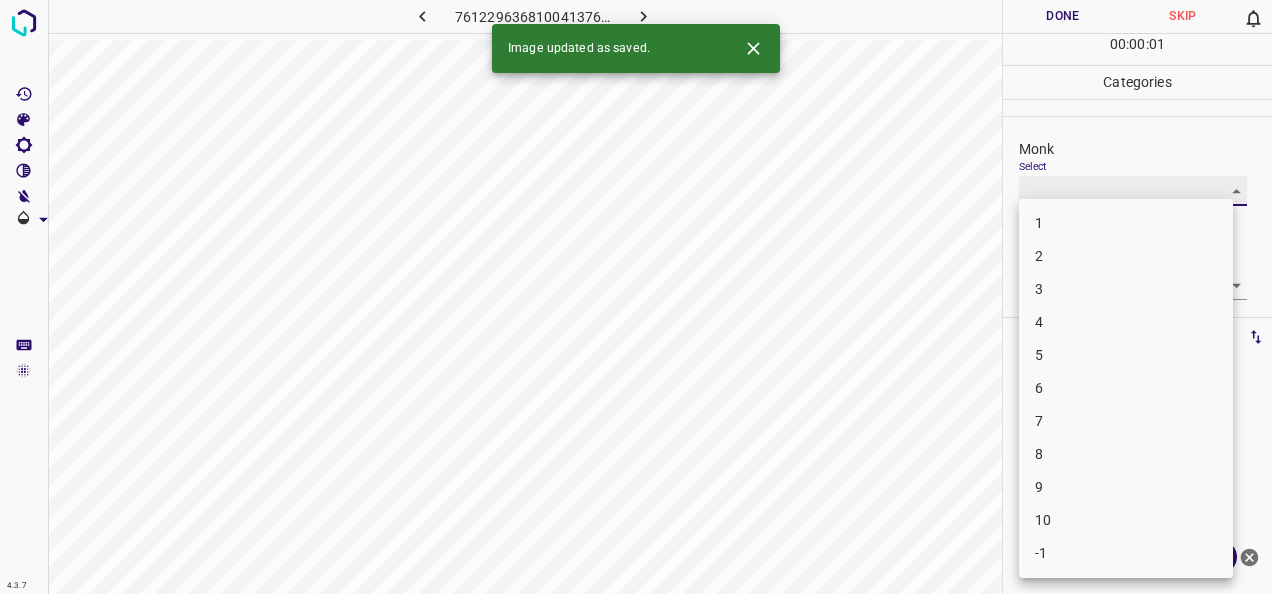 type on "3" 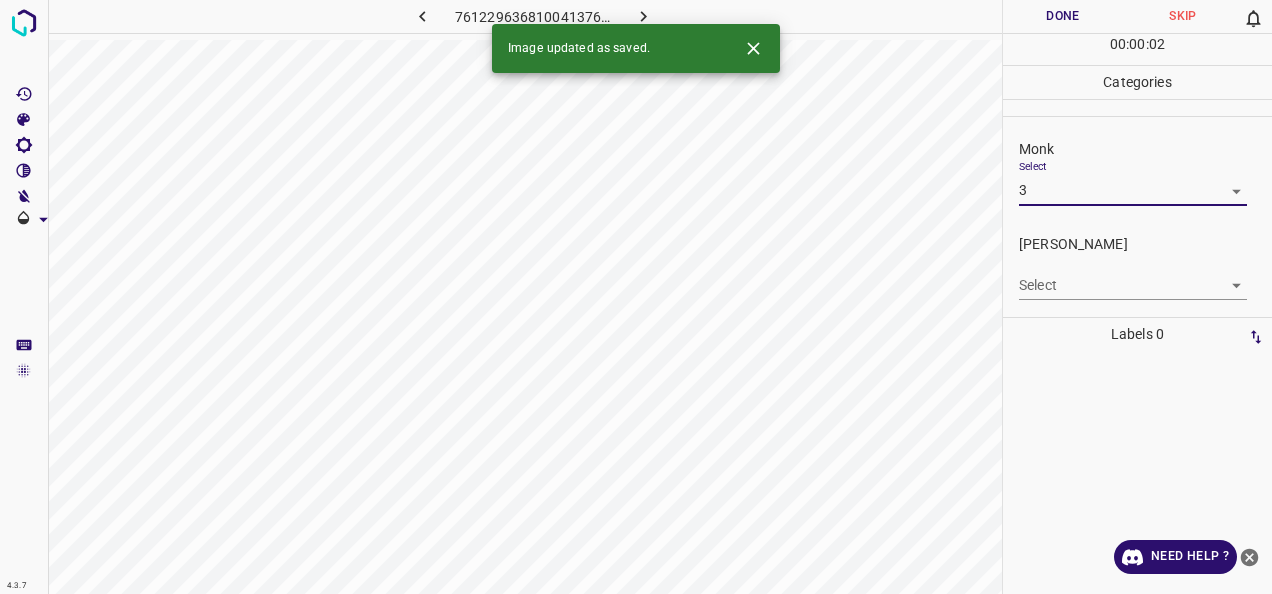 click on "4.3.7 7612296368100413766.png Done Skip 0 00   : 00   : 02   Categories Monk   Select 3 3  Fitzpatrick   Select ​ Labels   0 Categories 1 Monk 2  Fitzpatrick Tools Space Change between modes (Draw & Edit) I Auto labeling R Restore zoom M Zoom in N Zoom out Delete Delete selecte label Filters Z Restore filters X Saturation filter C Brightness filter V Contrast filter B Gray scale filter General O Download Image updated as saved. Need Help ? - Text - Hide - Delete 1 2 3 4 5 6 7 8 9 10 -1" at bounding box center (636, 297) 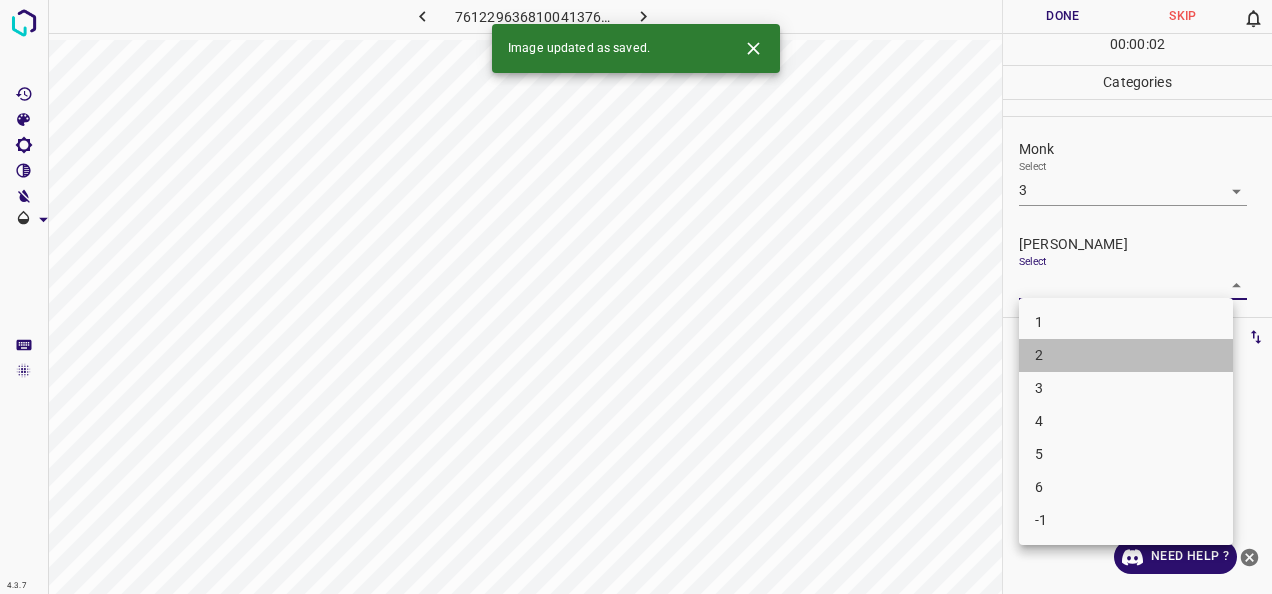 click on "2" at bounding box center (1126, 355) 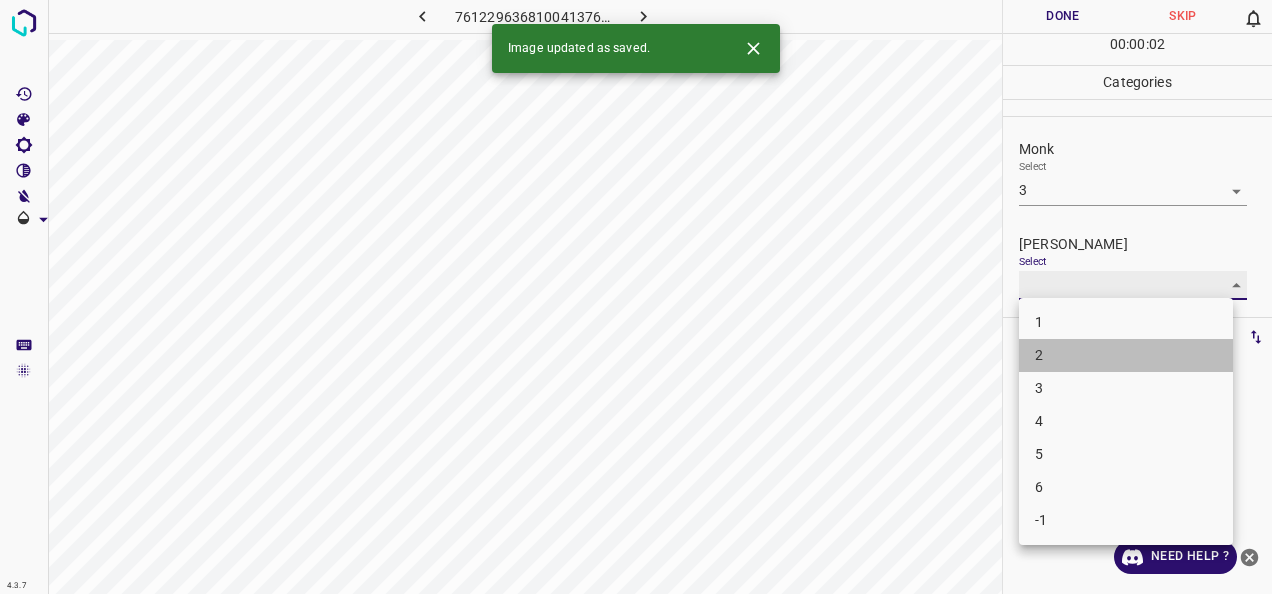 type on "2" 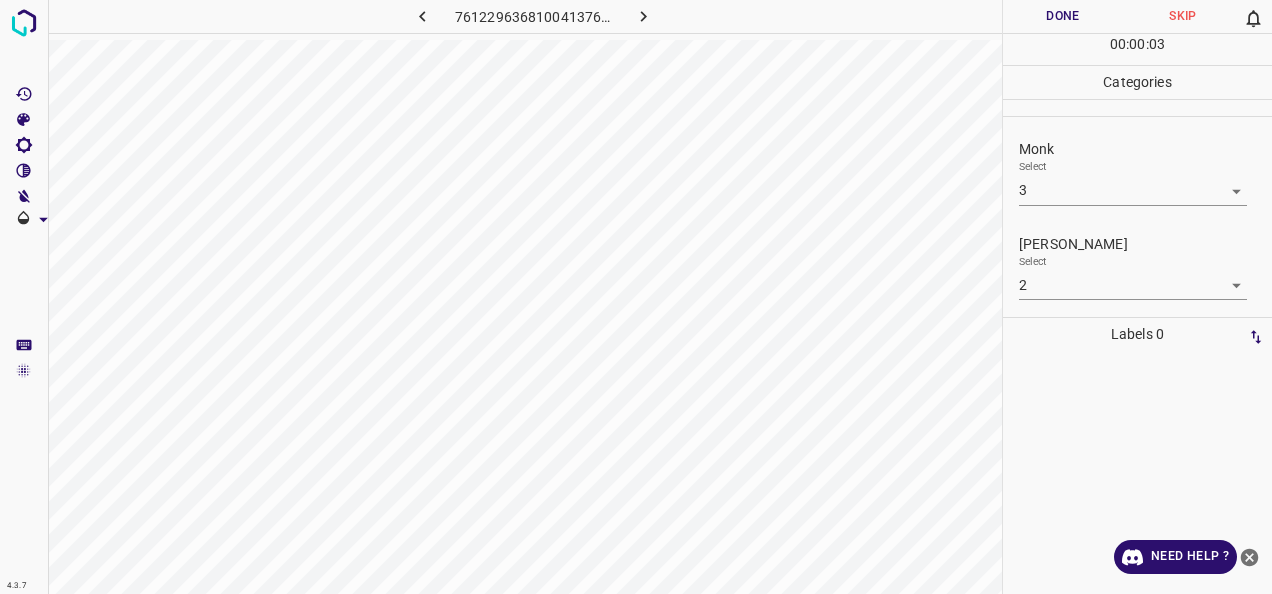 click on "00   : 00   : 03" at bounding box center (1137, 49) 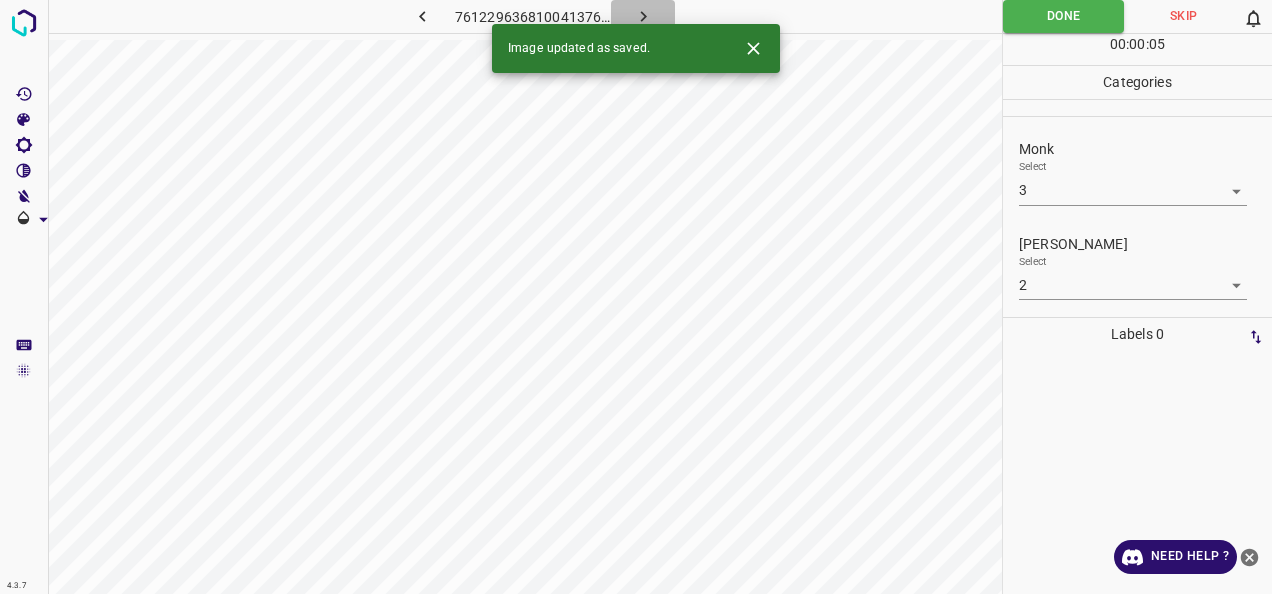 click 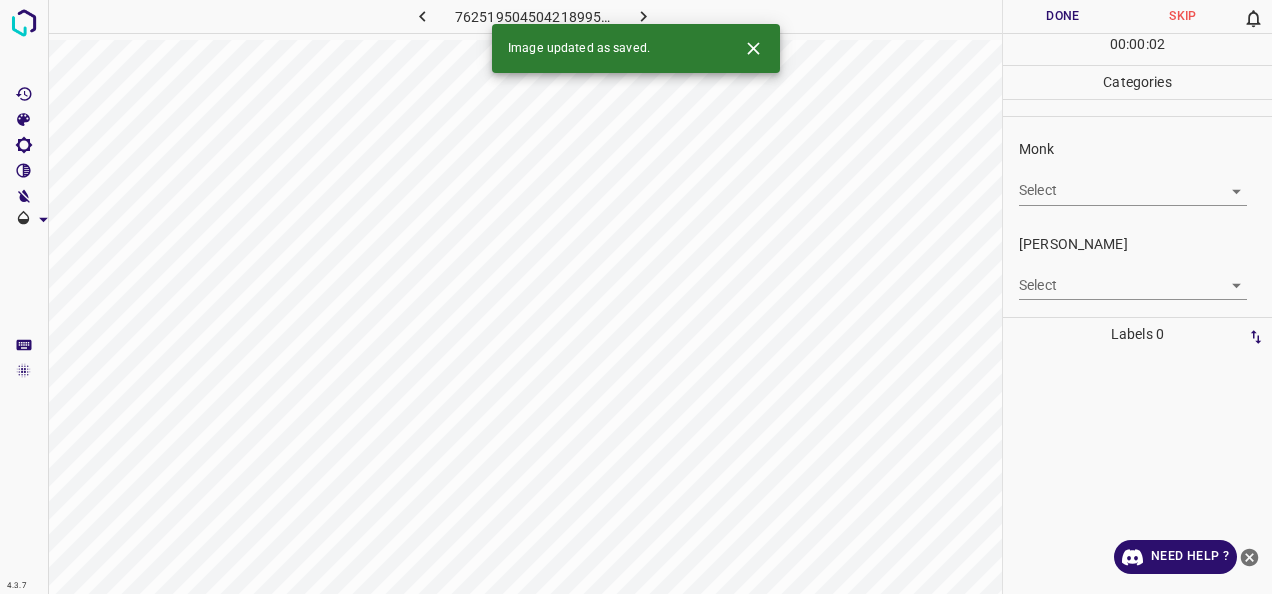 click on "Select ​" at bounding box center (1133, 182) 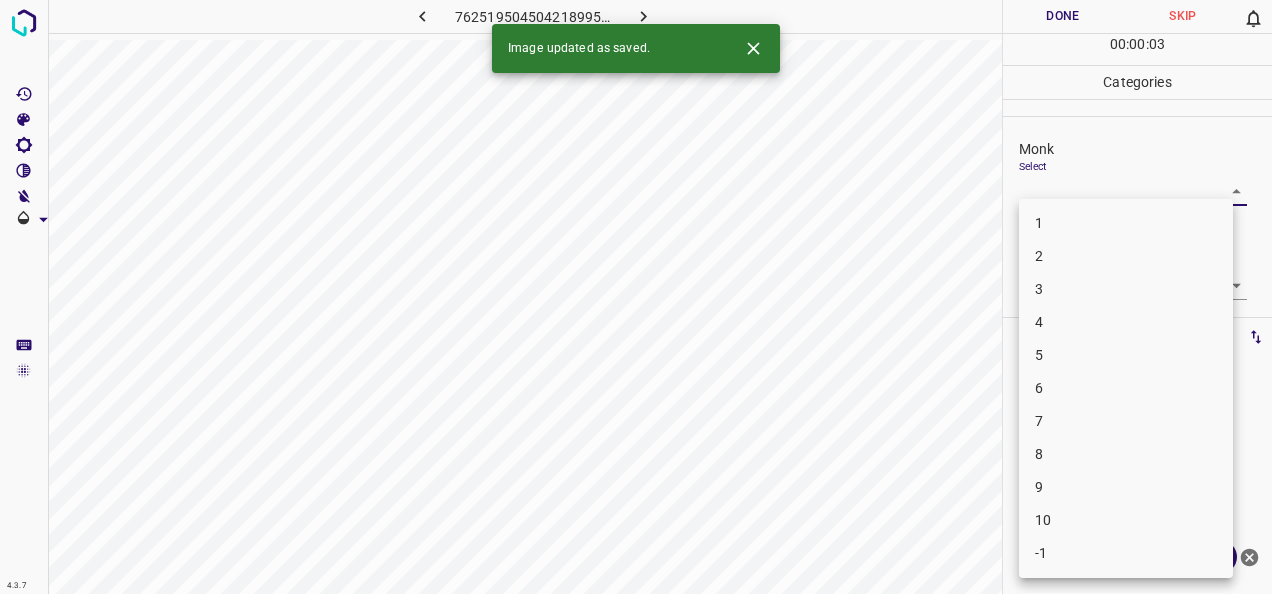 click on "4.3.7 7625195045042189957.png Done Skip 0 00   : 00   : 03   Categories Monk   Select ​  Fitzpatrick   Select ​ Labels   0 Categories 1 Monk 2  Fitzpatrick Tools Space Change between modes (Draw & Edit) I Auto labeling R Restore zoom M Zoom in N Zoom out Delete Delete selecte label Filters Z Restore filters X Saturation filter C Brightness filter V Contrast filter B Gray scale filter General O Download Image updated as saved. Need Help ? - Text - Hide - Delete 1 2 3 4 5 6 7 8 9 10 -1" at bounding box center (636, 297) 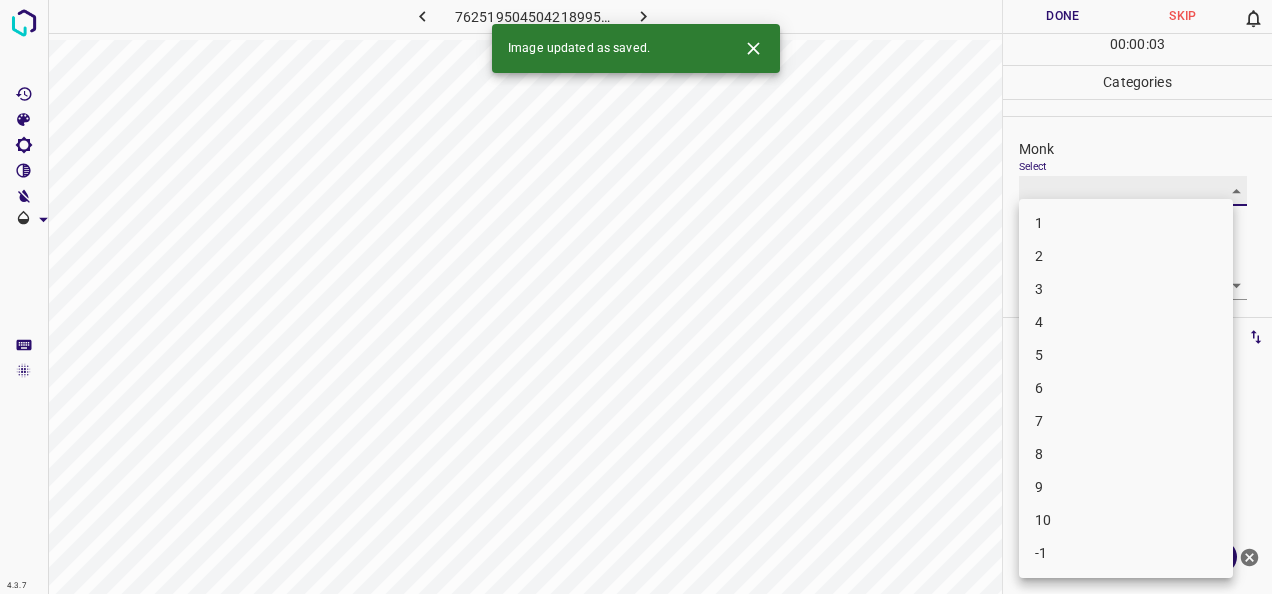 type on "4" 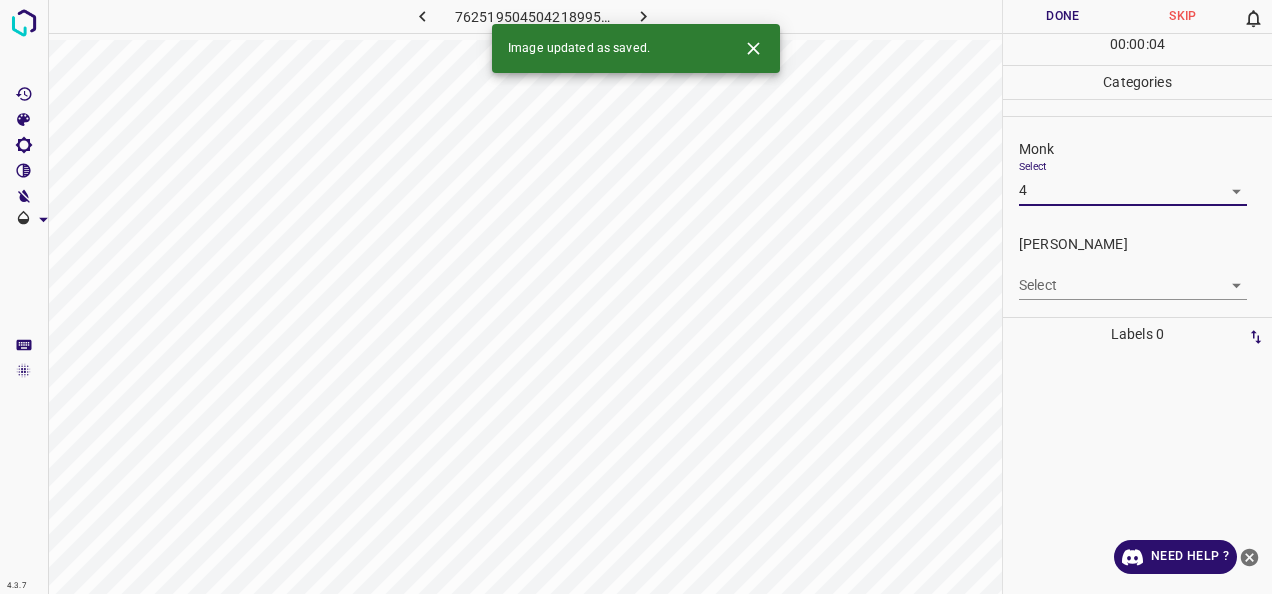 click on "4.3.7 7625195045042189957.png Done Skip 0 00   : 00   : 04   Categories Monk   Select 4 4  Fitzpatrick   Select ​ Labels   0 Categories 1 Monk 2  Fitzpatrick Tools Space Change between modes (Draw & Edit) I Auto labeling R Restore zoom M Zoom in N Zoom out Delete Delete selecte label Filters Z Restore filters X Saturation filter C Brightness filter V Contrast filter B Gray scale filter General O Download Image updated as saved. Need Help ? - Text - Hide - Delete 1 2 3 4 5 6 7 8 9 10 -1" at bounding box center [636, 297] 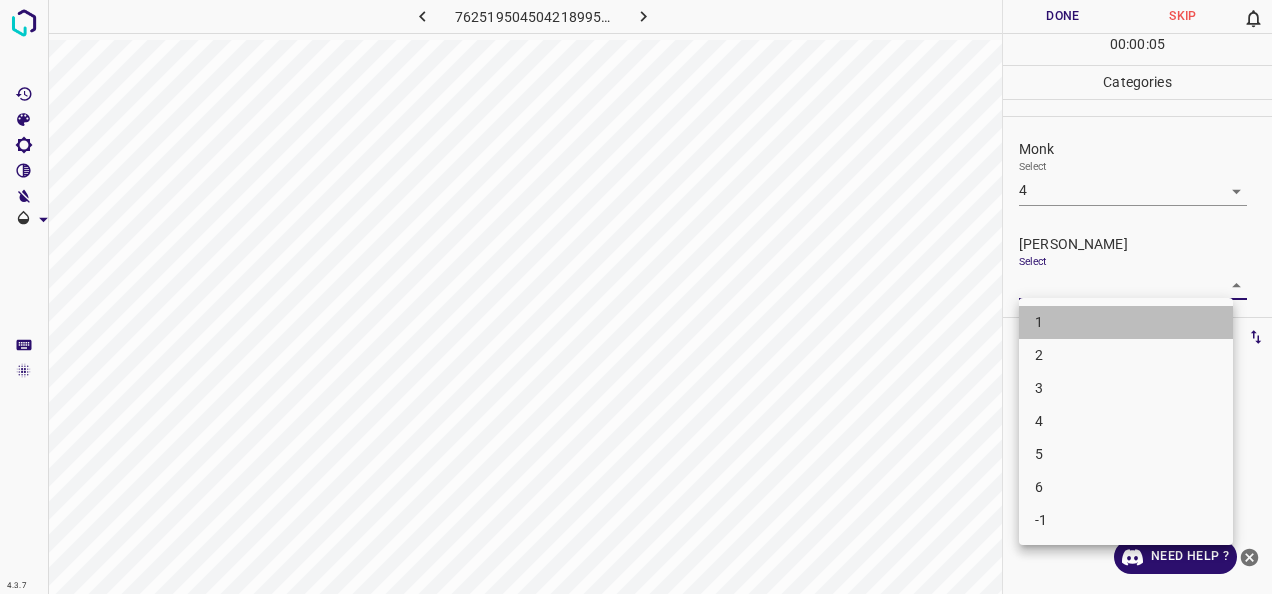 click on "1" at bounding box center [1126, 322] 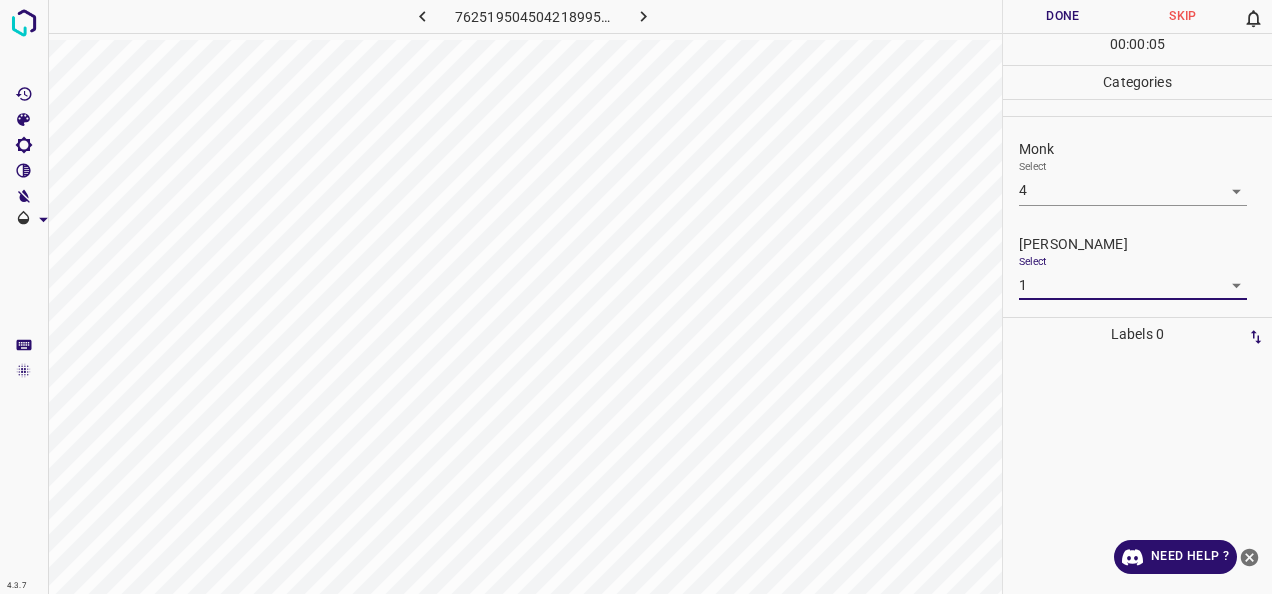 click on "Fitzpatrick   Select 1 1" at bounding box center [1137, 267] 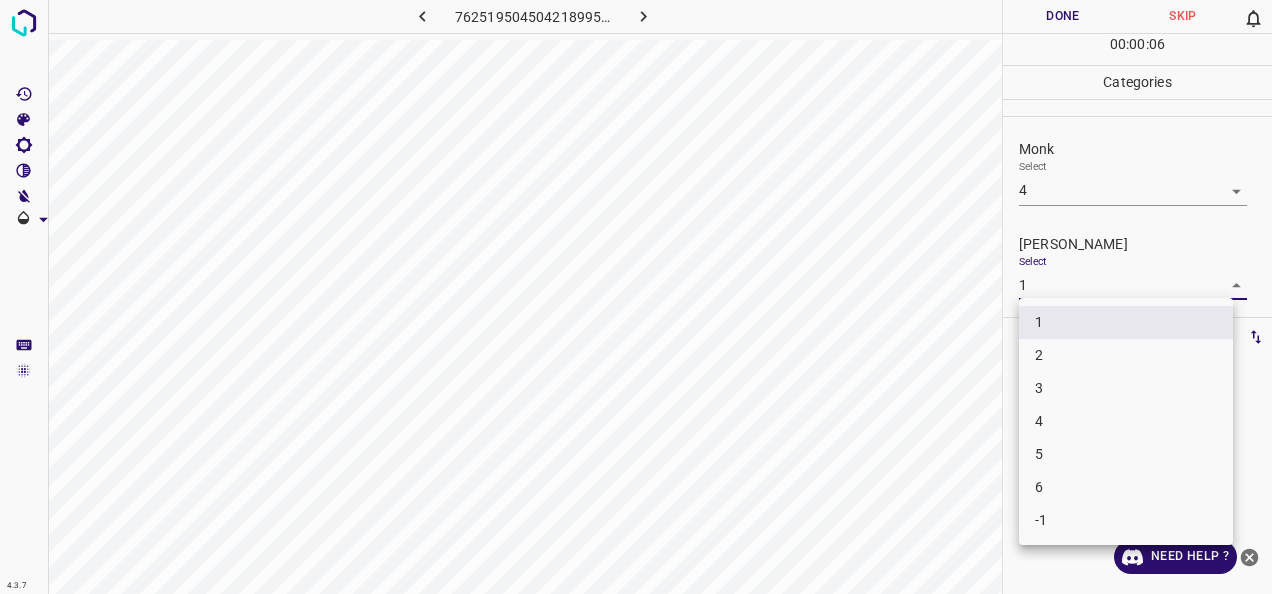 click on "4.3.7 7625195045042189957.png Done Skip 0 00   : 00   : 06   Categories Monk   Select 4 4  Fitzpatrick   Select 1 1 Labels   0 Categories 1 Monk 2  Fitzpatrick Tools Space Change between modes (Draw & Edit) I Auto labeling R Restore zoom M Zoom in N Zoom out Delete Delete selecte label Filters Z Restore filters X Saturation filter C Brightness filter V Contrast filter B Gray scale filter General O Download Need Help ? - Text - Hide - Delete 1 2 3 4 5 6 -1" at bounding box center [636, 297] 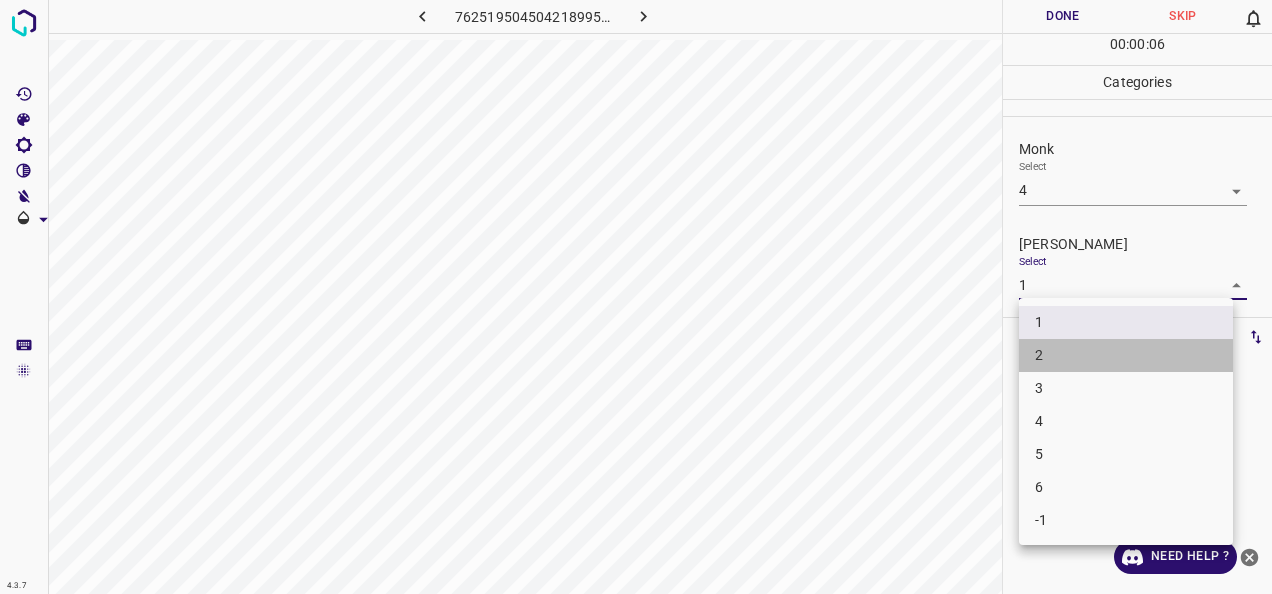 click on "2" at bounding box center (1126, 355) 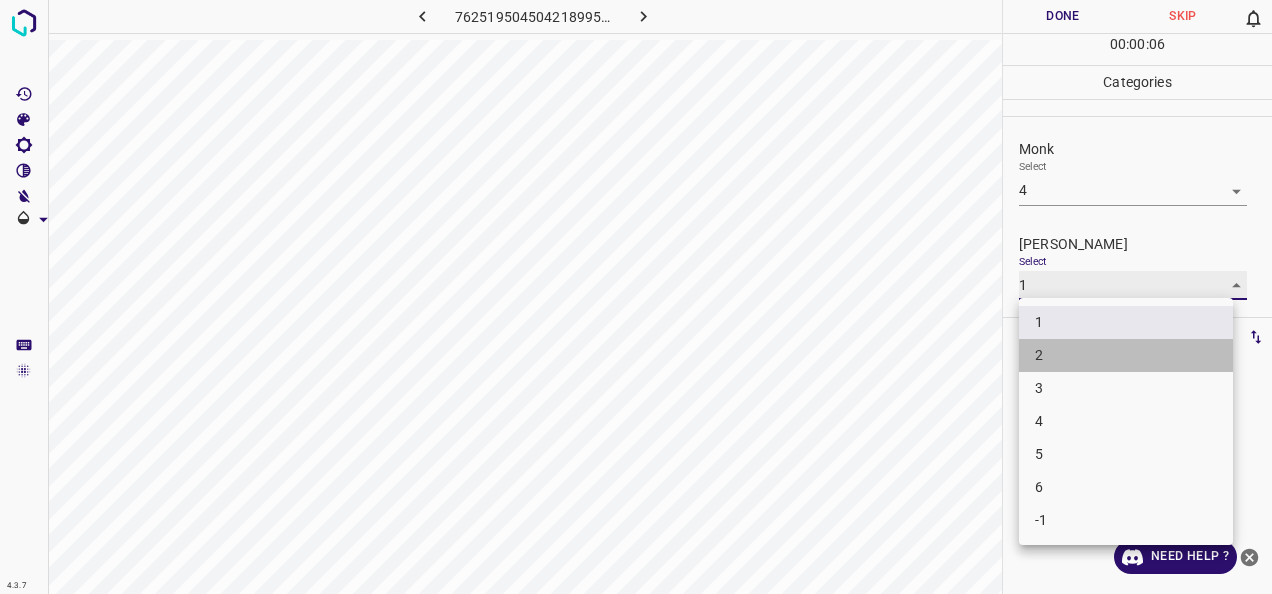 type on "2" 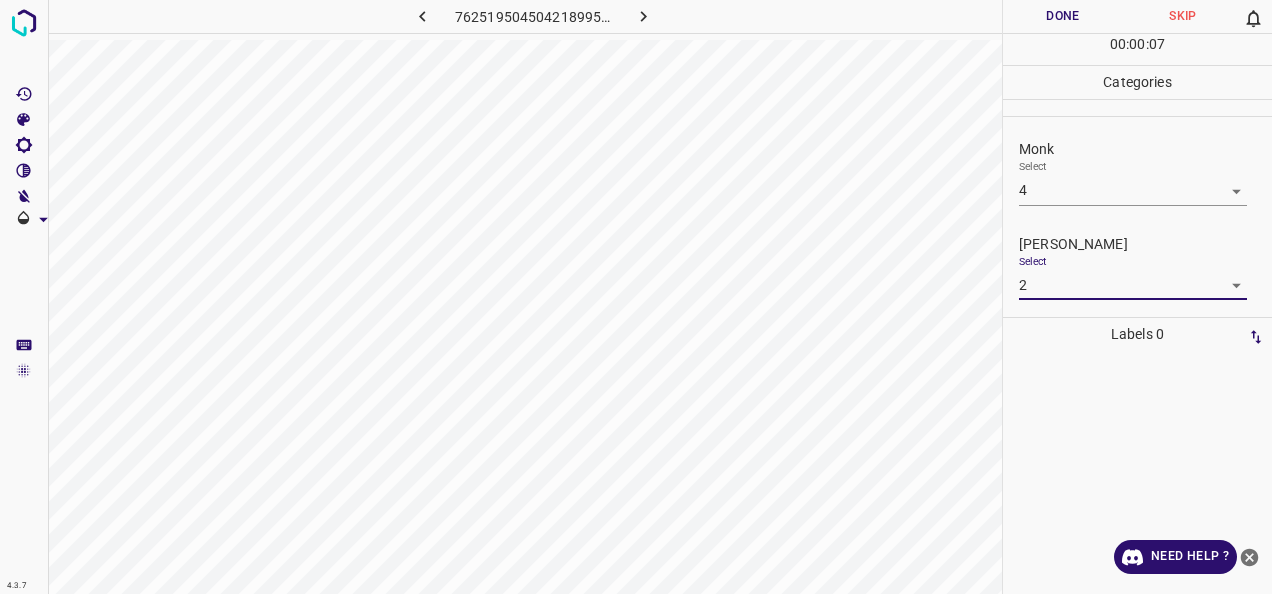 click on "Done" at bounding box center (1063, 16) 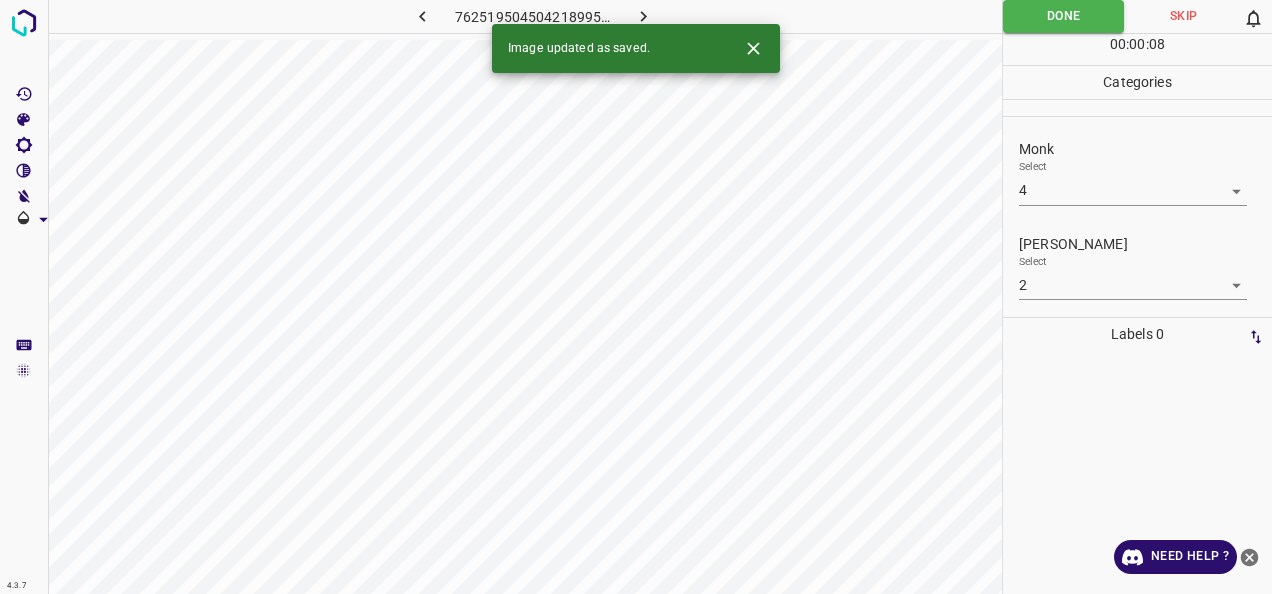 click 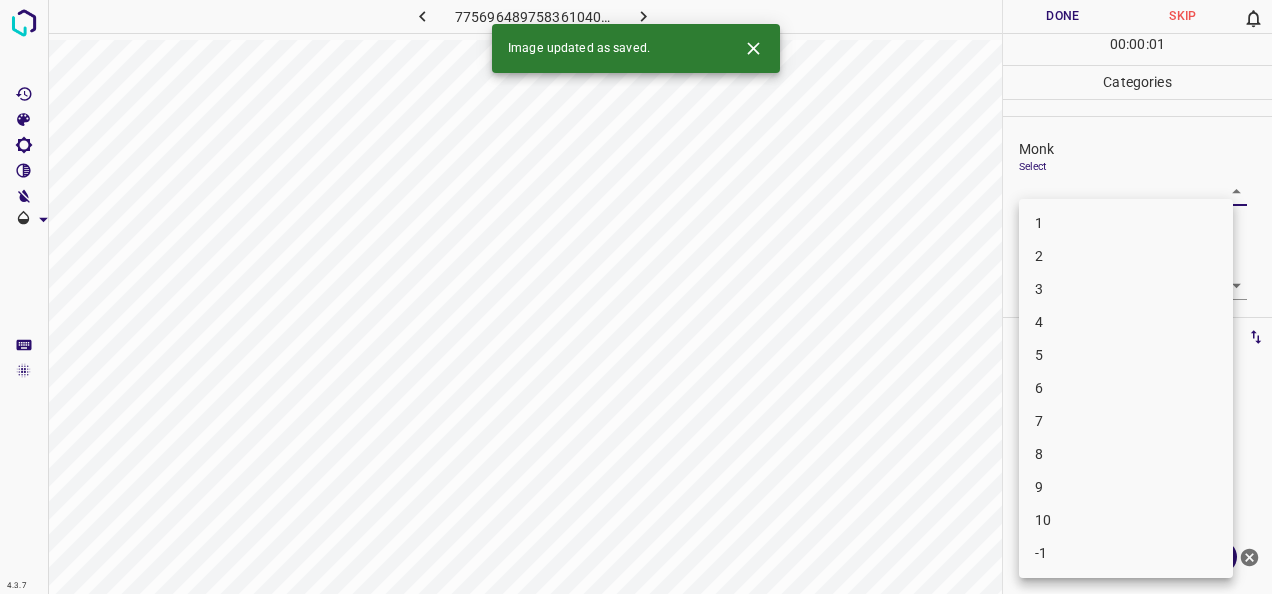 click on "4.3.7 7756964897583610406.png Done Skip 0 00   : 00   : 01   Categories Monk   Select ​  Fitzpatrick   Select ​ Labels   0 Categories 1 Monk 2  Fitzpatrick Tools Space Change between modes (Draw & Edit) I Auto labeling R Restore zoom M Zoom in N Zoom out Delete Delete selecte label Filters Z Restore filters X Saturation filter C Brightness filter V Contrast filter B Gray scale filter General O Download Image updated as saved. Need Help ? - Text - Hide - Delete 1 2 3 4 5 6 7 8 9 10 -1" at bounding box center [636, 297] 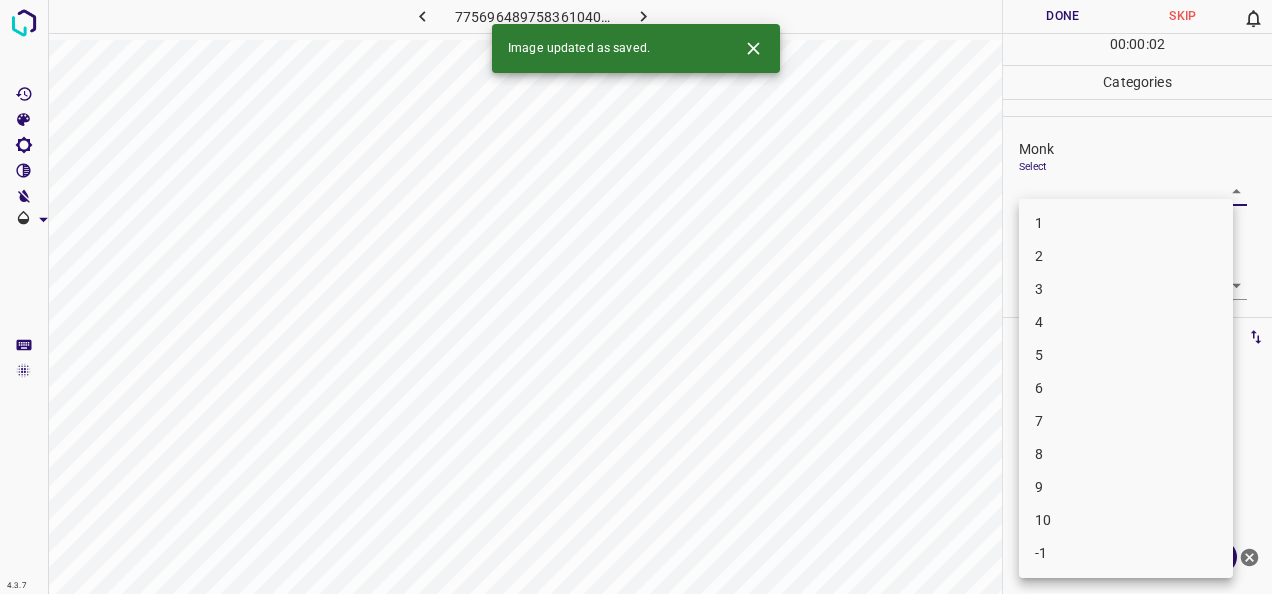 click on "3" at bounding box center [1126, 289] 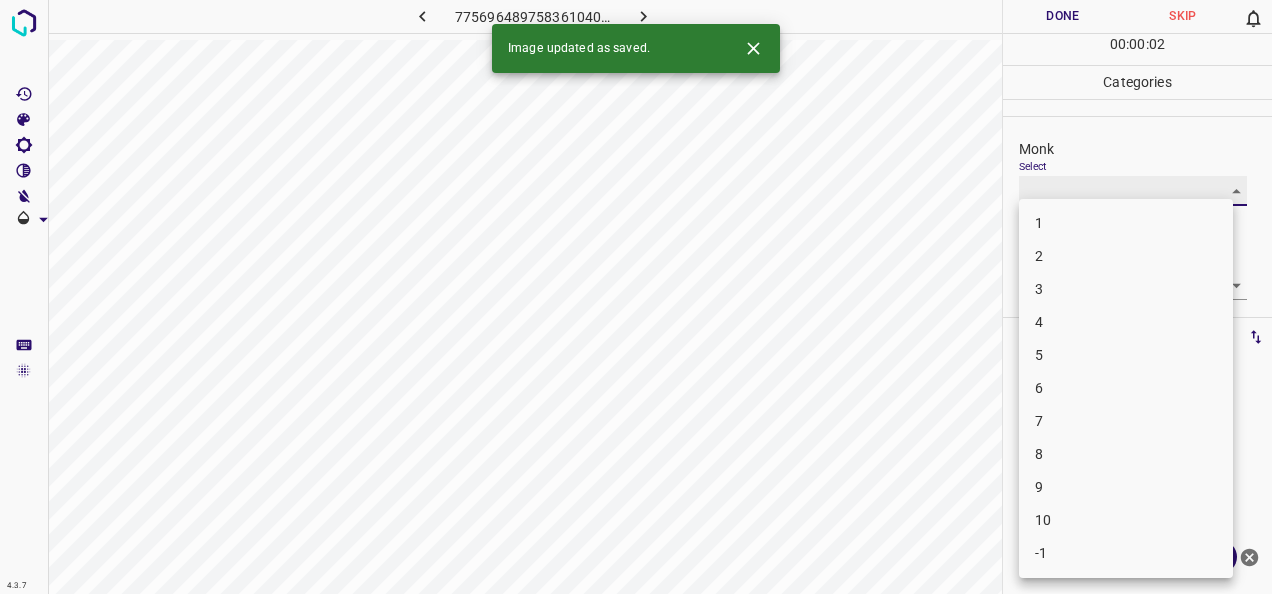 type on "3" 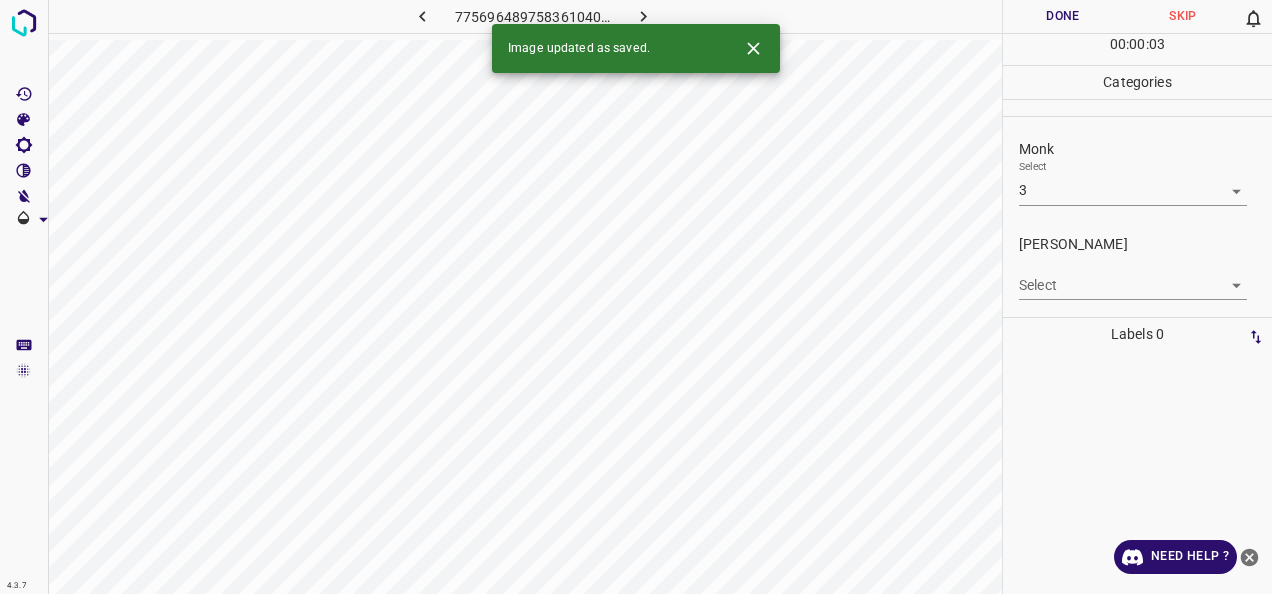 click on "4.3.7 7756964897583610406.png Done Skip 0 00   : 00   : 03   Categories Monk   Select 3 3  Fitzpatrick   Select ​ Labels   0 Categories 1 Monk 2  Fitzpatrick Tools Space Change between modes (Draw & Edit) I Auto labeling R Restore zoom M Zoom in N Zoom out Delete Delete selecte label Filters Z Restore filters X Saturation filter C Brightness filter V Contrast filter B Gray scale filter General O Download Image updated as saved. Need Help ? - Text - Hide - Delete" at bounding box center [636, 297] 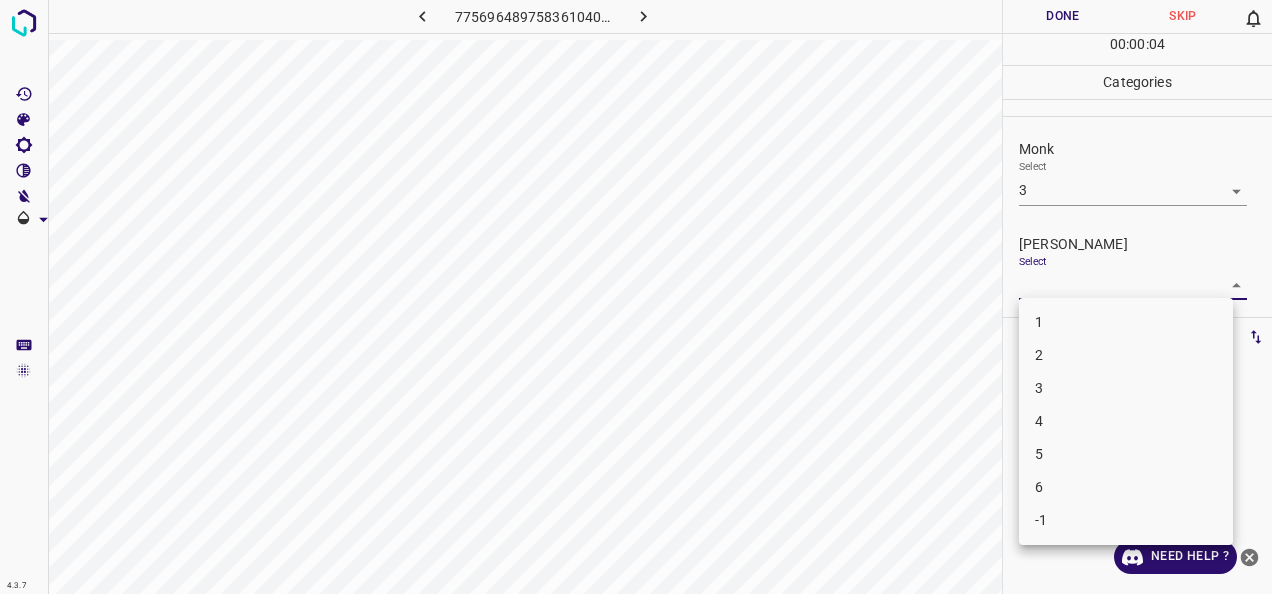 click on "2" at bounding box center (1126, 355) 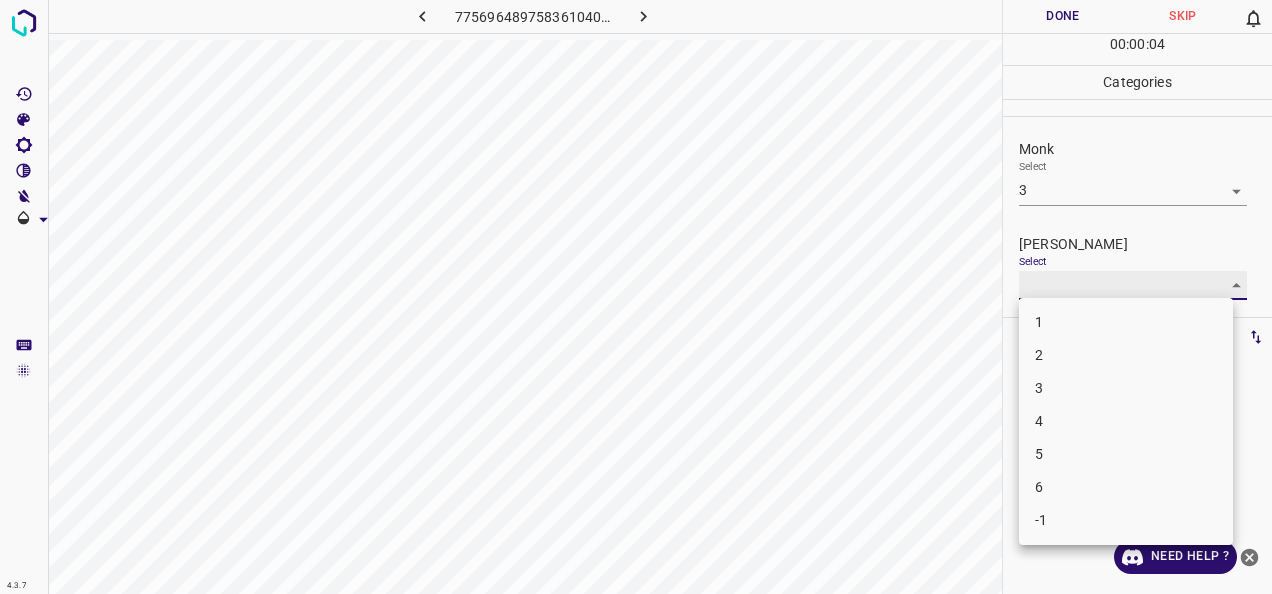 type on "2" 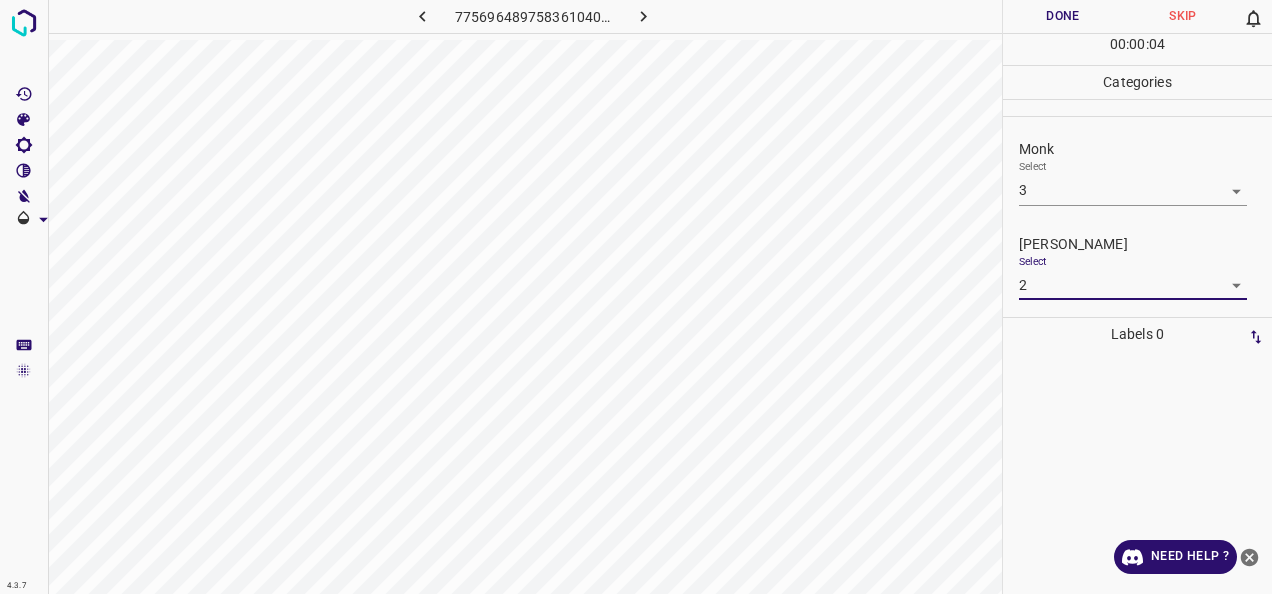 click on "Done" at bounding box center (1063, 16) 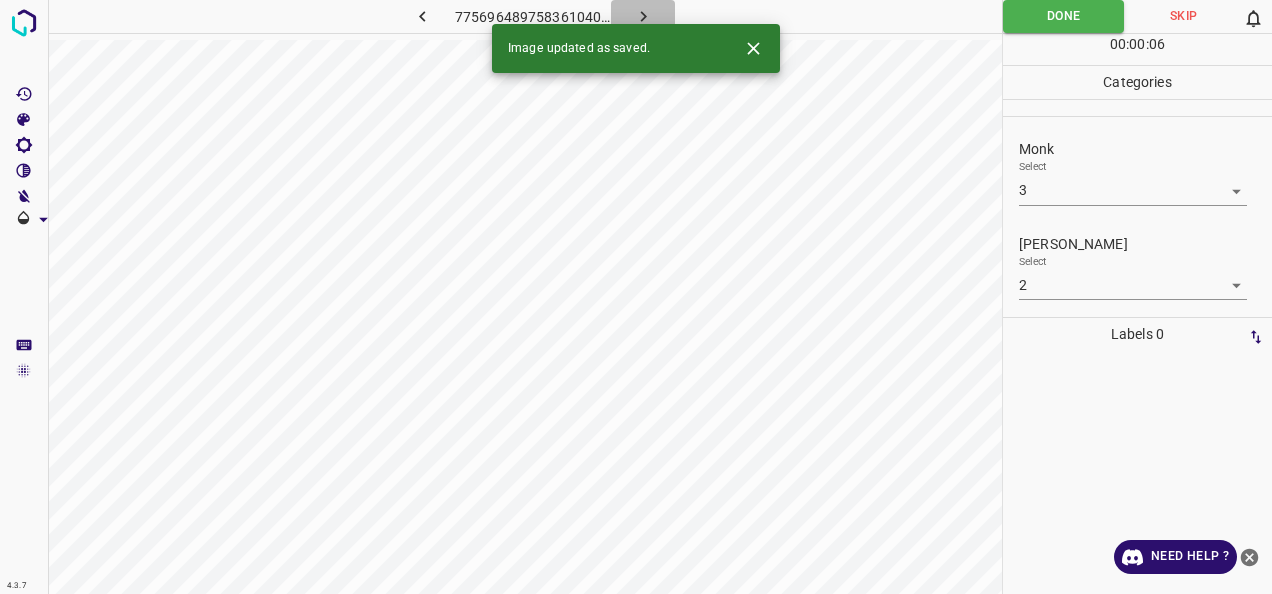 click at bounding box center [643, 16] 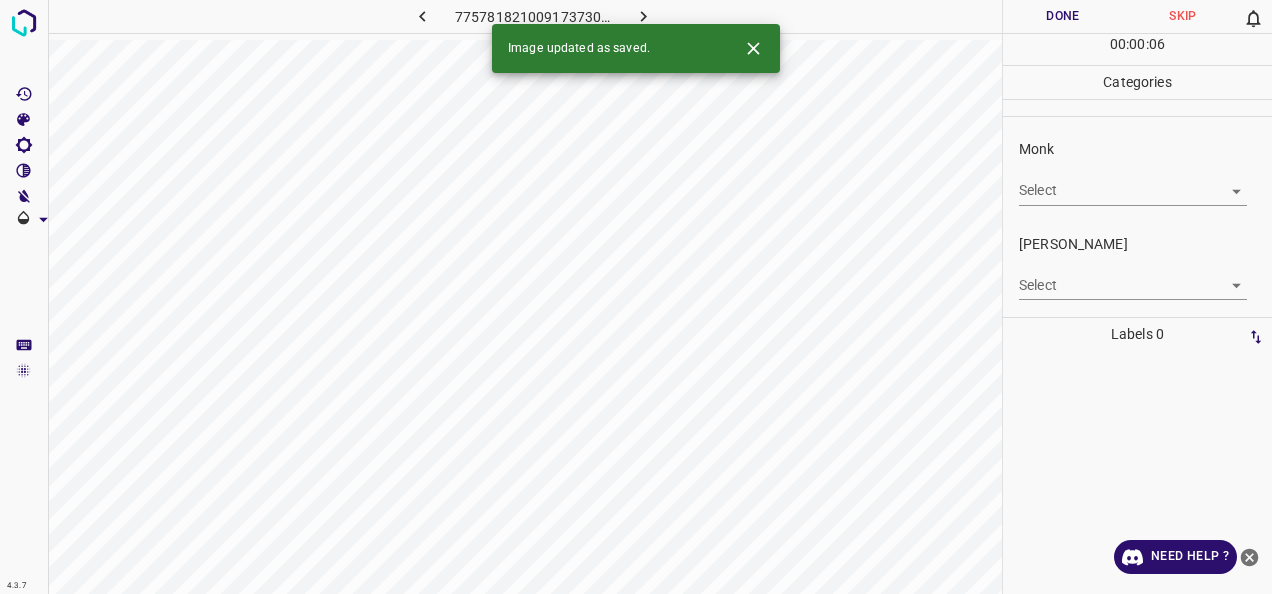 click on "4.3.7 775781821009173730.png Done Skip 0 00   : 00   : 06   Categories Monk   Select ​  Fitzpatrick   Select ​ Labels   0 Categories 1 Monk 2  Fitzpatrick Tools Space Change between modes (Draw & Edit) I Auto labeling R Restore zoom M Zoom in N Zoom out Delete Delete selecte label Filters Z Restore filters X Saturation filter C Brightness filter V Contrast filter B Gray scale filter General O Download Image updated as saved. Need Help ? - Text - Hide - Delete" at bounding box center (636, 297) 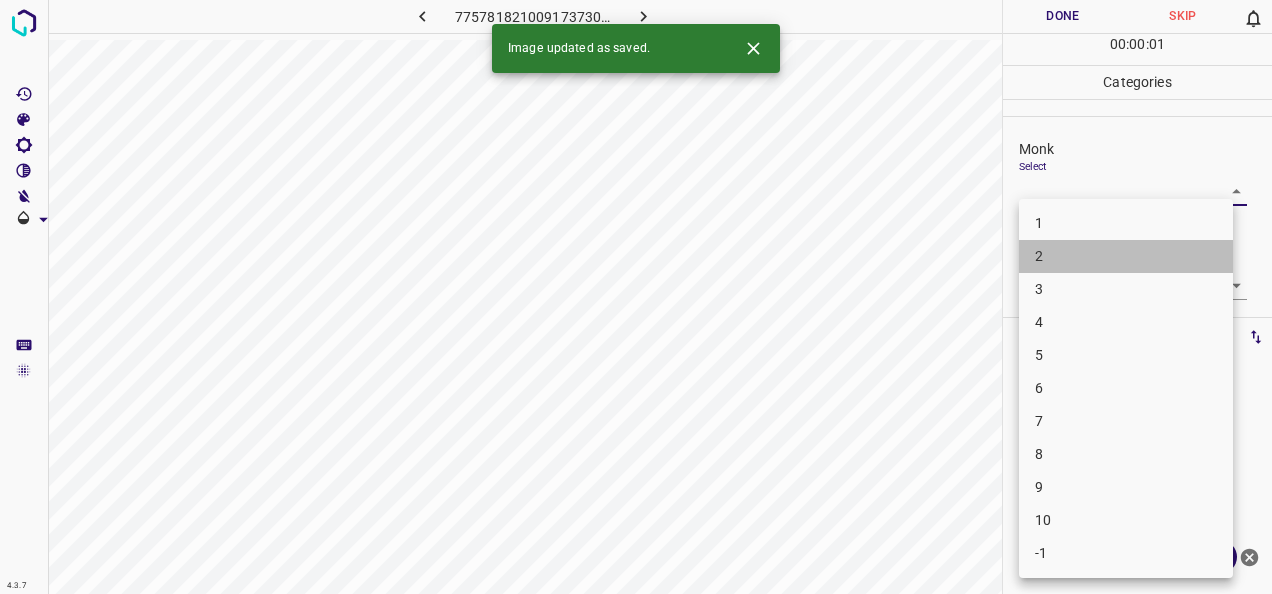 click on "2" at bounding box center [1126, 256] 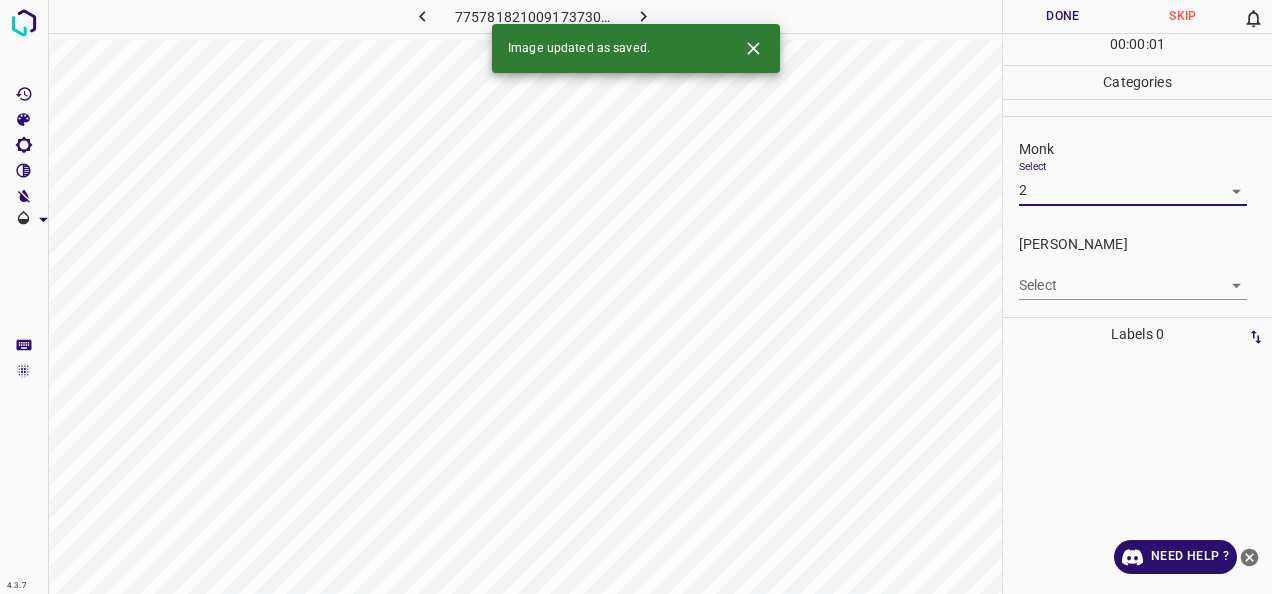 click on "4.3.7 775781821009173730.png Done Skip 0 00   : 00   : 01   Categories Monk   Select 2 2  Fitzpatrick   Select ​ Labels   0 Categories 1 Monk 2  Fitzpatrick Tools Space Change between modes (Draw & Edit) I Auto labeling R Restore zoom M Zoom in N Zoom out Delete Delete selecte label Filters Z Restore filters X Saturation filter C Brightness filter V Contrast filter B Gray scale filter General O Download Image updated as saved. Need Help ? - Text - Hide - Delete" at bounding box center [636, 297] 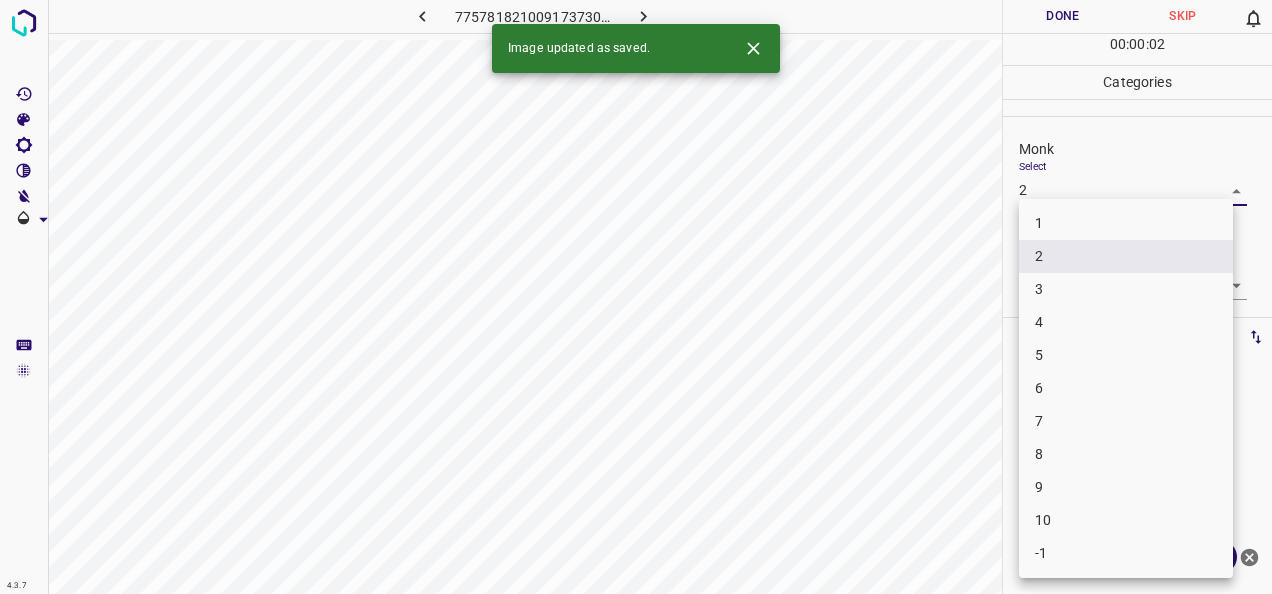 click on "3" at bounding box center (1126, 289) 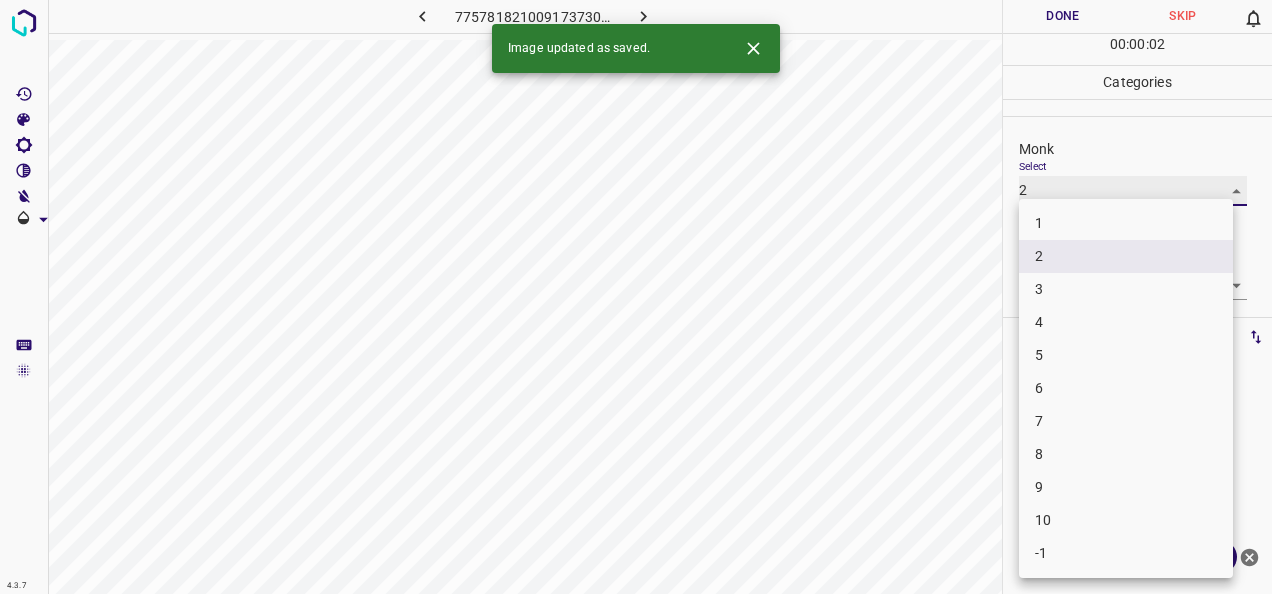 type on "3" 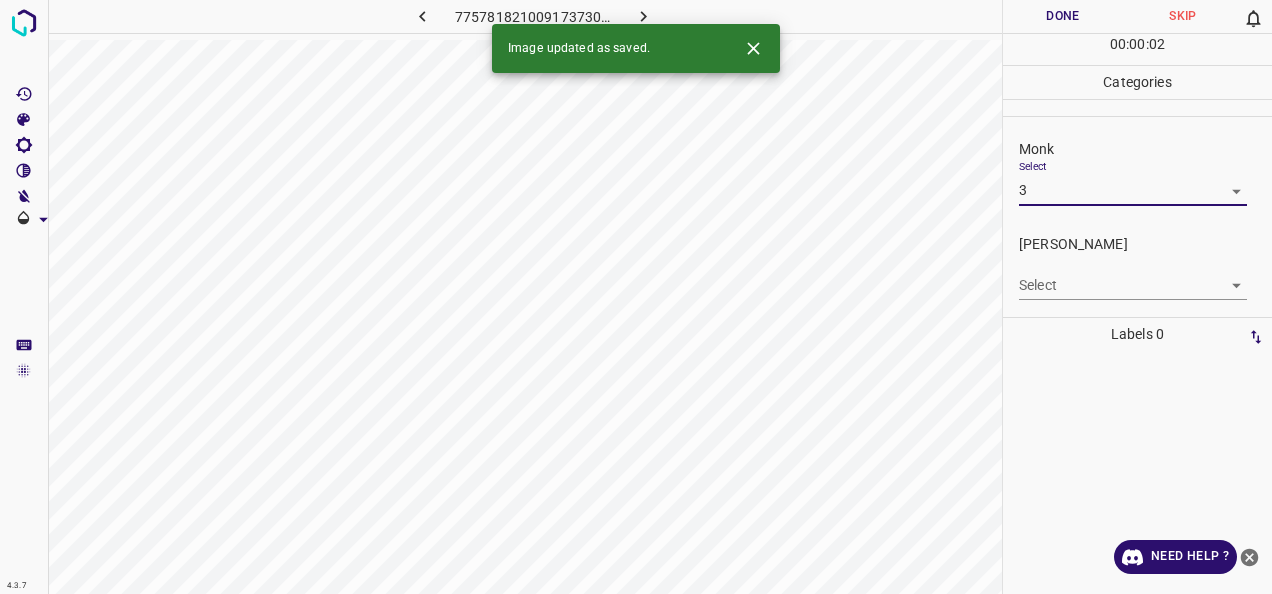 click on "4.3.7 775781821009173730.png Done Skip 0 00   : 00   : 02   Categories Monk   Select 3 3  Fitzpatrick   Select ​ Labels   0 Categories 1 Monk 2  Fitzpatrick Tools Space Change between modes (Draw & Edit) I Auto labeling R Restore zoom M Zoom in N Zoom out Delete Delete selecte label Filters Z Restore filters X Saturation filter C Brightness filter V Contrast filter B Gray scale filter General O Download Image updated as saved. Need Help ? - Text - Hide - Delete 1 2 3 4 5 6 7 8 9 10 -1" at bounding box center (636, 297) 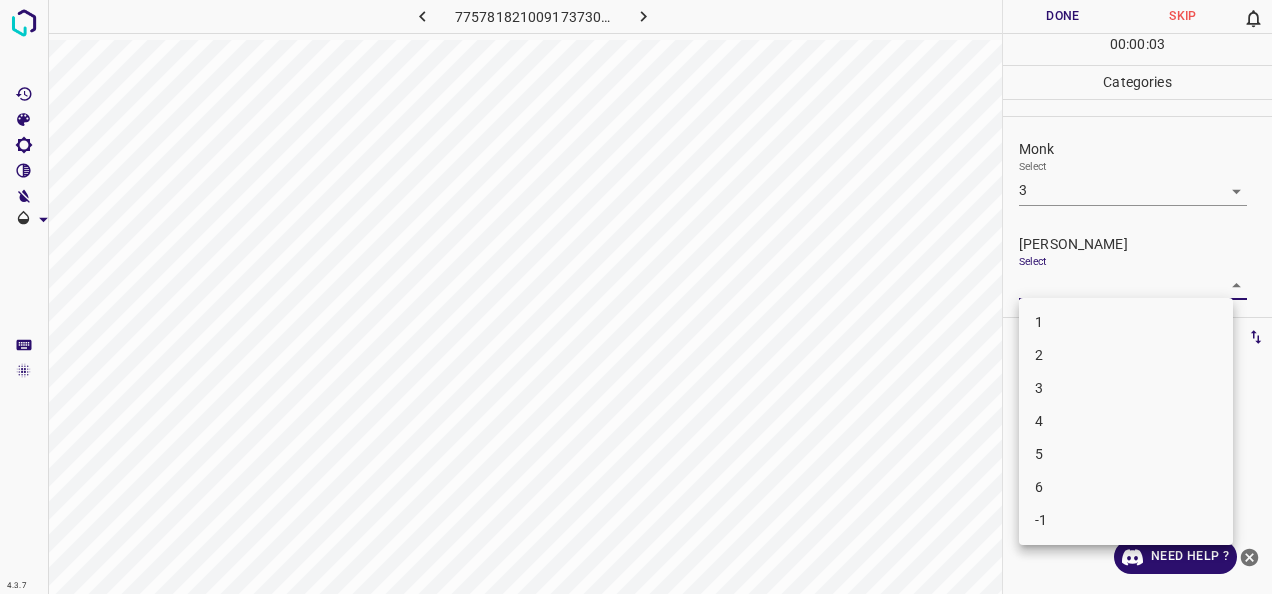 click on "2" at bounding box center [1126, 355] 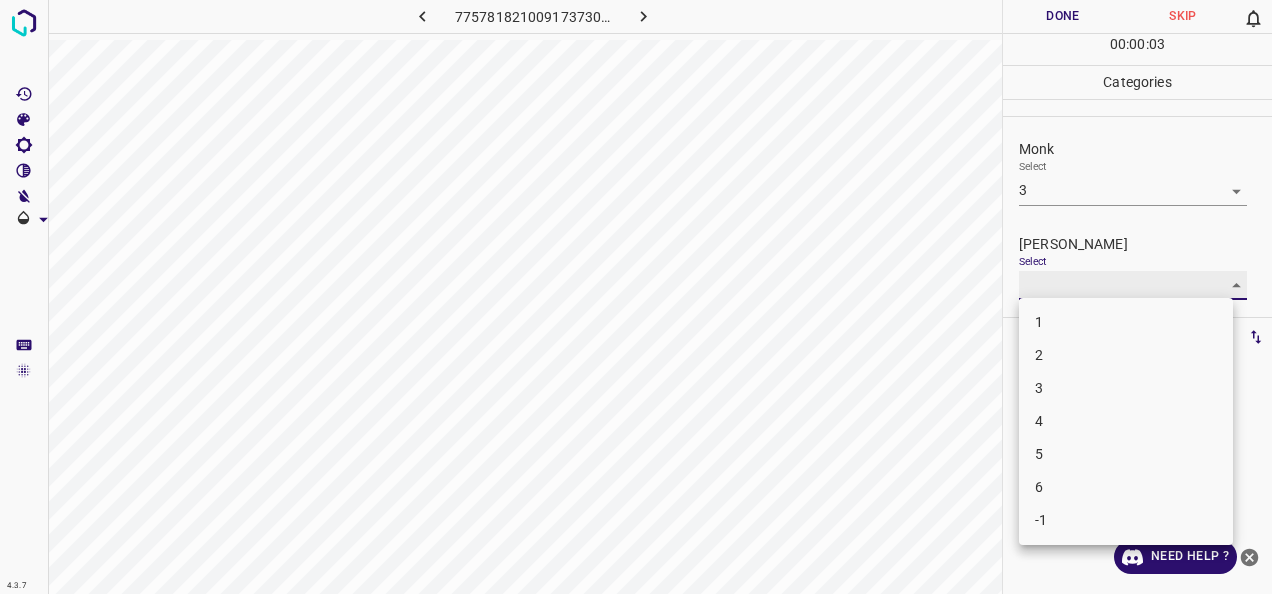 type on "2" 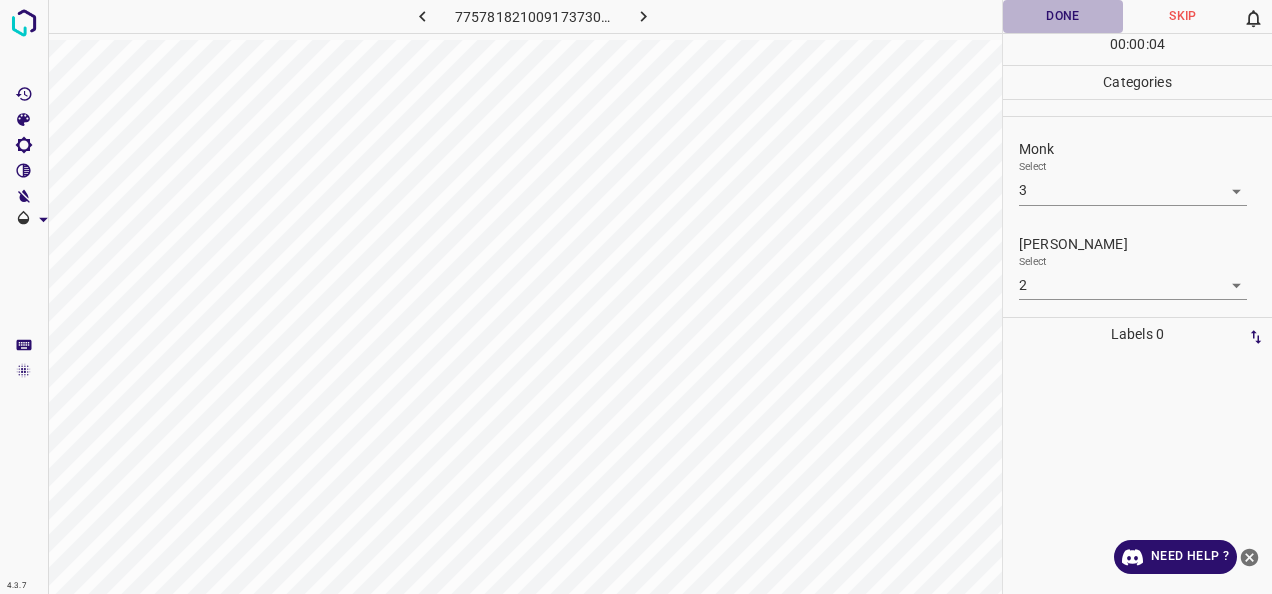click on "Done" at bounding box center (1063, 16) 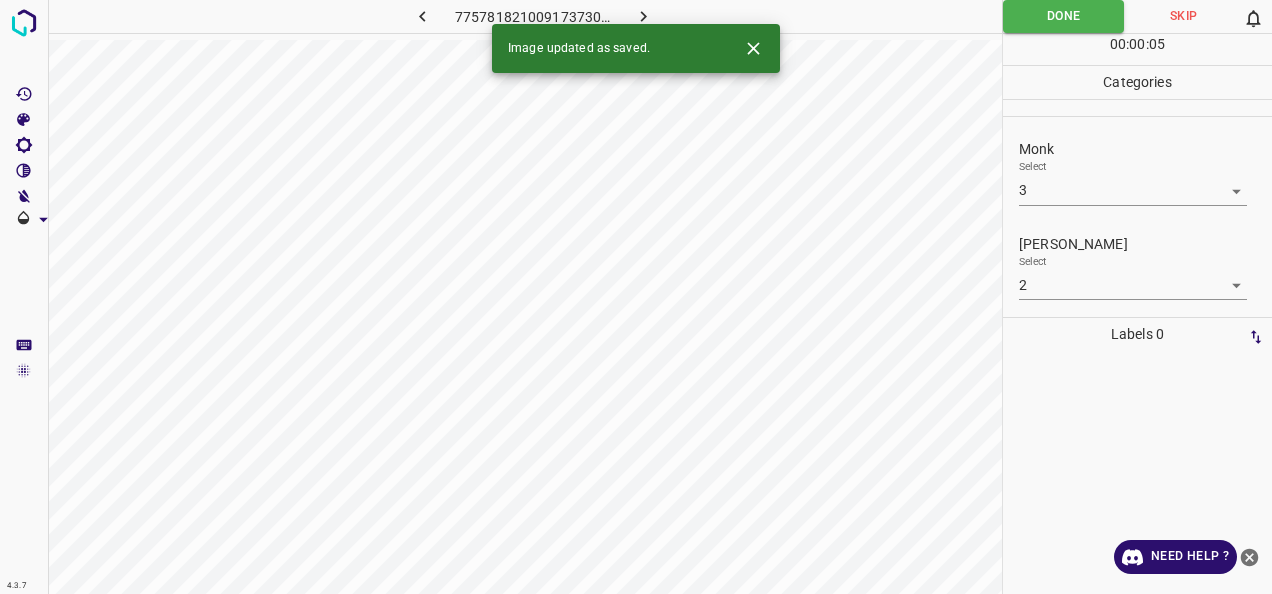 click at bounding box center (643, 16) 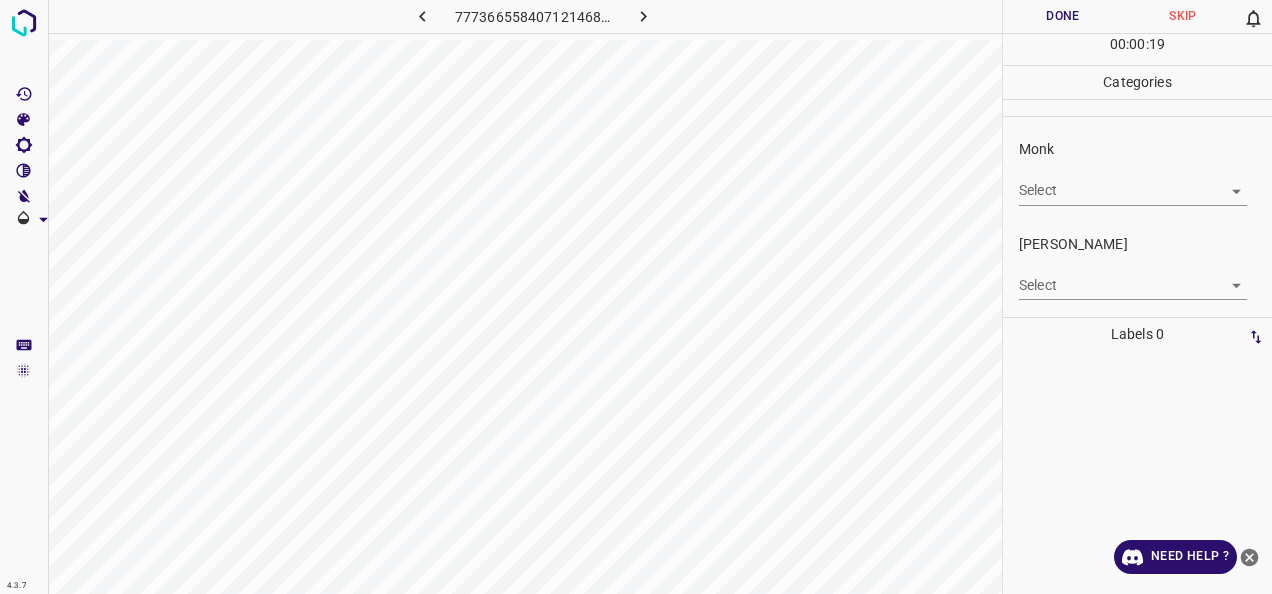 click on "Fitzpatrick   Select ​" at bounding box center (1137, 267) 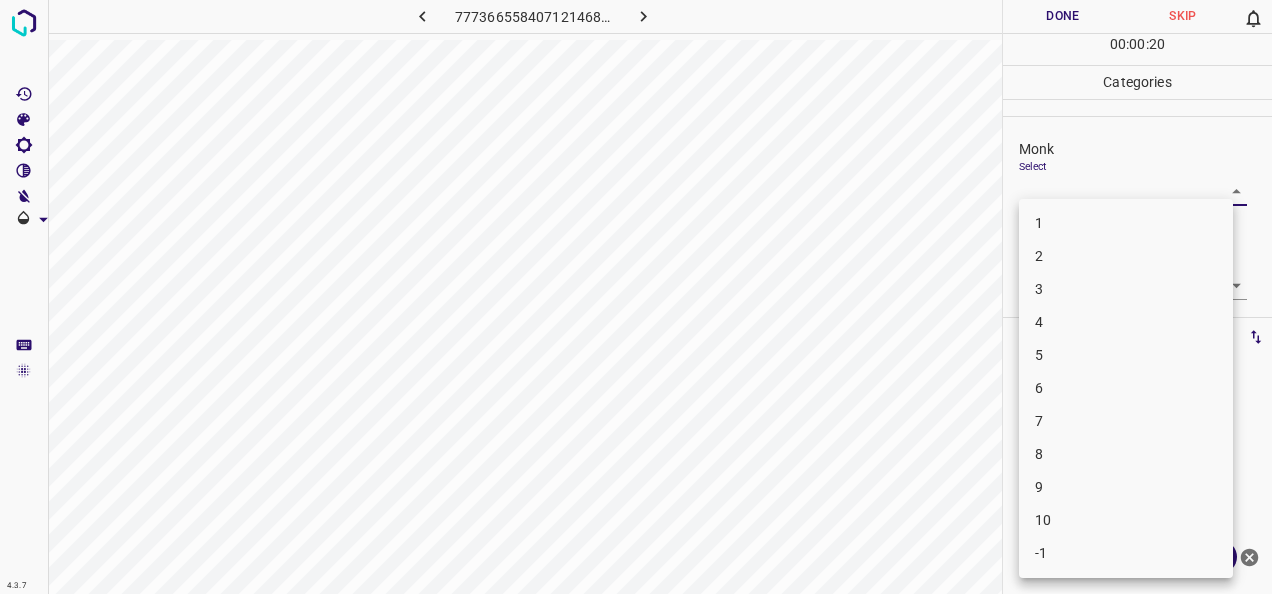 click on "5" at bounding box center [1126, 355] 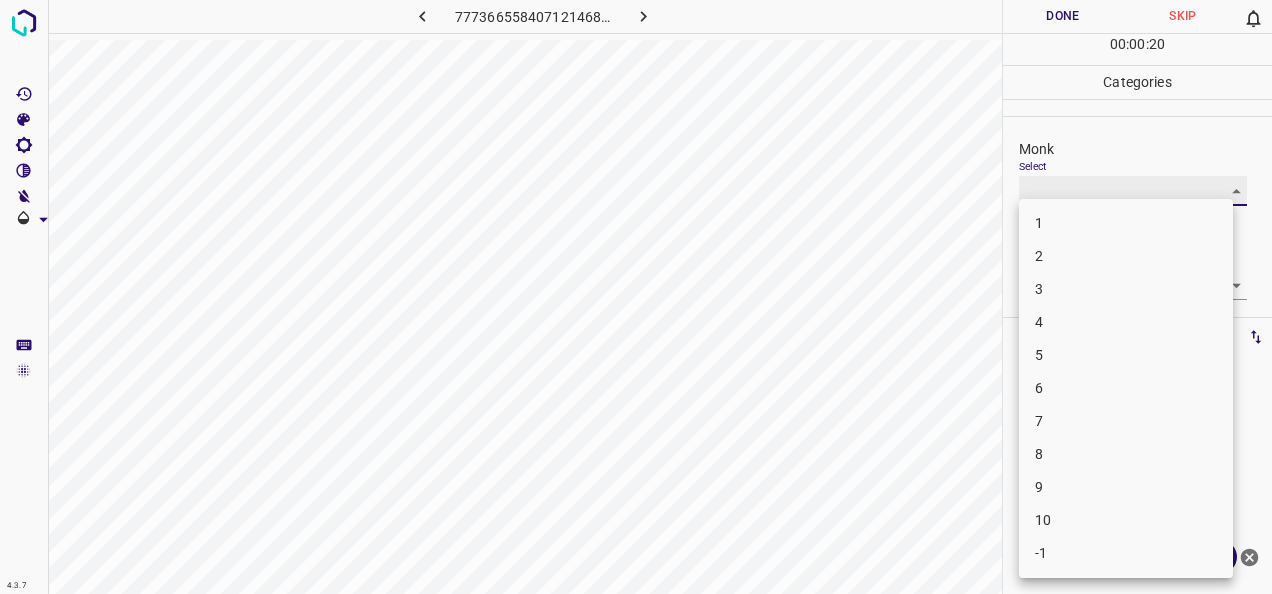 type on "5" 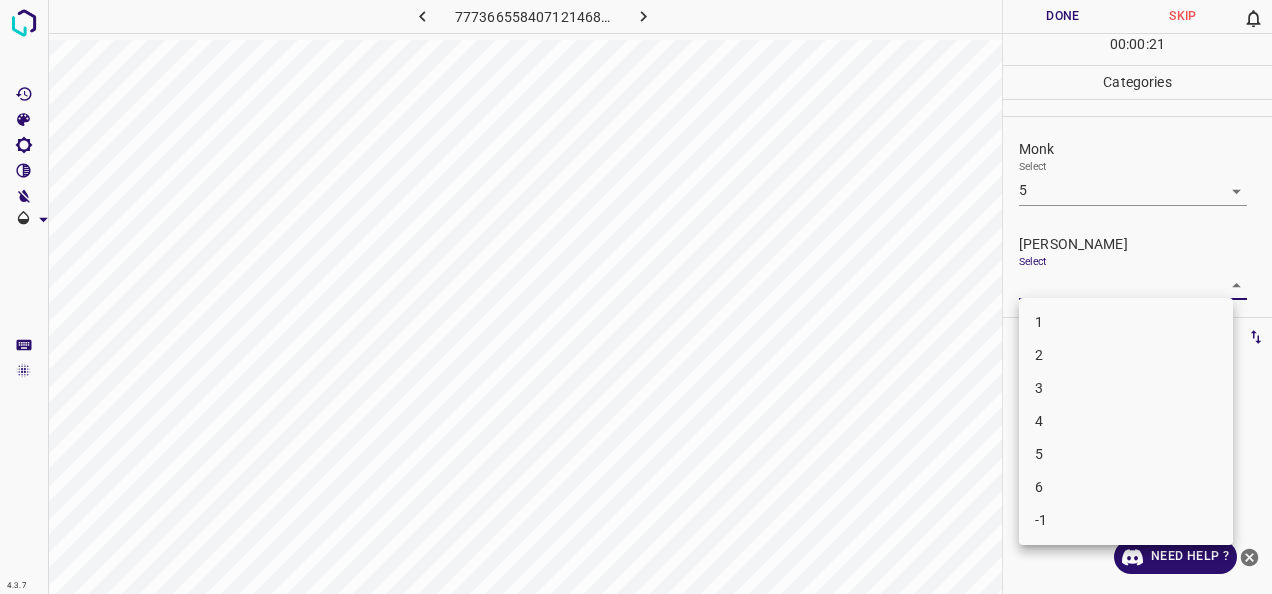click on "4.3.7 7773665584071214687.png Done Skip 0 00   : 00   : 21   Categories Monk   Select 5 5  Fitzpatrick   Select ​ Labels   0 Categories 1 Monk 2  Fitzpatrick Tools Space Change between modes (Draw & Edit) I Auto labeling R Restore zoom M Zoom in N Zoom out Delete Delete selecte label Filters Z Restore filters X Saturation filter C Brightness filter V Contrast filter B Gray scale filter General O Download Need Help ? - Text - Hide - Delete 1 2 3 4 5 6 -1" at bounding box center (636, 297) 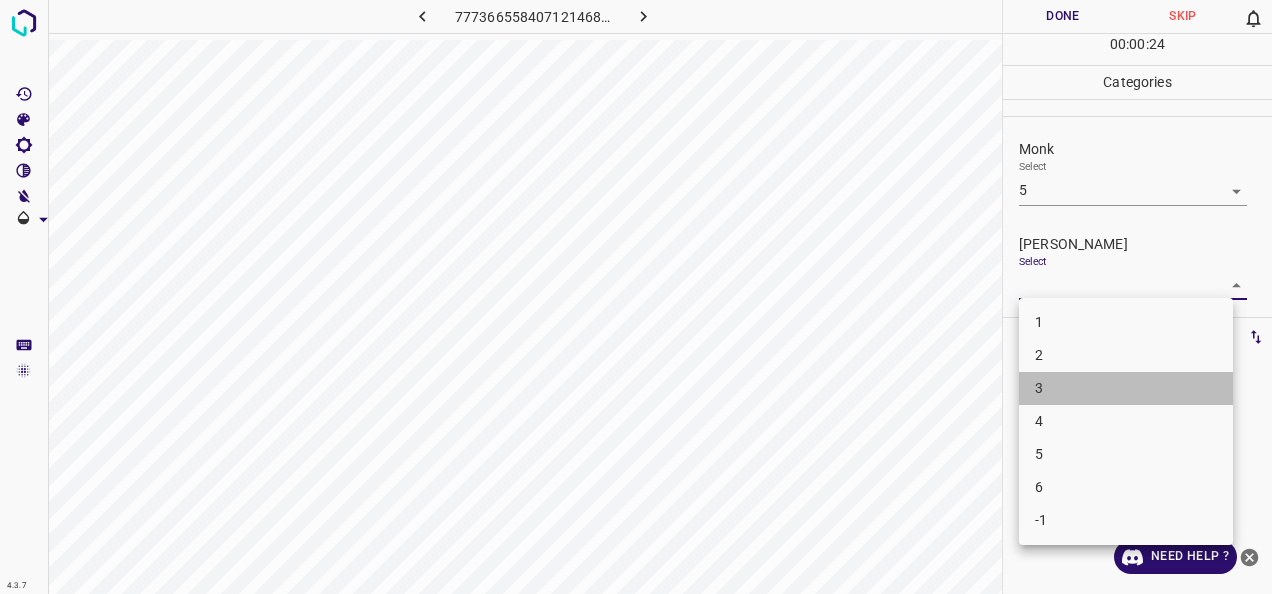 click on "3" at bounding box center [1126, 388] 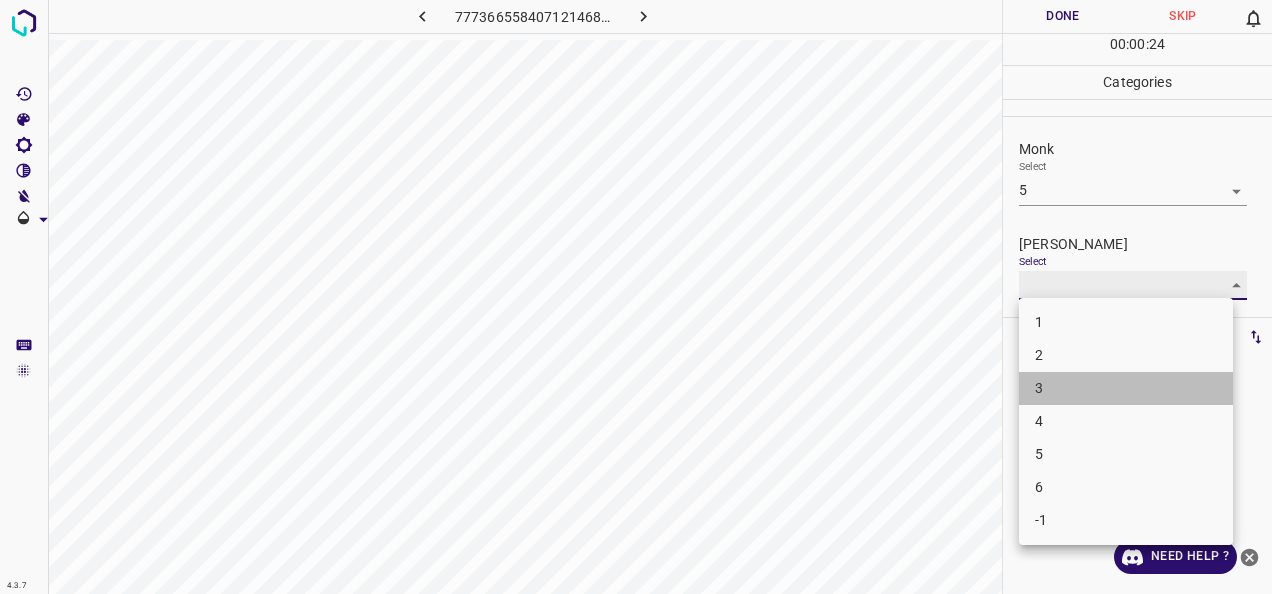 type on "3" 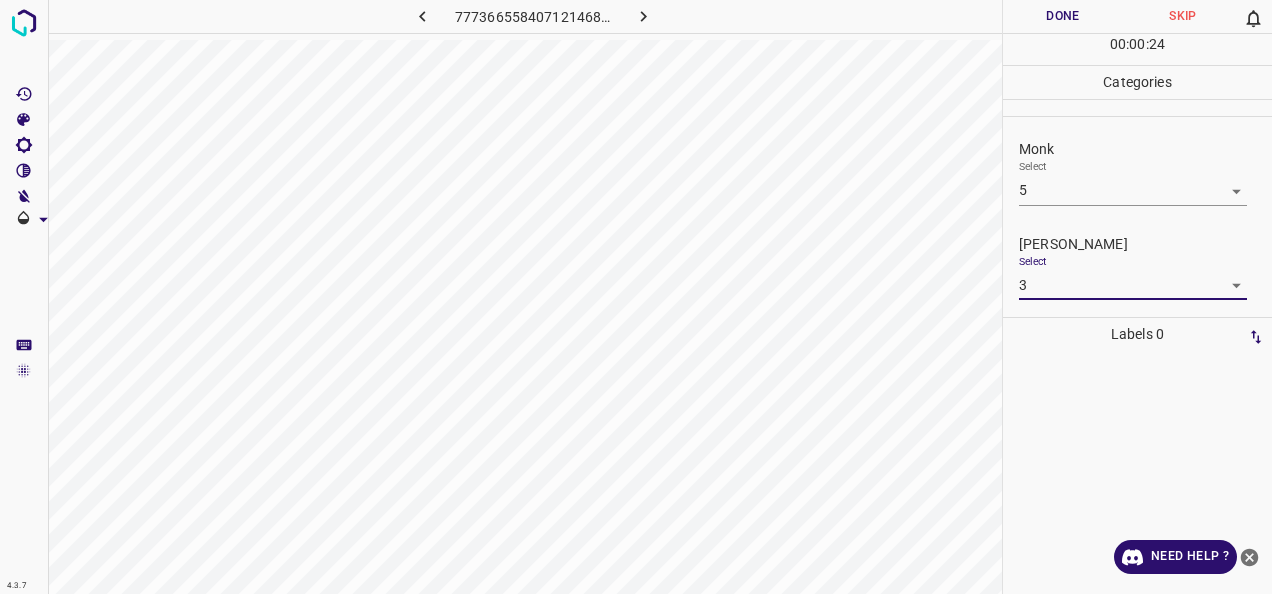 click on "4.3.7 7773665584071214687.png Done Skip 0 00   : 00   : 24   Categories Monk   Select 5 5  Fitzpatrick   Select 3 3 Labels   0 Categories 1 Monk 2  Fitzpatrick Tools Space Change between modes (Draw & Edit) I Auto labeling R Restore zoom M Zoom in N Zoom out Delete Delete selecte label Filters Z Restore filters X Saturation filter C Brightness filter V Contrast filter B Gray scale filter General O Download Need Help ? - Text - Hide - Delete" at bounding box center (636, 297) 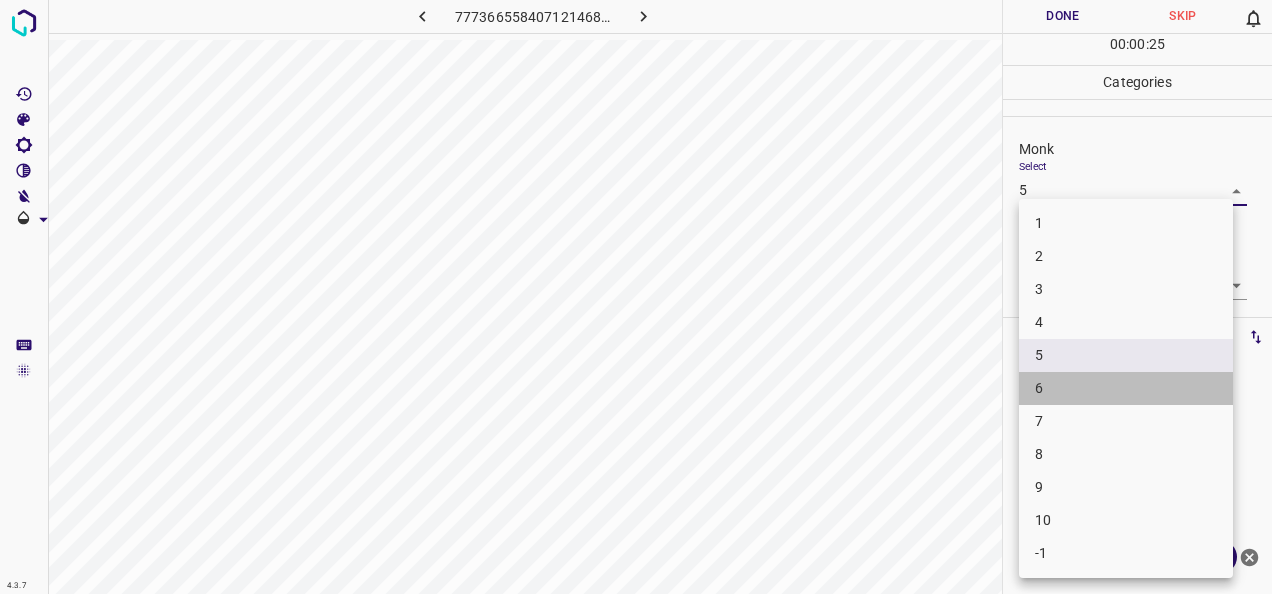 click on "6" at bounding box center [1126, 388] 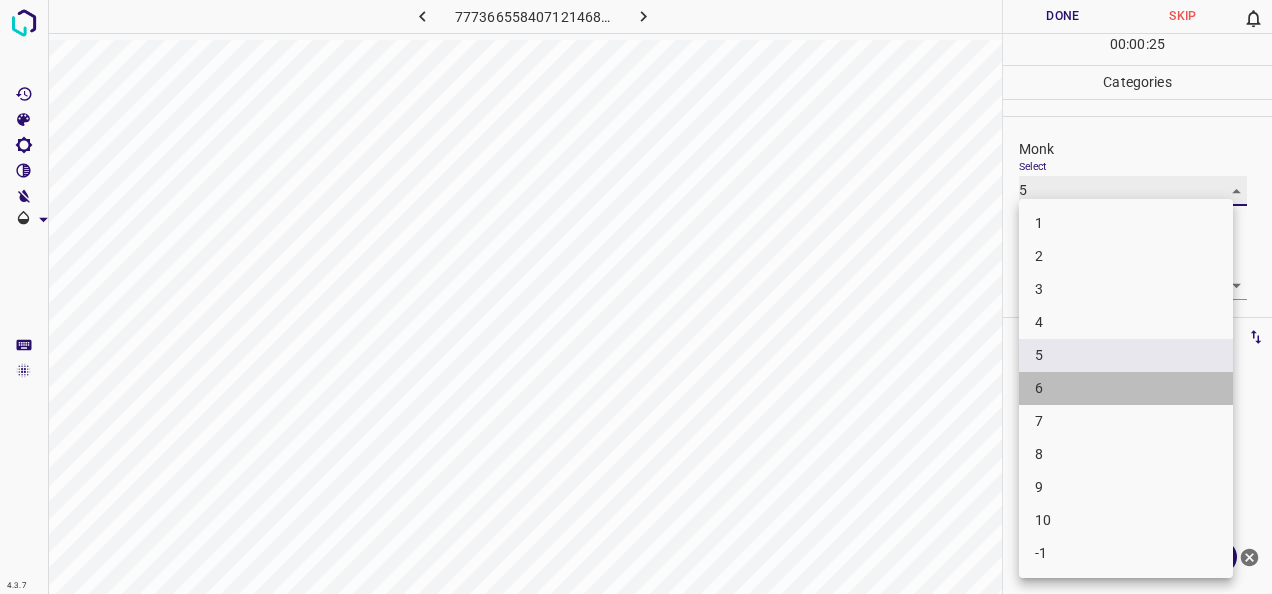 type on "6" 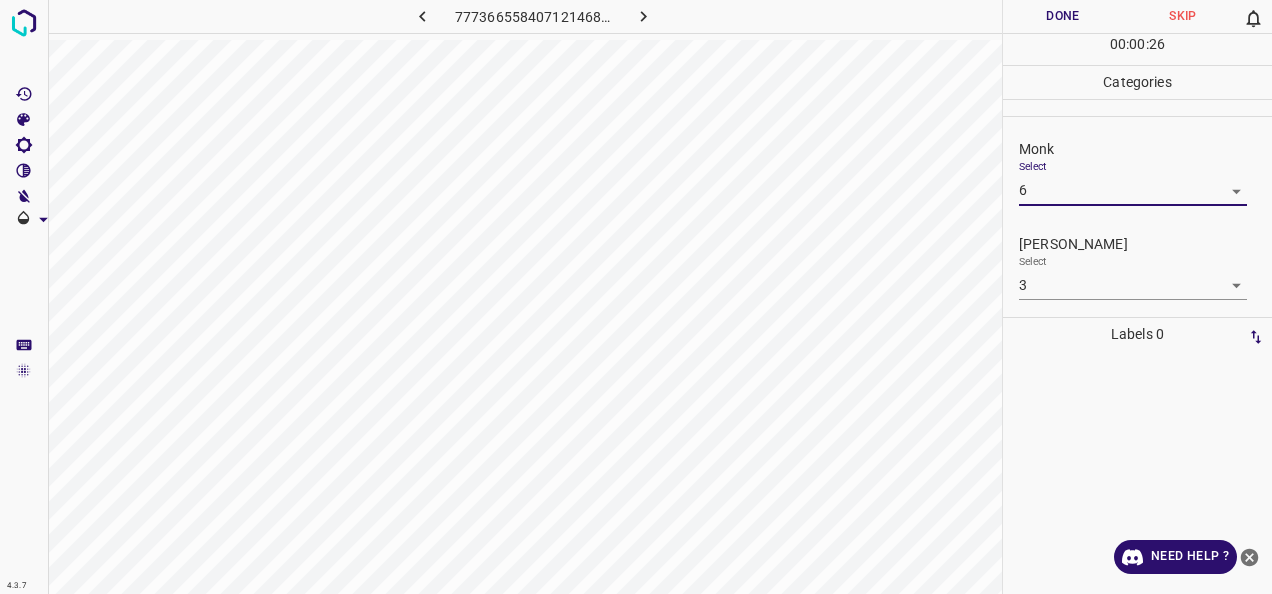 click on "Done" at bounding box center [1063, 16] 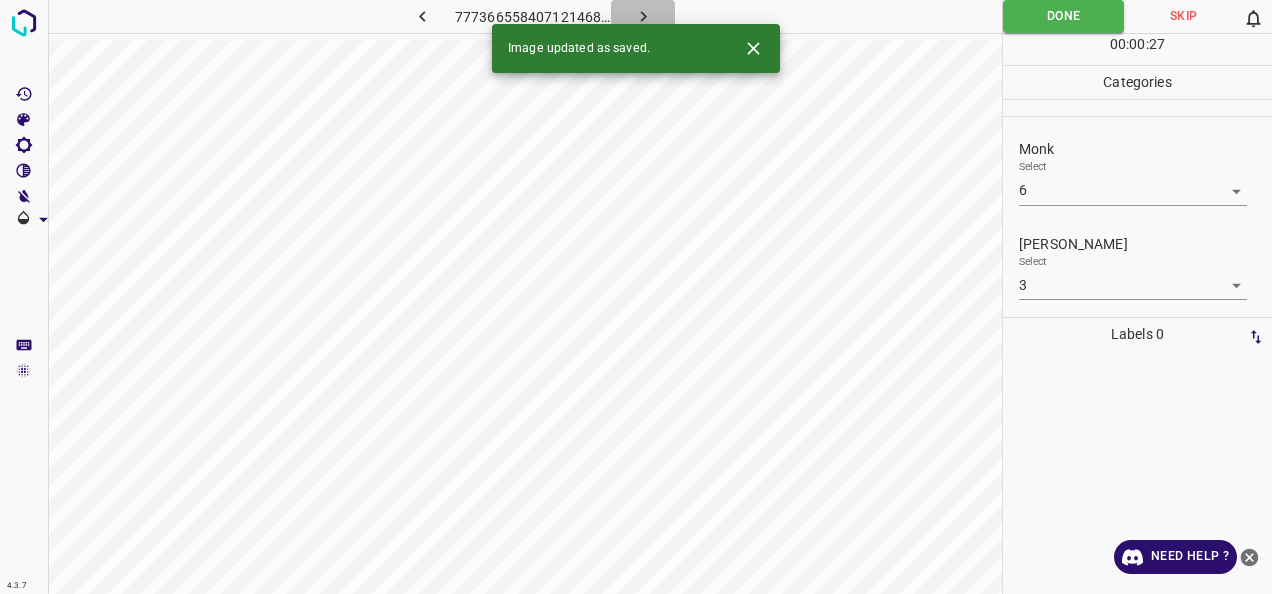 click at bounding box center (643, 16) 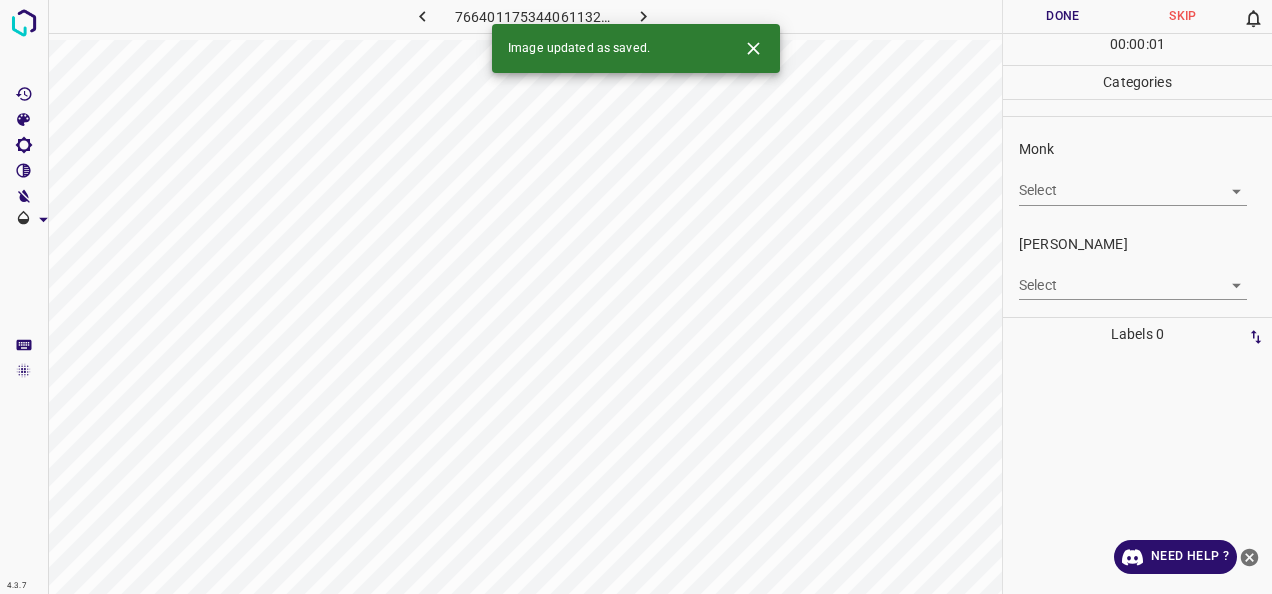 click on "4.3.7 7664011753440611322.png Done Skip 0 00   : 00   : 01   Categories Monk   Select ​  Fitzpatrick   Select ​ Labels   0 Categories 1 Monk 2  Fitzpatrick Tools Space Change between modes (Draw & Edit) I Auto labeling R Restore zoom M Zoom in N Zoom out Delete Delete selecte label Filters Z Restore filters X Saturation filter C Brightness filter V Contrast filter B Gray scale filter General O Download Image updated as saved. Need Help ? - Text - Hide - Delete" at bounding box center (636, 297) 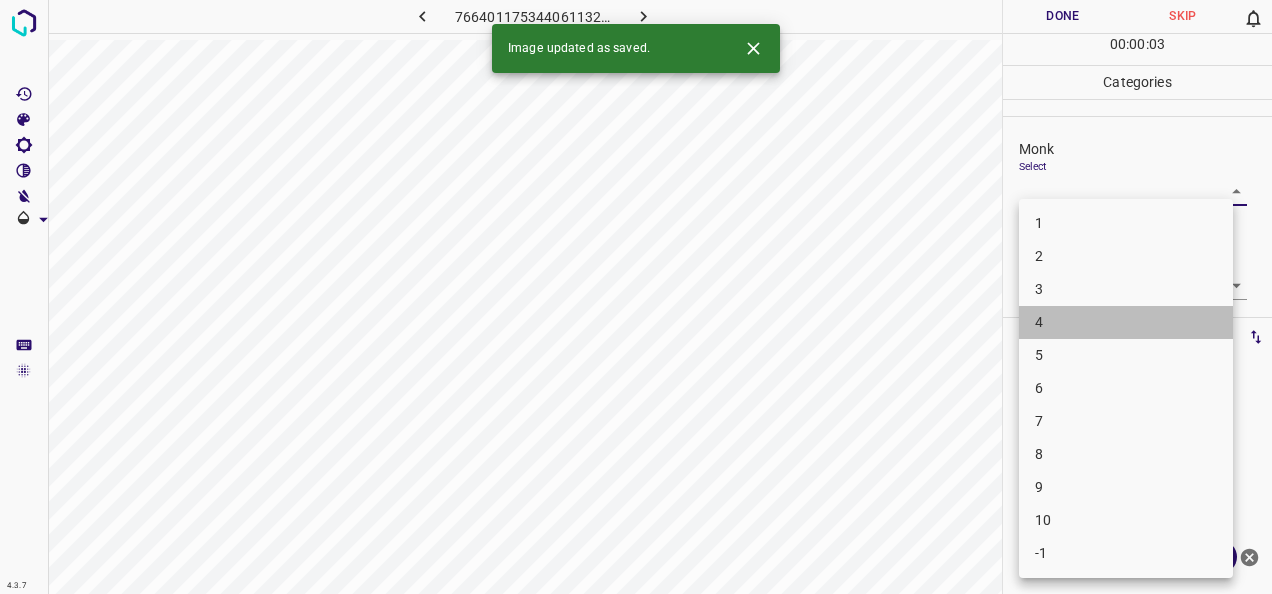 click on "4" at bounding box center (1126, 322) 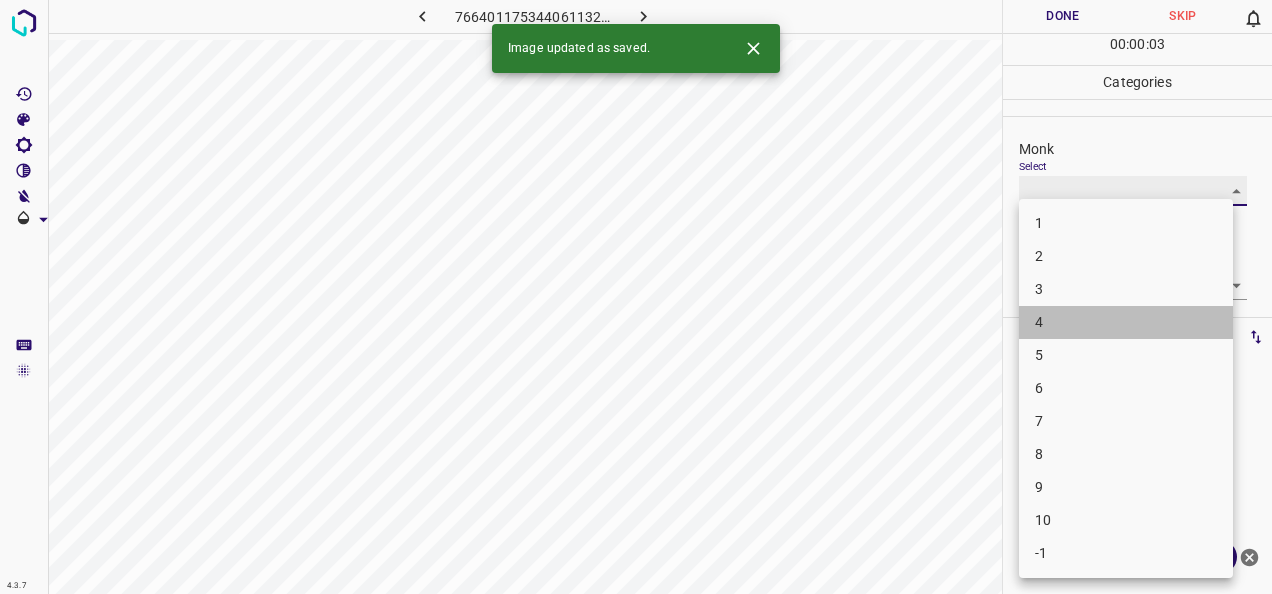 type on "4" 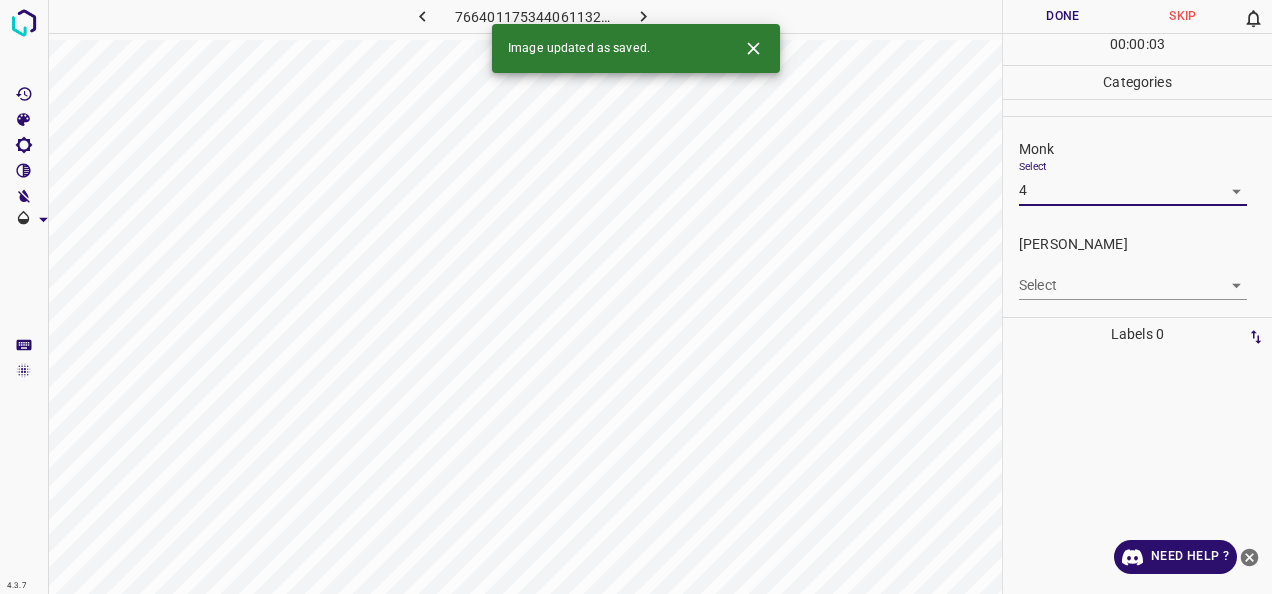 click on "4.3.7 7664011753440611322.png Done Skip 0 00   : 00   : 03   Categories Monk   Select 4 4  Fitzpatrick   Select ​ Labels   0 Categories 1 Monk 2  Fitzpatrick Tools Space Change between modes (Draw & Edit) I Auto labeling R Restore zoom M Zoom in N Zoom out Delete Delete selecte label Filters Z Restore filters X Saturation filter C Brightness filter V Contrast filter B Gray scale filter General O Download Image updated as saved. Need Help ? - Text - Hide - Delete" at bounding box center (636, 297) 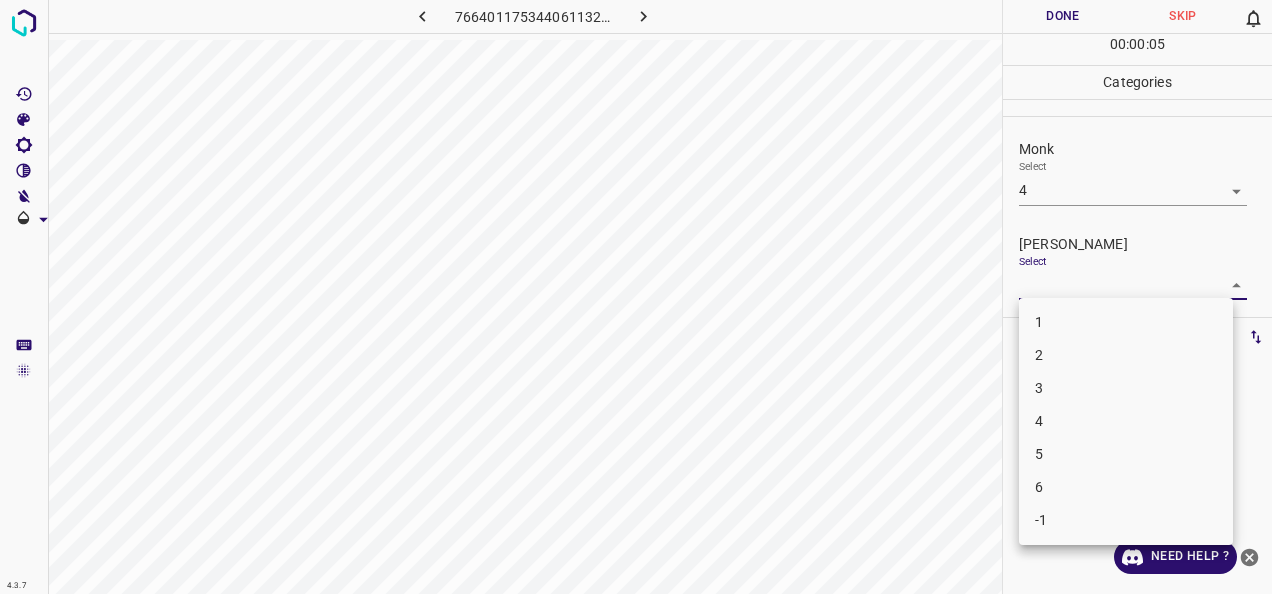 click on "2" at bounding box center (1126, 355) 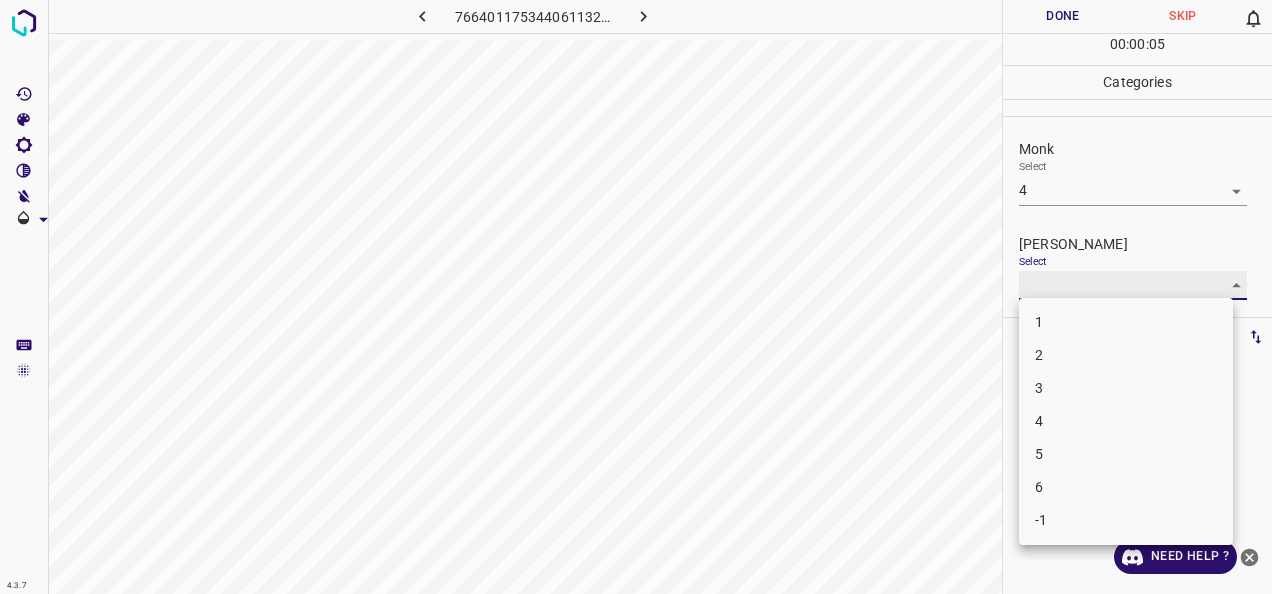 type on "2" 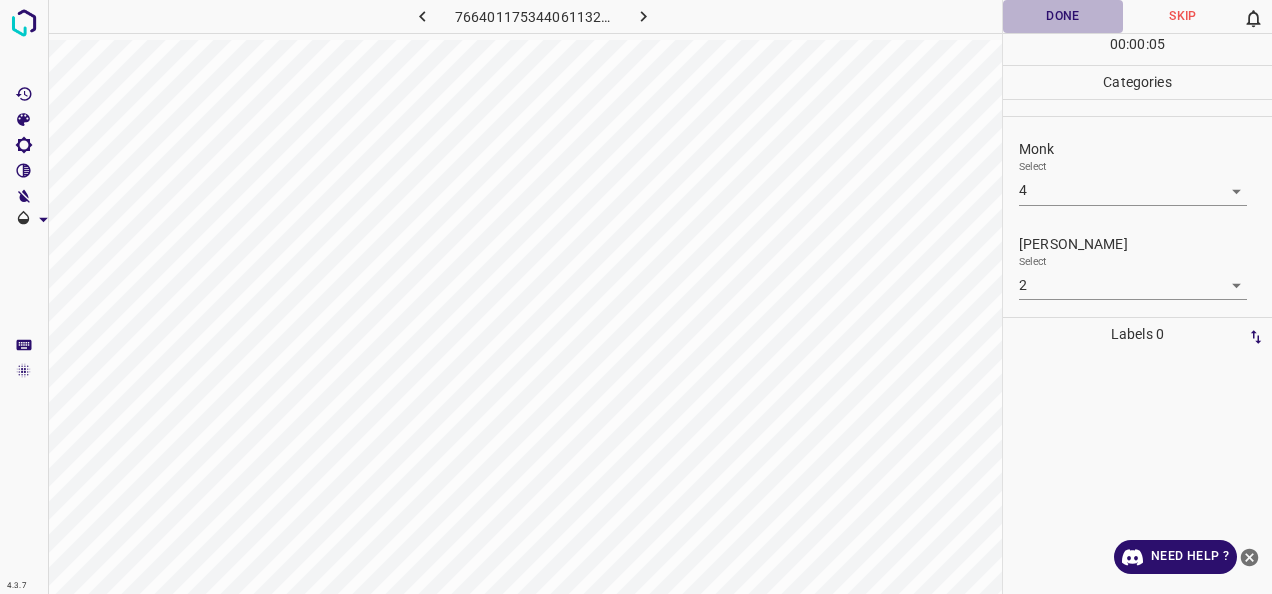 click on "Done" at bounding box center [1063, 16] 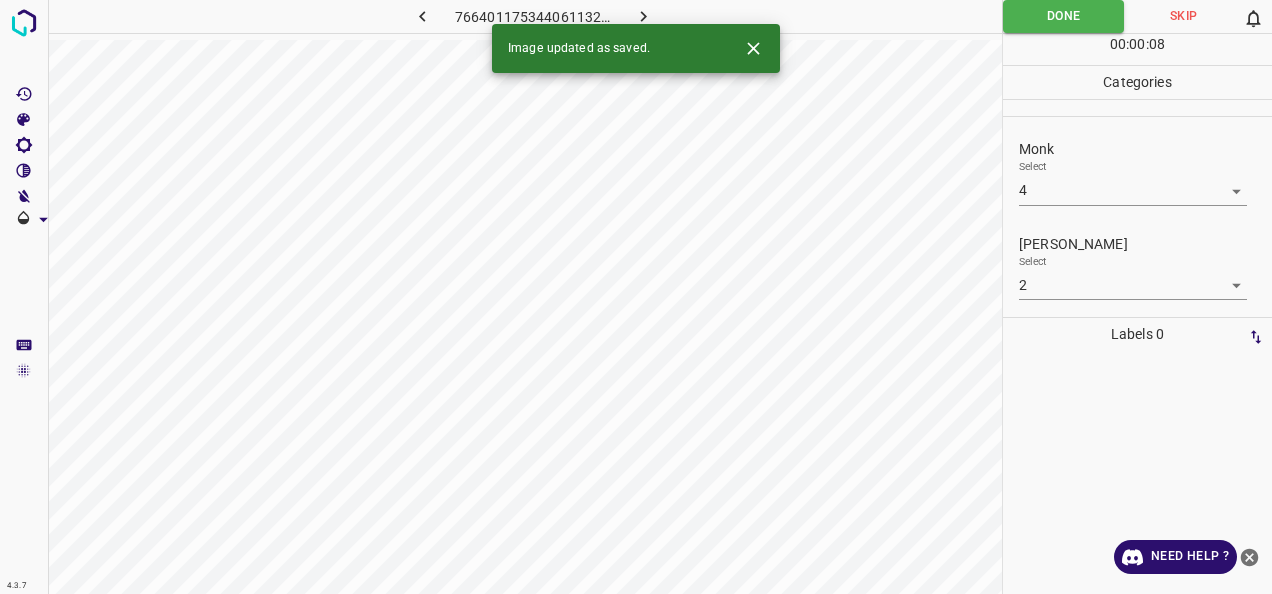 click at bounding box center [643, 16] 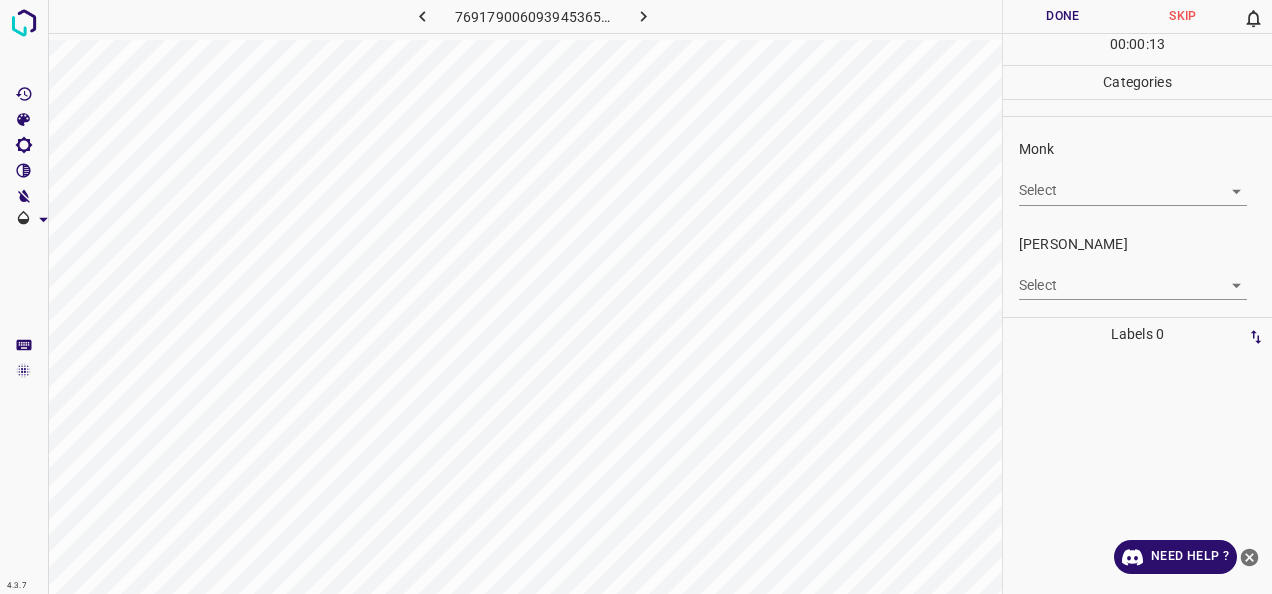 click on "Monk   Select ​" at bounding box center [1137, 172] 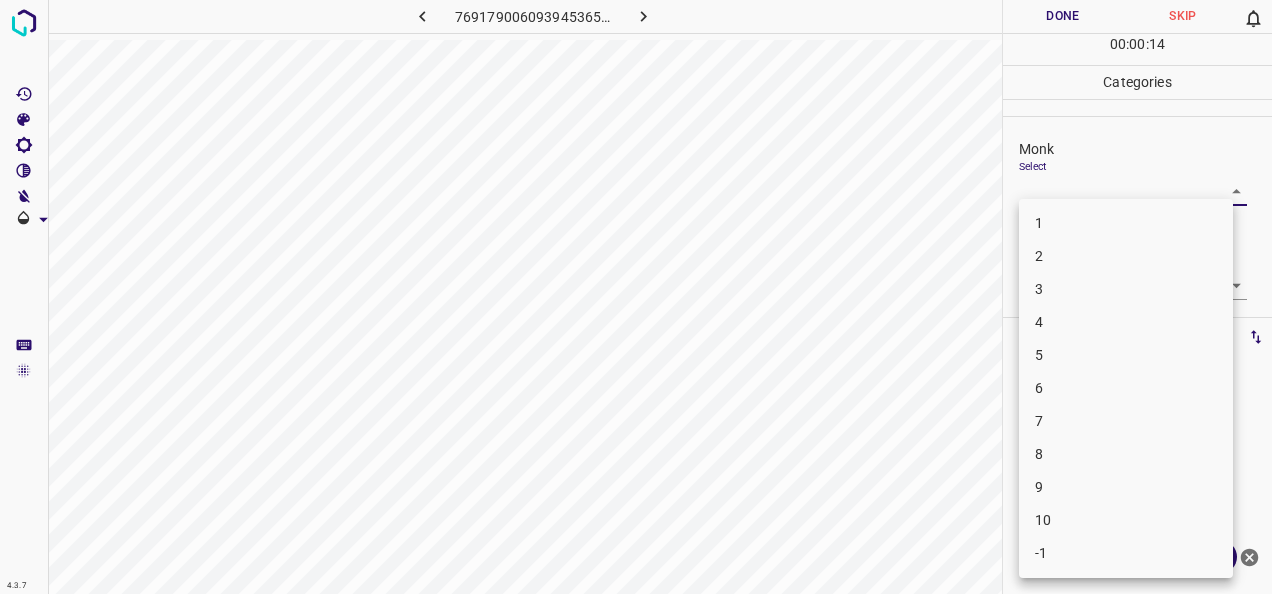 click on "4.3.7 7691790060939453657.png Done Skip 0 00   : 00   : 14   Categories Monk   Select ​  Fitzpatrick   Select ​ Labels   0 Categories 1 Monk 2  Fitzpatrick Tools Space Change between modes (Draw & Edit) I Auto labeling R Restore zoom M Zoom in N Zoom out Delete Delete selecte label Filters Z Restore filters X Saturation filter C Brightness filter V Contrast filter B Gray scale filter General O Download Need Help ? - Text - Hide - Delete 1 2 3 4 5 6 7 8 9 10 -1" at bounding box center (636, 297) 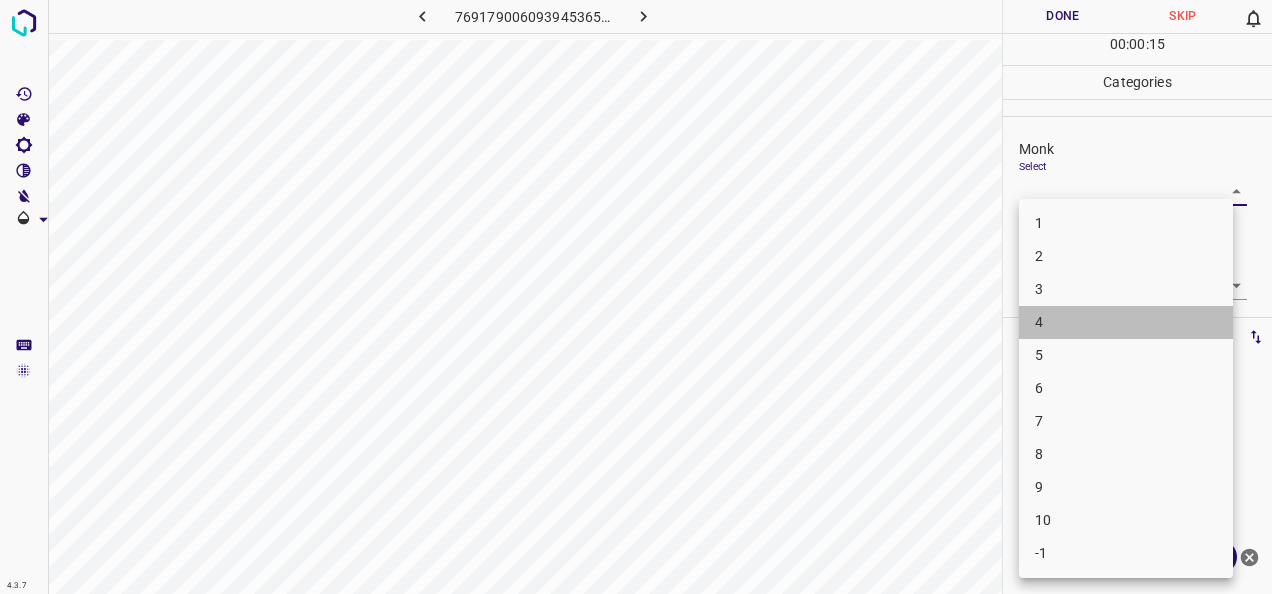 click on "4" at bounding box center (1126, 322) 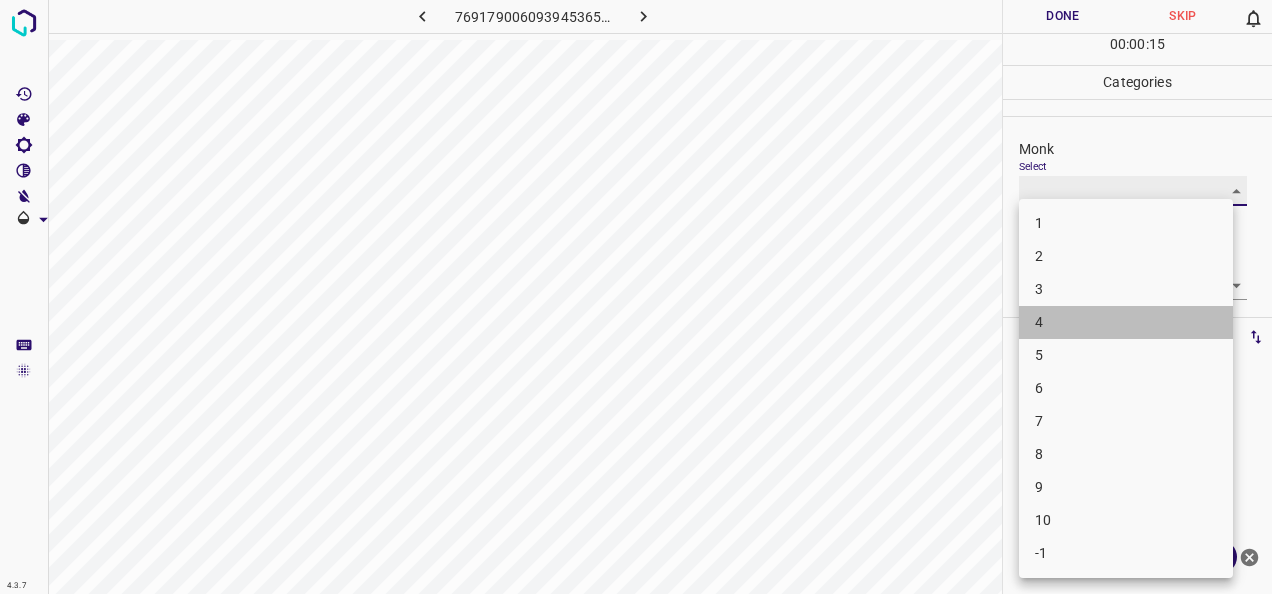 type on "4" 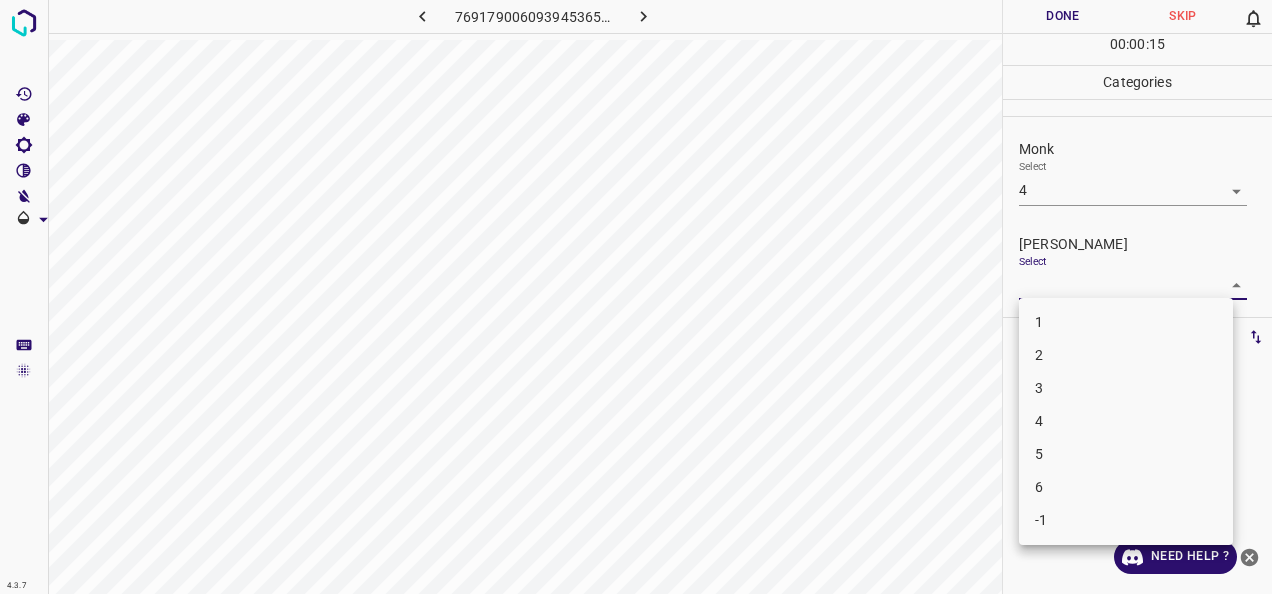 click on "4.3.7 7691790060939453657.png Done Skip 0 00   : 00   : 15   Categories Monk   Select 4 4  Fitzpatrick   Select ​ Labels   0 Categories 1 Monk 2  Fitzpatrick Tools Space Change between modes (Draw & Edit) I Auto labeling R Restore zoom M Zoom in N Zoom out Delete Delete selecte label Filters Z Restore filters X Saturation filter C Brightness filter V Contrast filter B Gray scale filter General O Download Need Help ? - Text - Hide - Delete 1 2 3 4 5 6 -1" at bounding box center (636, 297) 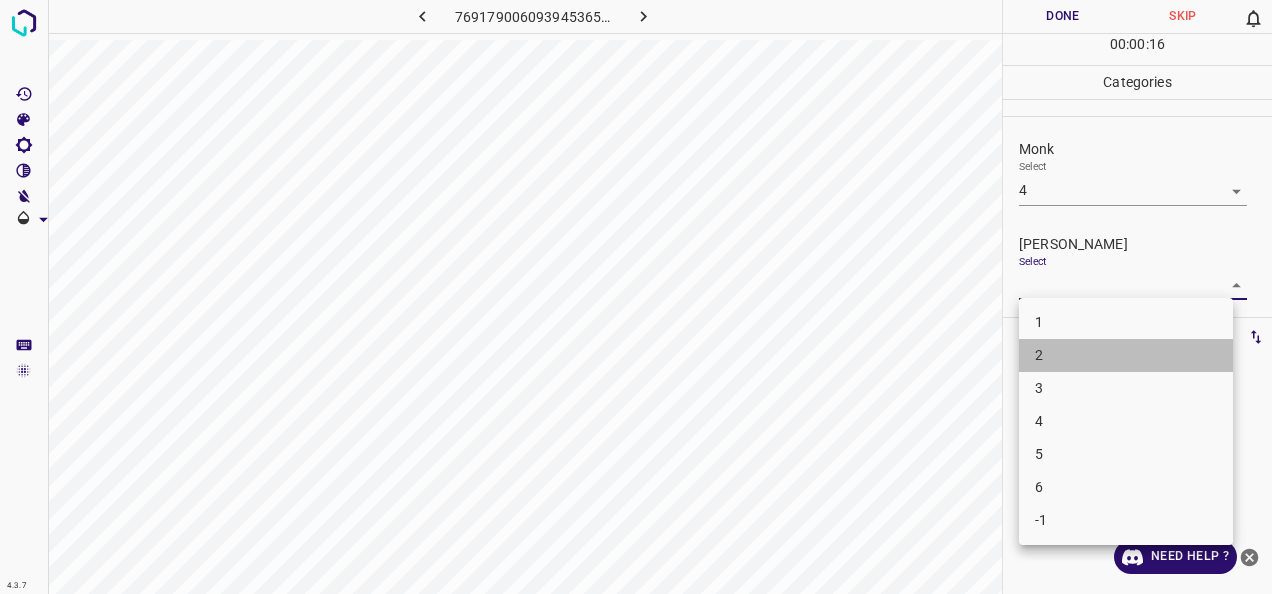click on "2" at bounding box center (1126, 355) 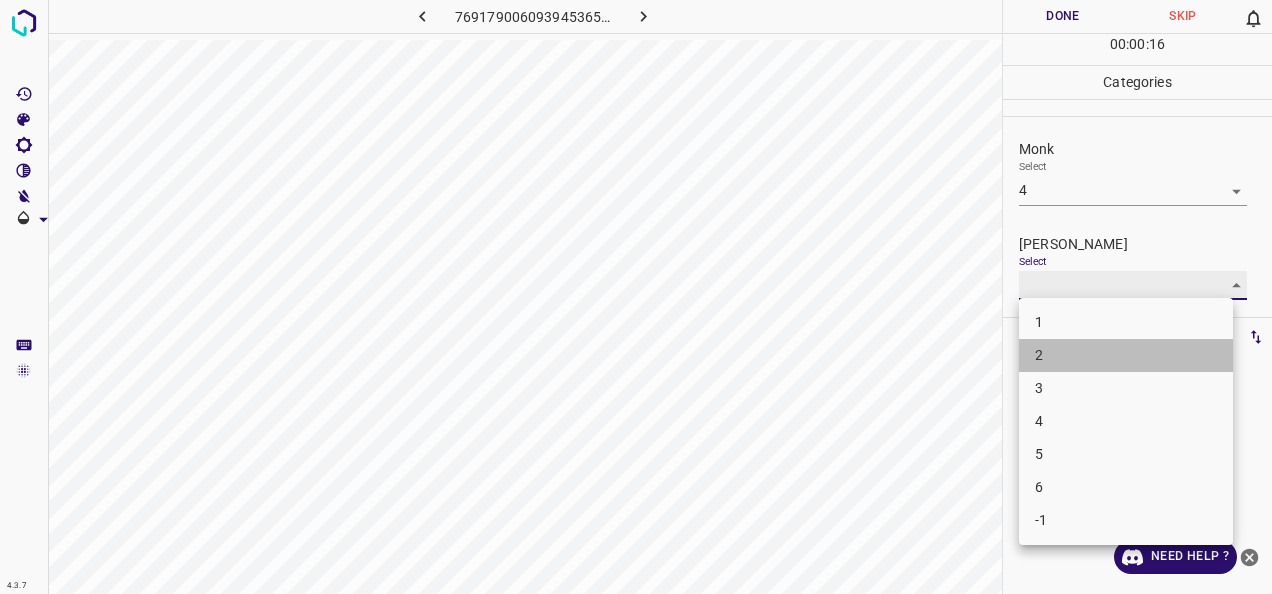 type on "2" 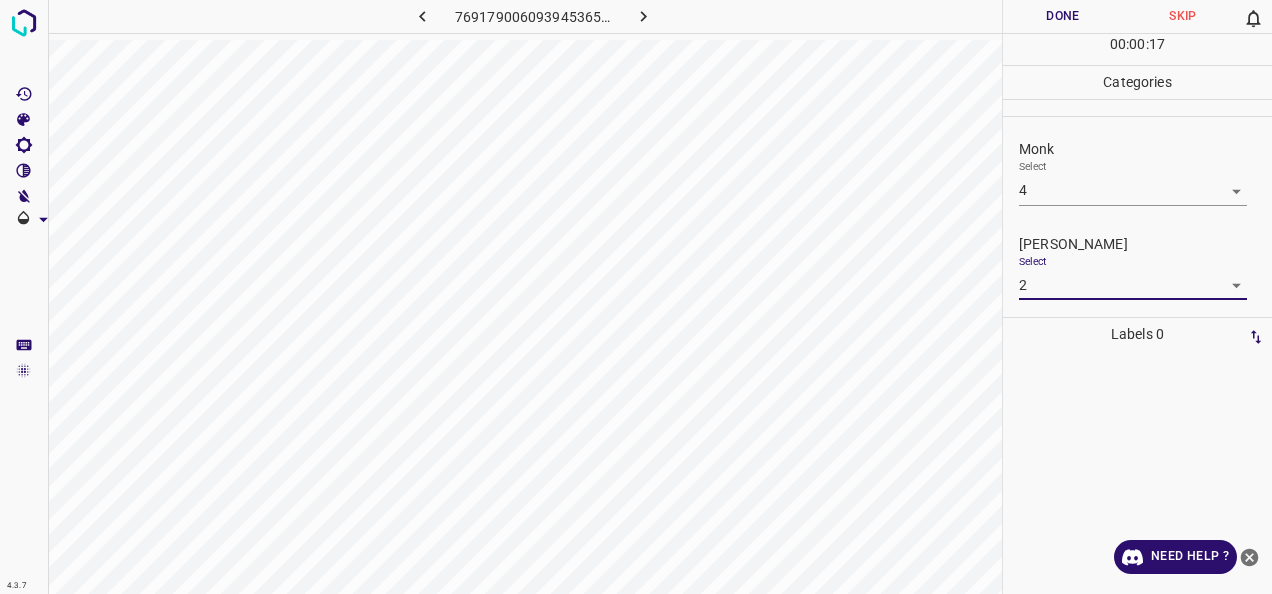 click on "Done" at bounding box center (1063, 16) 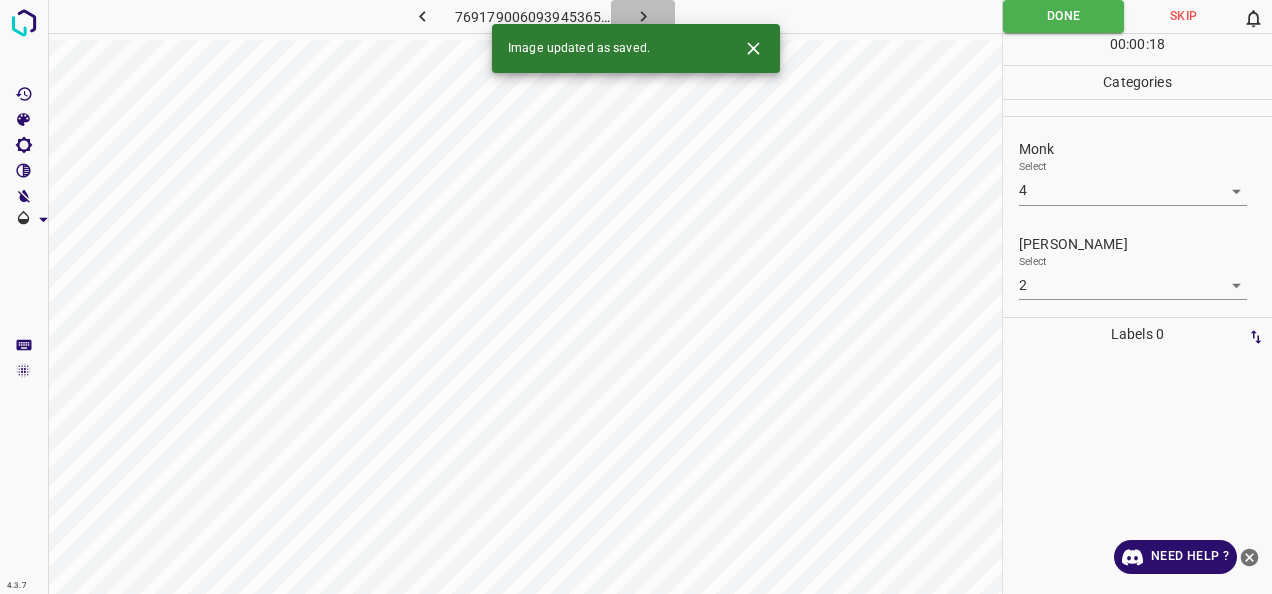 click 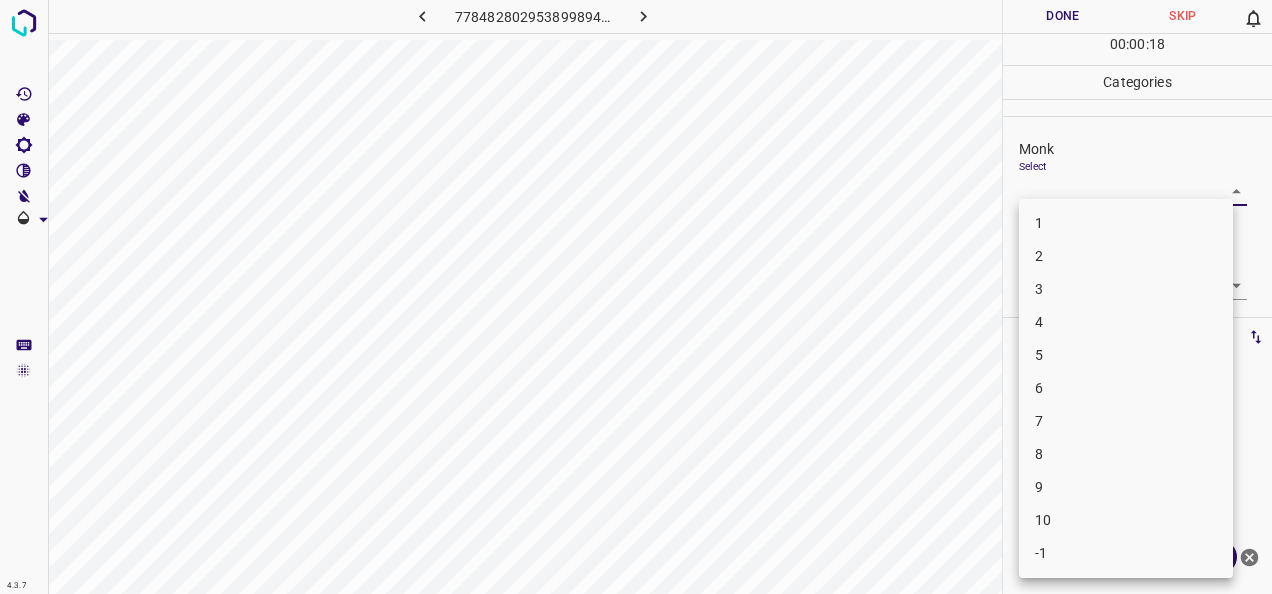 click on "4.3.7 7784828029538998946.png Done Skip 0 00   : 00   : 18   Categories Monk   Select ​  Fitzpatrick   Select ​ Labels   0 Categories 1 Monk 2  Fitzpatrick Tools Space Change between modes (Draw & Edit) I Auto labeling R Restore zoom M Zoom in N Zoom out Delete Delete selecte label Filters Z Restore filters X Saturation filter C Brightness filter V Contrast filter B Gray scale filter General O Download Need Help ? - Text - Hide - Delete 1 2 3 4 5 6 7 8 9 10 -1" at bounding box center (636, 297) 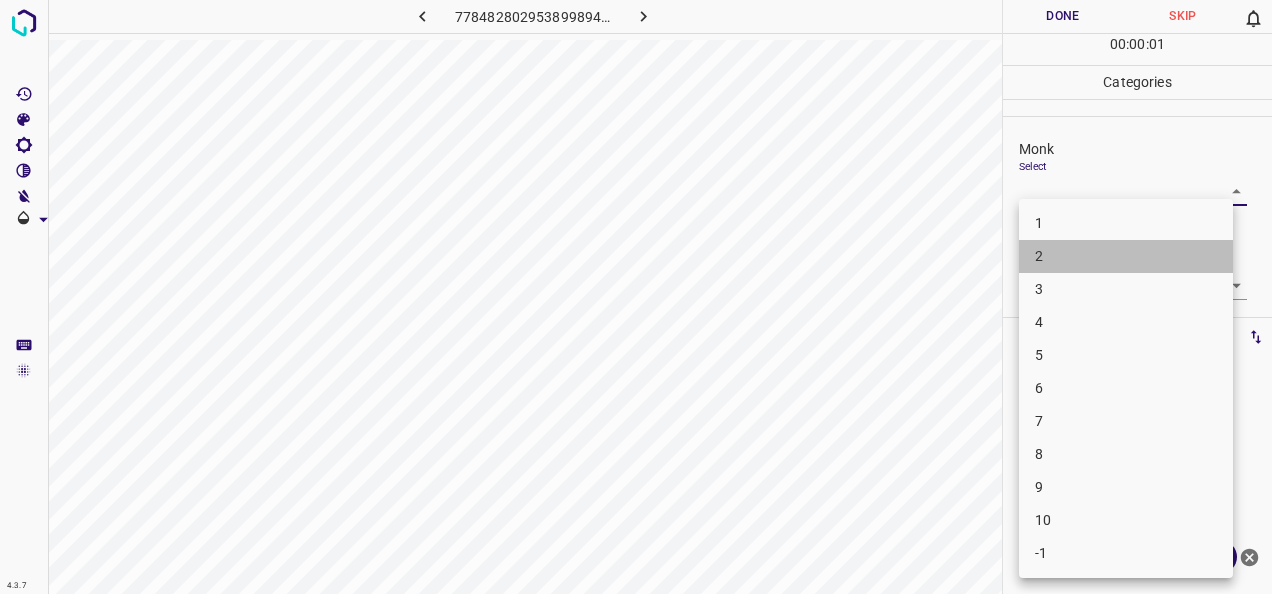 click on "2" at bounding box center [1126, 256] 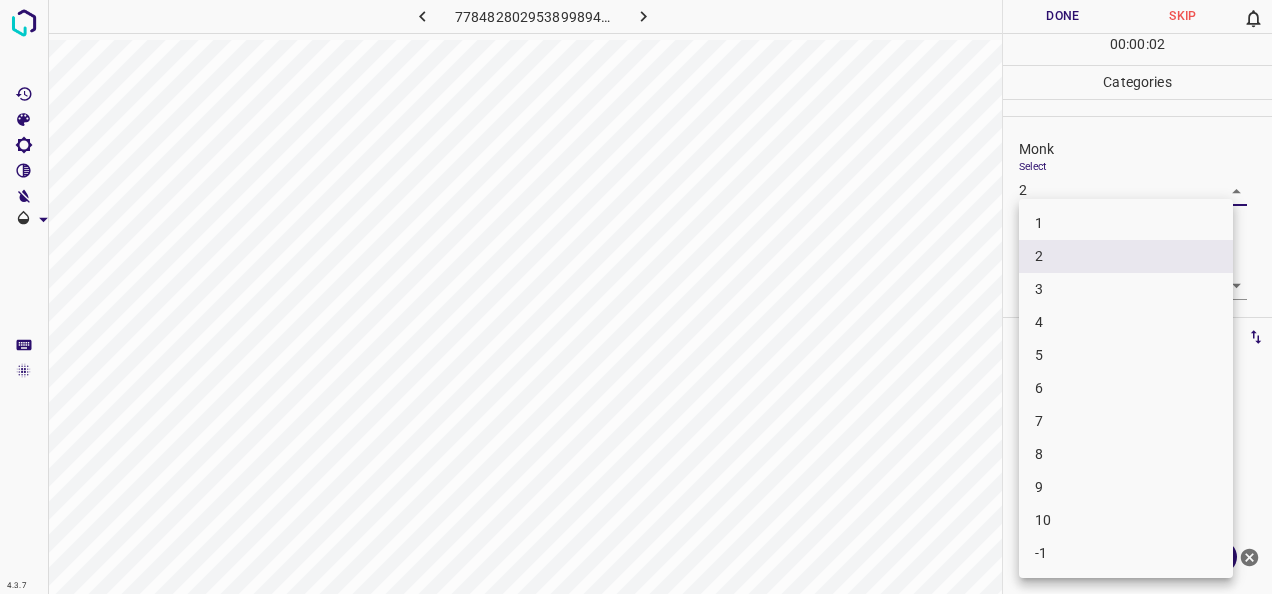 click on "4.3.7 7784828029538998946.png Done Skip 0 00   : 00   : 02   Categories Monk   Select 2 2  Fitzpatrick   Select ​ Labels   0 Categories 1 Monk 2  Fitzpatrick Tools Space Change between modes (Draw & Edit) I Auto labeling R Restore zoom M Zoom in N Zoom out Delete Delete selecte label Filters Z Restore filters X Saturation filter C Brightness filter V Contrast filter B Gray scale filter General O Download Need Help ? - Text - Hide - Delete 1 2 3 4 5 6 7 8 9 10 -1" at bounding box center [636, 297] 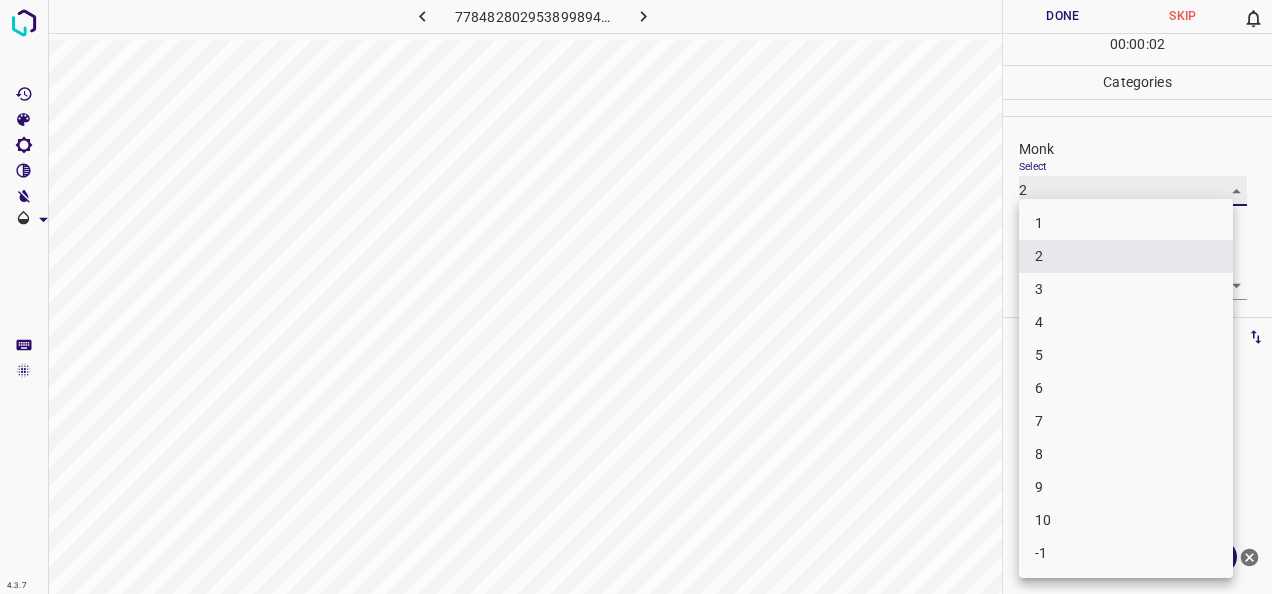 type on "3" 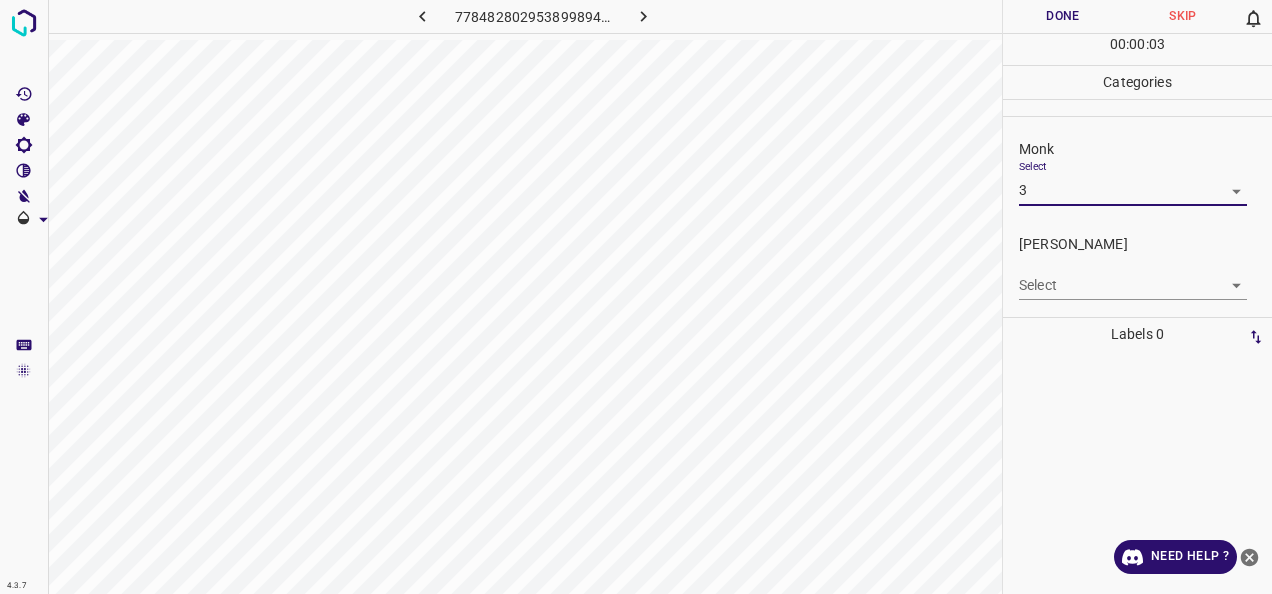 click on "4.3.7 7784828029538998946.png Done Skip 0 00   : 00   : 03   Categories Monk   Select 3 3  Fitzpatrick   Select ​ Labels   0 Categories 1 Monk 2  Fitzpatrick Tools Space Change between modes (Draw & Edit) I Auto labeling R Restore zoom M Zoom in N Zoom out Delete Delete selecte label Filters Z Restore filters X Saturation filter C Brightness filter V Contrast filter B Gray scale filter General O Download Need Help ? - Text - Hide - Delete" at bounding box center (636, 297) 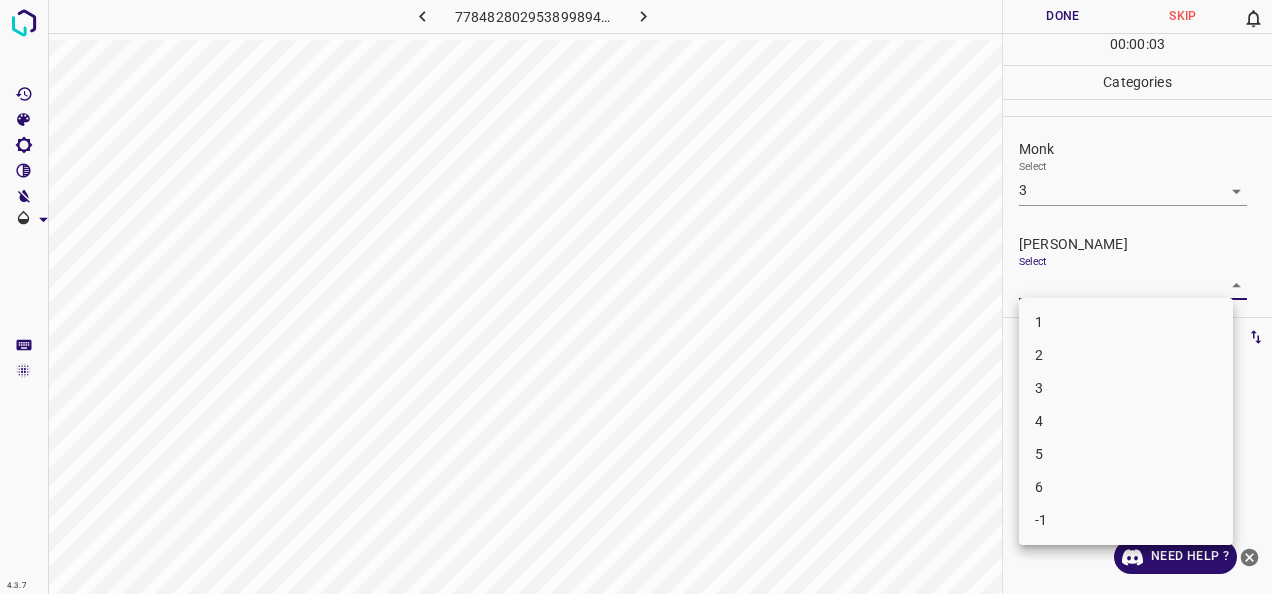 click on "2" at bounding box center (1126, 355) 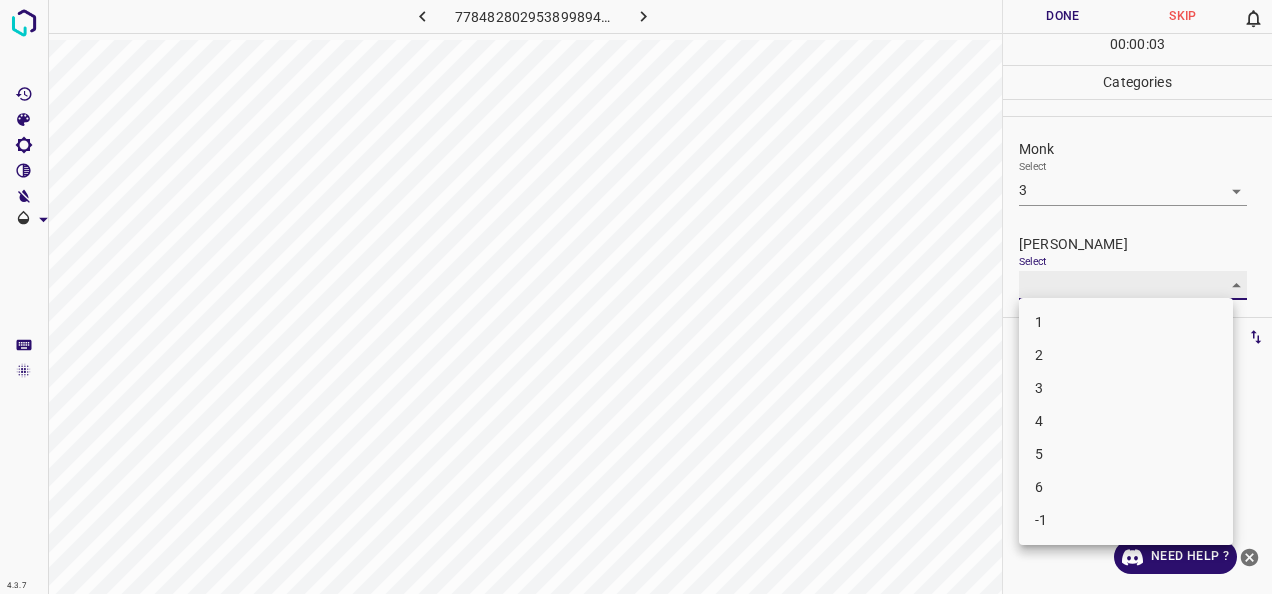 type on "2" 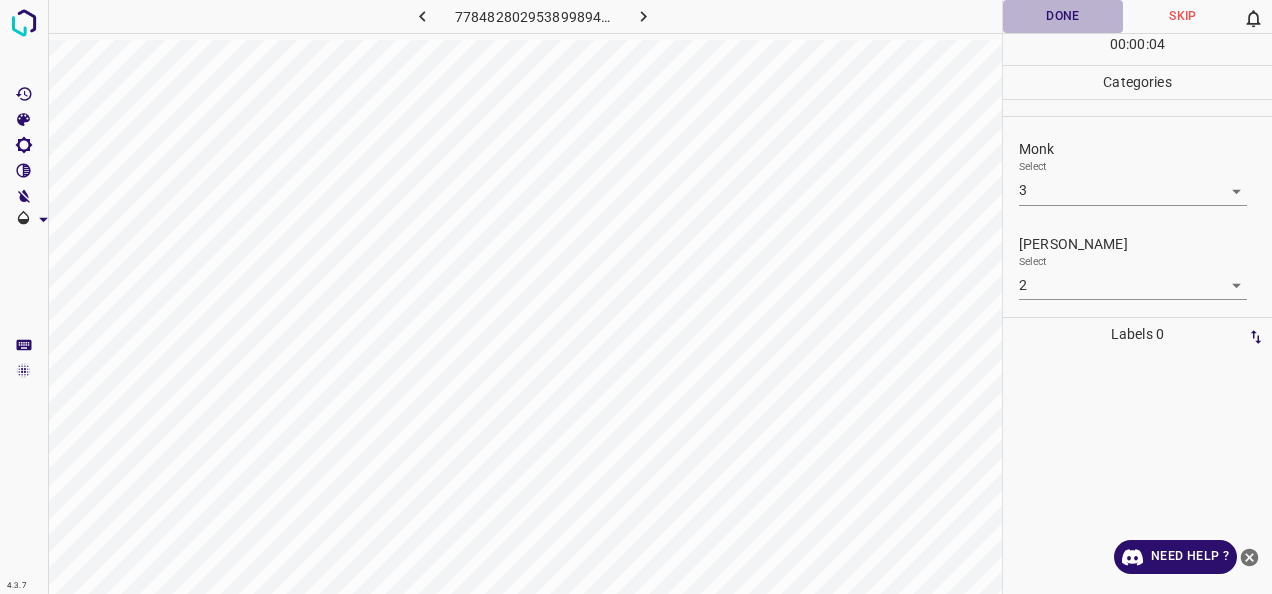 click on "Done" at bounding box center (1063, 16) 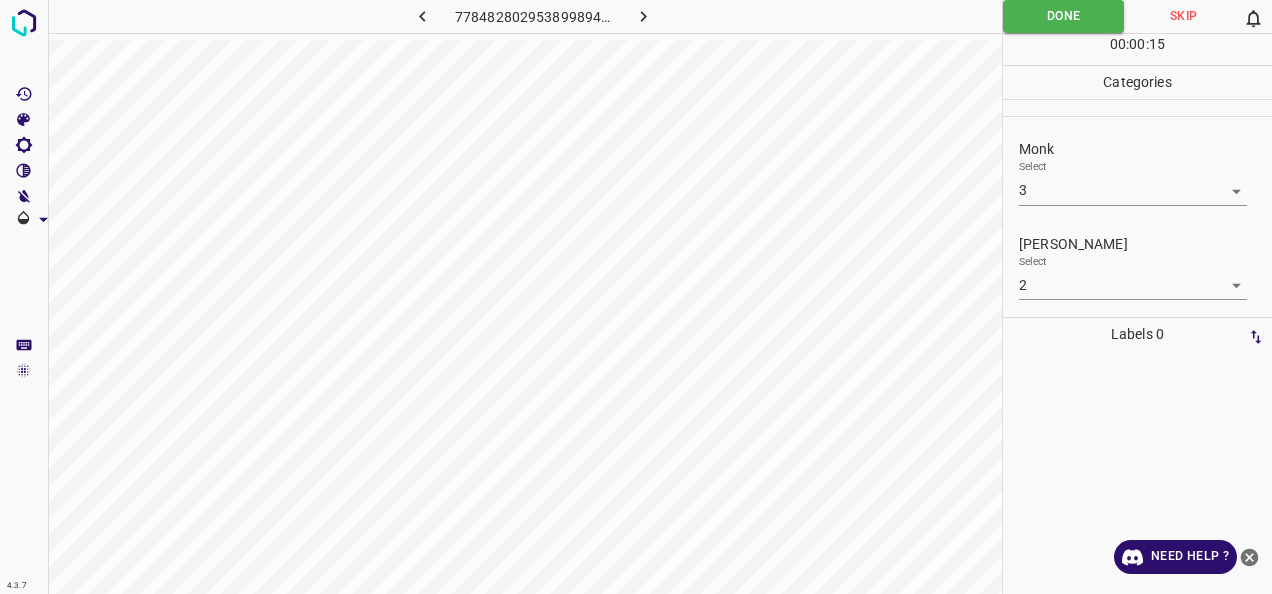 click at bounding box center (643, 16) 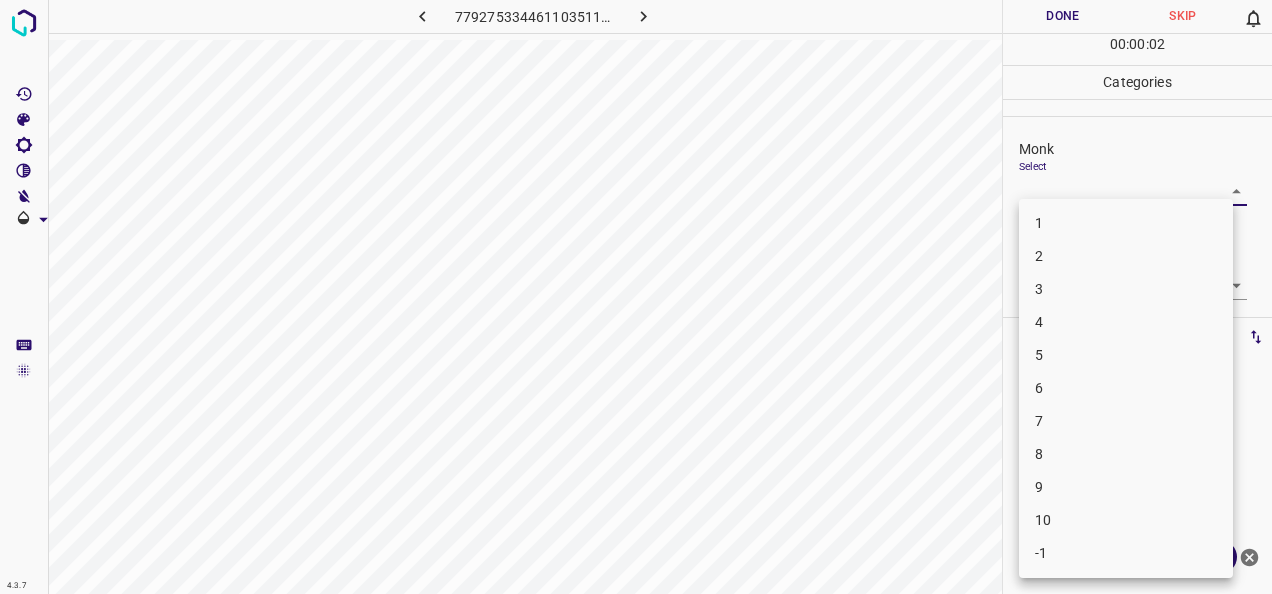 click on "4.3.7 7792753344611035111.png Done Skip 0 00   : 00   : 02   Categories Monk   Select ​  Fitzpatrick   Select ​ Labels   0 Categories 1 Monk 2  Fitzpatrick Tools Space Change between modes (Draw & Edit) I Auto labeling R Restore zoom M Zoom in N Zoom out Delete Delete selecte label Filters Z Restore filters X Saturation filter C Brightness filter V Contrast filter B Gray scale filter General O Download Need Help ? - Text - Hide - Delete 1 2 3 4 5 6 7 8 9 10 -1" at bounding box center [636, 297] 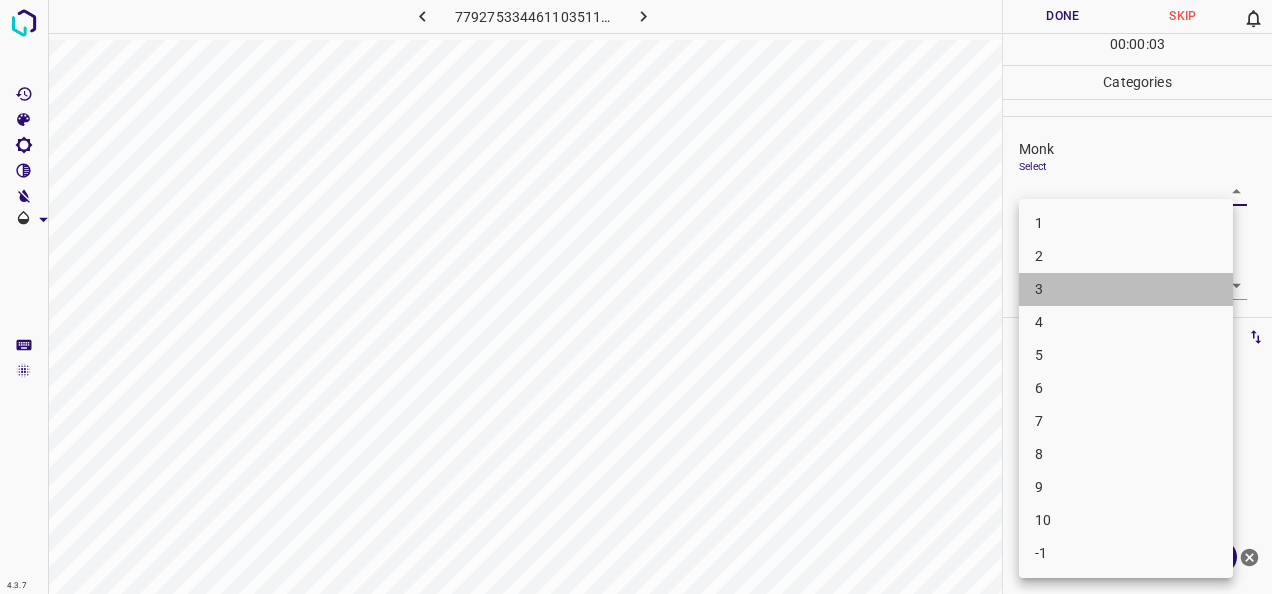 click on "3" at bounding box center (1126, 289) 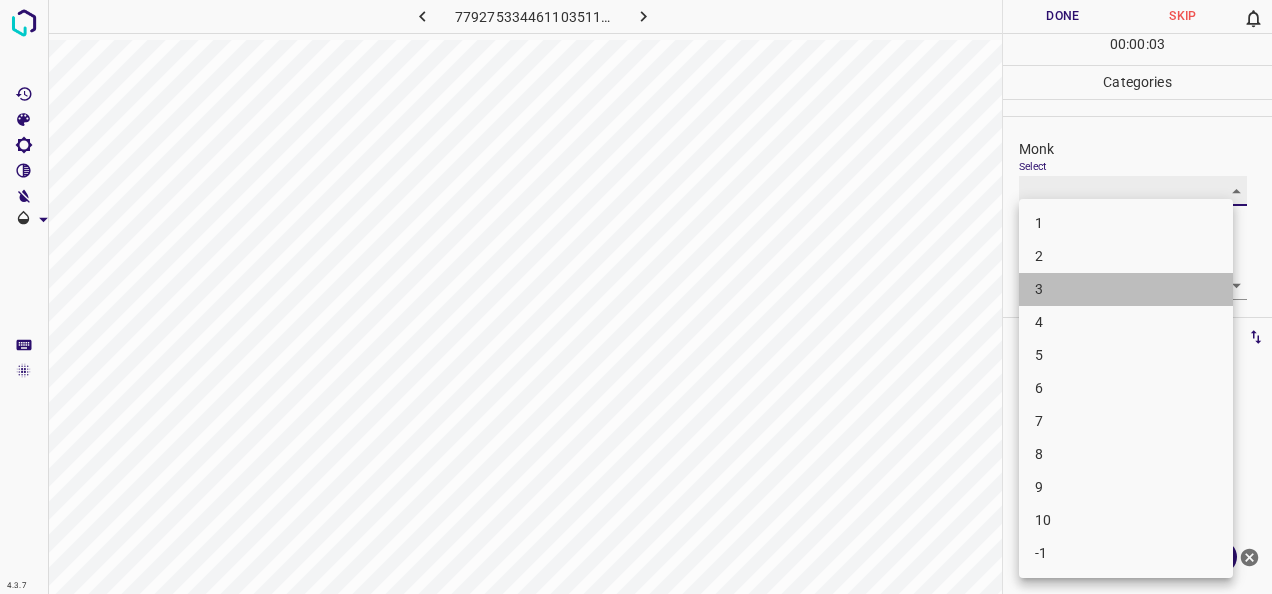 type on "3" 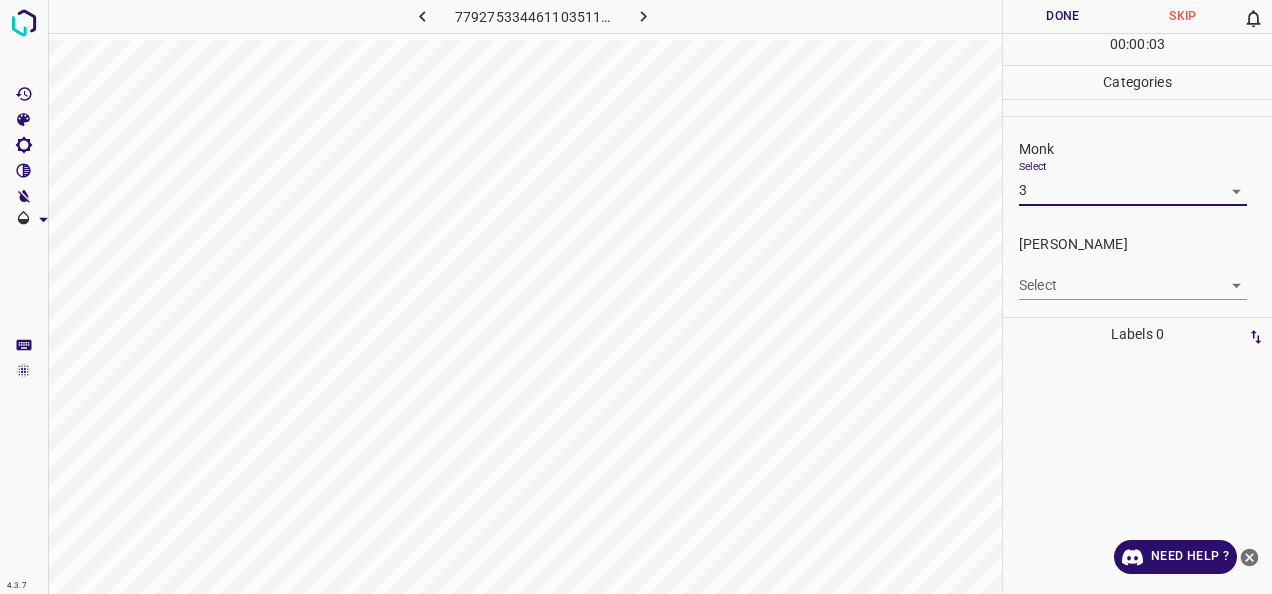 click on "4.3.7 7792753344611035111.png Done Skip 0 00   : 00   : 03   Categories Monk   Select 3 3  Fitzpatrick   Select ​ Labels   0 Categories 1 Monk 2  Fitzpatrick Tools Space Change between modes (Draw & Edit) I Auto labeling R Restore zoom M Zoom in N Zoom out Delete Delete selecte label Filters Z Restore filters X Saturation filter C Brightness filter V Contrast filter B Gray scale filter General O Download Need Help ? - Text - Hide - Delete" at bounding box center [636, 297] 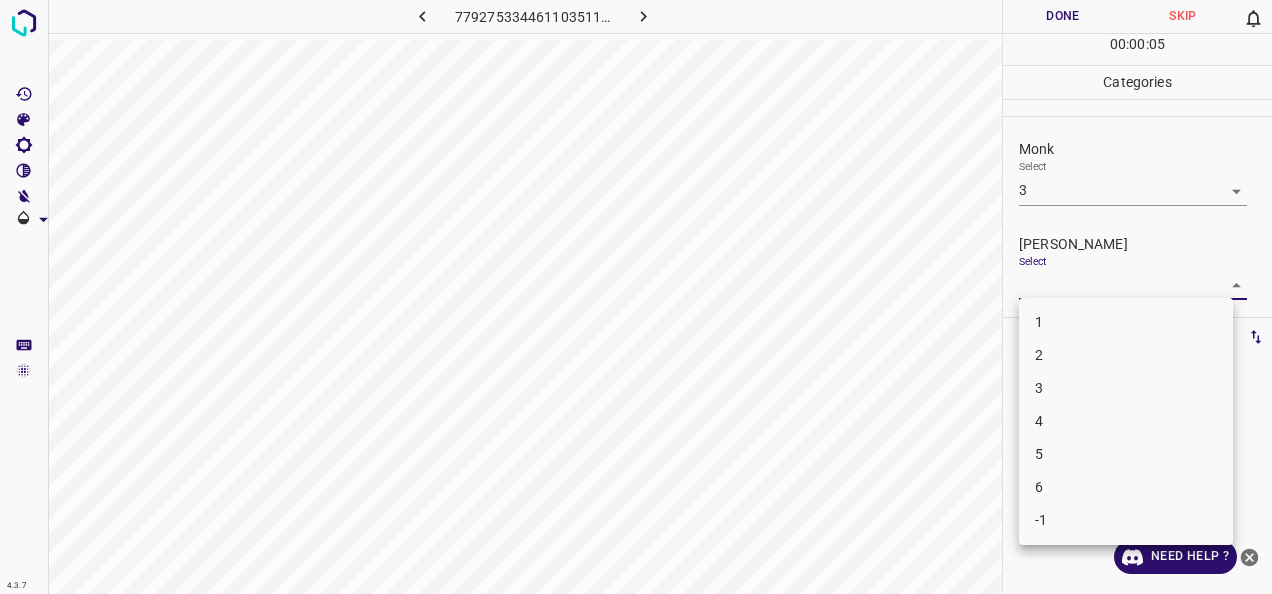 click on "1" at bounding box center (1126, 322) 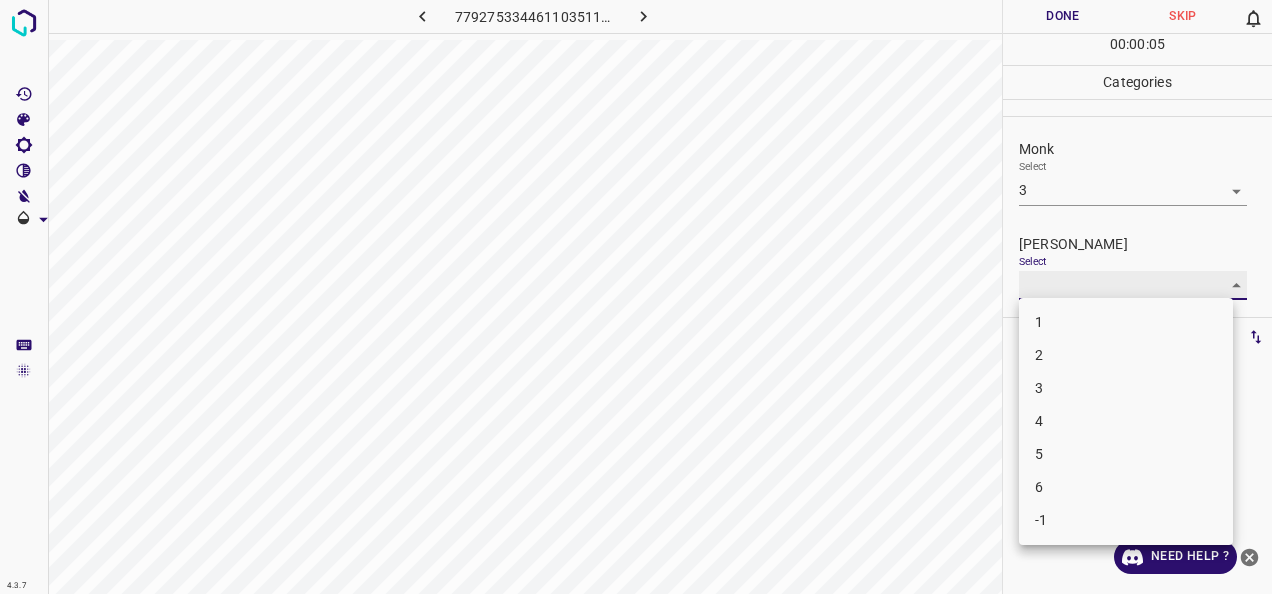 type on "1" 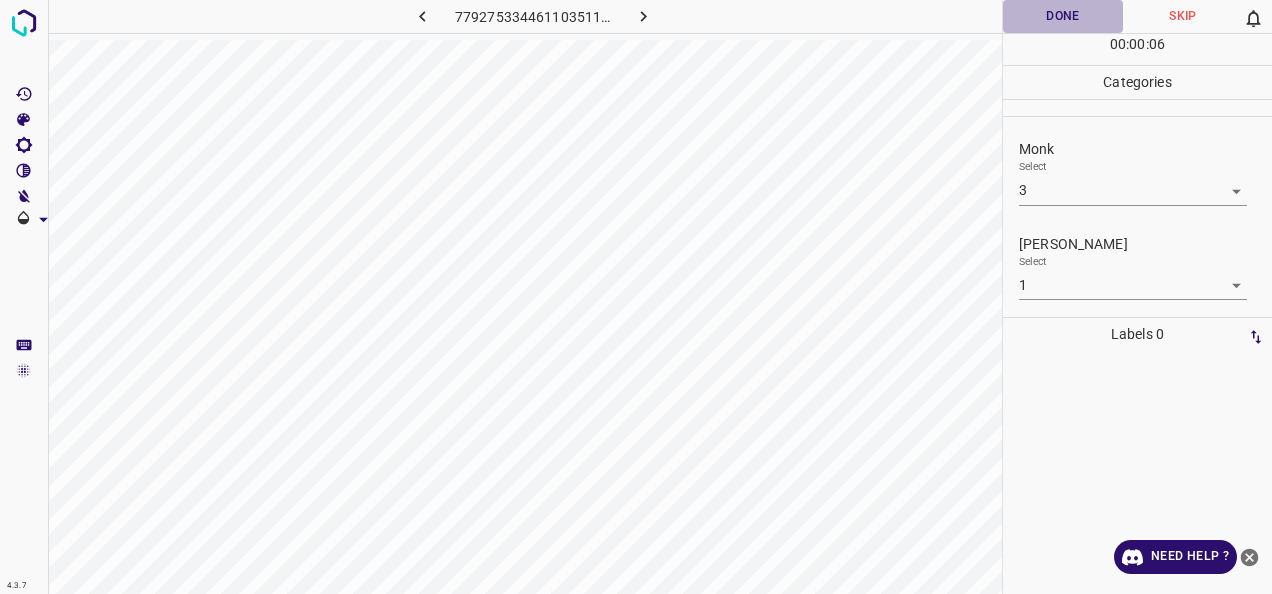 click on "Done" at bounding box center (1063, 16) 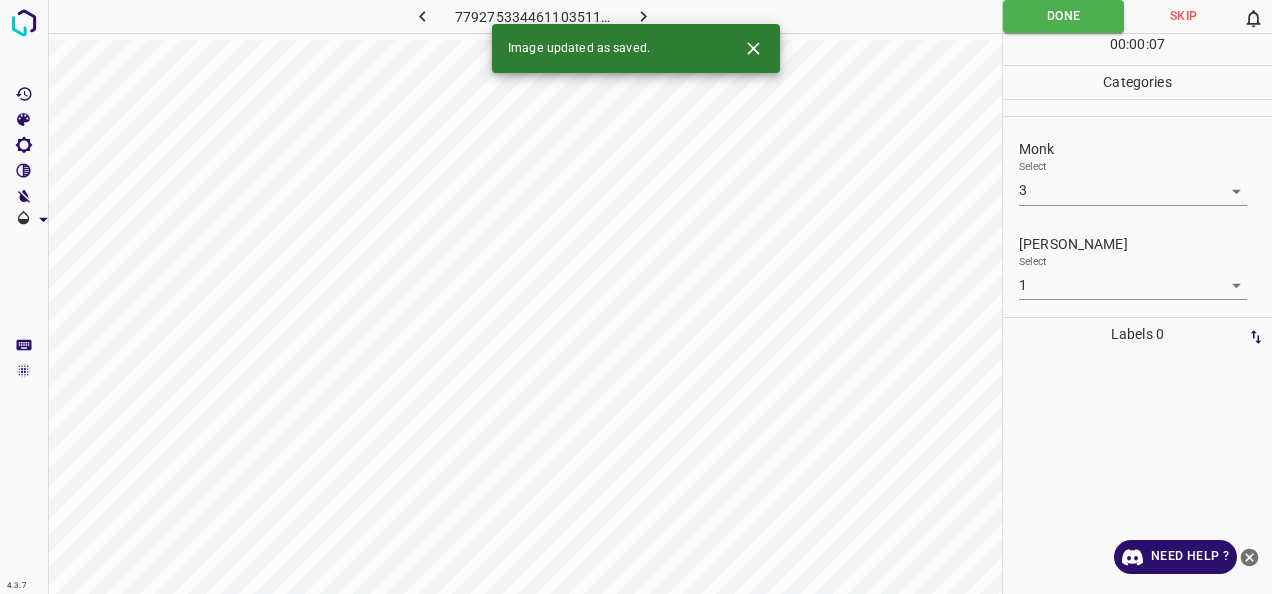 click 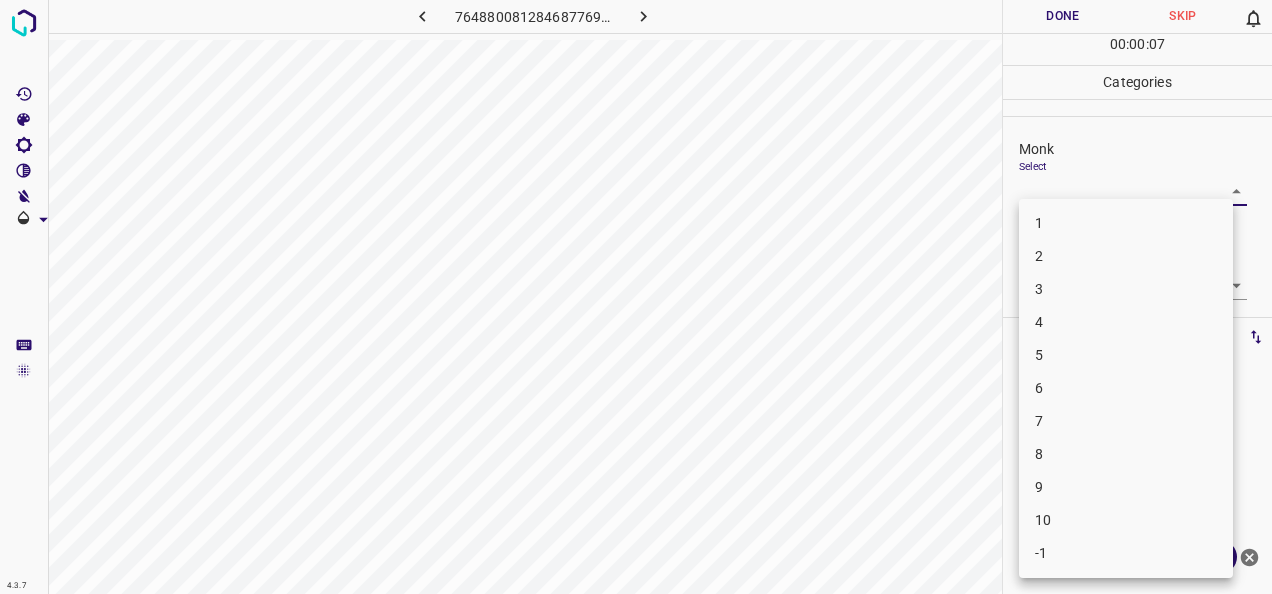 click on "4.3.7 7648800812846877696.png Done Skip 0 00   : 00   : 07   Categories Monk   Select ​  Fitzpatrick   Select ​ Labels   0 Categories 1 Monk 2  Fitzpatrick Tools Space Change between modes (Draw & Edit) I Auto labeling R Restore zoom M Zoom in N Zoom out Delete Delete selecte label Filters Z Restore filters X Saturation filter C Brightness filter V Contrast filter B Gray scale filter General O Download Need Help ? - Text - Hide - Delete 1 2 3 4 5 6 7 8 9 10 -1" at bounding box center [636, 297] 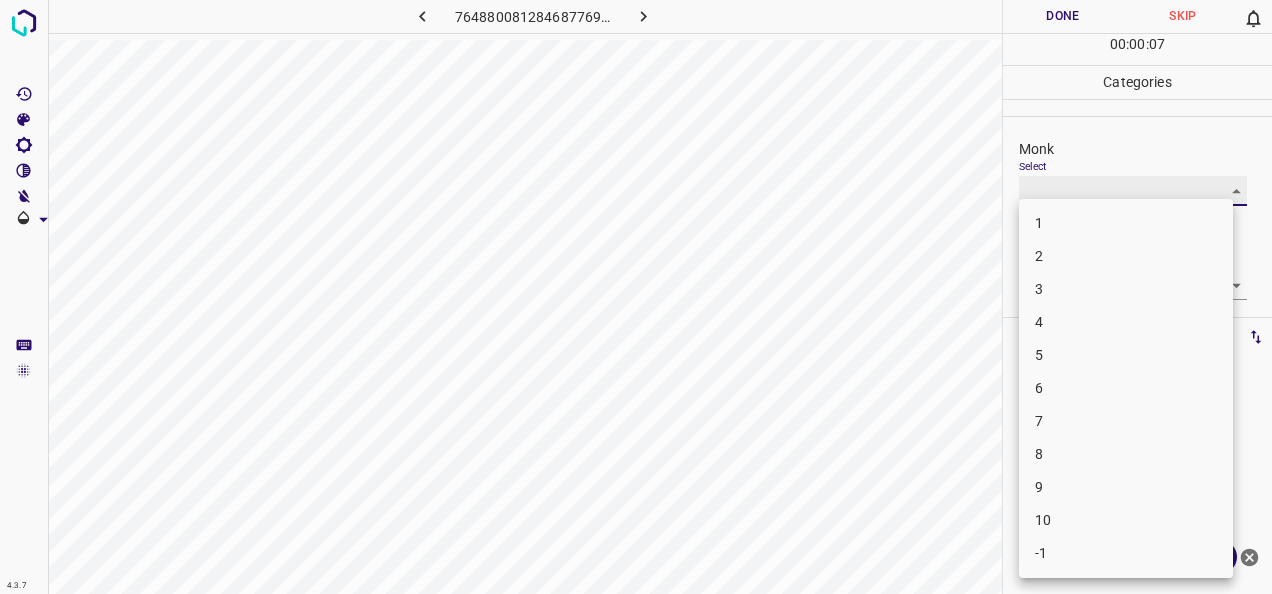 type on "3" 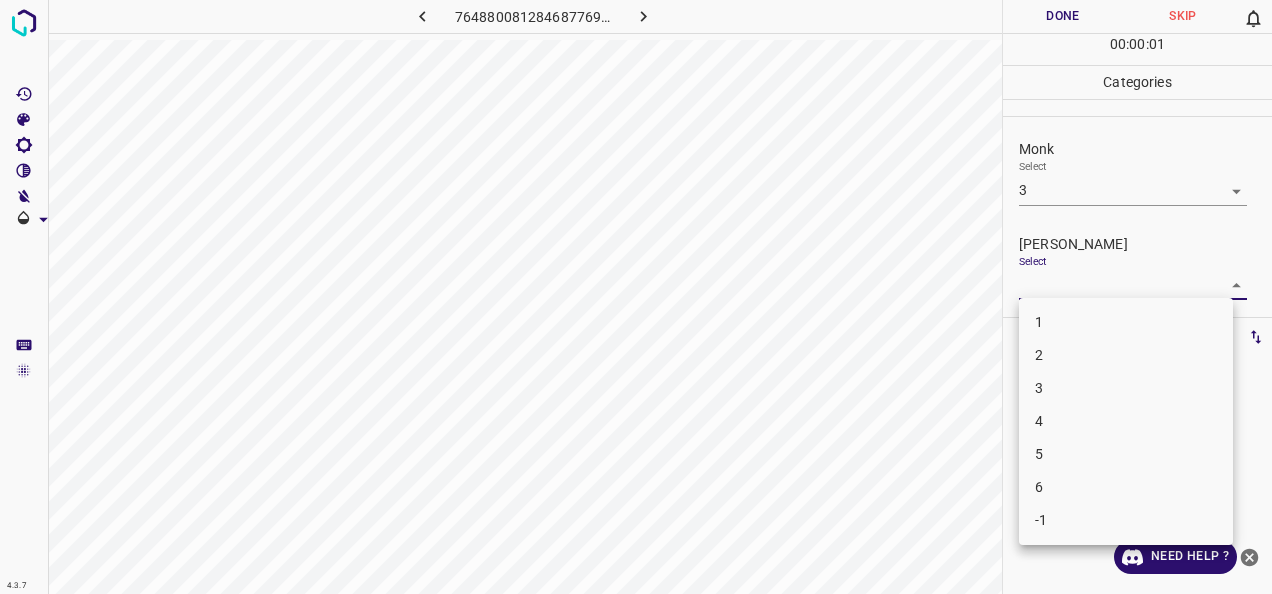 click on "4.3.7 7648800812846877696.png Done Skip 0 00   : 00   : 01   Categories Monk   Select 3 3  Fitzpatrick   Select ​ Labels   0 Categories 1 Monk 2  Fitzpatrick Tools Space Change between modes (Draw & Edit) I Auto labeling R Restore zoom M Zoom in N Zoom out Delete Delete selecte label Filters Z Restore filters X Saturation filter C Brightness filter V Contrast filter B Gray scale filter General O Download Need Help ? - Text - Hide - Delete 1 2 3 4 5 6 -1" at bounding box center [636, 297] 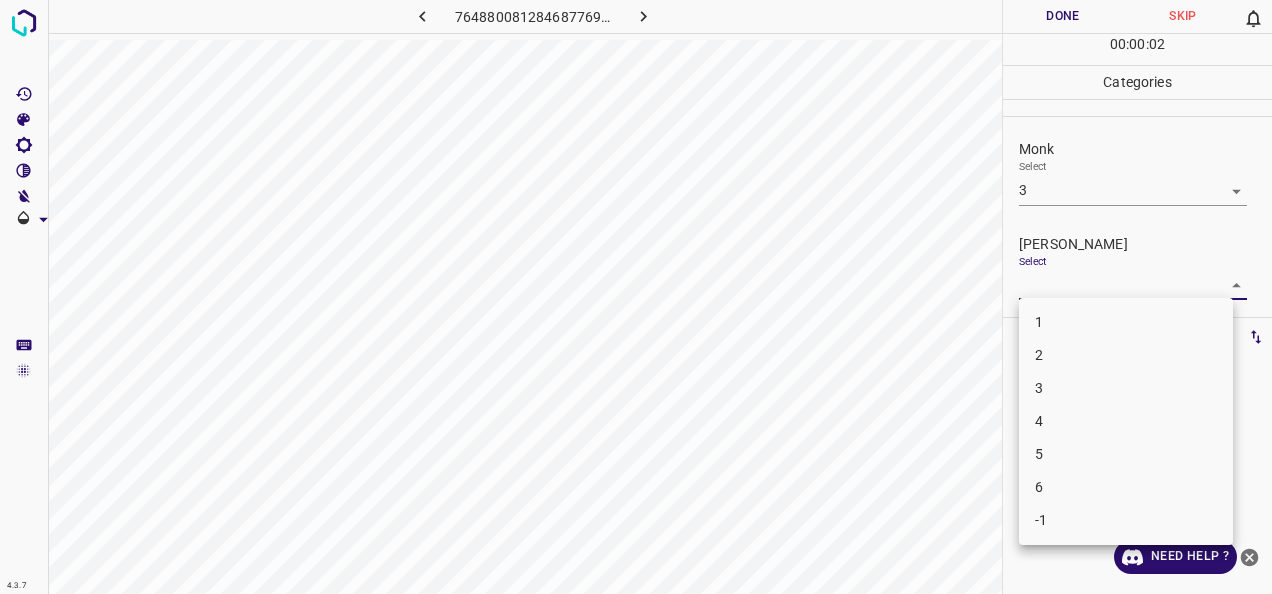 click on "2" at bounding box center (1126, 355) 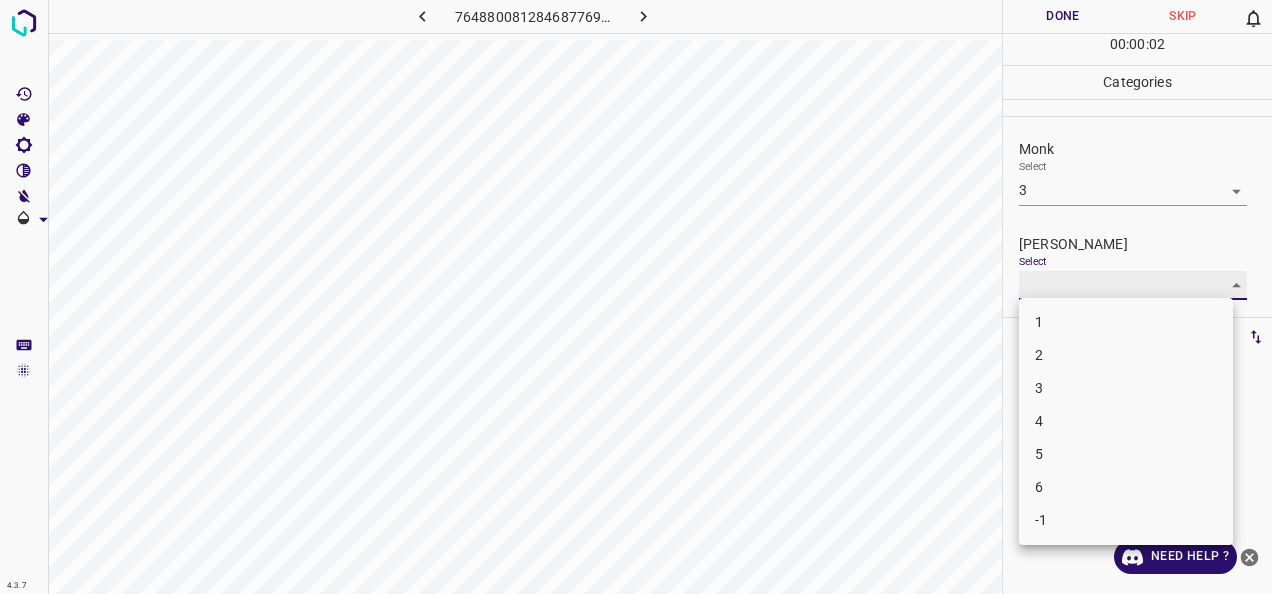 type on "2" 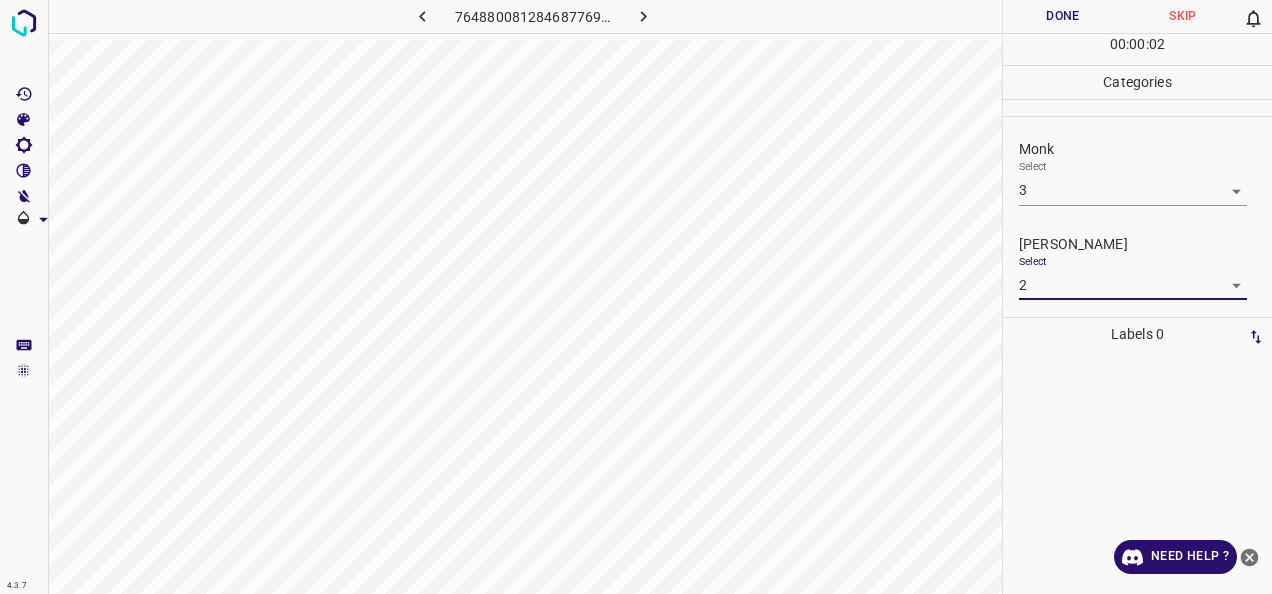 click on "Done" at bounding box center [1063, 16] 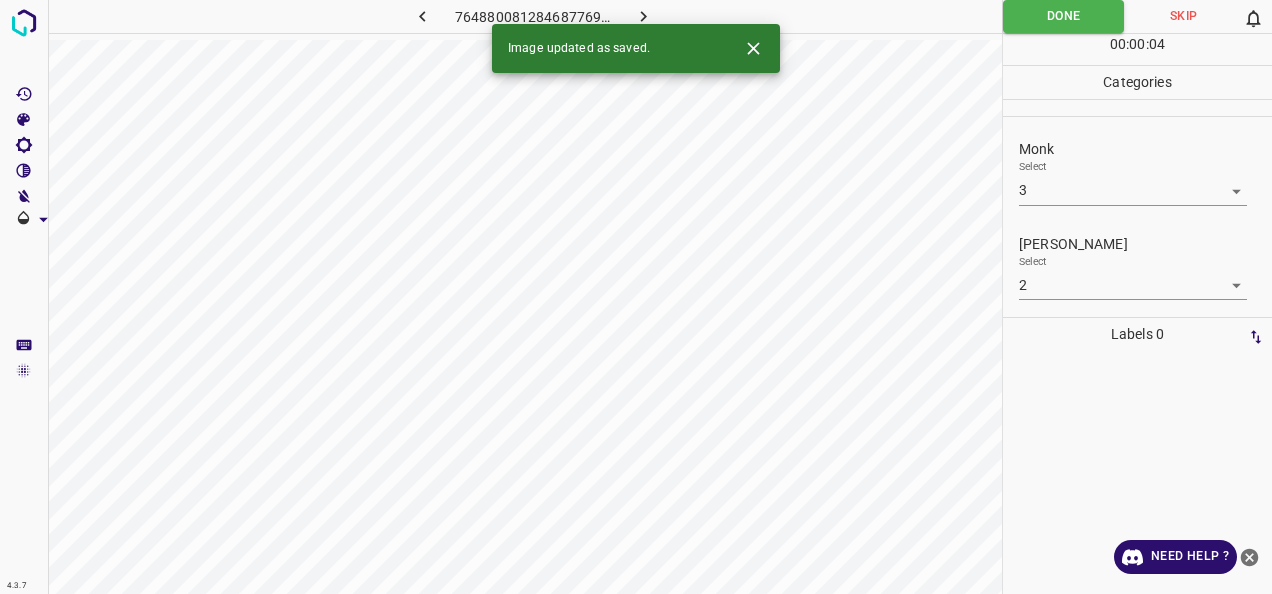 click 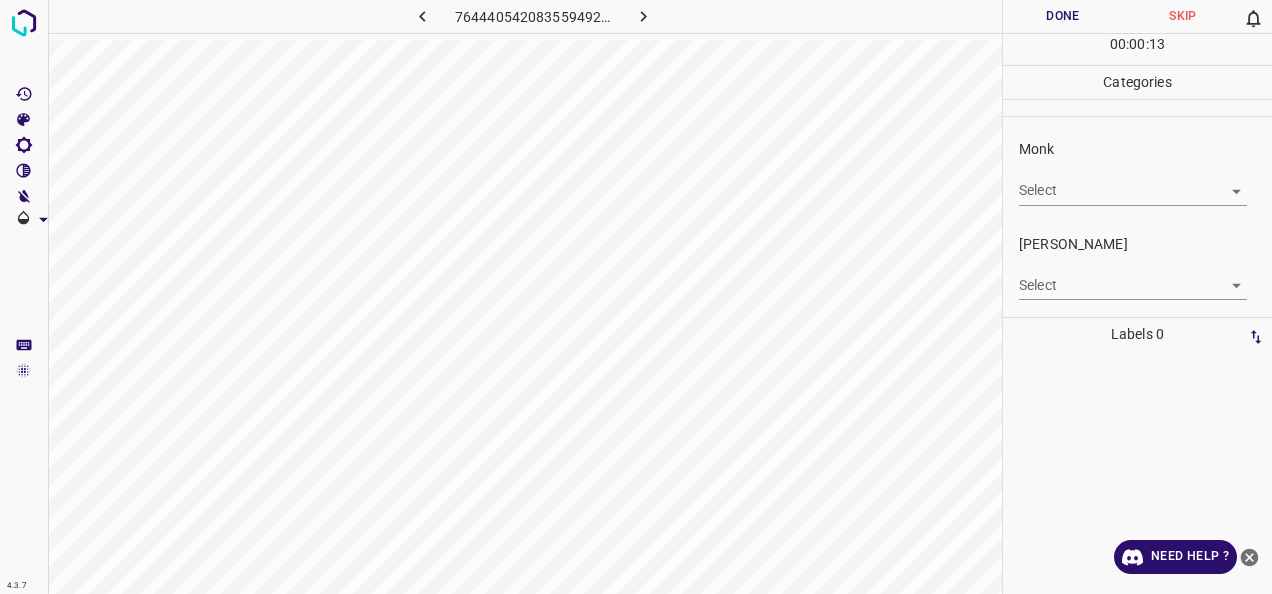 click on "4.3.7 7644405420835594929.png Done Skip 0 00   : 00   : 13   Categories Monk   Select ​  Fitzpatrick   Select ​ Labels   0 Categories 1 Monk 2  Fitzpatrick Tools Space Change between modes (Draw & Edit) I Auto labeling R Restore zoom M Zoom in N Zoom out Delete Delete selecte label Filters Z Restore filters X Saturation filter C Brightness filter V Contrast filter B Gray scale filter General O Download Need Help ? - Text - Hide - Delete" at bounding box center (636, 297) 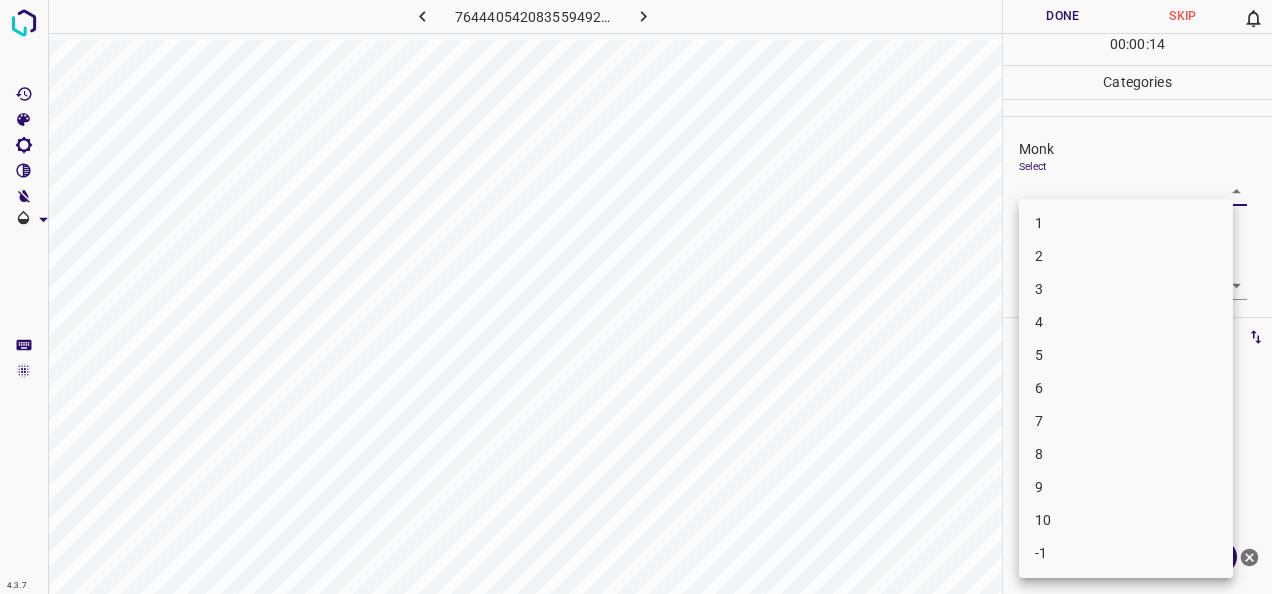 click on "5" at bounding box center (1126, 355) 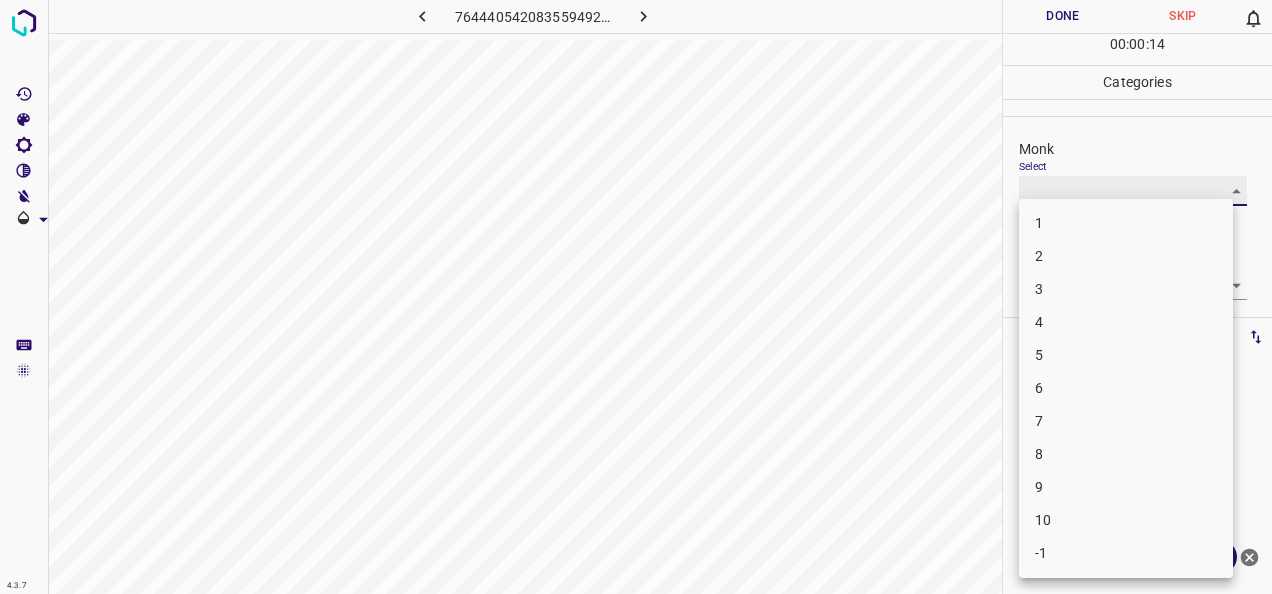 type on "5" 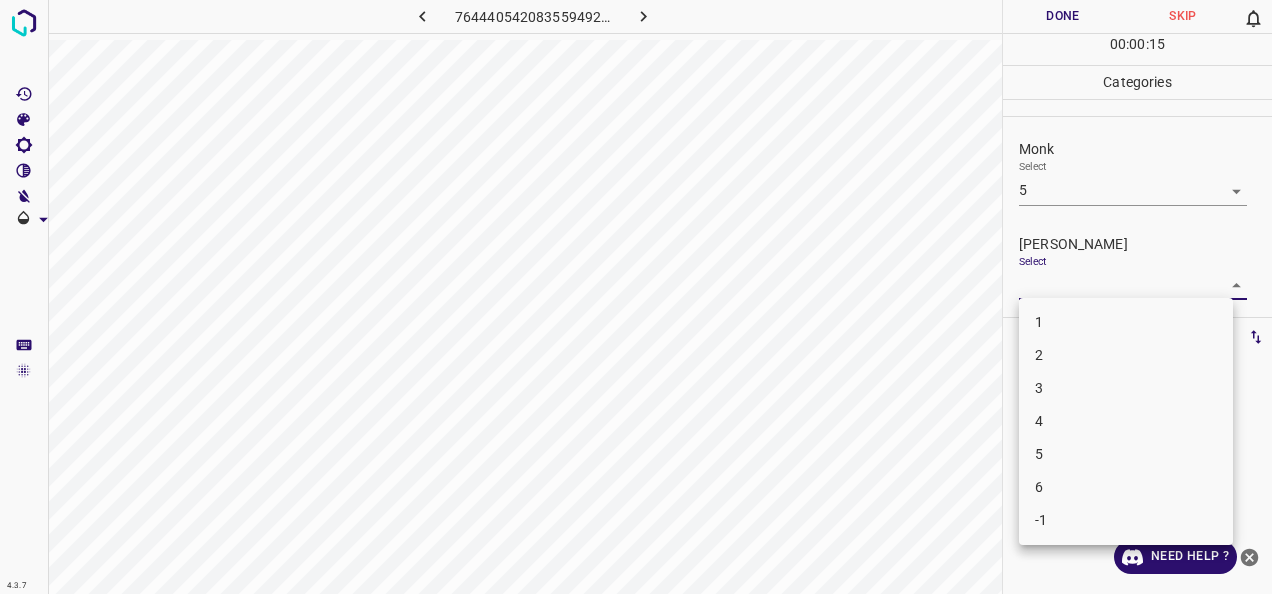 click on "4.3.7 7644405420835594929.png Done Skip 0 00   : 00   : 15   Categories Monk   Select 5 5  Fitzpatrick   Select ​ Labels   0 Categories 1 Monk 2  Fitzpatrick Tools Space Change between modes (Draw & Edit) I Auto labeling R Restore zoom M Zoom in N Zoom out Delete Delete selecte label Filters Z Restore filters X Saturation filter C Brightness filter V Contrast filter B Gray scale filter General O Download Need Help ? - Text - Hide - Delete 1 2 3 4 5 6 -1" at bounding box center [636, 297] 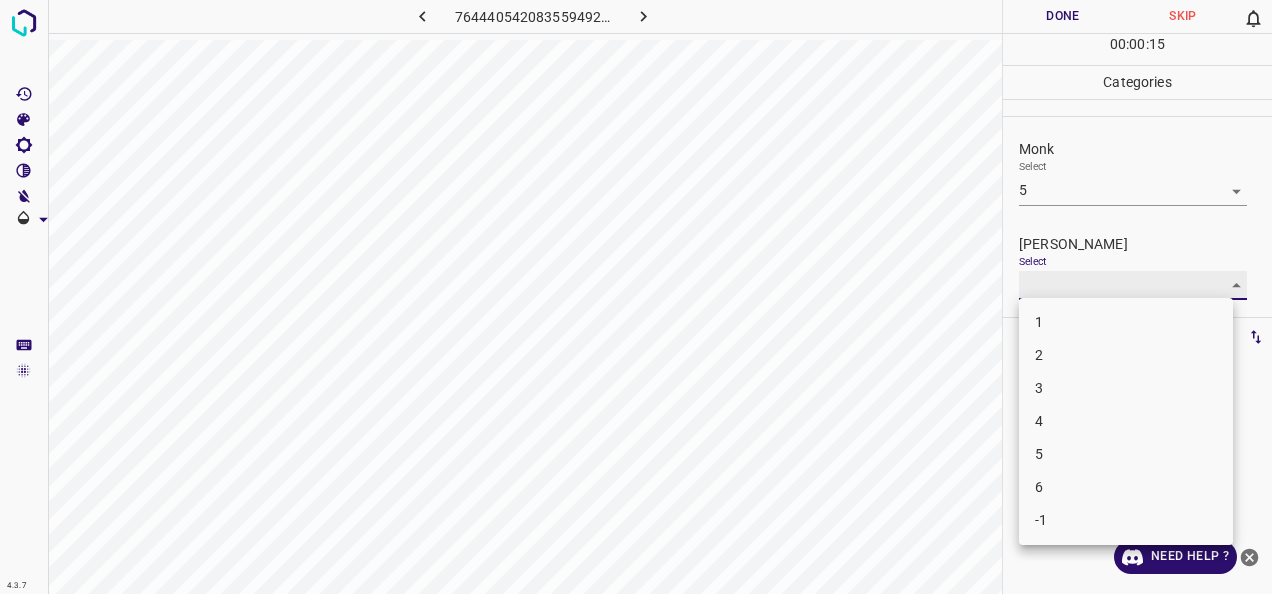 type on "3" 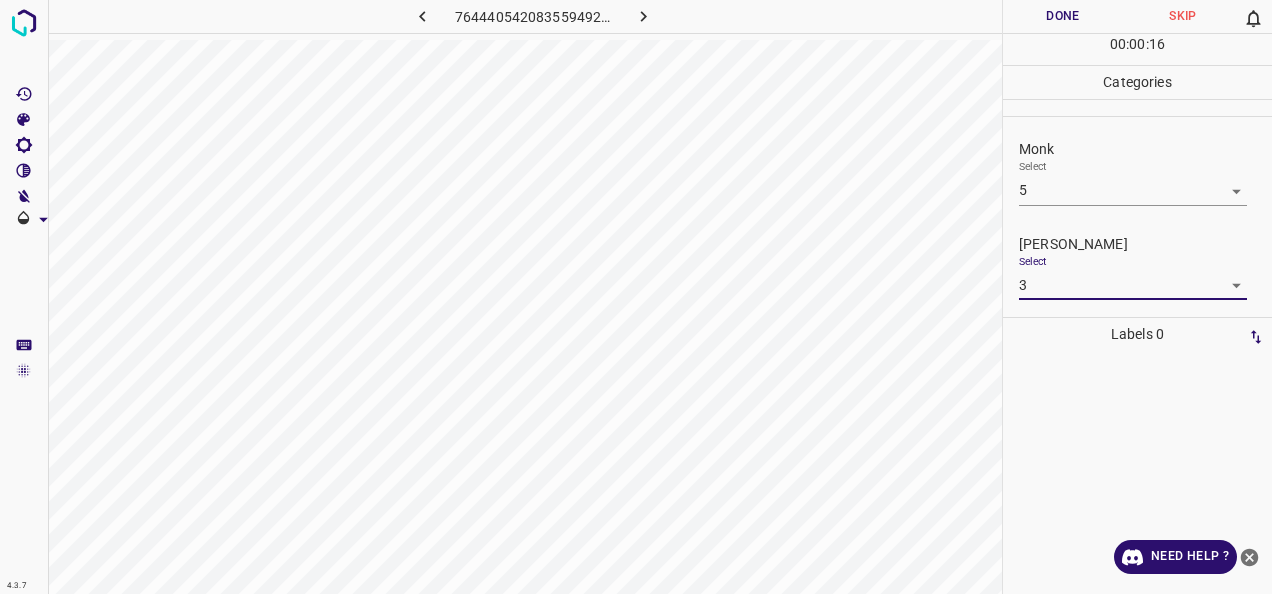 click on "Done" at bounding box center (1063, 16) 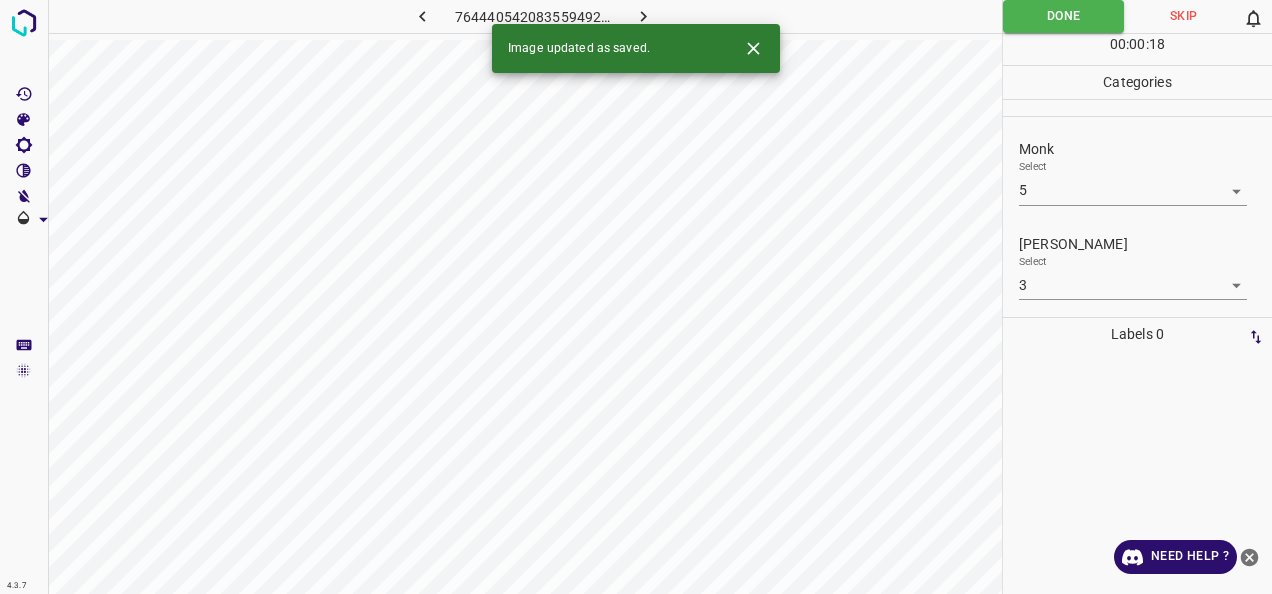 click 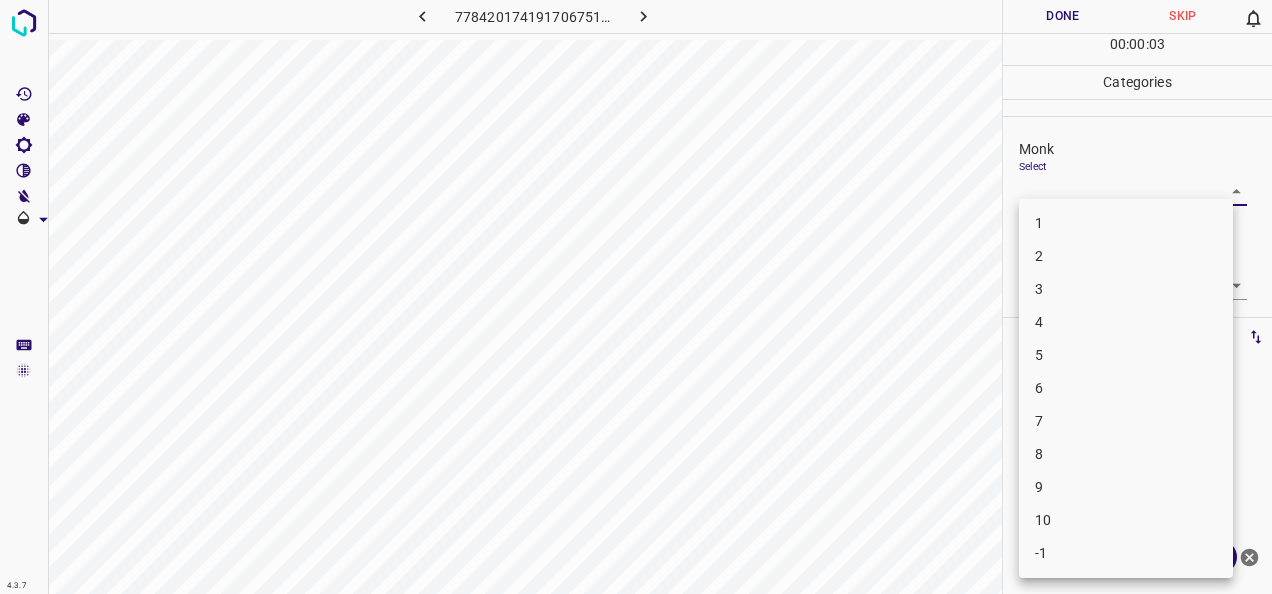 click on "4.3.7 7784201741917067510.png Done Skip 0 00   : 00   : 03   Categories Monk   Select ​  Fitzpatrick   Select ​ Labels   0 Categories 1 Monk 2  Fitzpatrick Tools Space Change between modes (Draw & Edit) I Auto labeling R Restore zoom M Zoom in N Zoom out Delete Delete selecte label Filters Z Restore filters X Saturation filter C Brightness filter V Contrast filter B Gray scale filter General O Download Need Help ? - Text - Hide - Delete 1 2 3 4 5 6 7 8 9 10 -1" at bounding box center [636, 297] 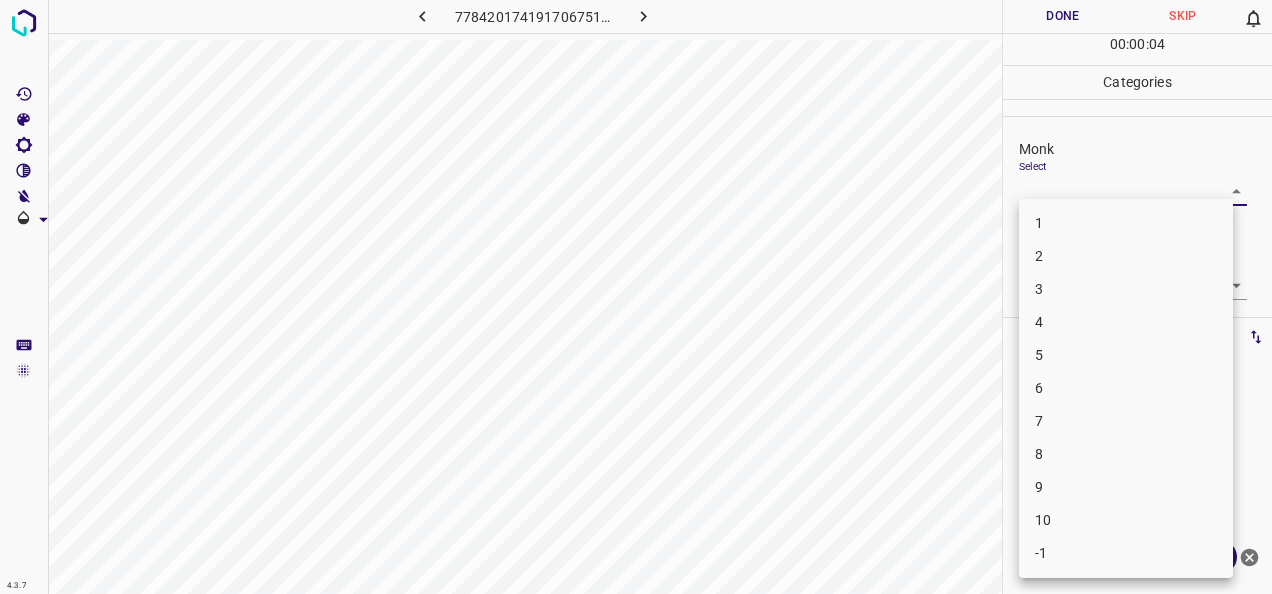 click on "1" at bounding box center (1126, 223) 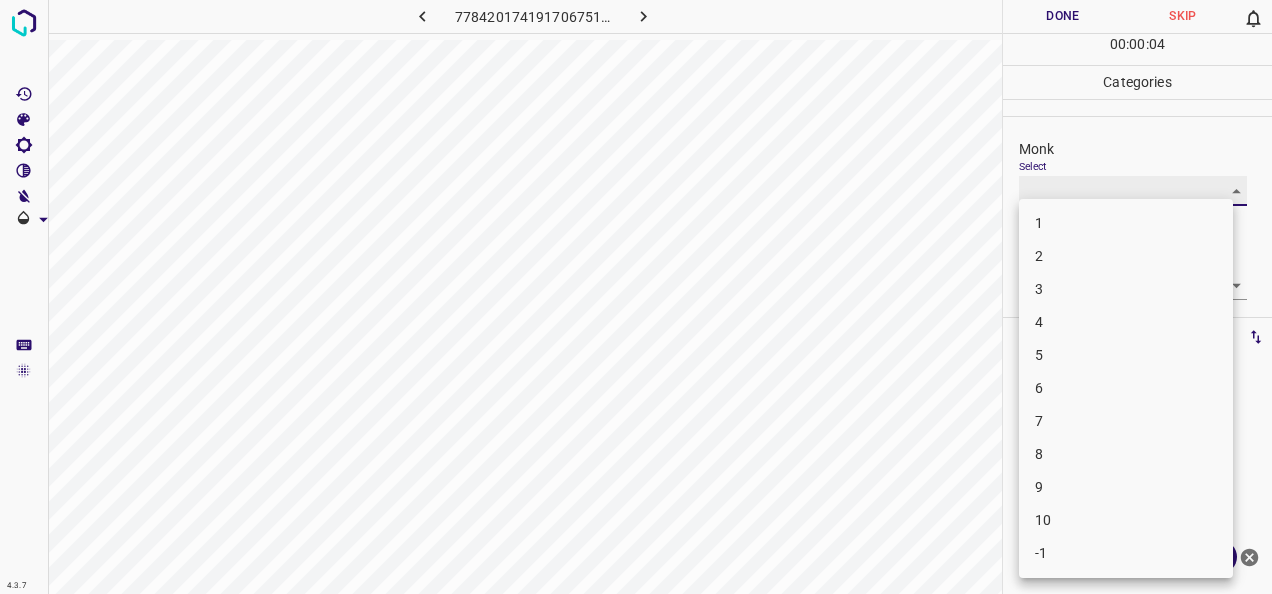 type on "1" 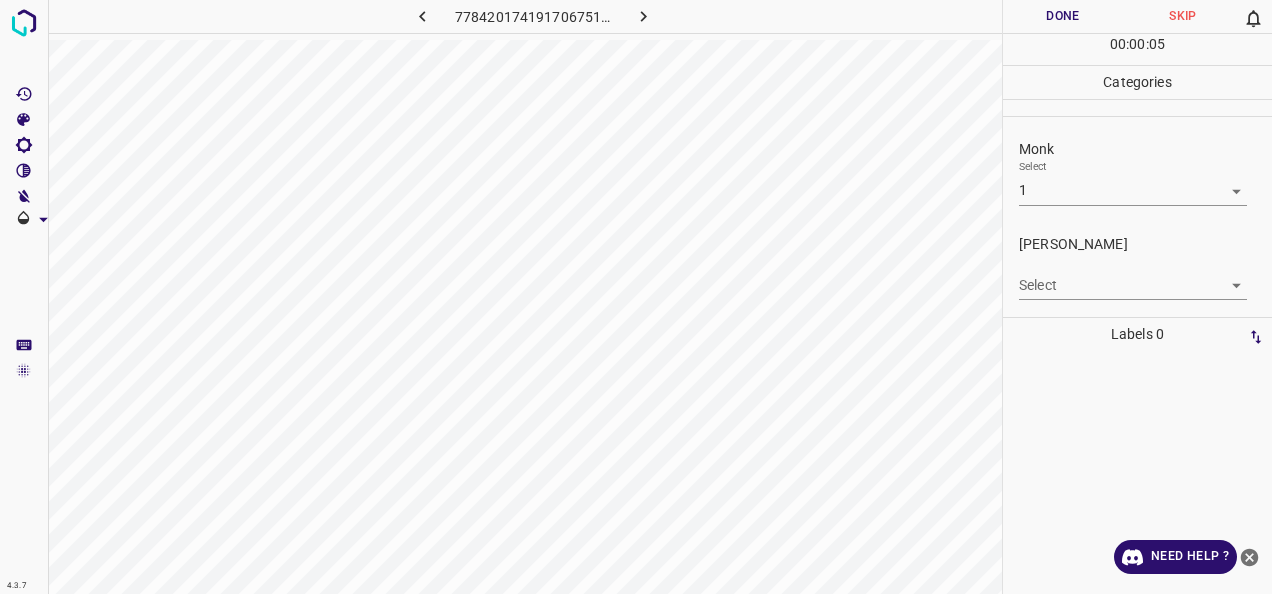 click on "Select ​" at bounding box center [1133, 277] 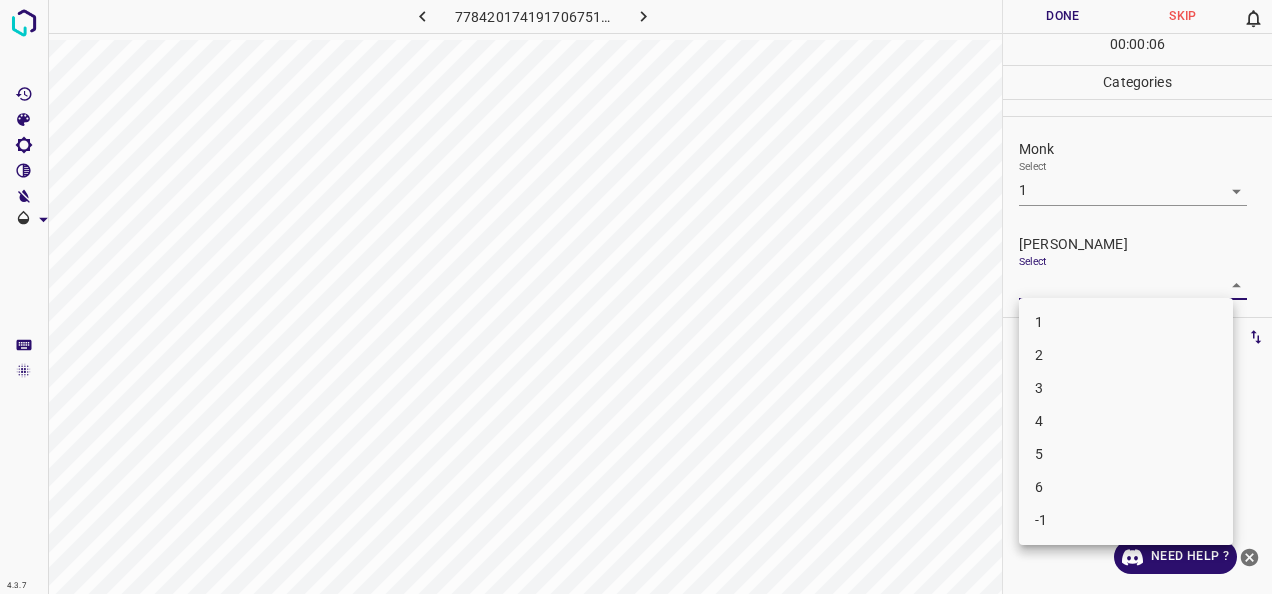 click on "4.3.7 7784201741917067510.png Done Skip 0 00   : 00   : 06   Categories Monk   Select 1 1  Fitzpatrick   Select ​ Labels   0 Categories 1 Monk 2  Fitzpatrick Tools Space Change between modes (Draw & Edit) I Auto labeling R Restore zoom M Zoom in N Zoom out Delete Delete selecte label Filters Z Restore filters X Saturation filter C Brightness filter V Contrast filter B Gray scale filter General O Download Need Help ? - Text - Hide - Delete 1 2 3 4 5 6 -1" at bounding box center [636, 297] 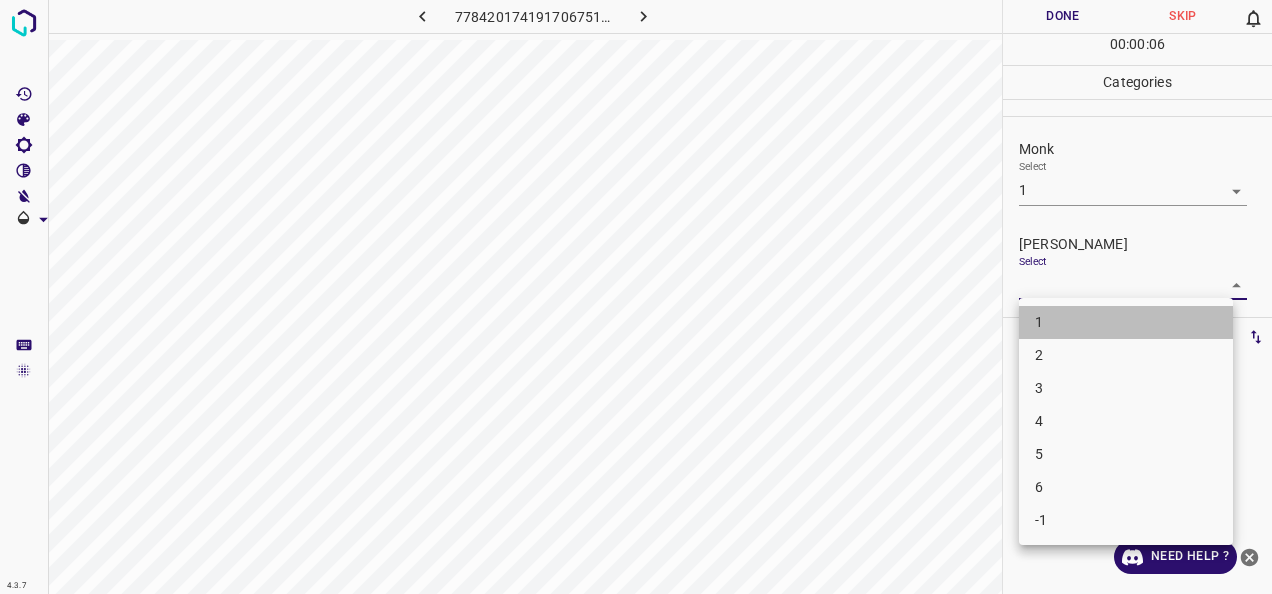 click on "1" at bounding box center (1126, 322) 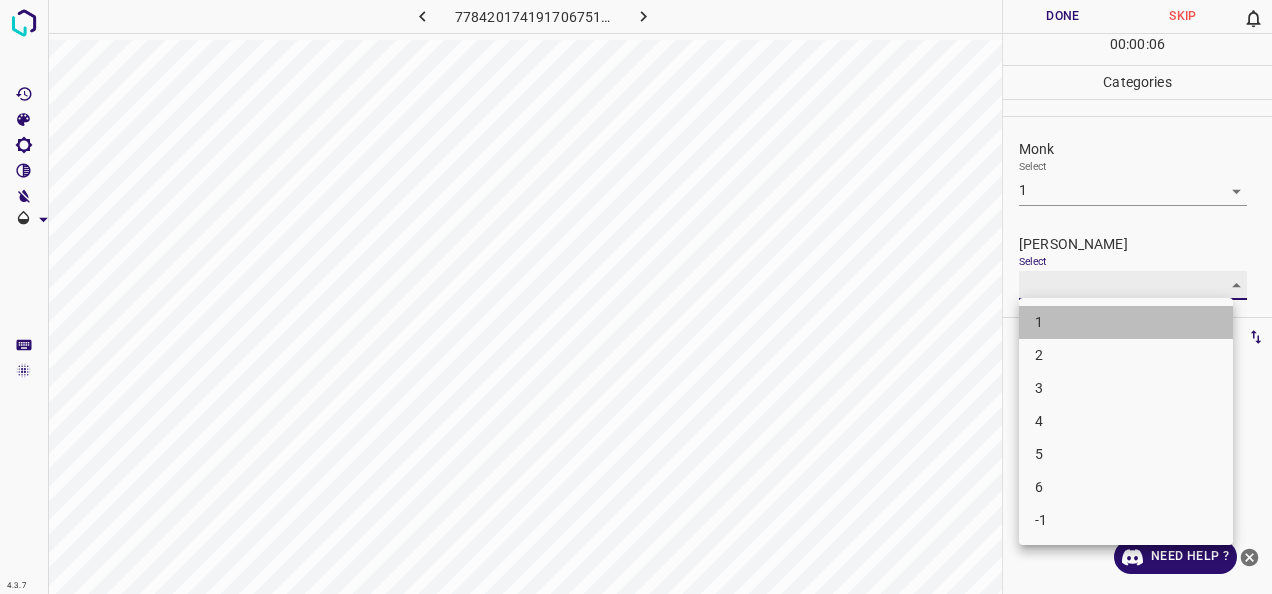 type on "1" 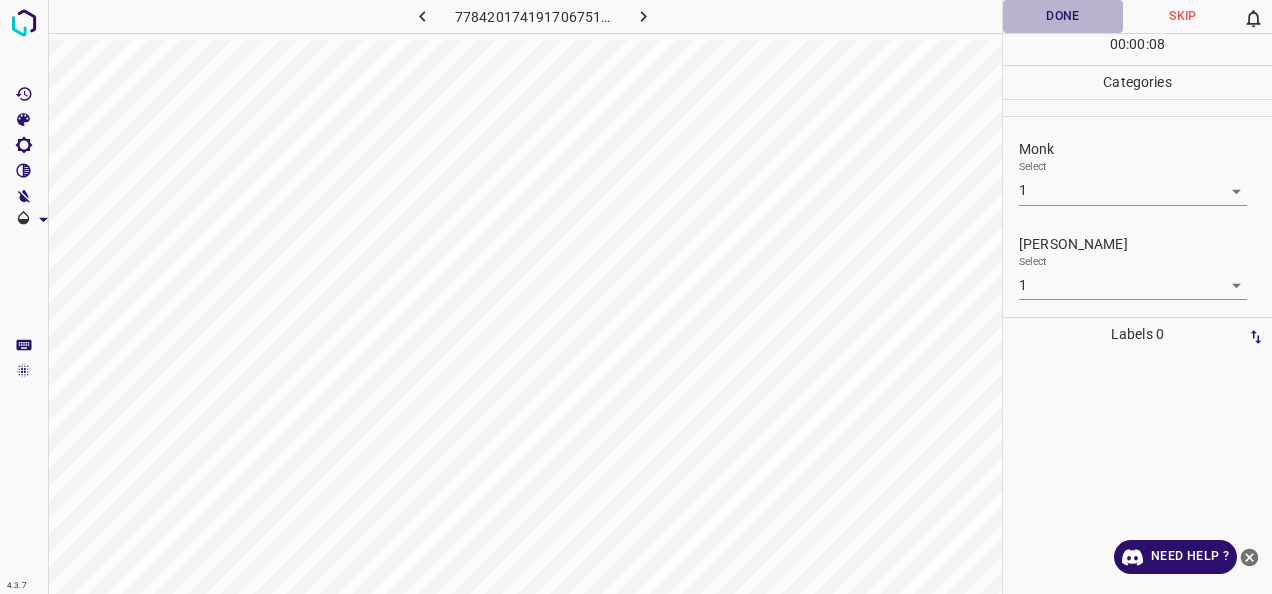 click on "Done" at bounding box center (1063, 16) 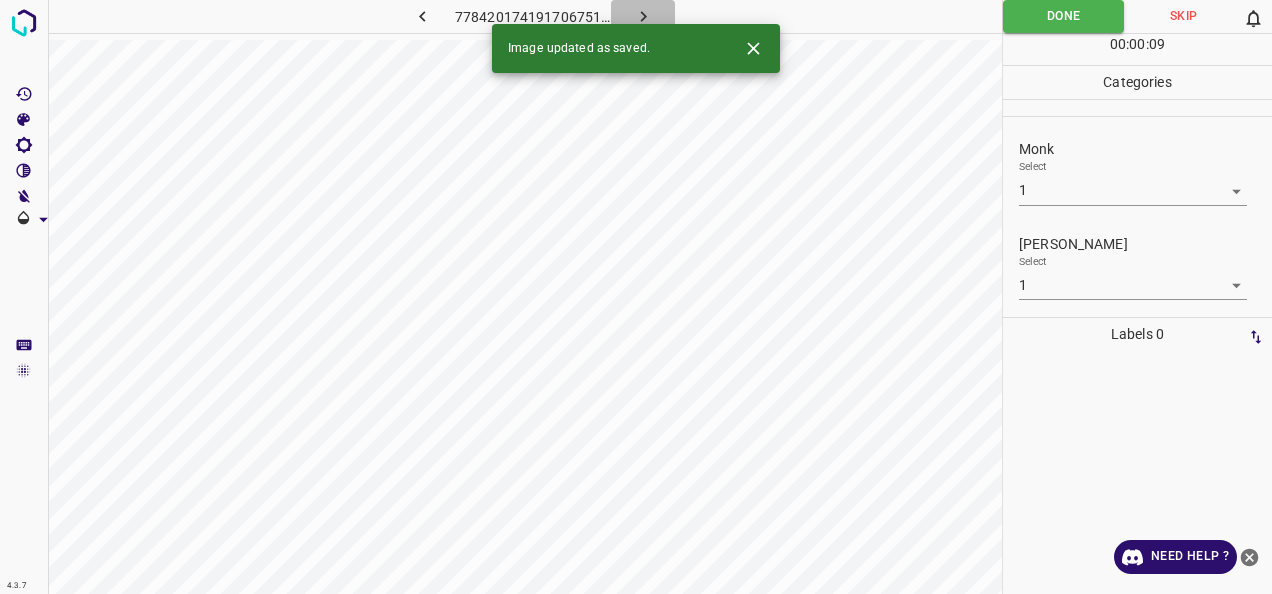click at bounding box center [643, 16] 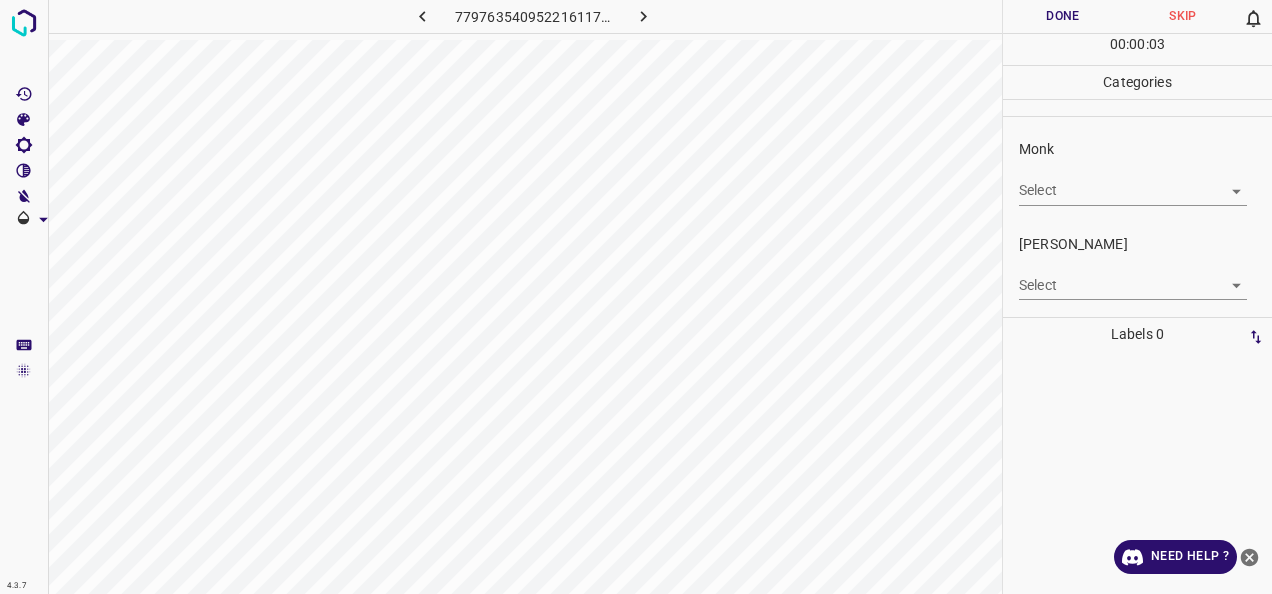 click on "4.3.7 7797635409522161177.png Done Skip 0 00   : 00   : 03   Categories Monk   Select ​  Fitzpatrick   Select ​ Labels   0 Categories 1 Monk 2  Fitzpatrick Tools Space Change between modes (Draw & Edit) I Auto labeling R Restore zoom M Zoom in N Zoom out Delete Delete selecte label Filters Z Restore filters X Saturation filter C Brightness filter V Contrast filter B Gray scale filter General O Download Need Help ? - Text - Hide - Delete" at bounding box center [636, 297] 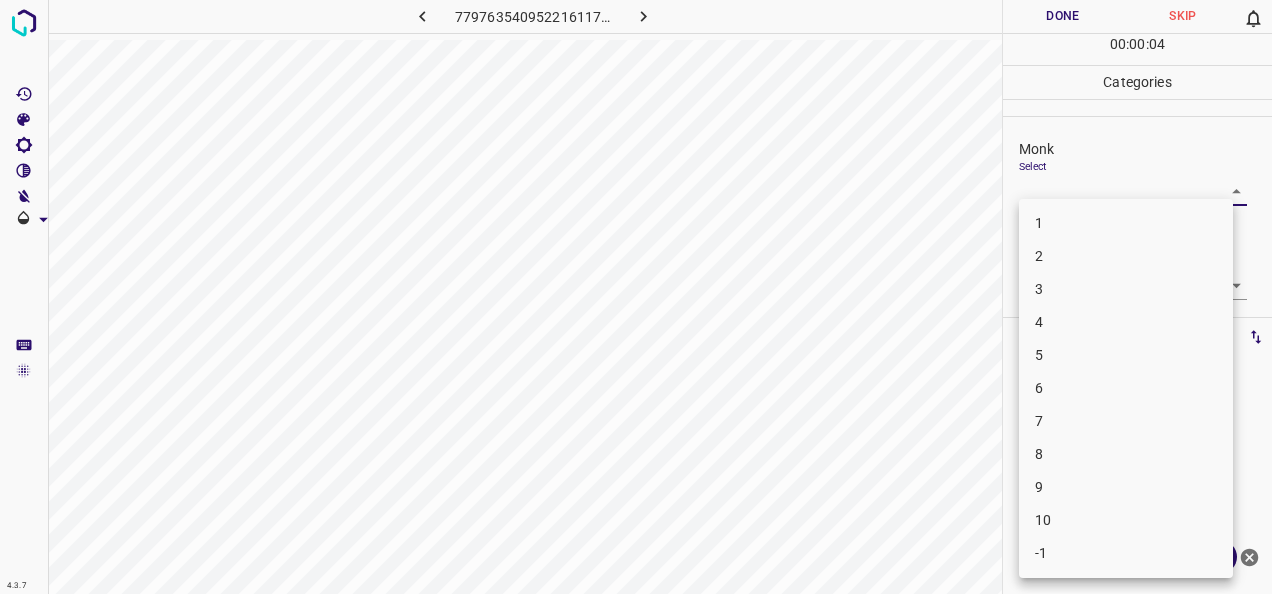 click on "5" at bounding box center [1126, 355] 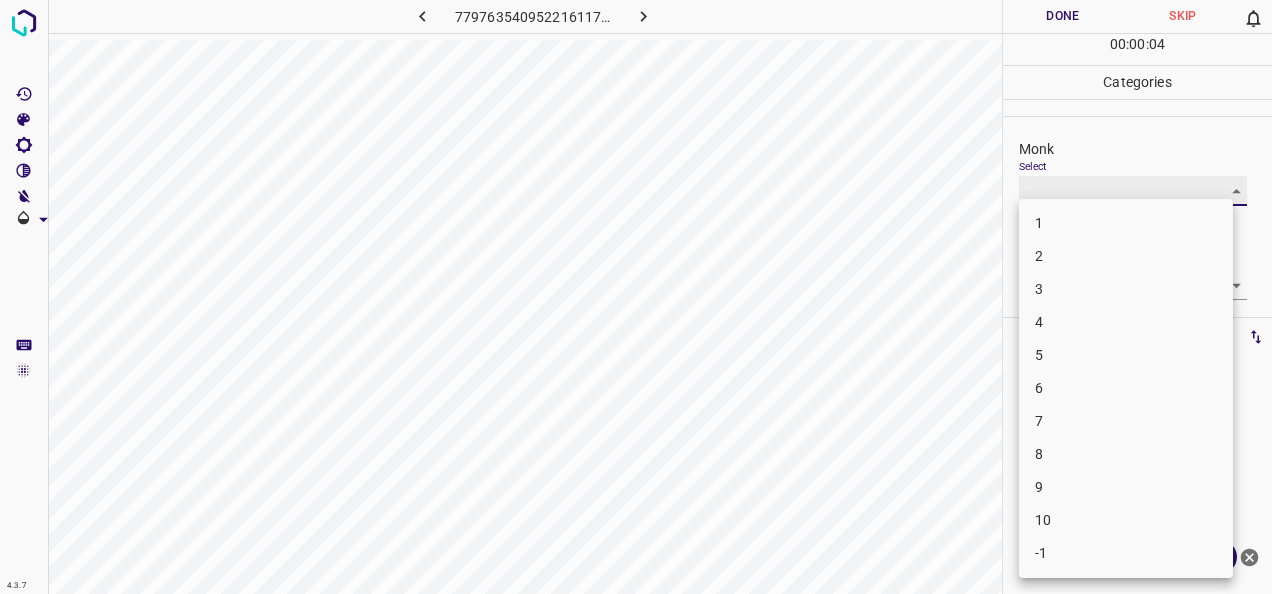 type on "5" 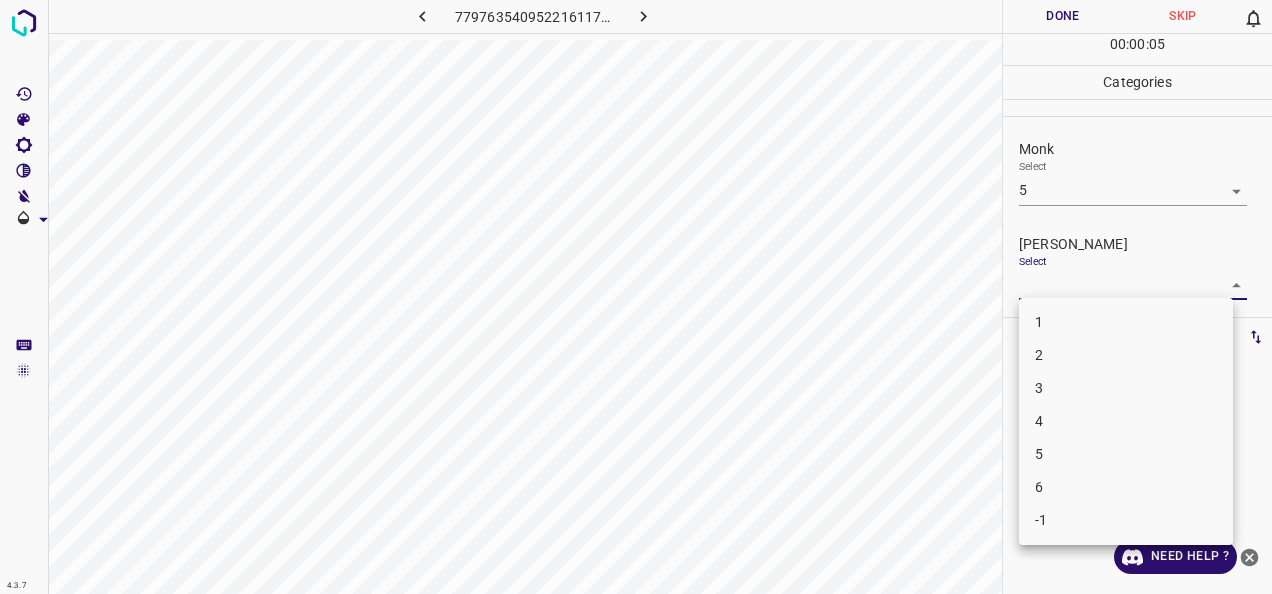 click on "4.3.7 7797635409522161177.png Done Skip 0 00   : 00   : 05   Categories Monk   Select 5 5  Fitzpatrick   Select ​ Labels   0 Categories 1 Monk 2  Fitzpatrick Tools Space Change between modes (Draw & Edit) I Auto labeling R Restore zoom M Zoom in N Zoom out Delete Delete selecte label Filters Z Restore filters X Saturation filter C Brightness filter V Contrast filter B Gray scale filter General O Download Need Help ? - Text - Hide - Delete 1 2 3 4 5 6 -1" at bounding box center [636, 297] 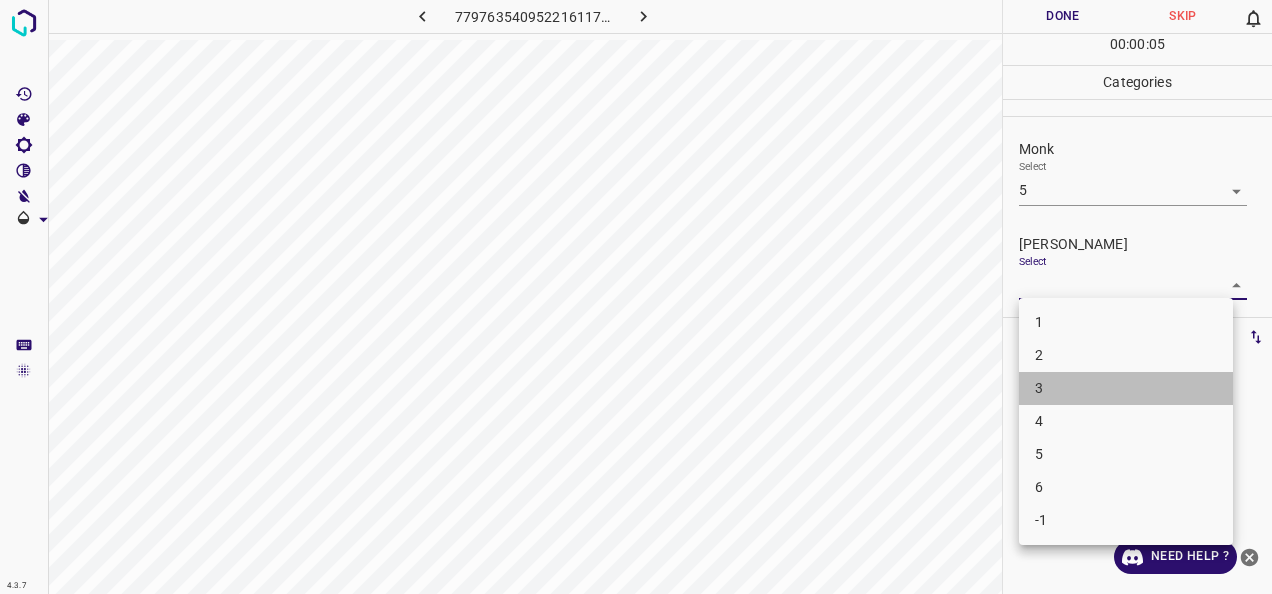 click on "3" at bounding box center (1126, 388) 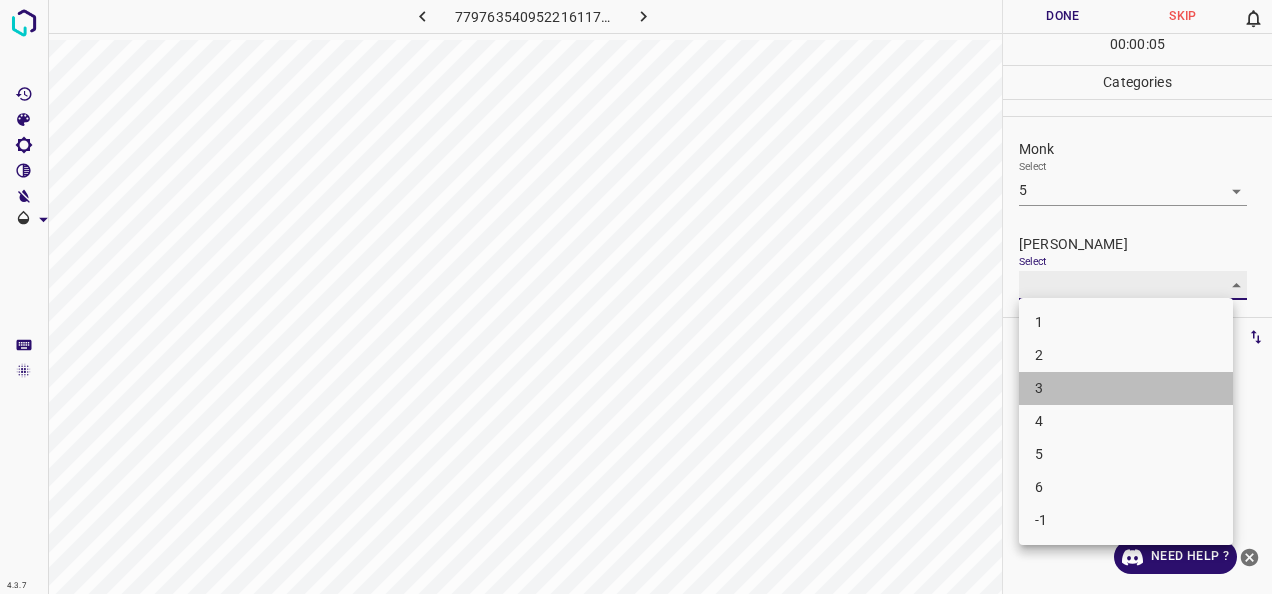 type on "3" 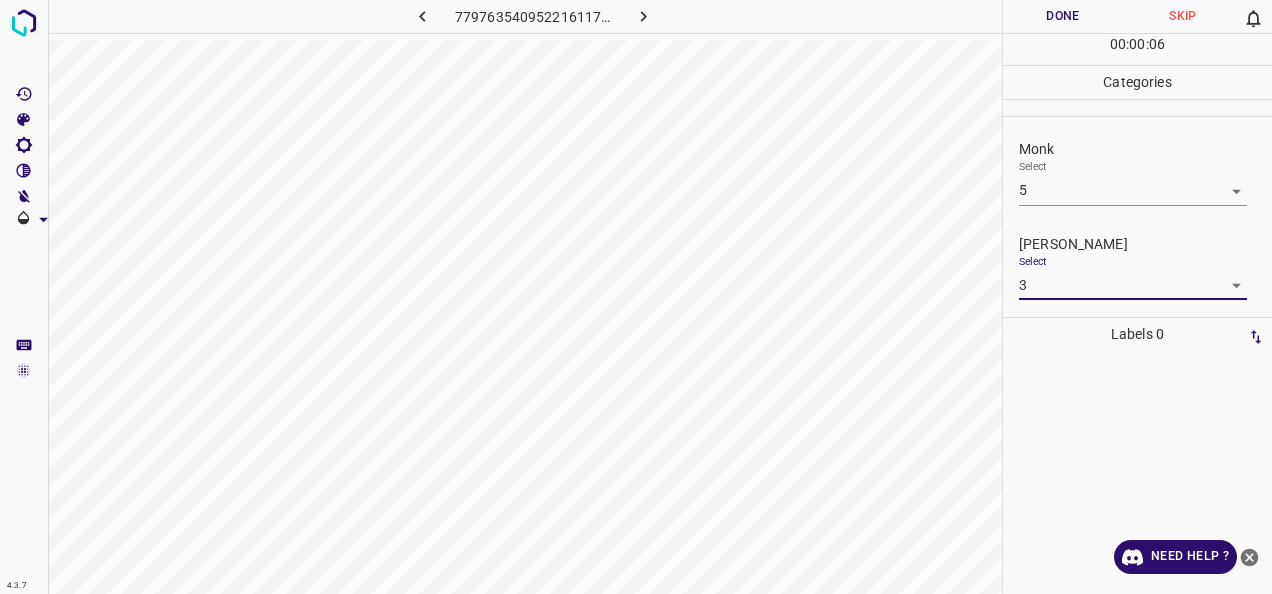click on "Done" at bounding box center (1063, 16) 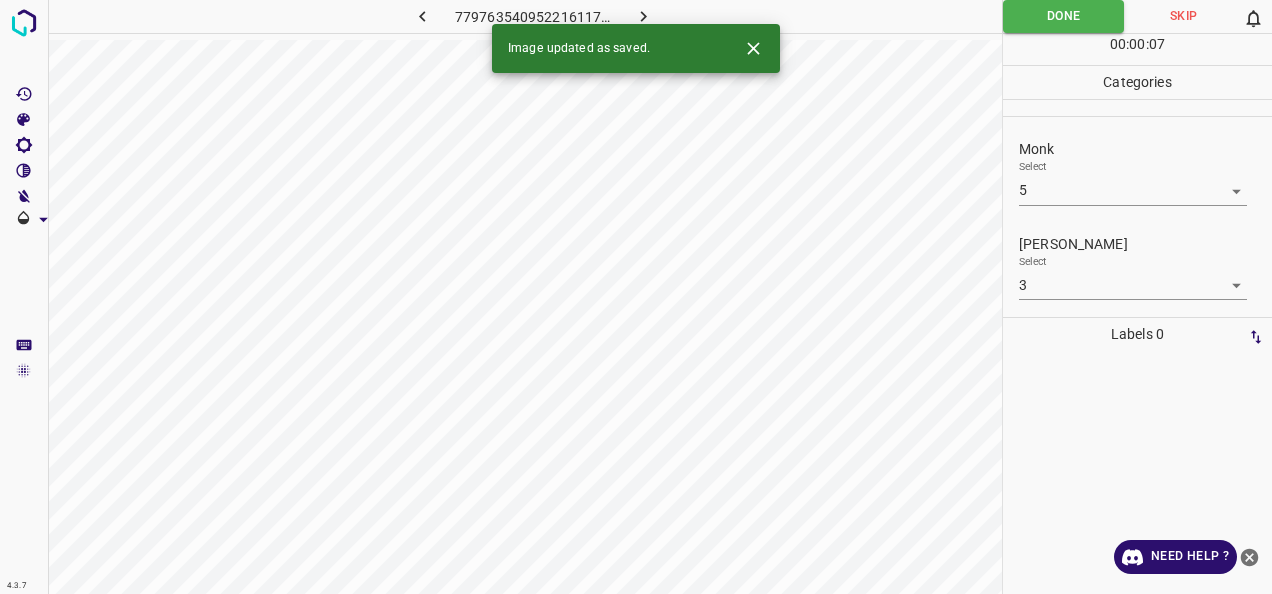 click at bounding box center (643, 16) 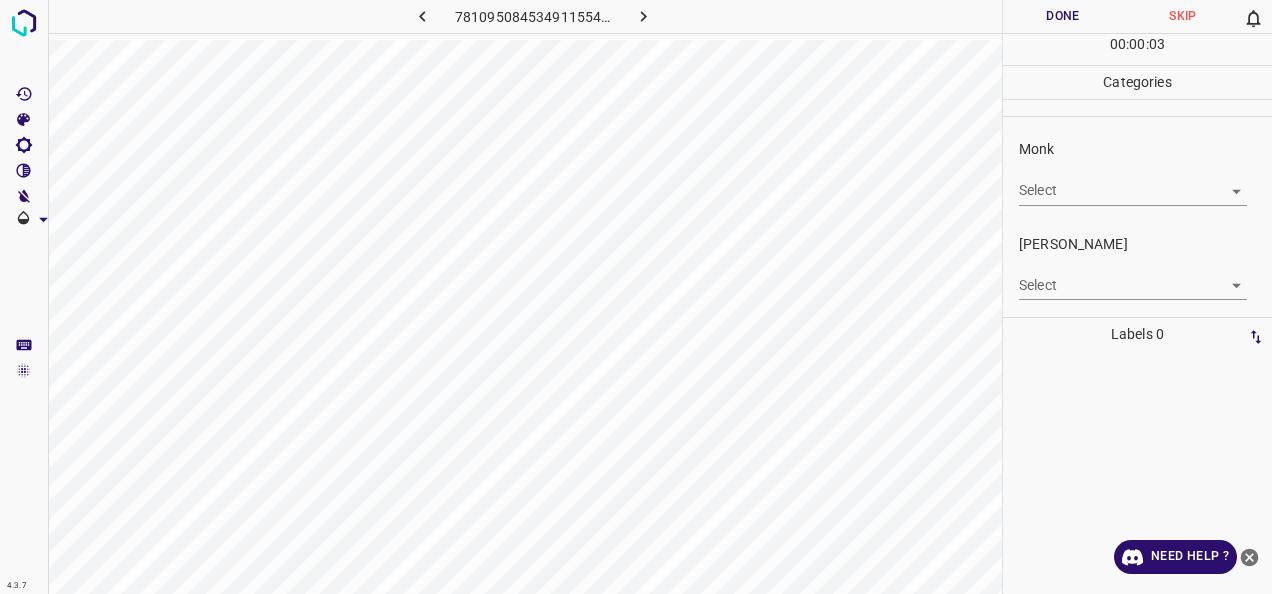 click on "4.3.7 7810950845349115546.png Done Skip 0 00   : 00   : 03   Categories Monk   Select ​  Fitzpatrick   Select ​ Labels   0 Categories 1 Monk 2  Fitzpatrick Tools Space Change between modes (Draw & Edit) I Auto labeling R Restore zoom M Zoom in N Zoom out Delete Delete selecte label Filters Z Restore filters X Saturation filter C Brightness filter V Contrast filter B Gray scale filter General O Download Need Help ? - Text - Hide - Delete" at bounding box center [636, 297] 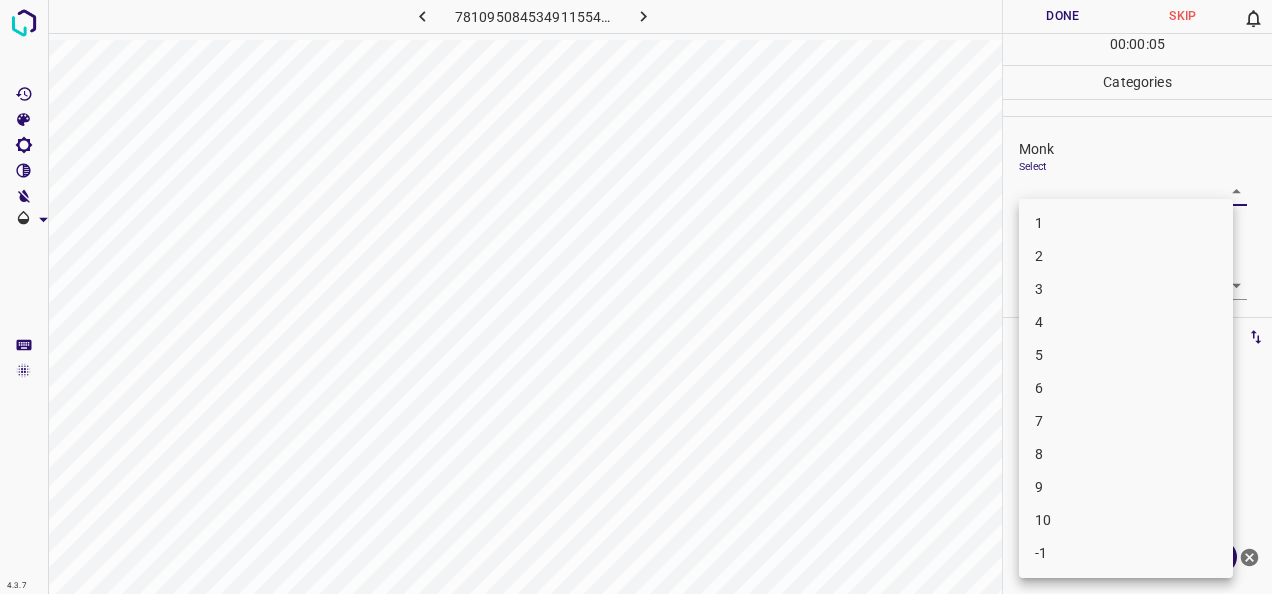 click on "4" at bounding box center (1126, 322) 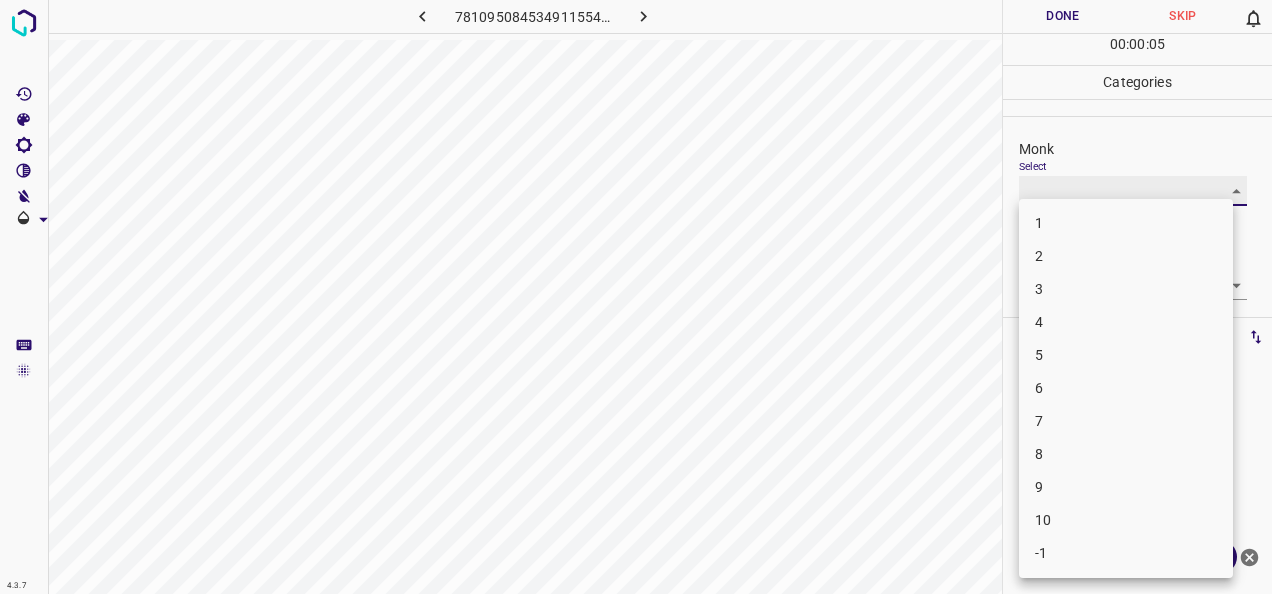 type on "4" 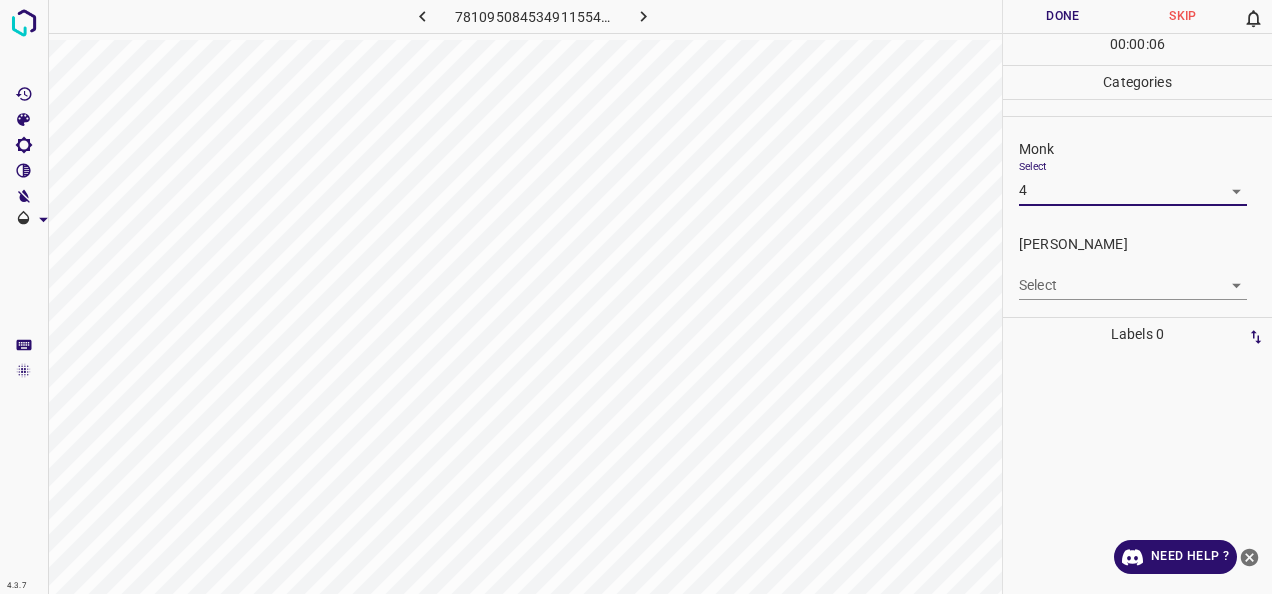 click on "4.3.7 7810950845349115546.png Done Skip 0 00   : 00   : 06   Categories Monk   Select 4 4  Fitzpatrick   Select ​ Labels   0 Categories 1 Monk 2  Fitzpatrick Tools Space Change between modes (Draw & Edit) I Auto labeling R Restore zoom M Zoom in N Zoom out Delete Delete selecte label Filters Z Restore filters X Saturation filter C Brightness filter V Contrast filter B Gray scale filter General O Download Need Help ? - Text - Hide - Delete" at bounding box center [636, 297] 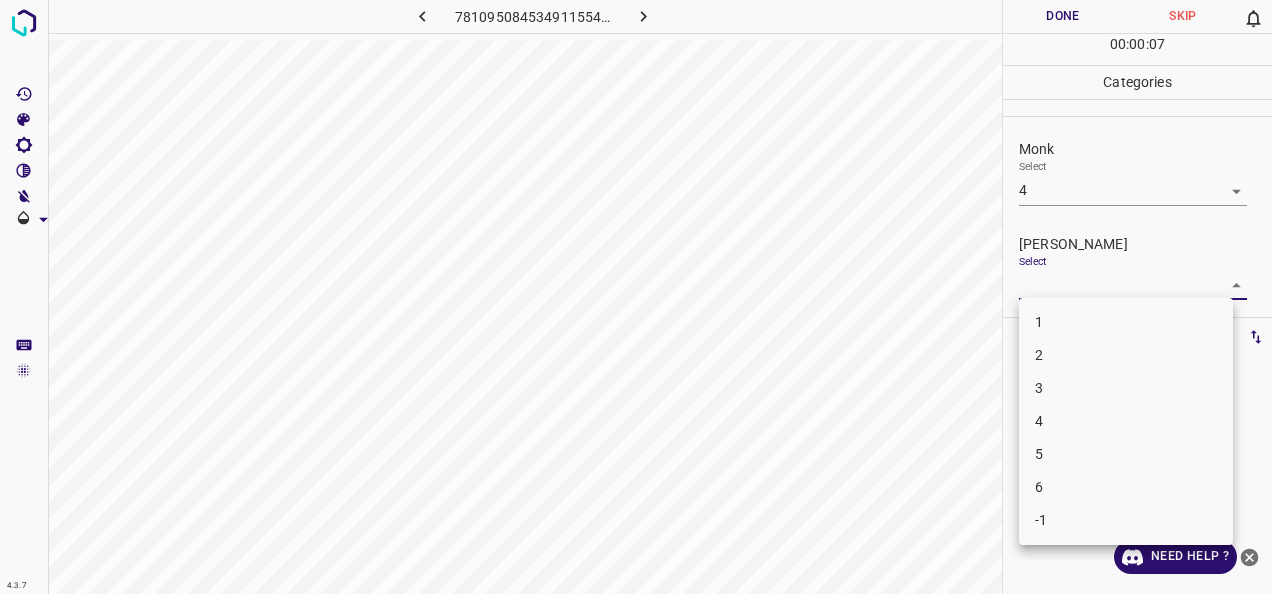 click on "2" at bounding box center [1126, 355] 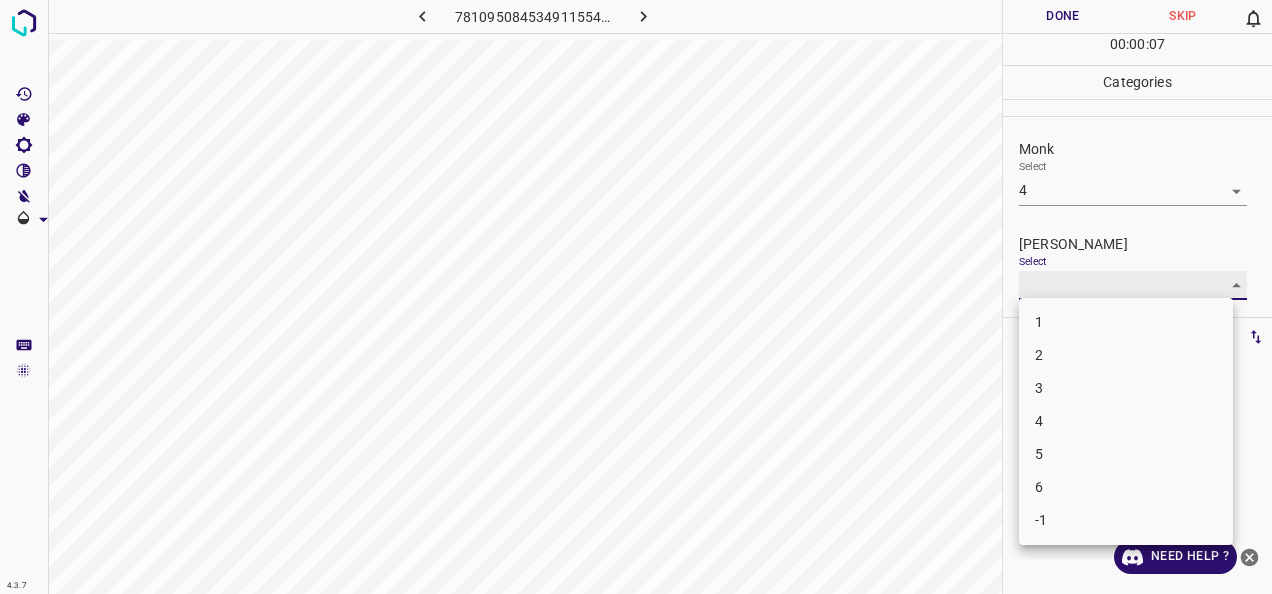 type on "2" 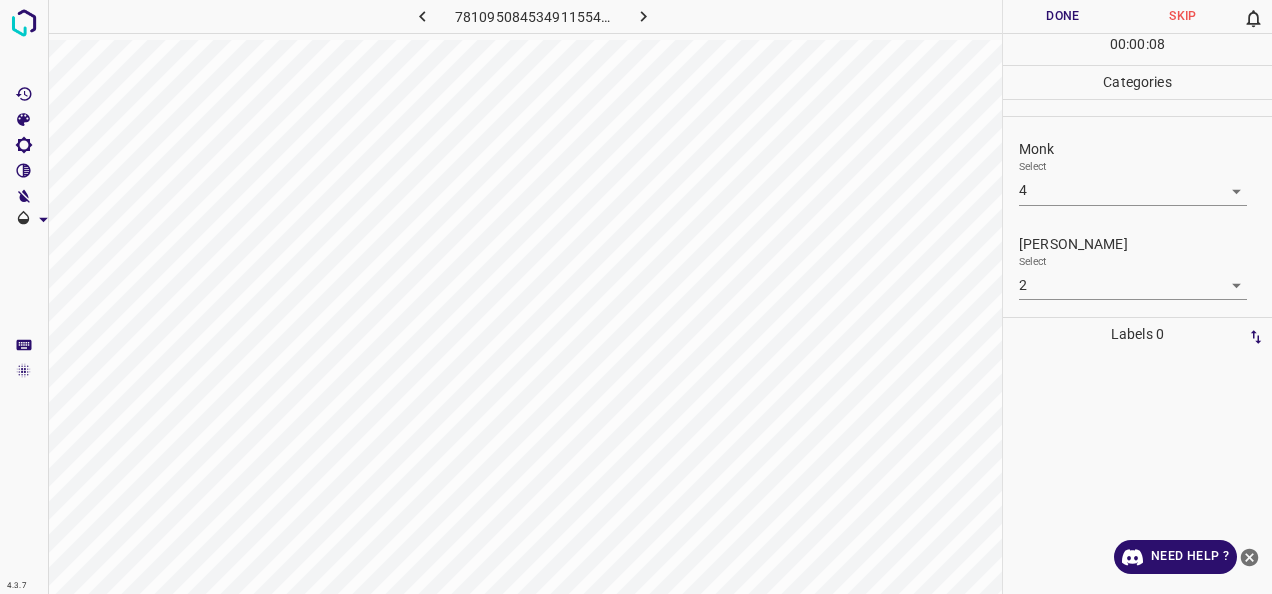 click on "00   : 00   : 08" at bounding box center (1137, 49) 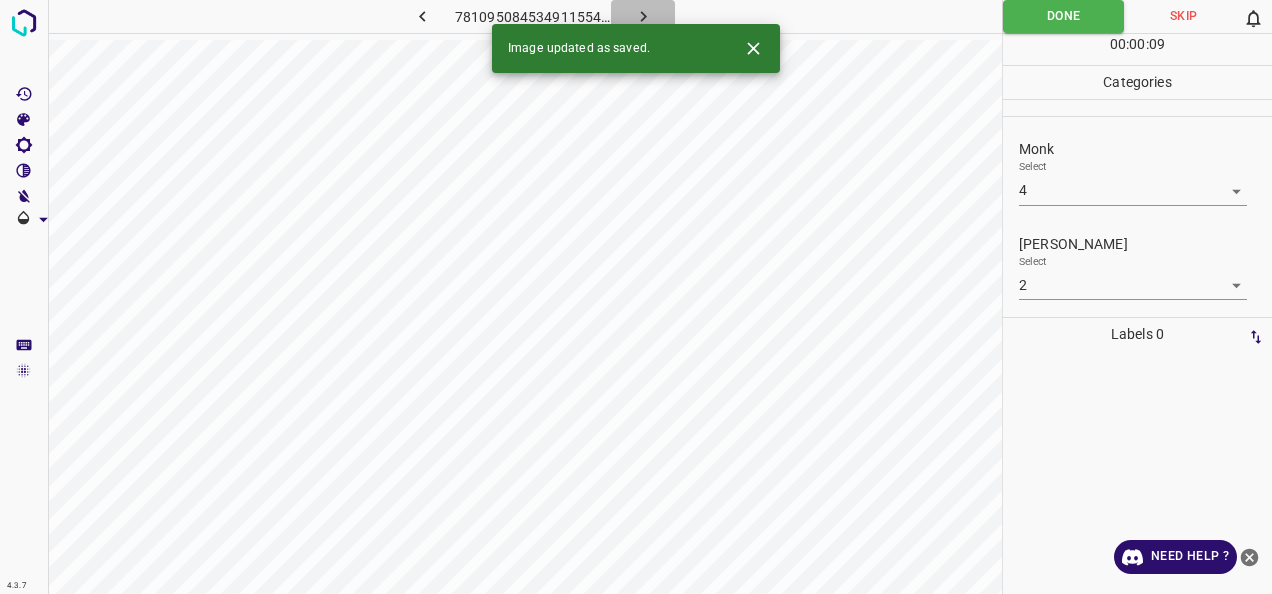 click 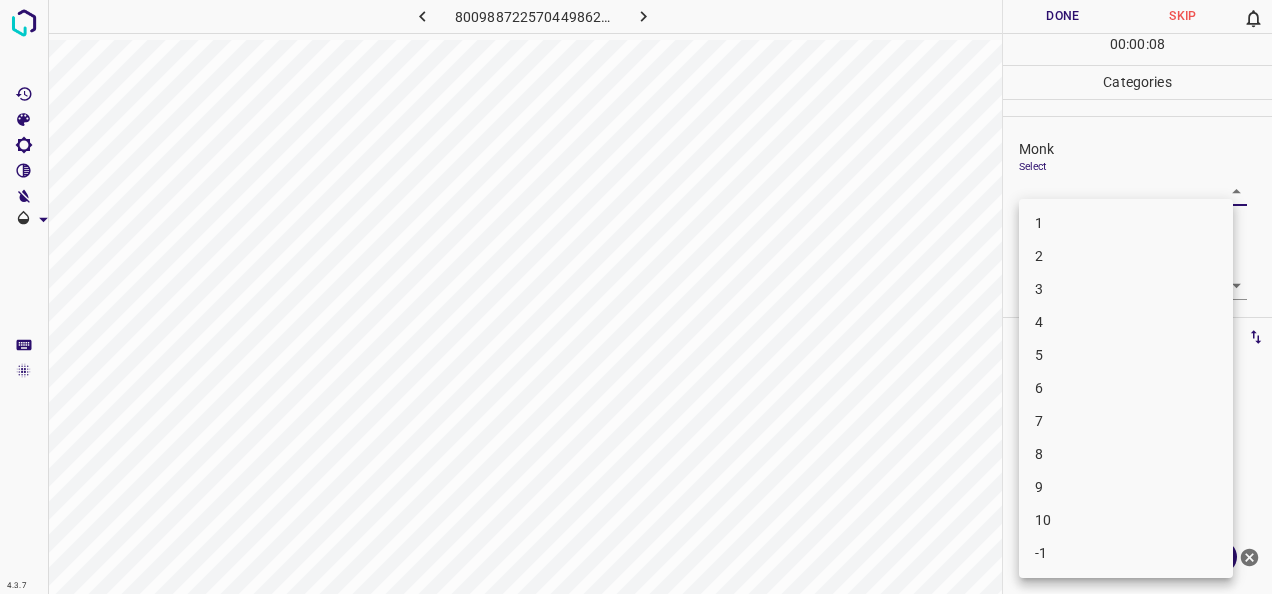 click on "4.3.7 8009887225704498628.png Done Skip 0 00   : 00   : 08   Categories Monk   Select ​  Fitzpatrick   Select ​ Labels   0 Categories 1 Monk 2  Fitzpatrick Tools Space Change between modes (Draw & Edit) I Auto labeling R Restore zoom M Zoom in N Zoom out Delete Delete selecte label Filters Z Restore filters X Saturation filter C Brightness filter V Contrast filter B Gray scale filter General O Download Need Help ? - Text - Hide - Delete 1 2 3 4 5 6 7 8 9 10 -1" at bounding box center (636, 297) 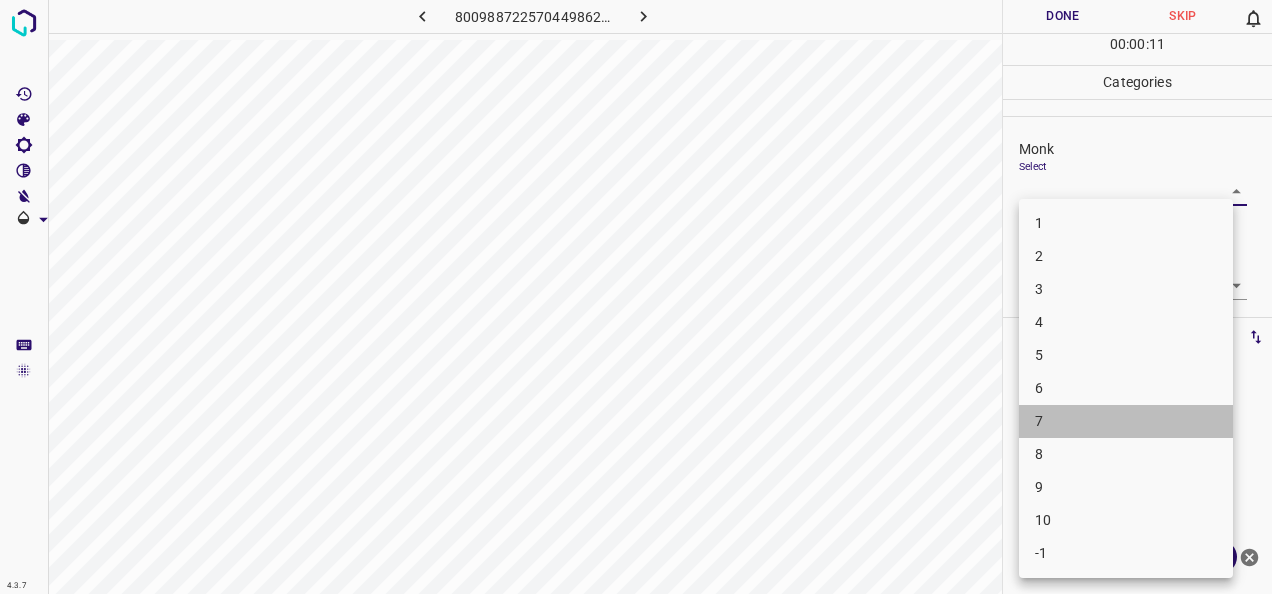 click on "7" at bounding box center [1126, 421] 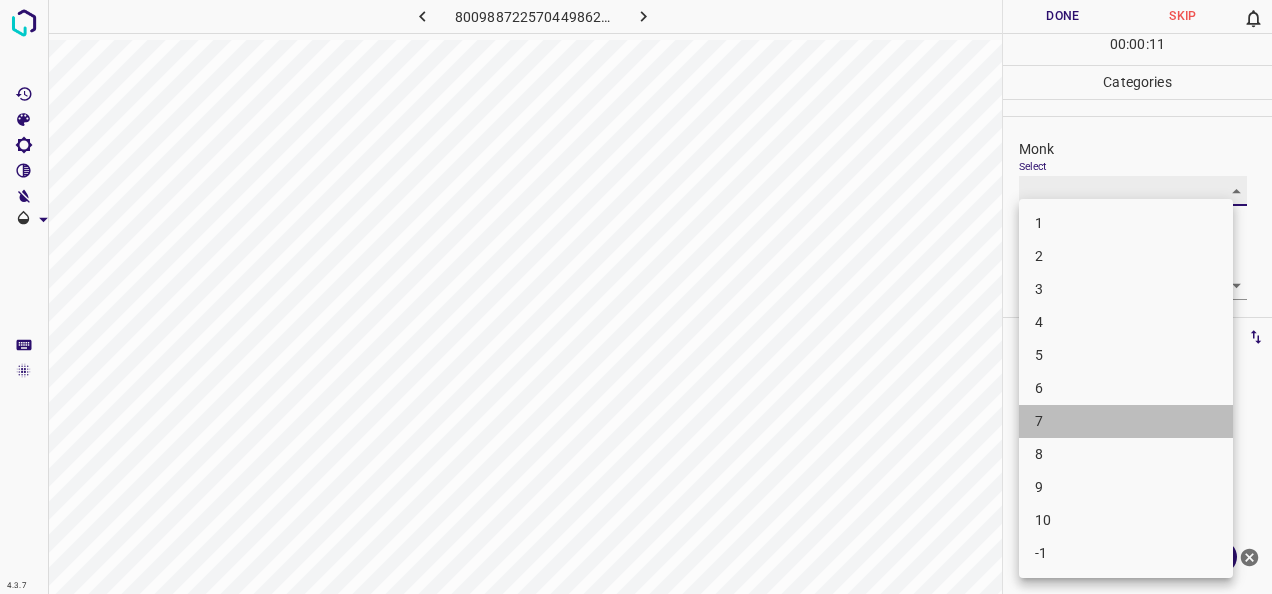type on "7" 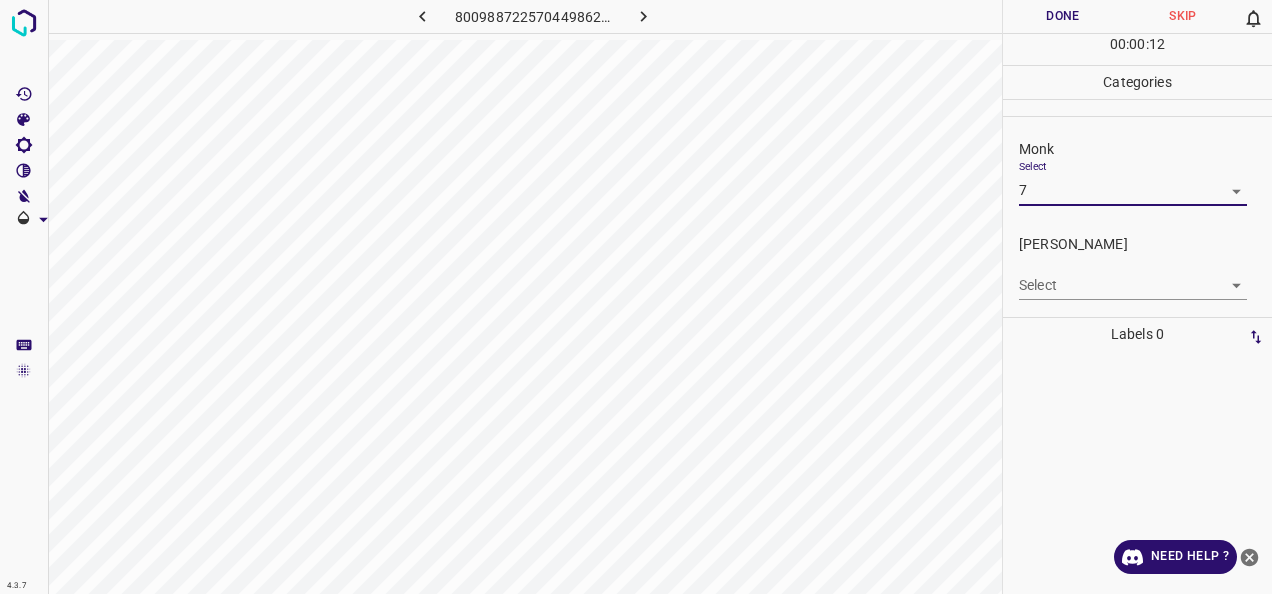 click on "Fitzpatrick   Select ​" at bounding box center (1137, 267) 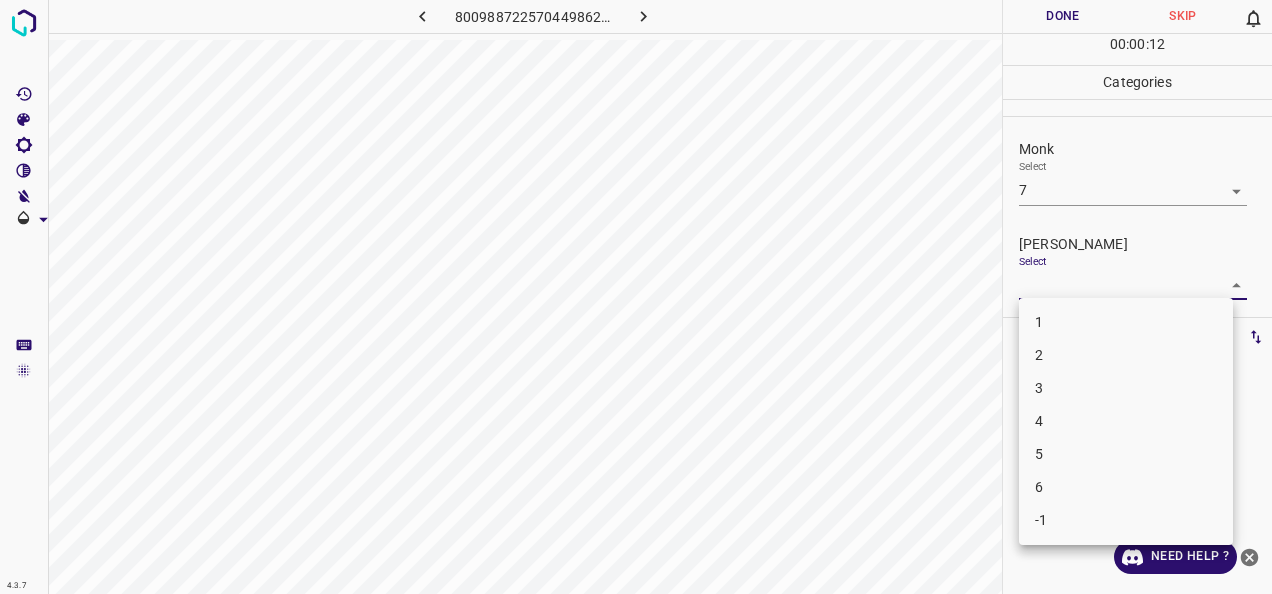 click on "4.3.7 8009887225704498628.png Done Skip 0 00   : 00   : 12   Categories Monk   Select 7 7  Fitzpatrick   Select ​ Labels   0 Categories 1 Monk 2  Fitzpatrick Tools Space Change between modes (Draw & Edit) I Auto labeling R Restore zoom M Zoom in N Zoom out Delete Delete selecte label Filters Z Restore filters X Saturation filter C Brightness filter V Contrast filter B Gray scale filter General O Download Need Help ? - Text - Hide - Delete 1 2 3 4 5 6 -1" at bounding box center [636, 297] 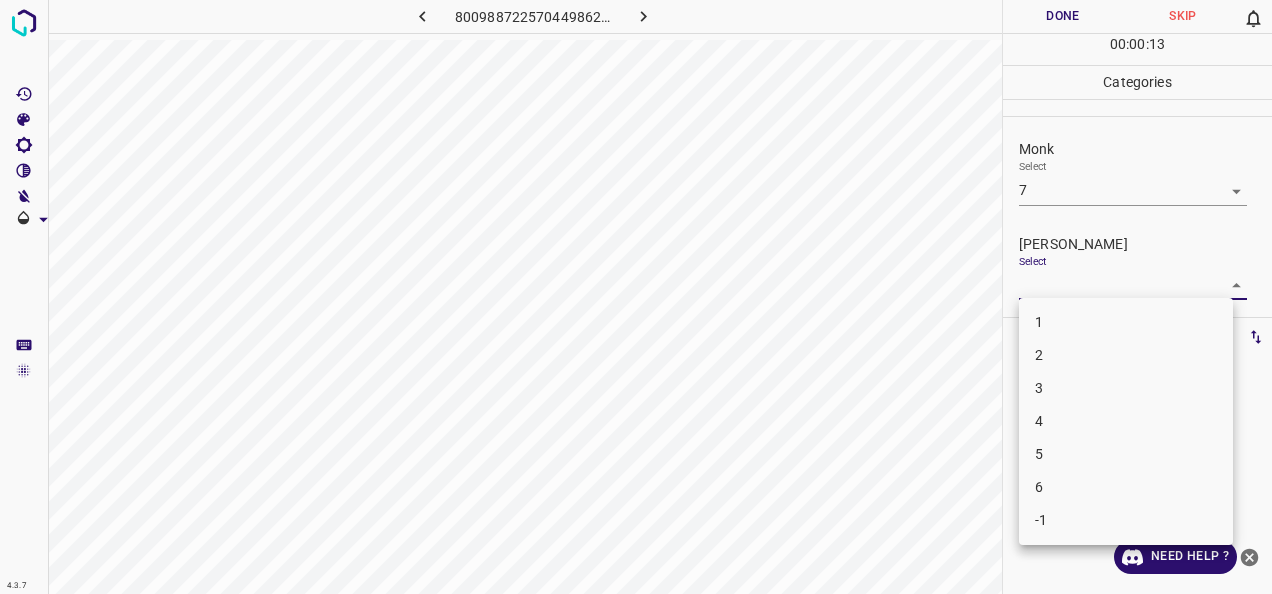 click on "4" at bounding box center (1126, 421) 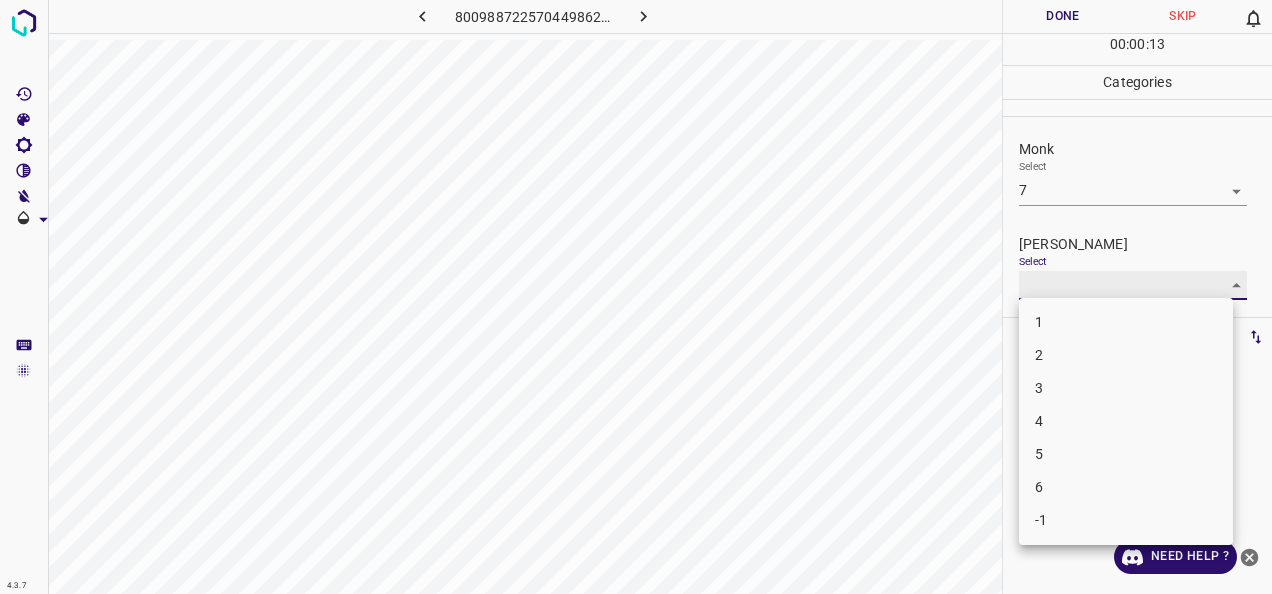 type on "4" 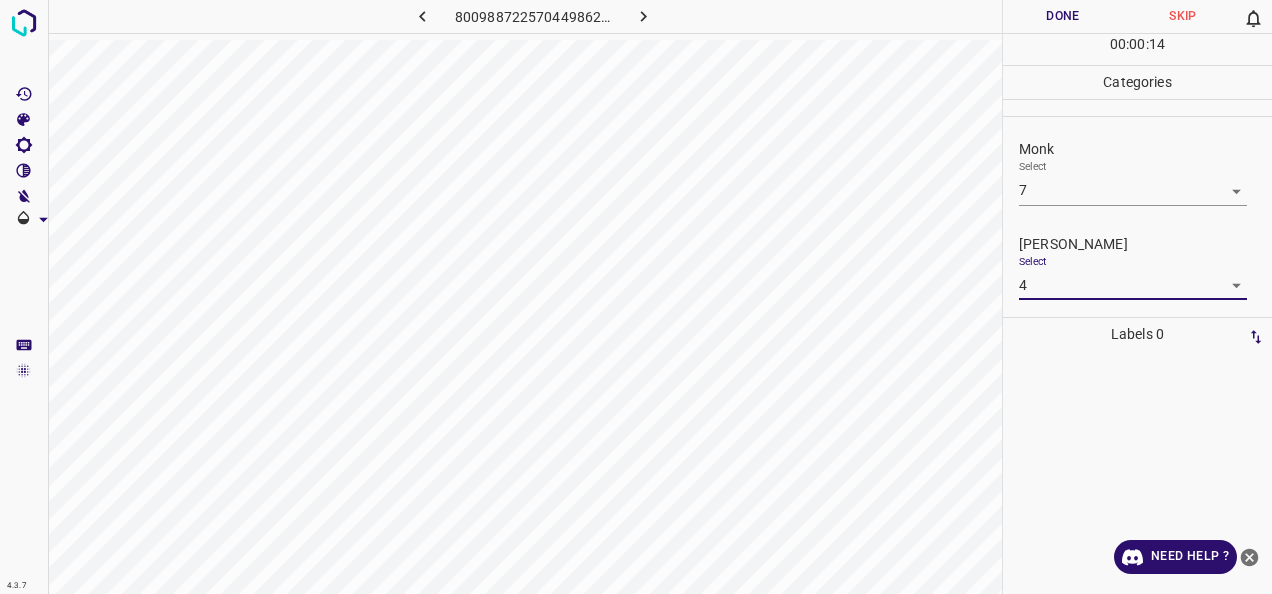 click on "Done" at bounding box center [1063, 16] 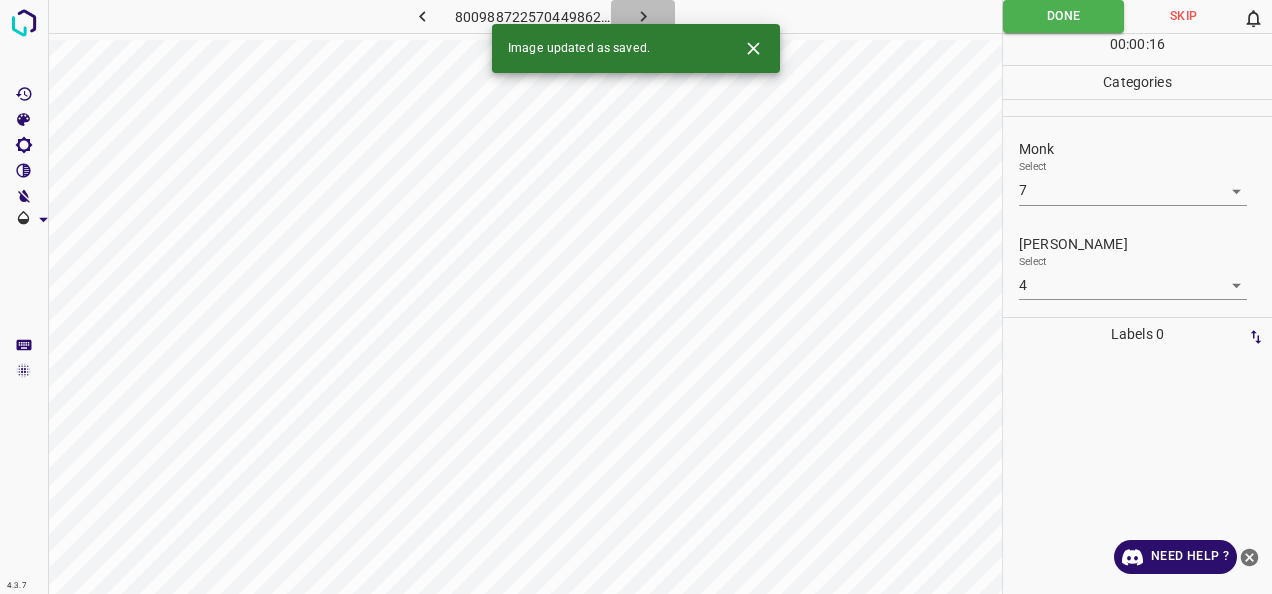 click at bounding box center [643, 16] 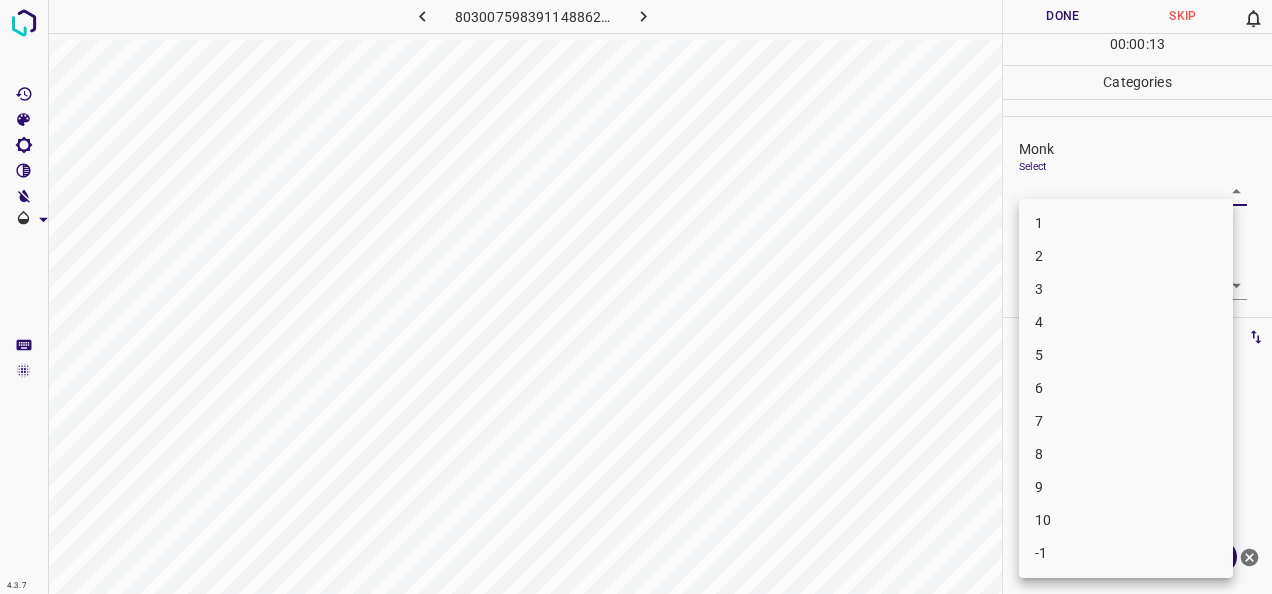 click on "4.3.7 8030075983911488623.png Done Skip 0 00   : 00   : 13   Categories Monk   Select ​  Fitzpatrick   Select ​ Labels   0 Categories 1 Monk 2  Fitzpatrick Tools Space Change between modes (Draw & Edit) I Auto labeling R Restore zoom M Zoom in N Zoom out Delete Delete selecte label Filters Z Restore filters X Saturation filter C Brightness filter V Contrast filter B Gray scale filter General O Download Need Help ? - Text - Hide - Delete 1 2 3 4 5 6 7 8 9 10 -1" at bounding box center (636, 297) 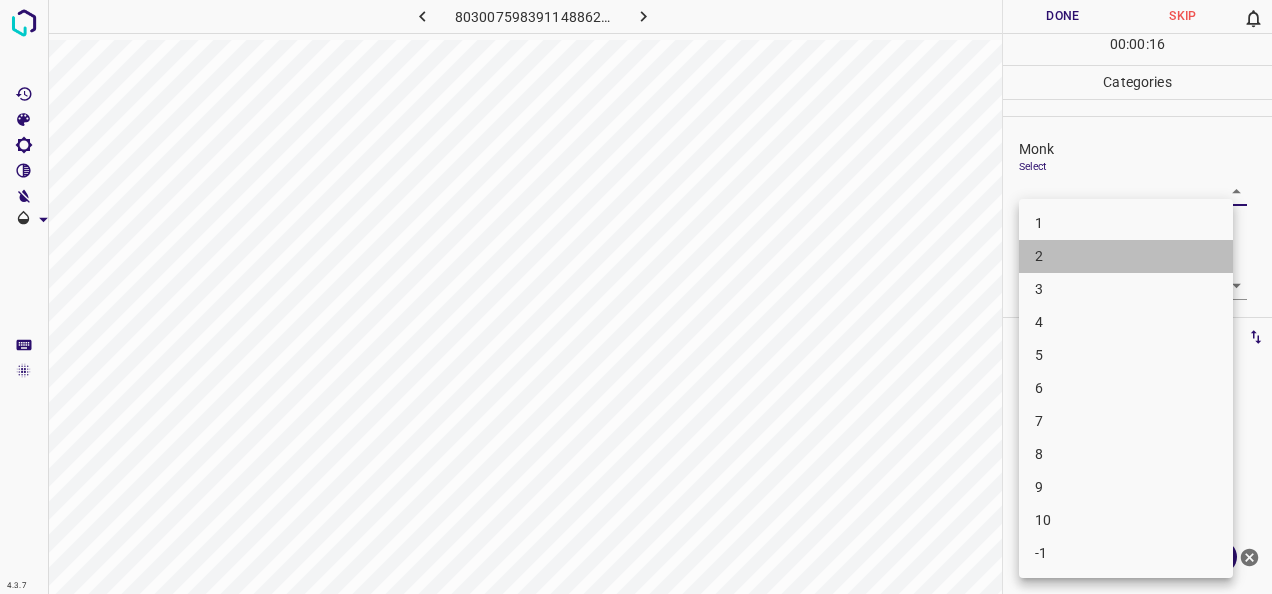 click on "2" at bounding box center [1126, 256] 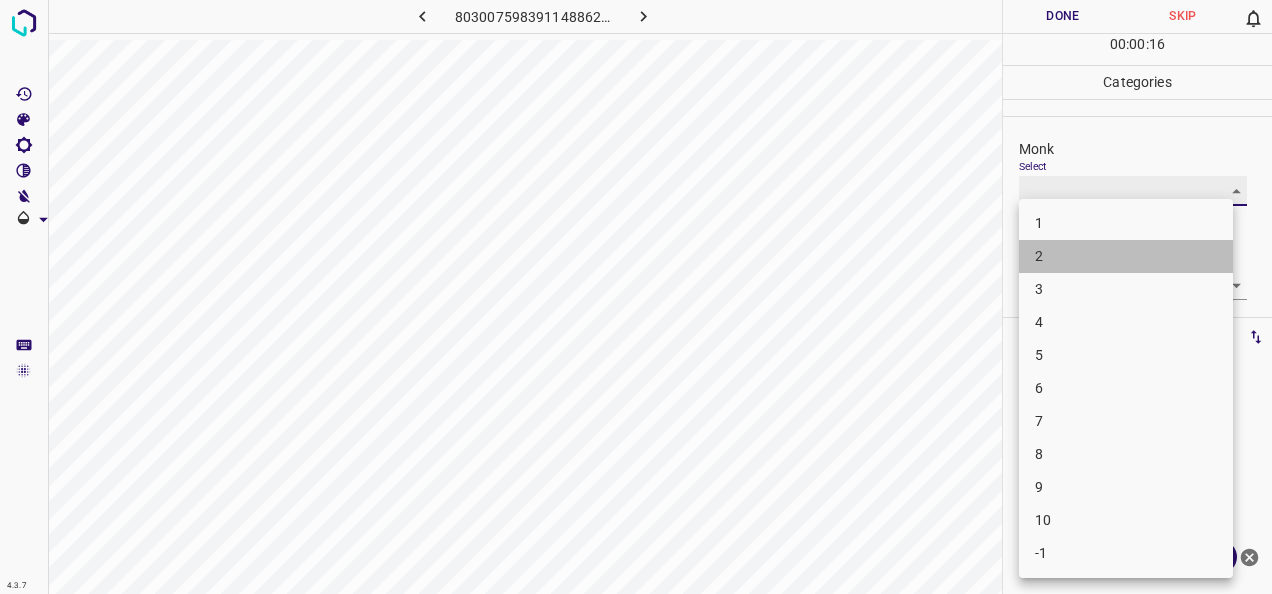 type on "2" 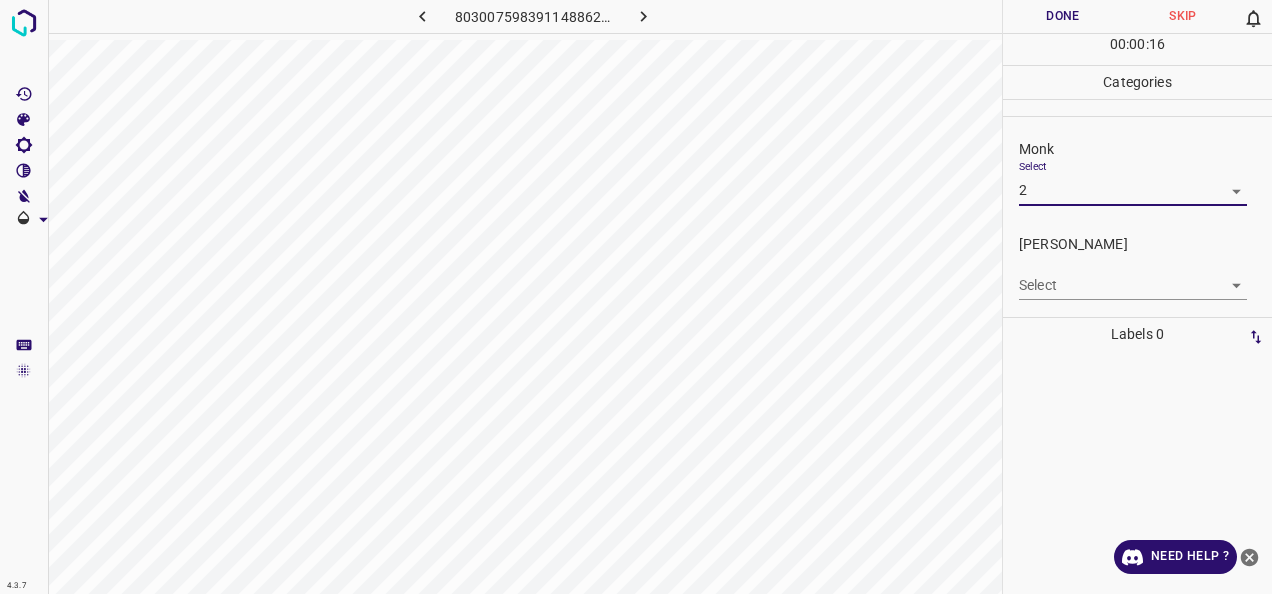 click on "4.3.7 8030075983911488623.png Done Skip 0 00   : 00   : 16   Categories Monk   Select 2 2  Fitzpatrick   Select ​ Labels   0 Categories 1 Monk 2  Fitzpatrick Tools Space Change between modes (Draw & Edit) I Auto labeling R Restore zoom M Zoom in N Zoom out Delete Delete selecte label Filters Z Restore filters X Saturation filter C Brightness filter V Contrast filter B Gray scale filter General O Download Need Help ? - Text - Hide - Delete" at bounding box center [636, 297] 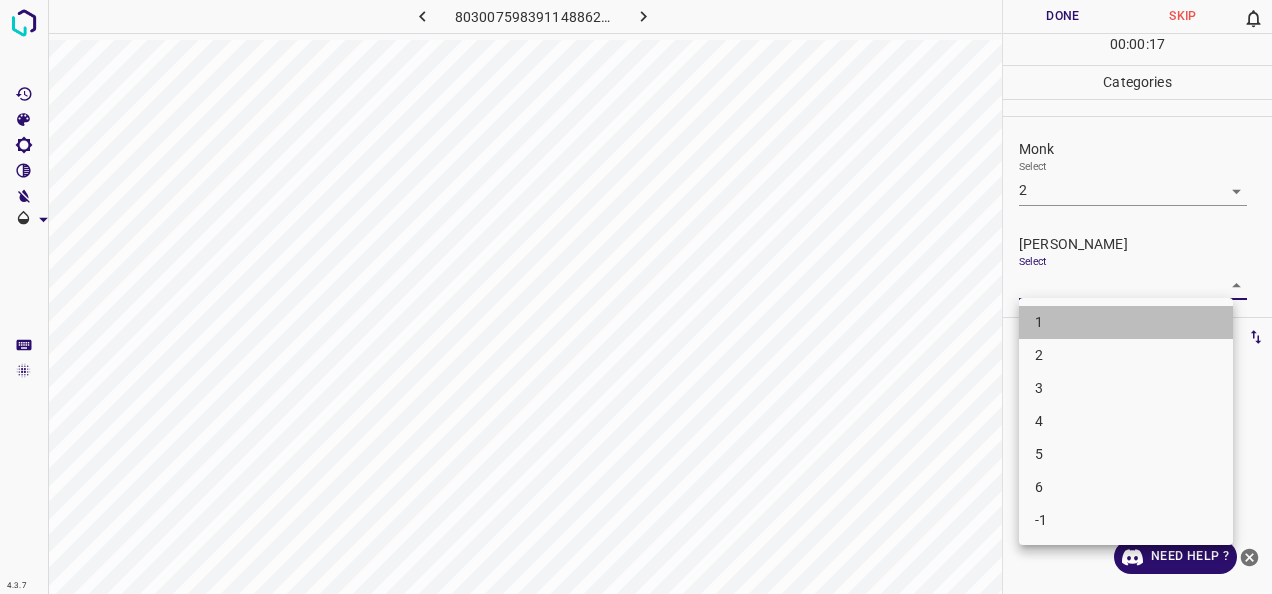 click on "1" at bounding box center (1126, 322) 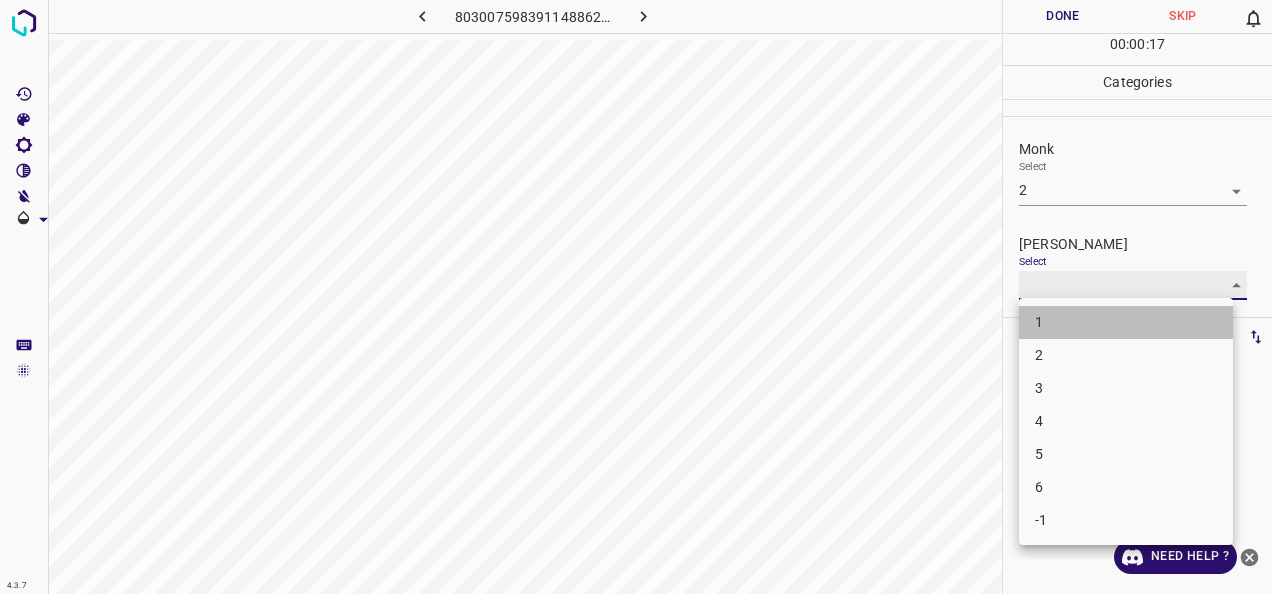 type on "1" 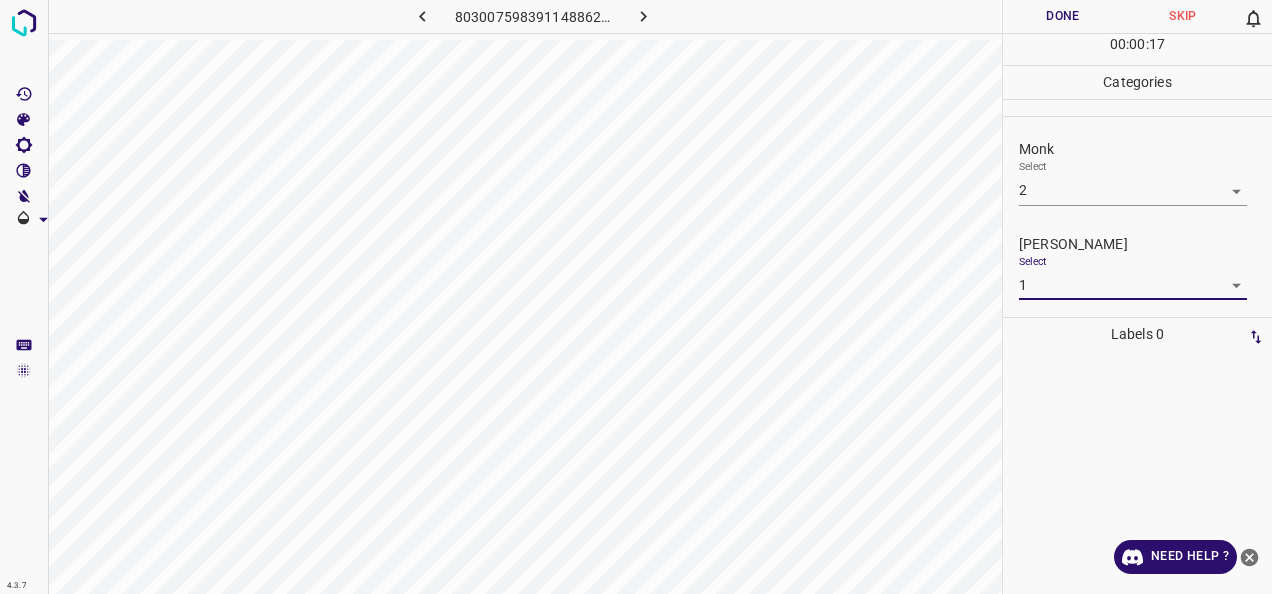 click on "Done" at bounding box center (1063, 16) 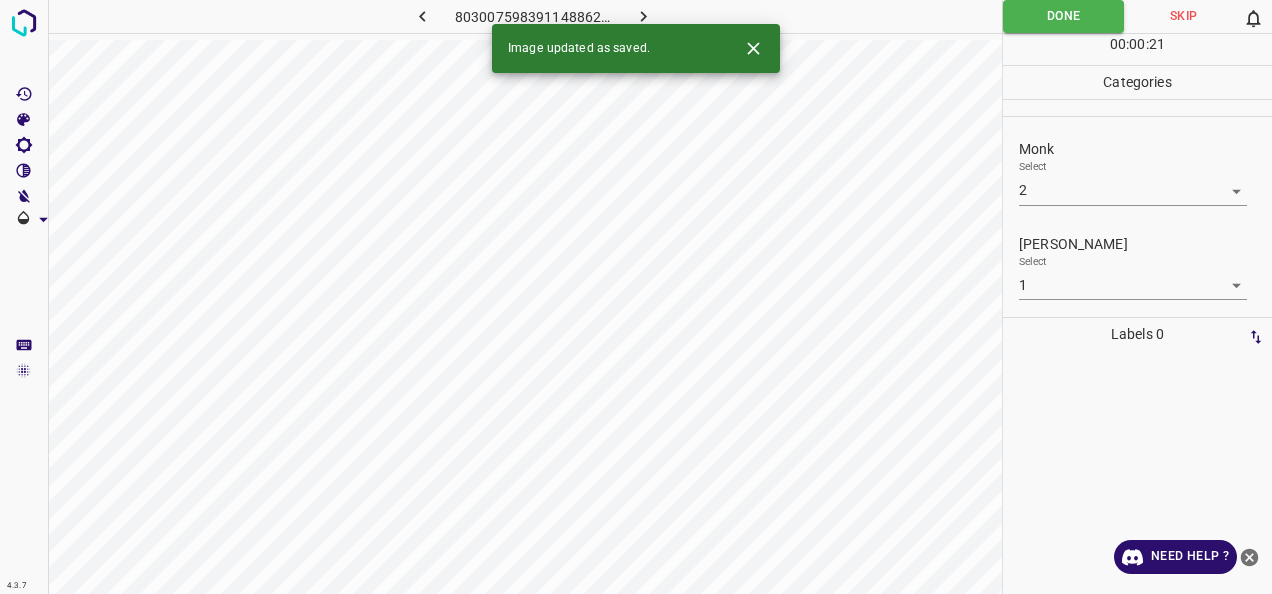 click 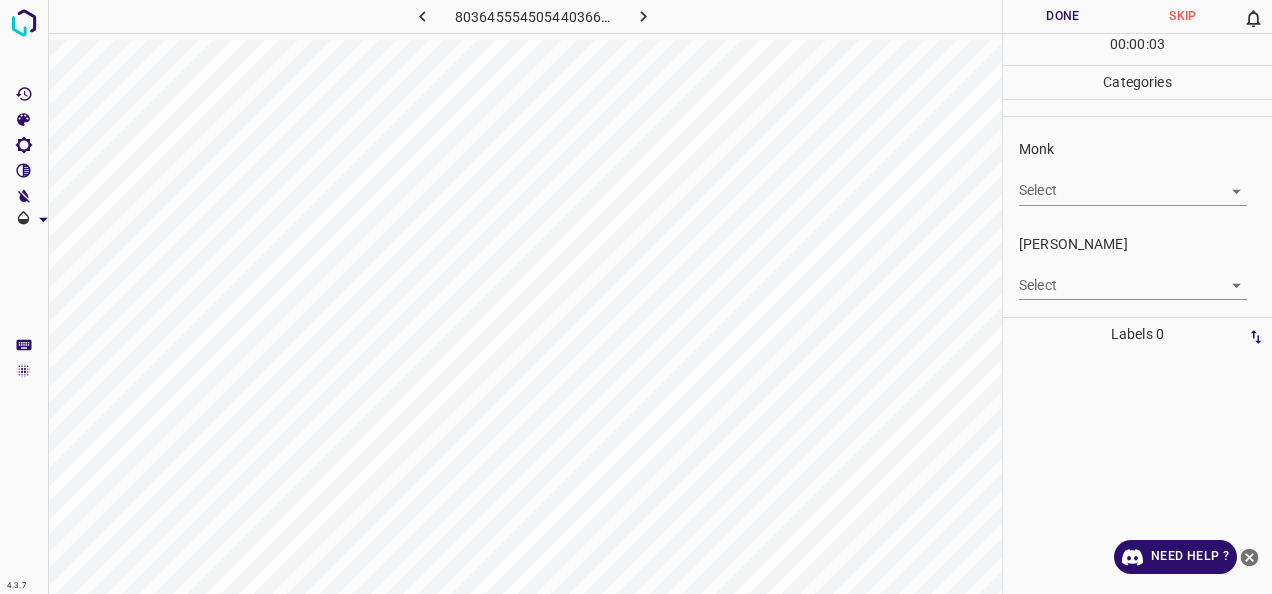 click on "Select ​" at bounding box center [1133, 182] 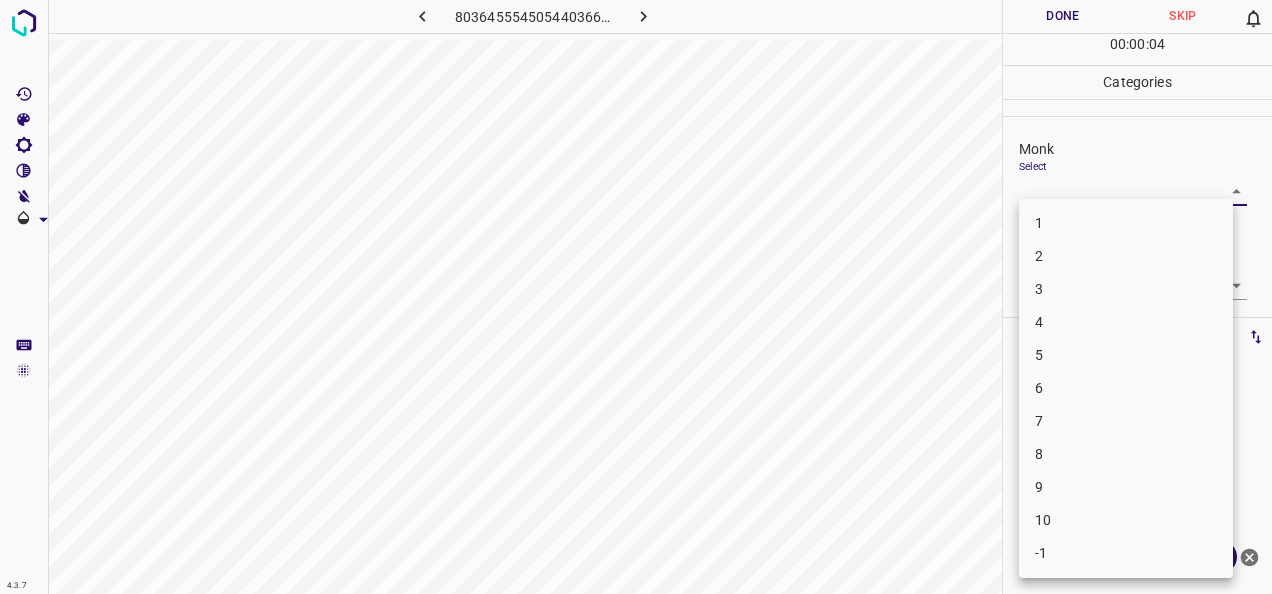 click on "4.3.7 8036455545054403660.png Done Skip 0 00   : 00   : 04   Categories Monk   Select ​  Fitzpatrick   Select ​ Labels   0 Categories 1 Monk 2  Fitzpatrick Tools Space Change between modes (Draw & Edit) I Auto labeling R Restore zoom M Zoom in N Zoom out Delete Delete selecte label Filters Z Restore filters X Saturation filter C Brightness filter V Contrast filter B Gray scale filter General O Download Need Help ? - Text - Hide - Delete 1 2 3 4 5 6 7 8 9 10 -1" at bounding box center (636, 297) 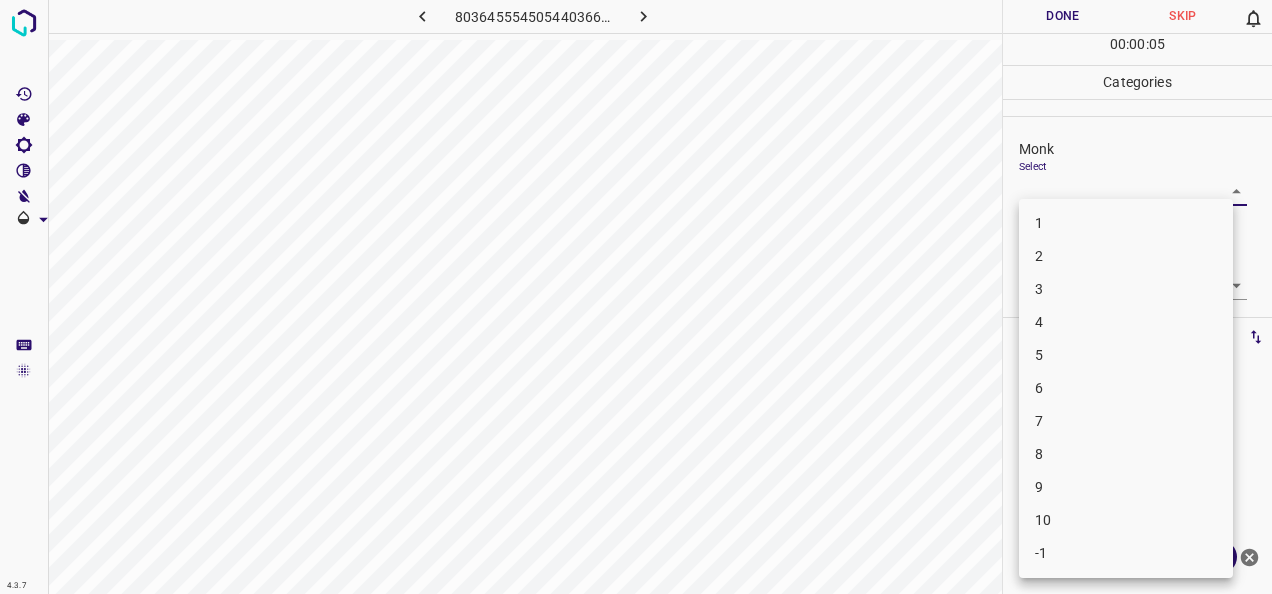 click on "-1" at bounding box center (1126, 553) 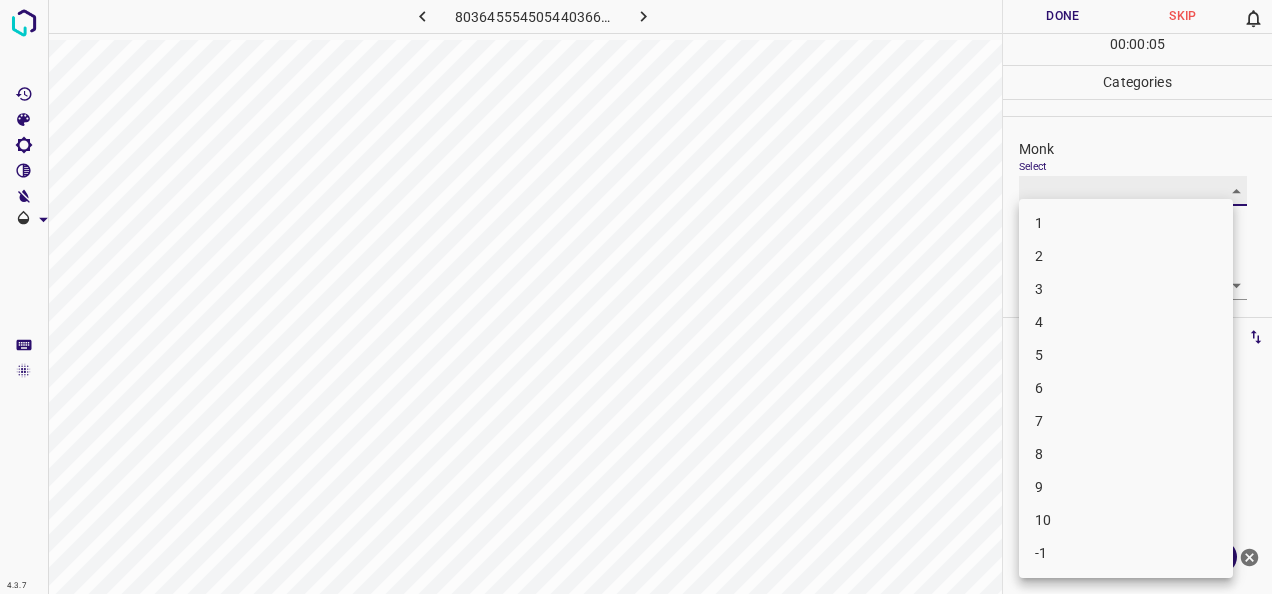 type on "-1" 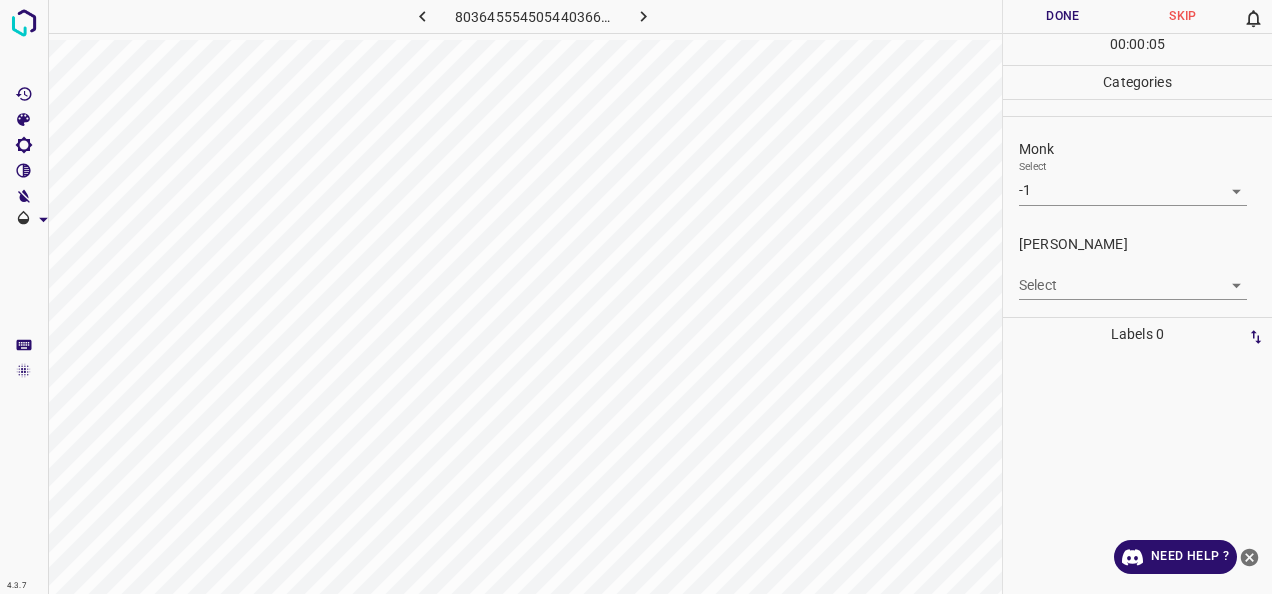 click on "Select ​" at bounding box center [1133, 277] 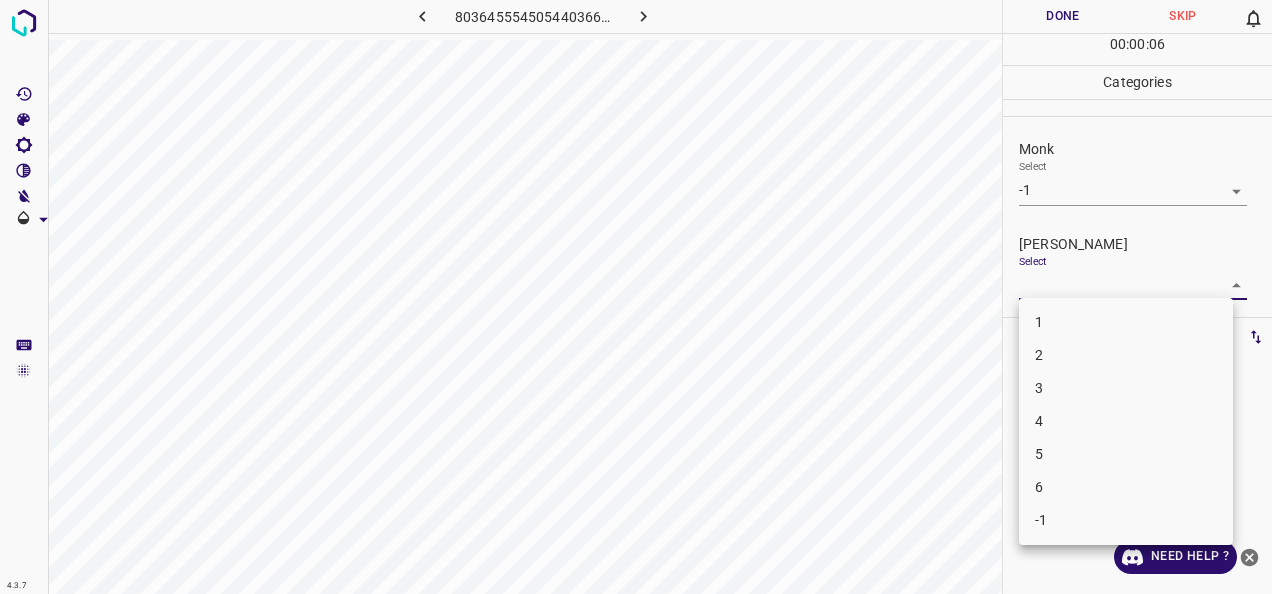 click on "4.3.7 8036455545054403660.png Done Skip 0 00   : 00   : 06   Categories Monk   Select -1 -1  Fitzpatrick   Select ​ Labels   0 Categories 1 Monk 2  Fitzpatrick Tools Space Change between modes (Draw & Edit) I Auto labeling R Restore zoom M Zoom in N Zoom out Delete Delete selecte label Filters Z Restore filters X Saturation filter C Brightness filter V Contrast filter B Gray scale filter General O Download Need Help ? - Text - Hide - Delete 1 2 3 4 5 6 -1" at bounding box center [636, 297] 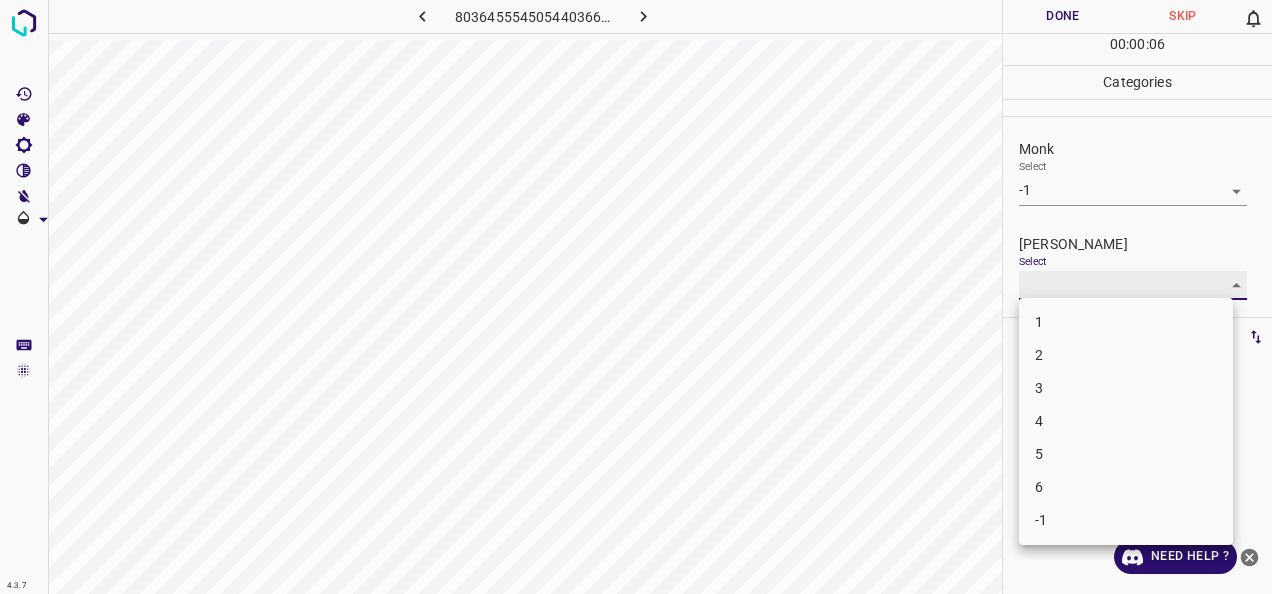 type on "-1" 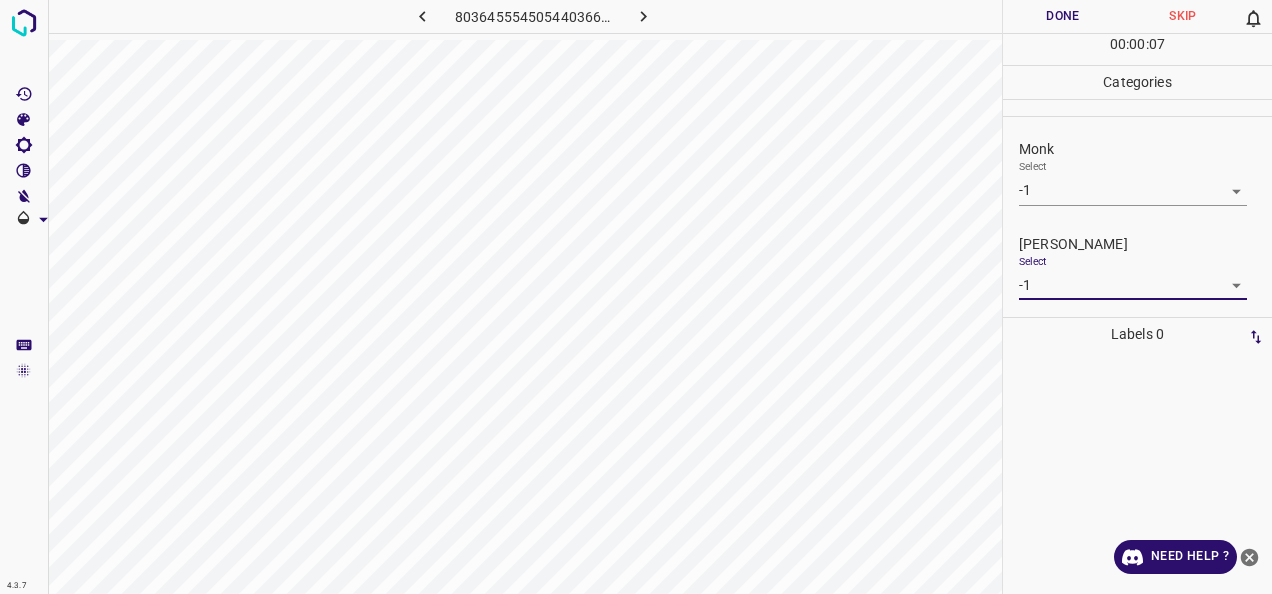 click on "Done" at bounding box center (1063, 16) 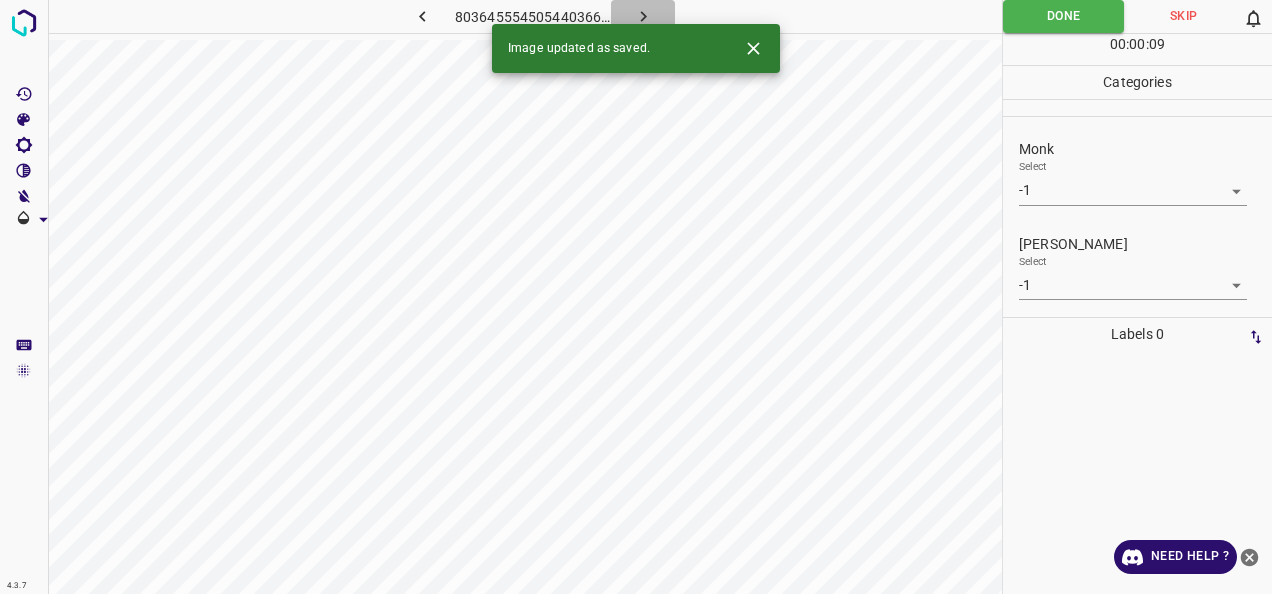 click 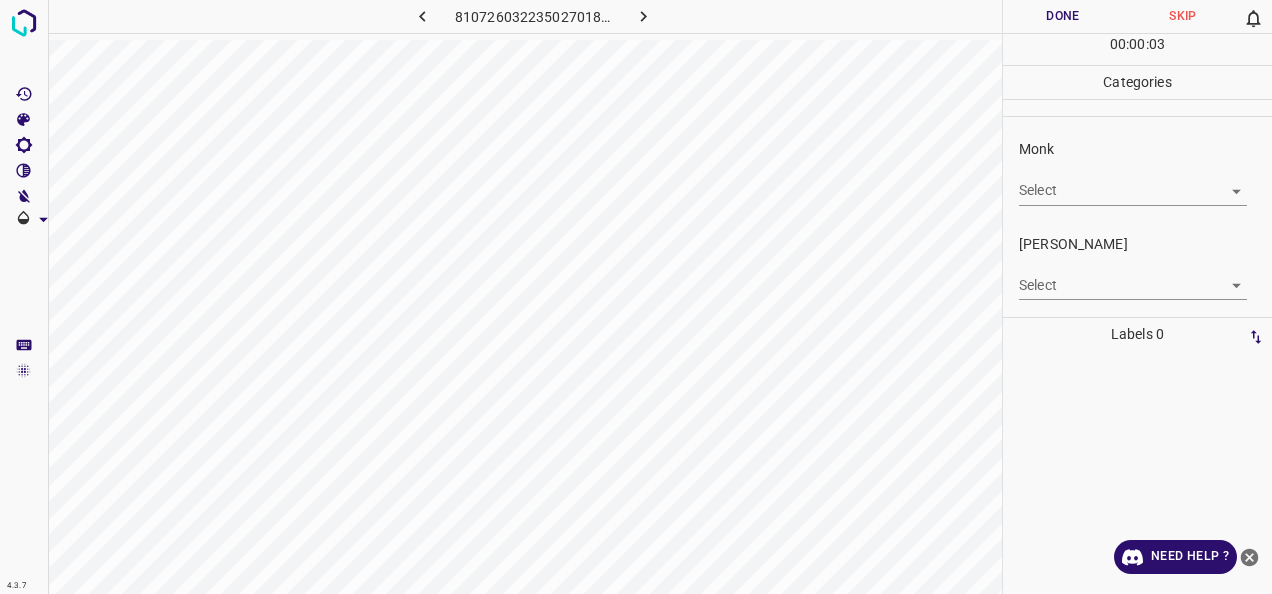 click on "4.3.7 8107260322350270181.png Done Skip 0 00   : 00   : 03   Categories Monk   Select ​  Fitzpatrick   Select ​ Labels   0 Categories 1 Monk 2  Fitzpatrick Tools Space Change between modes (Draw & Edit) I Auto labeling R Restore zoom M Zoom in N Zoom out Delete Delete selecte label Filters Z Restore filters X Saturation filter C Brightness filter V Contrast filter B Gray scale filter General O Download Need Help ? - Text - Hide - Delete" at bounding box center (636, 297) 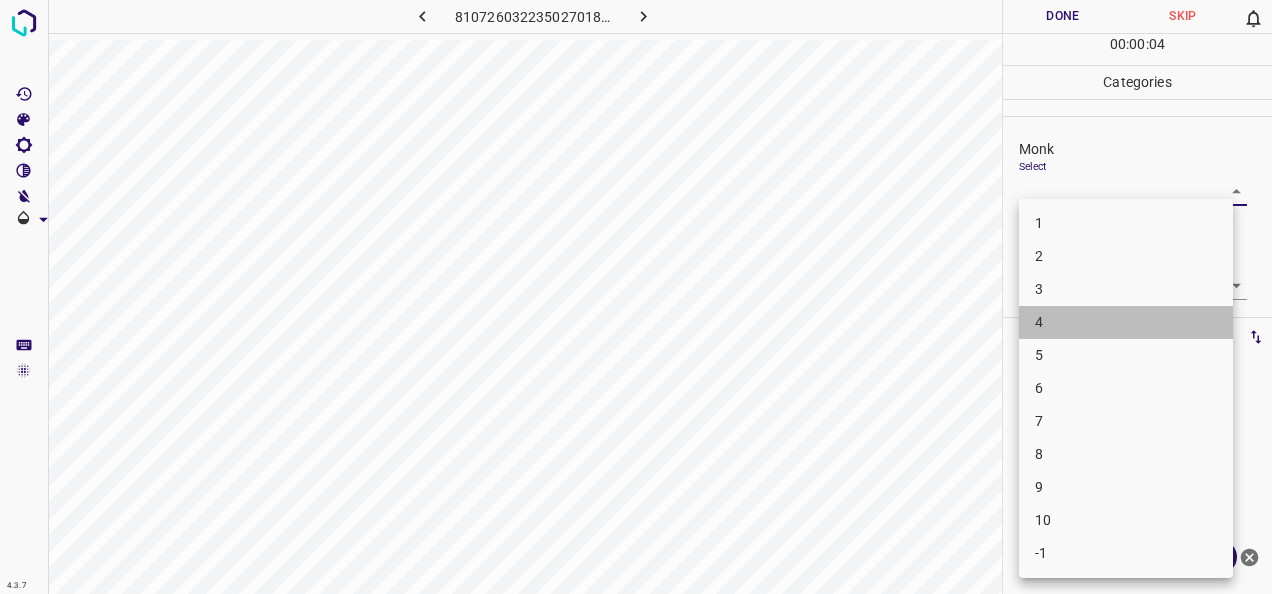 click on "4" at bounding box center [1126, 322] 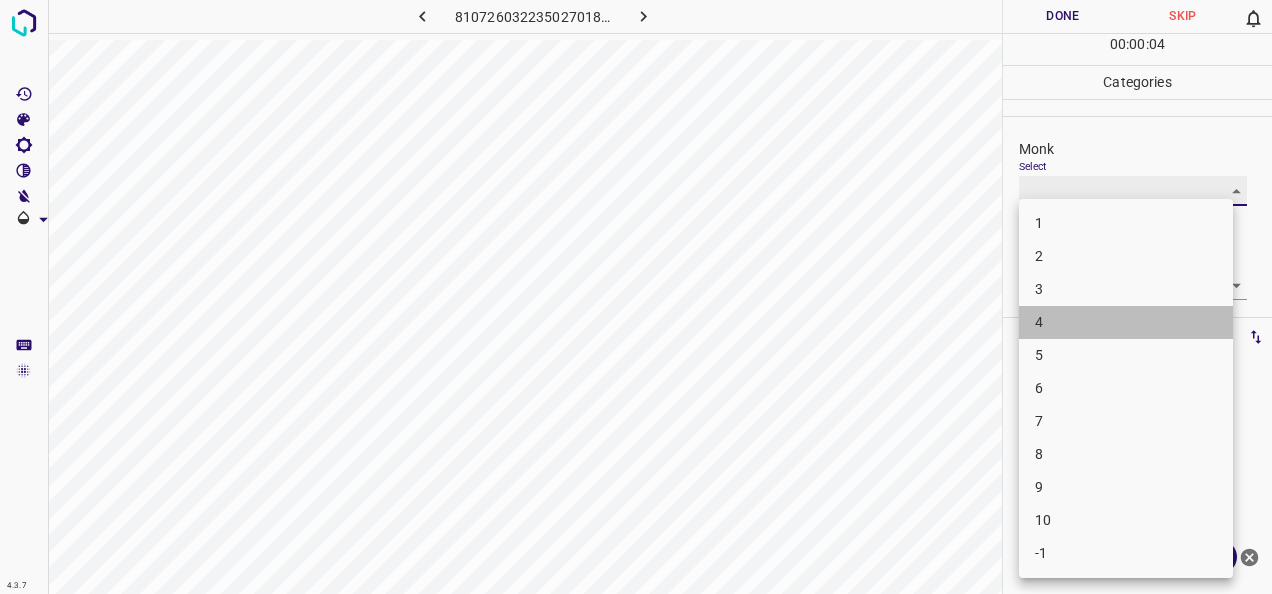 type on "4" 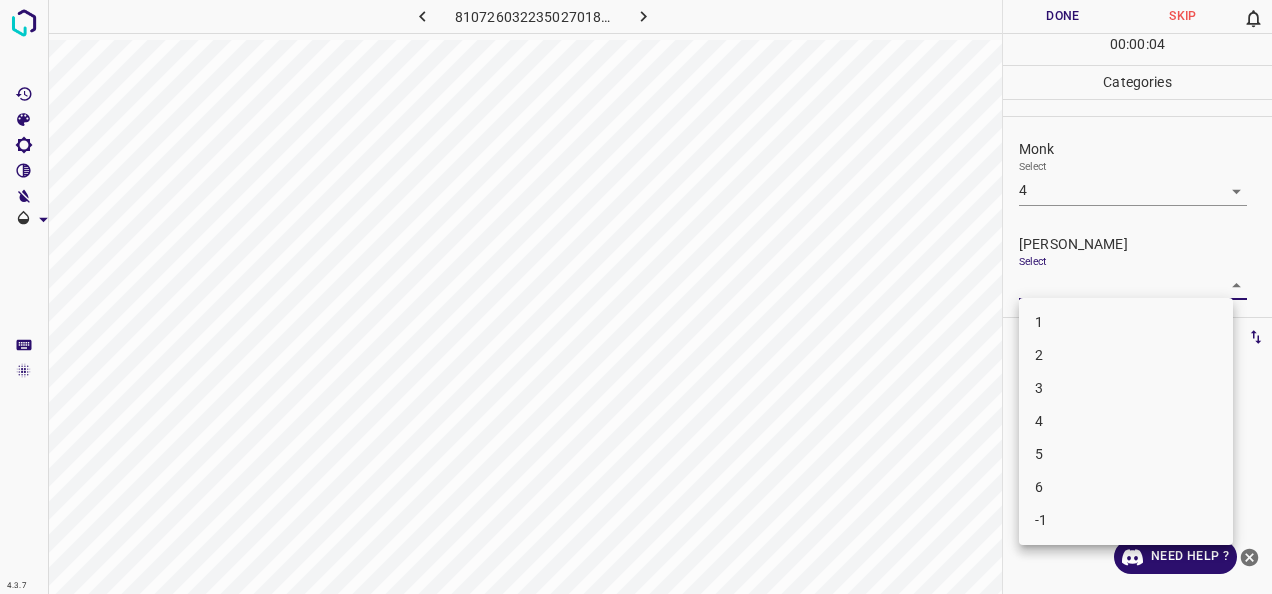 click on "4.3.7 8107260322350270181.png Done Skip 0 00   : 00   : 04   Categories Monk   Select 4 4  Fitzpatrick   Select ​ Labels   0 Categories 1 Monk 2  Fitzpatrick Tools Space Change between modes (Draw & Edit) I Auto labeling R Restore zoom M Zoom in N Zoom out Delete Delete selecte label Filters Z Restore filters X Saturation filter C Brightness filter V Contrast filter B Gray scale filter General O Download Need Help ? - Text - Hide - Delete 1 2 3 4 5 6 -1" at bounding box center (636, 297) 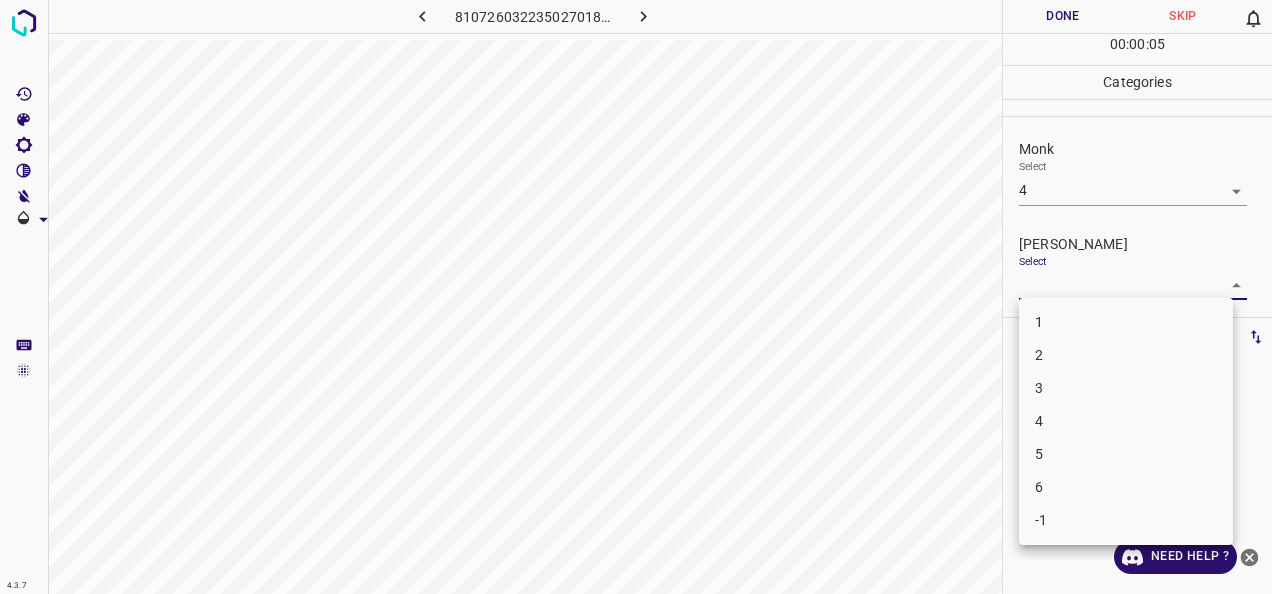 click on "2" at bounding box center [1126, 355] 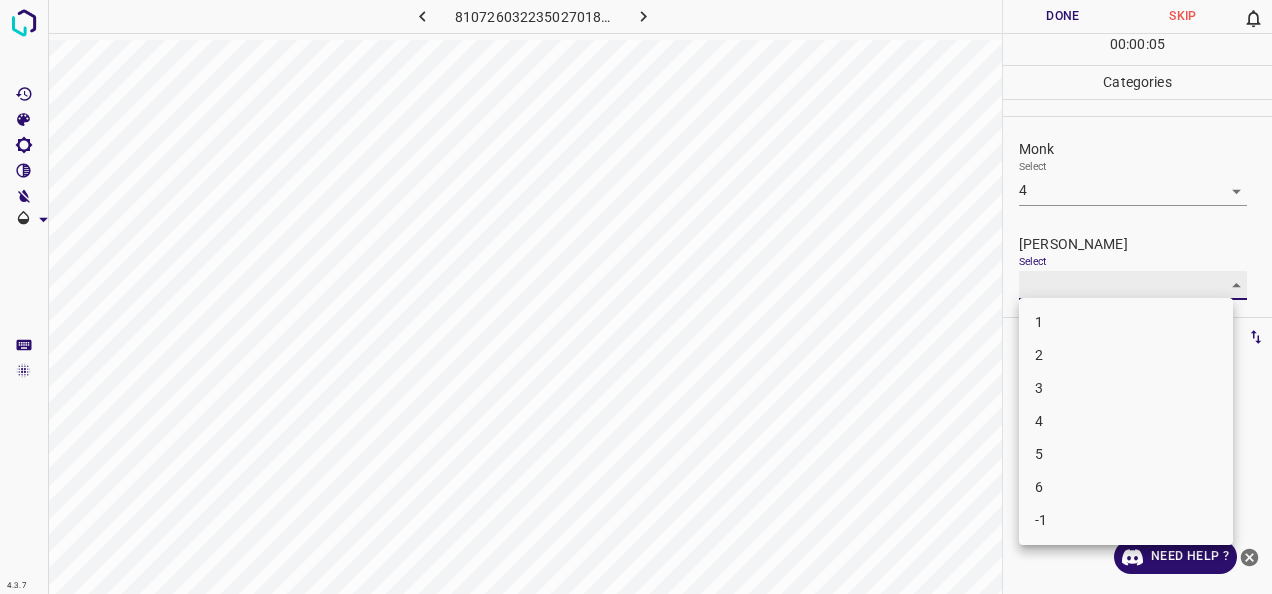 type on "2" 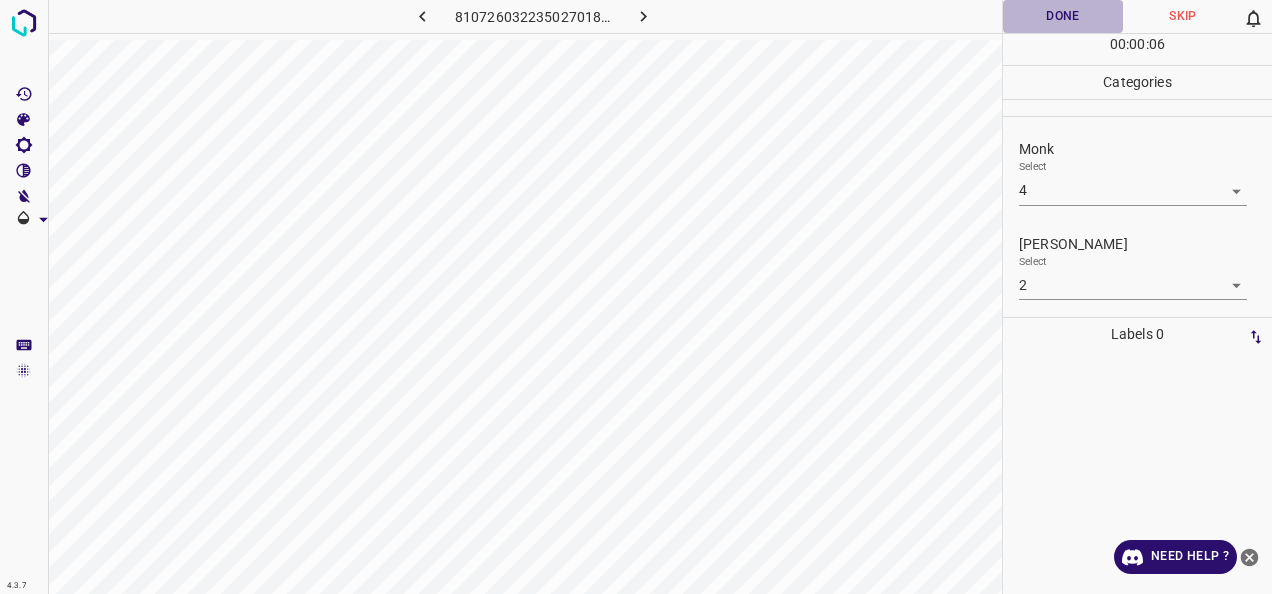 click on "Done" at bounding box center (1063, 16) 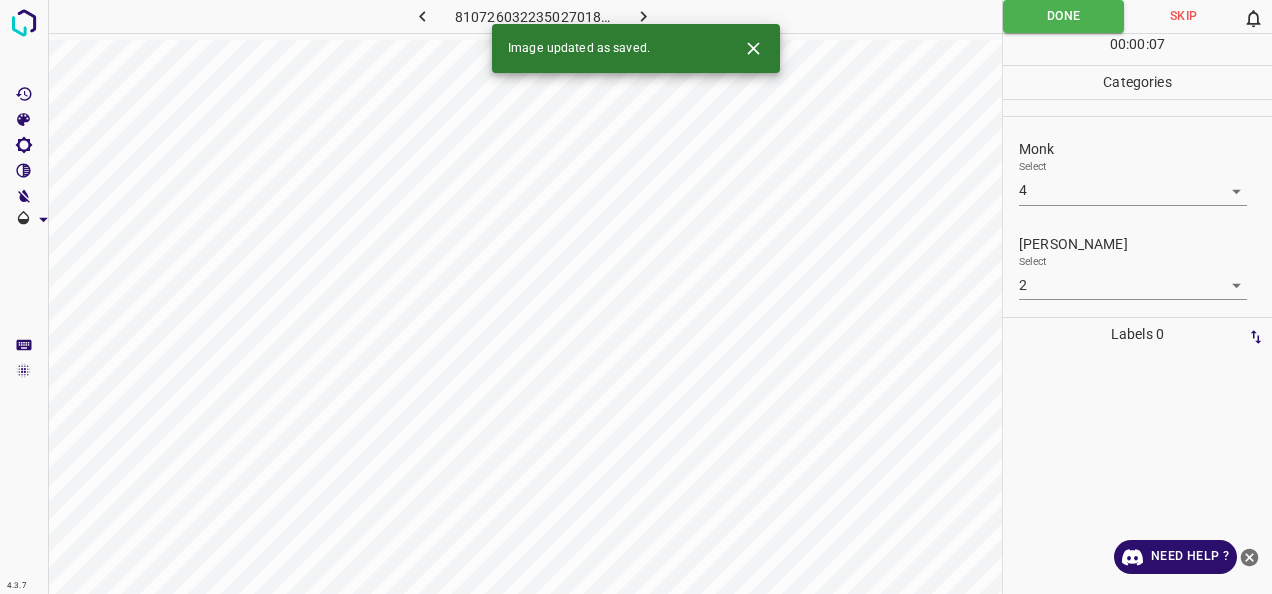 click 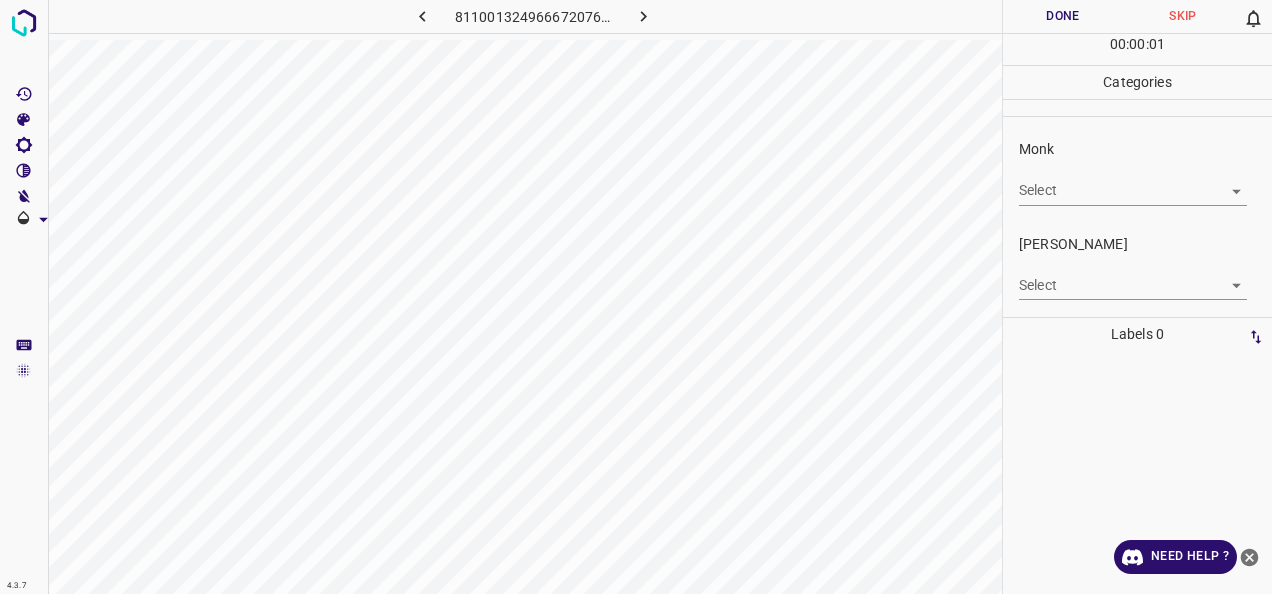 click on "Monk   Select ​" at bounding box center [1137, 172] 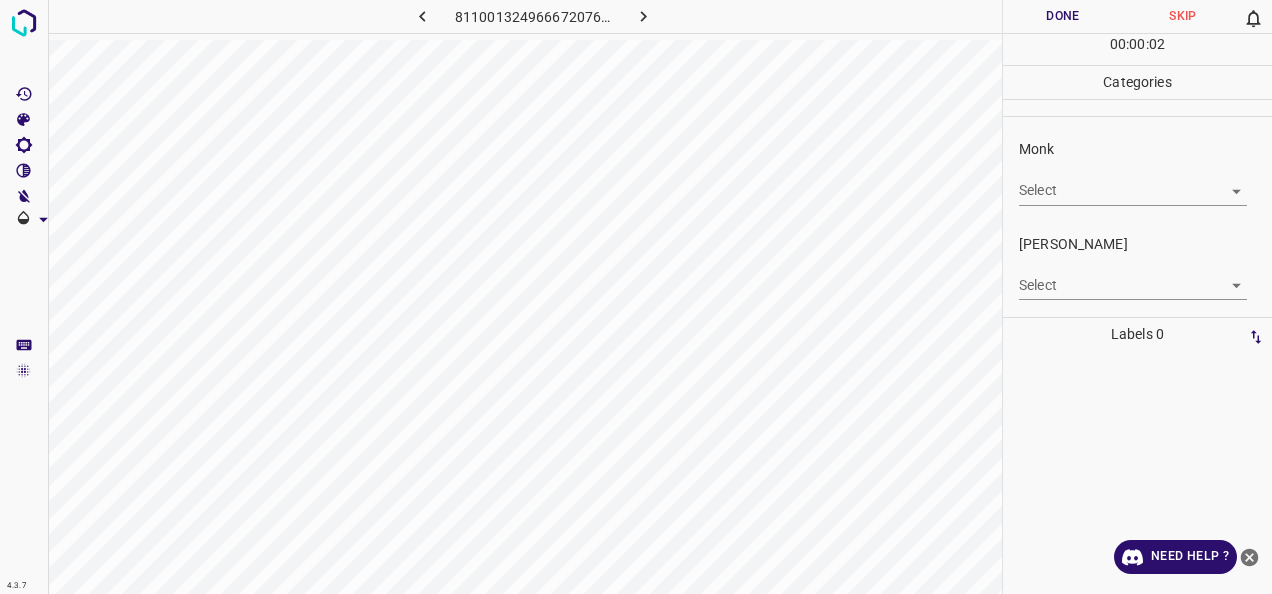 click on "Monk   Select ​" at bounding box center [1137, 172] 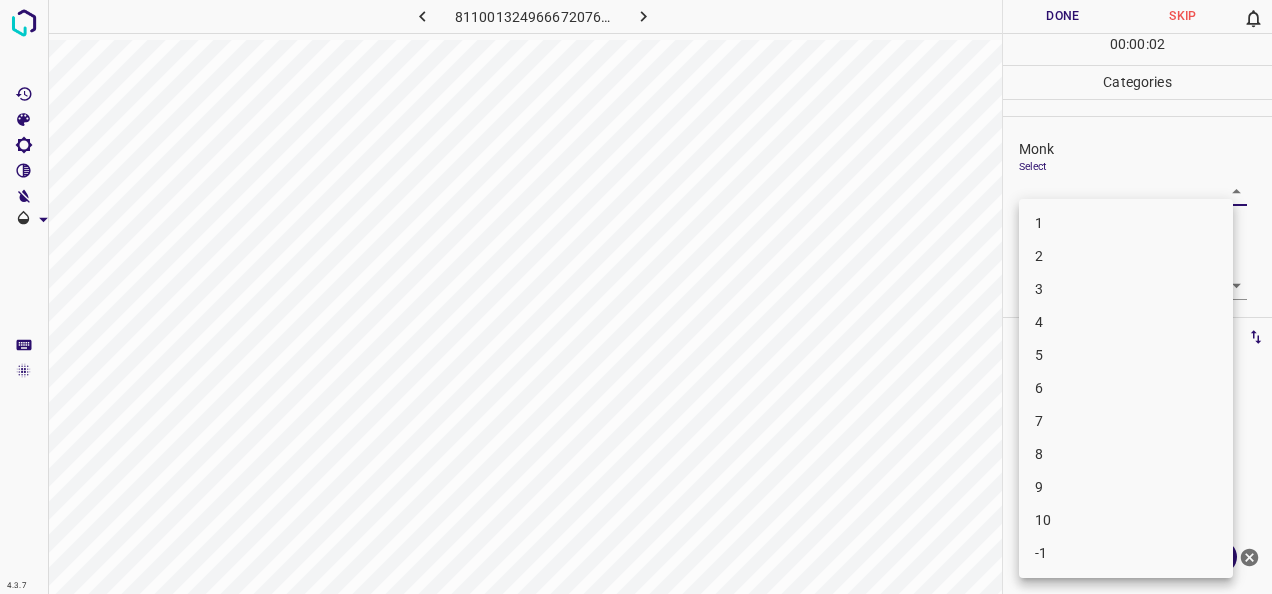 click on "2" at bounding box center [1126, 256] 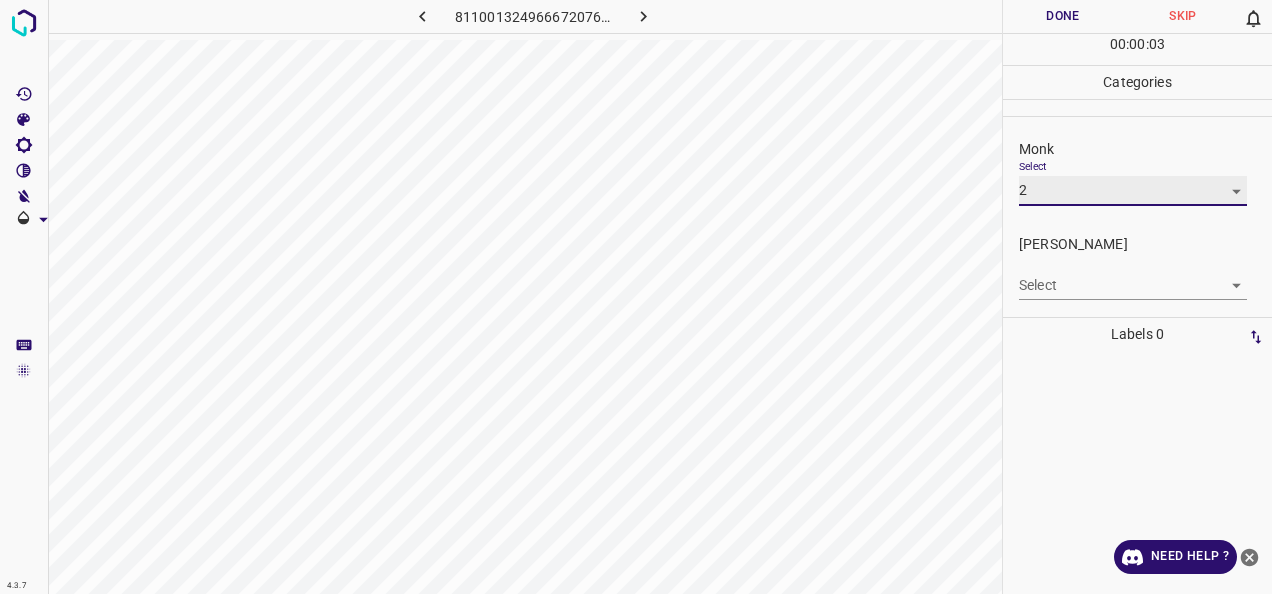 type on "2" 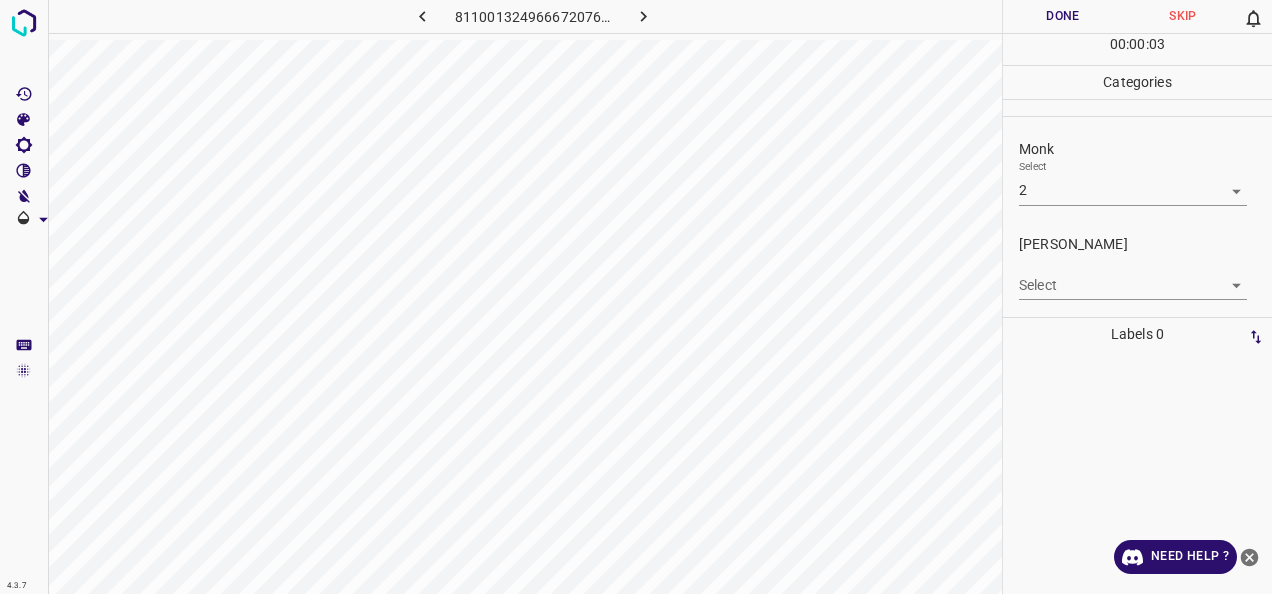 click on "Select ​" at bounding box center [1133, 277] 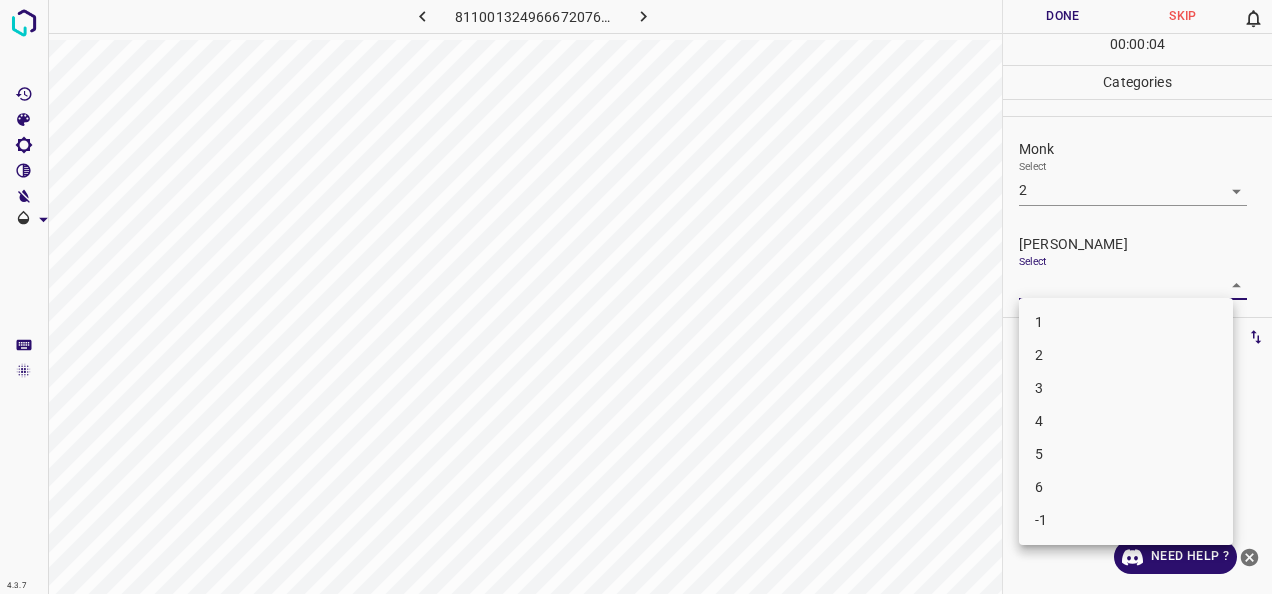click on "1" at bounding box center (1126, 322) 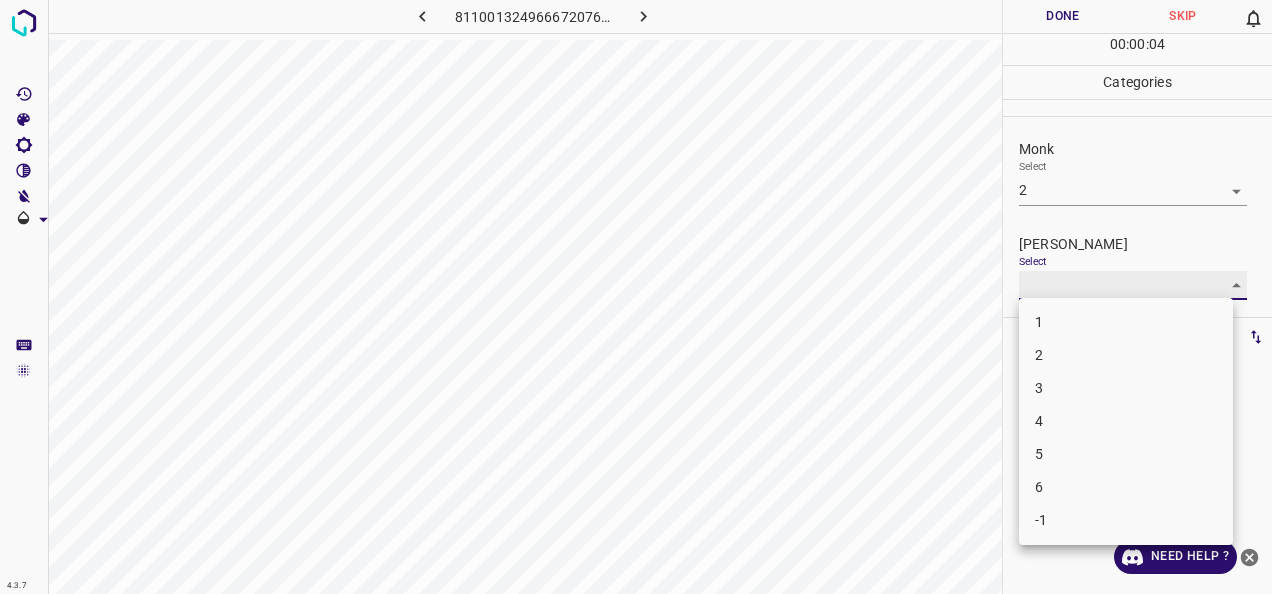 type on "1" 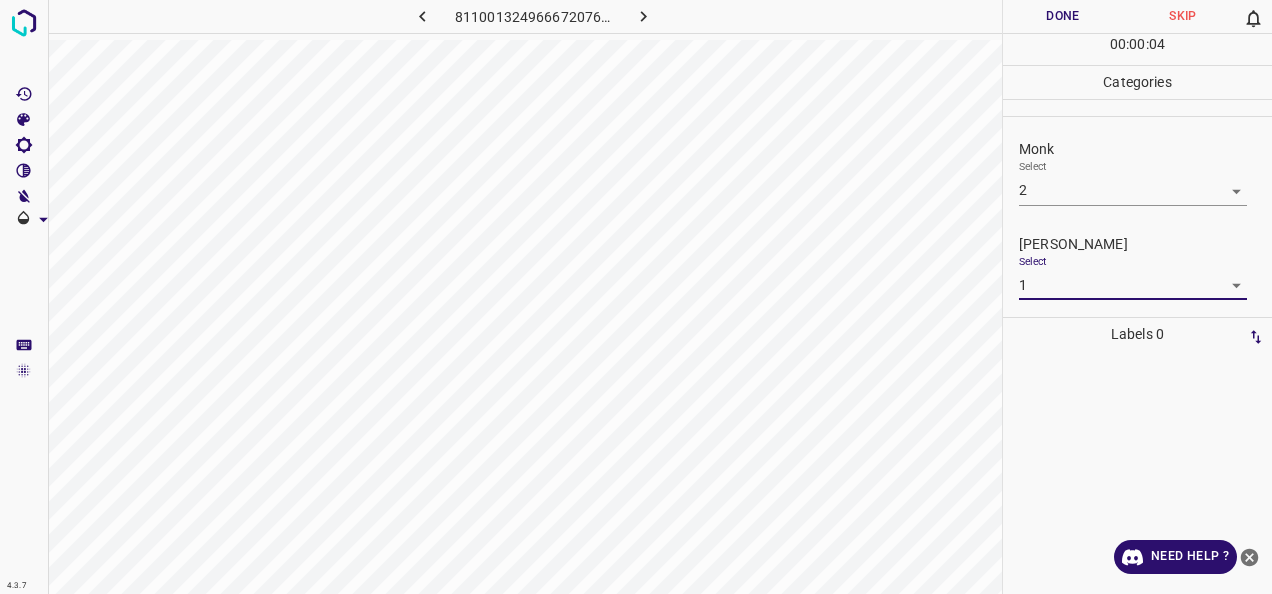 click on "Done" at bounding box center [1063, 16] 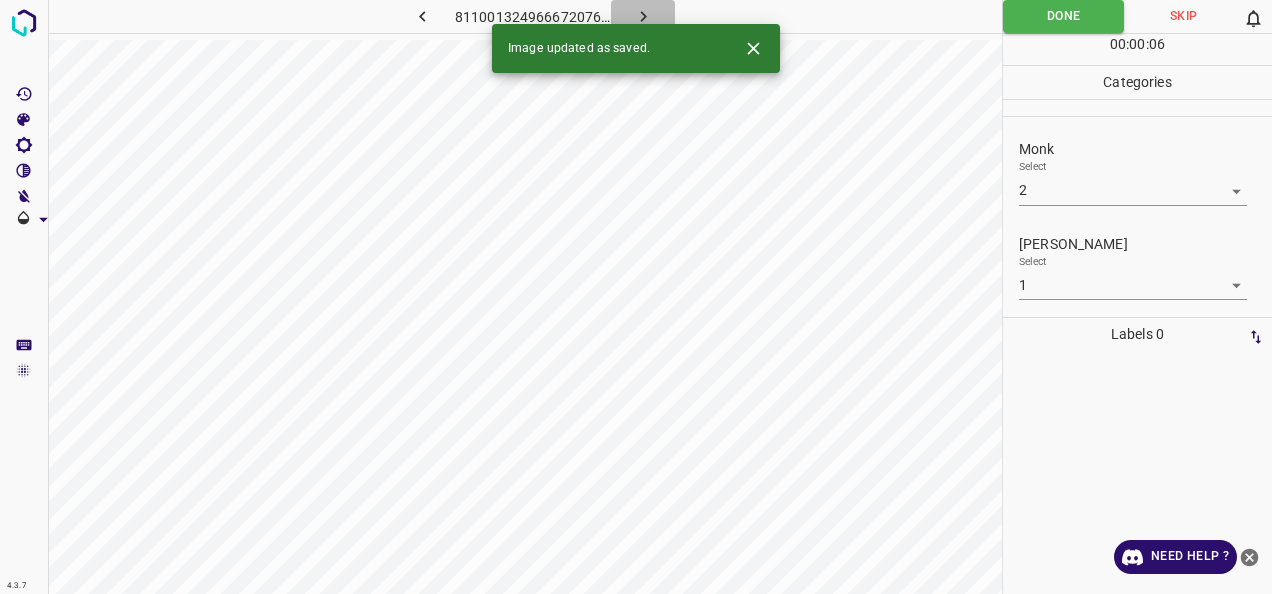 click at bounding box center (643, 16) 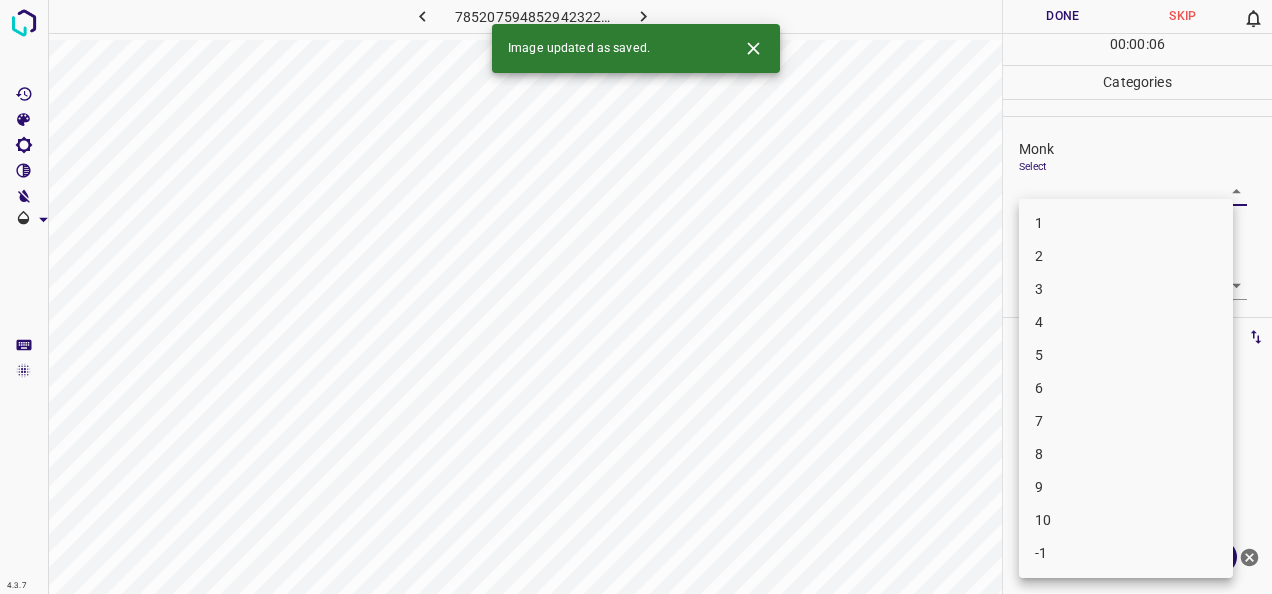 click on "4.3.7 7852075948529423226.png Done Skip 0 00   : 00   : 06   Categories Monk   Select ​  Fitzpatrick   Select ​ Labels   0 Categories 1 Monk 2  Fitzpatrick Tools Space Change between modes (Draw & Edit) I Auto labeling R Restore zoom M Zoom in N Zoom out Delete Delete selecte label Filters Z Restore filters X Saturation filter C Brightness filter V Contrast filter B Gray scale filter General O Download Image updated as saved. Need Help ? - Text - Hide - Delete 1 2 3 4 5 6 7 8 9 10 -1" at bounding box center (636, 297) 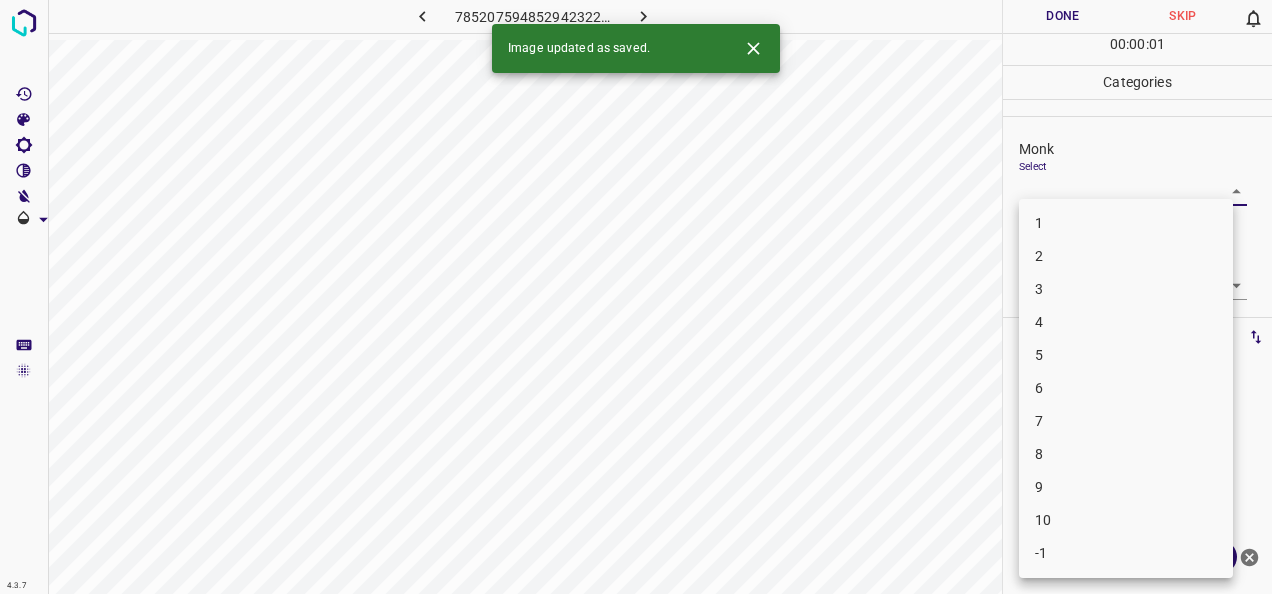click on "3" at bounding box center [1126, 289] 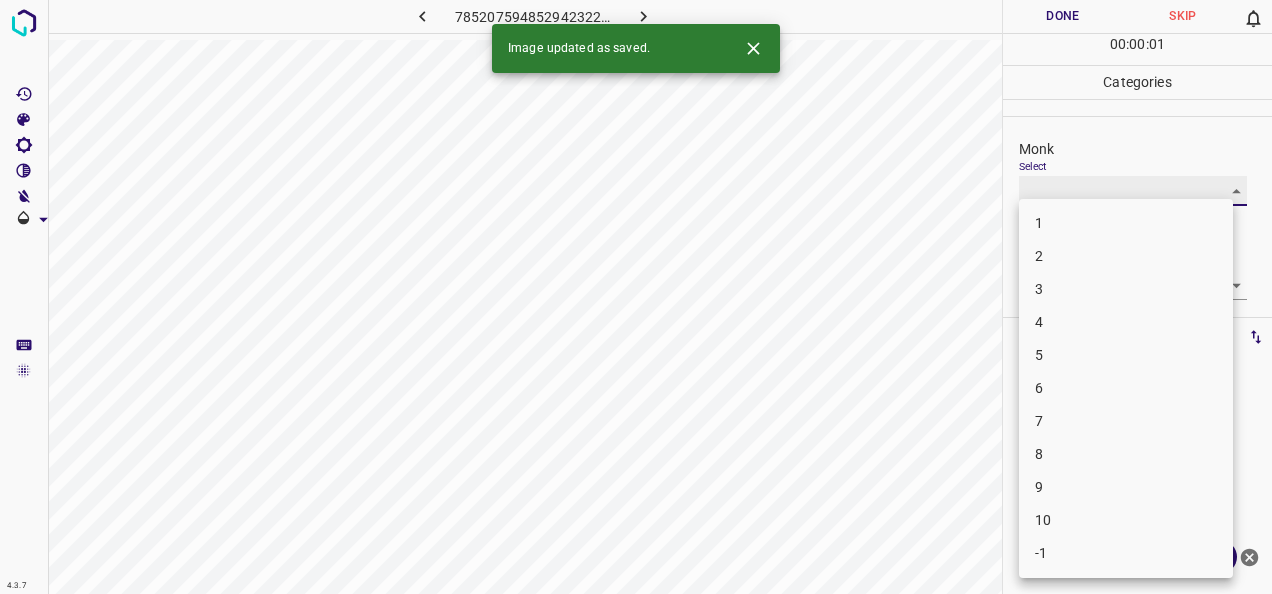 type on "3" 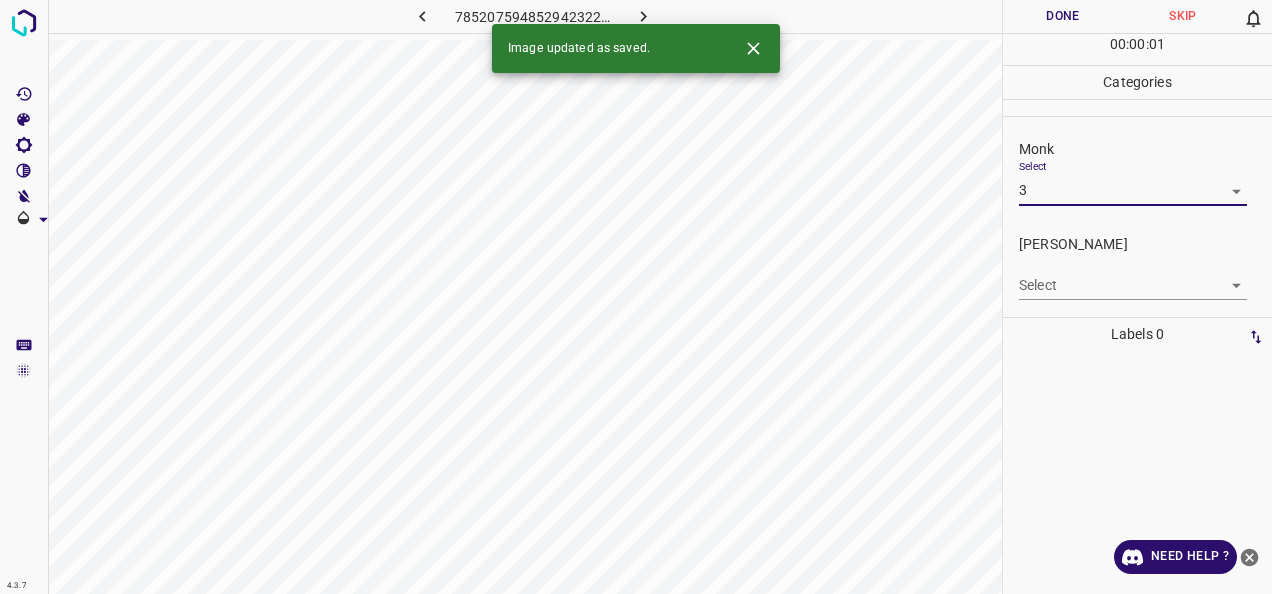 click on "4.3.7 7852075948529423226.png Done Skip 0 00   : 00   : 01   Categories Monk   Select 3 3  Fitzpatrick   Select ​ Labels   0 Categories 1 Monk 2  Fitzpatrick Tools Space Change between modes (Draw & Edit) I Auto labeling R Restore zoom M Zoom in N Zoom out Delete Delete selecte label Filters Z Restore filters X Saturation filter C Brightness filter V Contrast filter B Gray scale filter General O Download Image updated as saved. Need Help ? - Text - Hide - Delete 1 2 3 4 5 6 7 8 9 10 -1" at bounding box center [636, 297] 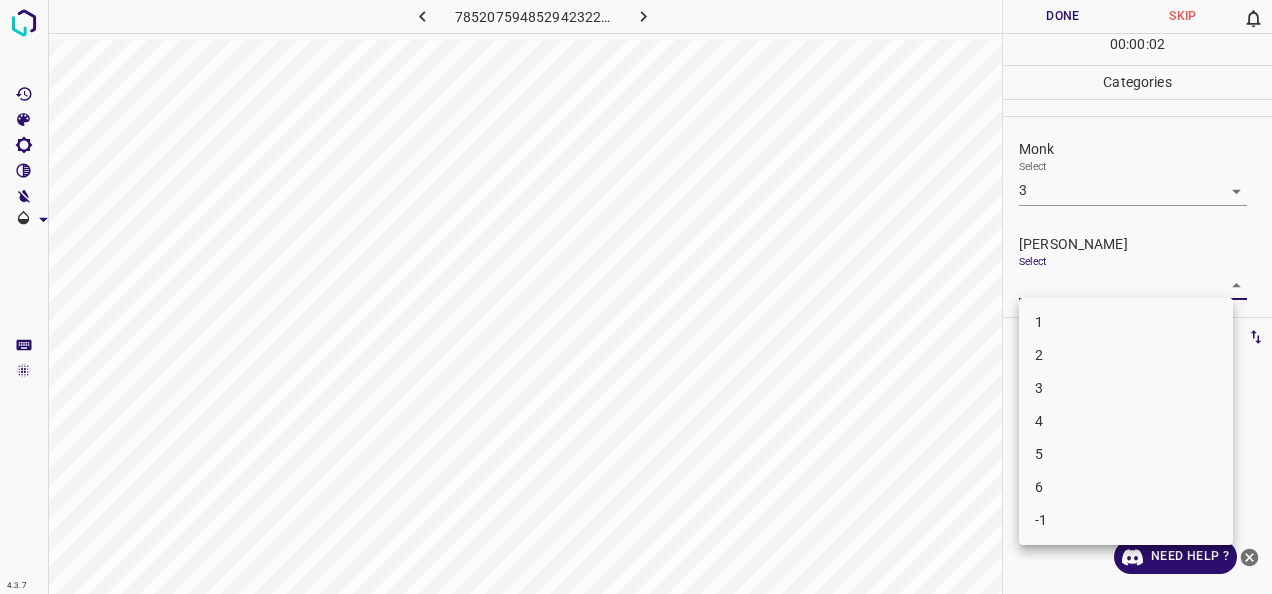click on "1" at bounding box center [1126, 322] 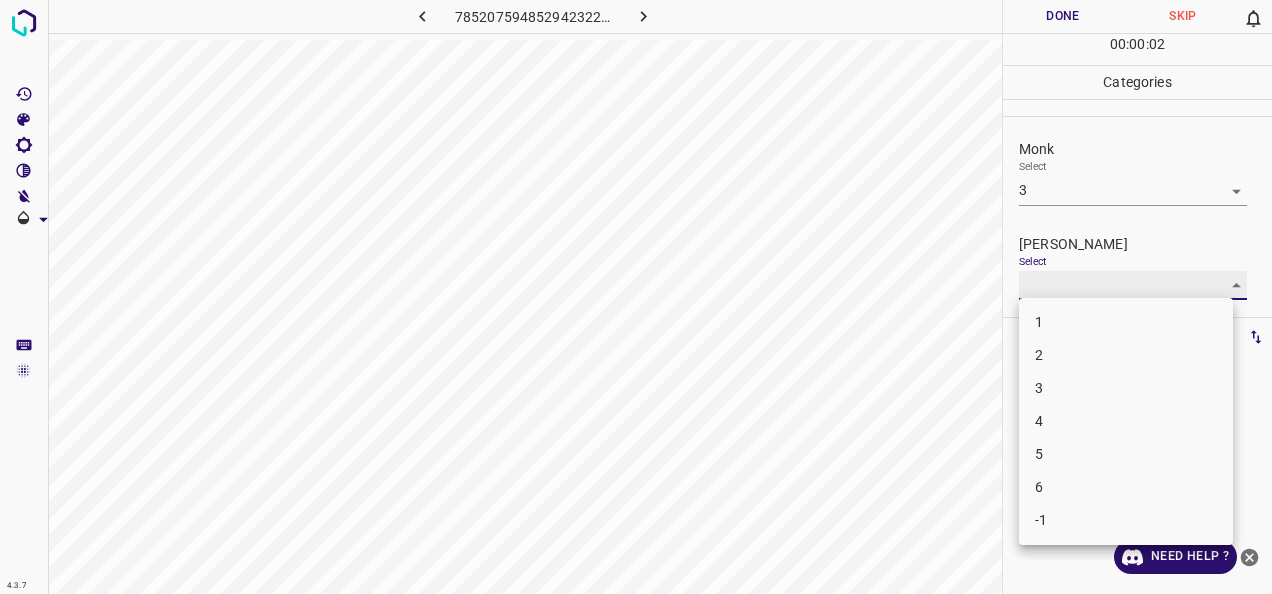 type on "1" 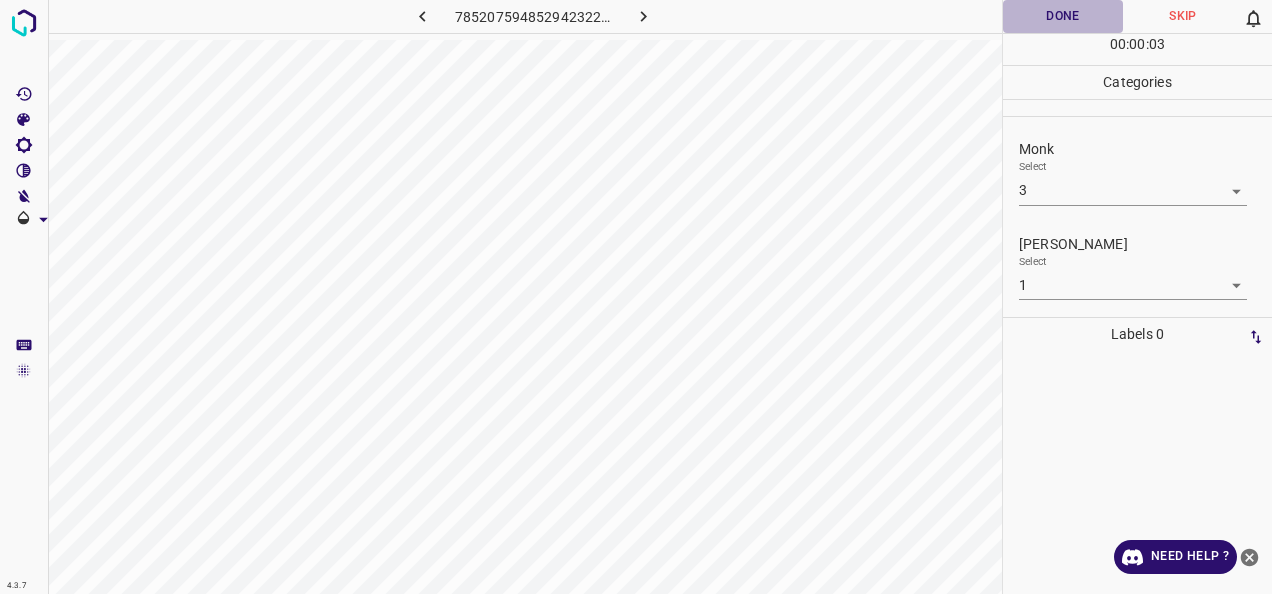 click on "Done" at bounding box center [1063, 16] 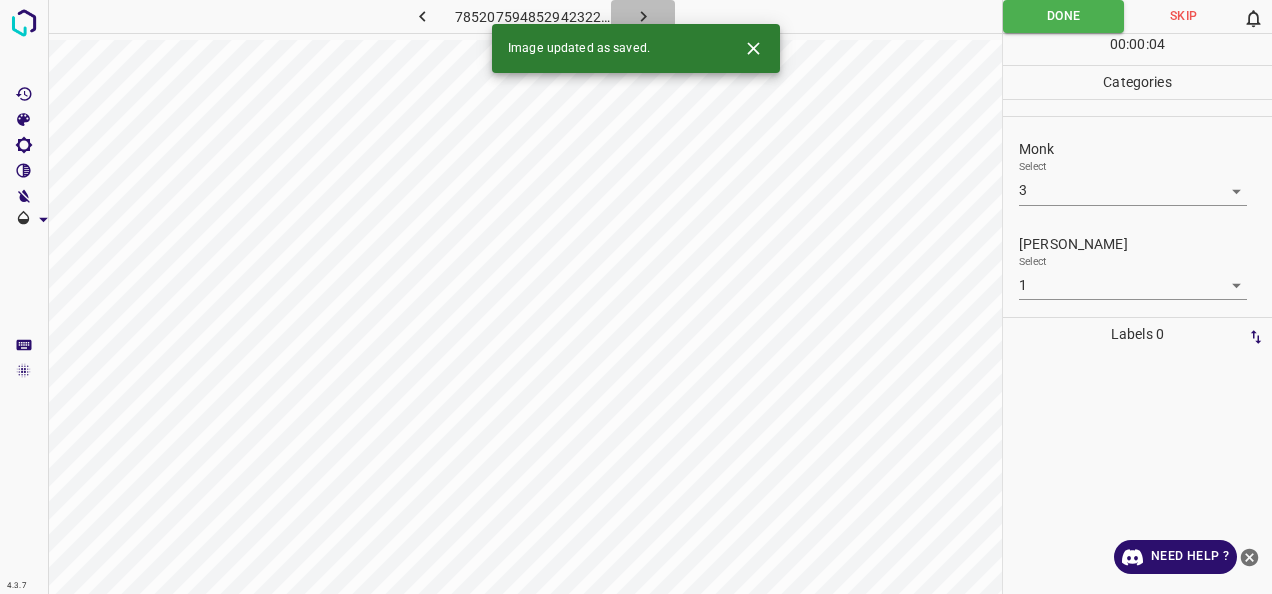 click 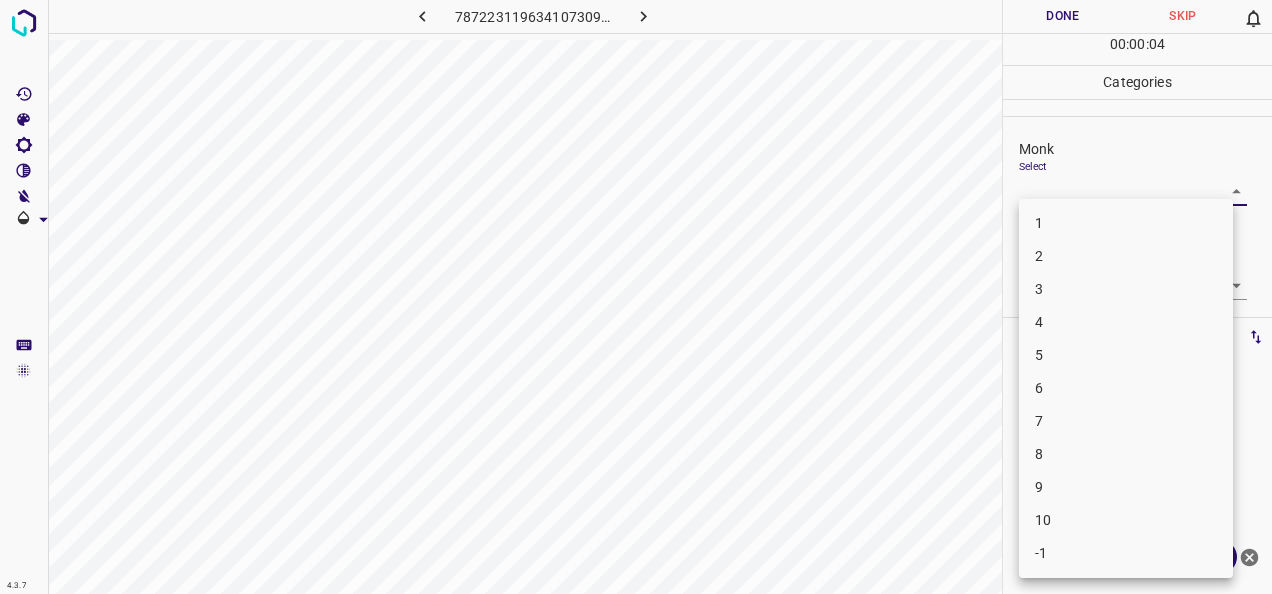 click on "4.3.7 7872231196341073090.png Done Skip 0 00   : 00   : 04   Categories Monk   Select ​  Fitzpatrick   Select ​ Labels   0 Categories 1 Monk 2  Fitzpatrick Tools Space Change between modes (Draw & Edit) I Auto labeling R Restore zoom M Zoom in N Zoom out Delete Delete selecte label Filters Z Restore filters X Saturation filter C Brightness filter V Contrast filter B Gray scale filter General O Download Need Help ? - Text - Hide - Delete 1 2 3 4 5 6 7 8 9 10 -1" at bounding box center (636, 297) 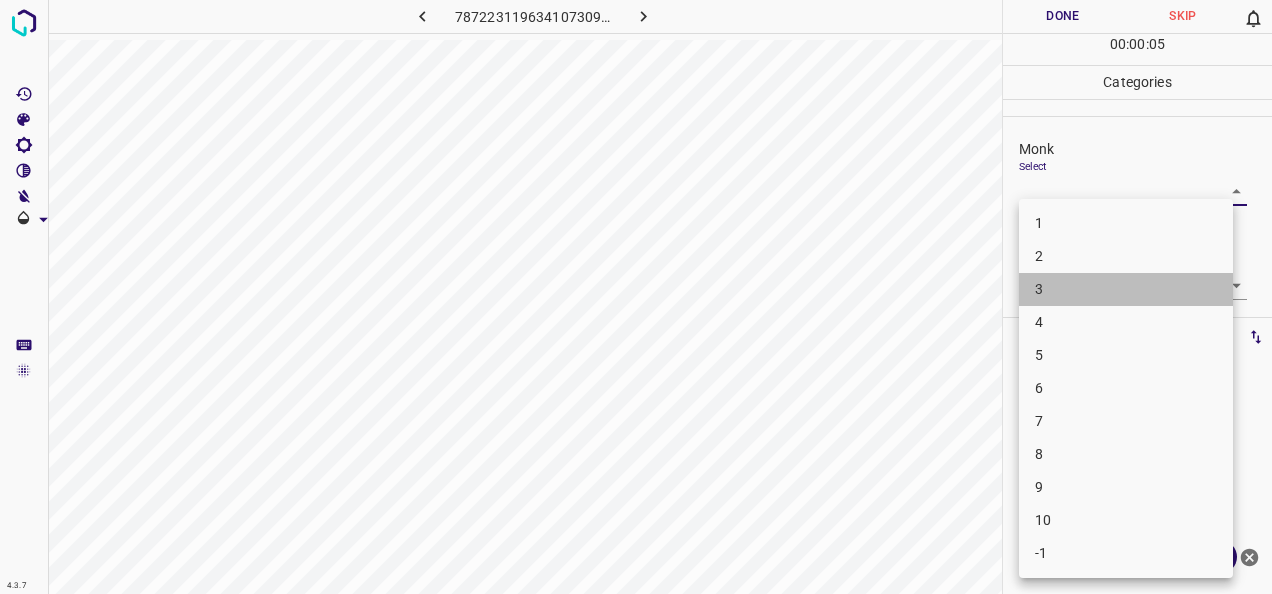 click on "3" at bounding box center [1126, 289] 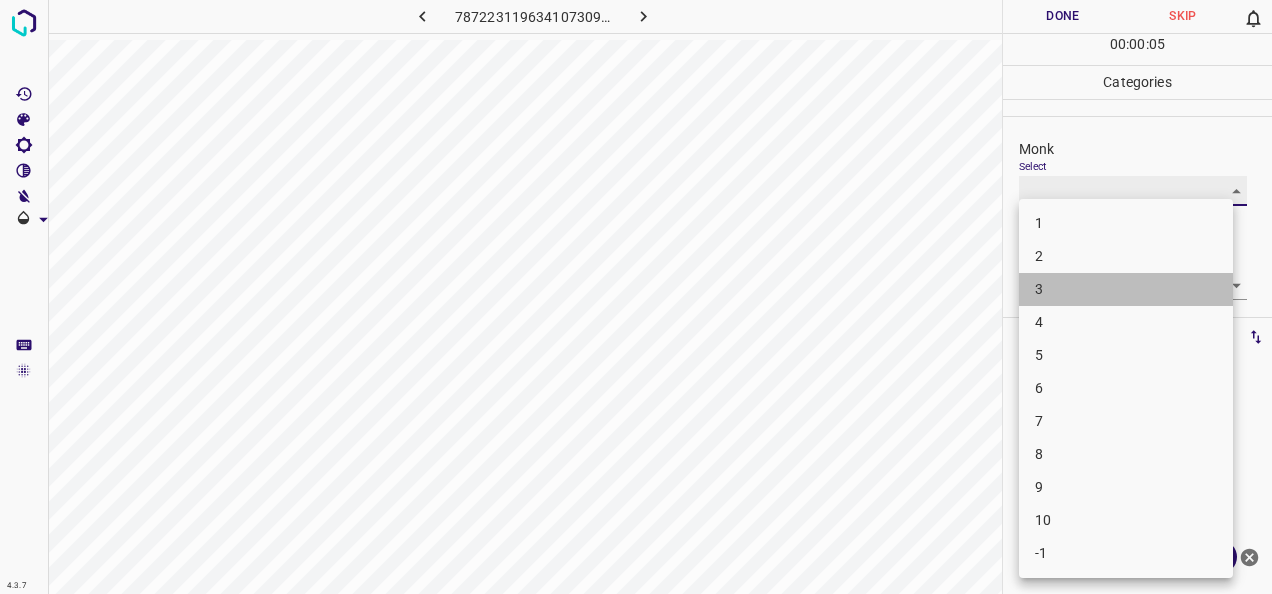 type on "3" 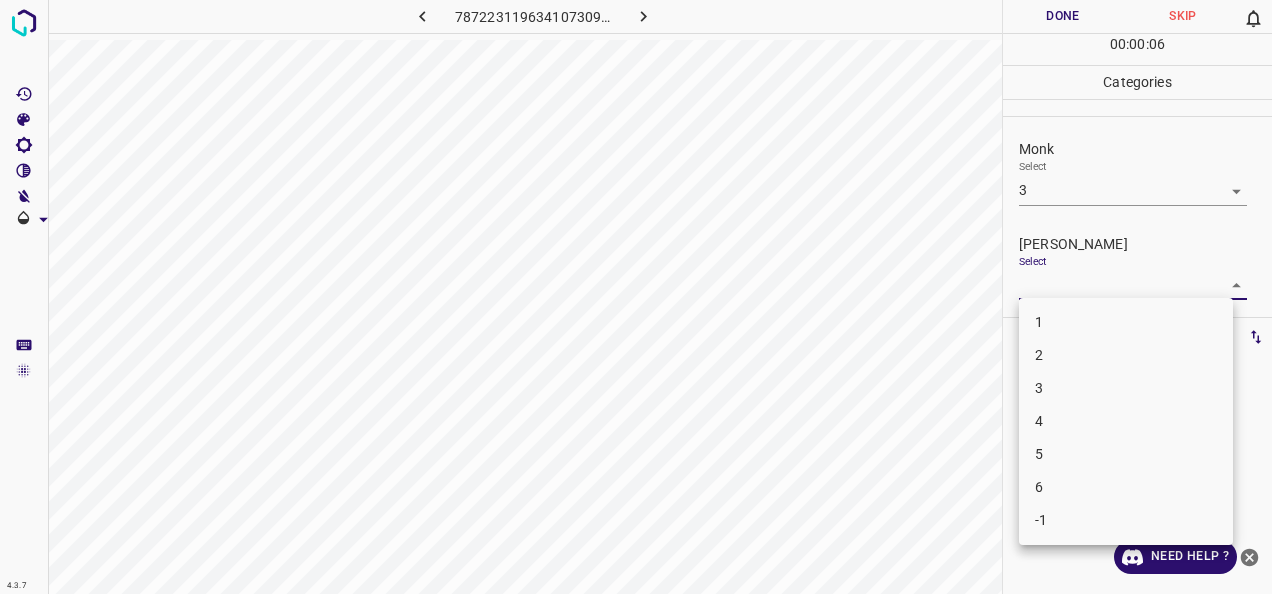 click on "4.3.7 7872231196341073090.png Done Skip 0 00   : 00   : 06   Categories Monk   Select 3 3  Fitzpatrick   Select ​ Labels   0 Categories 1 Monk 2  Fitzpatrick Tools Space Change between modes (Draw & Edit) I Auto labeling R Restore zoom M Zoom in N Zoom out Delete Delete selecte label Filters Z Restore filters X Saturation filter C Brightness filter V Contrast filter B Gray scale filter General O Download Need Help ? - Text - Hide - Delete 1 2 3 4 5 6 -1" at bounding box center (636, 297) 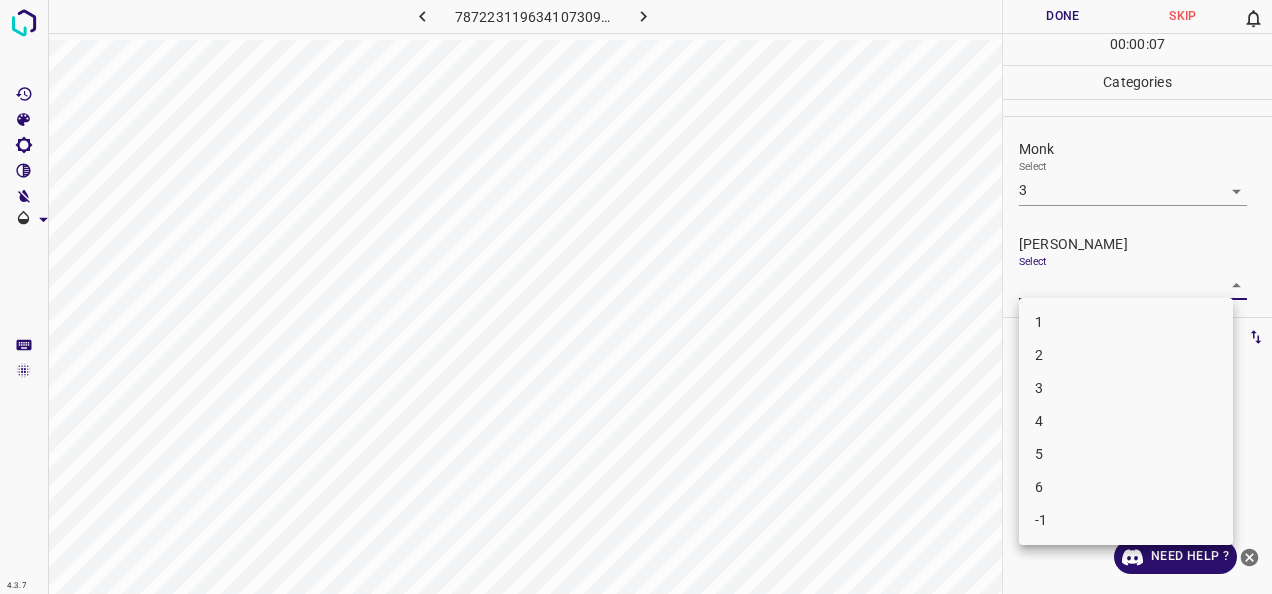 click on "1" at bounding box center (1126, 322) 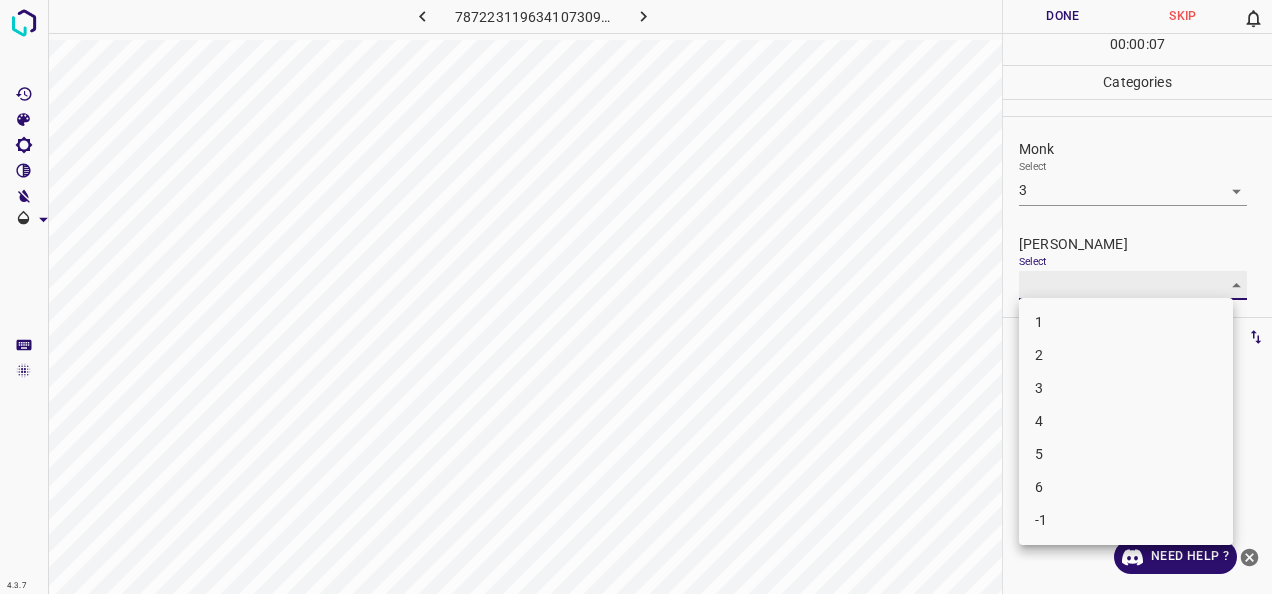type on "1" 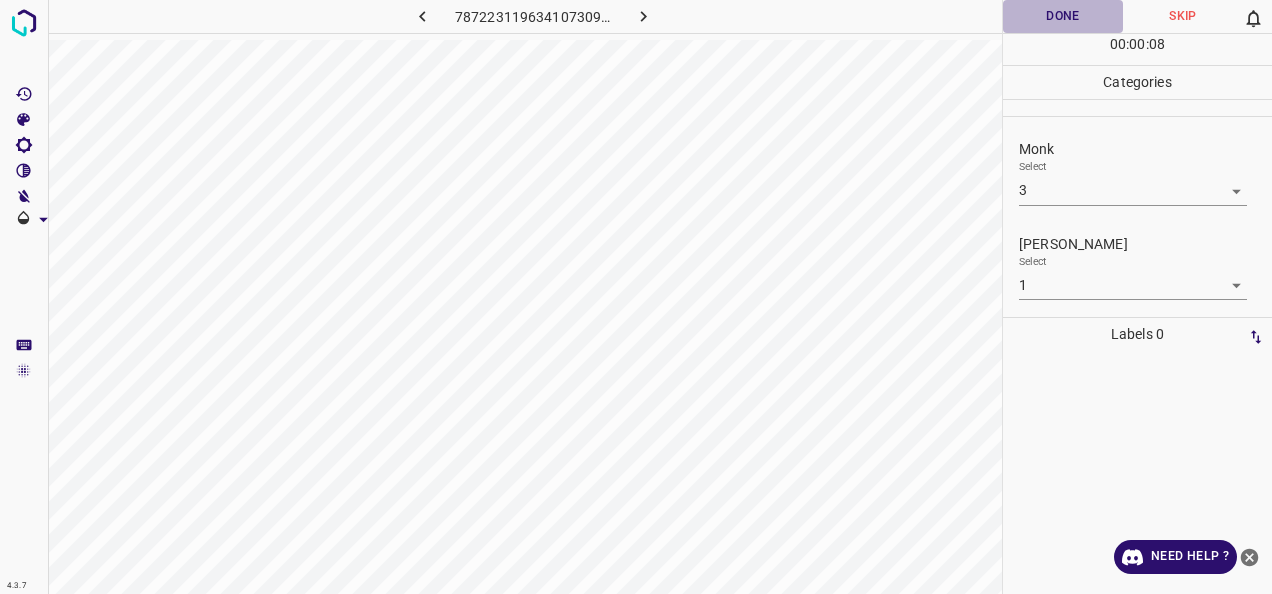 click on "Done" at bounding box center [1063, 16] 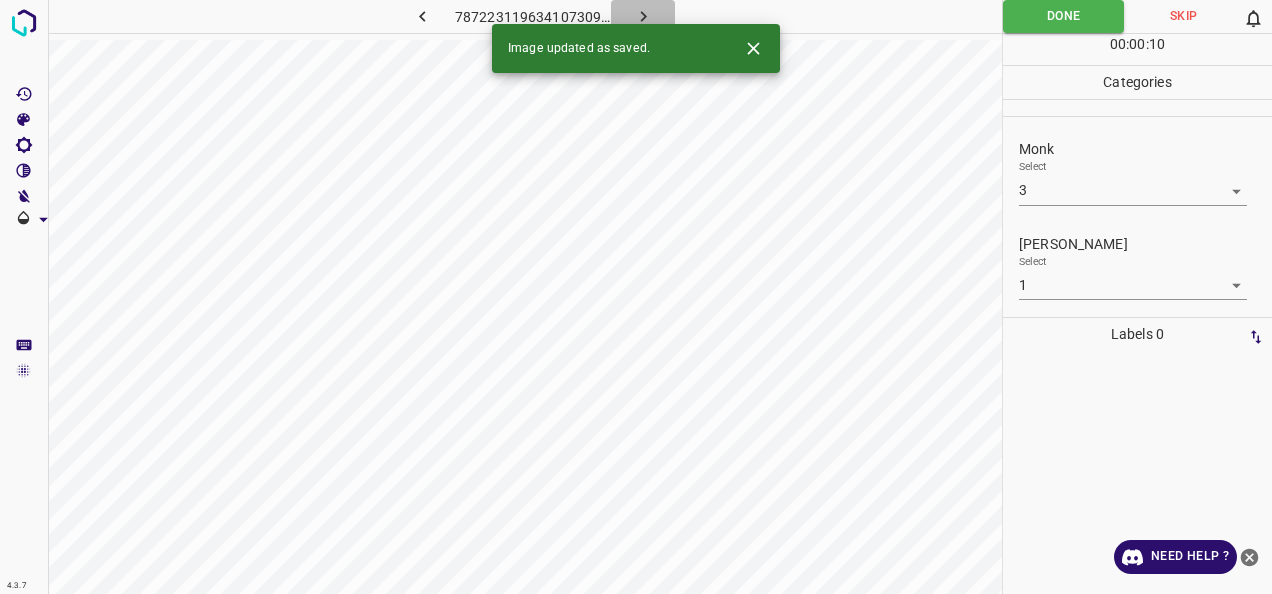 click 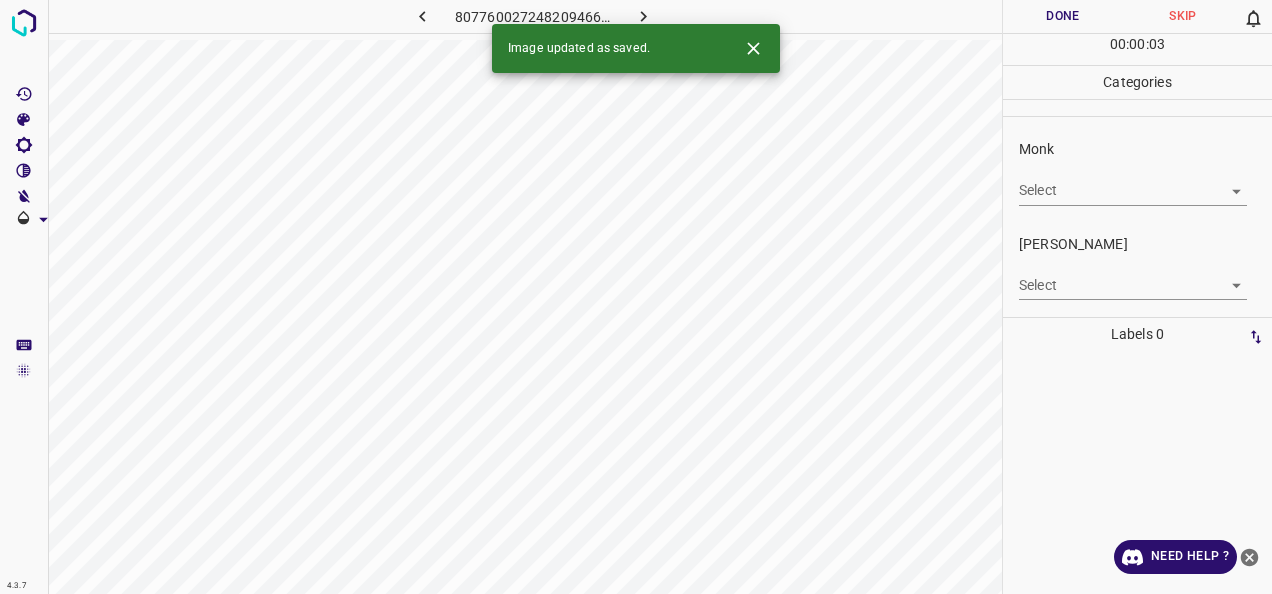 click on "4.3.7 8077600272482094664.png Done Skip 0 00   : 00   : 03   Categories Monk   Select ​  Fitzpatrick   Select ​ Labels   0 Categories 1 Monk 2  Fitzpatrick Tools Space Change between modes (Draw & Edit) I Auto labeling R Restore zoom M Zoom in N Zoom out Delete Delete selecte label Filters Z Restore filters X Saturation filter C Brightness filter V Contrast filter B Gray scale filter General O Download Image updated as saved. Need Help ? - Text - Hide - Delete" at bounding box center (636, 297) 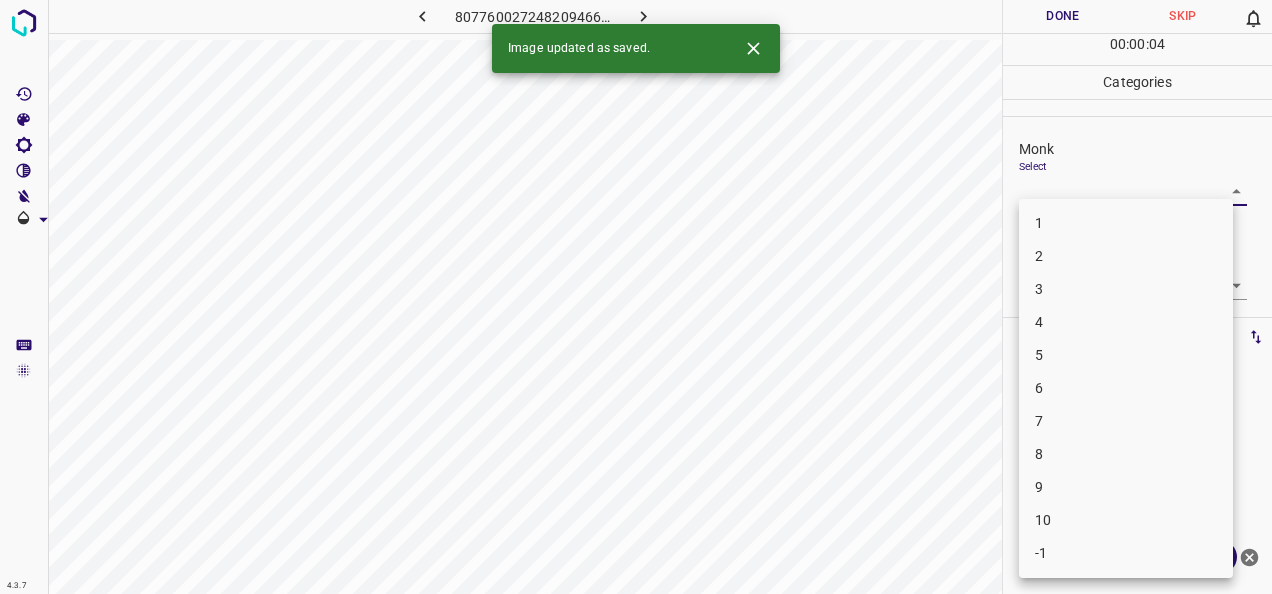 click on "3" at bounding box center [1126, 289] 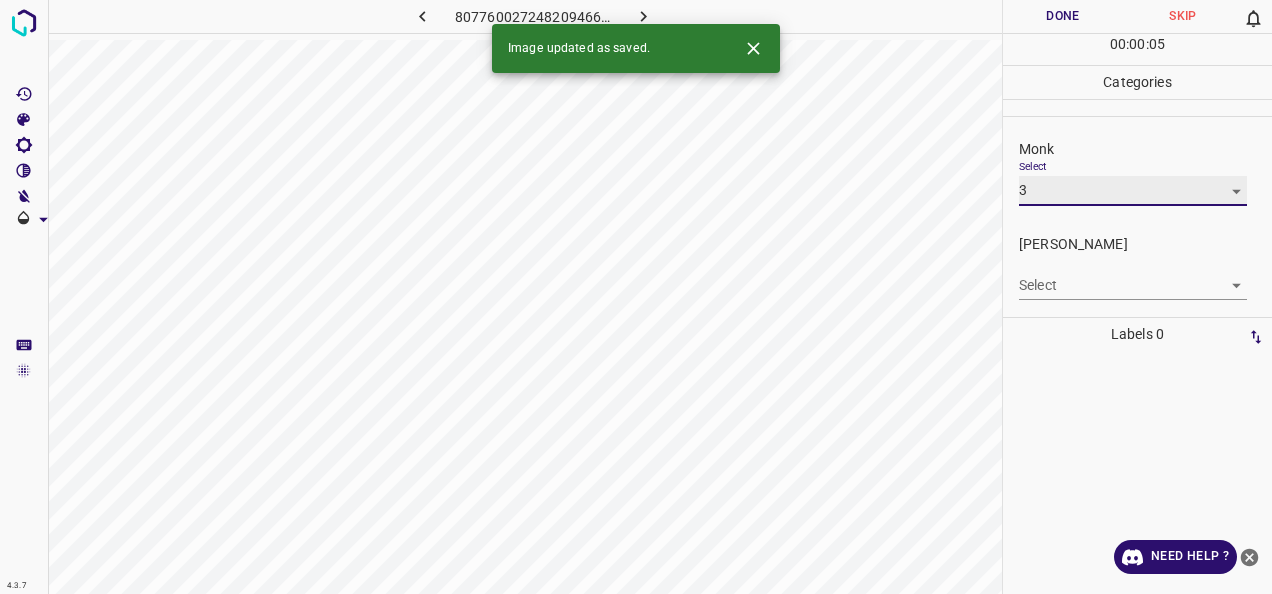 type on "3" 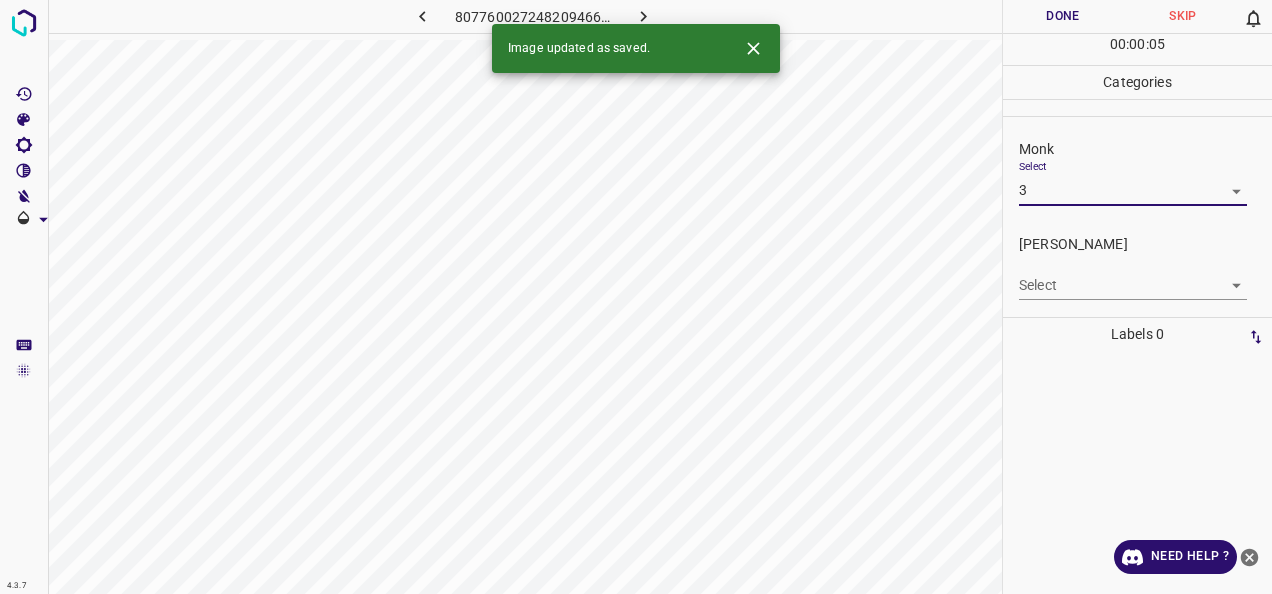 click on "4.3.7 8077600272482094664.png Done Skip 0 00   : 00   : 05   Categories Monk   Select 3 3  Fitzpatrick   Select ​ Labels   0 Categories 1 Monk 2  Fitzpatrick Tools Space Change between modes (Draw & Edit) I Auto labeling R Restore zoom M Zoom in N Zoom out Delete Delete selecte label Filters Z Restore filters X Saturation filter C Brightness filter V Contrast filter B Gray scale filter General O Download Image updated as saved. Need Help ? - Text - Hide - Delete" at bounding box center [636, 297] 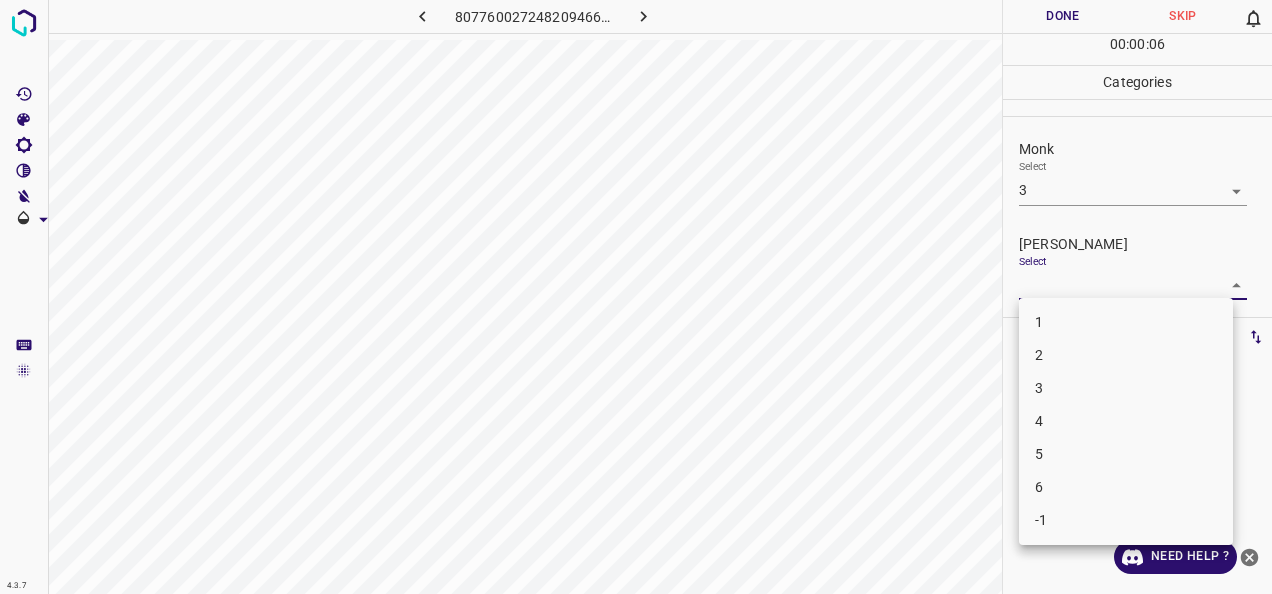 click on "1" at bounding box center (1126, 322) 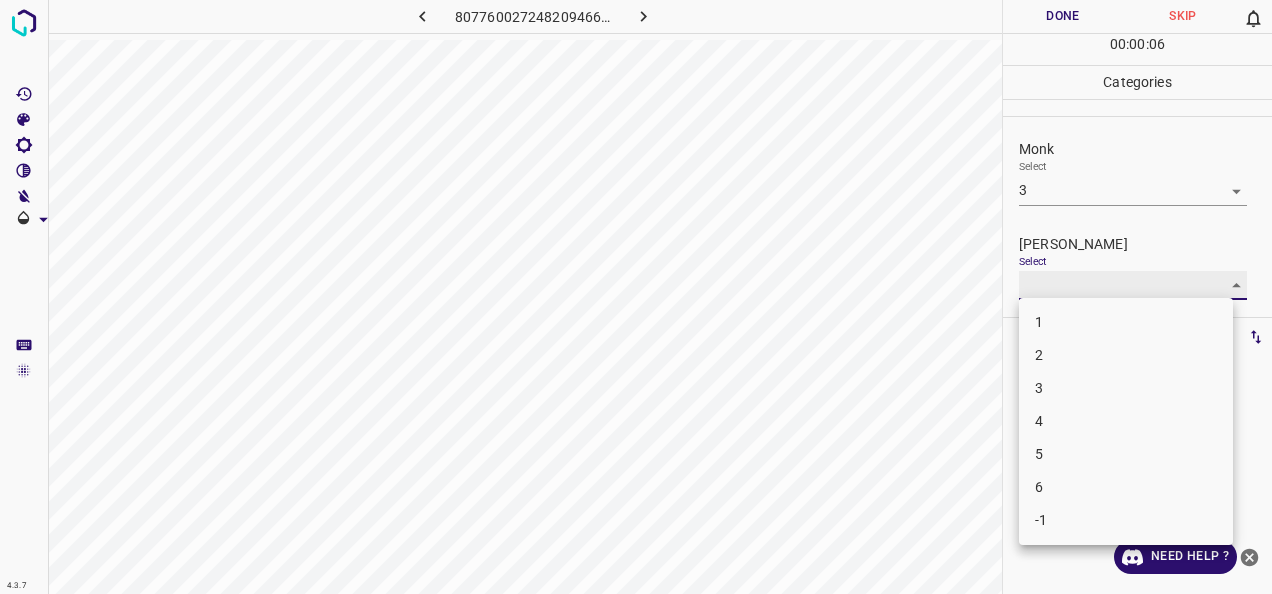 type on "1" 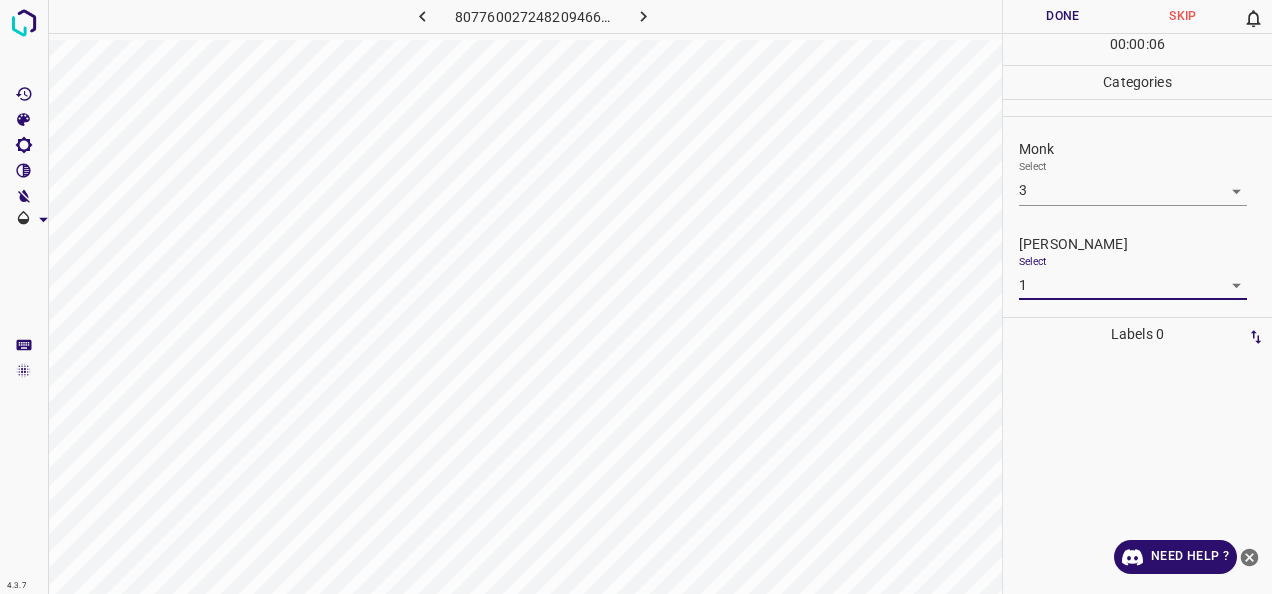 click on "Done" at bounding box center [1063, 16] 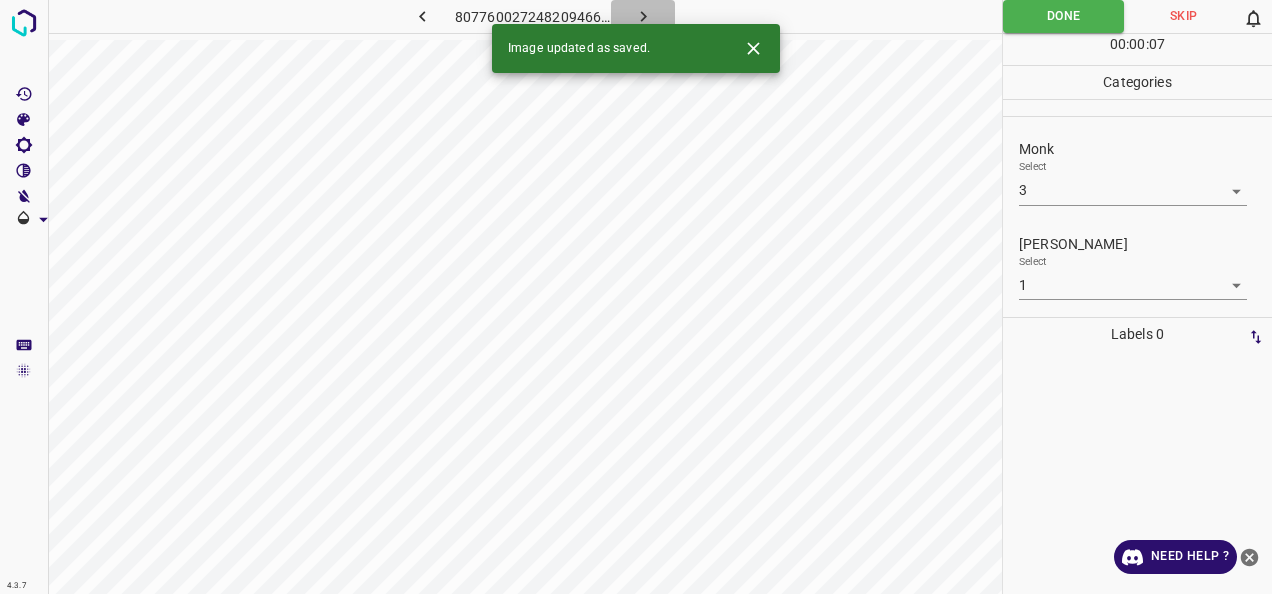 click 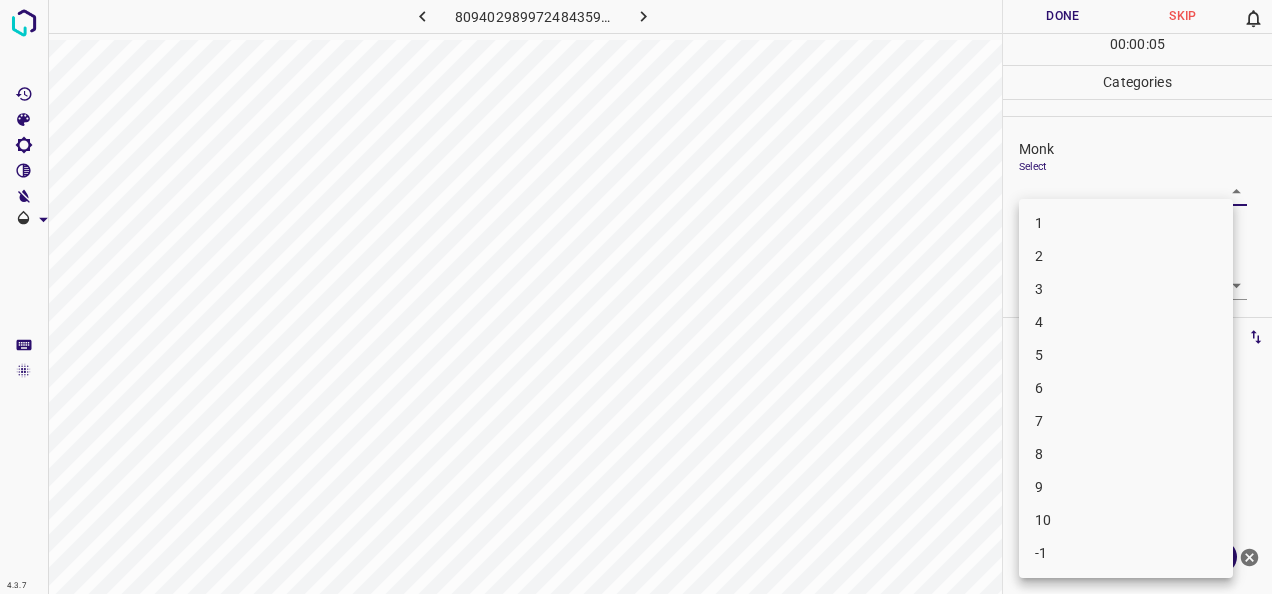 click on "4.3.7 8094029899724843597.png Done Skip 0 00   : 00   : 05   Categories Monk   Select ​  Fitzpatrick   Select ​ Labels   0 Categories 1 Monk 2  Fitzpatrick Tools Space Change between modes (Draw & Edit) I Auto labeling R Restore zoom M Zoom in N Zoom out Delete Delete selecte label Filters Z Restore filters X Saturation filter C Brightness filter V Contrast filter B Gray scale filter General O Download Need Help ? - Text - Hide - Delete 1 2 3 4 5 6 7 8 9 10 -1" at bounding box center [636, 297] 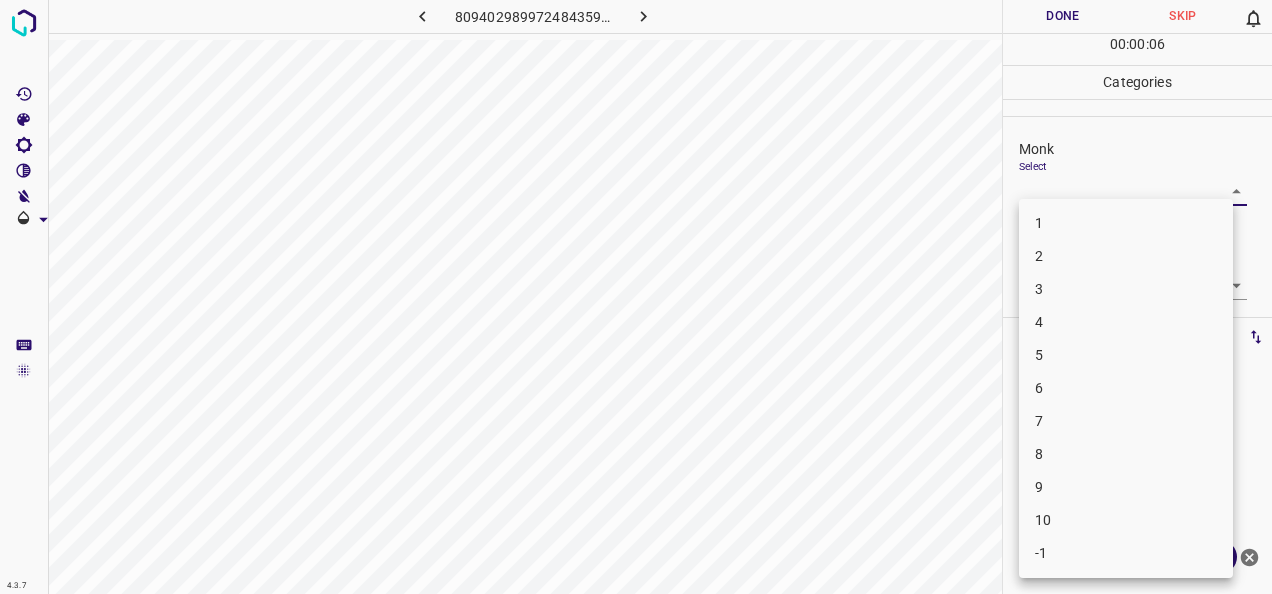 click on "4" at bounding box center (1126, 322) 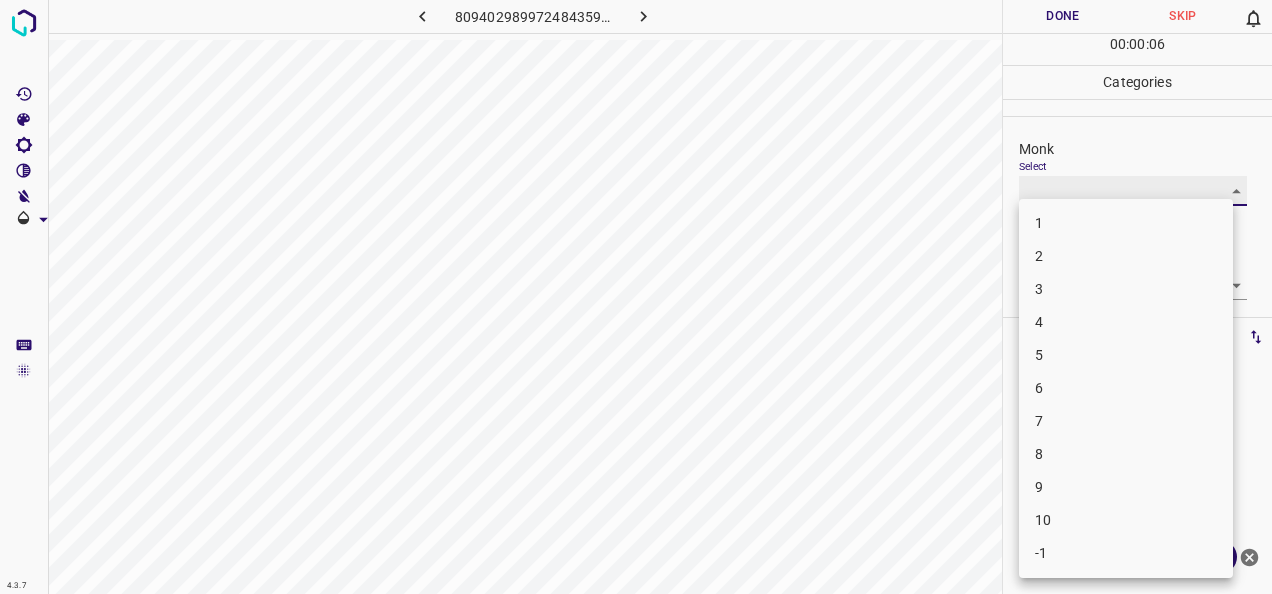 type on "4" 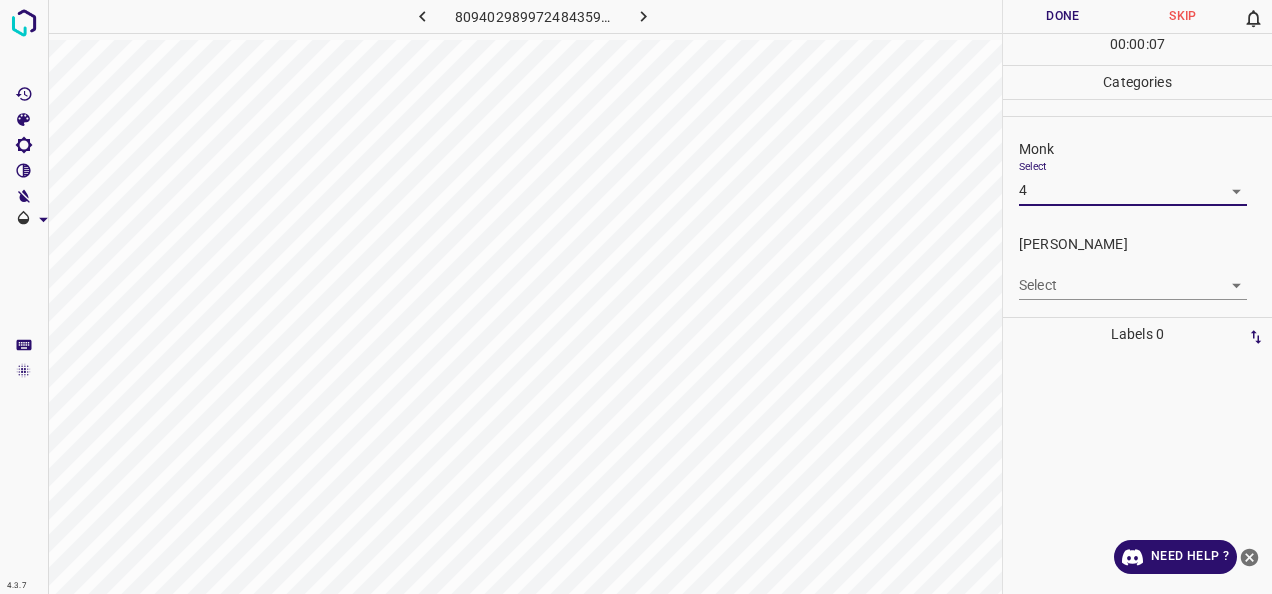 click on "Fitzpatrick   Select ​" at bounding box center (1137, 267) 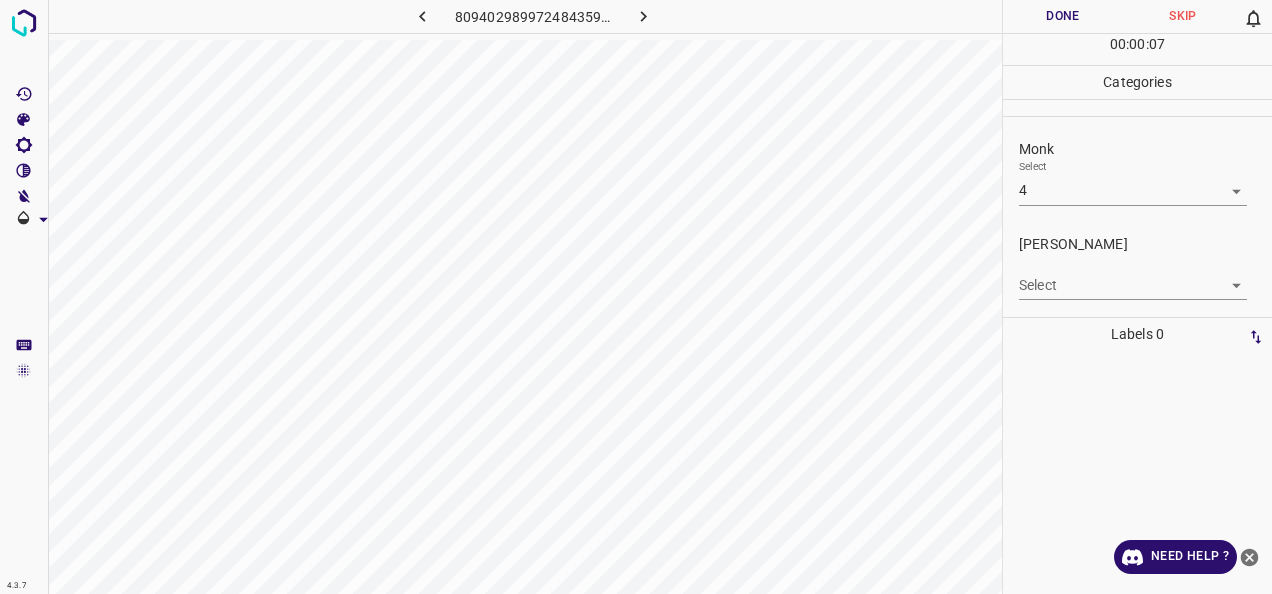 click on "4.3.7 8094029899724843597.png Done Skip 0 00   : 00   : 07   Categories Monk   Select 4 4  Fitzpatrick   Select ​ Labels   0 Categories 1 Monk 2  Fitzpatrick Tools Space Change between modes (Draw & Edit) I Auto labeling R Restore zoom M Zoom in N Zoom out Delete Delete selecte label Filters Z Restore filters X Saturation filter C Brightness filter V Contrast filter B Gray scale filter General O Download Need Help ? - Text - Hide - Delete" at bounding box center (636, 297) 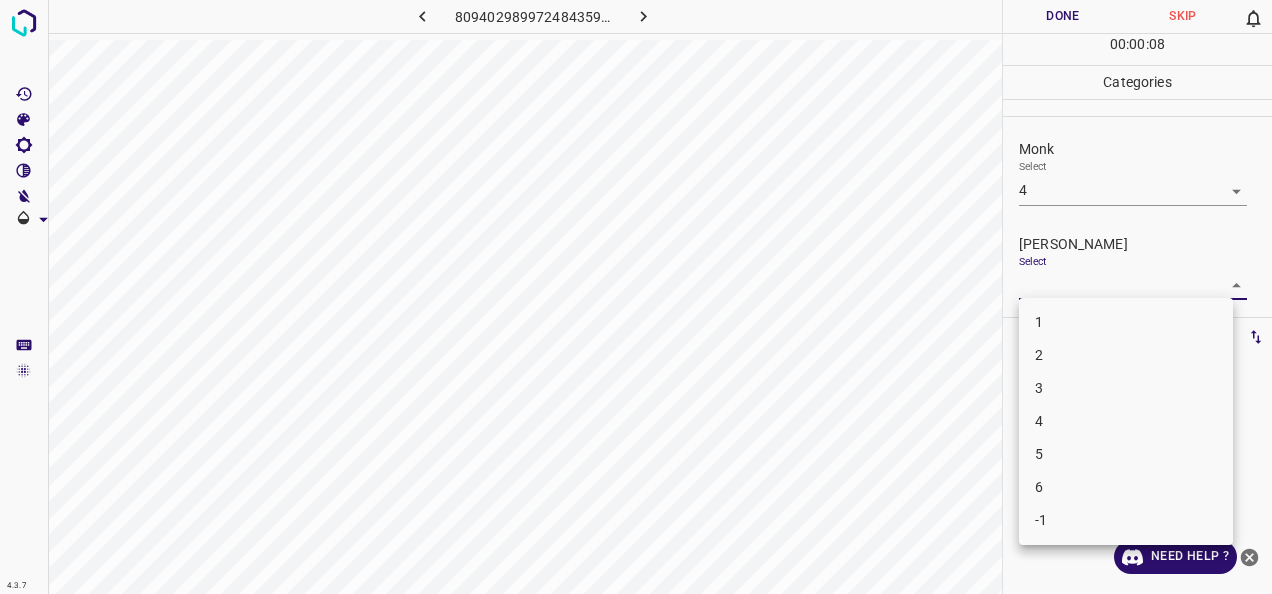 click on "2" at bounding box center (1126, 355) 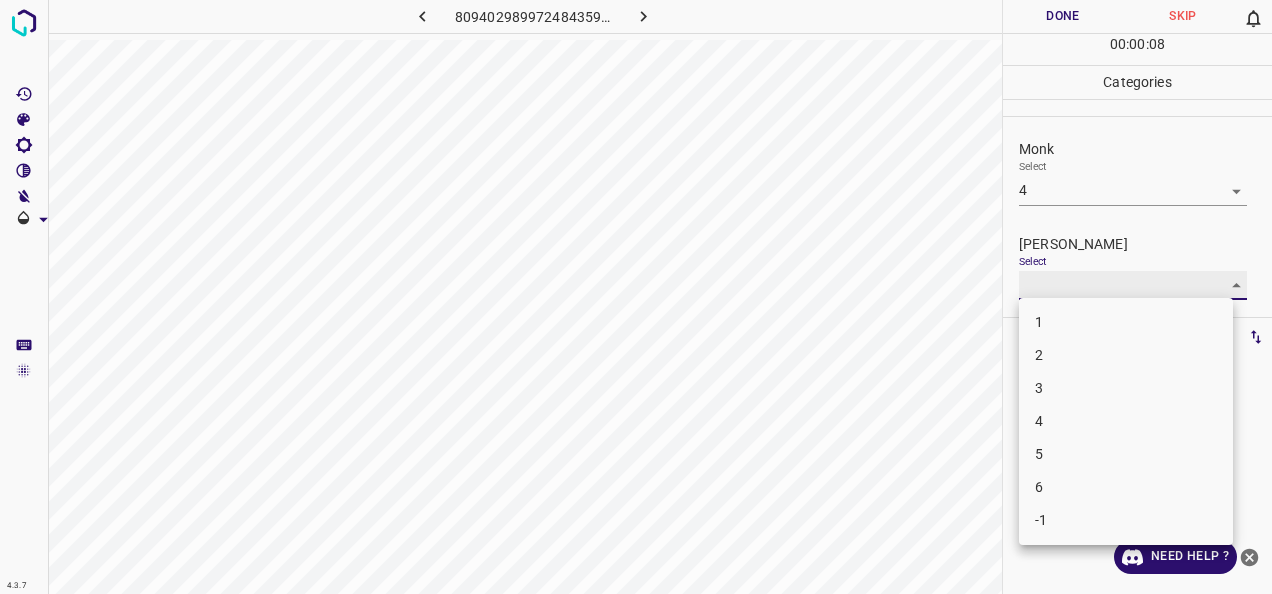 type on "2" 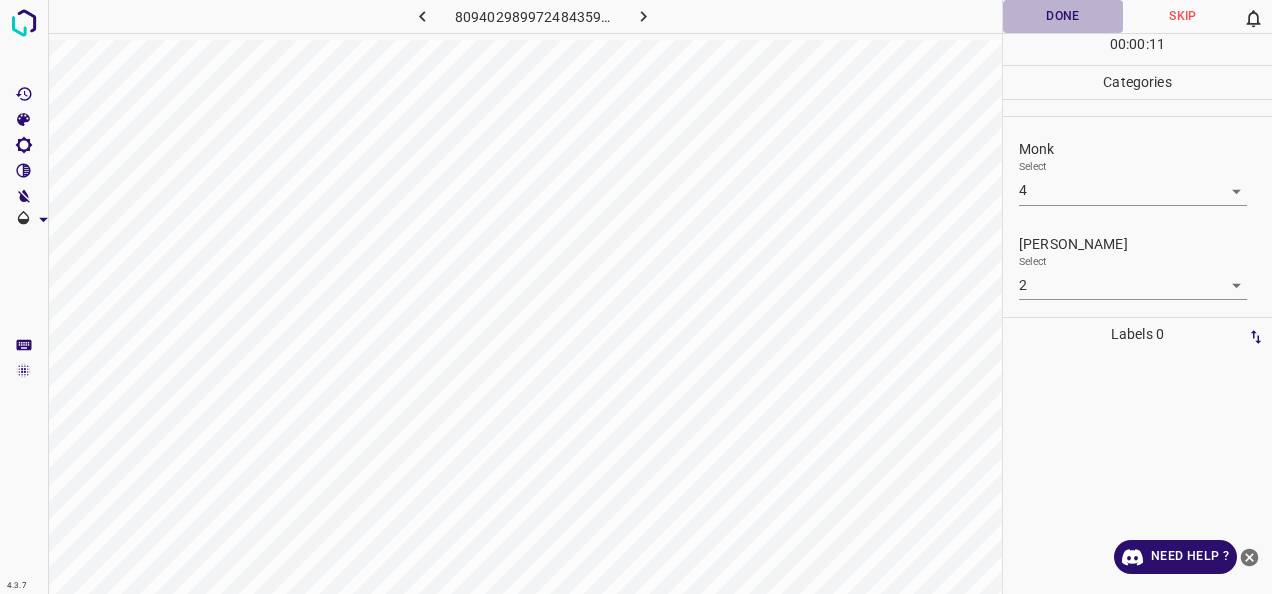 click on "Done" at bounding box center (1063, 16) 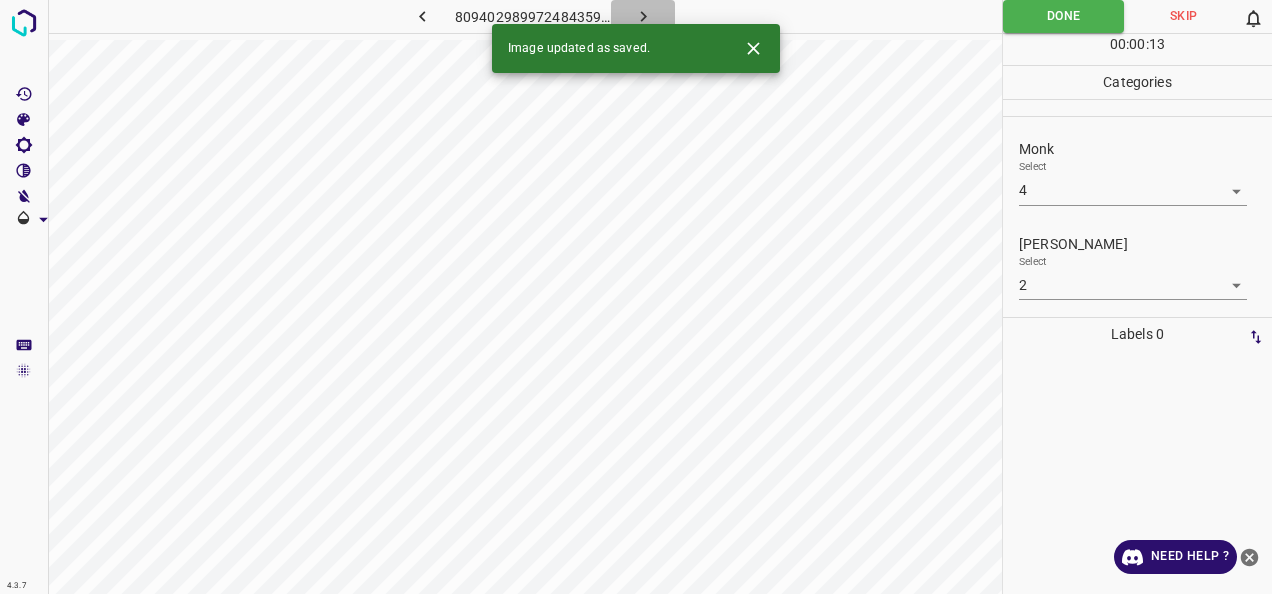 click 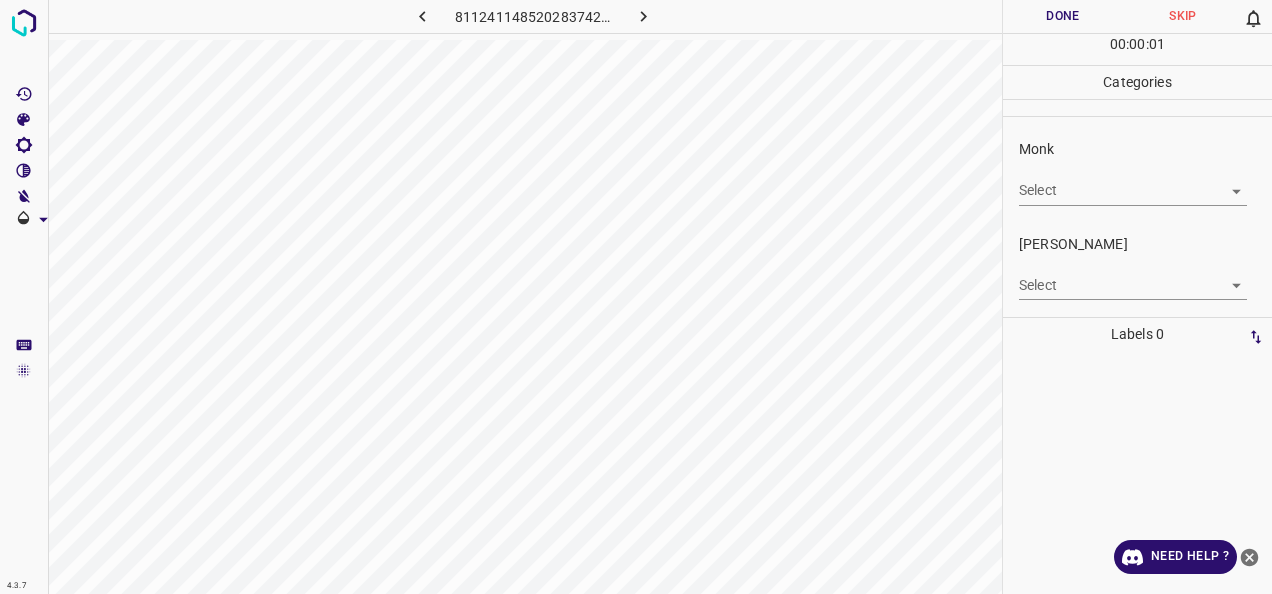 drag, startPoint x: 1076, startPoint y: 171, endPoint x: 1078, endPoint y: 185, distance: 14.142136 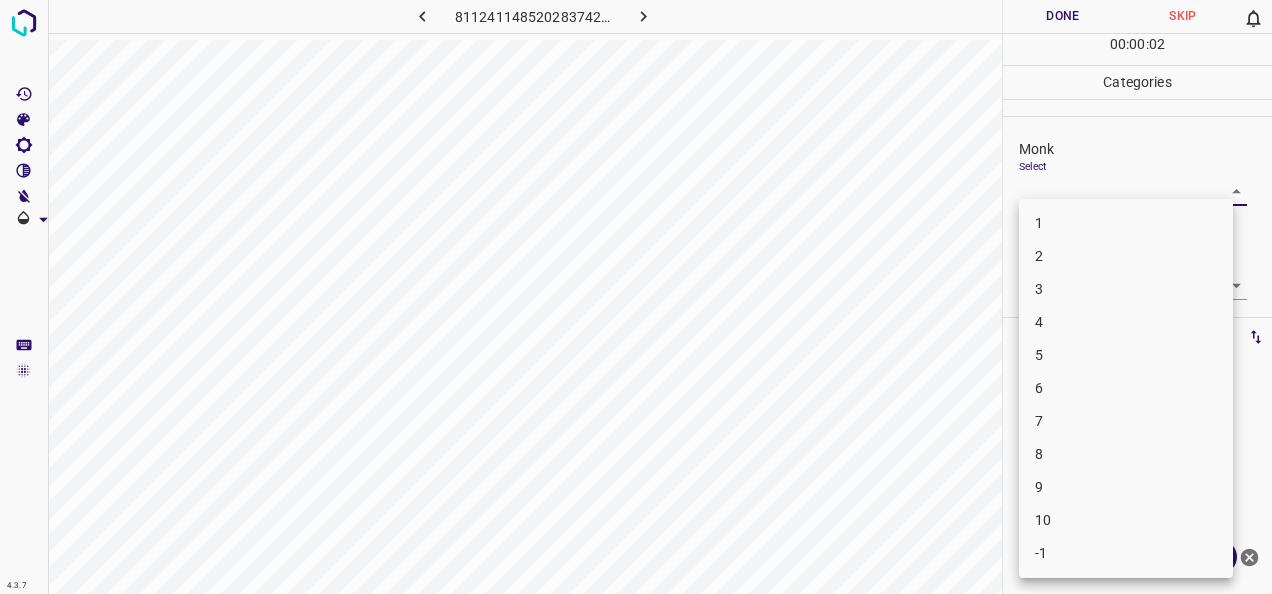 click on "3" at bounding box center [1126, 289] 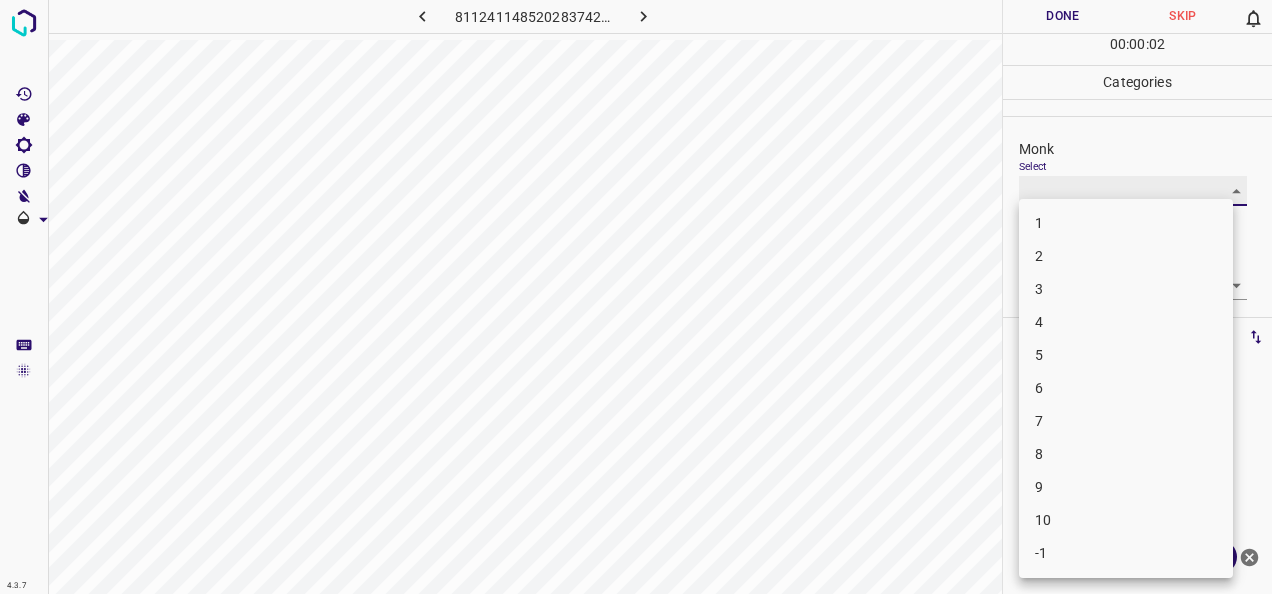 type on "3" 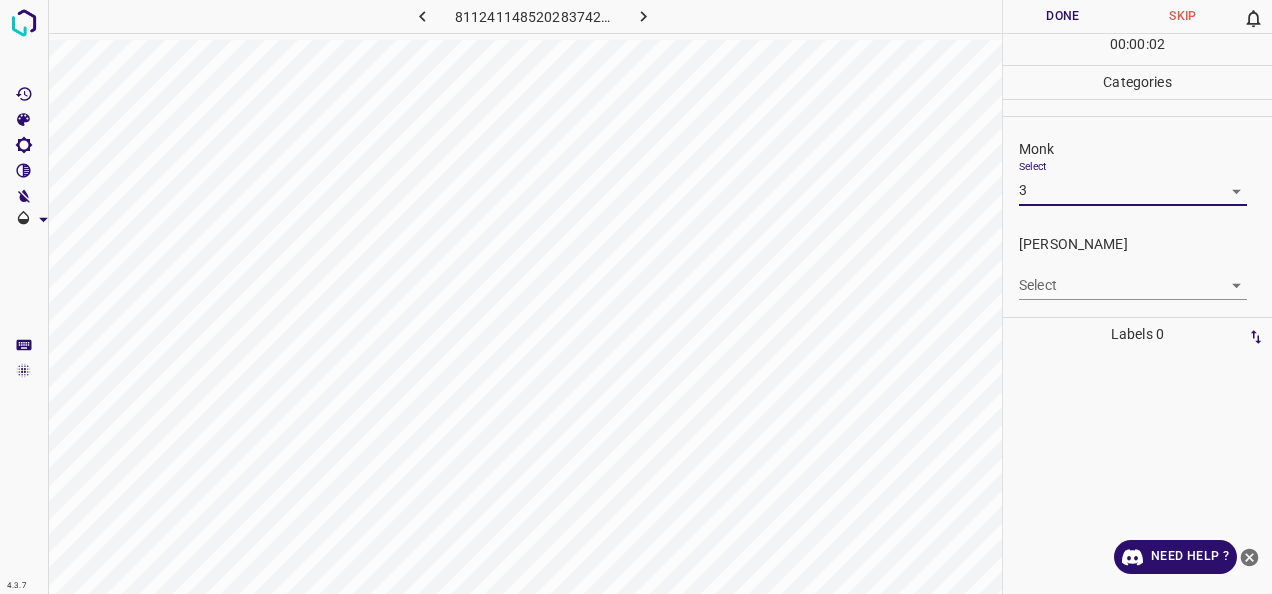 click on "4.3.7 8112411485202837422.png Done Skip 0 00   : 00   : 02   Categories Monk   Select 3 3  Fitzpatrick   Select ​ Labels   0 Categories 1 Monk 2  Fitzpatrick Tools Space Change between modes (Draw & Edit) I Auto labeling R Restore zoom M Zoom in N Zoom out Delete Delete selecte label Filters Z Restore filters X Saturation filter C Brightness filter V Contrast filter B Gray scale filter General O Download Need Help ? - Text - Hide - Delete 1 2 3 4 5 6 7 8 9 10 -1" at bounding box center (636, 297) 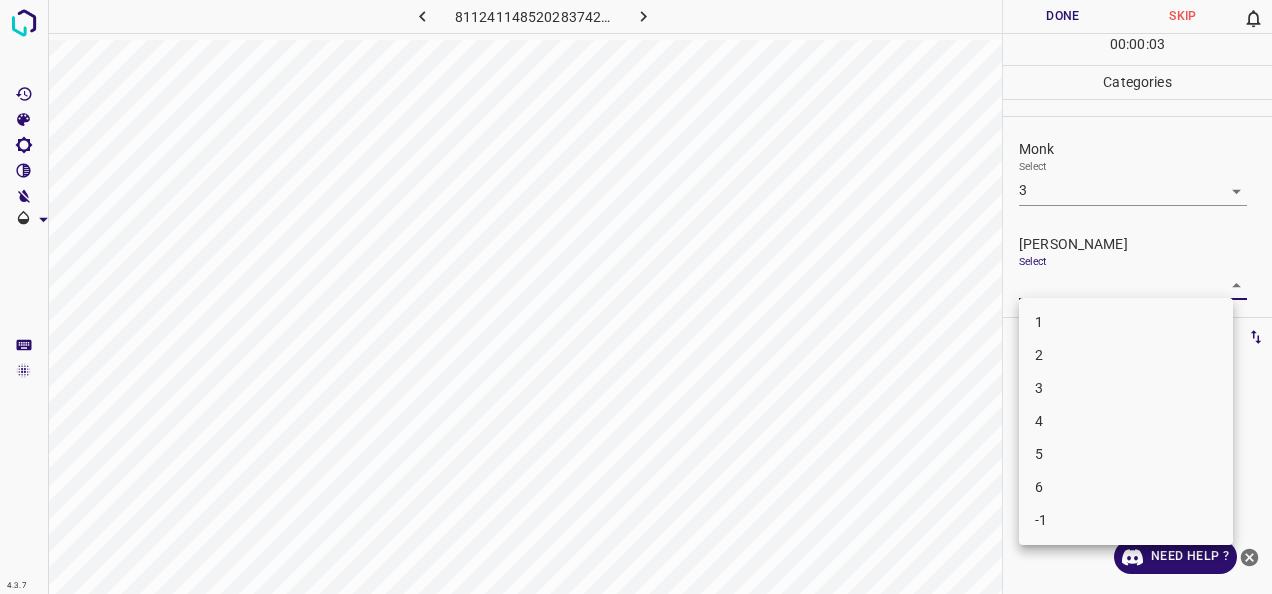 click on "2" at bounding box center [1126, 355] 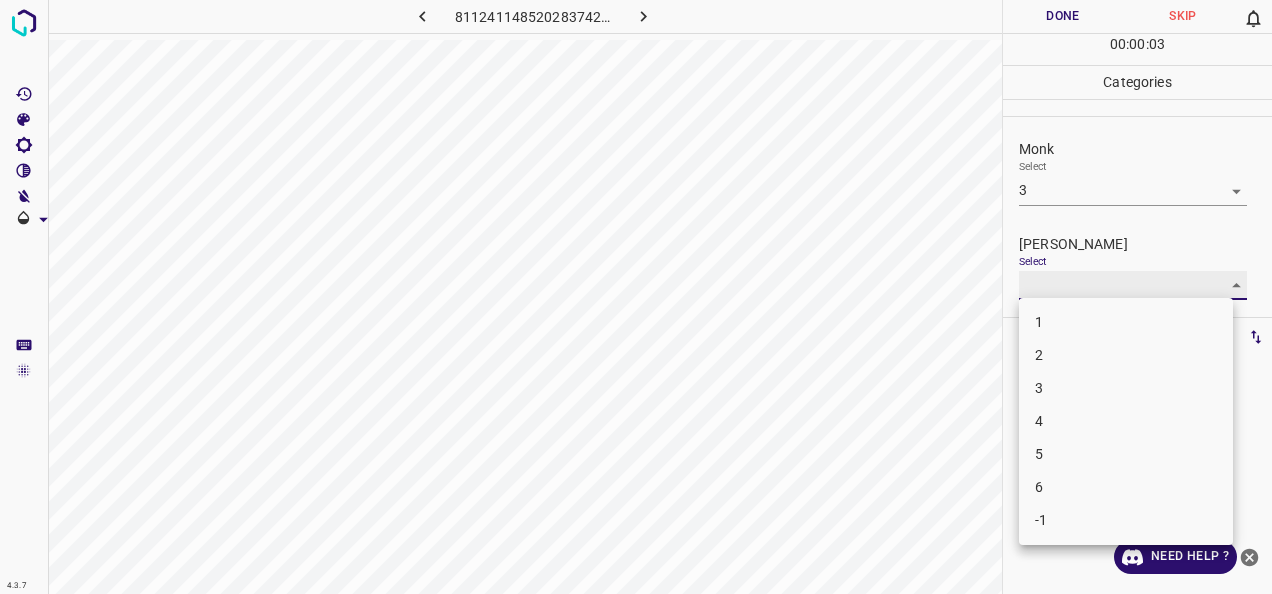 type on "2" 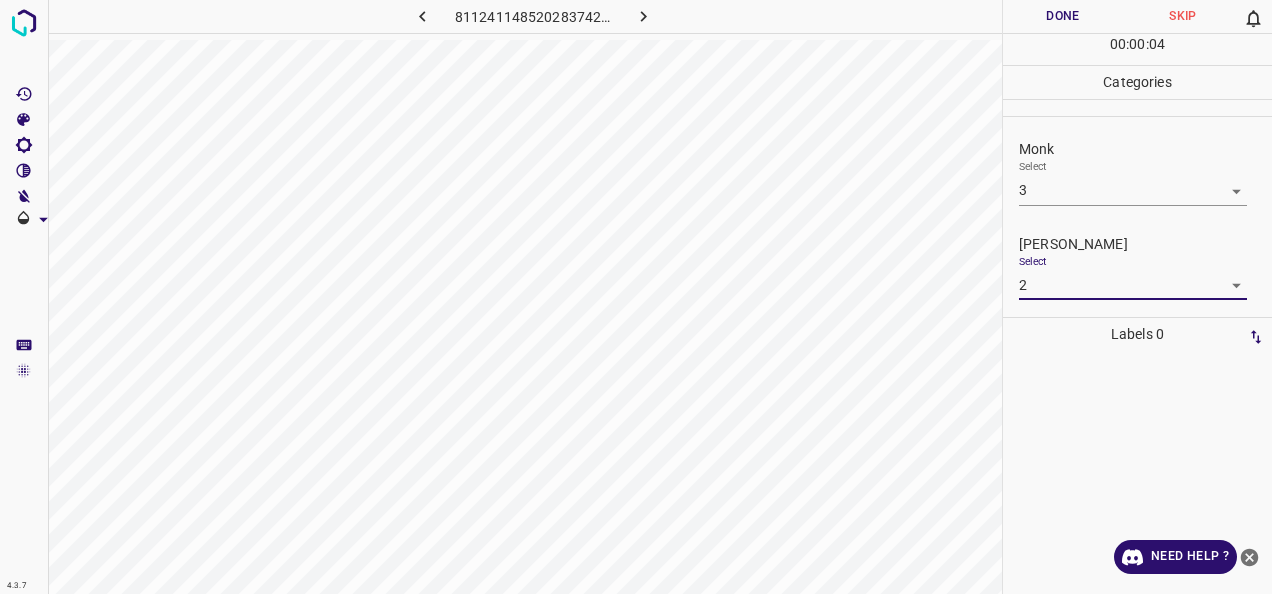 click on "Done" at bounding box center [1063, 16] 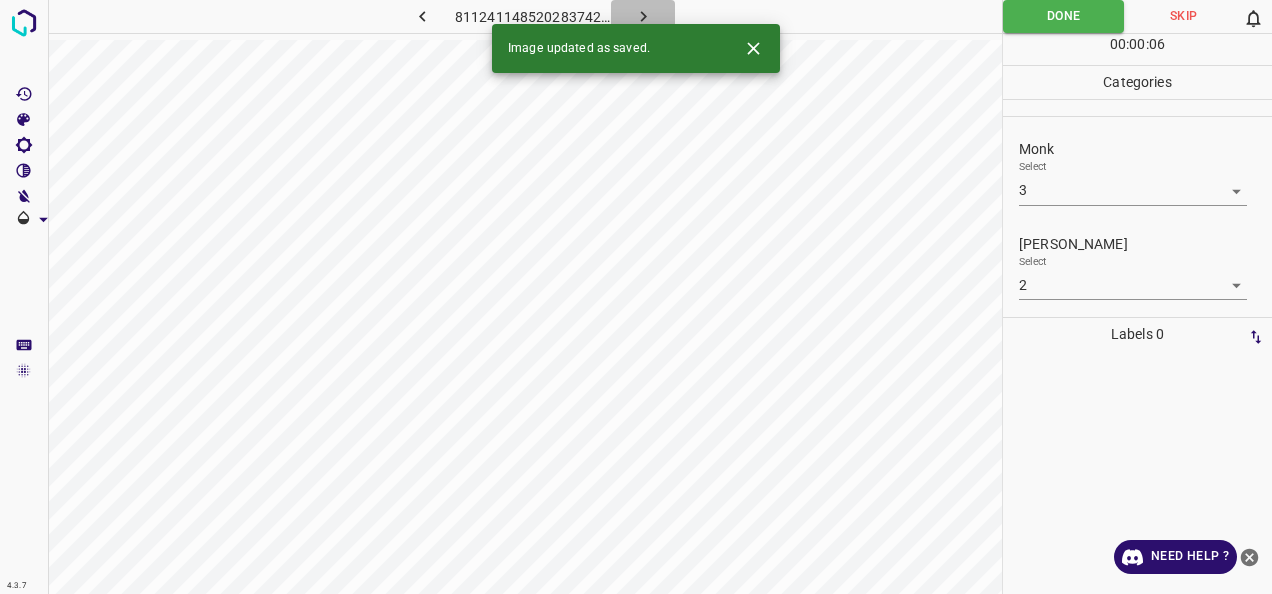 click at bounding box center (643, 16) 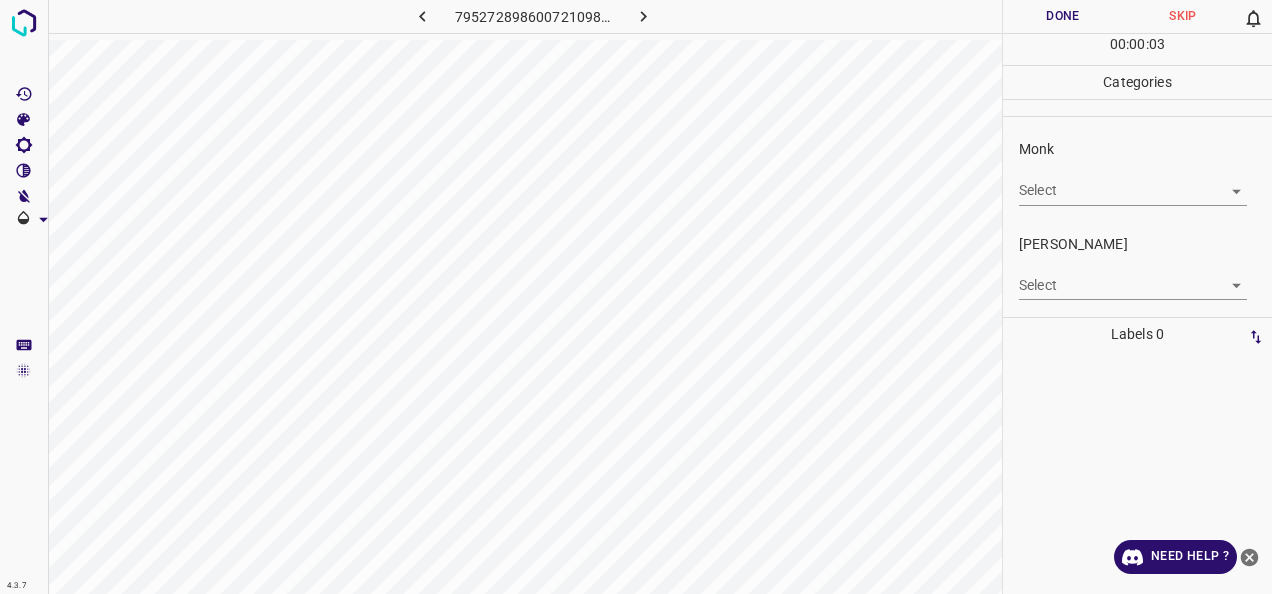 click on "Monk   Select ​" at bounding box center [1137, 172] 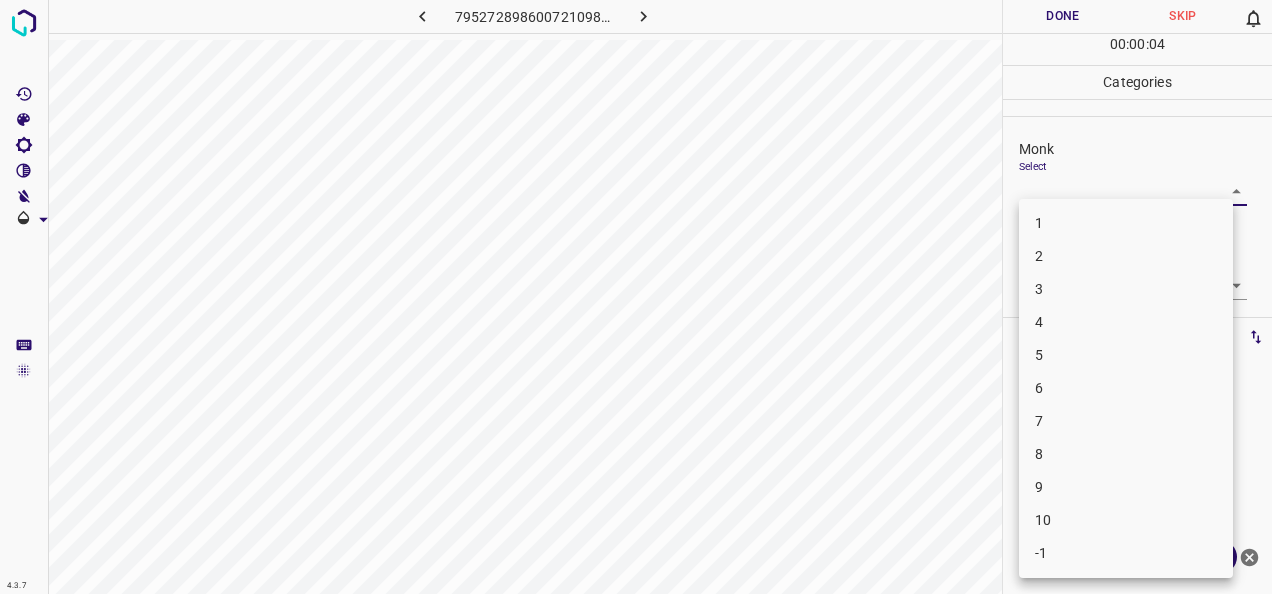 click on "4.3.7 7952728986007210980.png Done Skip 0 00   : 00   : 04   Categories Monk   Select ​  Fitzpatrick   Select ​ Labels   0 Categories 1 Monk 2  Fitzpatrick Tools Space Change between modes (Draw & Edit) I Auto labeling R Restore zoom M Zoom in N Zoom out Delete Delete selecte label Filters Z Restore filters X Saturation filter C Brightness filter V Contrast filter B Gray scale filter General O Download Need Help ? - Text - Hide - Delete 1 2 3 4 5 6 7 8 9 10 -1" at bounding box center (636, 297) 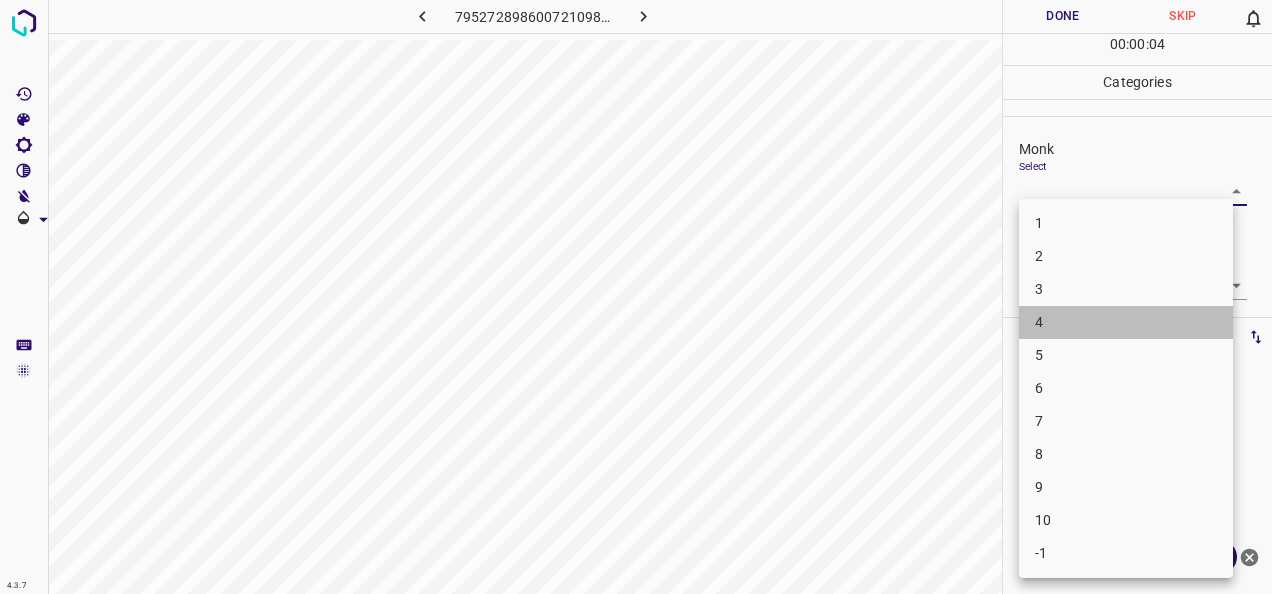 click on "4" at bounding box center (1126, 322) 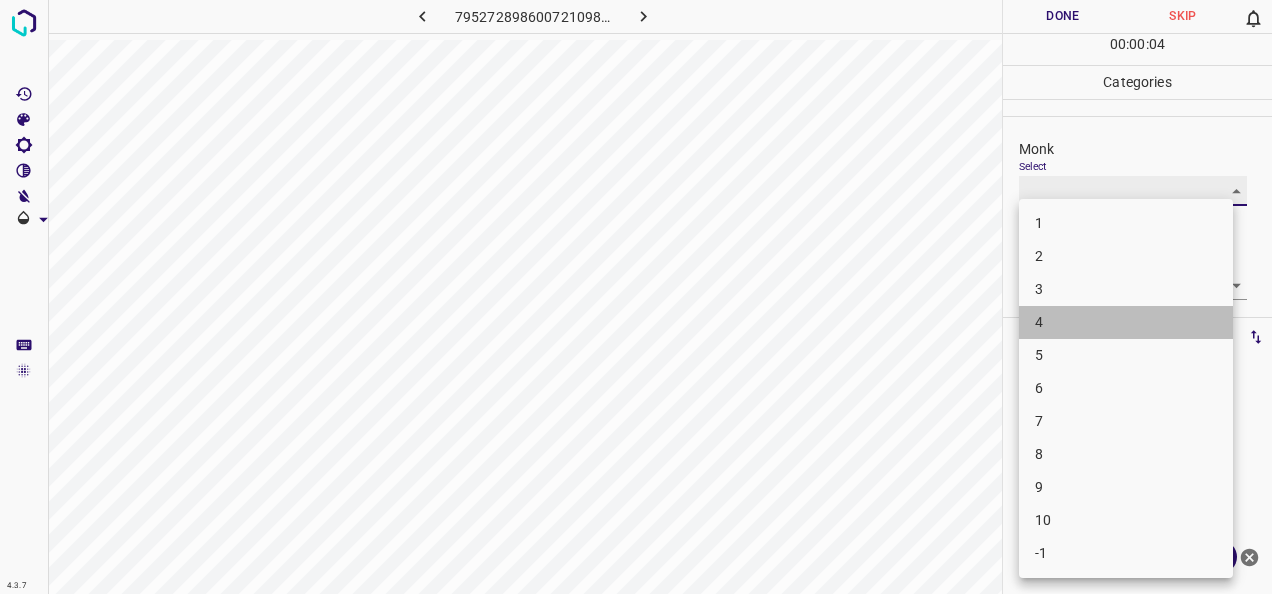 type on "4" 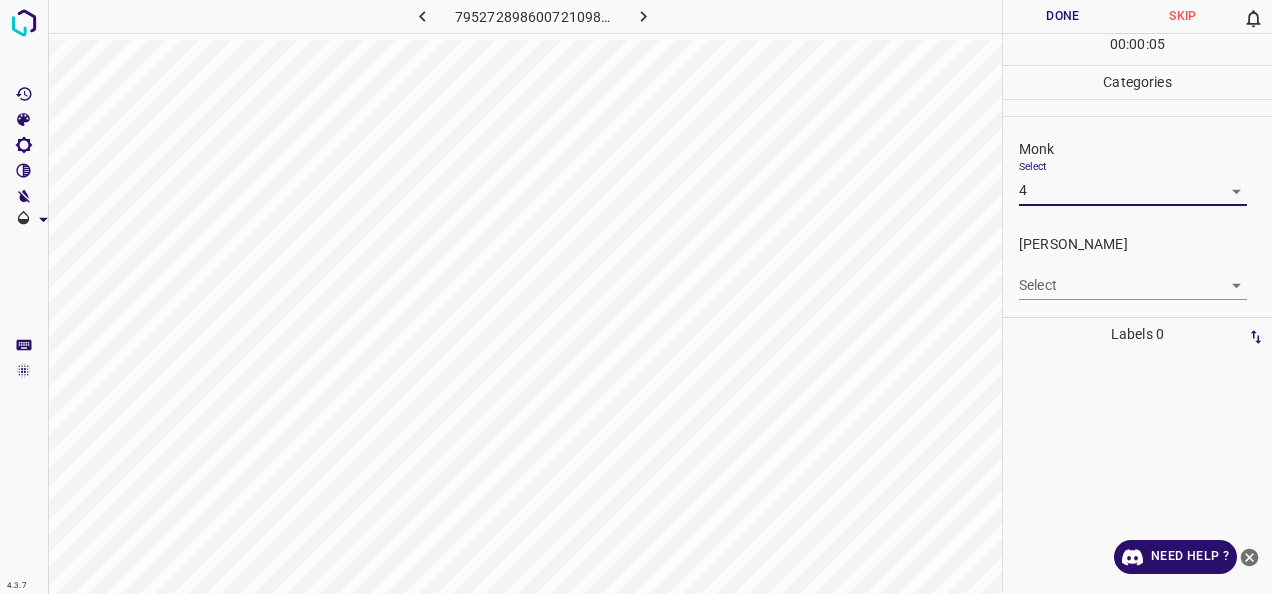 click on "4.3.7 7952728986007210980.png Done Skip 0 00   : 00   : 05   Categories Monk   Select 4 4  Fitzpatrick   Select ​ Labels   0 Categories 1 Monk 2  Fitzpatrick Tools Space Change between modes (Draw & Edit) I Auto labeling R Restore zoom M Zoom in N Zoom out Delete Delete selecte label Filters Z Restore filters X Saturation filter C Brightness filter V Contrast filter B Gray scale filter General O Download Need Help ? - Text - Hide - Delete" at bounding box center (636, 297) 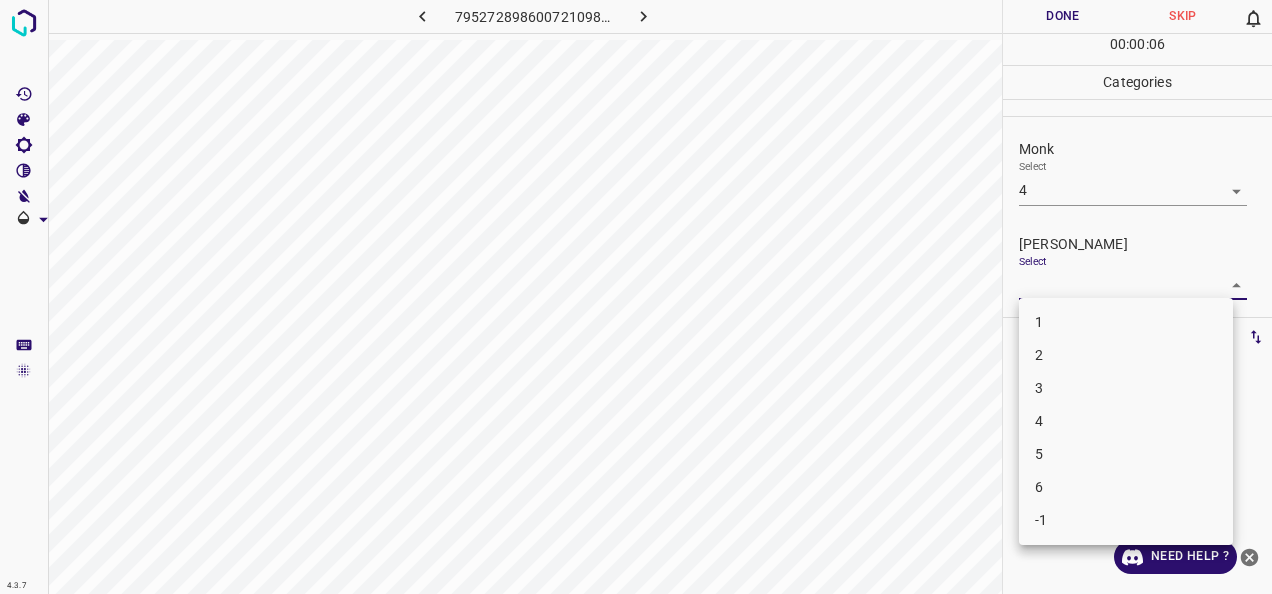 click on "2" at bounding box center [1126, 355] 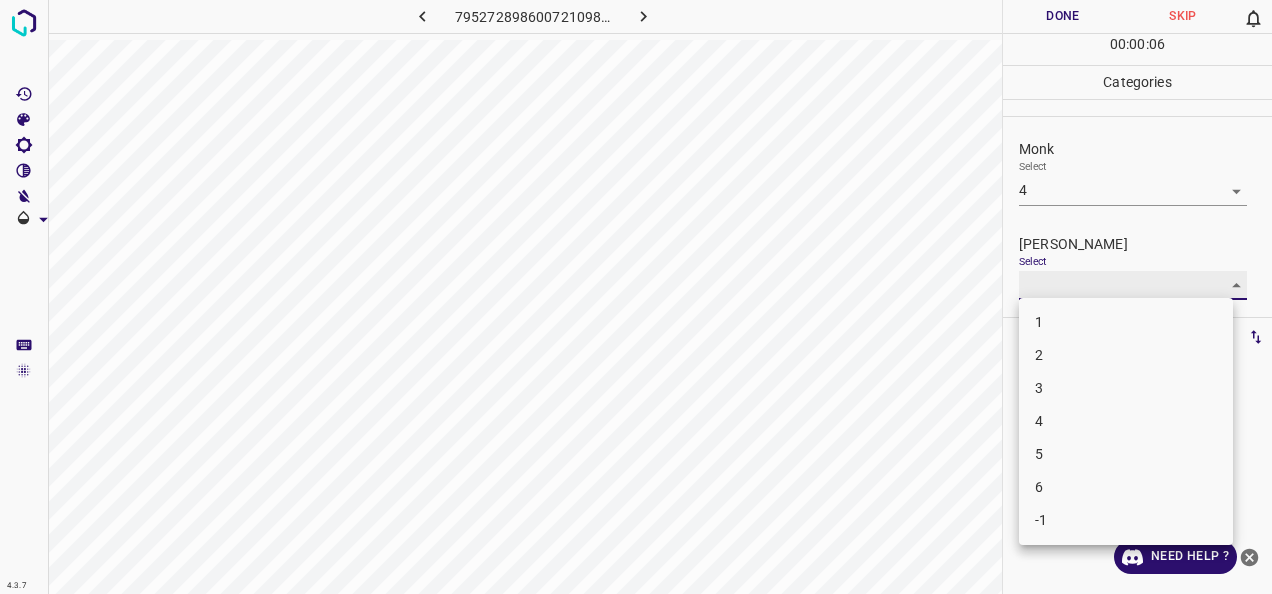 type on "2" 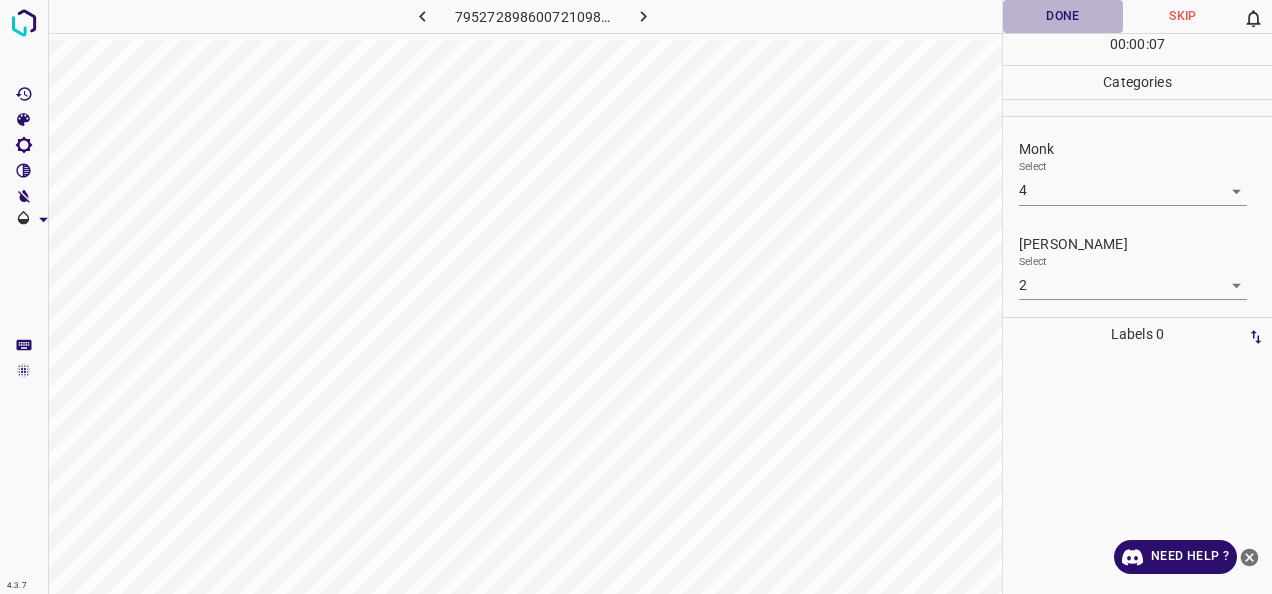click on "Done" at bounding box center (1063, 16) 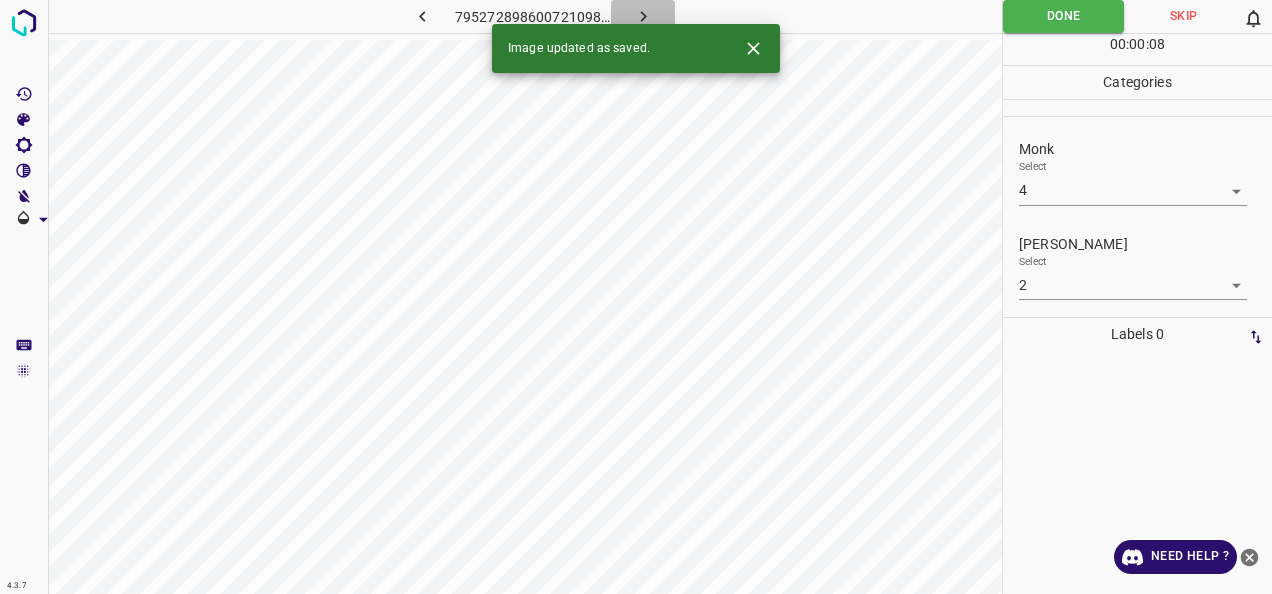 click at bounding box center (643, 16) 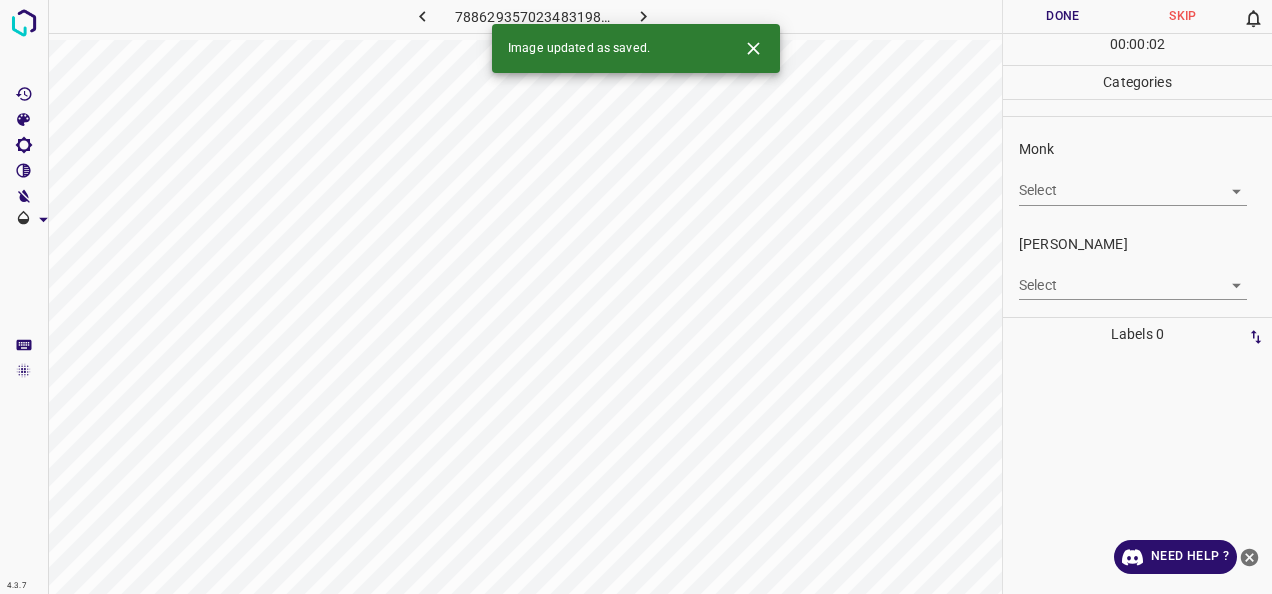 click on "4.3.7 7886293570234831988.png Done Skip 0 00   : 00   : 02   Categories Monk   Select ​  Fitzpatrick   Select ​ Labels   0 Categories 1 Monk 2  Fitzpatrick Tools Space Change between modes (Draw & Edit) I Auto labeling R Restore zoom M Zoom in N Zoom out Delete Delete selecte label Filters Z Restore filters X Saturation filter C Brightness filter V Contrast filter B Gray scale filter General O Download Image updated as saved. Need Help ? - Text - Hide - Delete" at bounding box center [636, 297] 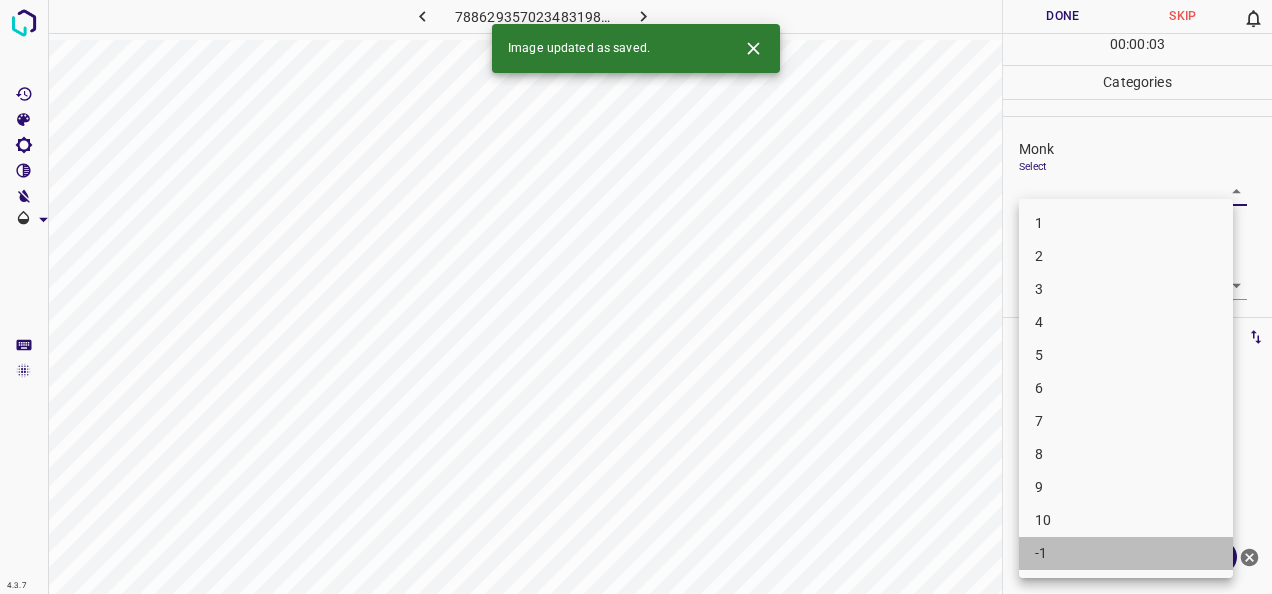 click on "-1" at bounding box center (1126, 553) 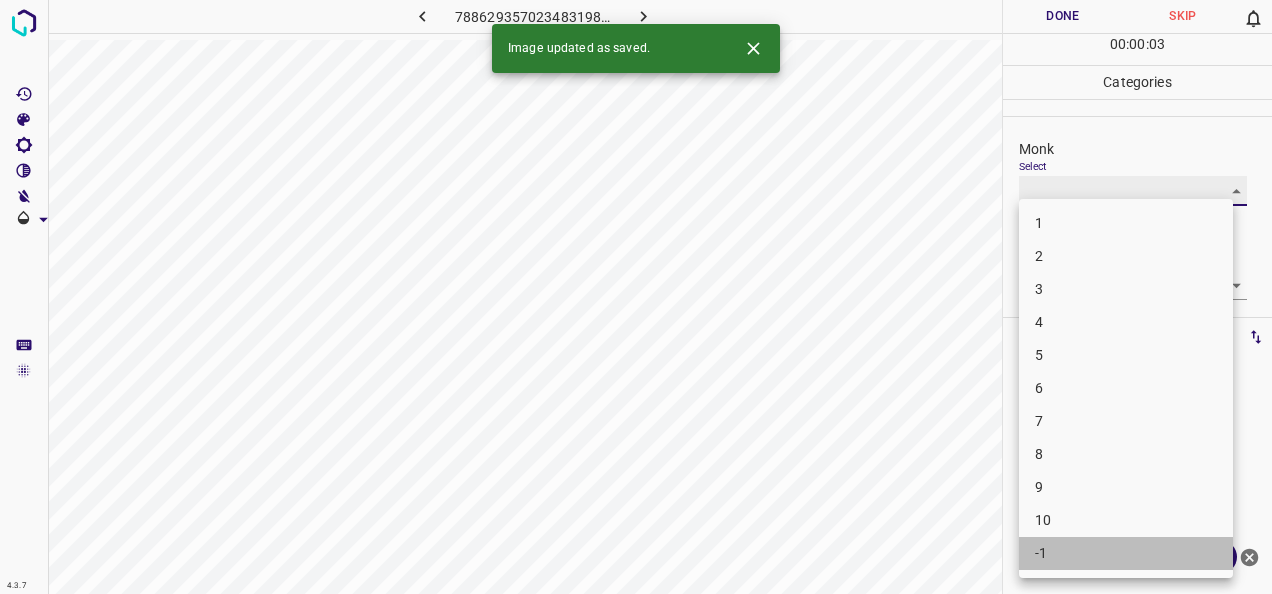 type on "-1" 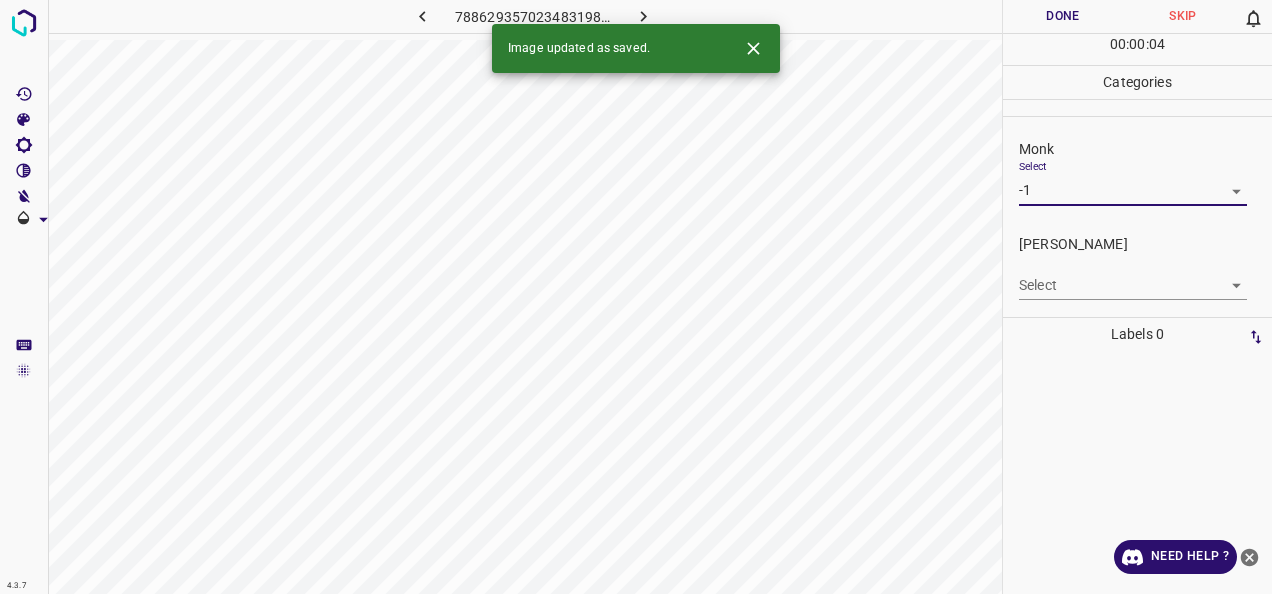 click on "4.3.7 7886293570234831988.png Done Skip 0 00   : 00   : 04   Categories Monk   Select -1 -1  Fitzpatrick   Select ​ Labels   0 Categories 1 Monk 2  Fitzpatrick Tools Space Change between modes (Draw & Edit) I Auto labeling R Restore zoom M Zoom in N Zoom out Delete Delete selecte label Filters Z Restore filters X Saturation filter C Brightness filter V Contrast filter B Gray scale filter General O Download Image updated as saved. Need Help ? - Text - Hide - Delete" at bounding box center (636, 297) 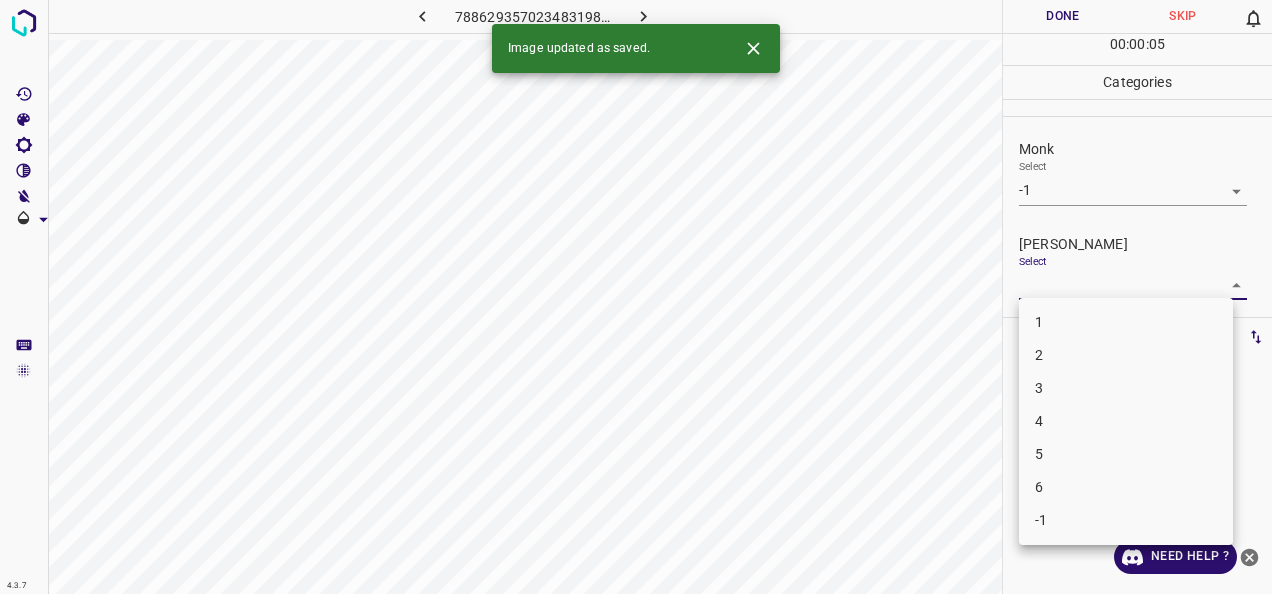 click on "-1" at bounding box center (1126, 520) 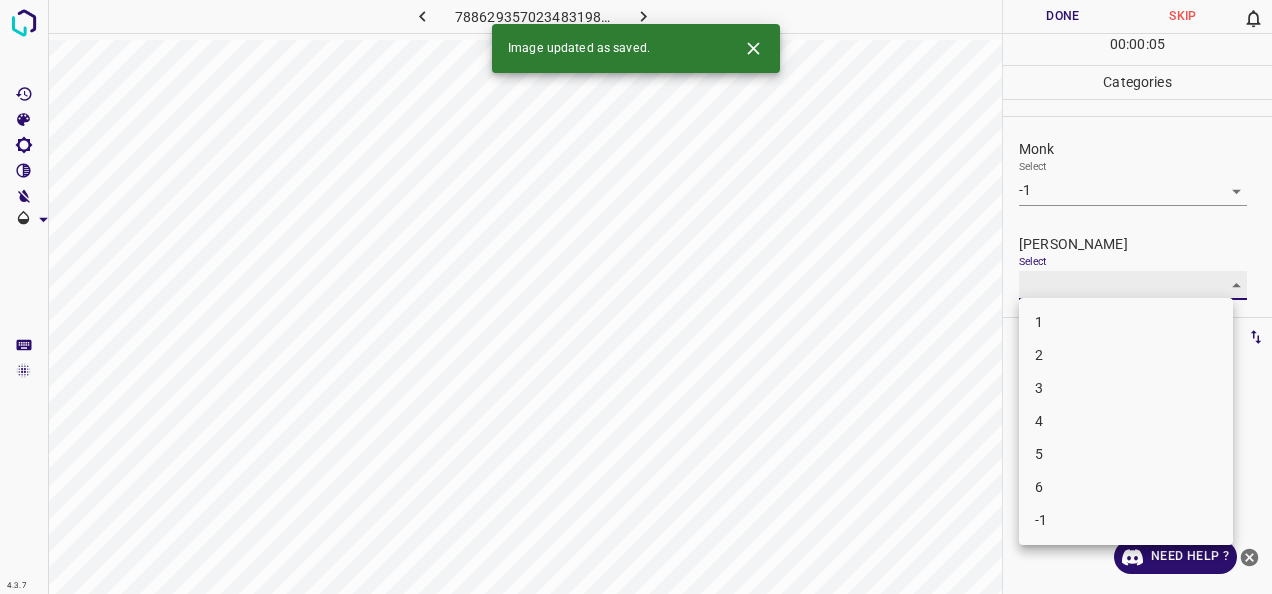 type on "-1" 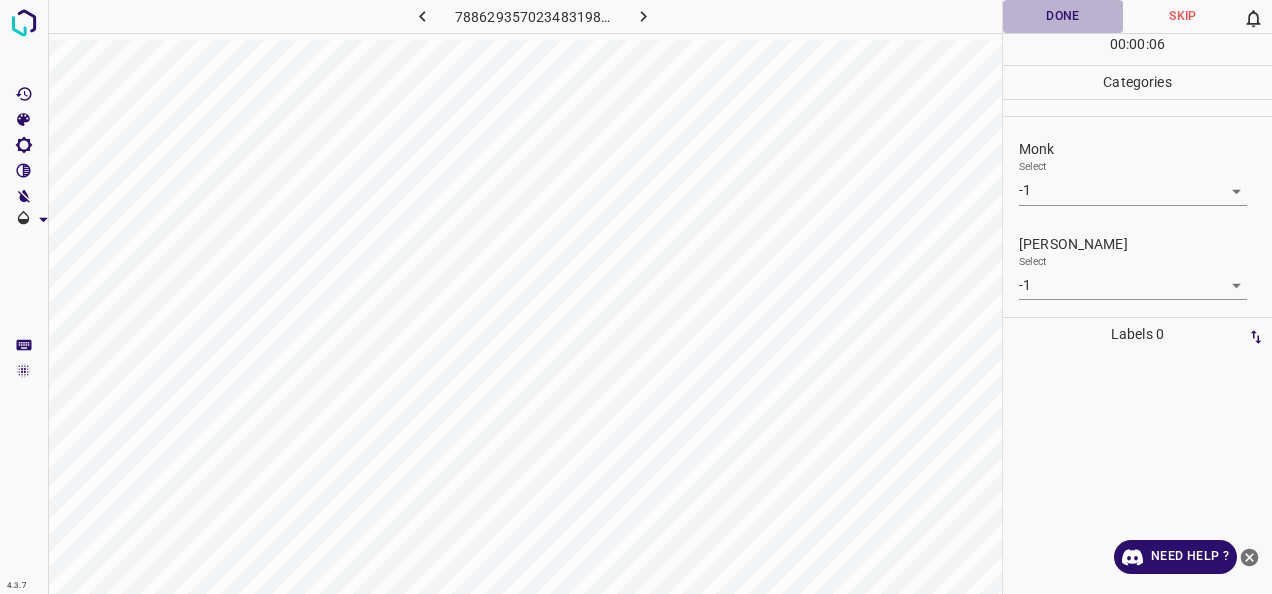 click on "Done" at bounding box center (1063, 16) 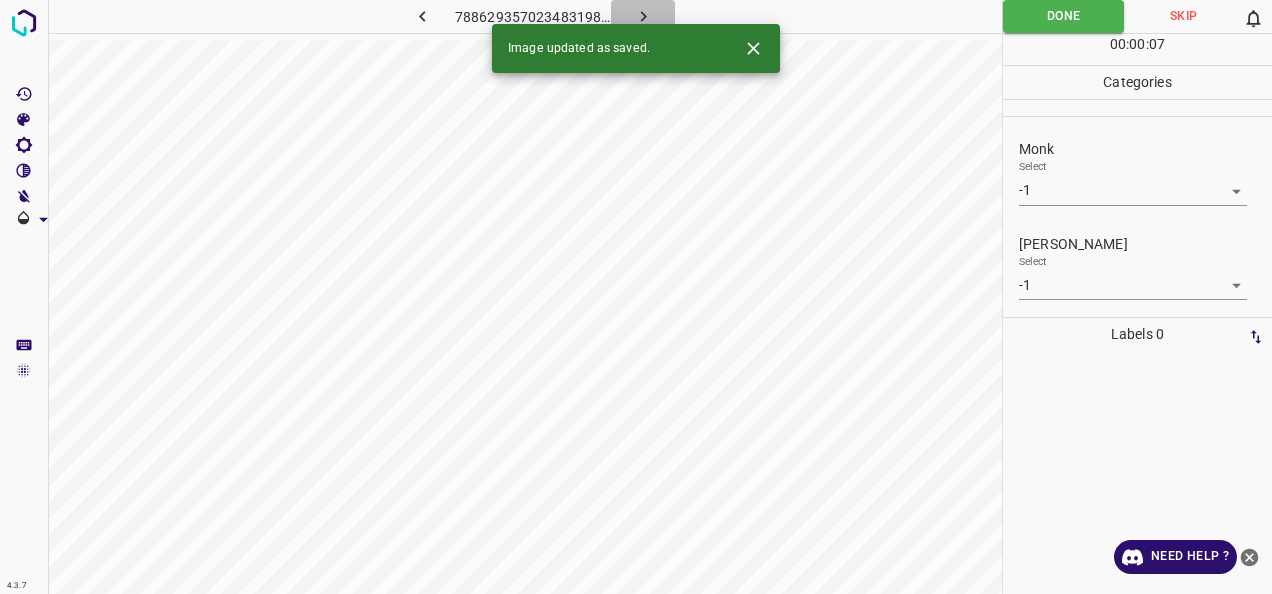 click 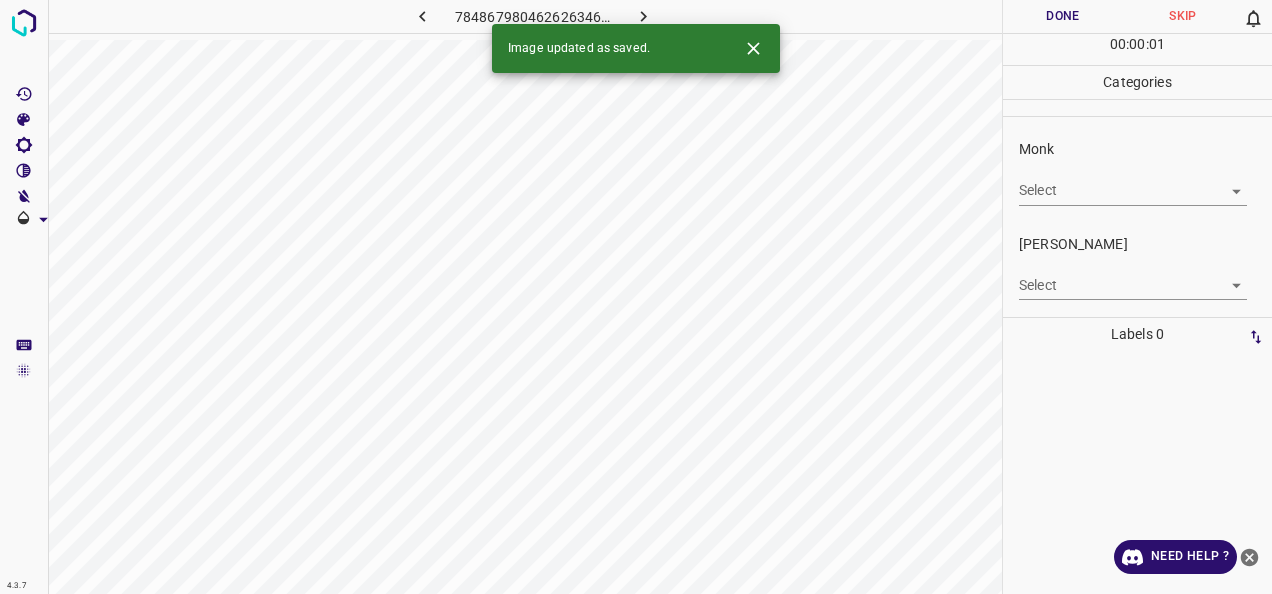 click on "4.3.7 7848679804626263461.png Done Skip 0 00   : 00   : 01   Categories Monk   Select ​  Fitzpatrick   Select ​ Labels   0 Categories 1 Monk 2  Fitzpatrick Tools Space Change between modes (Draw & Edit) I Auto labeling R Restore zoom M Zoom in N Zoom out Delete Delete selecte label Filters Z Restore filters X Saturation filter C Brightness filter V Contrast filter B Gray scale filter General O Download Image updated as saved. Need Help ? - Text - Hide - Delete" at bounding box center (636, 297) 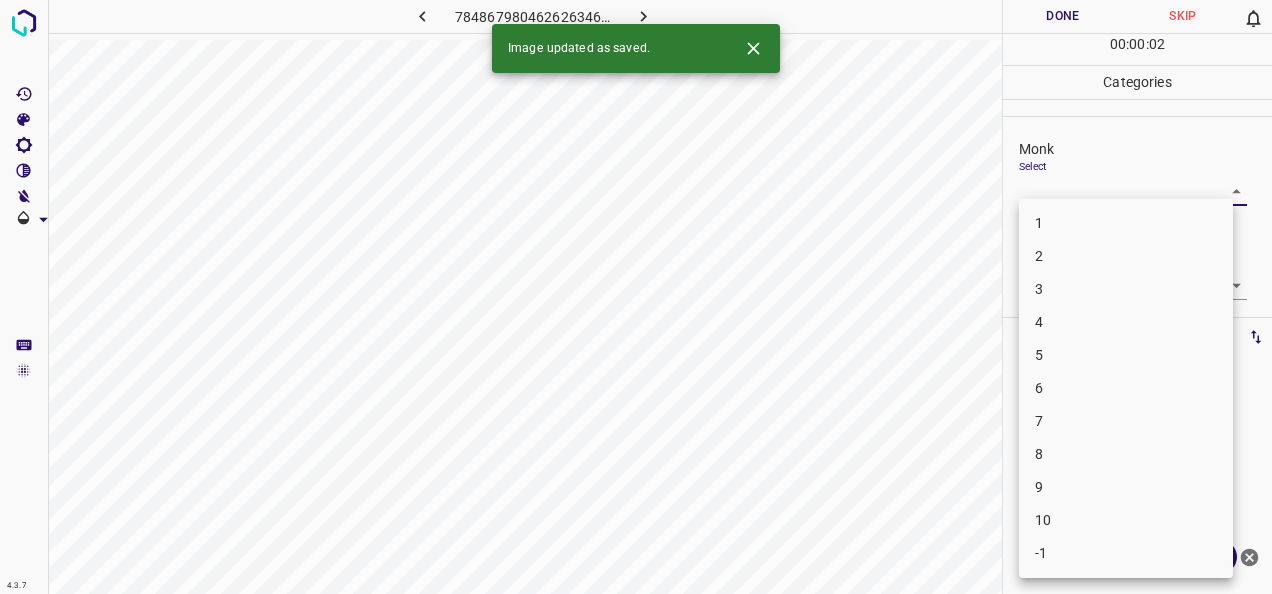 click on "7" at bounding box center (1126, 421) 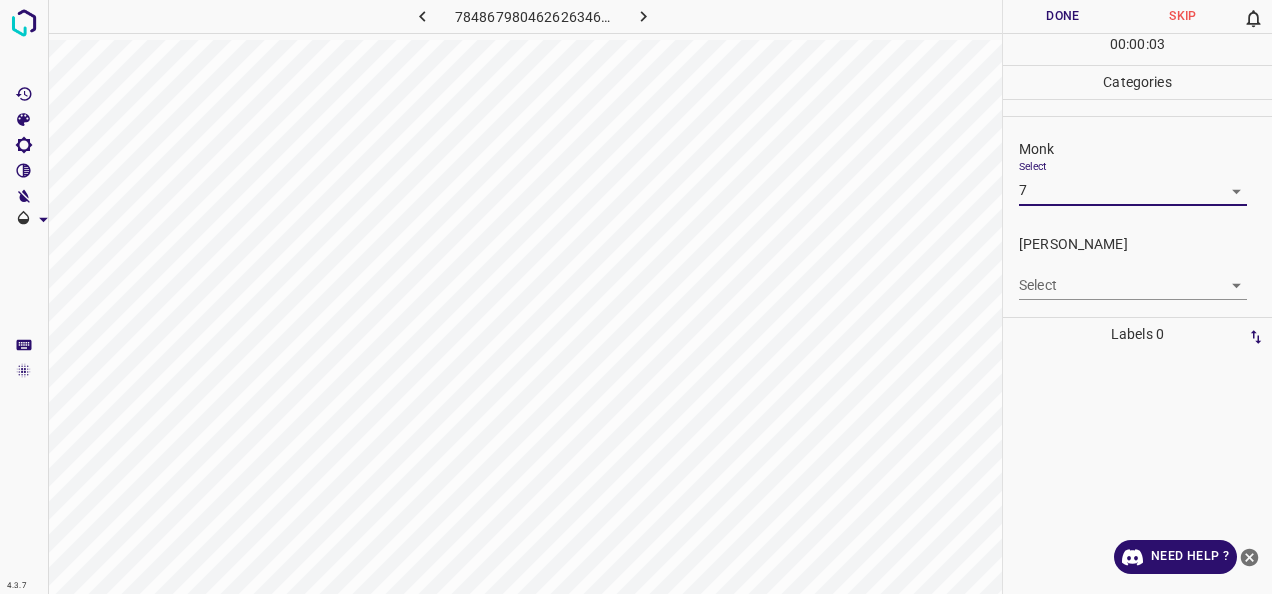 click on "4.3.7 7848679804626263461.png Done Skip 0 00   : 00   : 03   Categories Monk   Select 7 7  Fitzpatrick   Select ​ Labels   0 Categories 1 Monk 2  Fitzpatrick Tools Space Change between modes (Draw & Edit) I Auto labeling R Restore zoom M Zoom in N Zoom out Delete Delete selecte label Filters Z Restore filters X Saturation filter C Brightness filter V Contrast filter B Gray scale filter General O Download Need Help ? - Text - Hide - Delete" at bounding box center (636, 297) 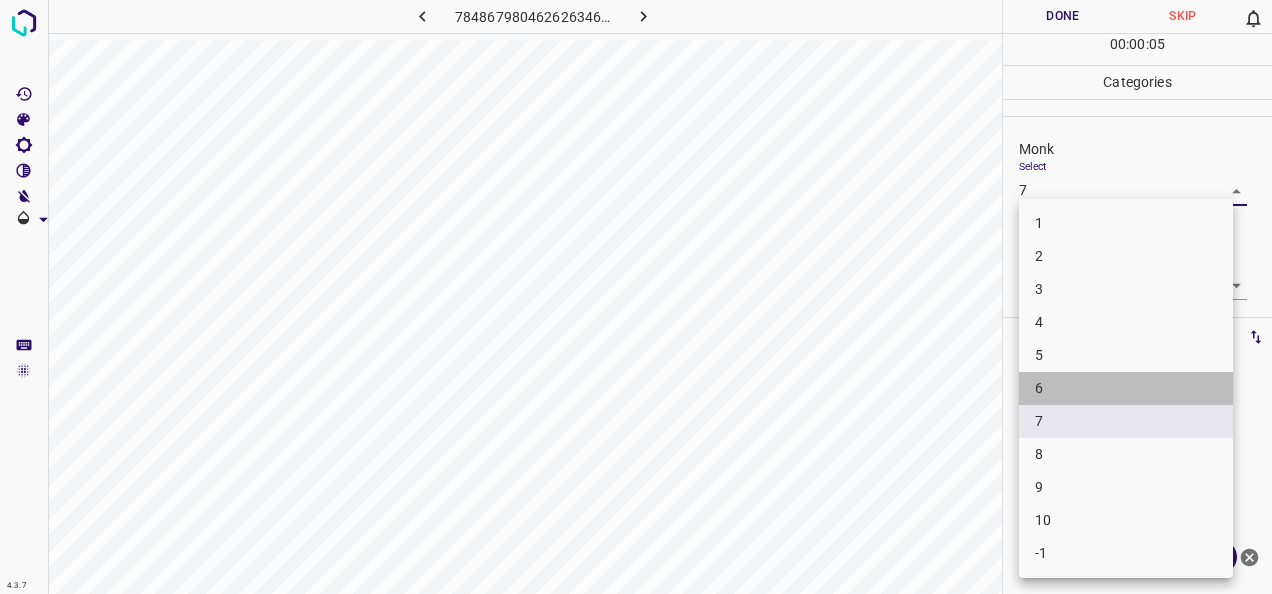click on "6" at bounding box center [1126, 388] 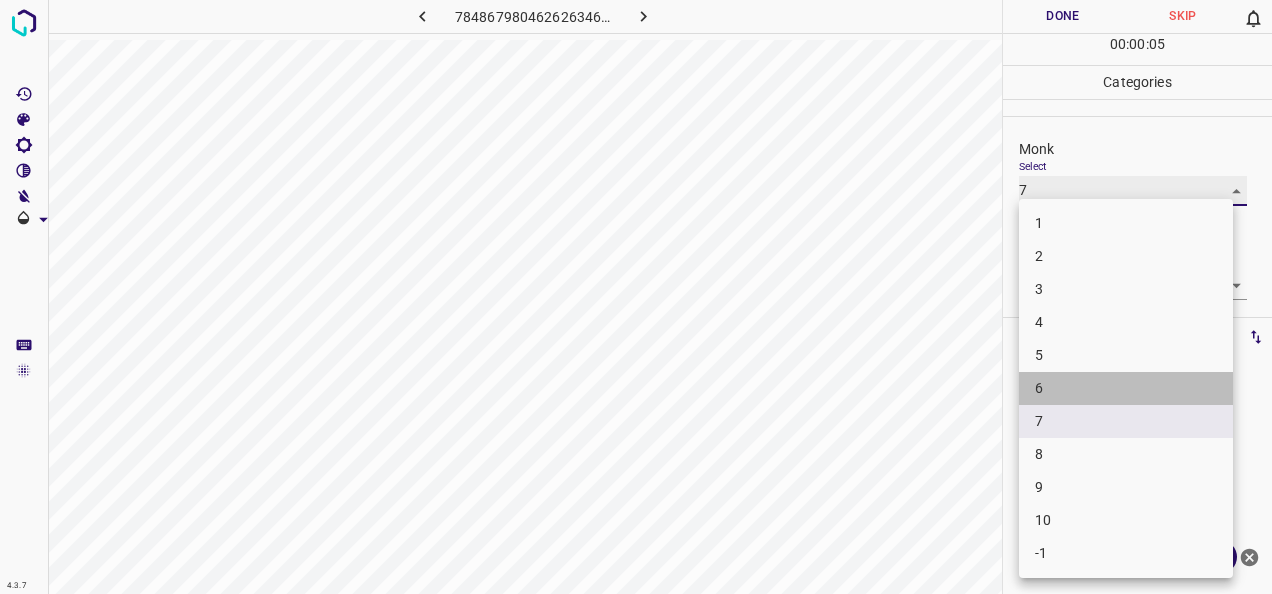 type on "6" 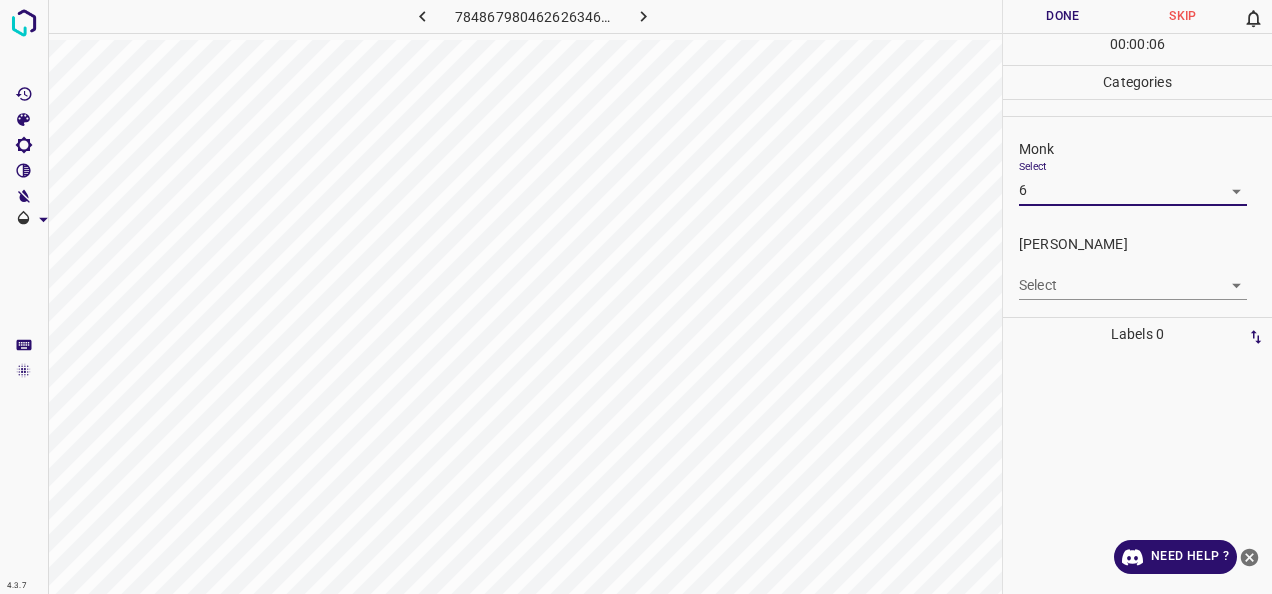 click on "4.3.7 7848679804626263461.png Done Skip 0 00   : 00   : 06   Categories Monk   Select 6 6  Fitzpatrick   Select ​ Labels   0 Categories 1 Monk 2  Fitzpatrick Tools Space Change between modes (Draw & Edit) I Auto labeling R Restore zoom M Zoom in N Zoom out Delete Delete selecte label Filters Z Restore filters X Saturation filter C Brightness filter V Contrast filter B Gray scale filter General O Download Need Help ? - Text - Hide - Delete" at bounding box center [636, 297] 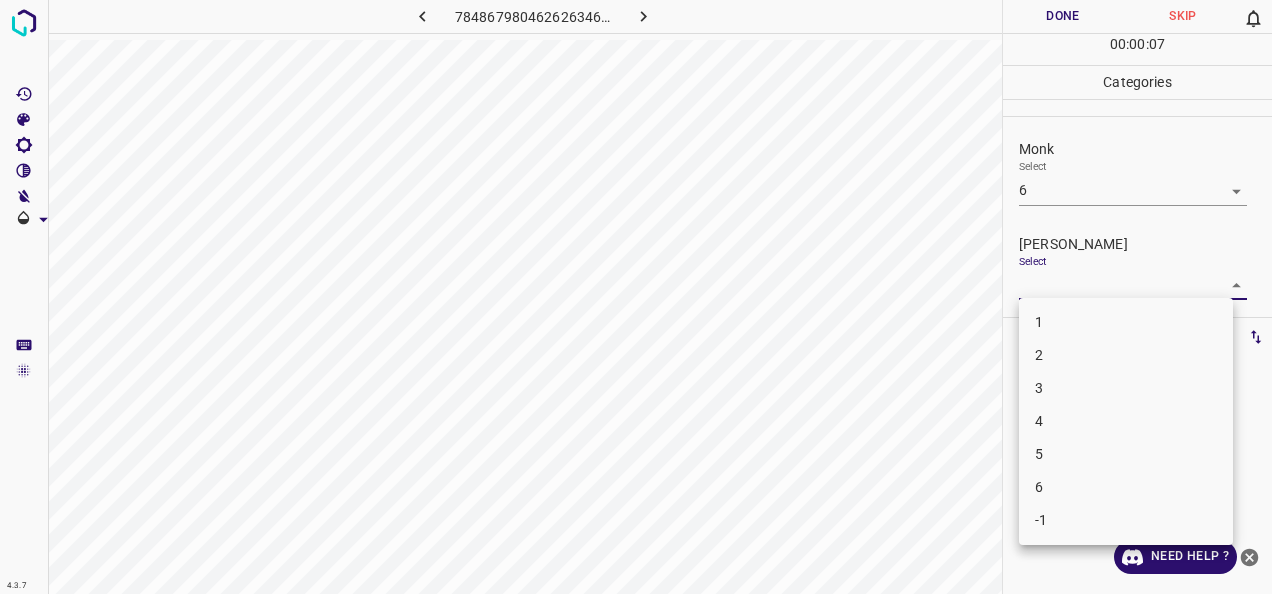 click on "4" at bounding box center [1126, 421] 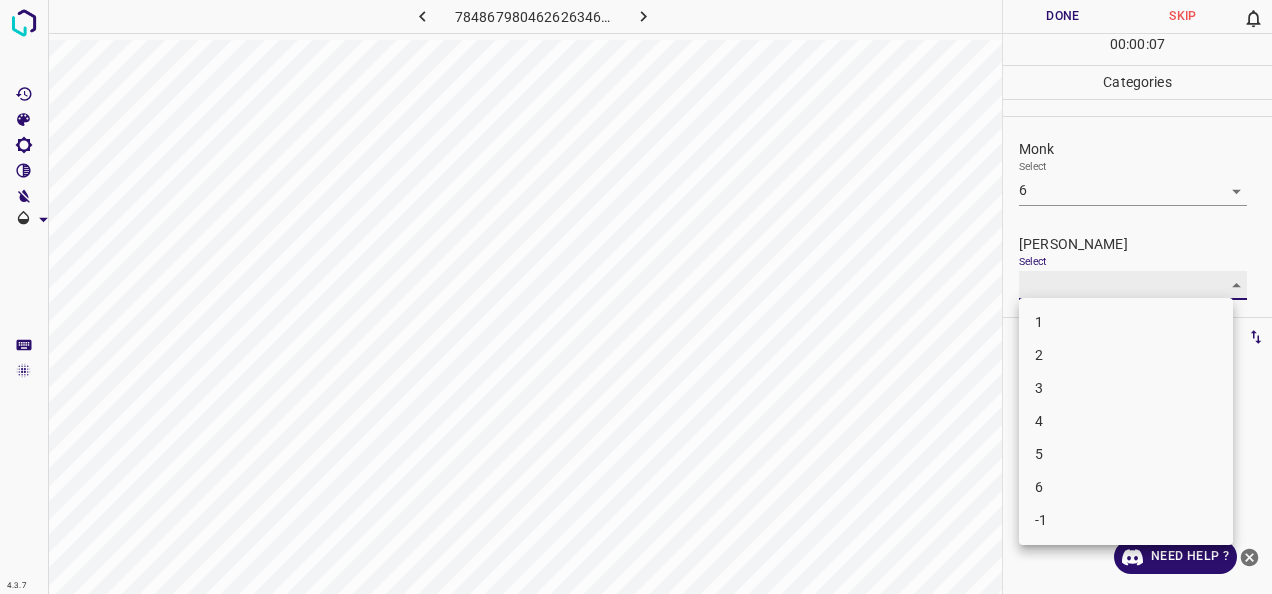 type on "4" 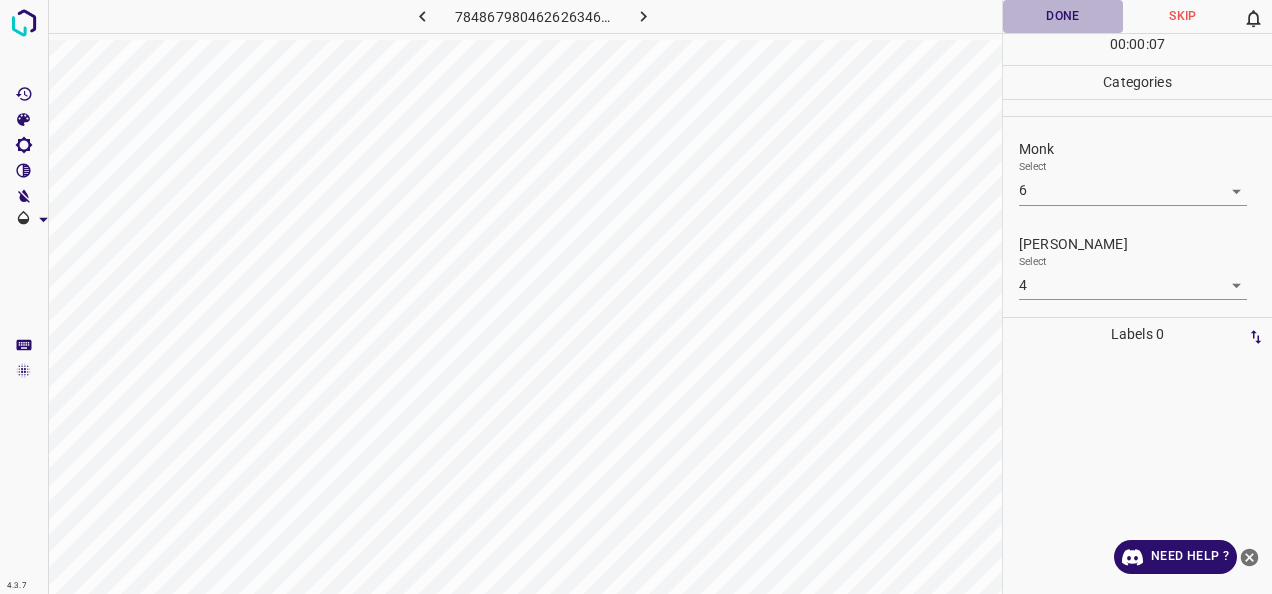 click on "Done" at bounding box center (1063, 16) 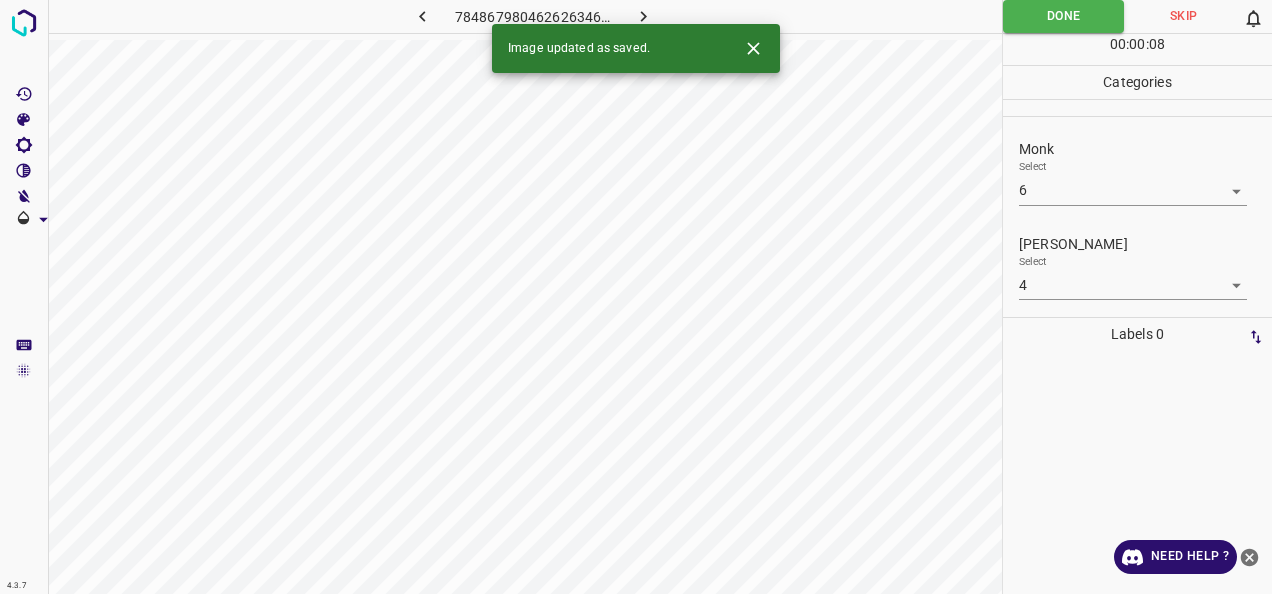 click at bounding box center [643, 16] 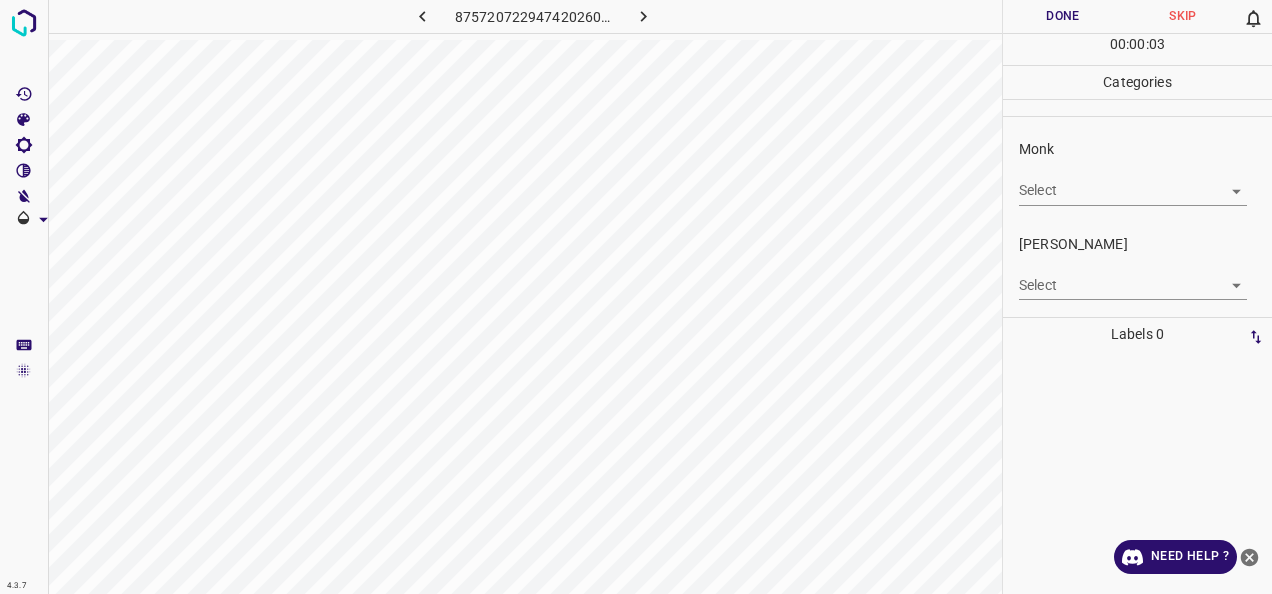 click on "Monk   Select ​" at bounding box center [1137, 172] 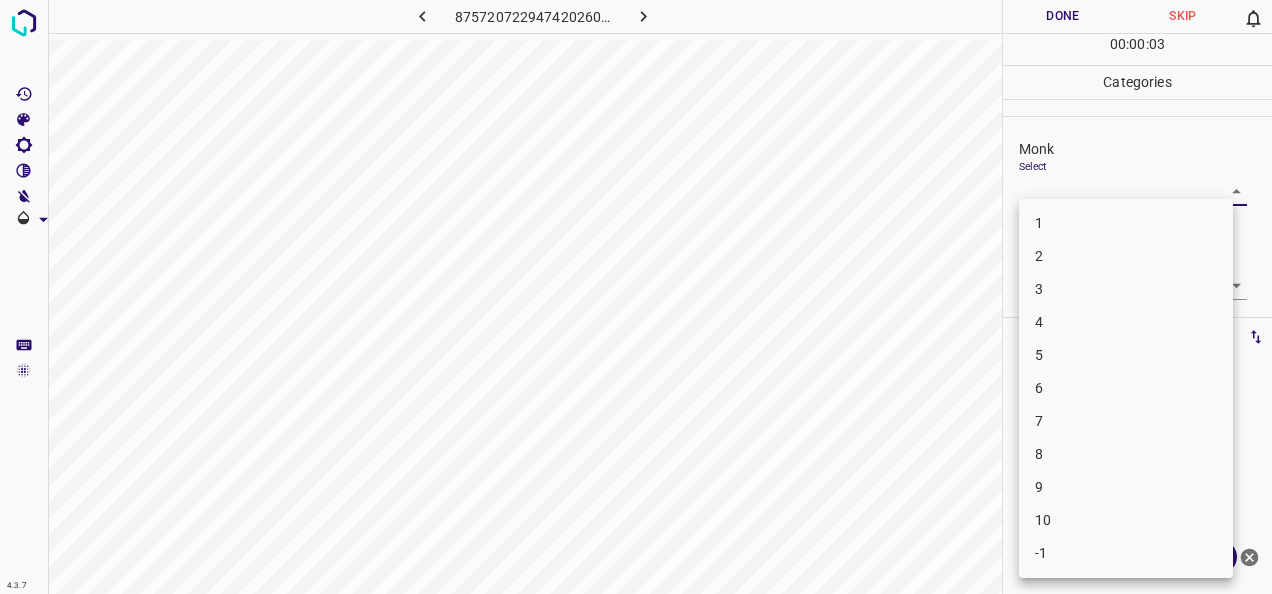click on "4.3.7 8757207229474202604.png Done Skip 0 00   : 00   : 03   Categories Monk   Select ​  Fitzpatrick   Select ​ Labels   0 Categories 1 Monk 2  Fitzpatrick Tools Space Change between modes (Draw & Edit) I Auto labeling R Restore zoom M Zoom in N Zoom out Delete Delete selecte label Filters Z Restore filters X Saturation filter C Brightness filter V Contrast filter B Gray scale filter General O Download Need Help ? - Text - Hide - Delete 1 2 3 4 5 6 7 8 9 10 -1" at bounding box center (636, 297) 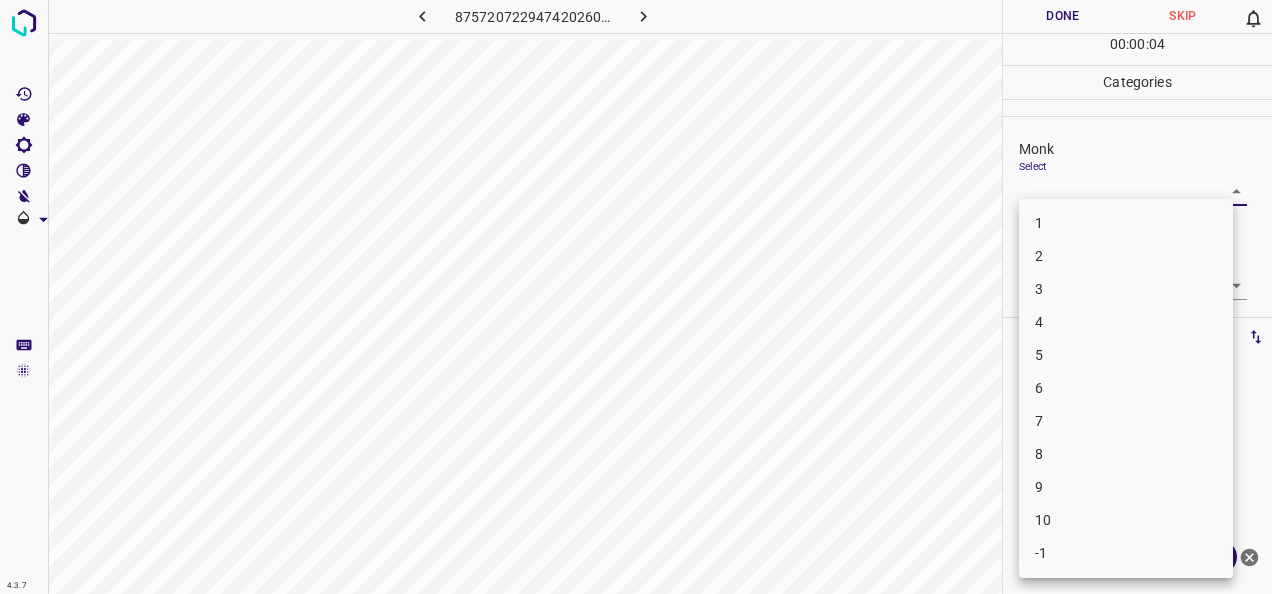 click on "1" at bounding box center (1126, 223) 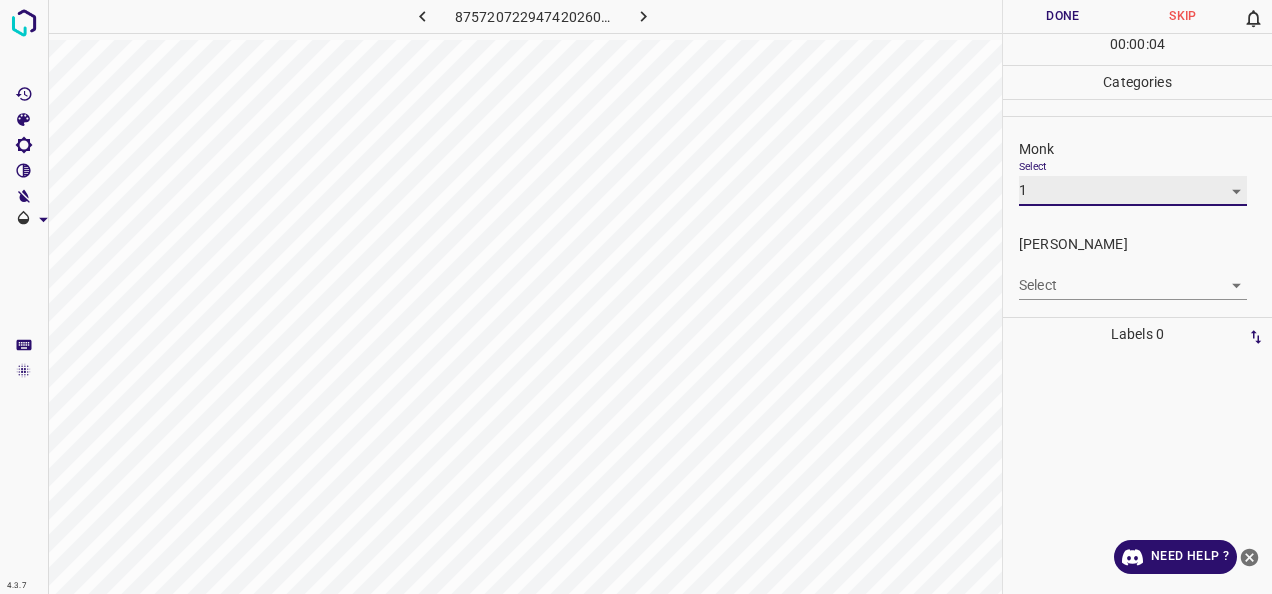 type on "1" 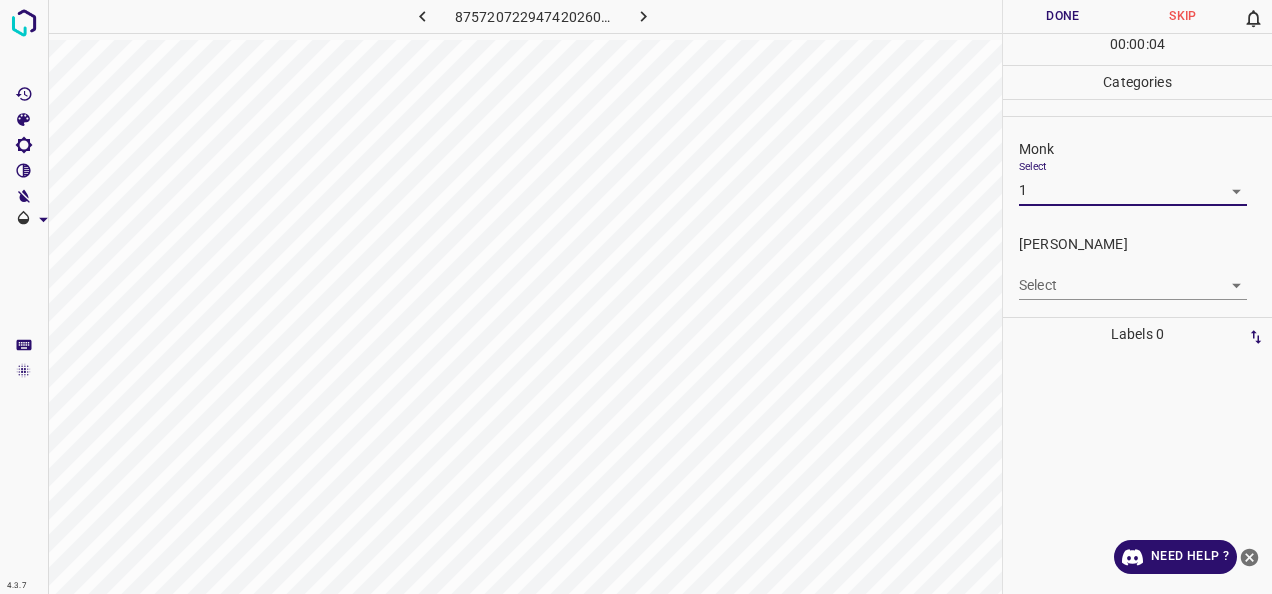 click on "4.3.7 8757207229474202604.png Done Skip 0 00   : 00   : 04   Categories Monk   Select 1 1  Fitzpatrick   Select ​ Labels   0 Categories 1 Monk 2  Fitzpatrick Tools Space Change between modes (Draw & Edit) I Auto labeling R Restore zoom M Zoom in N Zoom out Delete Delete selecte label Filters Z Restore filters X Saturation filter C Brightness filter V Contrast filter B Gray scale filter General O Download Need Help ? - Text - Hide - Delete 1 2 3 4 5 6 7 8 9 10 -1" at bounding box center (636, 297) 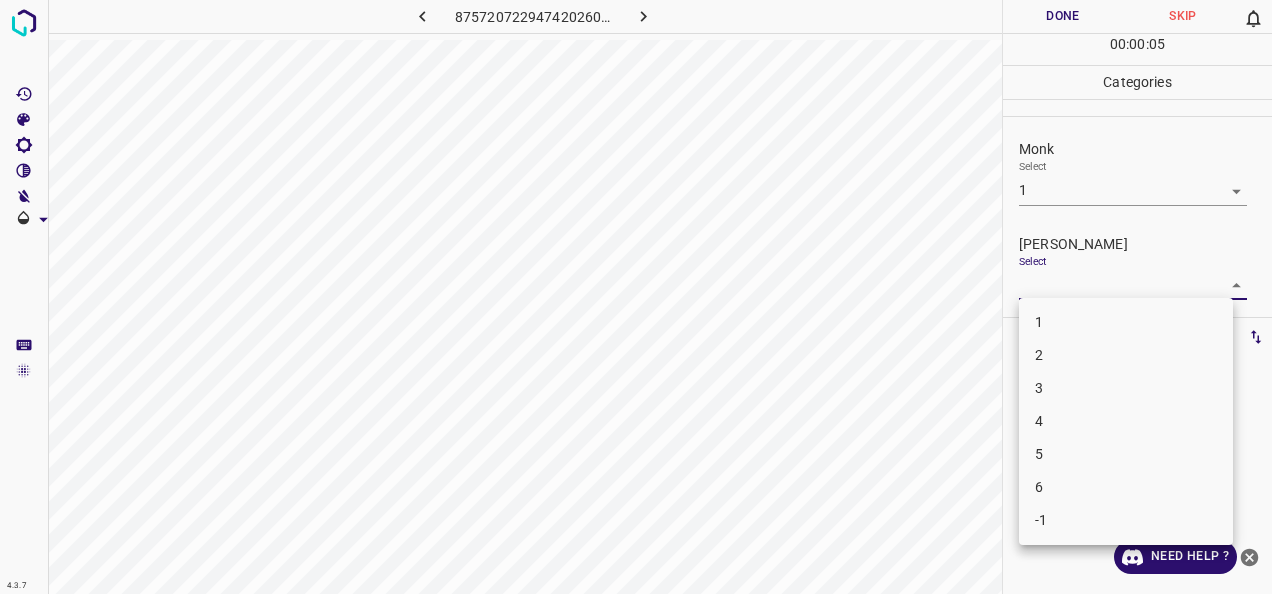 click on "1" at bounding box center (1126, 322) 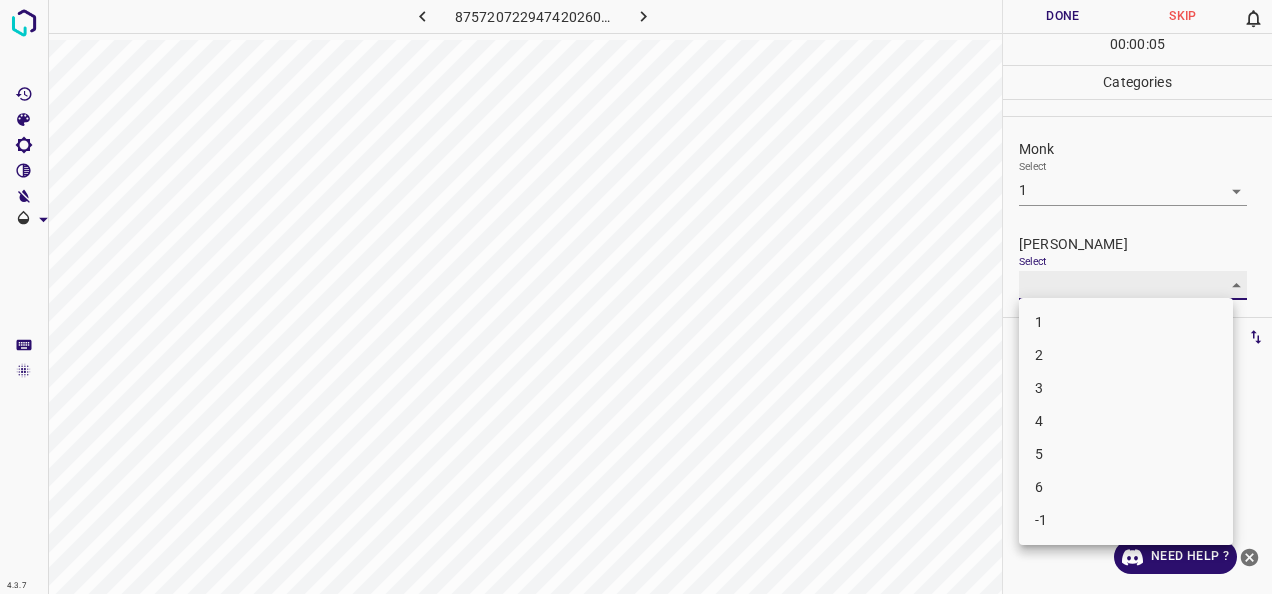 type on "1" 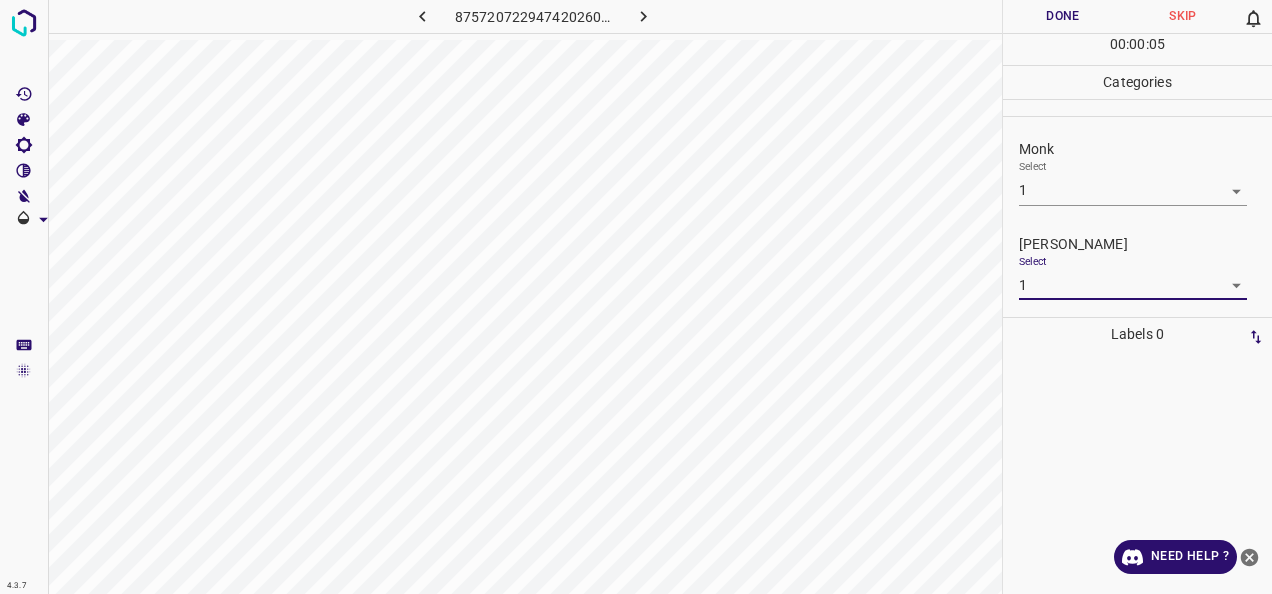 click on "Done" at bounding box center [1063, 16] 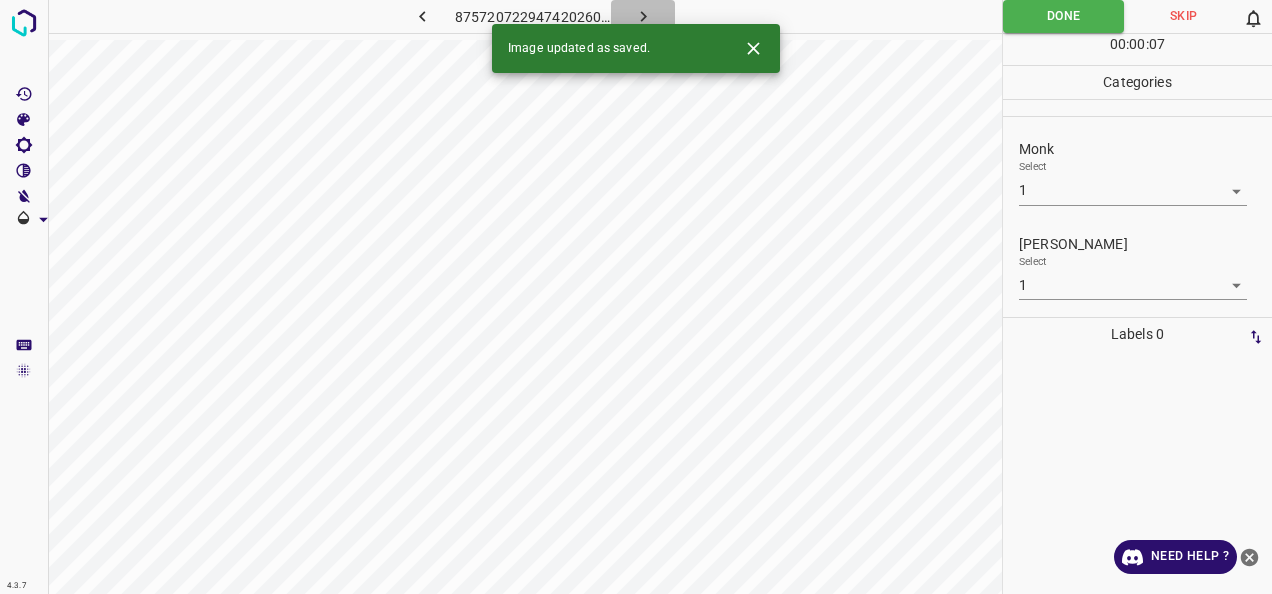 click at bounding box center [643, 16] 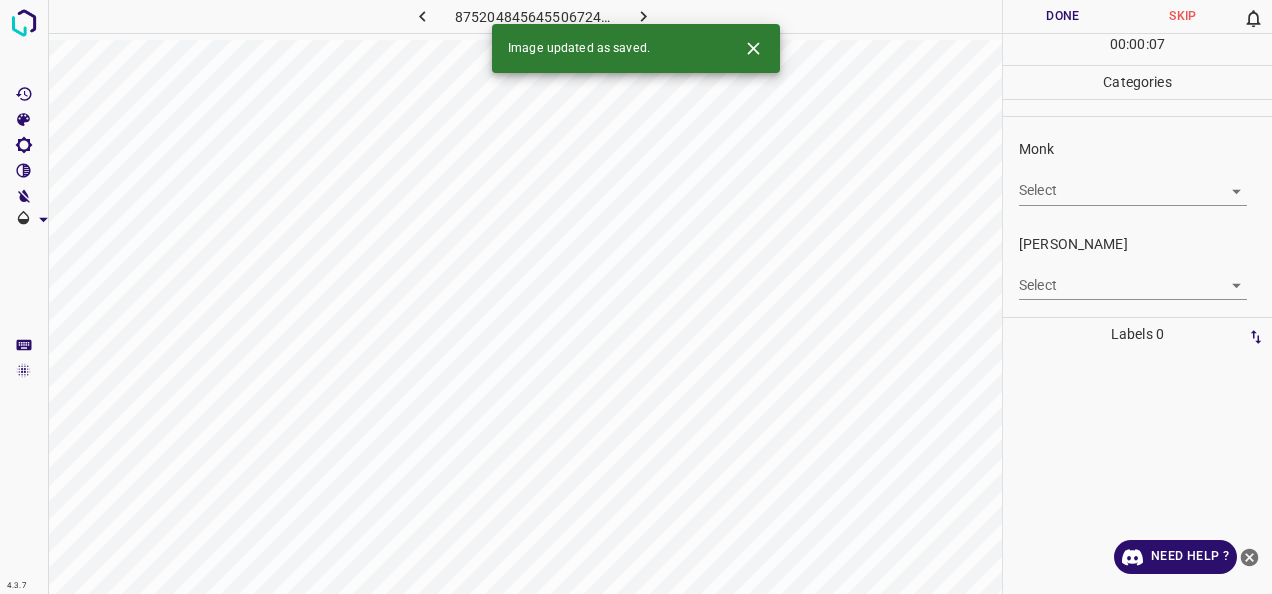 click on "4.3.7 8752048456455067248.png Done Skip 0 00   : 00   : 07   Categories Monk   Select ​  Fitzpatrick   Select ​ Labels   0 Categories 1 Monk 2  Fitzpatrick Tools Space Change between modes (Draw & Edit) I Auto labeling R Restore zoom M Zoom in N Zoom out Delete Delete selecte label Filters Z Restore filters X Saturation filter C Brightness filter V Contrast filter B Gray scale filter General O Download Image updated as saved. Need Help ? - Text - Hide - Delete" at bounding box center [636, 297] 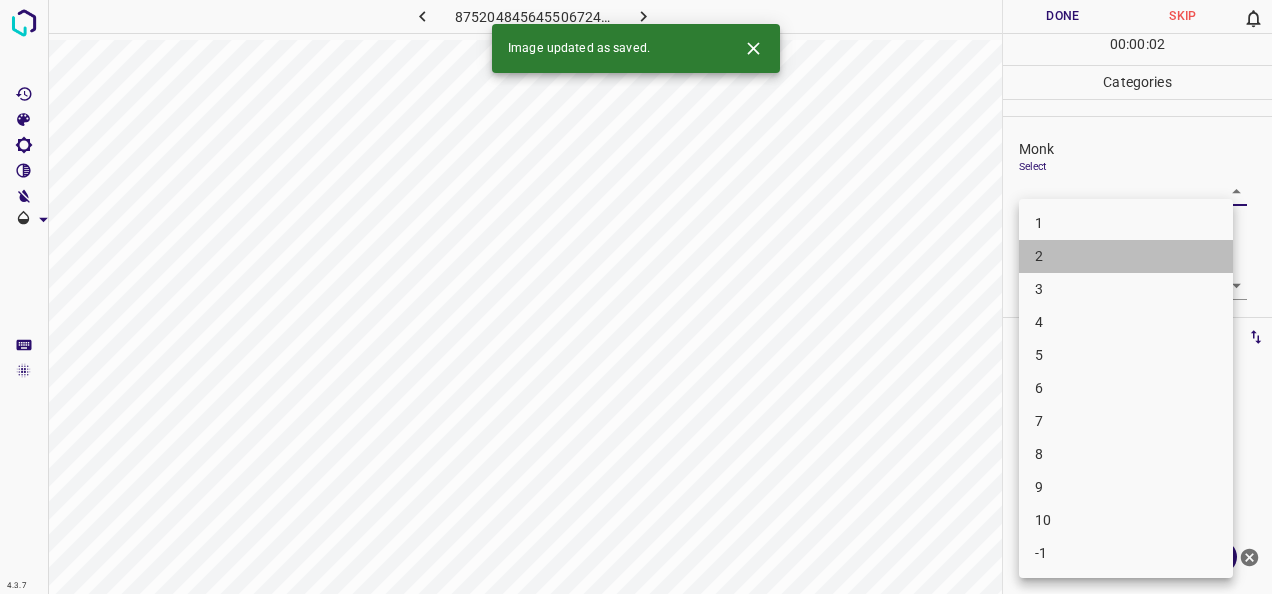 click on "2" at bounding box center [1126, 256] 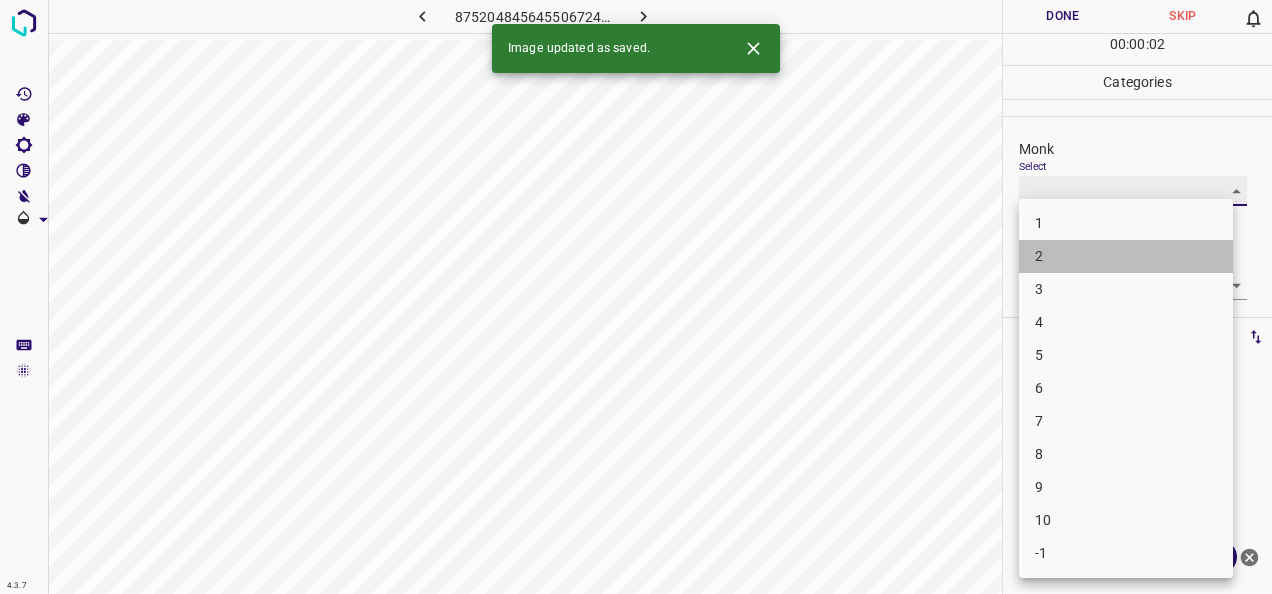 type on "2" 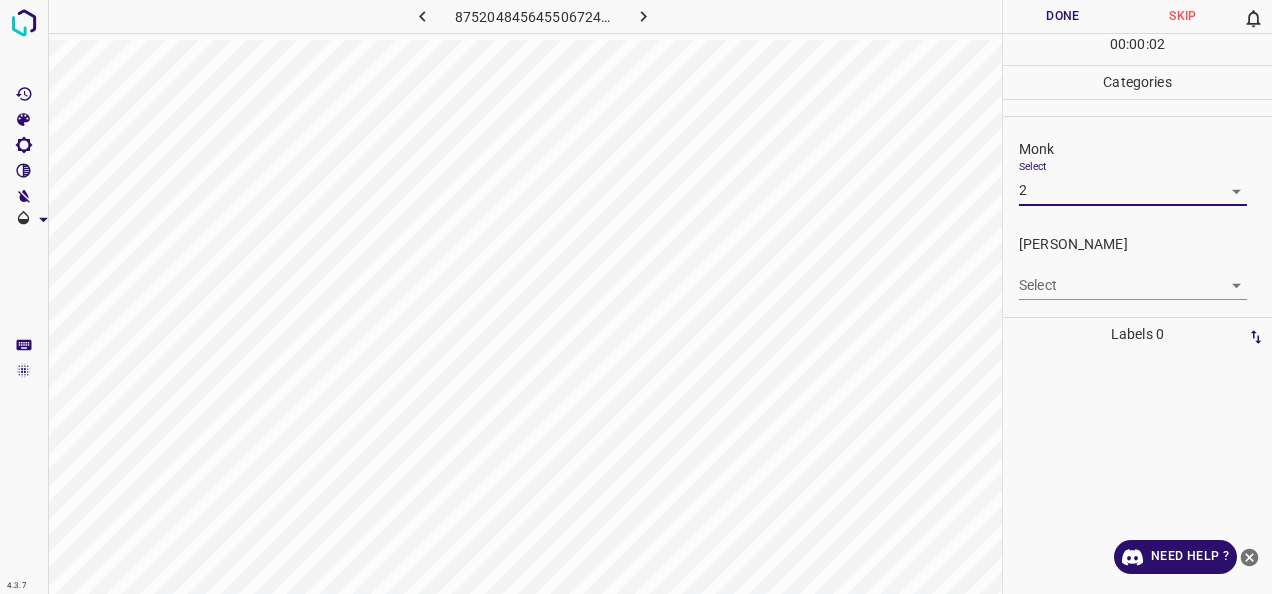 click on "4.3.7 8752048456455067248.png Done Skip 0 00   : 00   : 02   Categories Monk   Select 2 2  Fitzpatrick   Select ​ Labels   0 Categories 1 Monk 2  Fitzpatrick Tools Space Change between modes (Draw & Edit) I Auto labeling R Restore zoom M Zoom in N Zoom out Delete Delete selecte label Filters Z Restore filters X Saturation filter C Brightness filter V Contrast filter B Gray scale filter General O Download Need Help ? - Text - Hide - Delete" at bounding box center [636, 297] 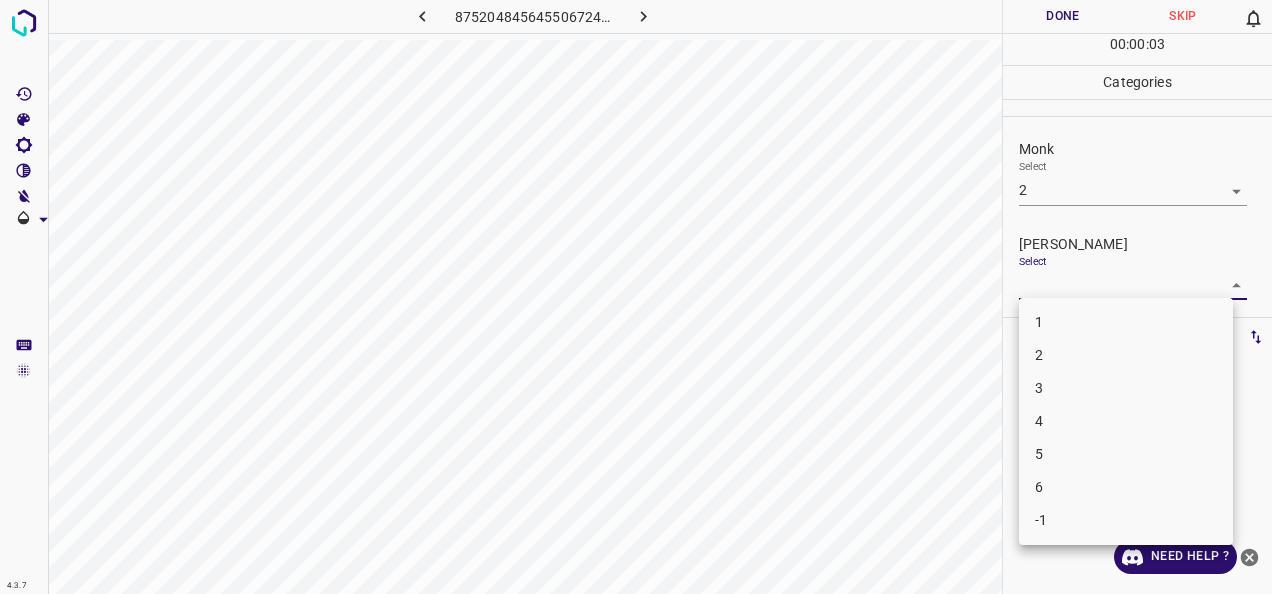 click on "1" at bounding box center [1126, 322] 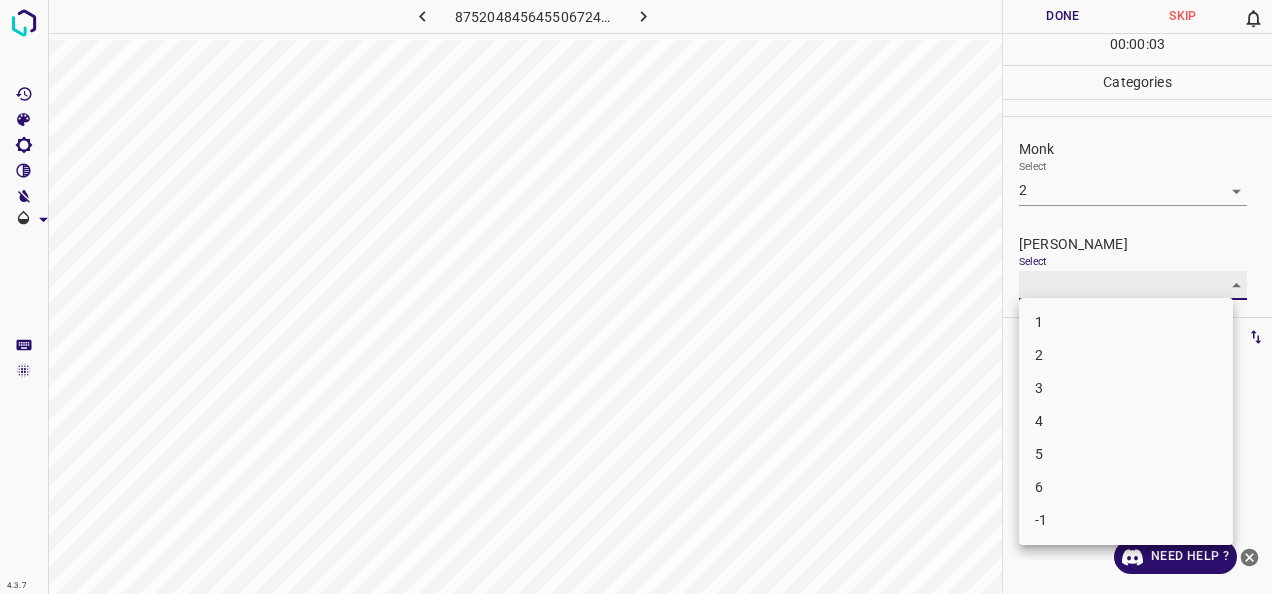 type on "1" 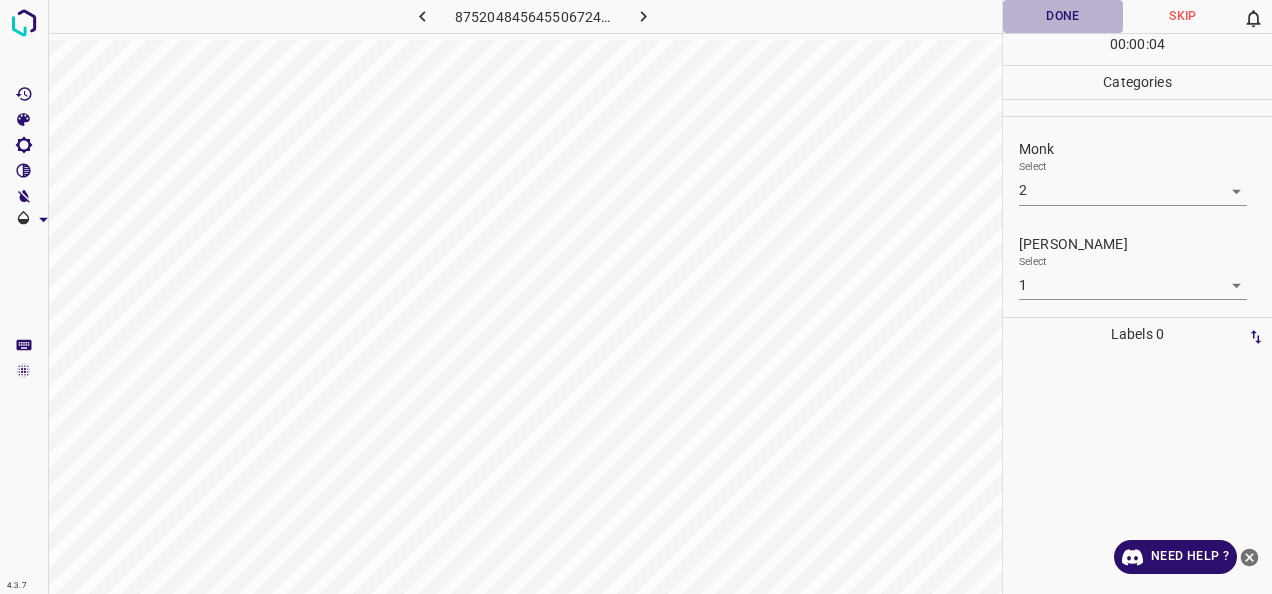 click on "Done" at bounding box center (1063, 16) 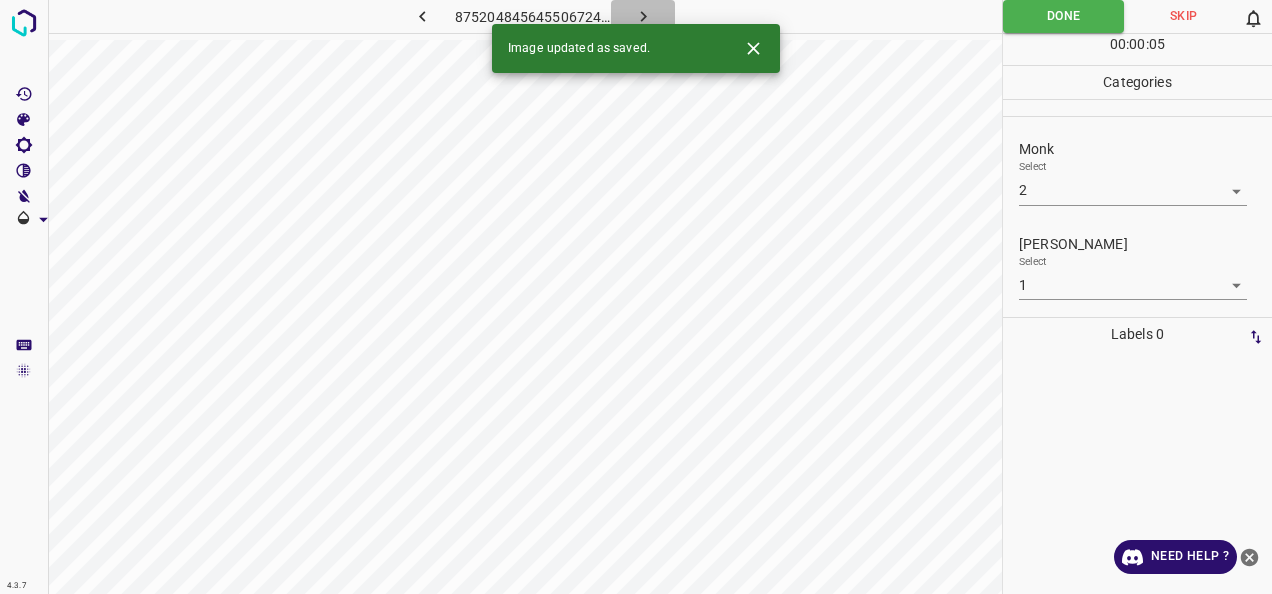click 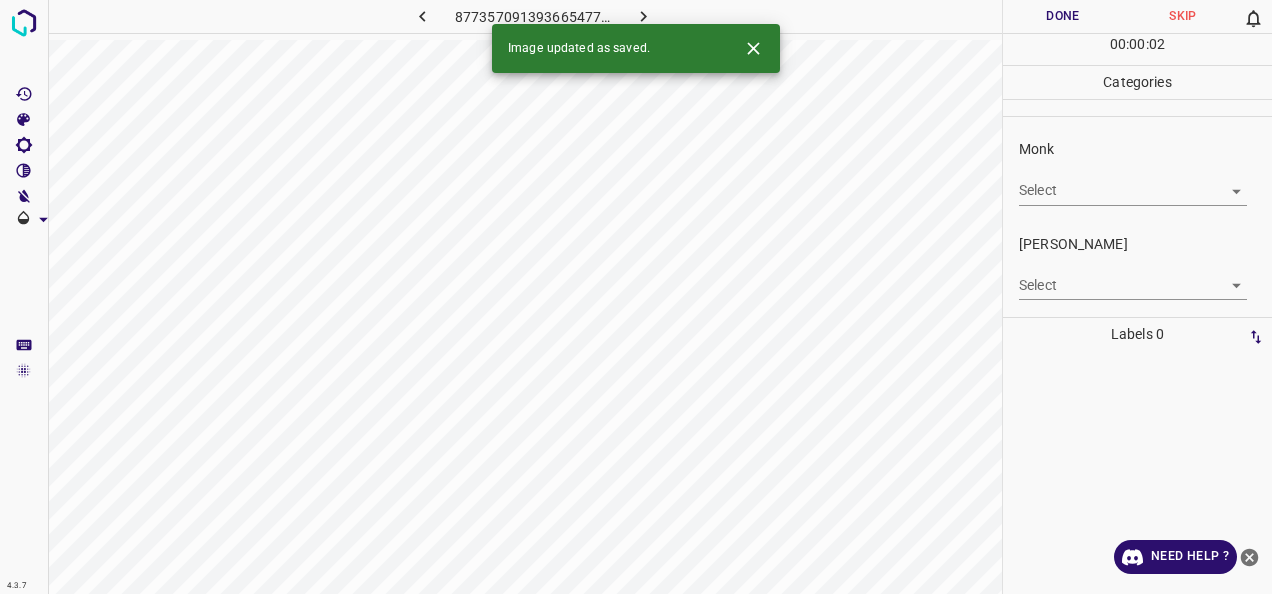 click on "4.3.7 8773570913936654770.png Done Skip 0 00   : 00   : 02   Categories Monk   Select ​  Fitzpatrick   Select ​ Labels   0 Categories 1 Monk 2  Fitzpatrick Tools Space Change between modes (Draw & Edit) I Auto labeling R Restore zoom M Zoom in N Zoom out Delete Delete selecte label Filters Z Restore filters X Saturation filter C Brightness filter V Contrast filter B Gray scale filter General O Download Image updated as saved. Need Help ? - Text - Hide - Delete" at bounding box center [636, 297] 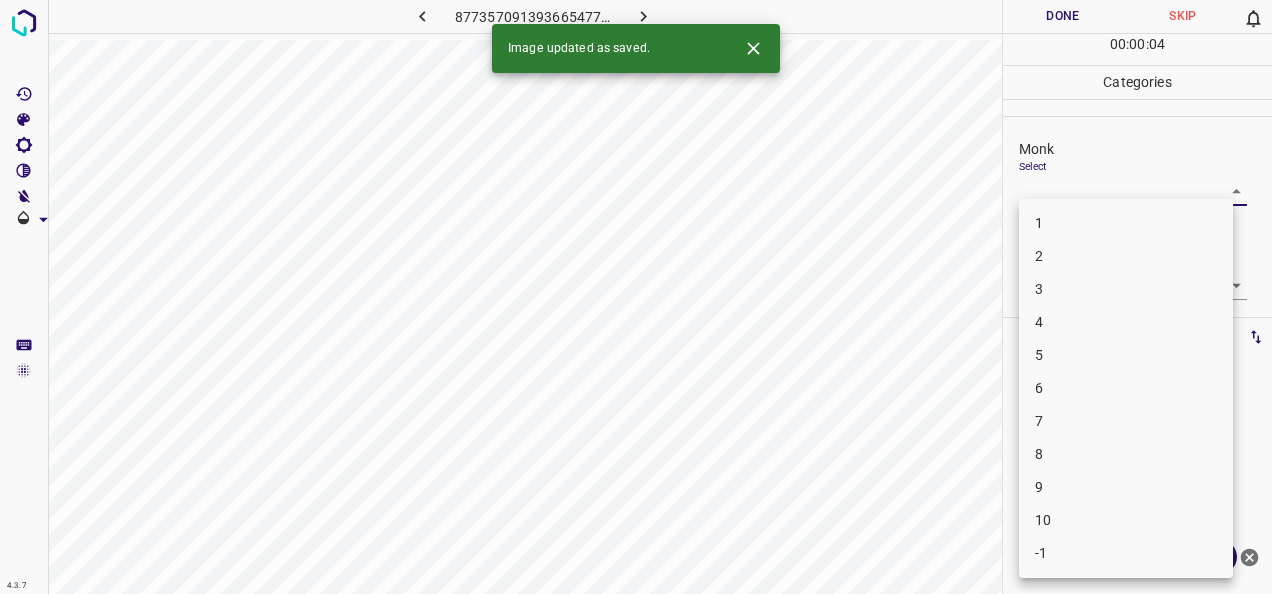 click on "5" at bounding box center [1126, 355] 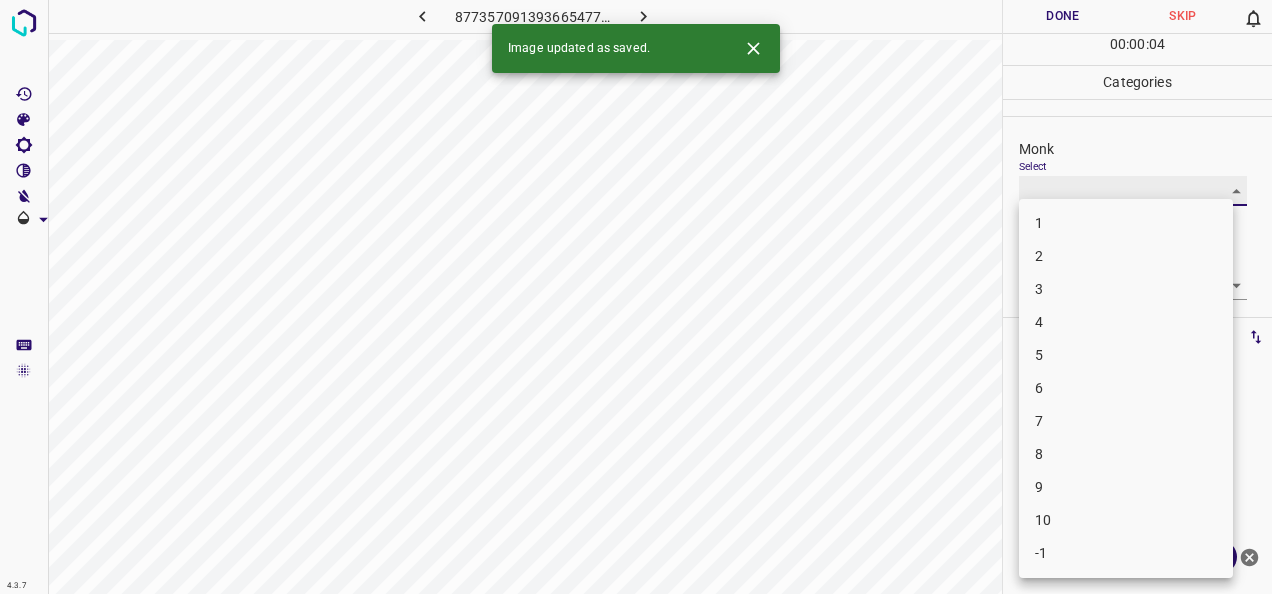 type on "5" 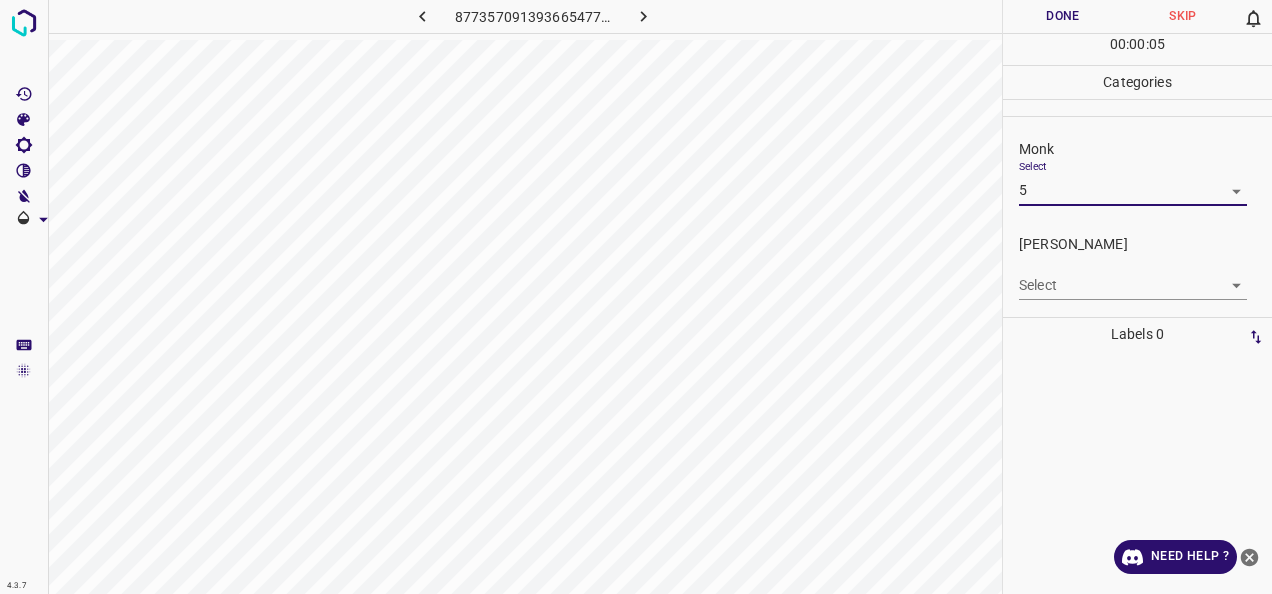 click on "4.3.7 8773570913936654770.png Done Skip 0 00   : 00   : 05   Categories Monk   Select 5 5  Fitzpatrick   Select ​ Labels   0 Categories 1 Monk 2  Fitzpatrick Tools Space Change between modes (Draw & Edit) I Auto labeling R Restore zoom M Zoom in N Zoom out Delete Delete selecte label Filters Z Restore filters X Saturation filter C Brightness filter V Contrast filter B Gray scale filter General O Download Need Help ? - Text - Hide - Delete" at bounding box center [636, 297] 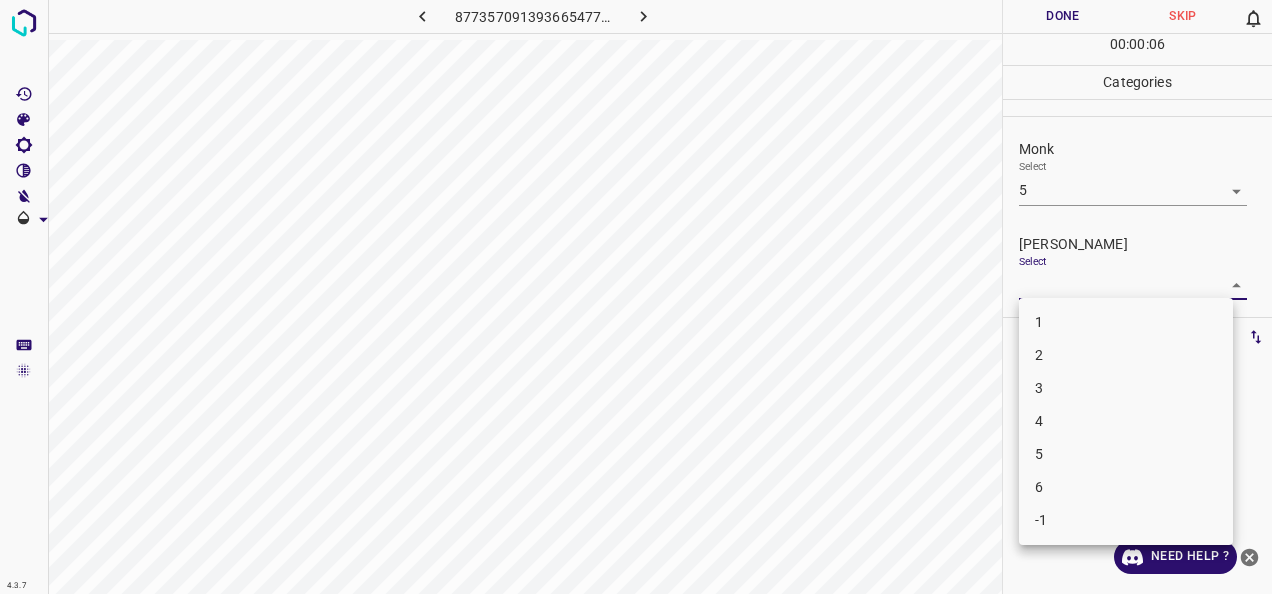 click on "3" at bounding box center (1126, 388) 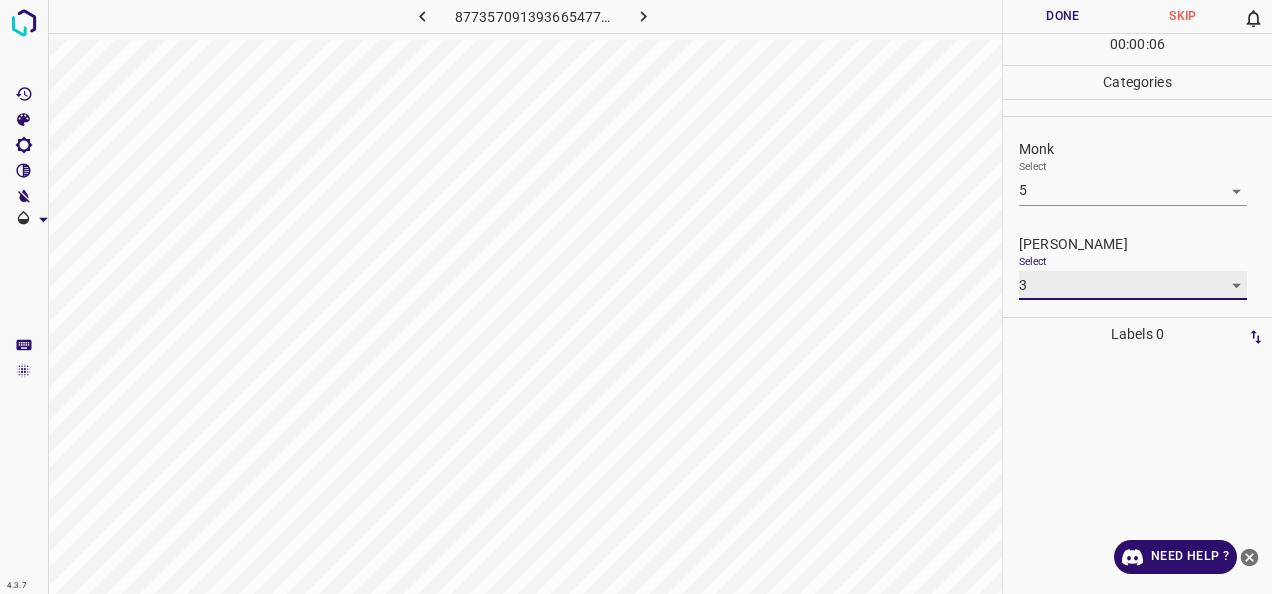 type on "3" 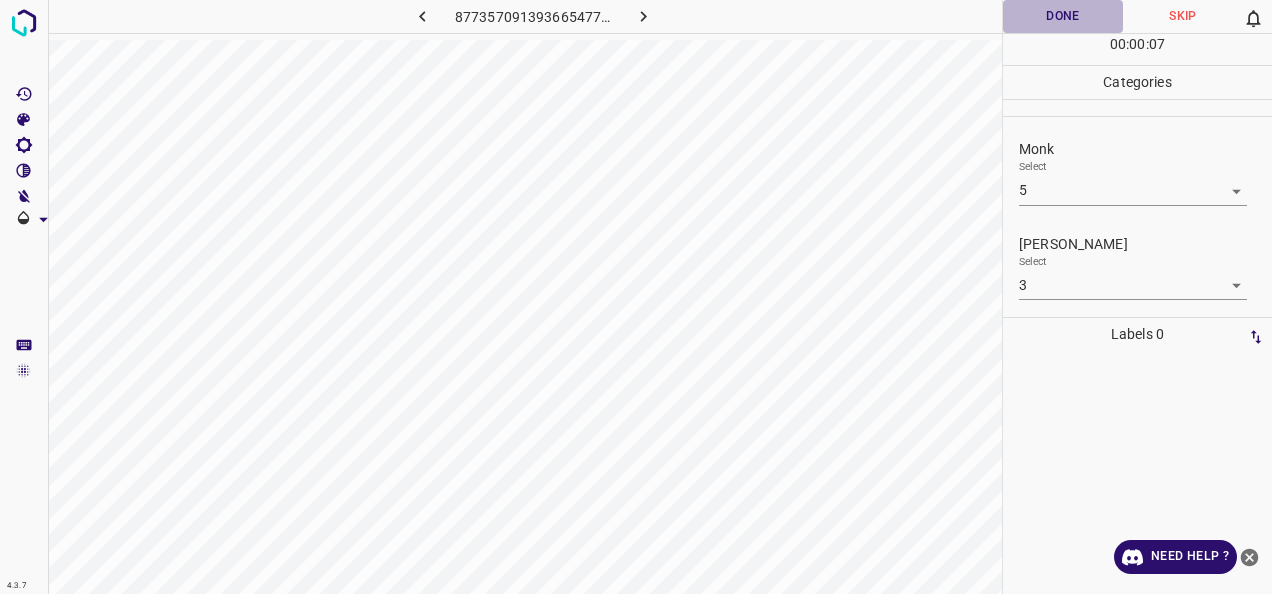 click on "Done" at bounding box center (1063, 16) 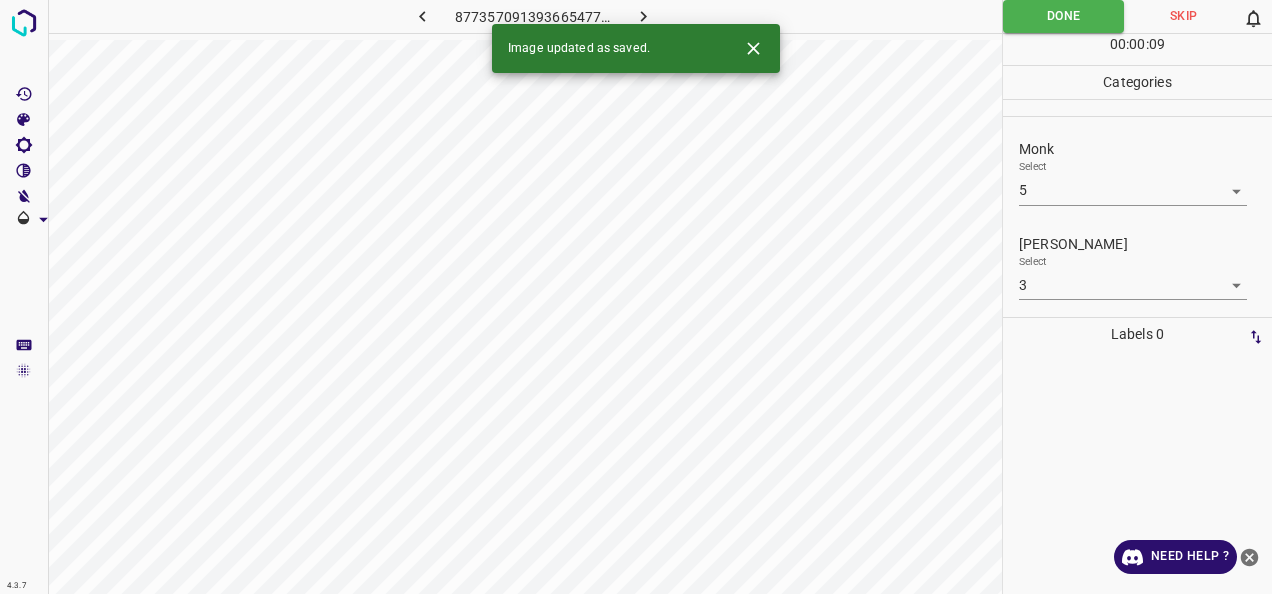 click 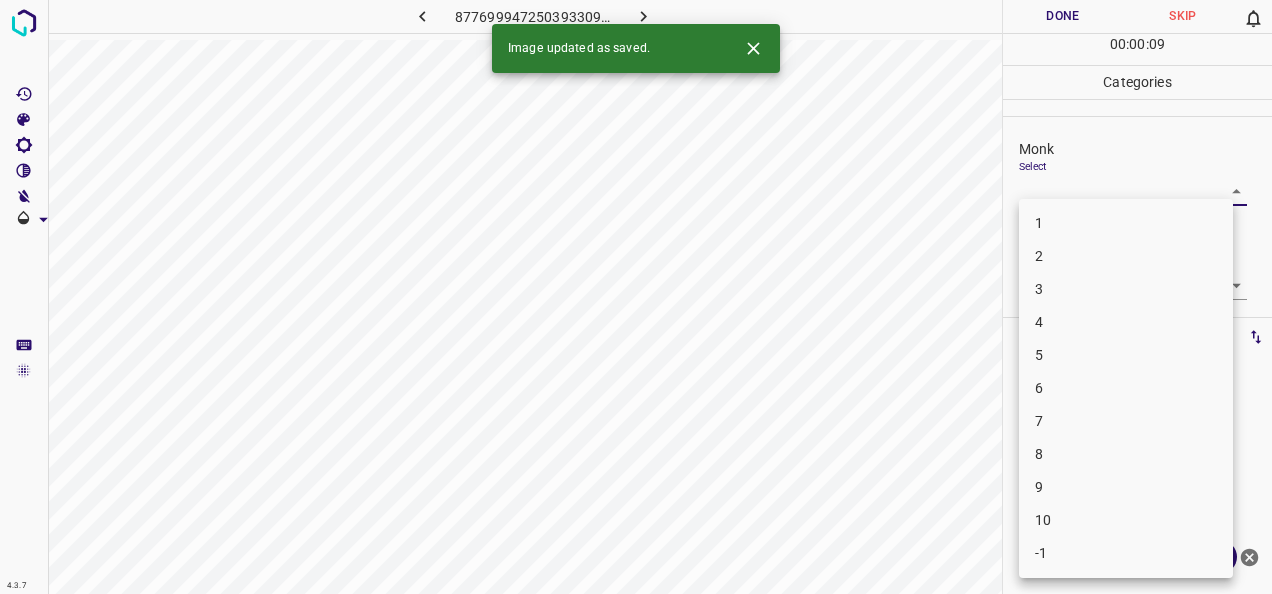 click on "4.3.7 8776999472503933093.png Done Skip 0 00   : 00   : 09   Categories Monk   Select ​  Fitzpatrick   Select ​ Labels   0 Categories 1 Monk 2  Fitzpatrick Tools Space Change between modes (Draw & Edit) I Auto labeling R Restore zoom M Zoom in N Zoom out Delete Delete selecte label Filters Z Restore filters X Saturation filter C Brightness filter V Contrast filter B Gray scale filter General O Download Image updated as saved. Need Help ? - Text - Hide - Delete 1 2 3 4 5 6 7 8 9 10 -1" at bounding box center (636, 297) 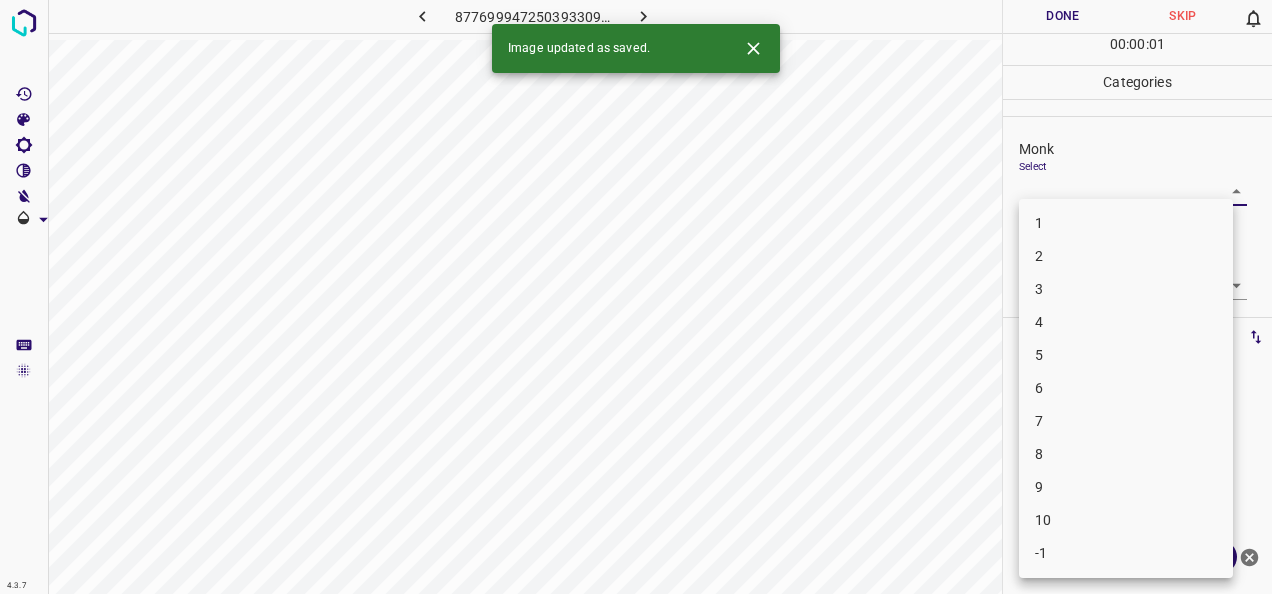 click on "4" at bounding box center [1126, 322] 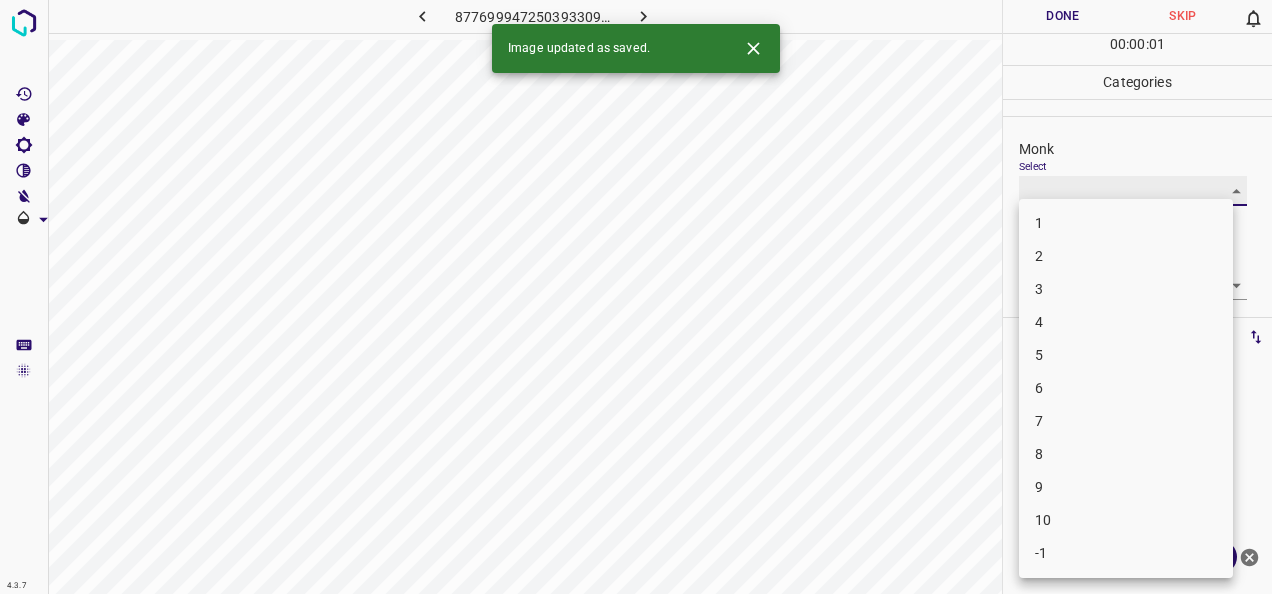type on "4" 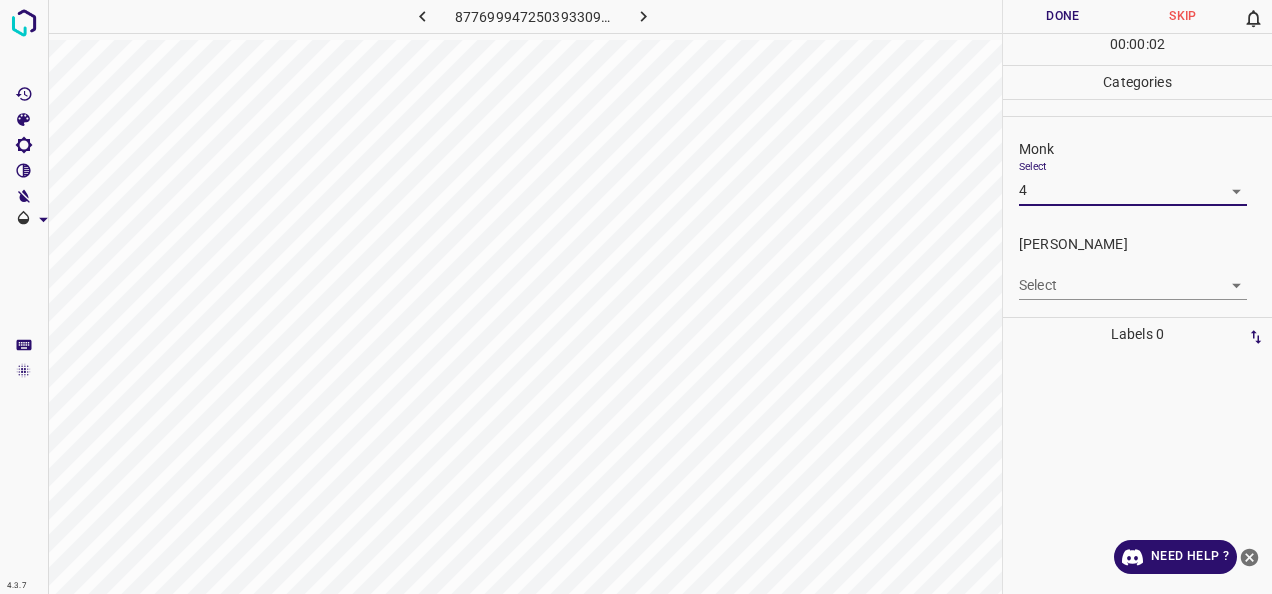 click on "4.3.7 8776999472503933093.png Done Skip 0 00   : 00   : 02   Categories Monk   Select 4 4  Fitzpatrick   Select ​ Labels   0 Categories 1 Monk 2  Fitzpatrick Tools Space Change between modes (Draw & Edit) I Auto labeling R Restore zoom M Zoom in N Zoom out Delete Delete selecte label Filters Z Restore filters X Saturation filter C Brightness filter V Contrast filter B Gray scale filter General O Download Need Help ? - Text - Hide - Delete" at bounding box center (636, 297) 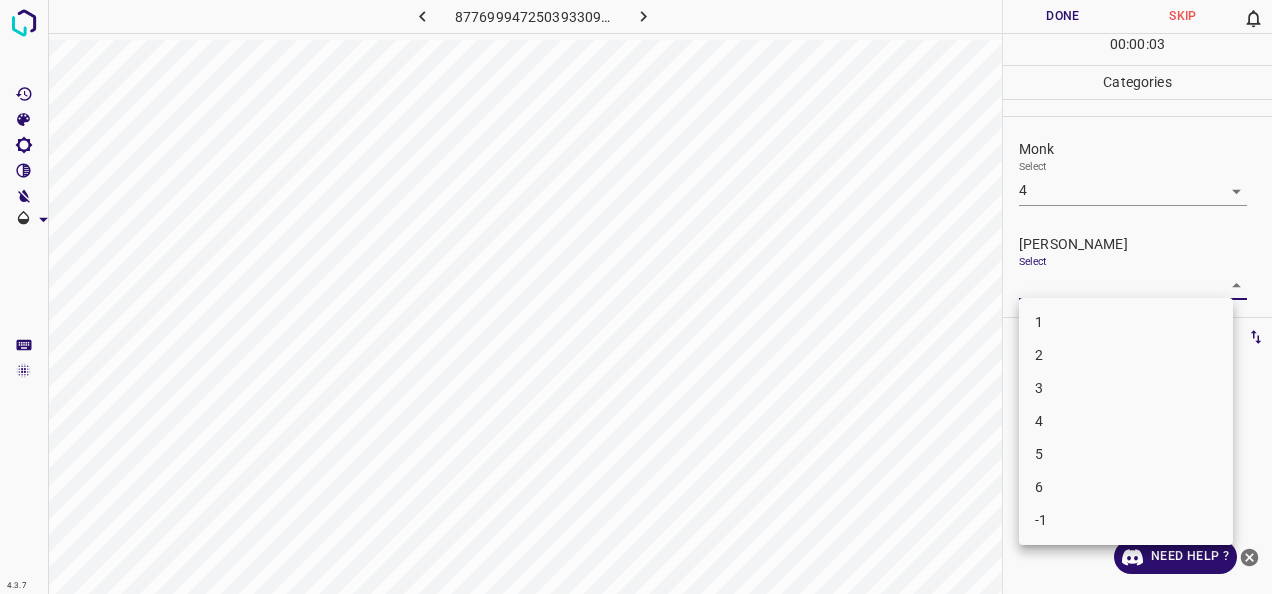 click on "2" at bounding box center [1126, 355] 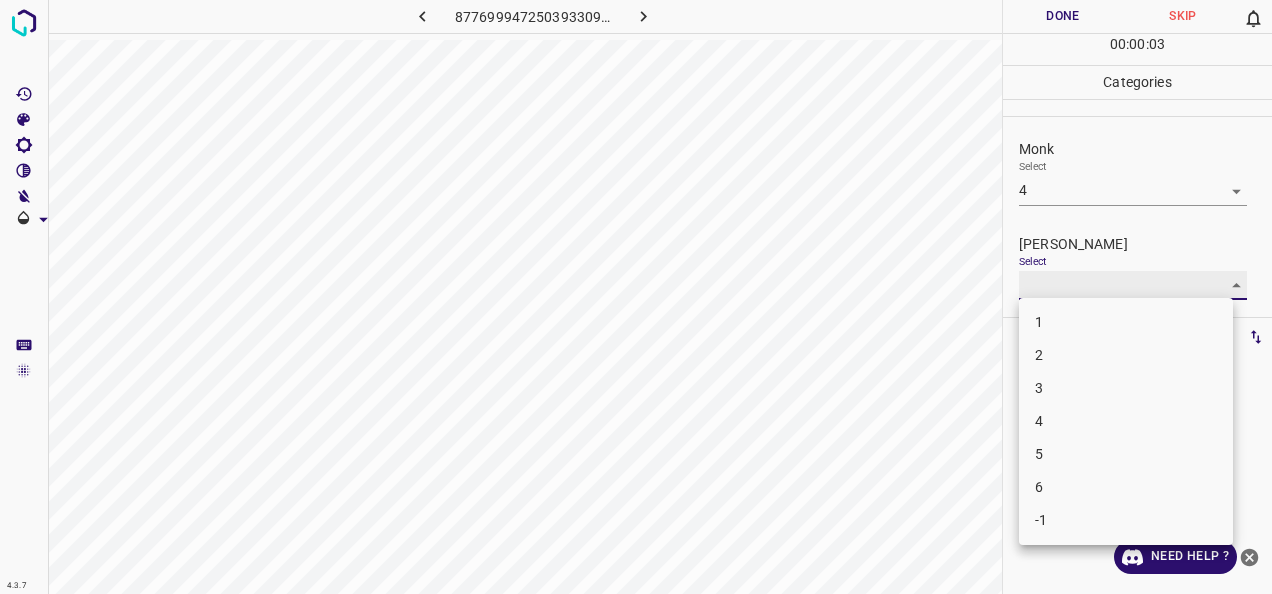 type on "2" 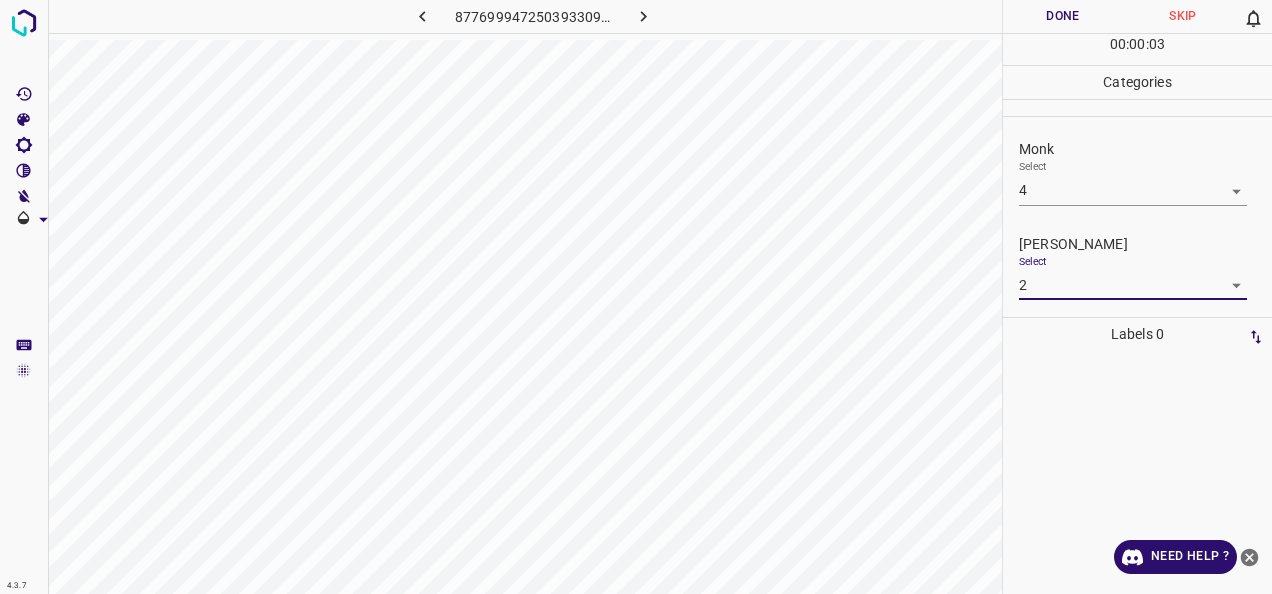 click on "Done" at bounding box center (1063, 16) 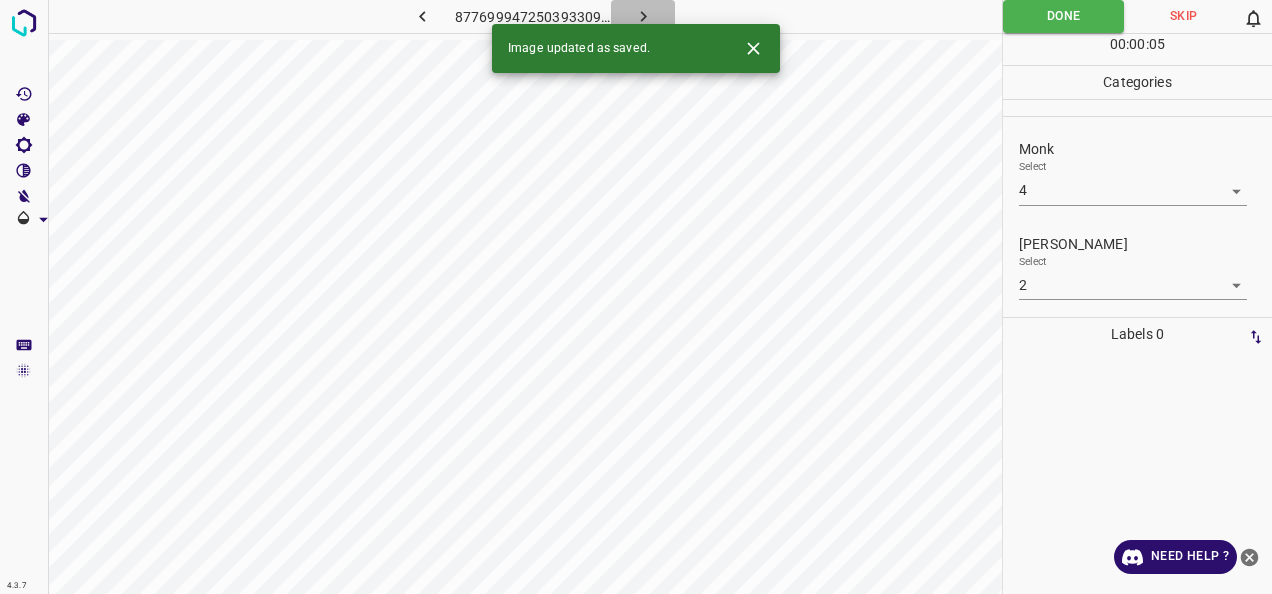 click 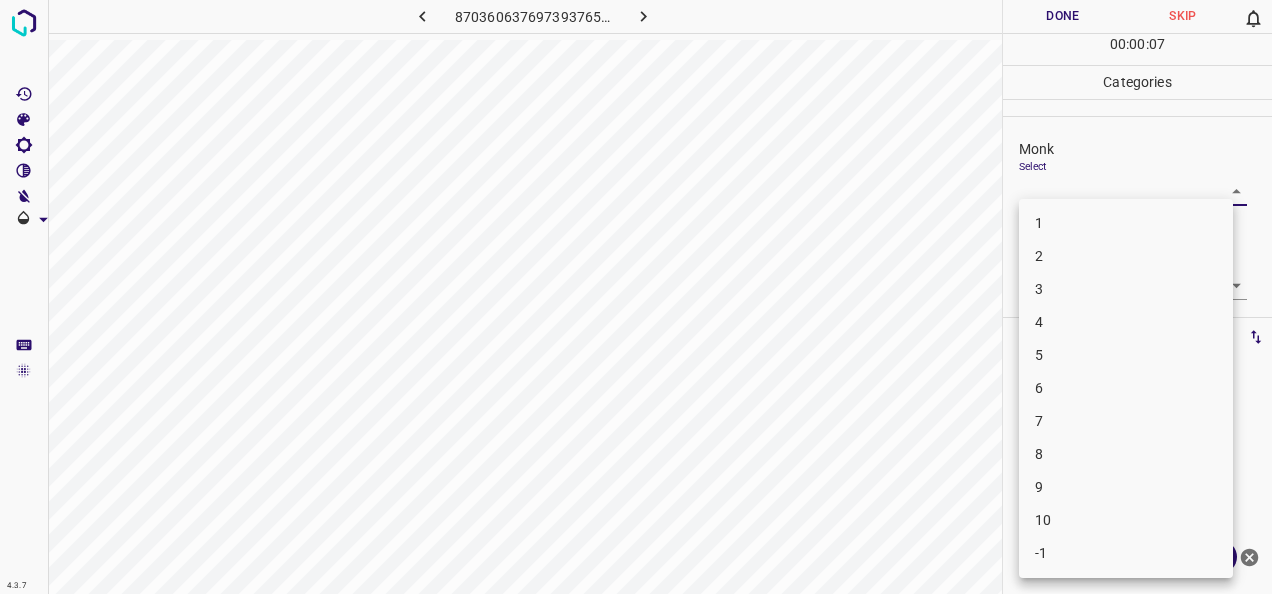 click on "4.3.7 8703606376973937654.png Done Skip 0 00   : 00   : 07   Categories Monk   Select ​  Fitzpatrick   Select ​ Labels   0 Categories 1 Monk 2  Fitzpatrick Tools Space Change between modes (Draw & Edit) I Auto labeling R Restore zoom M Zoom in N Zoom out Delete Delete selecte label Filters Z Restore filters X Saturation filter C Brightness filter V Contrast filter B Gray scale filter General O Download Need Help ? - Text - Hide - Delete 1 2 3 4 5 6 7 8 9 10 -1" at bounding box center (636, 297) 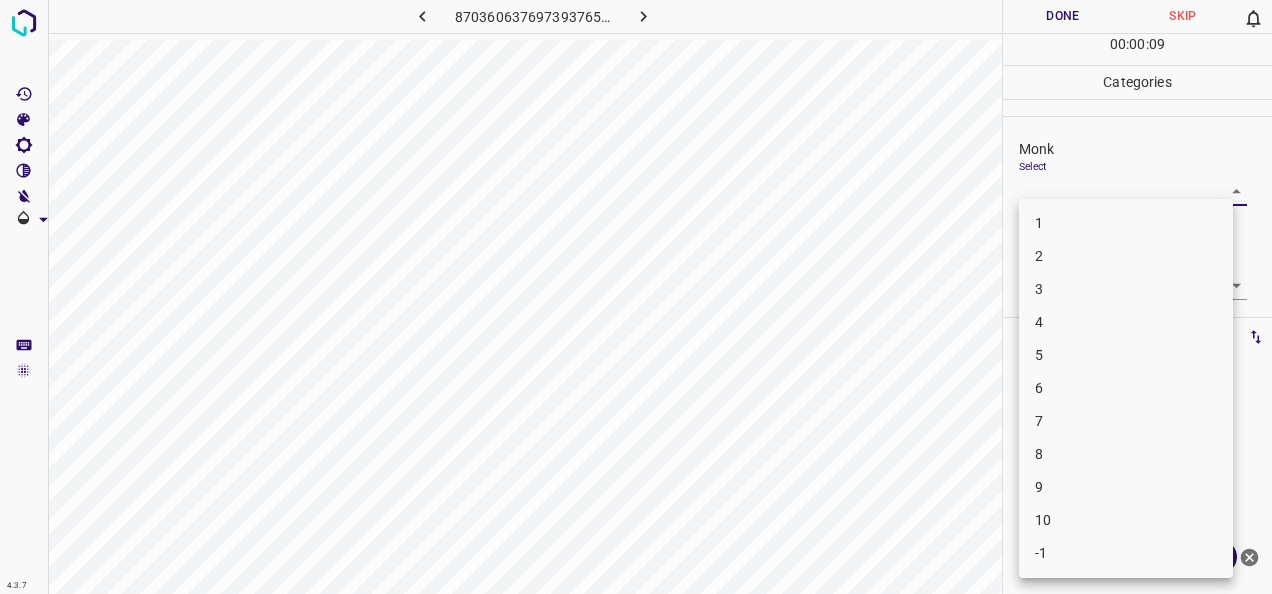 click on "5" at bounding box center [1126, 355] 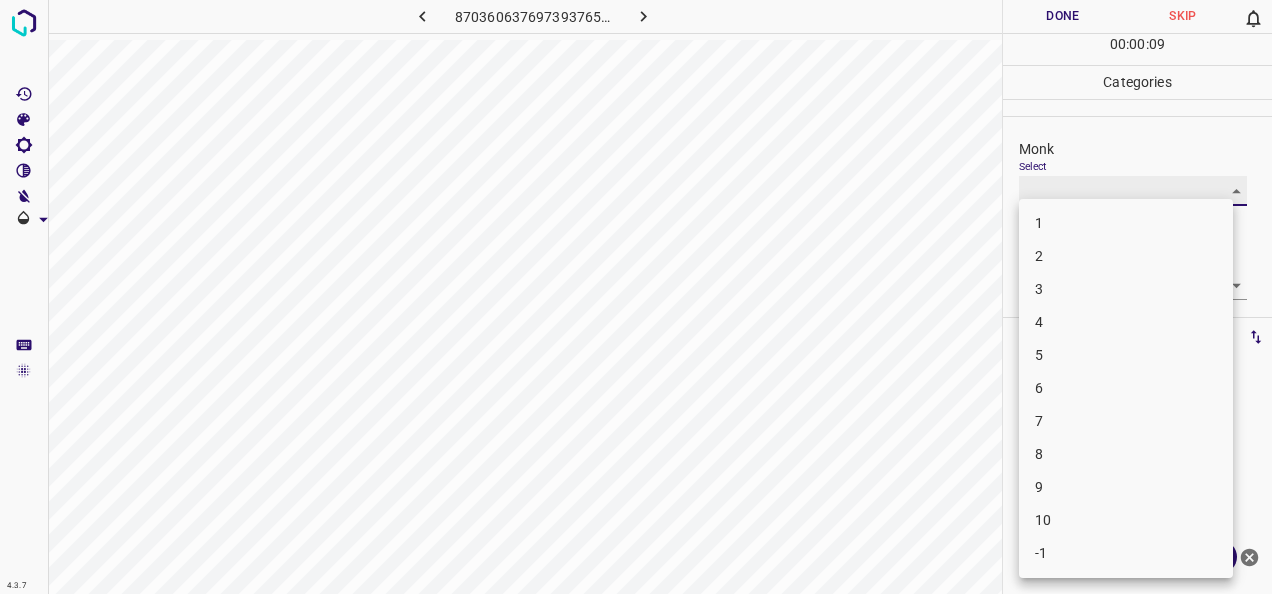 type on "5" 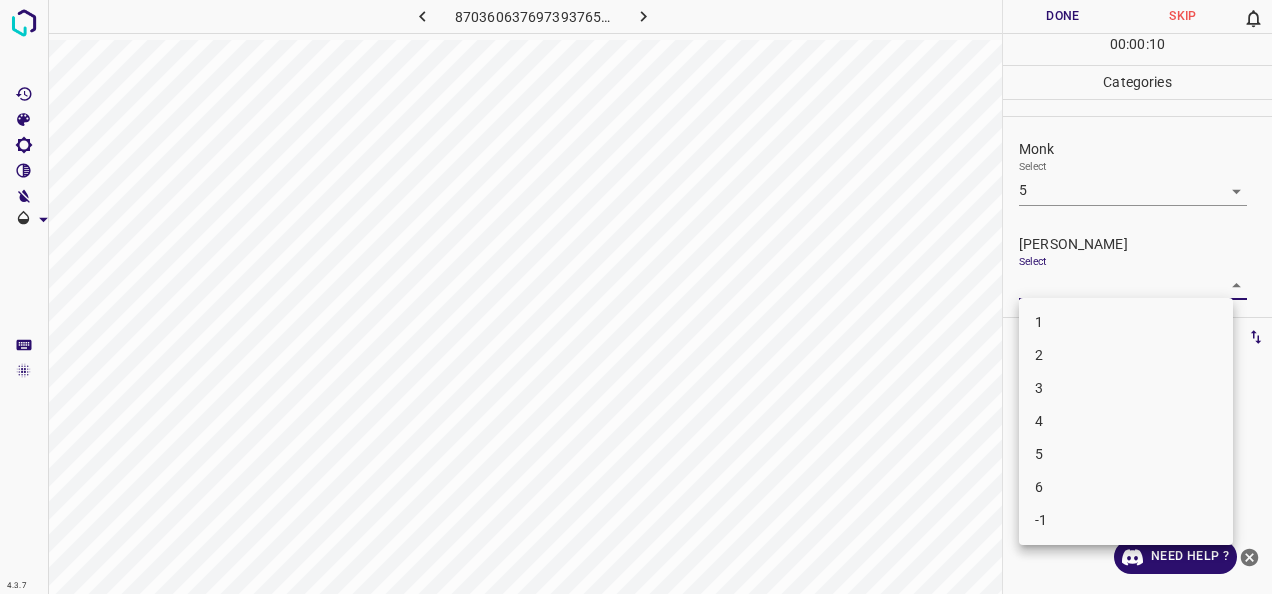 click on "4.3.7 8703606376973937654.png Done Skip 0 00   : 00   : 10   Categories Monk   Select 5 5  Fitzpatrick   Select ​ Labels   0 Categories 1 Monk 2  Fitzpatrick Tools Space Change between modes (Draw & Edit) I Auto labeling R Restore zoom M Zoom in N Zoom out Delete Delete selecte label Filters Z Restore filters X Saturation filter C Brightness filter V Contrast filter B Gray scale filter General O Download Need Help ? - Text - Hide - Delete 1 2 3 4 5 6 -1" at bounding box center [636, 297] 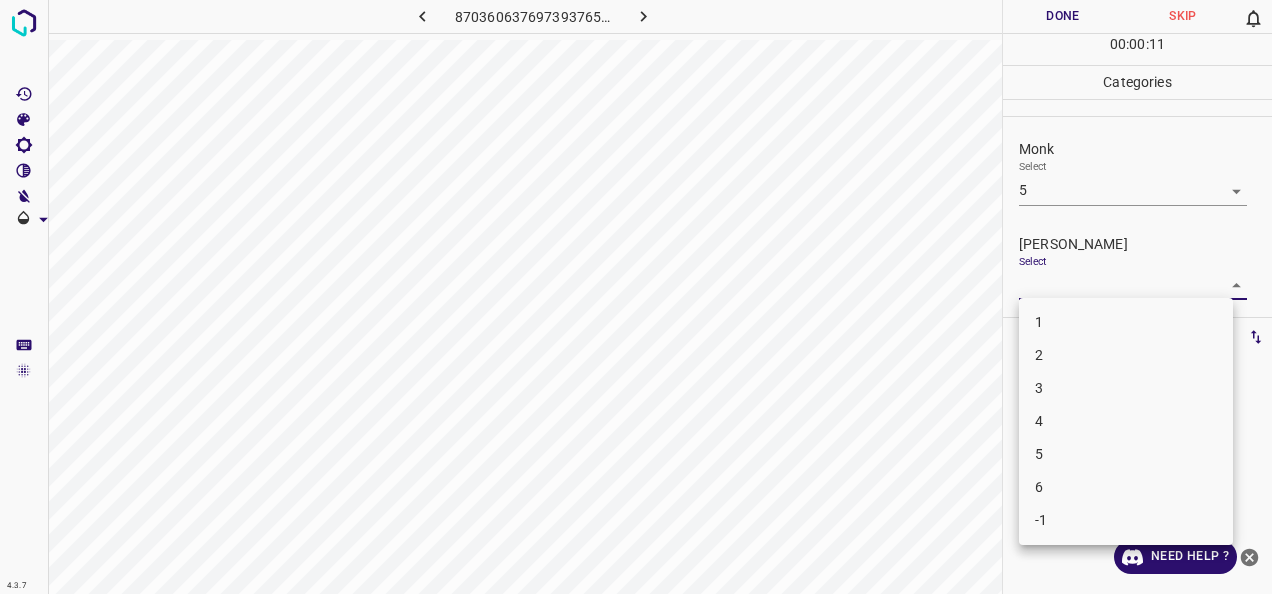 click on "3" at bounding box center [1126, 388] 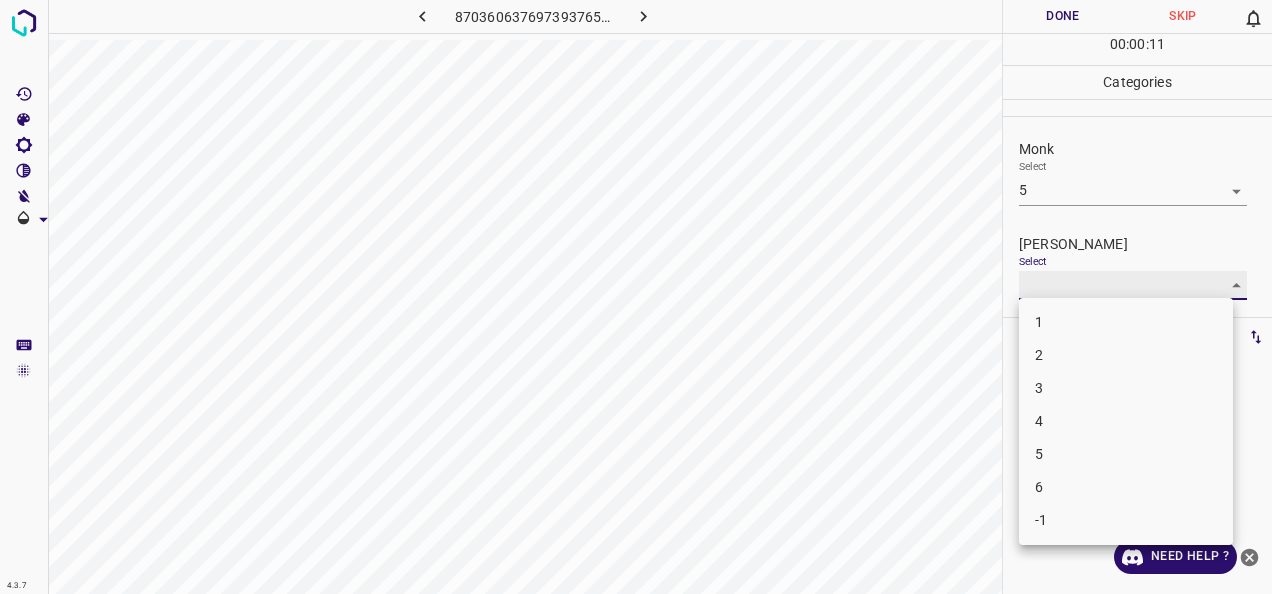 type on "3" 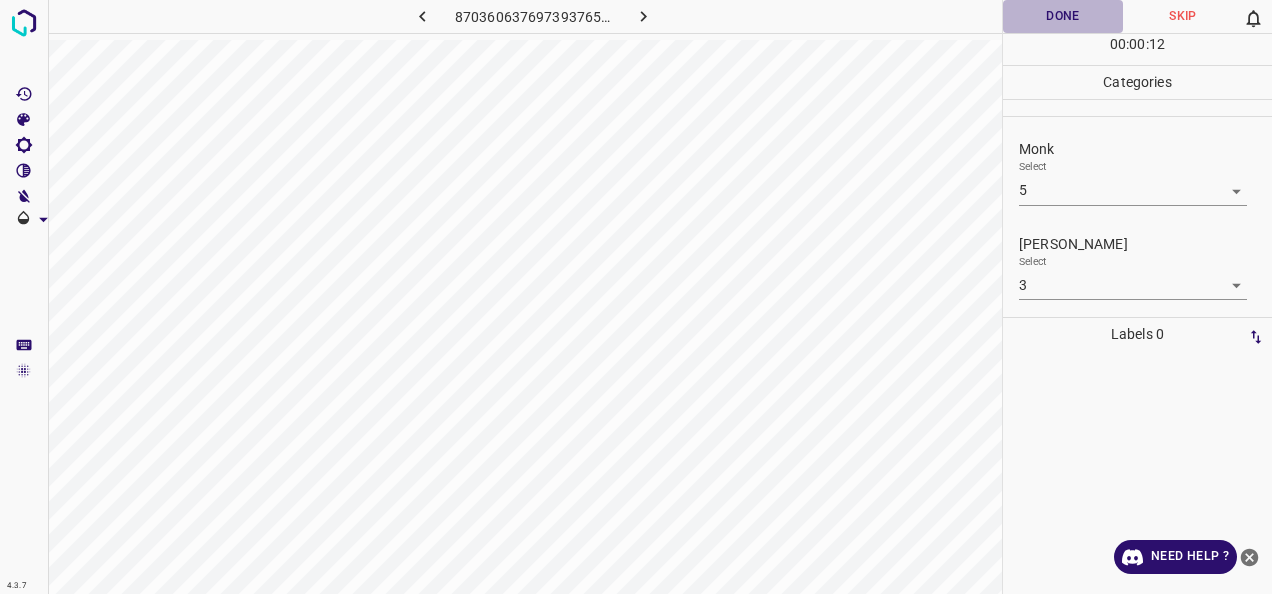 click on "Done" at bounding box center [1063, 16] 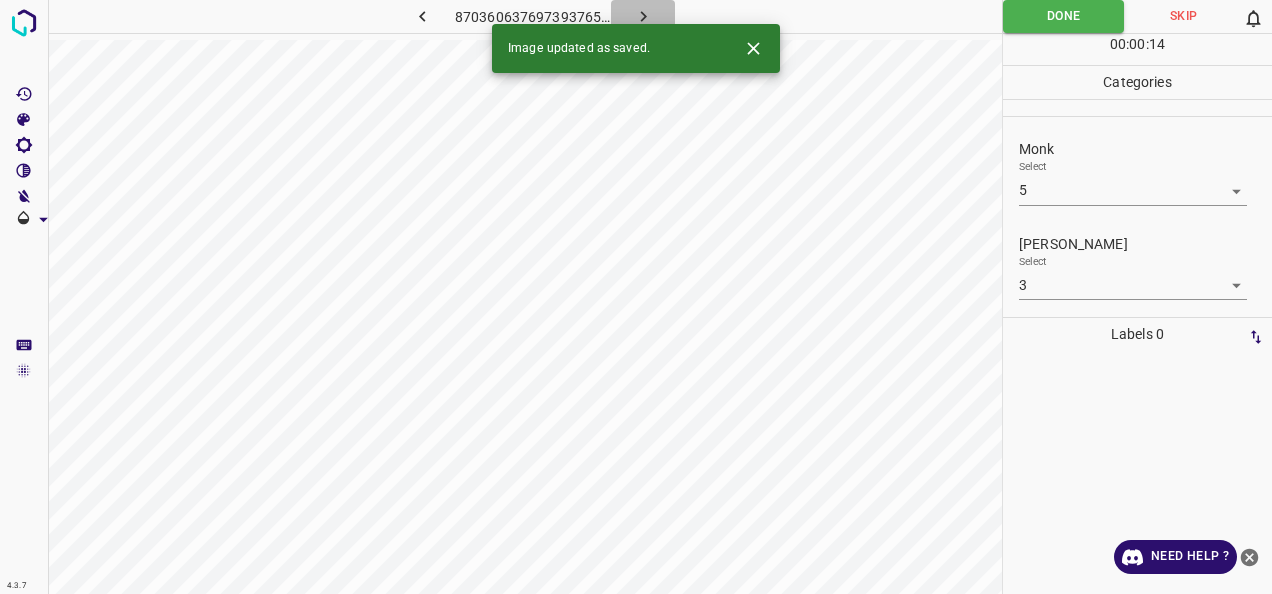 click 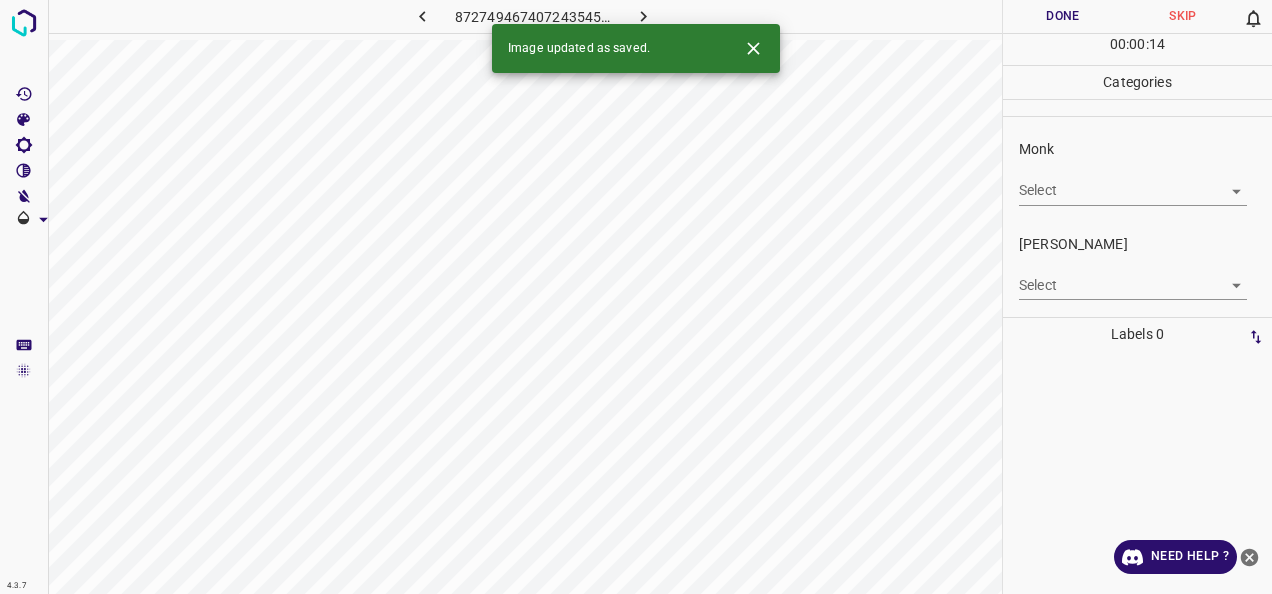 click on "4.3.7 8727494674072435454.png Done Skip 0 00   : 00   : 14   Categories Monk   Select ​  Fitzpatrick   Select ​ Labels   0 Categories 1 Monk 2  Fitzpatrick Tools Space Change between modes (Draw & Edit) I Auto labeling R Restore zoom M Zoom in N Zoom out Delete Delete selecte label Filters Z Restore filters X Saturation filter C Brightness filter V Contrast filter B Gray scale filter General O Download Image updated as saved. Need Help ? - Text - Hide - Delete" at bounding box center [636, 297] 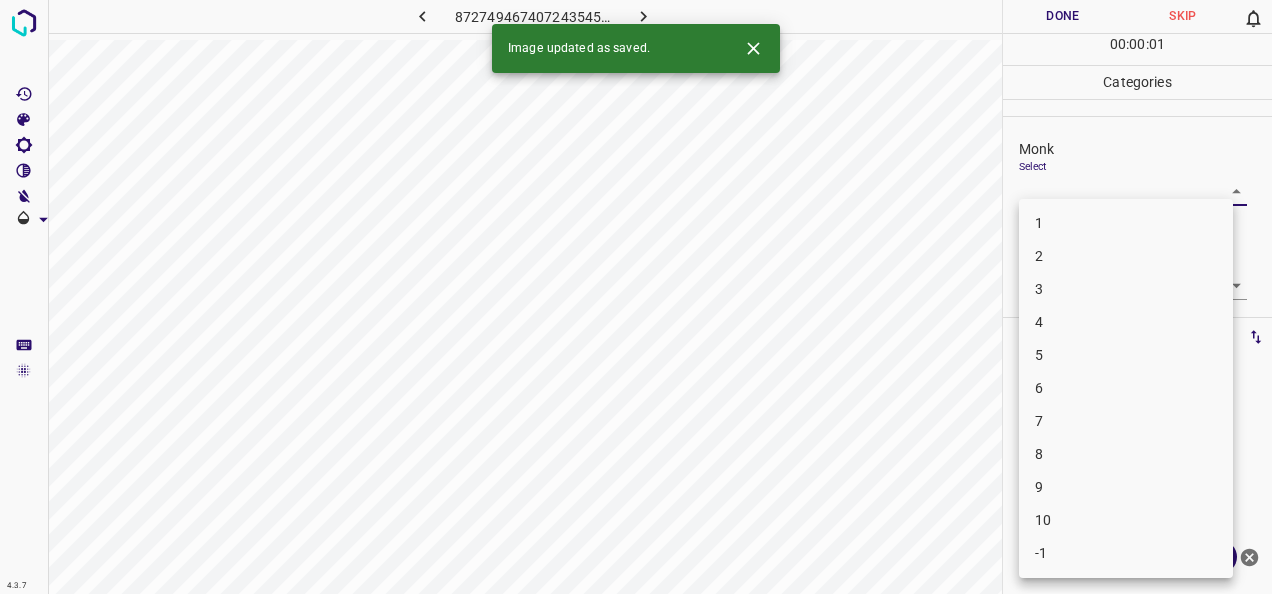 click on "1" at bounding box center [1126, 223] 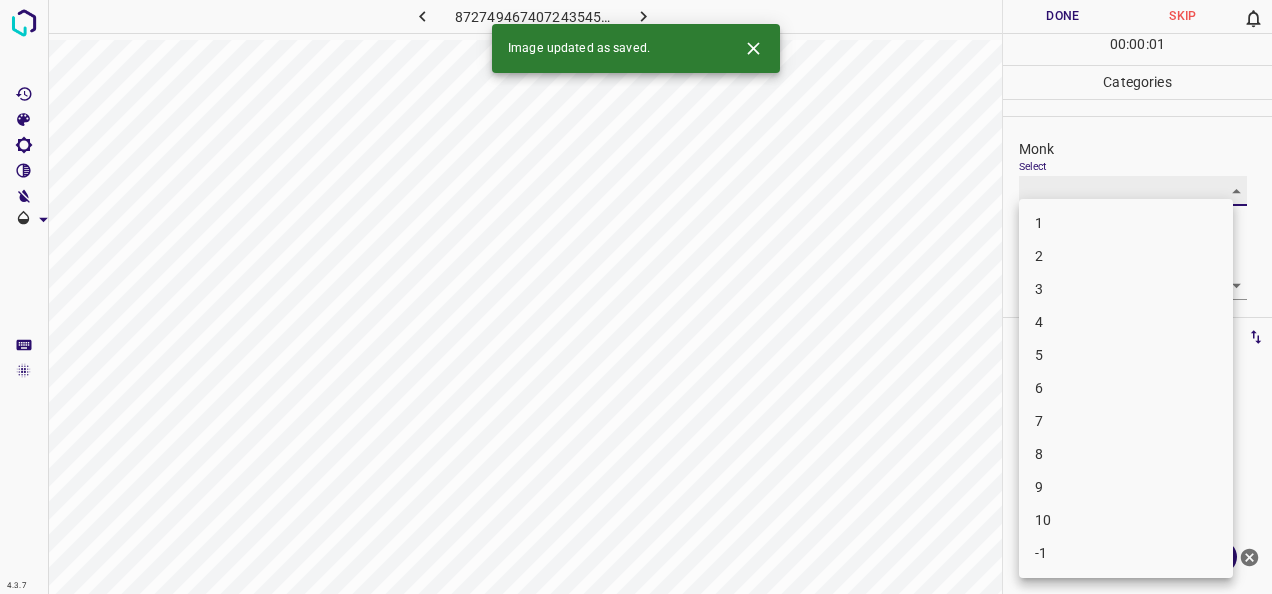 type on "1" 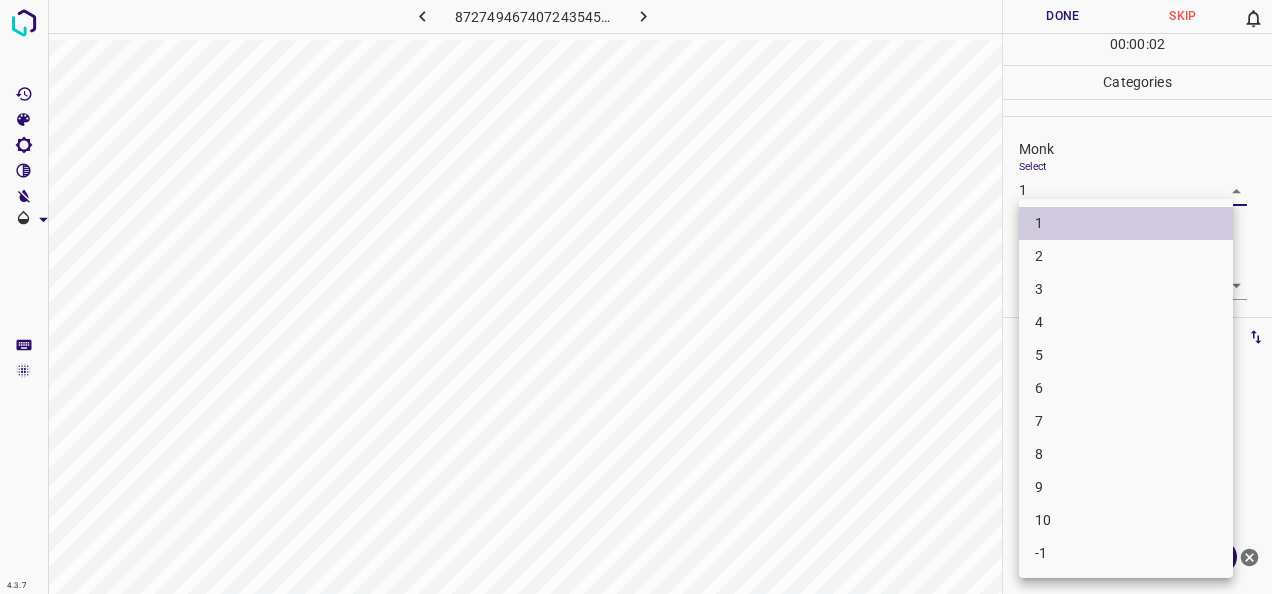 type 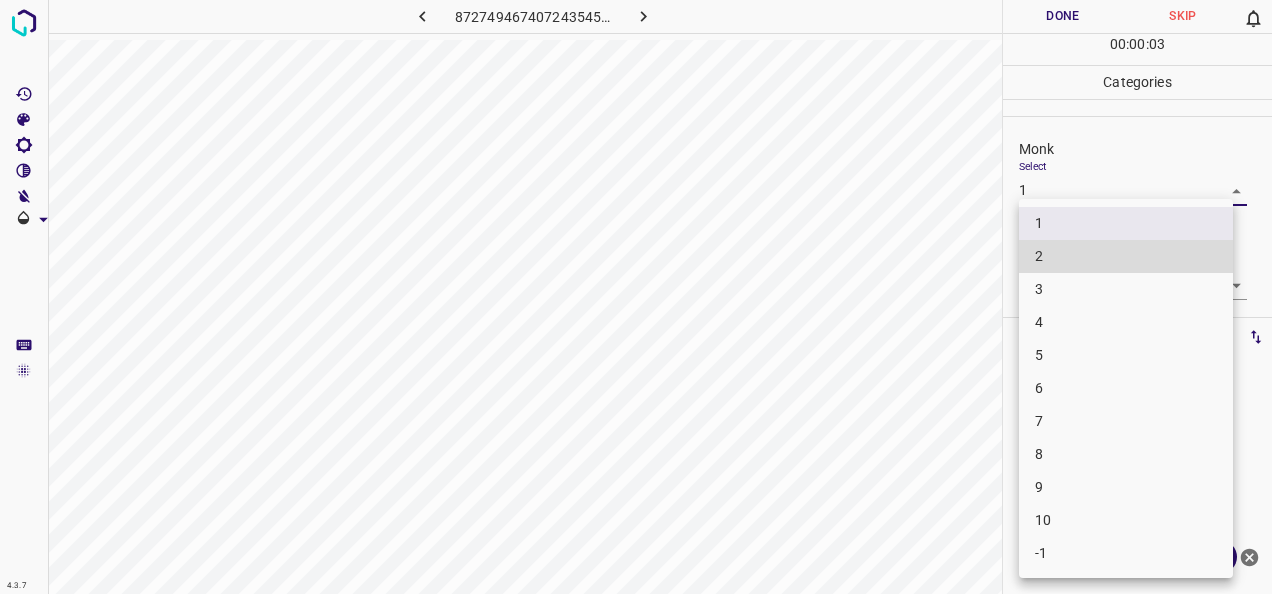 type 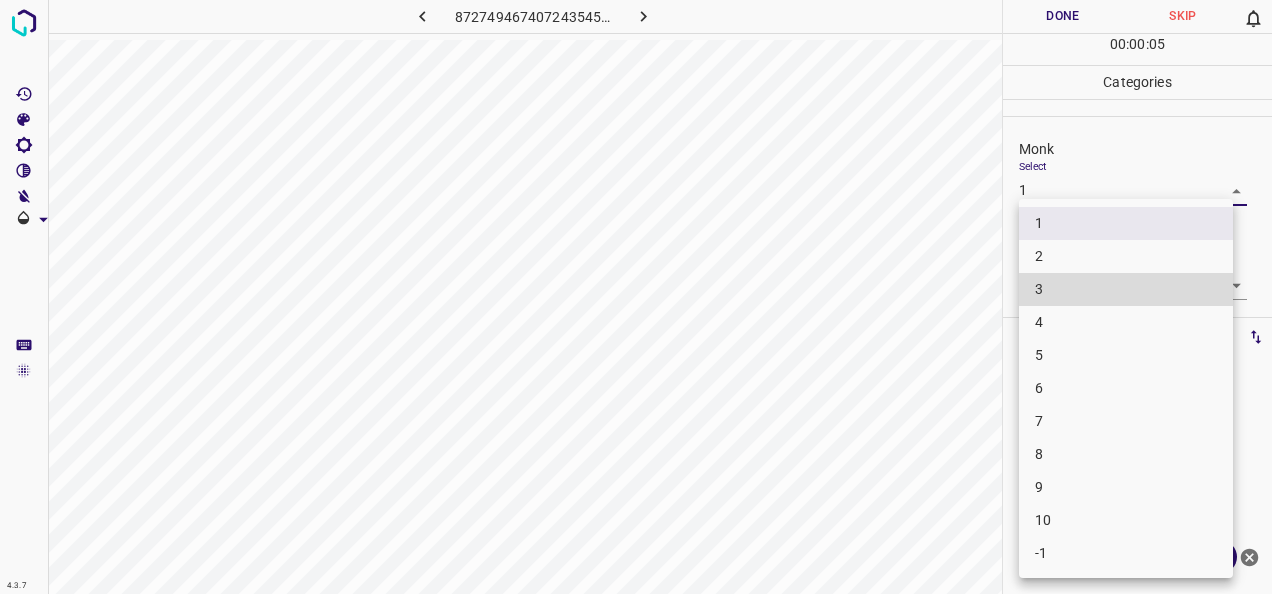 type 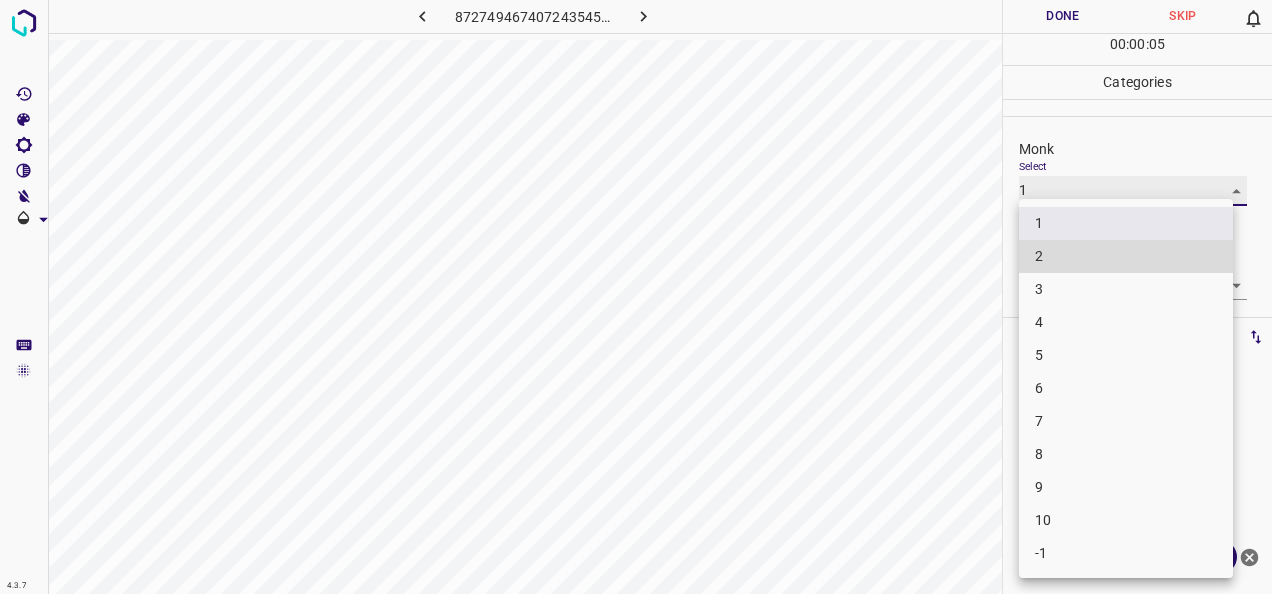 type on "2" 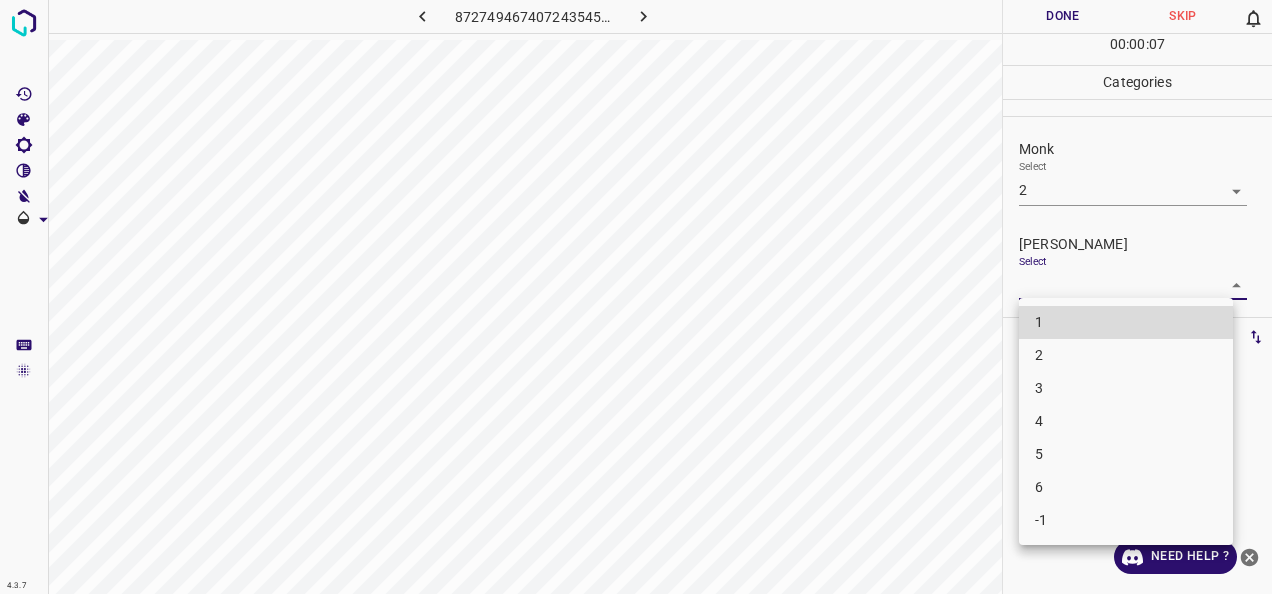 type 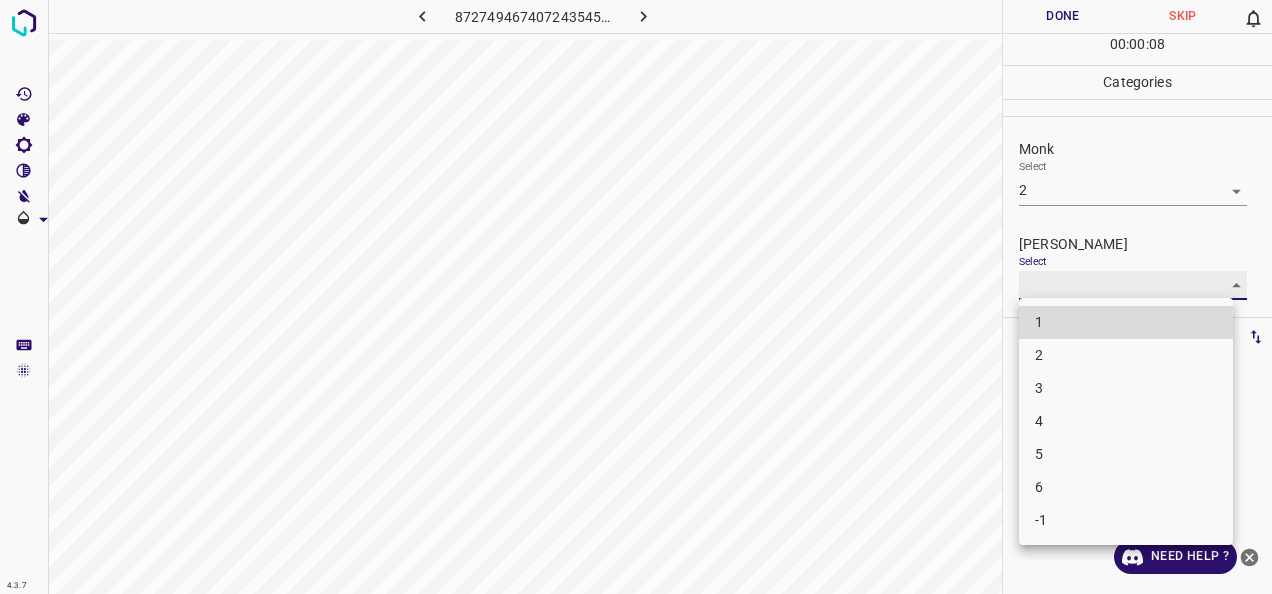 type on "1" 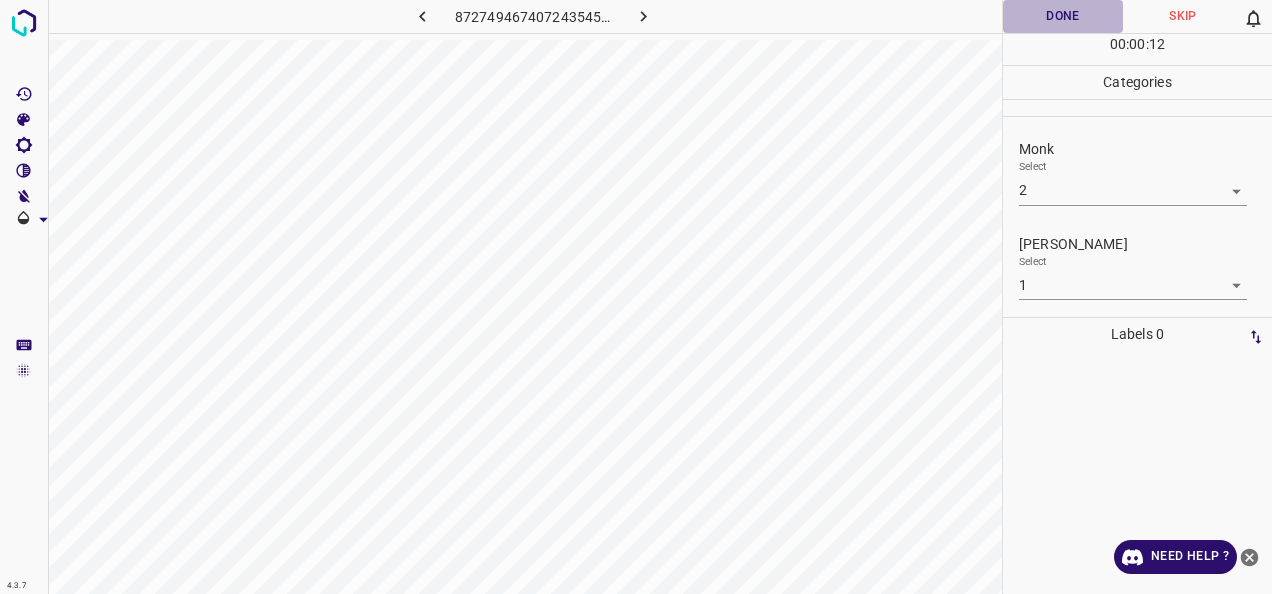 click on "Done" at bounding box center (1063, 16) 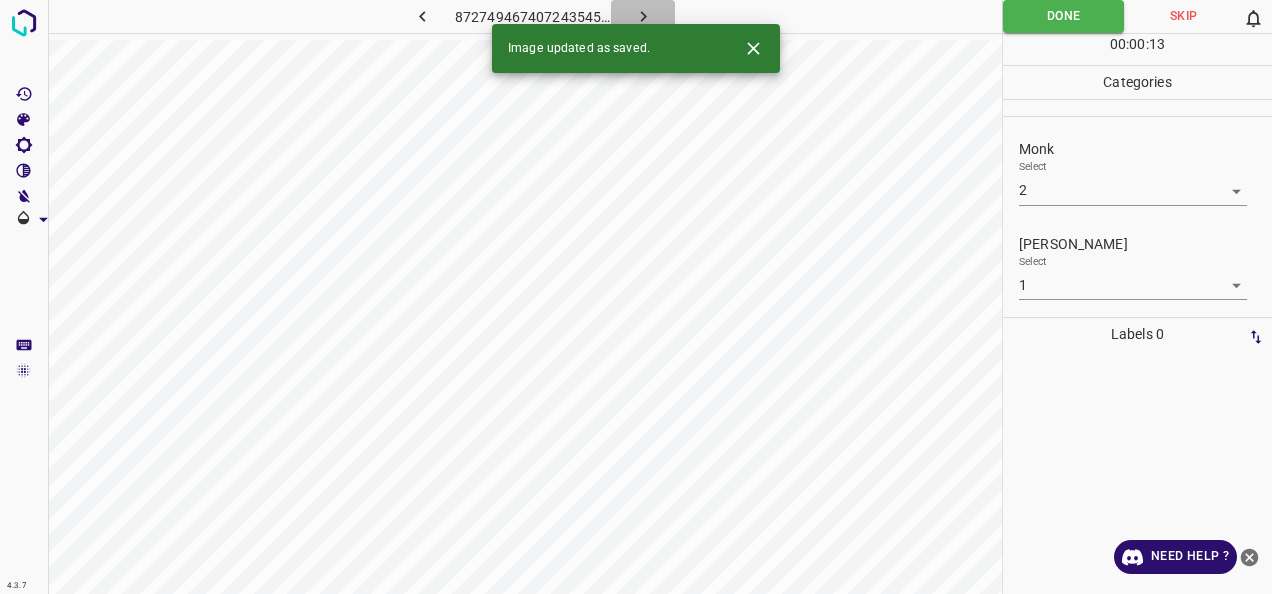 click 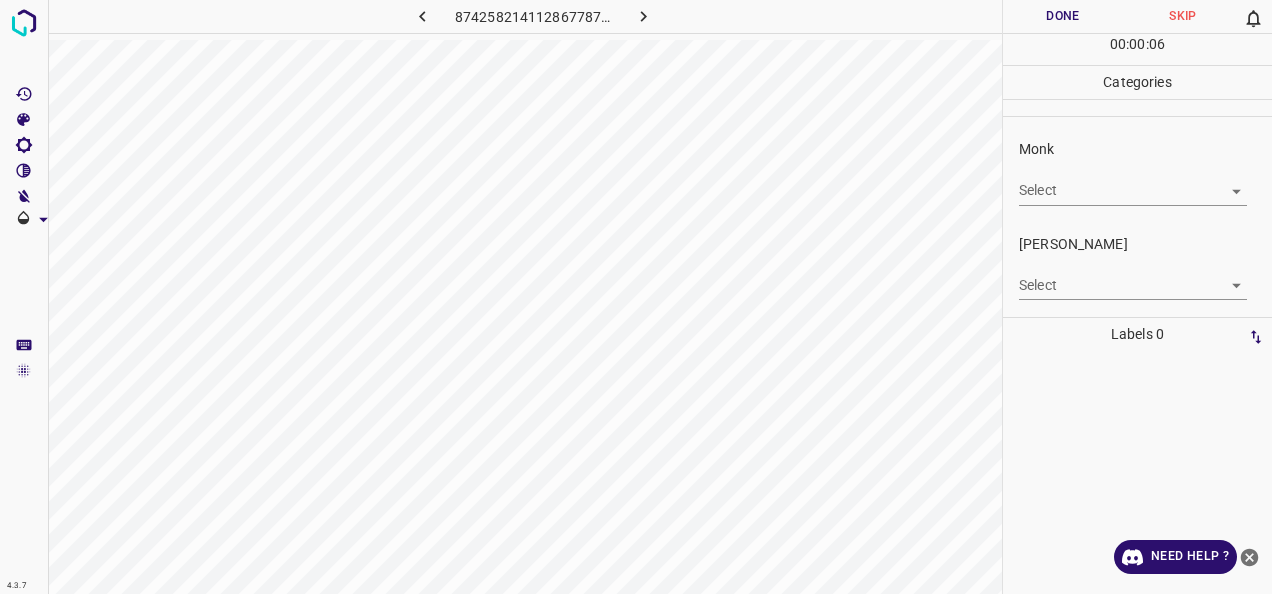 click on "4.3.7 8742582141128677870.png Done Skip 0 00   : 00   : 06   Categories Monk   Select ​  Fitzpatrick   Select ​ Labels   0 Categories 1 Monk 2  Fitzpatrick Tools Space Change between modes (Draw & Edit) I Auto labeling R Restore zoom M Zoom in N Zoom out Delete Delete selecte label Filters Z Restore filters X Saturation filter C Brightness filter V Contrast filter B Gray scale filter General O Download Need Help ? - Text - Hide - Delete" at bounding box center [636, 297] 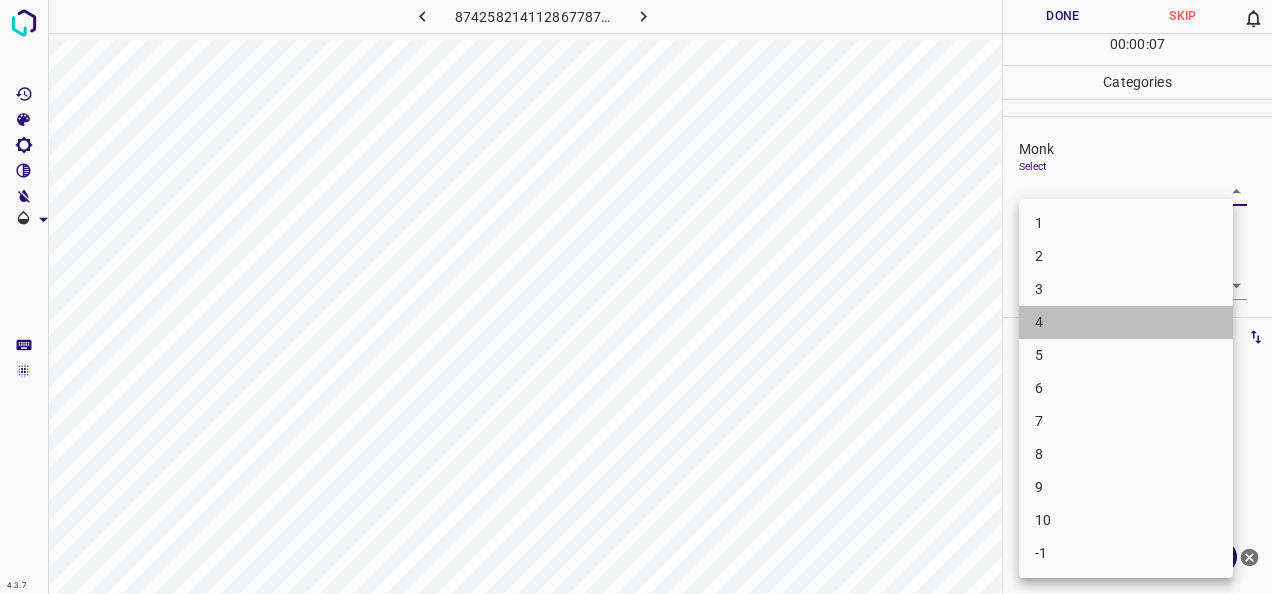 click on "4" at bounding box center (1126, 322) 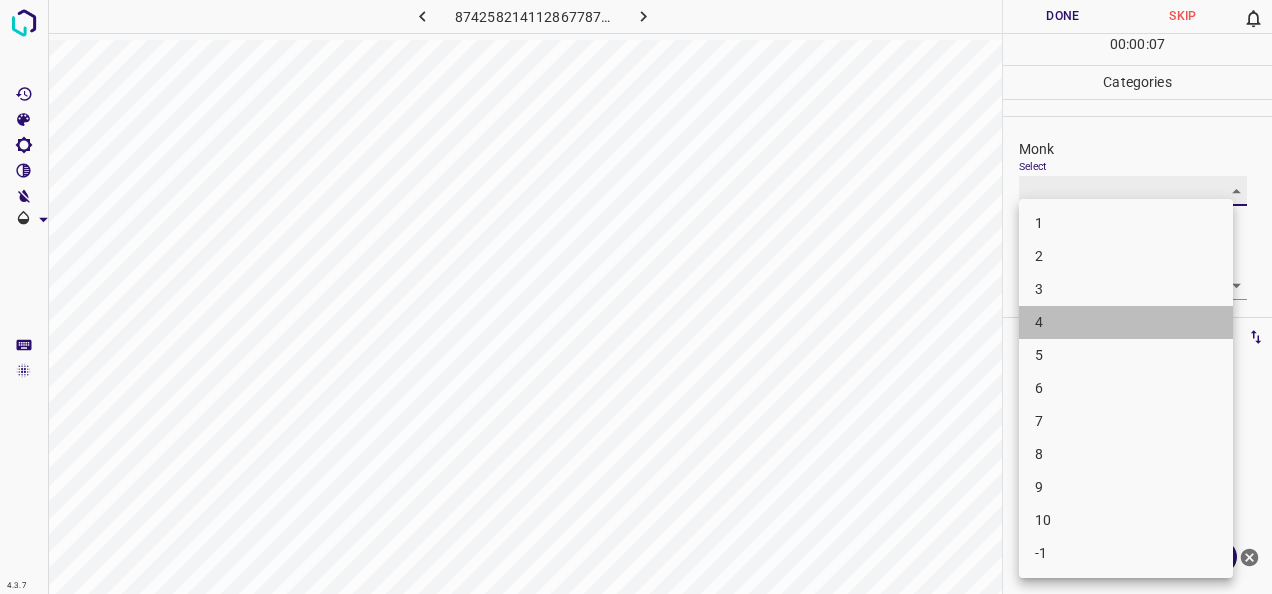 type on "4" 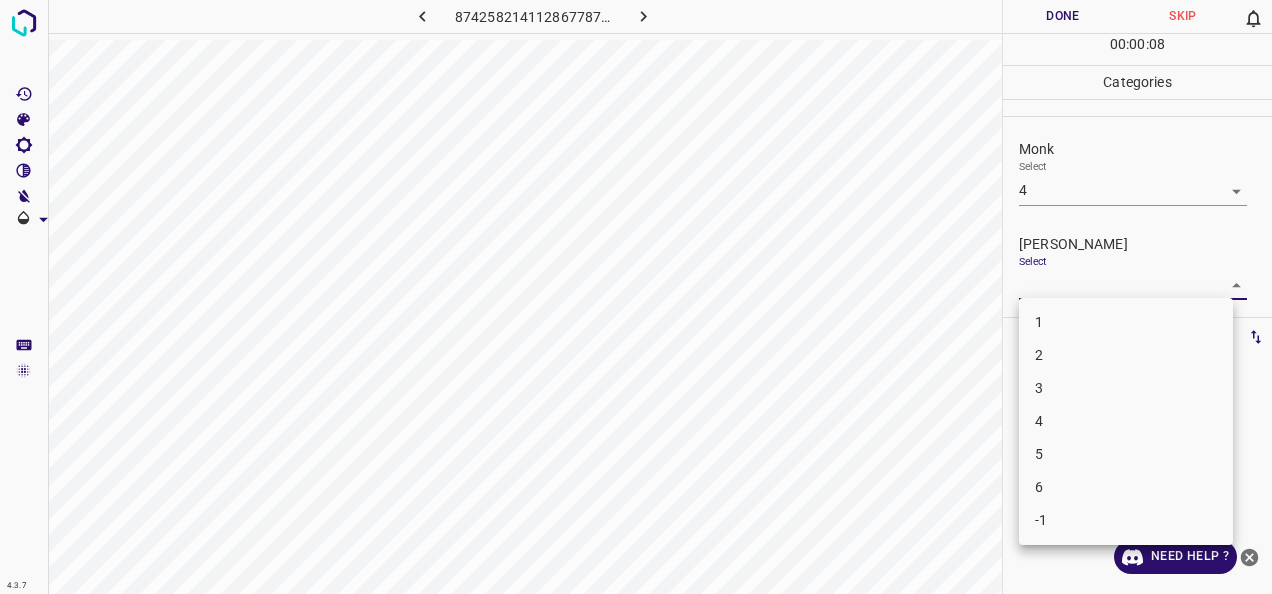 click on "4.3.7 8742582141128677870.png Done Skip 0 00   : 00   : 08   Categories Monk   Select 4 4  Fitzpatrick   Select ​ Labels   0 Categories 1 Monk 2  Fitzpatrick Tools Space Change between modes (Draw & Edit) I Auto labeling R Restore zoom M Zoom in N Zoom out Delete Delete selecte label Filters Z Restore filters X Saturation filter C Brightness filter V Contrast filter B Gray scale filter General O Download Need Help ? - Text - Hide - Delete 1 2 3 4 5 6 -1" at bounding box center (636, 297) 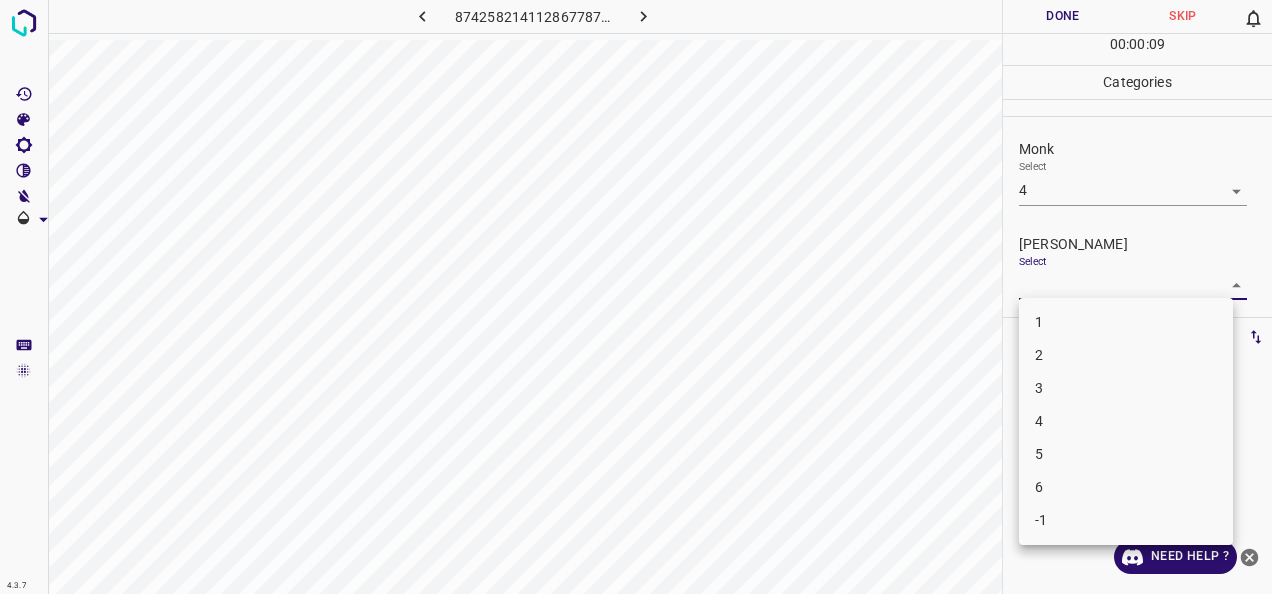 click on "2" at bounding box center [1126, 355] 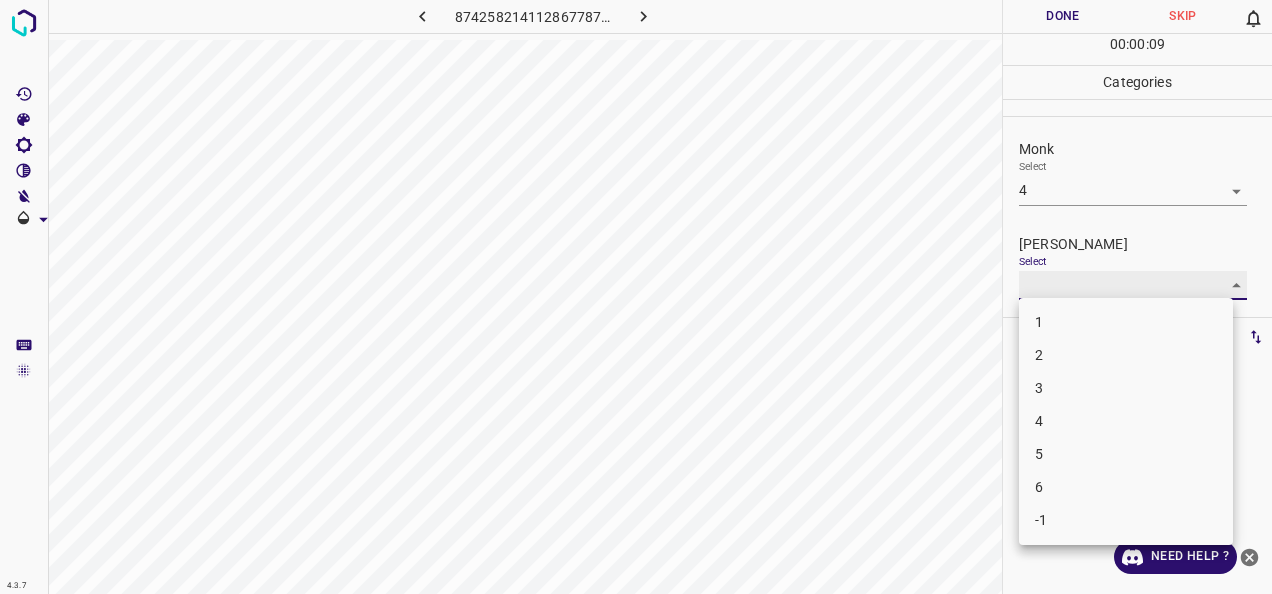 type on "2" 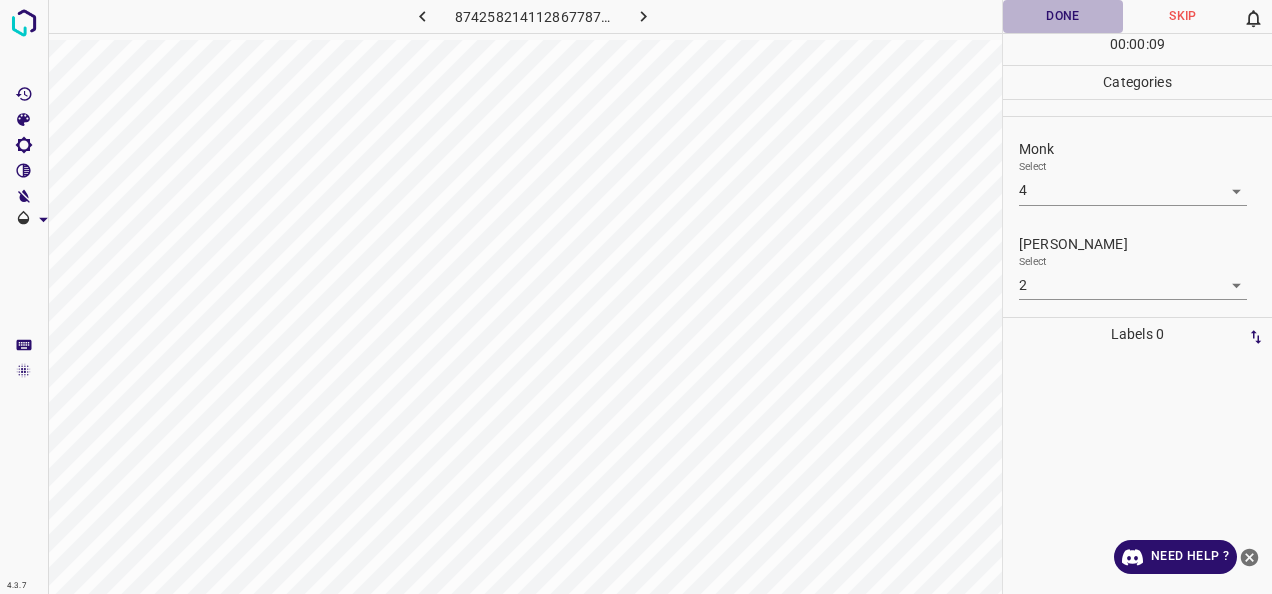click on "Done" at bounding box center (1063, 16) 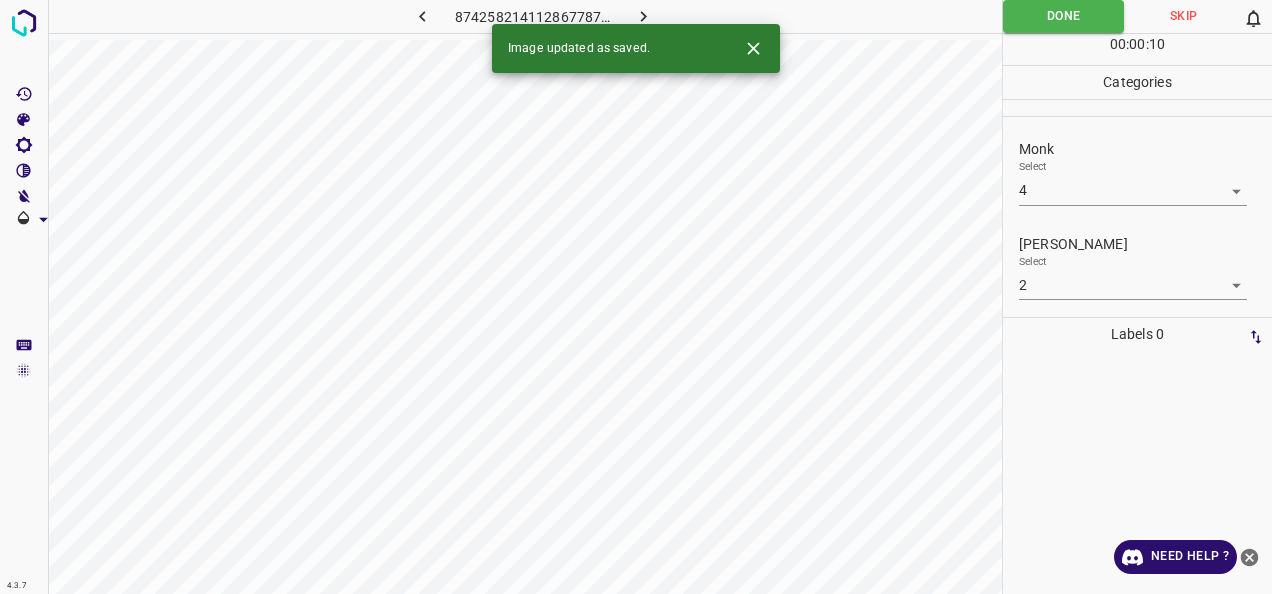 click 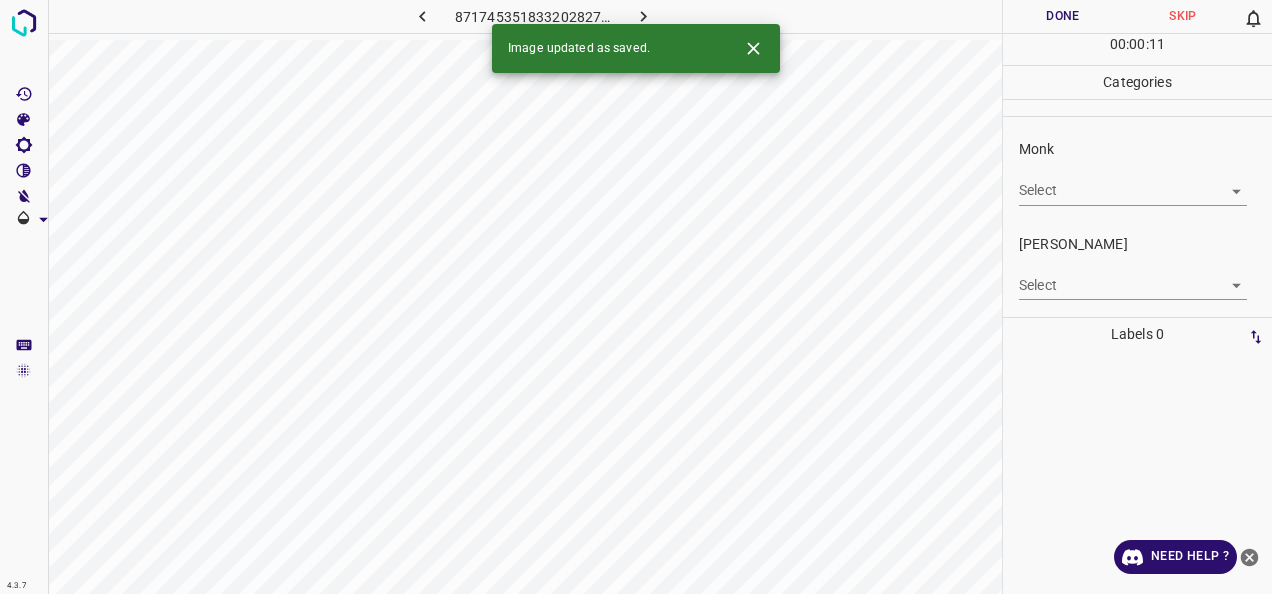 click on "4.3.7 8717453518332028277.png Done Skip 0 00   : 00   : 11   Categories Monk   Select ​  Fitzpatrick   Select ​ Labels   0 Categories 1 Monk 2  Fitzpatrick Tools Space Change between modes (Draw & Edit) I Auto labeling R Restore zoom M Zoom in N Zoom out Delete Delete selecte label Filters Z Restore filters X Saturation filter C Brightness filter V Contrast filter B Gray scale filter General O Download Image updated as saved. Need Help ? - Text - Hide - Delete" at bounding box center [636, 297] 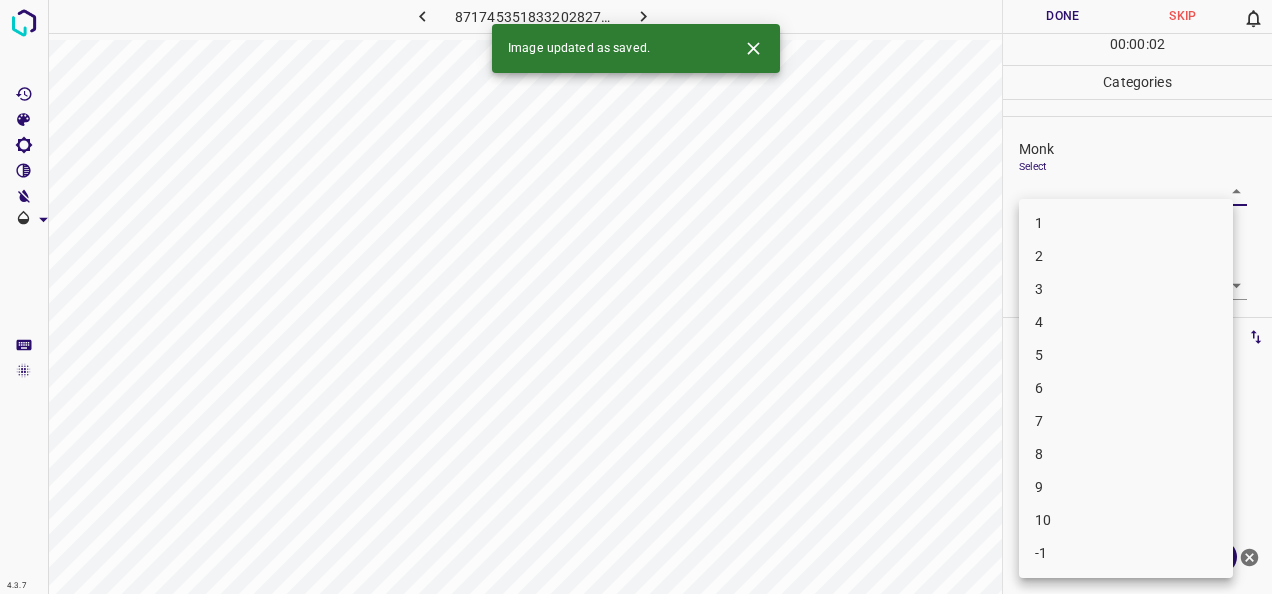 click on "7" at bounding box center [1126, 421] 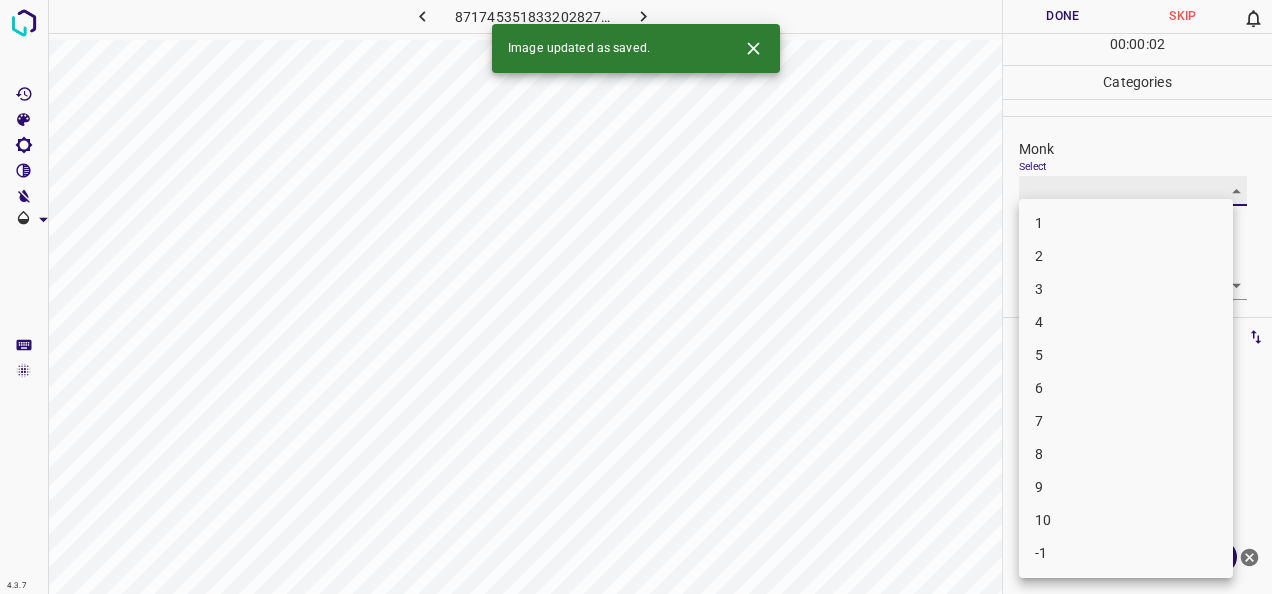 type on "7" 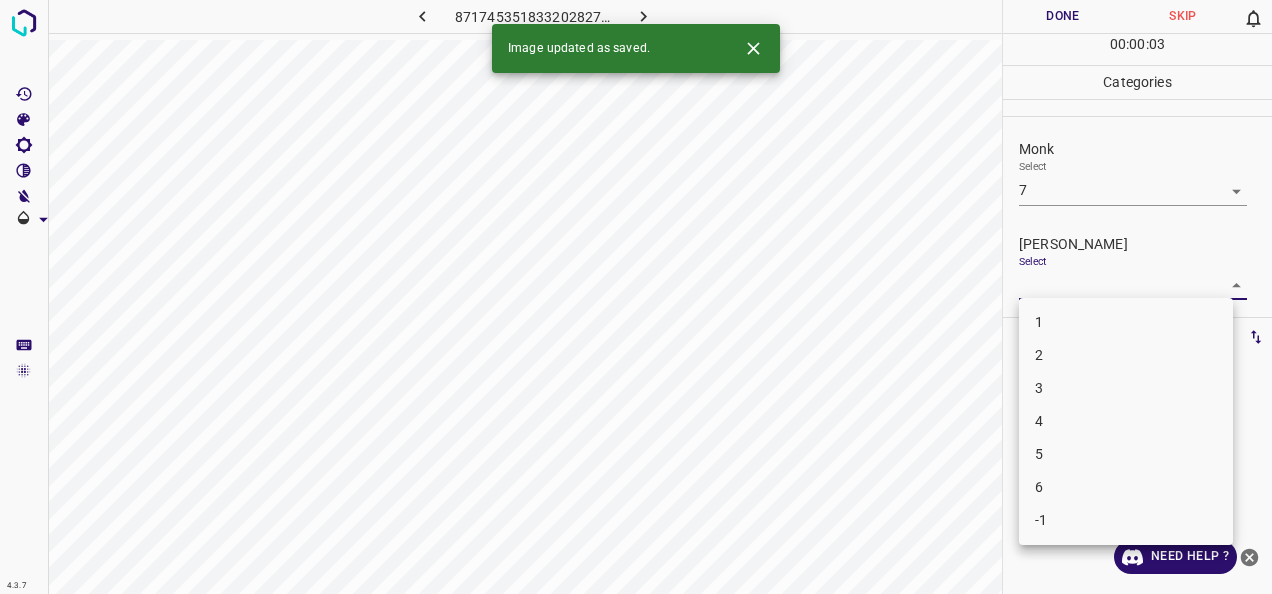 click on "4.3.7 8717453518332028277.png Done Skip 0 00   : 00   : 03   Categories Monk   Select 7 7  Fitzpatrick   Select ​ Labels   0 Categories 1 Monk 2  Fitzpatrick Tools Space Change between modes (Draw & Edit) I Auto labeling R Restore zoom M Zoom in N Zoom out Delete Delete selecte label Filters Z Restore filters X Saturation filter C Brightness filter V Contrast filter B Gray scale filter General O Download Image updated as saved. Need Help ? - Text - Hide - Delete 1 2 3 4 5 6 -1" at bounding box center [636, 297] 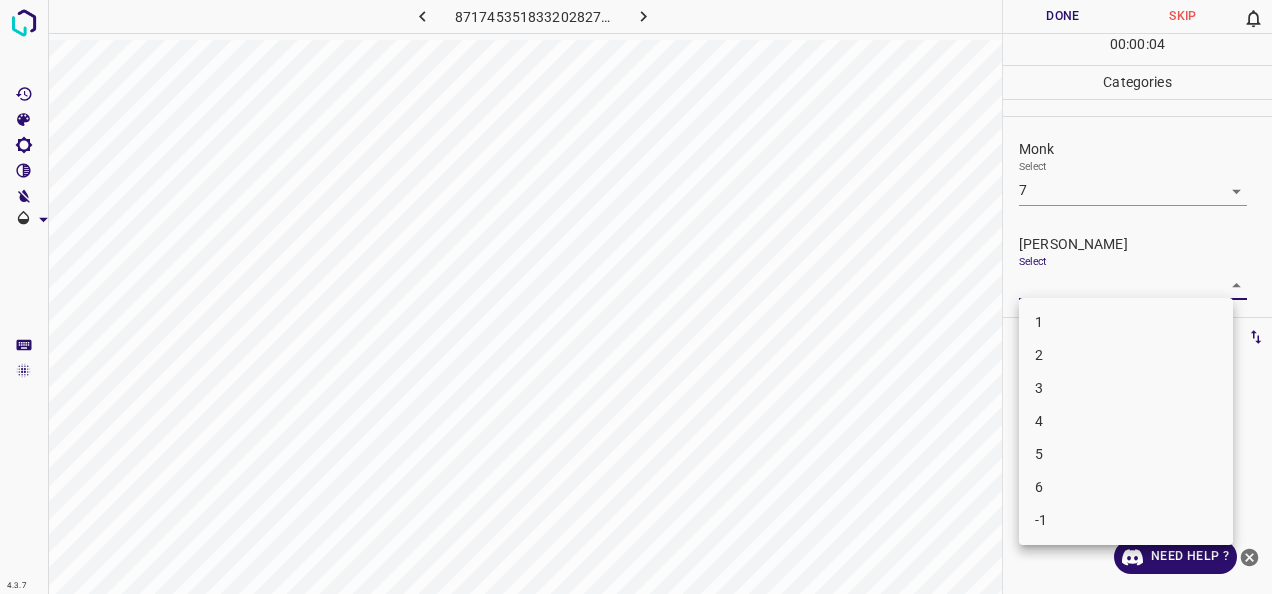 click on "5" at bounding box center (1126, 454) 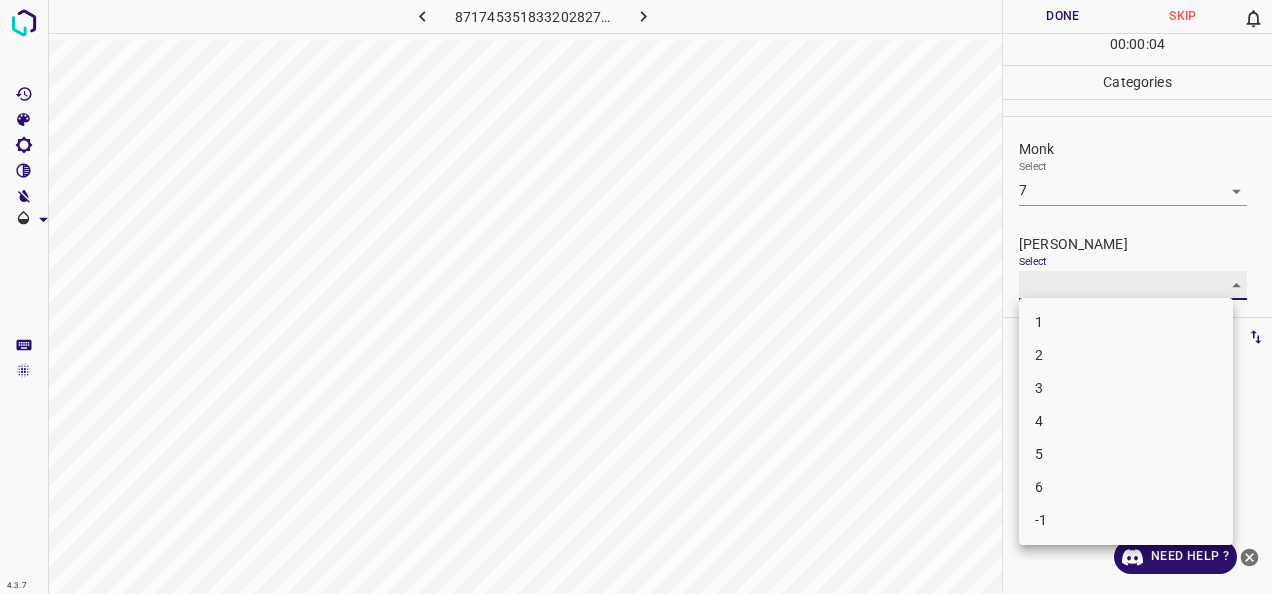 type on "5" 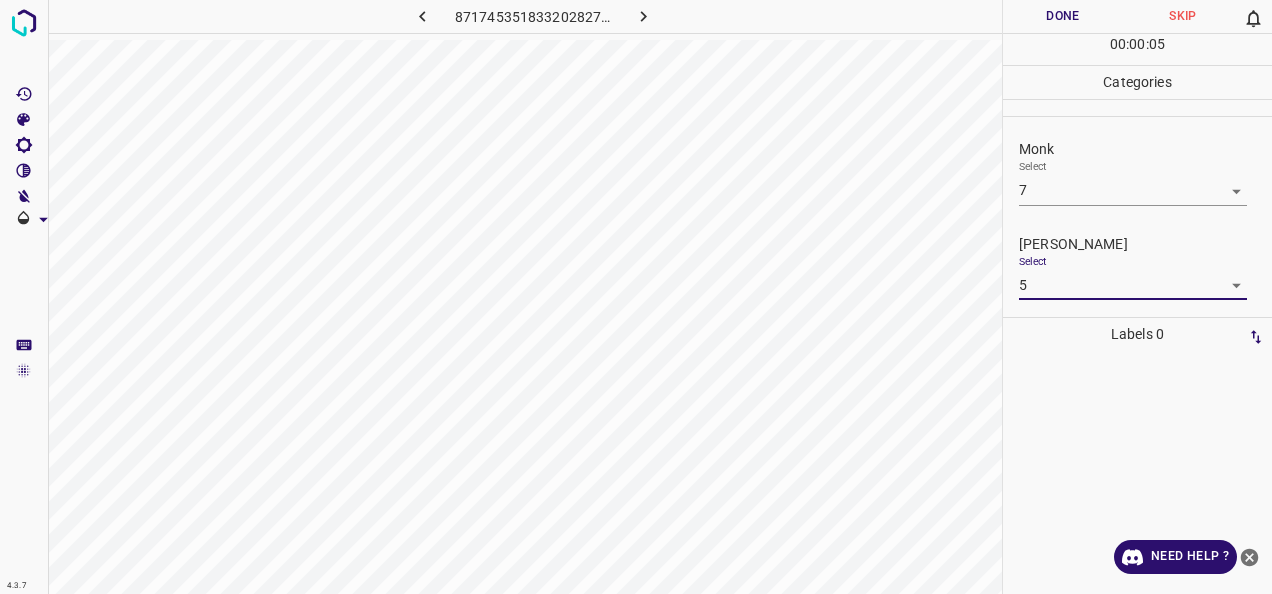 click on "00   : 00   : 05" at bounding box center (1137, 49) 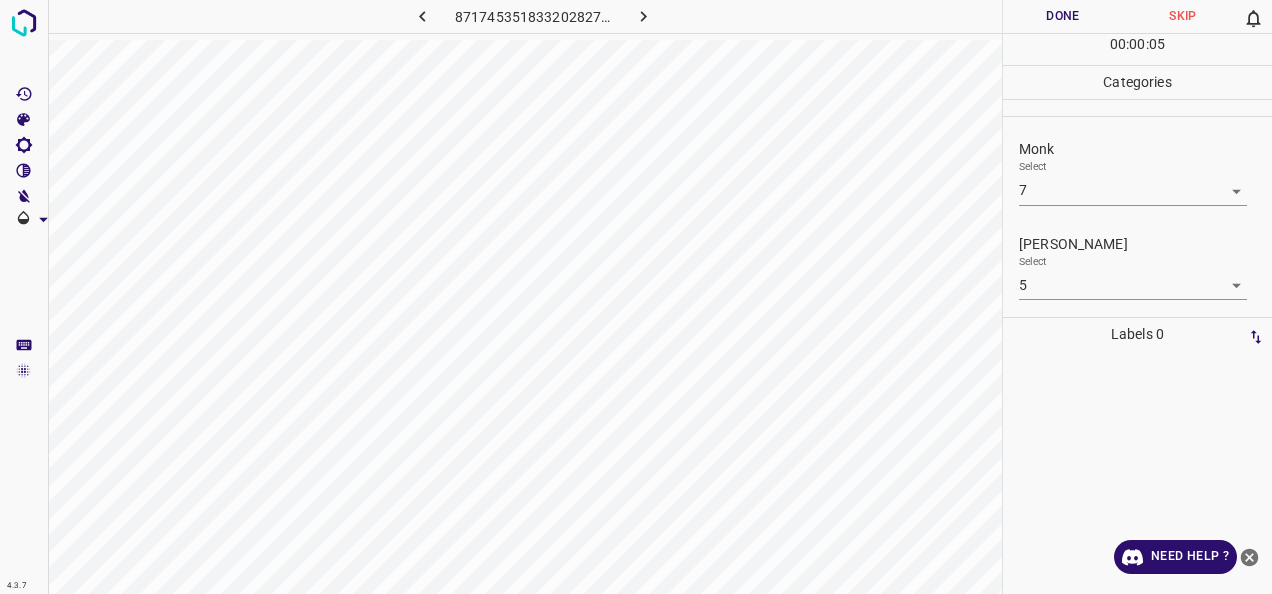 click on "Done" at bounding box center [1063, 16] 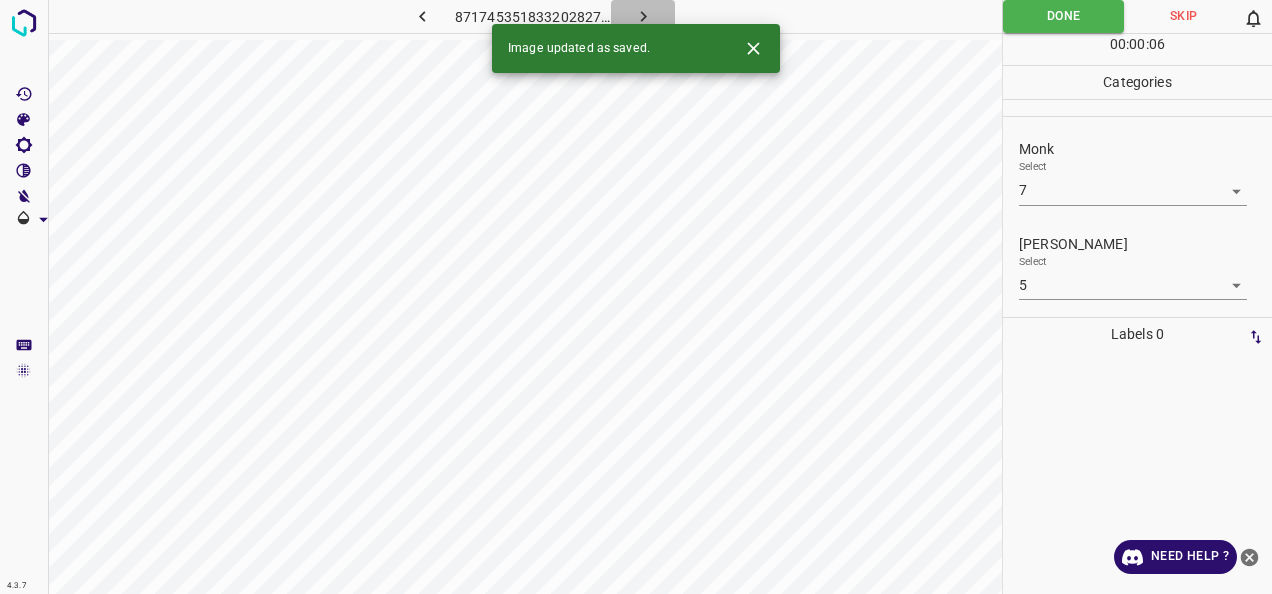 click 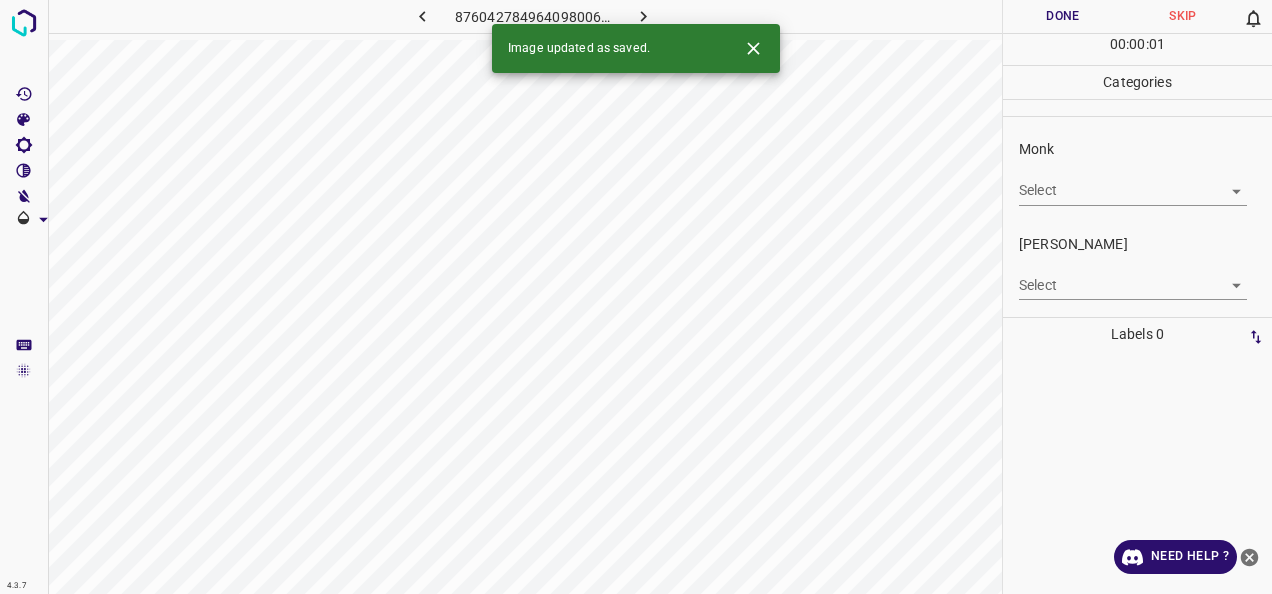 click on "4.3.7 876042784964098006.png Done Skip 0 00   : 00   : 01   Categories Monk   Select ​  Fitzpatrick   Select ​ Labels   0 Categories 1 Monk 2  Fitzpatrick Tools Space Change between modes (Draw & Edit) I Auto labeling R Restore zoom M Zoom in N Zoom out Delete Delete selecte label Filters Z Restore filters X Saturation filter C Brightness filter V Contrast filter B Gray scale filter General O Download Image updated as saved. Need Help ? - Text - Hide - Delete" at bounding box center [636, 297] 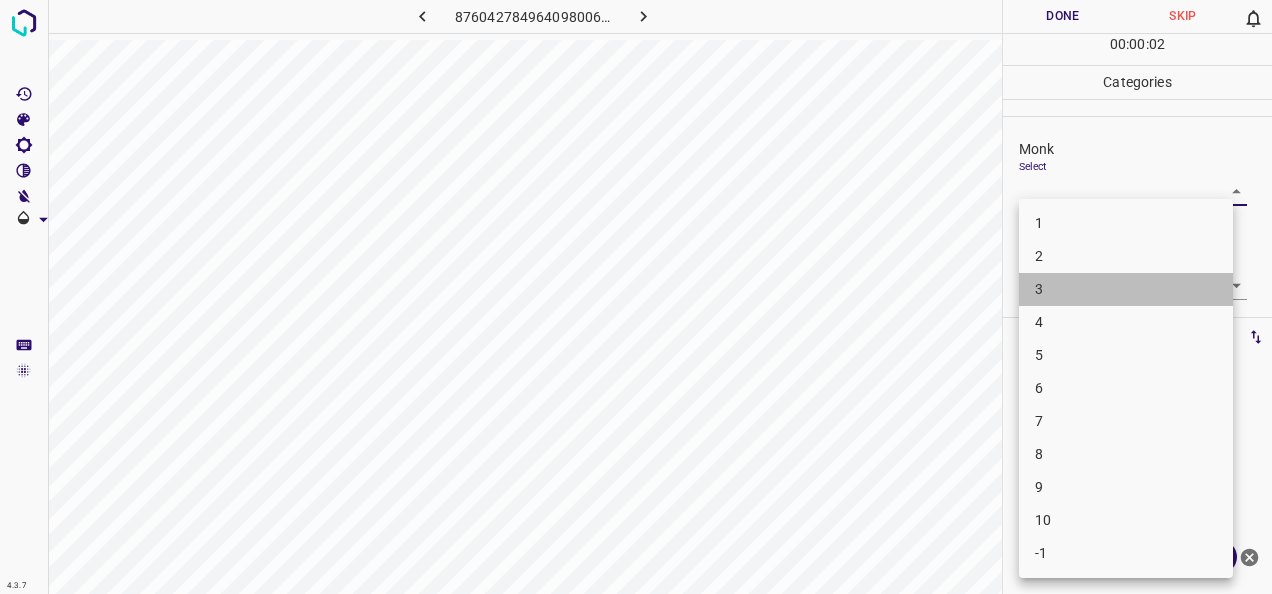 click on "3" at bounding box center (1126, 289) 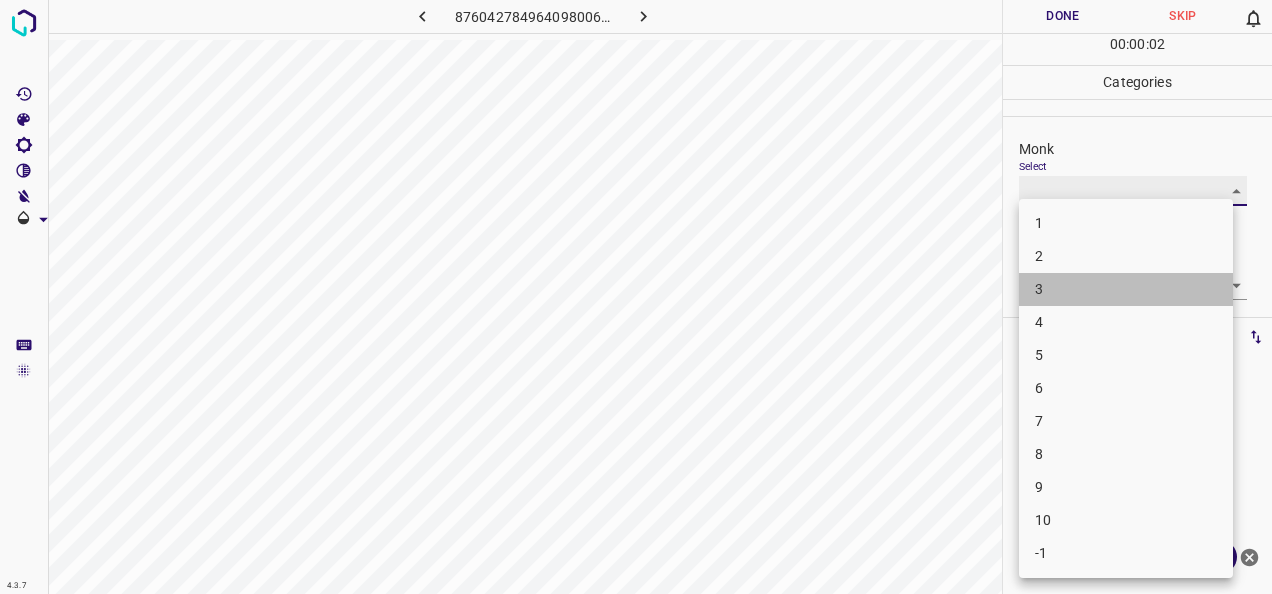 type on "3" 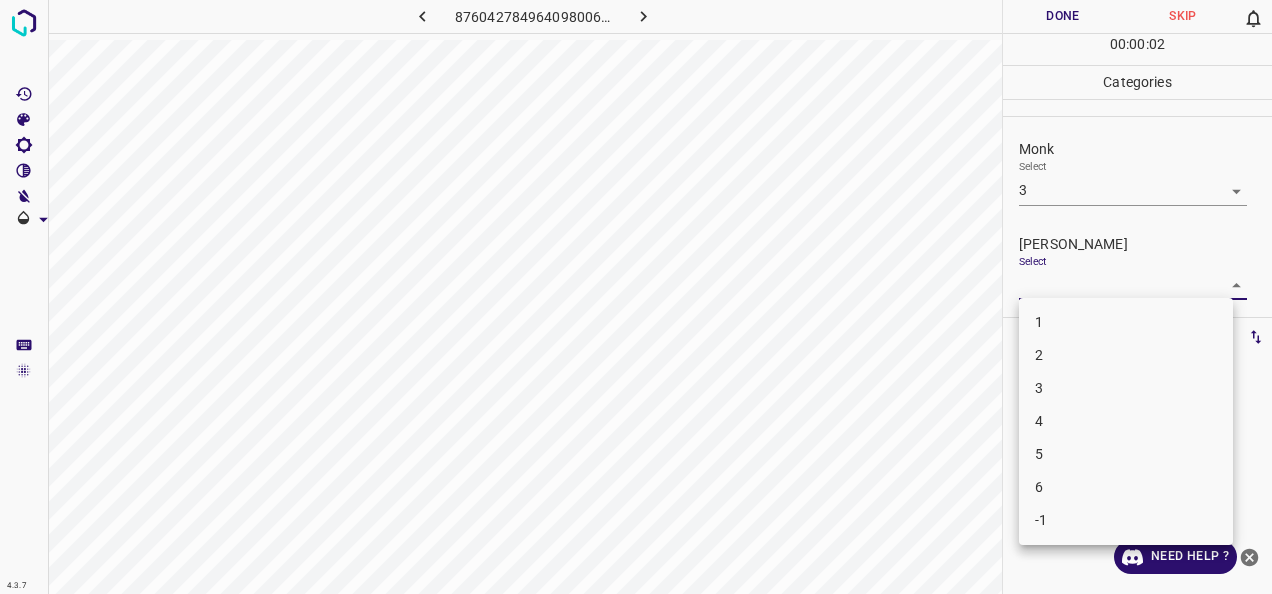 click on "4.3.7 876042784964098006.png Done Skip 0 00   : 00   : 02   Categories Monk   Select 3 3  Fitzpatrick   Select ​ Labels   0 Categories 1 Monk 2  Fitzpatrick Tools Space Change between modes (Draw & Edit) I Auto labeling R Restore zoom M Zoom in N Zoom out Delete Delete selecte label Filters Z Restore filters X Saturation filter C Brightness filter V Contrast filter B Gray scale filter General O Download Need Help ? - Text - Hide - Delete 1 2 3 4 5 6 -1" at bounding box center (636, 297) 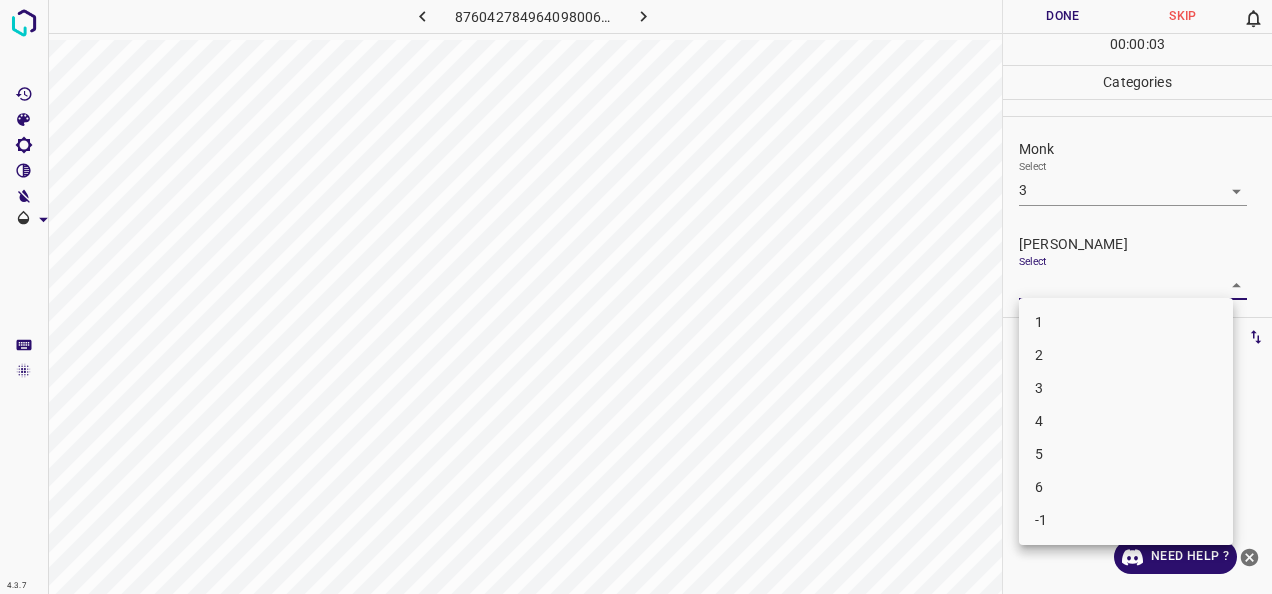click on "2" at bounding box center [1126, 355] 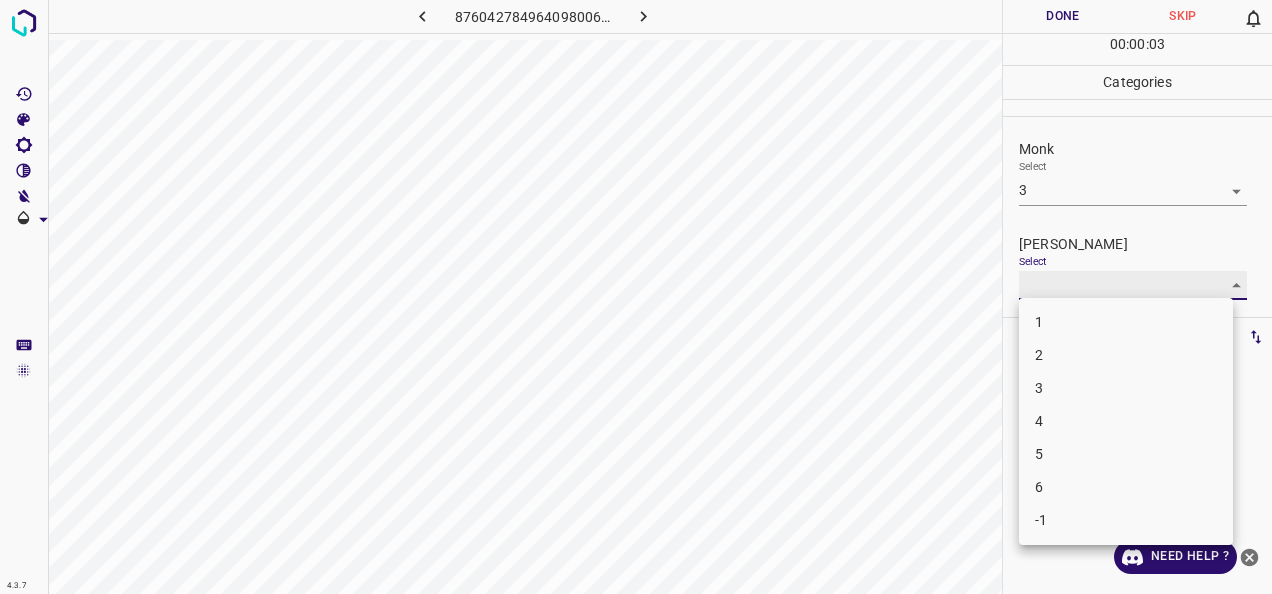 type on "2" 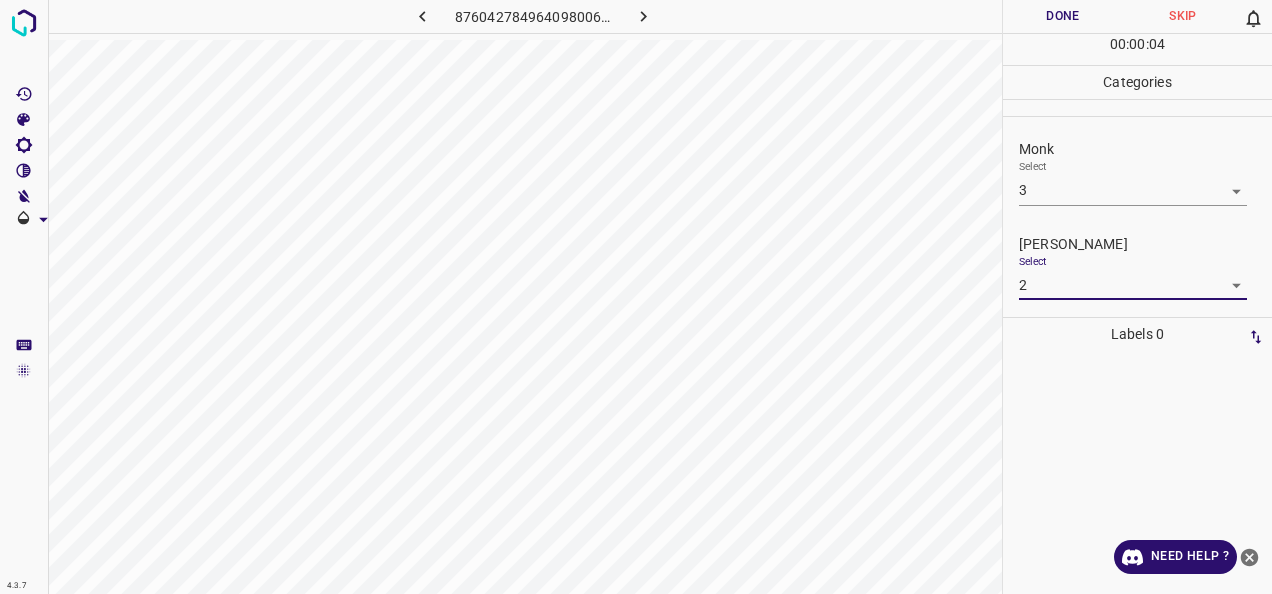 click on "Done" at bounding box center [1063, 16] 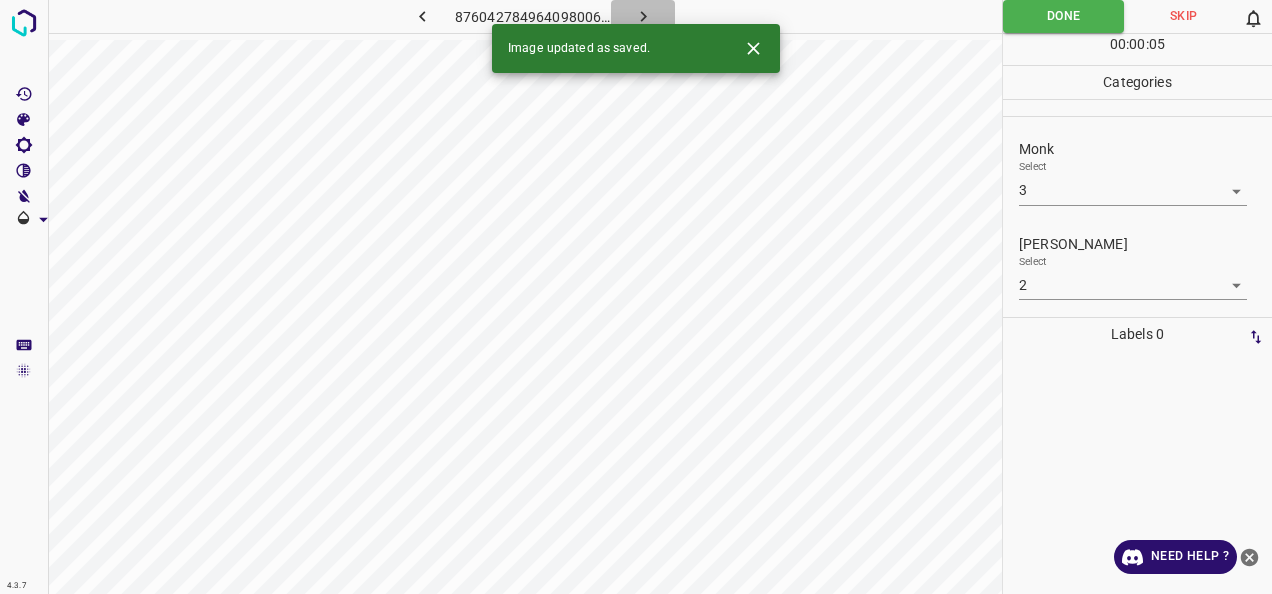 click 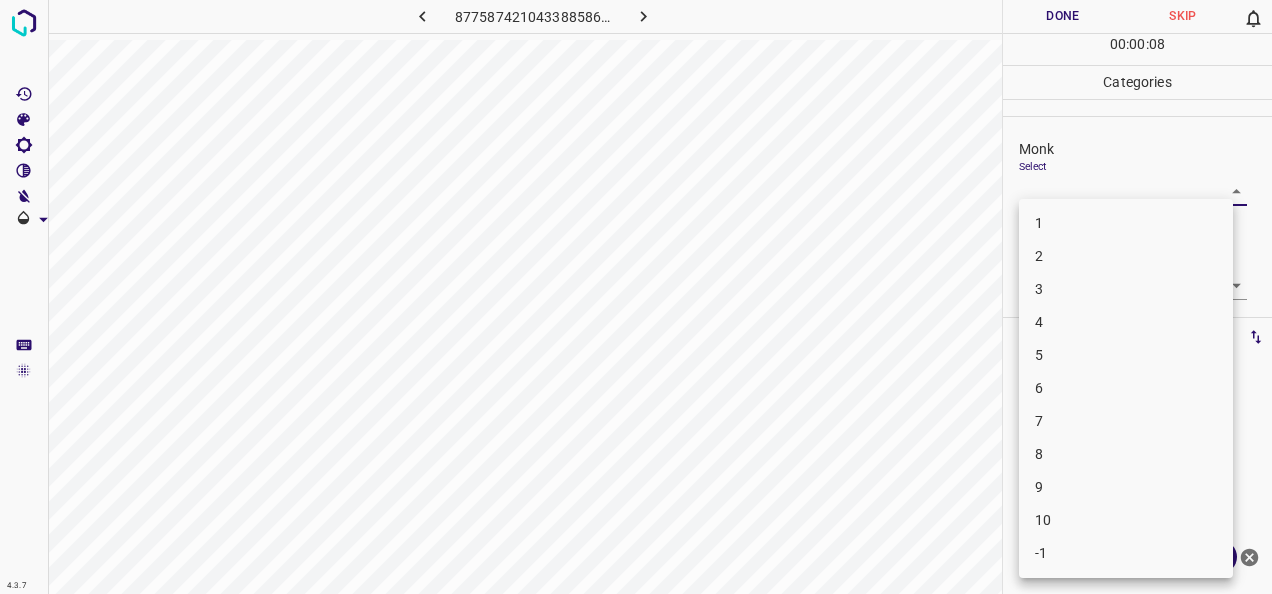 click on "4.3.7 8775874210433885866.png Done Skip 0 00   : 00   : 08   Categories Monk   Select ​  Fitzpatrick   Select ​ Labels   0 Categories 1 Monk 2  Fitzpatrick Tools Space Change between modes (Draw & Edit) I Auto labeling R Restore zoom M Zoom in N Zoom out Delete Delete selecte label Filters Z Restore filters X Saturation filter C Brightness filter V Contrast filter B Gray scale filter General O Download Need Help ? - Text - Hide - Delete 1 2 3 4 5 6 7 8 9 10 -1" at bounding box center [636, 297] 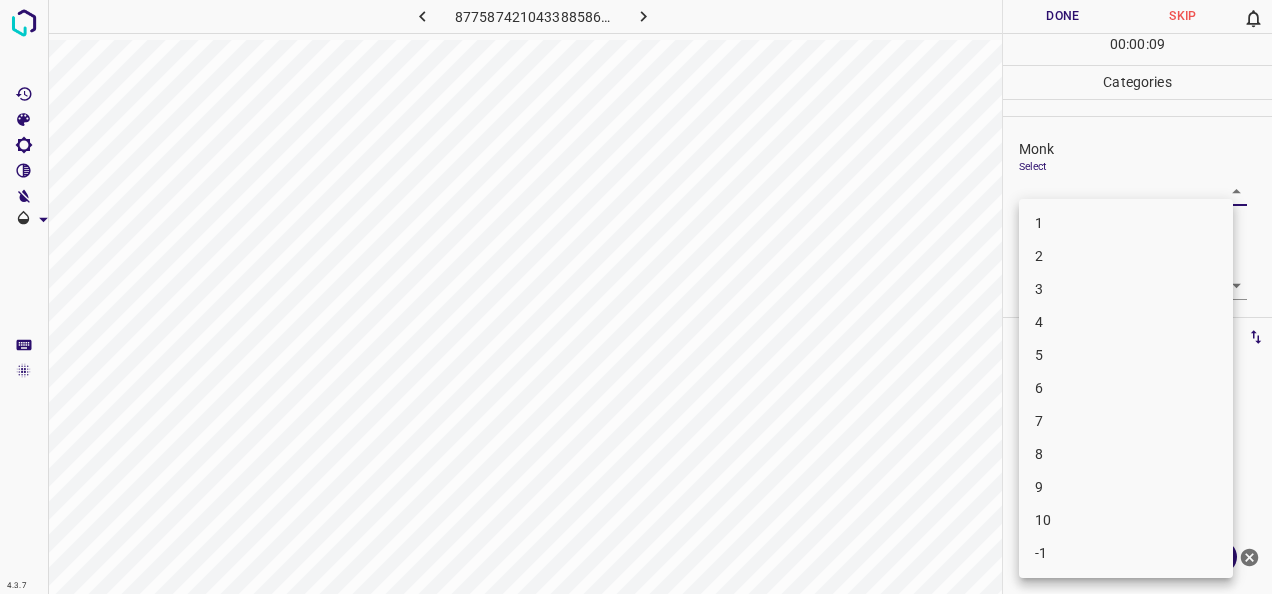 click on "4" at bounding box center [1126, 322] 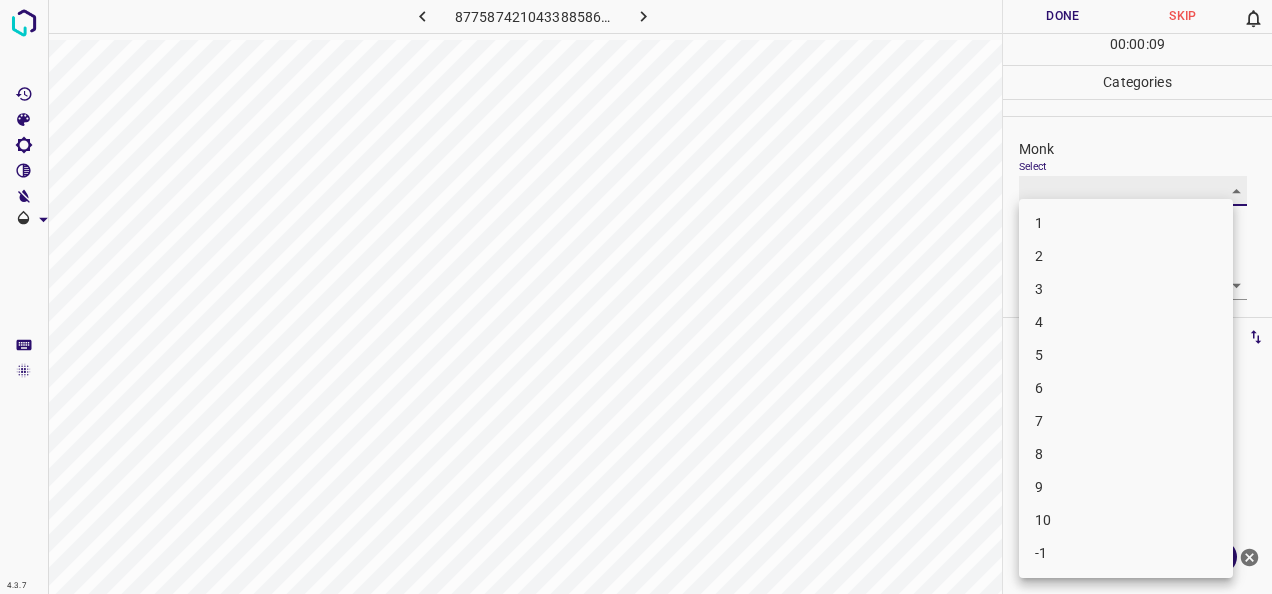 type on "4" 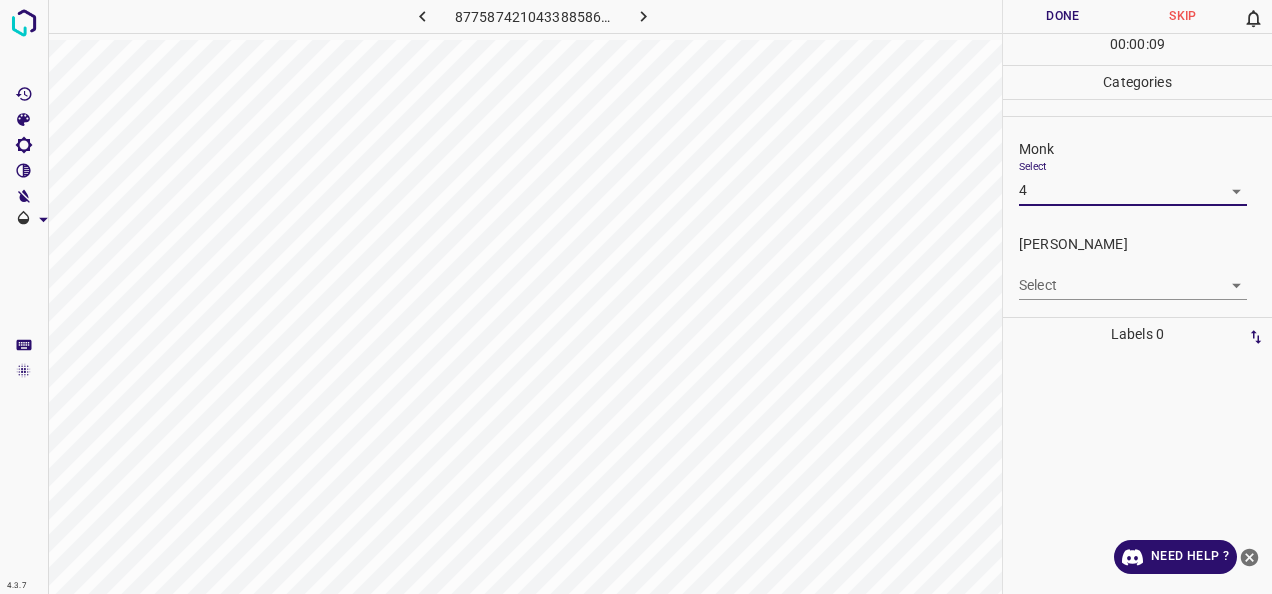 click on "4.3.7 8775874210433885866.png Done Skip 0 00   : 00   : 09   Categories Monk   Select 4 4  Fitzpatrick   Select ​ Labels   0 Categories 1 Monk 2  Fitzpatrick Tools Space Change between modes (Draw & Edit) I Auto labeling R Restore zoom M Zoom in N Zoom out Delete Delete selecte label Filters Z Restore filters X Saturation filter C Brightness filter V Contrast filter B Gray scale filter General O Download Need Help ? - Text - Hide - Delete" at bounding box center (636, 297) 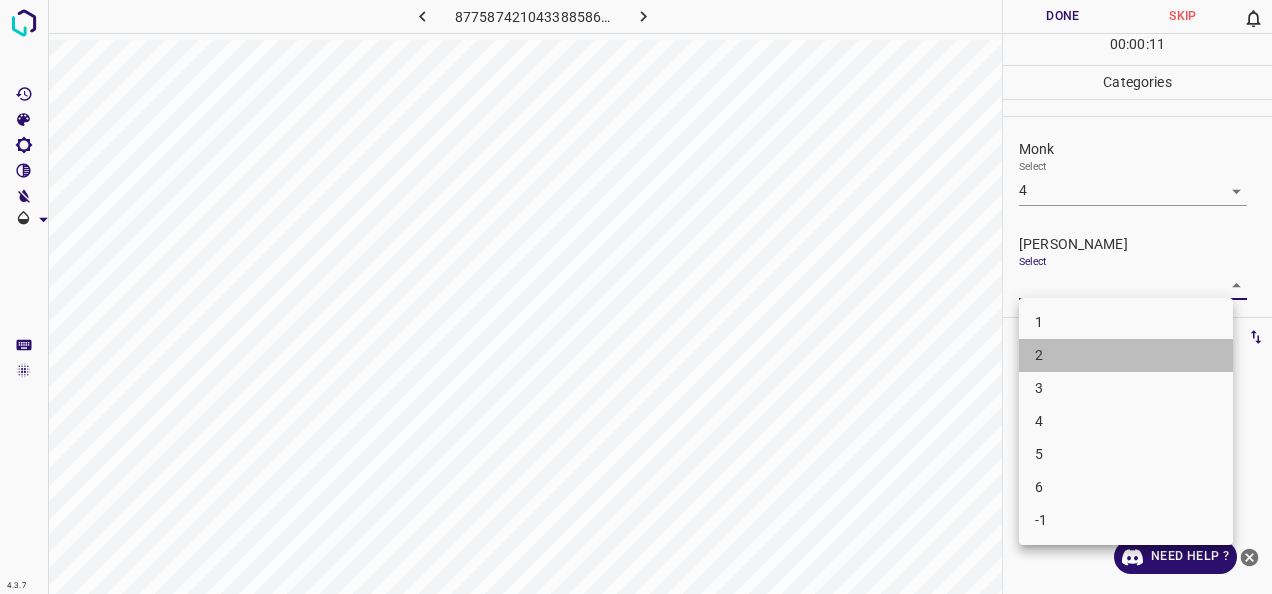 click on "2" at bounding box center [1126, 355] 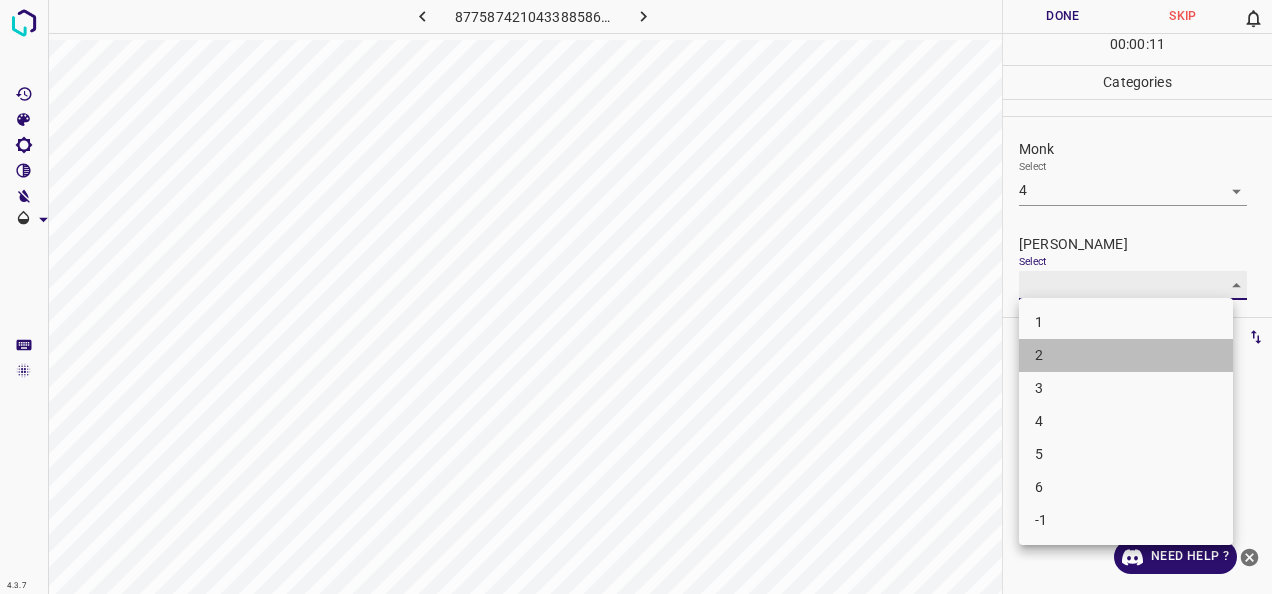 type on "2" 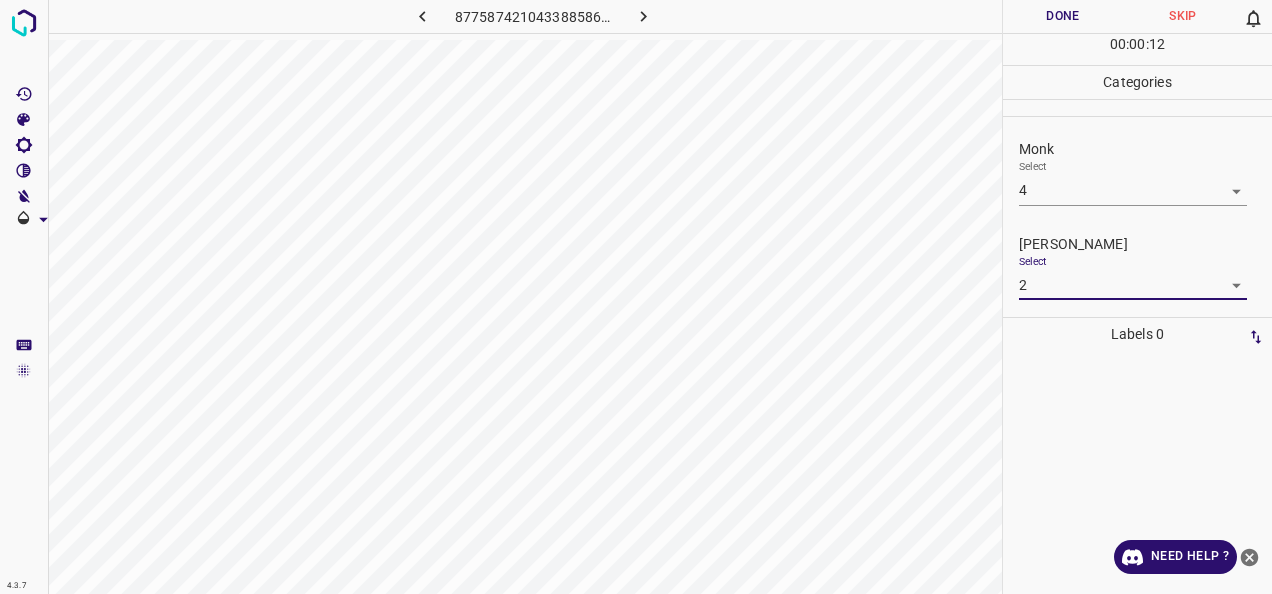 click on "Done" at bounding box center [1063, 16] 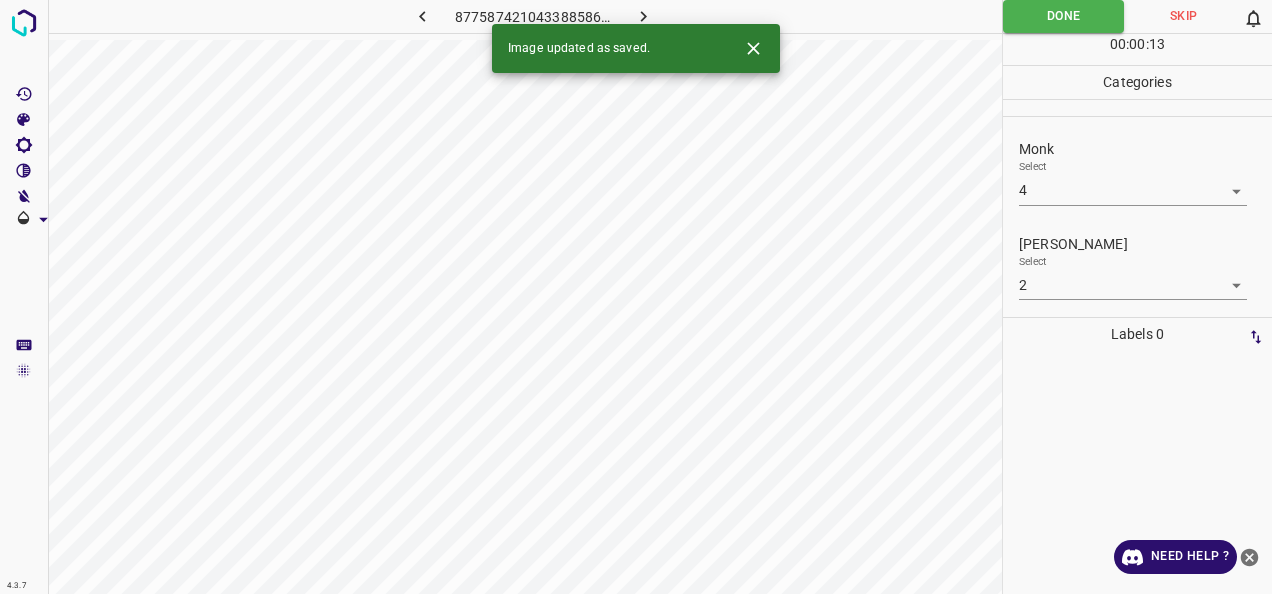 click 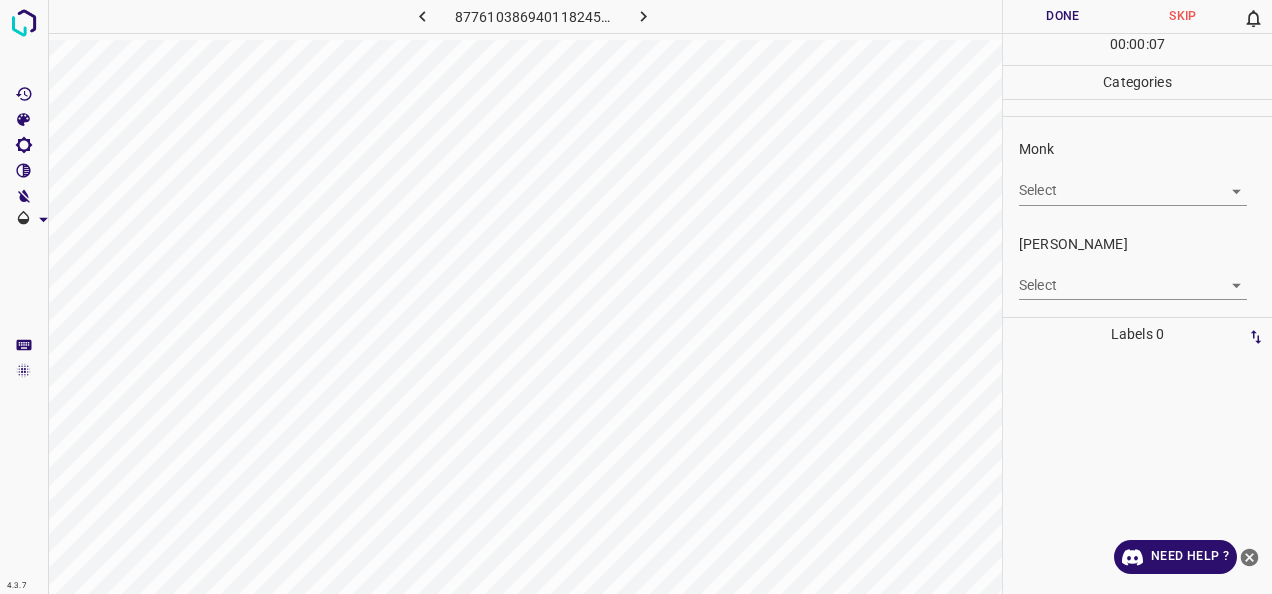 click on "Monk   Select ​" at bounding box center (1137, 172) 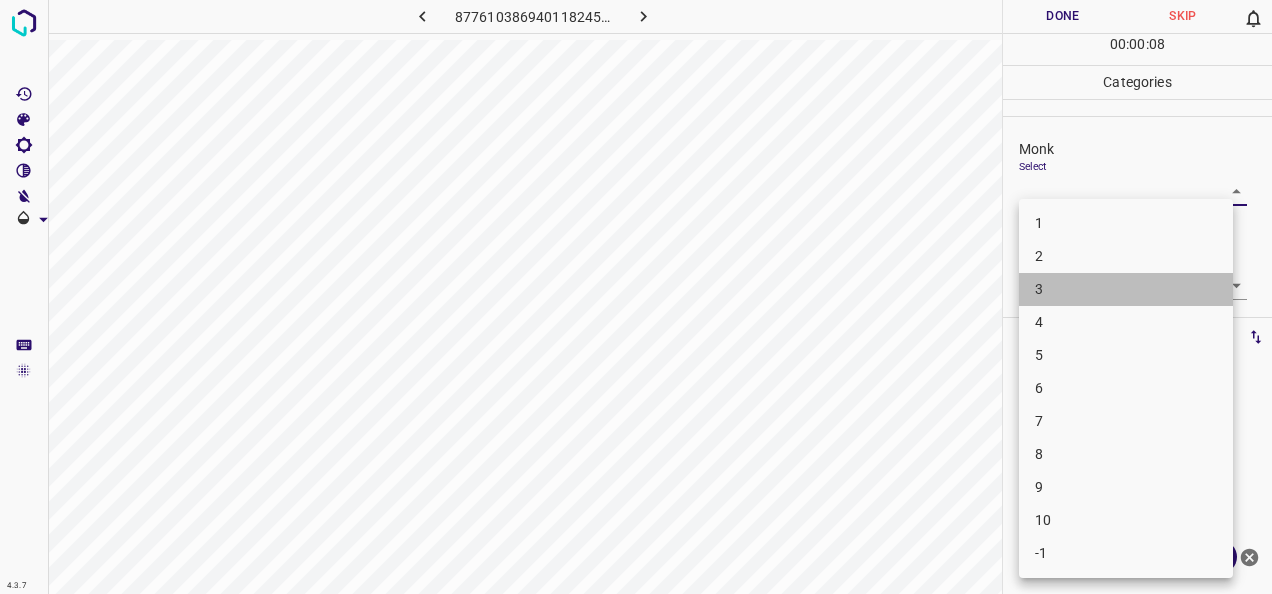 click on "3" at bounding box center [1126, 289] 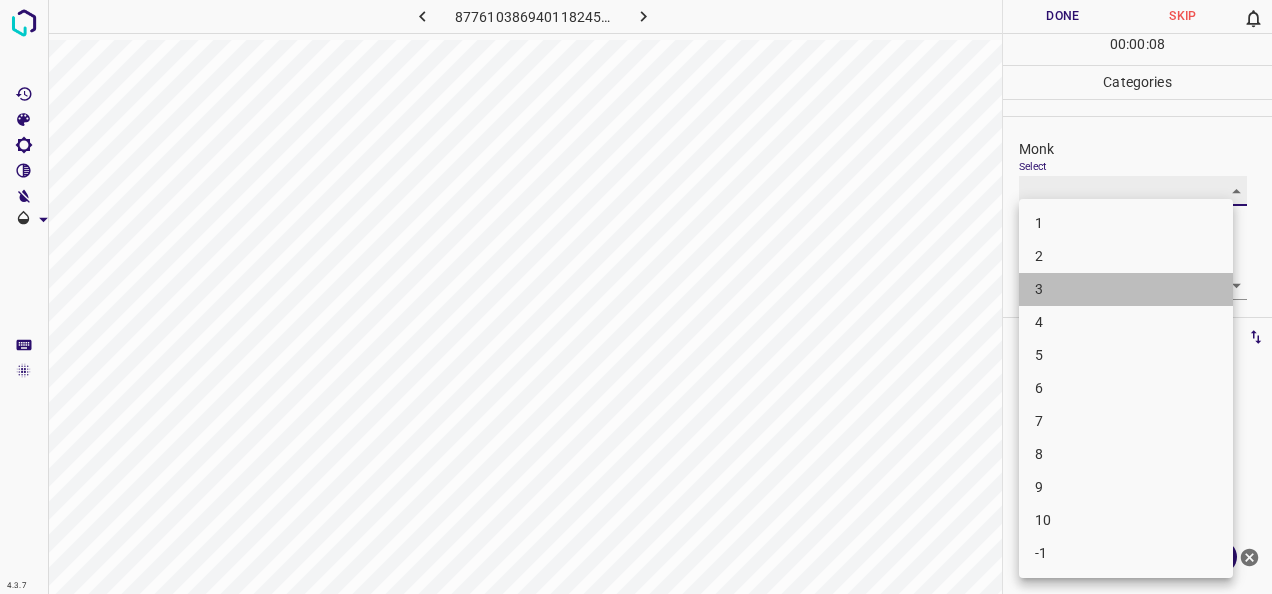 type on "3" 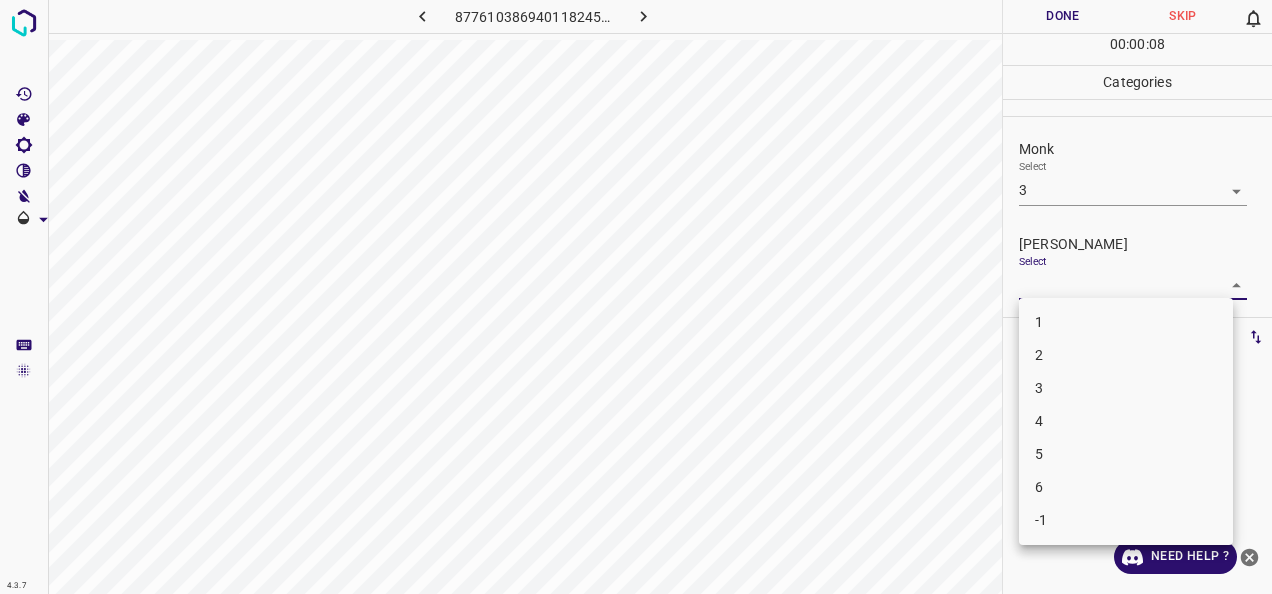 click on "4.3.7 8776103869401182457.png Done Skip 0 00   : 00   : 08   Categories Monk   Select 3 3  Fitzpatrick   Select ​ Labels   0 Categories 1 Monk 2  Fitzpatrick Tools Space Change between modes (Draw & Edit) I Auto labeling R Restore zoom M Zoom in N Zoom out Delete Delete selecte label Filters Z Restore filters X Saturation filter C Brightness filter V Contrast filter B Gray scale filter General O Download Need Help ? - Text - Hide - Delete 1 2 3 4 5 6 -1" at bounding box center (636, 297) 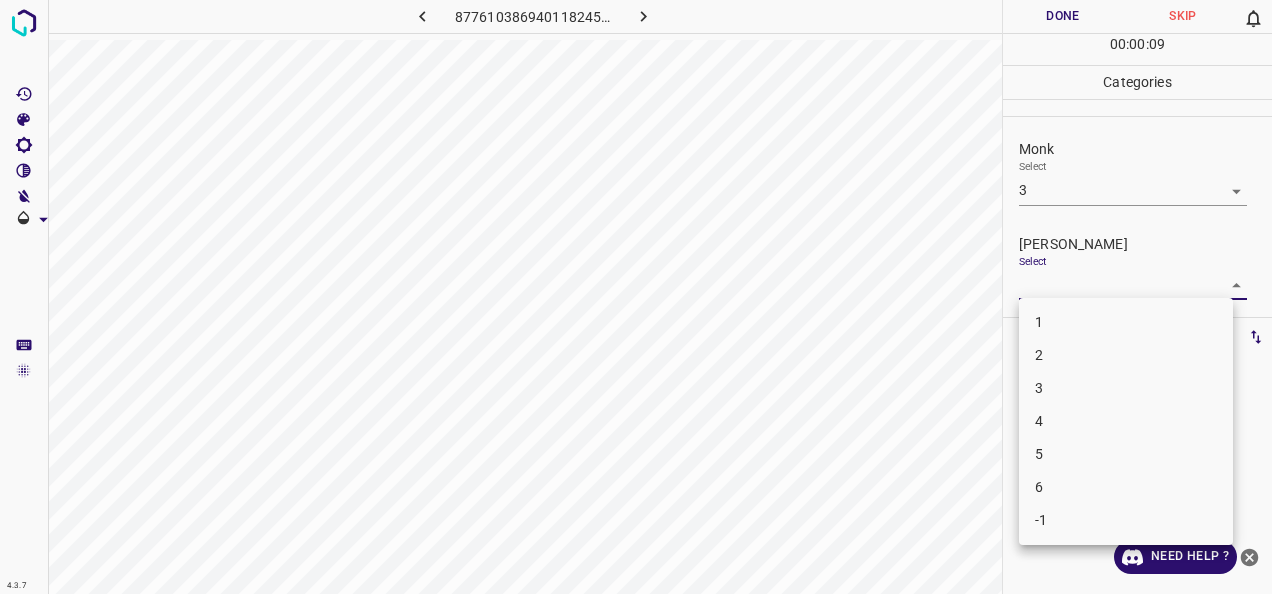 click on "2" at bounding box center (1126, 355) 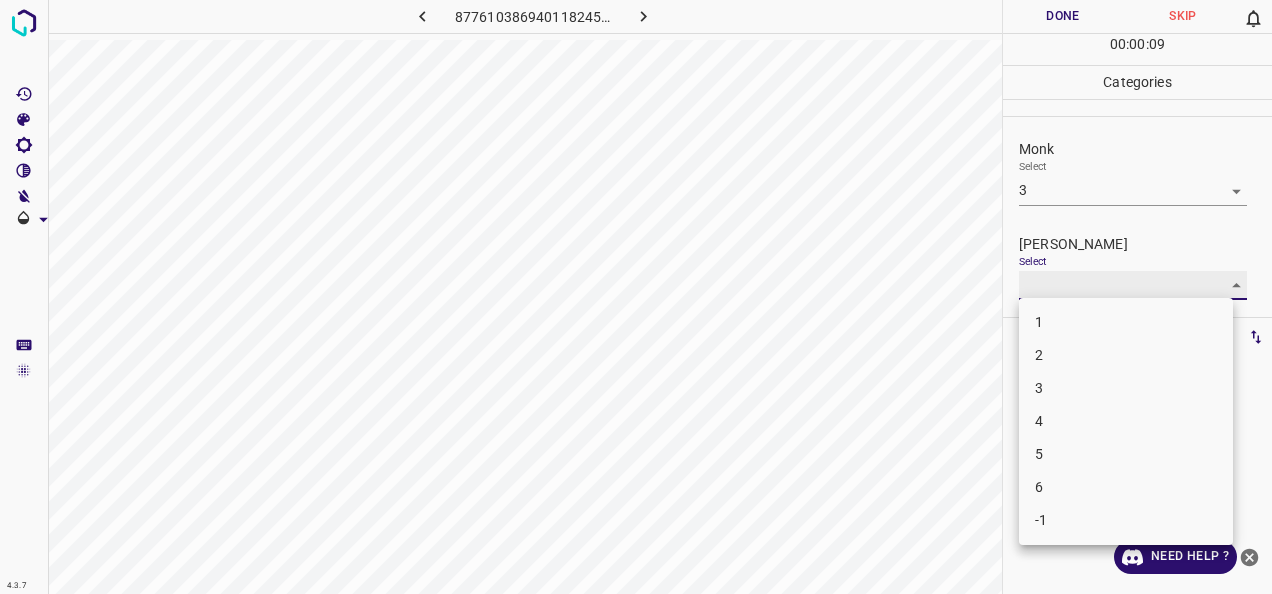 type on "2" 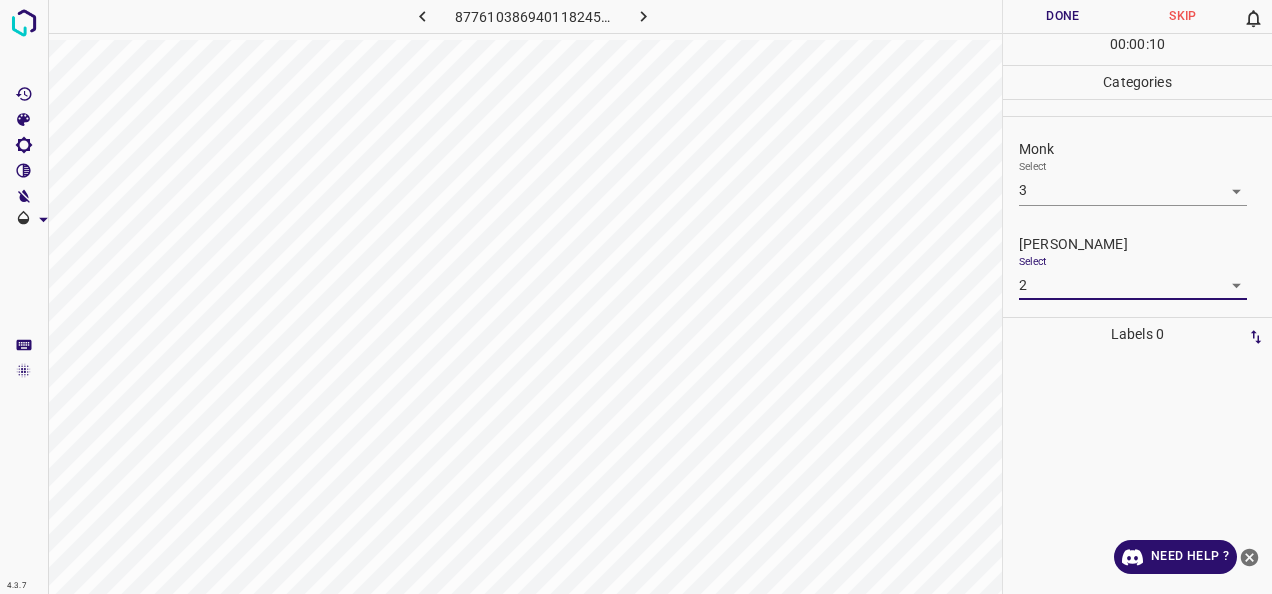click on "Done" at bounding box center [1063, 16] 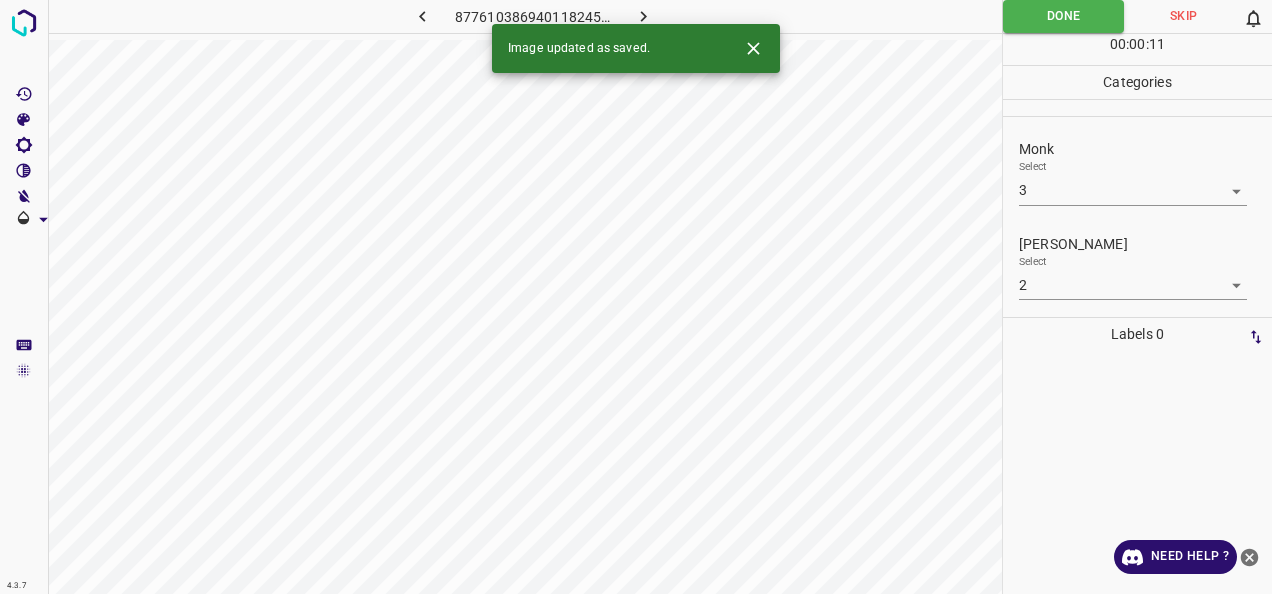 click at bounding box center (643, 16) 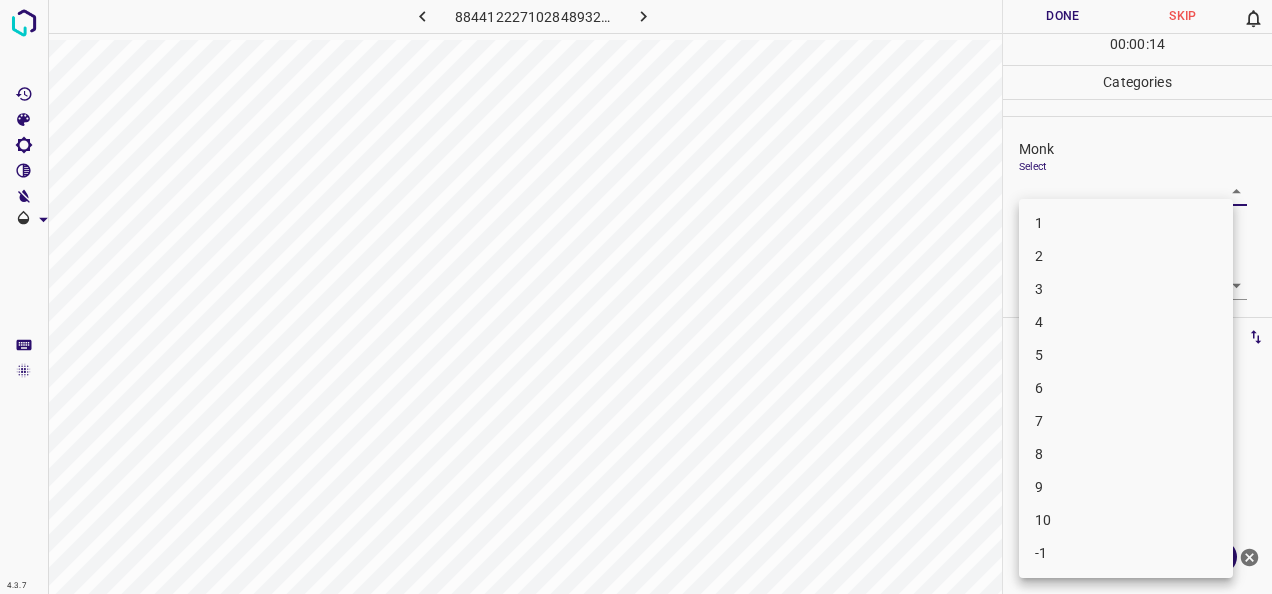 click on "4.3.7 8844122271028489320.png Done Skip 0 00   : 00   : 14   Categories Monk   Select ​  Fitzpatrick   Select ​ Labels   0 Categories 1 Monk 2  Fitzpatrick Tools Space Change between modes (Draw & Edit) I Auto labeling R Restore zoom M Zoom in N Zoom out Delete Delete selecte label Filters Z Restore filters X Saturation filter C Brightness filter V Contrast filter B Gray scale filter General O Download Need Help ? - Text - Hide - Delete 1 2 3 4 5 6 7 8 9 10 -1" at bounding box center [636, 297] 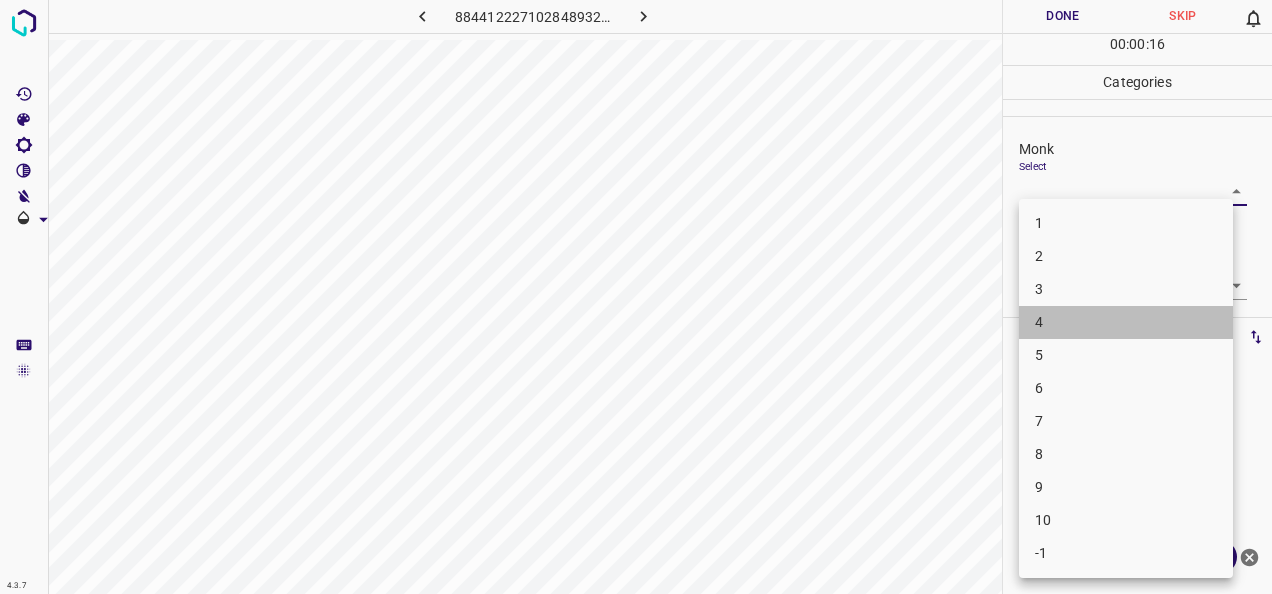 click on "4" at bounding box center [1126, 322] 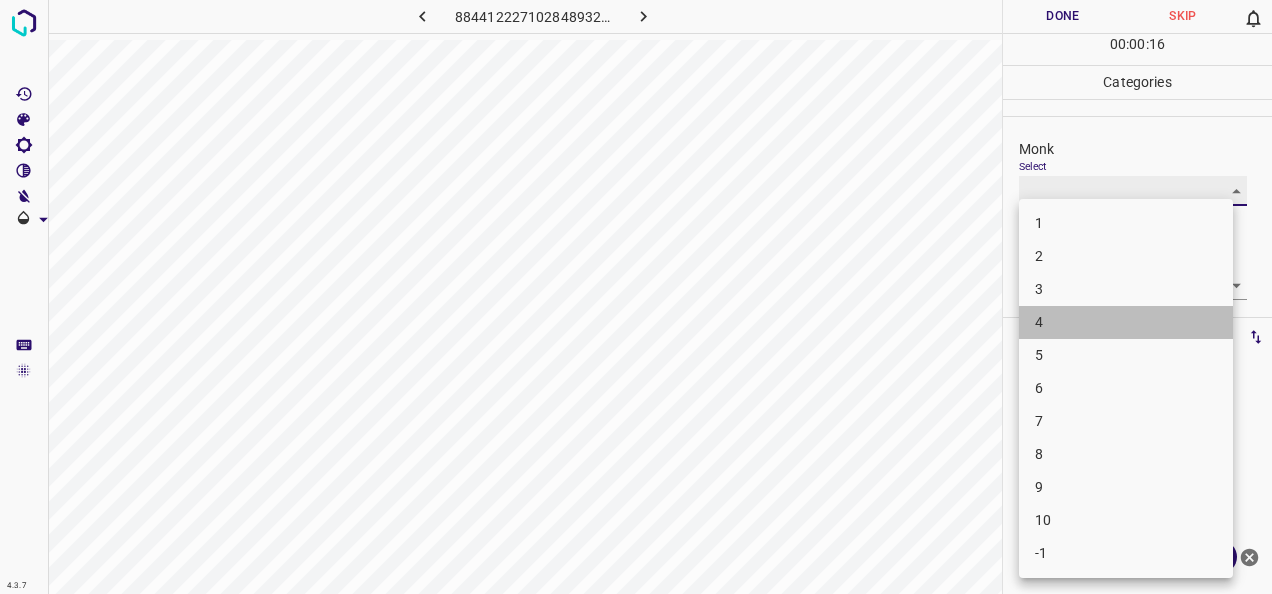 type on "4" 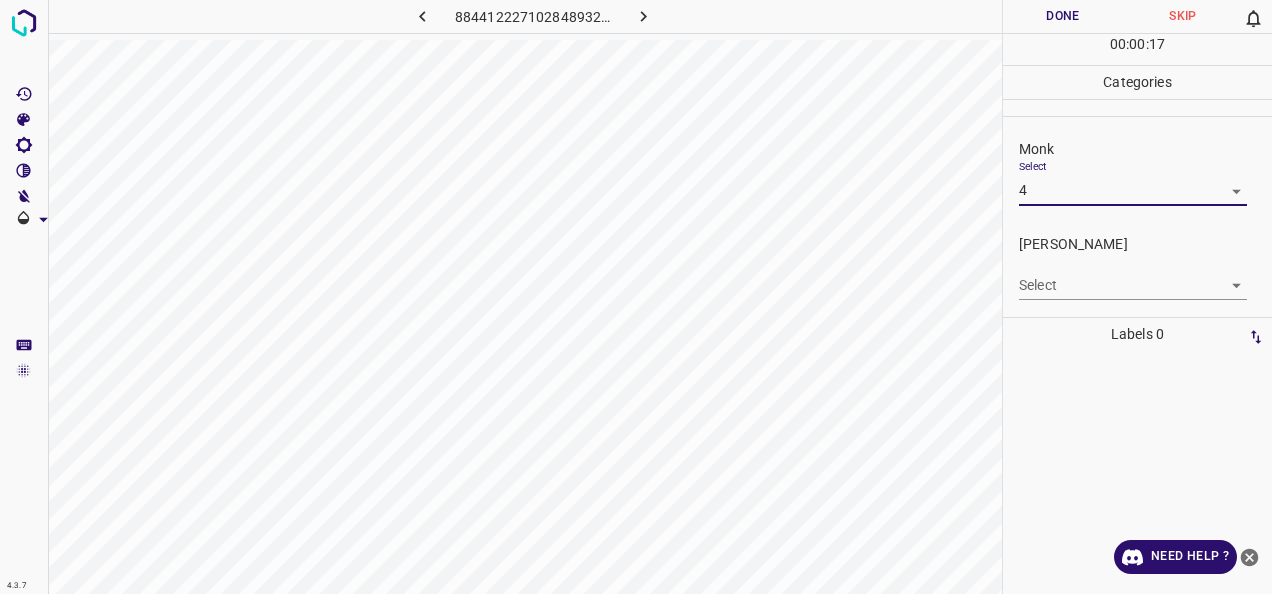 click on "4.3.7 8844122271028489320.png Done Skip 0 00   : 00   : 17   Categories Monk   Select 4 4  Fitzpatrick   Select ​ Labels   0 Categories 1 Monk 2  Fitzpatrick Tools Space Change between modes (Draw & Edit) I Auto labeling R Restore zoom M Zoom in N Zoom out Delete Delete selecte label Filters Z Restore filters X Saturation filter C Brightness filter V Contrast filter B Gray scale filter General O Download Need Help ? - Text - Hide - Delete" at bounding box center [636, 297] 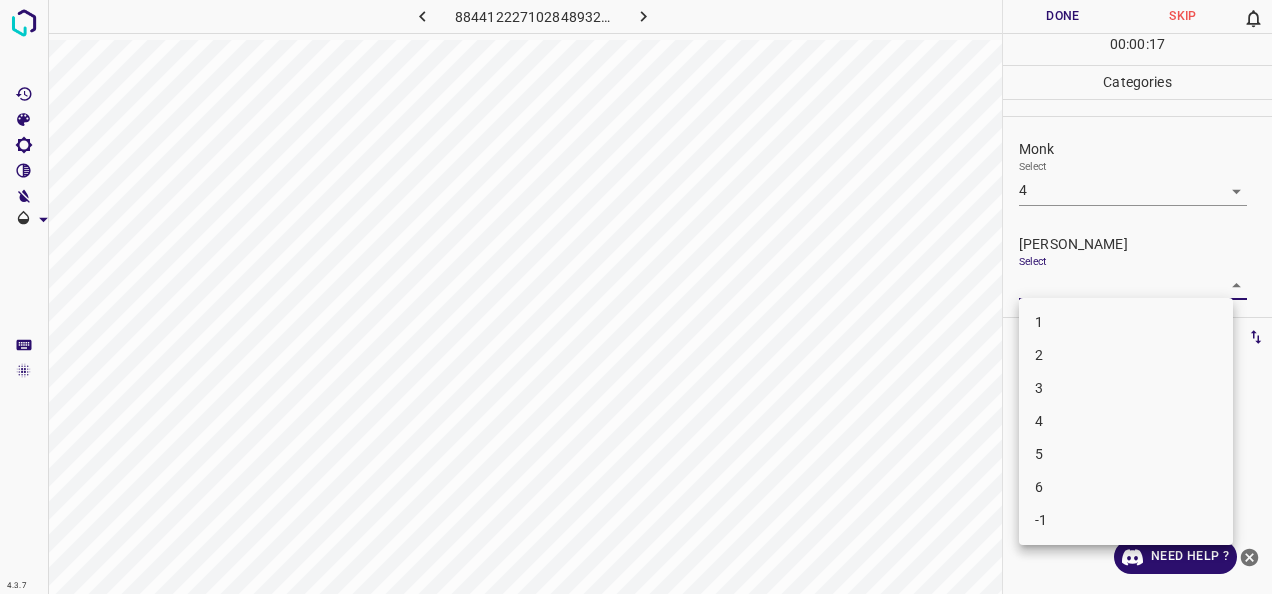 click on "3" at bounding box center [1126, 388] 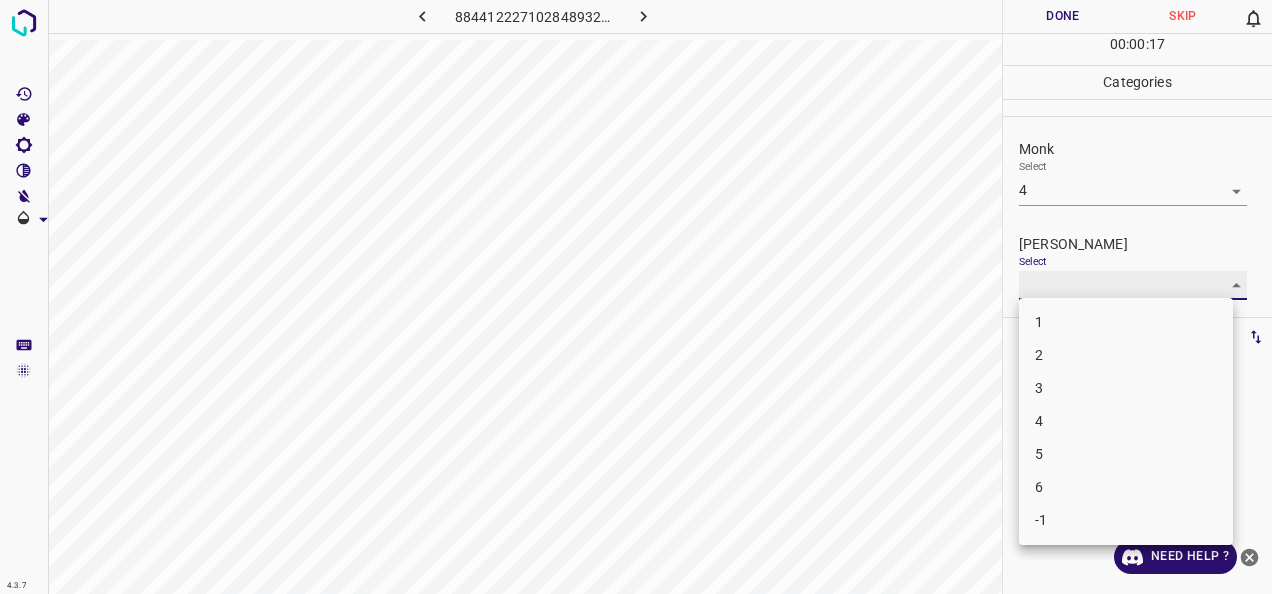 type on "3" 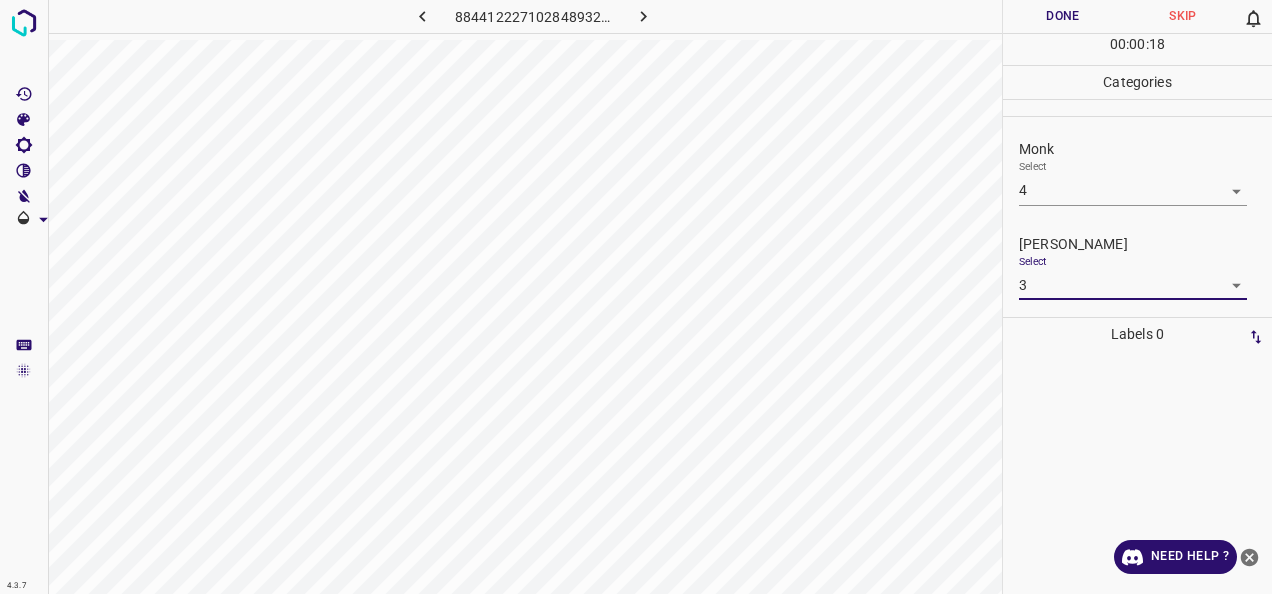 click on "Done" at bounding box center (1063, 16) 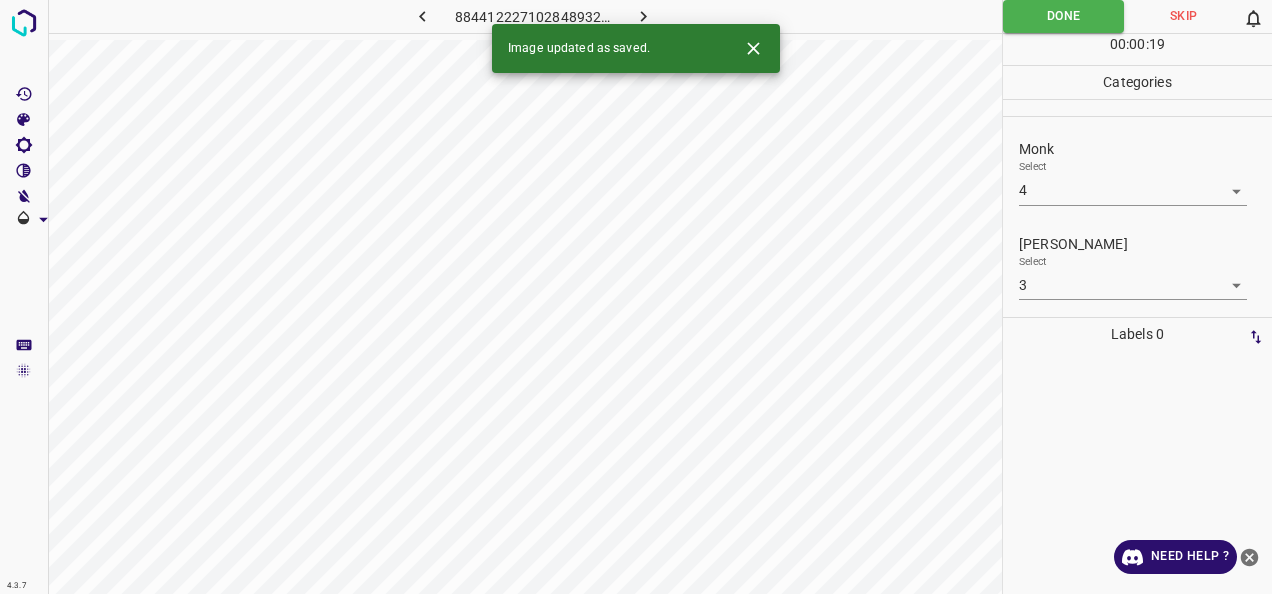 click 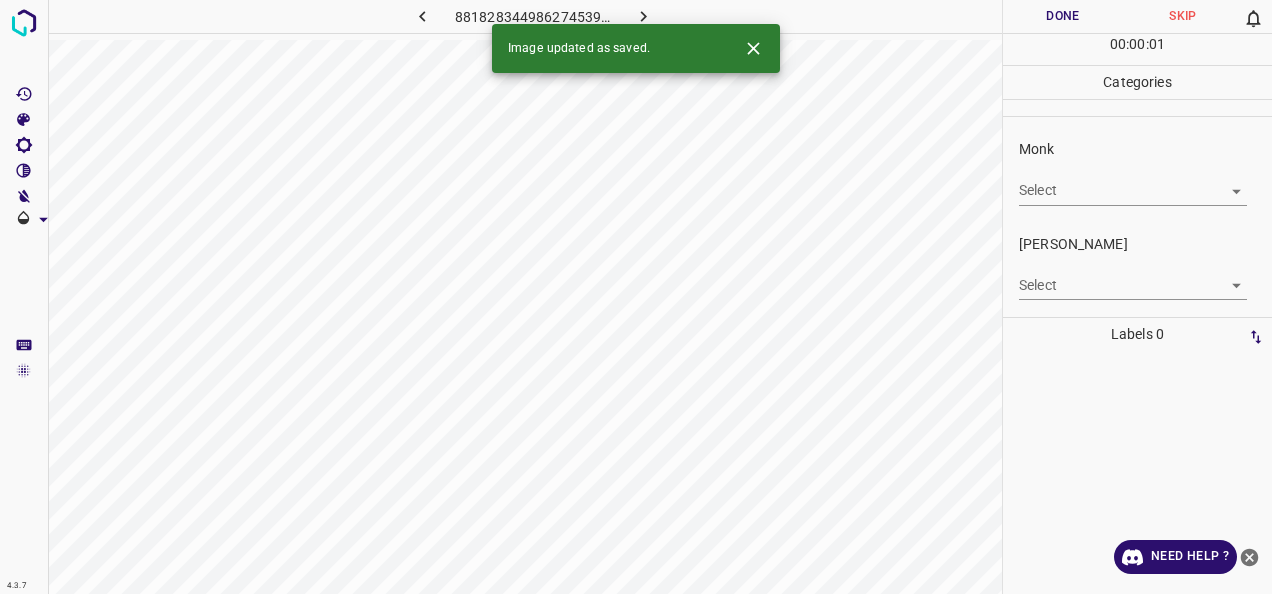 click on "4.3.7 8818283449862745390.png Done Skip 0 00   : 00   : 01   Categories Monk   Select ​  Fitzpatrick   Select ​ Labels   0 Categories 1 Monk 2  Fitzpatrick Tools Space Change between modes (Draw & Edit) I Auto labeling R Restore zoom M Zoom in N Zoom out Delete Delete selecte label Filters Z Restore filters X Saturation filter C Brightness filter V Contrast filter B Gray scale filter General O Download Image updated as saved. Need Help ? - Text - Hide - Delete" at bounding box center (636, 297) 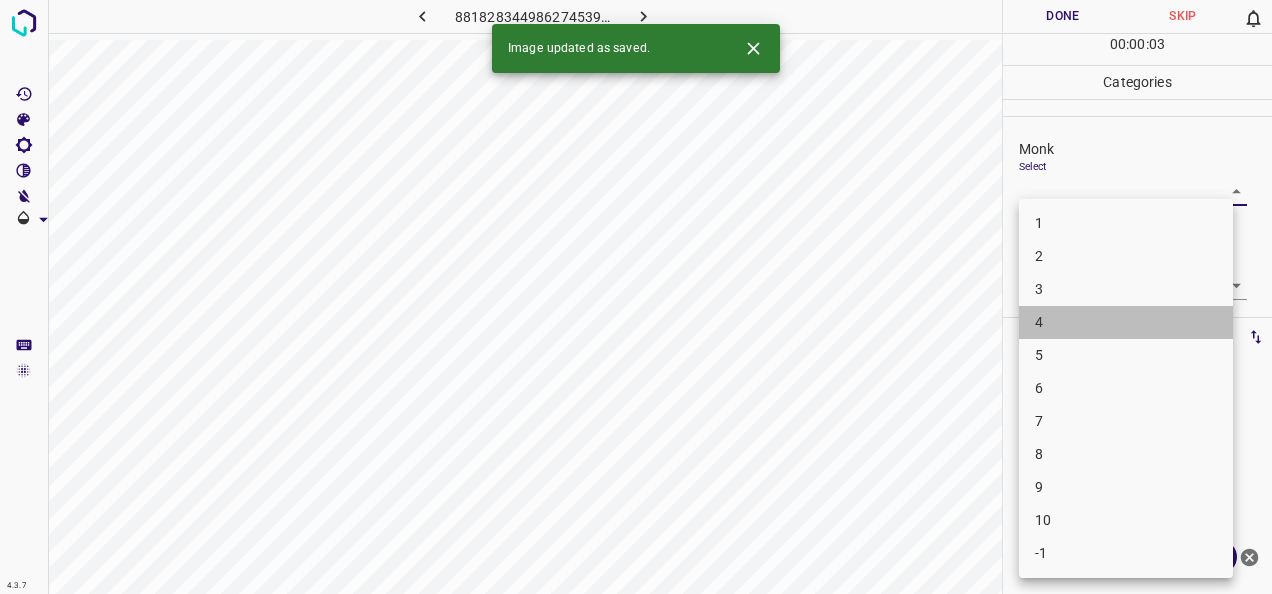click on "4" at bounding box center (1126, 322) 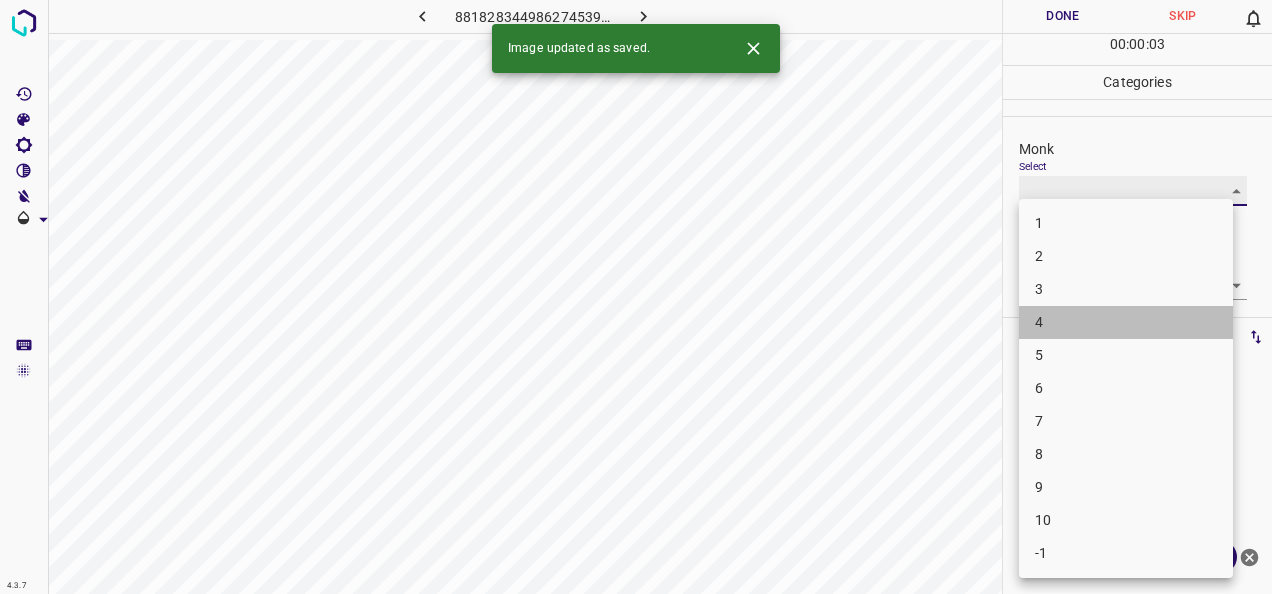 type on "4" 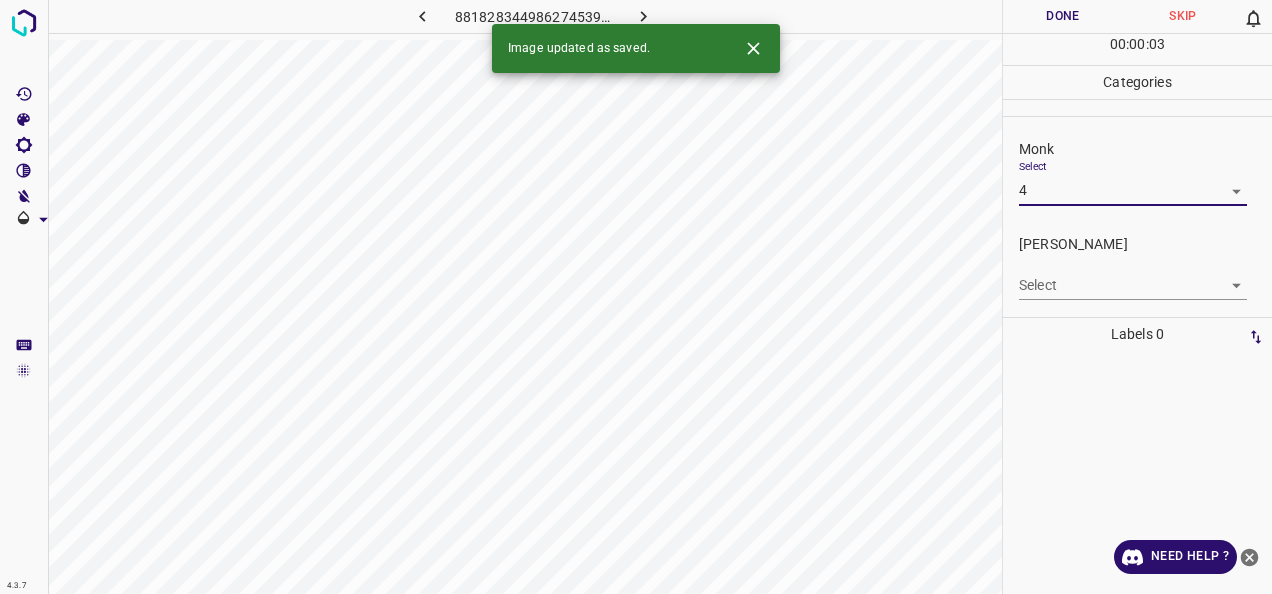click on "4.3.7 8818283449862745390.png Done Skip 0 00   : 00   : 03   Categories Monk   Select 4 4  Fitzpatrick   Select ​ Labels   0 Categories 1 Monk 2  Fitzpatrick Tools Space Change between modes (Draw & Edit) I Auto labeling R Restore zoom M Zoom in N Zoom out Delete Delete selecte label Filters Z Restore filters X Saturation filter C Brightness filter V Contrast filter B Gray scale filter General O Download Image updated as saved. Need Help ? - Text - Hide - Delete" at bounding box center (636, 297) 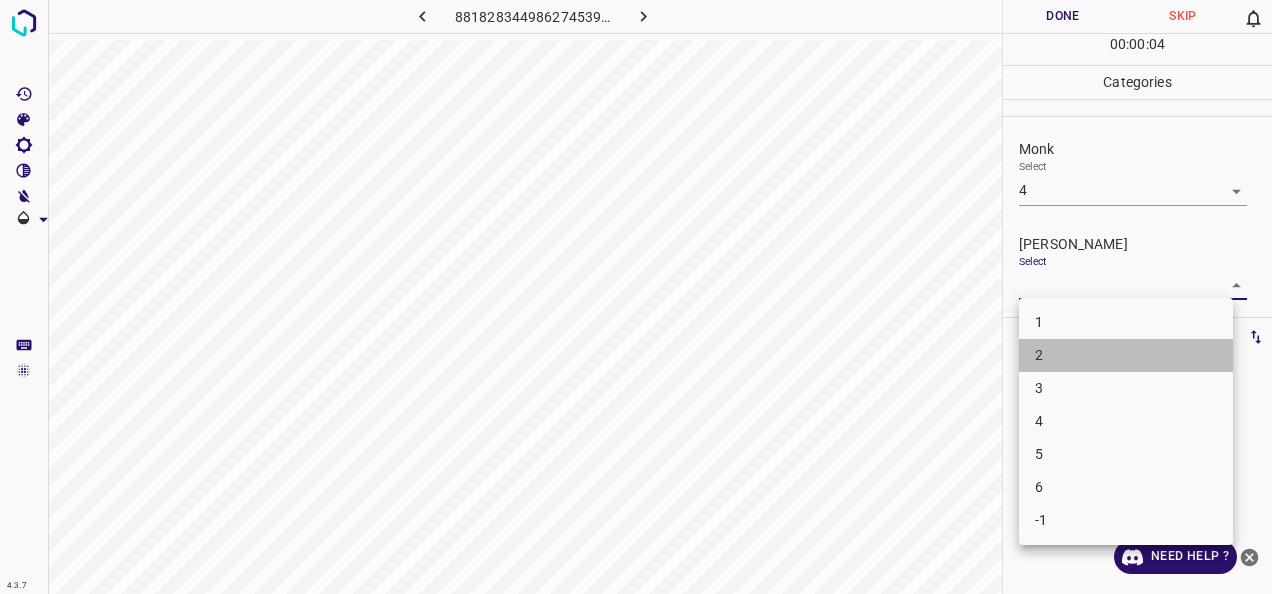 click on "2" at bounding box center (1126, 355) 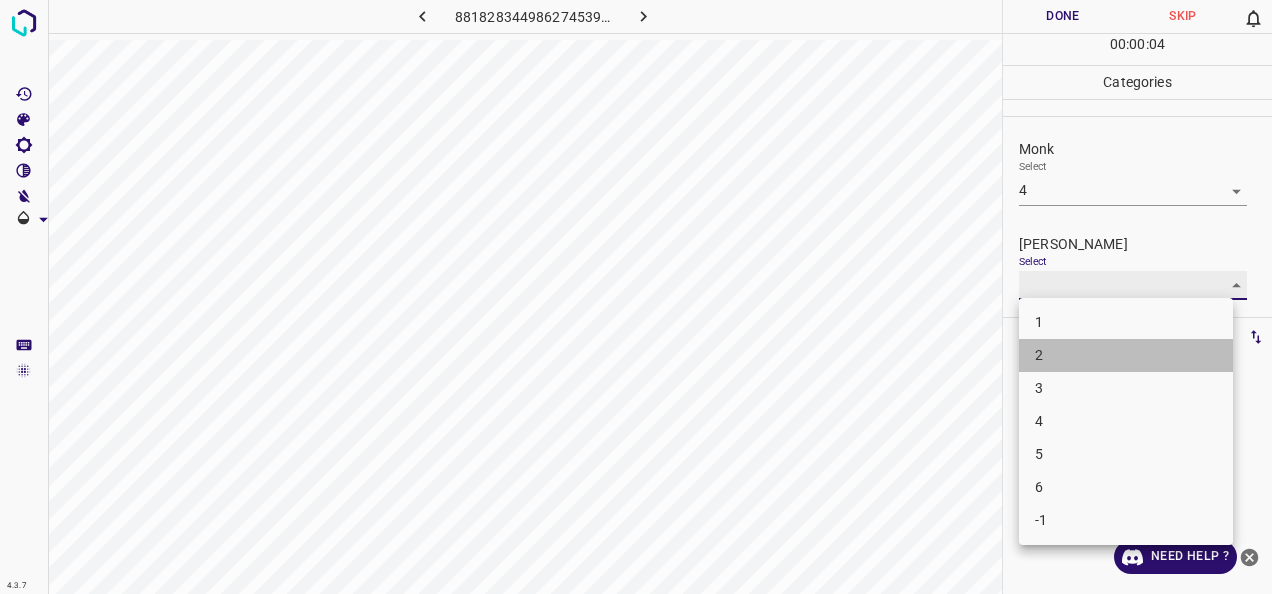 type on "2" 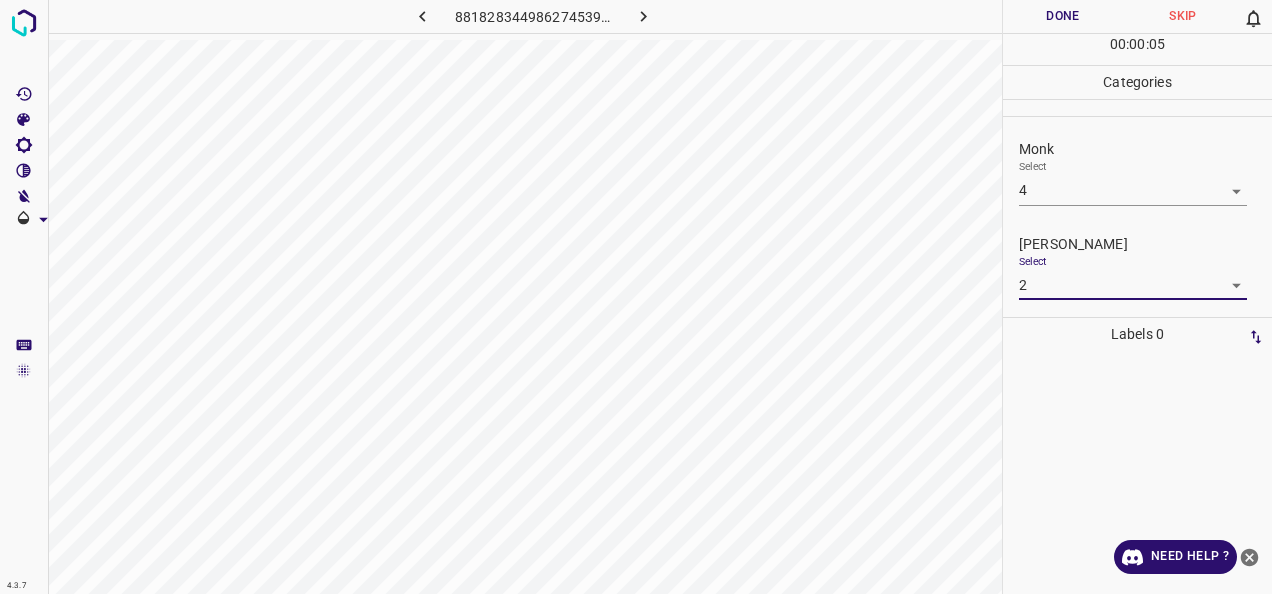 click on "Done" at bounding box center (1063, 16) 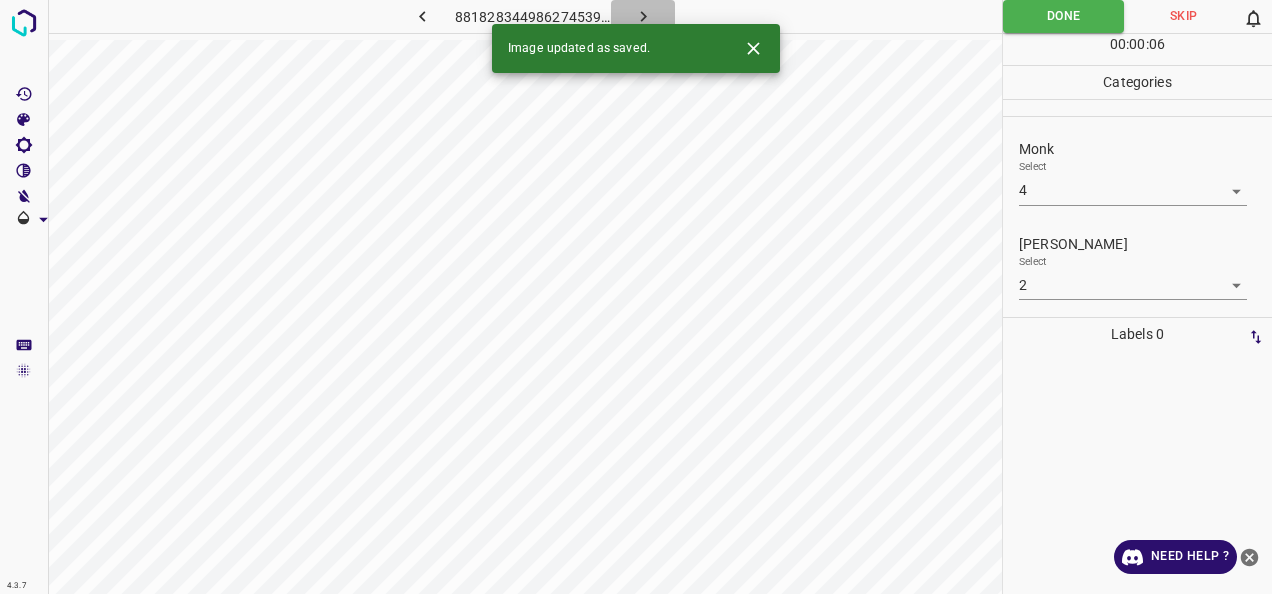 click at bounding box center [643, 16] 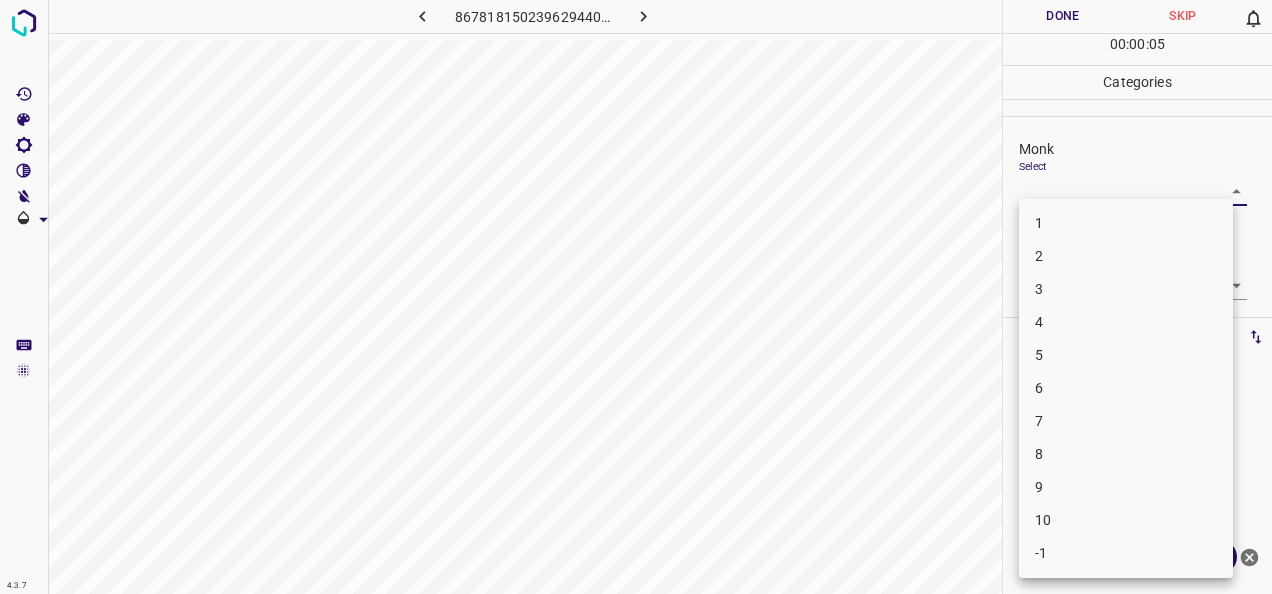 click on "4.3.7 8678181502396294402.png Done Skip 0 00   : 00   : 05   Categories Monk   Select ​  Fitzpatrick   Select ​ Labels   0 Categories 1 Monk 2  Fitzpatrick Tools Space Change between modes (Draw & Edit) I Auto labeling R Restore zoom M Zoom in N Zoom out Delete Delete selecte label Filters Z Restore filters X Saturation filter C Brightness filter V Contrast filter B Gray scale filter General O Download Need Help ? - Text - Hide - Delete 1 2 3 4 5 6 7 8 9 10 -1" at bounding box center (636, 297) 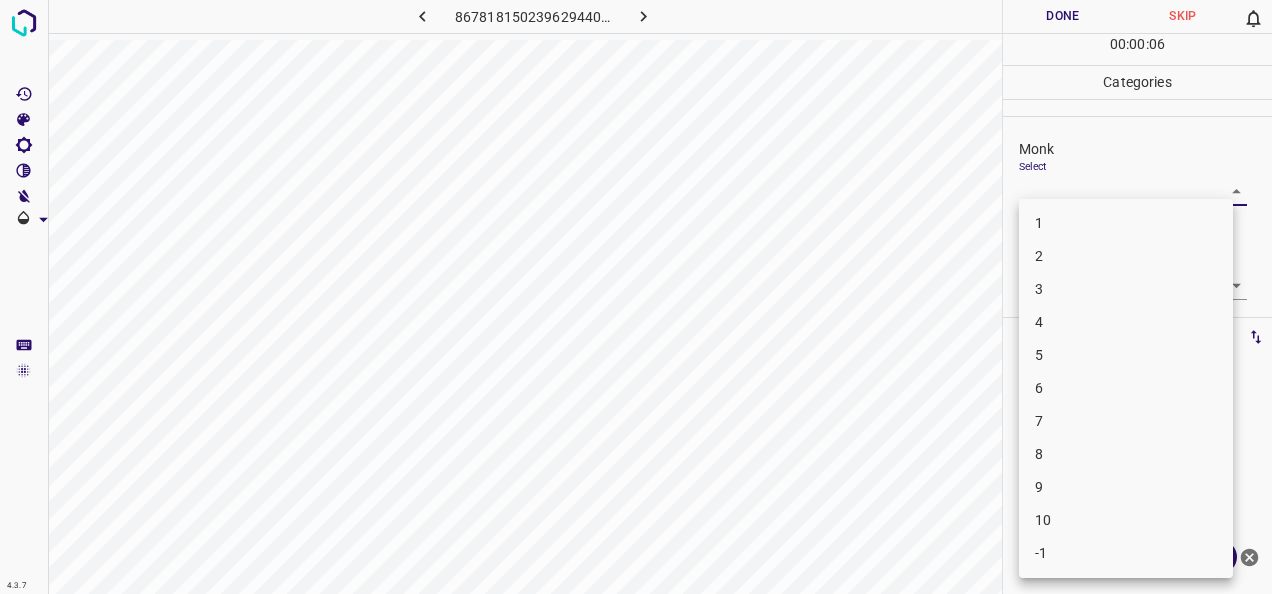 click on "8" at bounding box center [1126, 454] 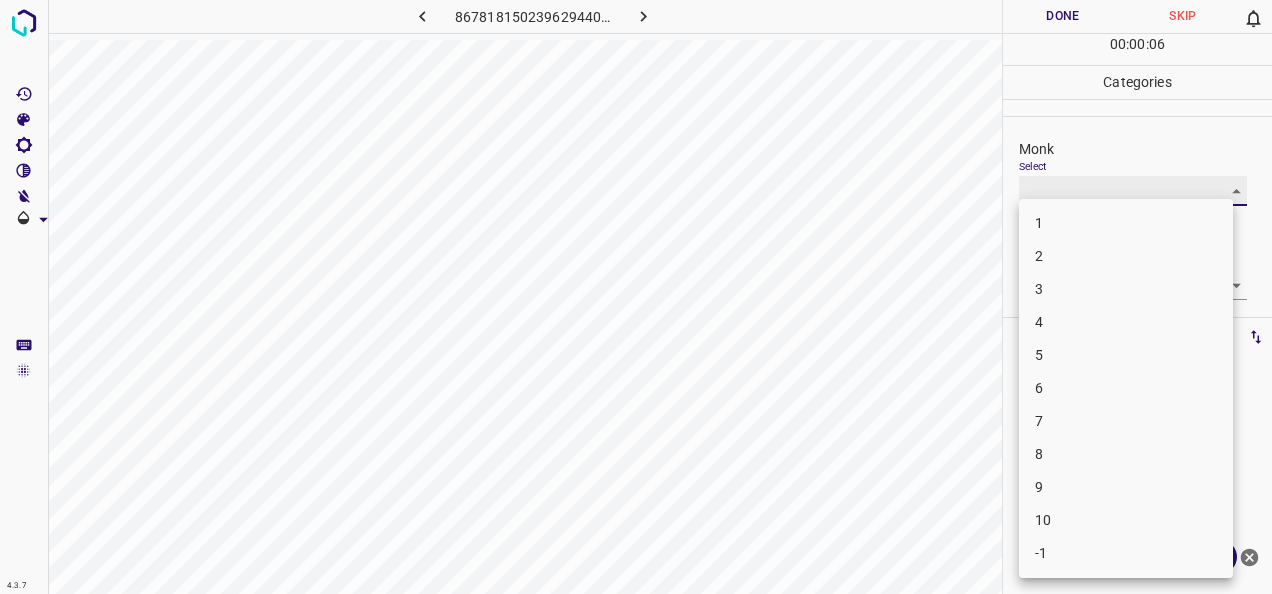 type on "8" 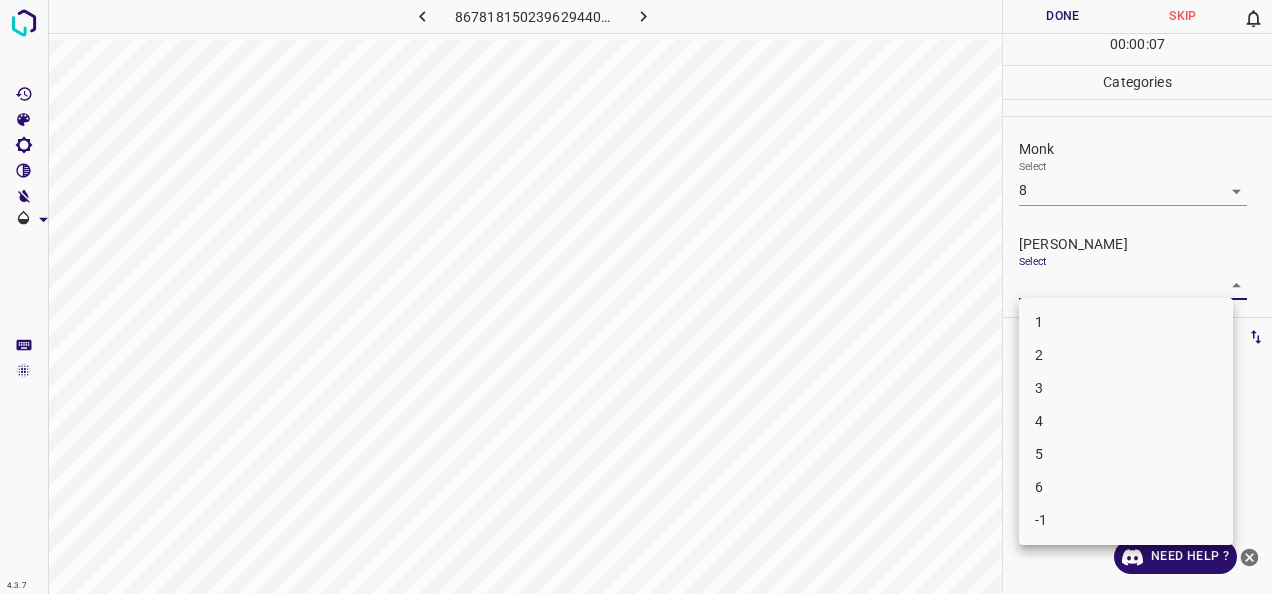 click on "4.3.7 8678181502396294402.png Done Skip 0 00   : 00   : 07   Categories Monk   Select 8 8  Fitzpatrick   Select ​ Labels   0 Categories 1 Monk 2  Fitzpatrick Tools Space Change between modes (Draw & Edit) I Auto labeling R Restore zoom M Zoom in N Zoom out Delete Delete selecte label Filters Z Restore filters X Saturation filter C Brightness filter V Contrast filter B Gray scale filter General O Download Need Help ? - Text - Hide - Delete 1 2 3 4 5 6 -1" at bounding box center (636, 297) 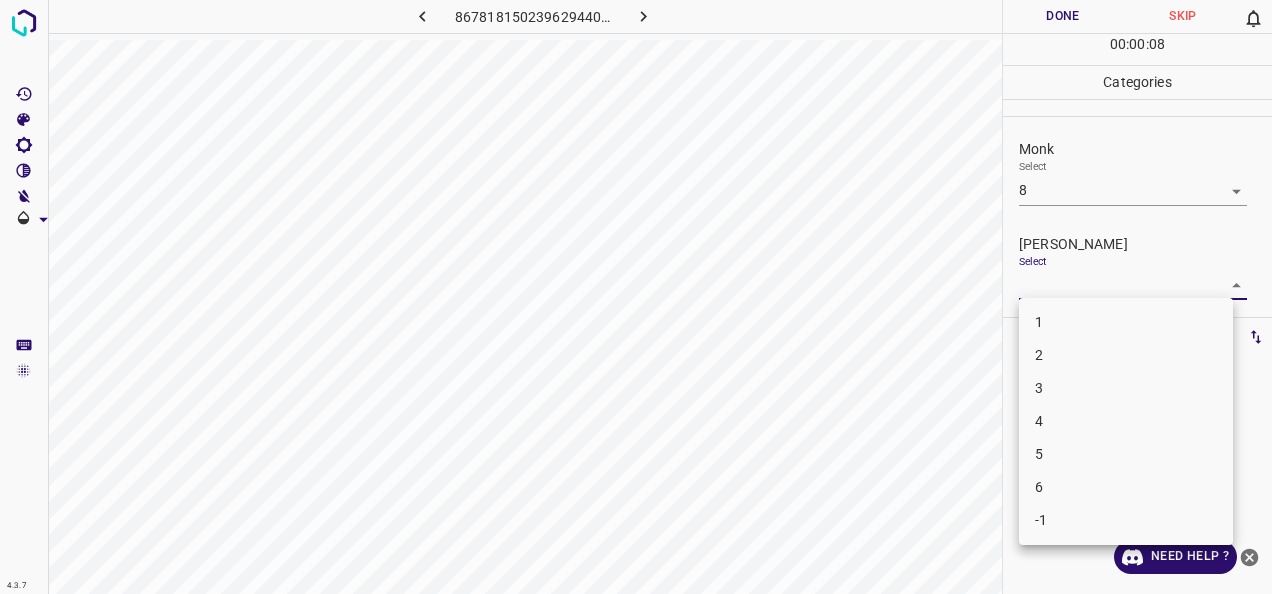 click on "6" at bounding box center (1126, 487) 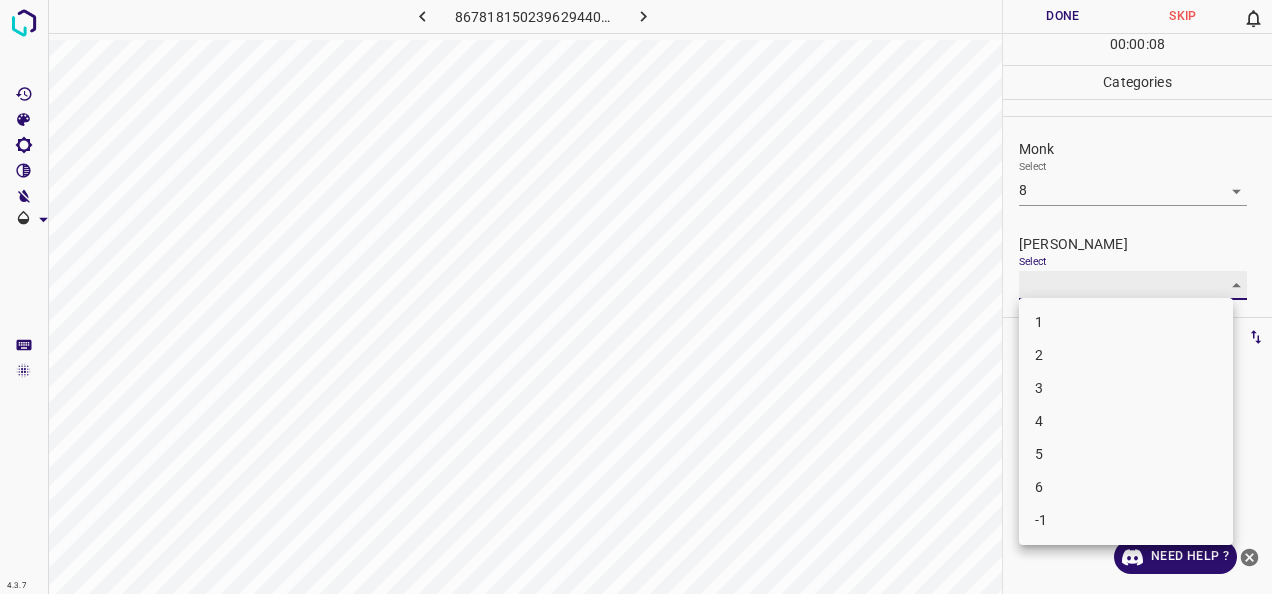 type on "6" 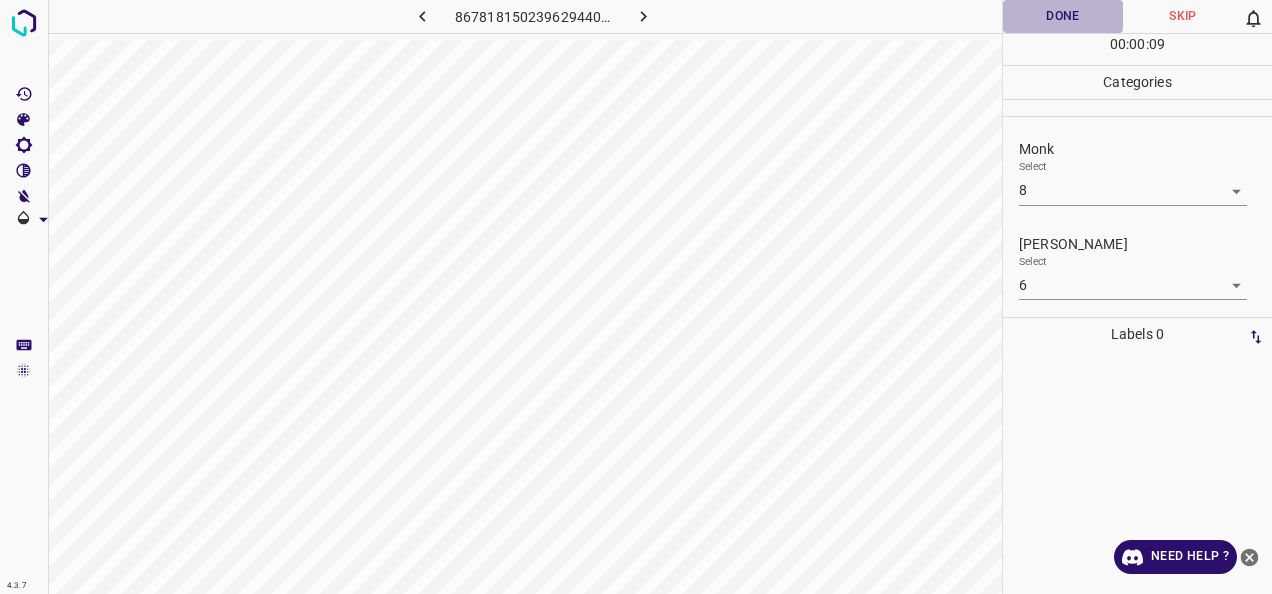 click on "Done" at bounding box center [1063, 16] 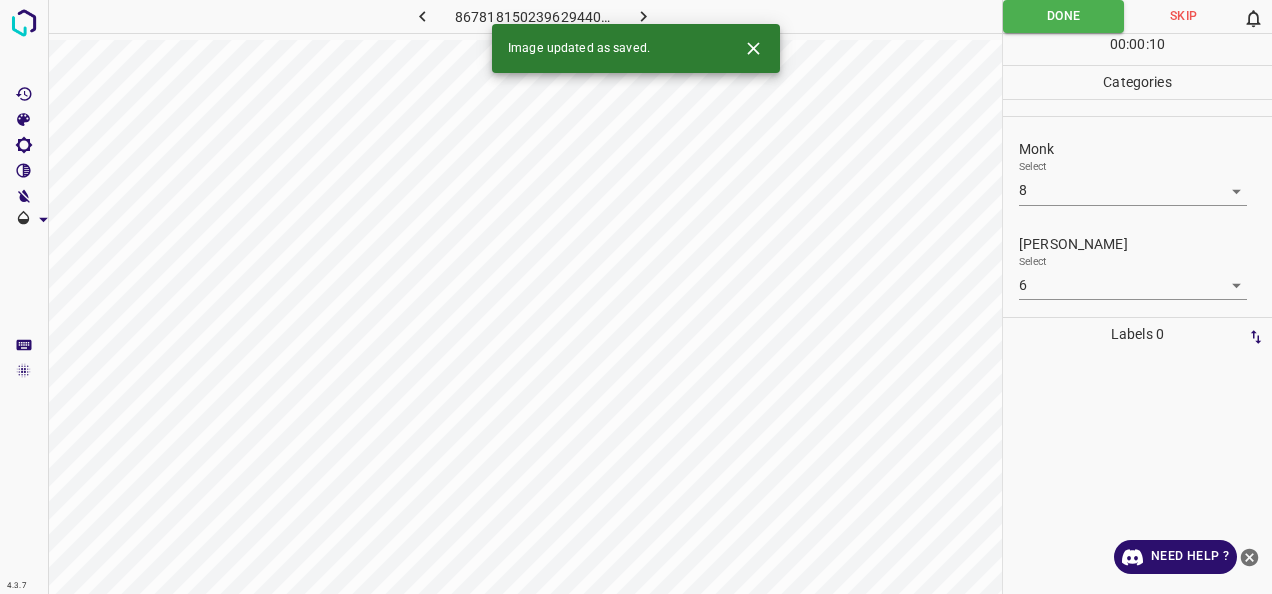 click 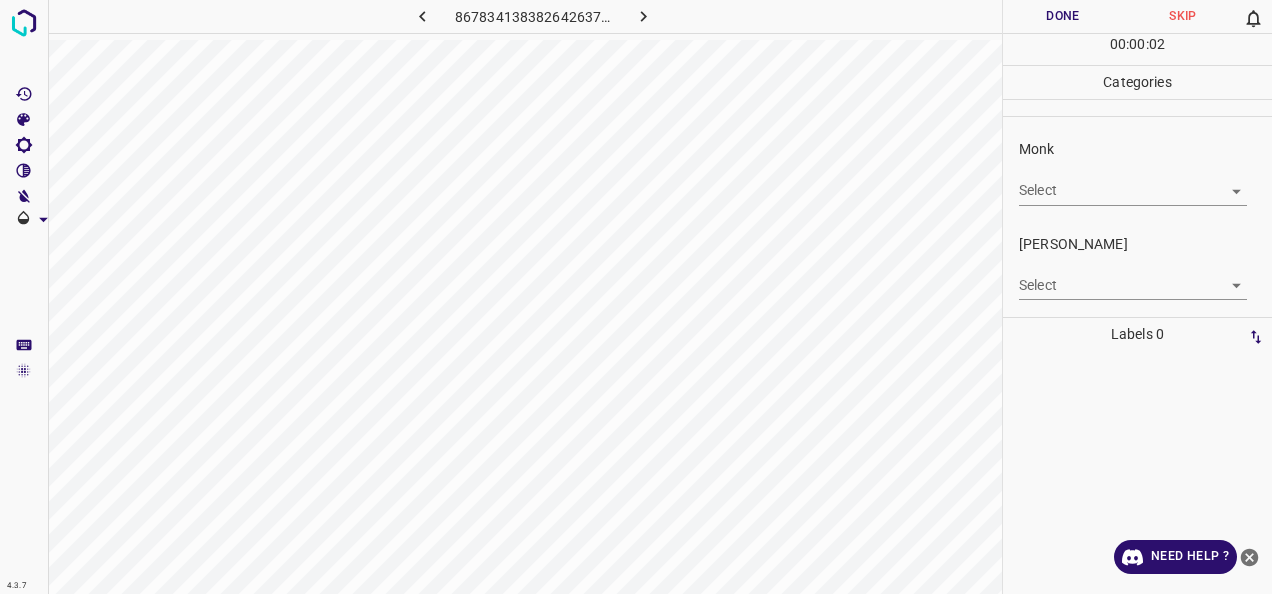 click on "Select ​" at bounding box center (1133, 182) 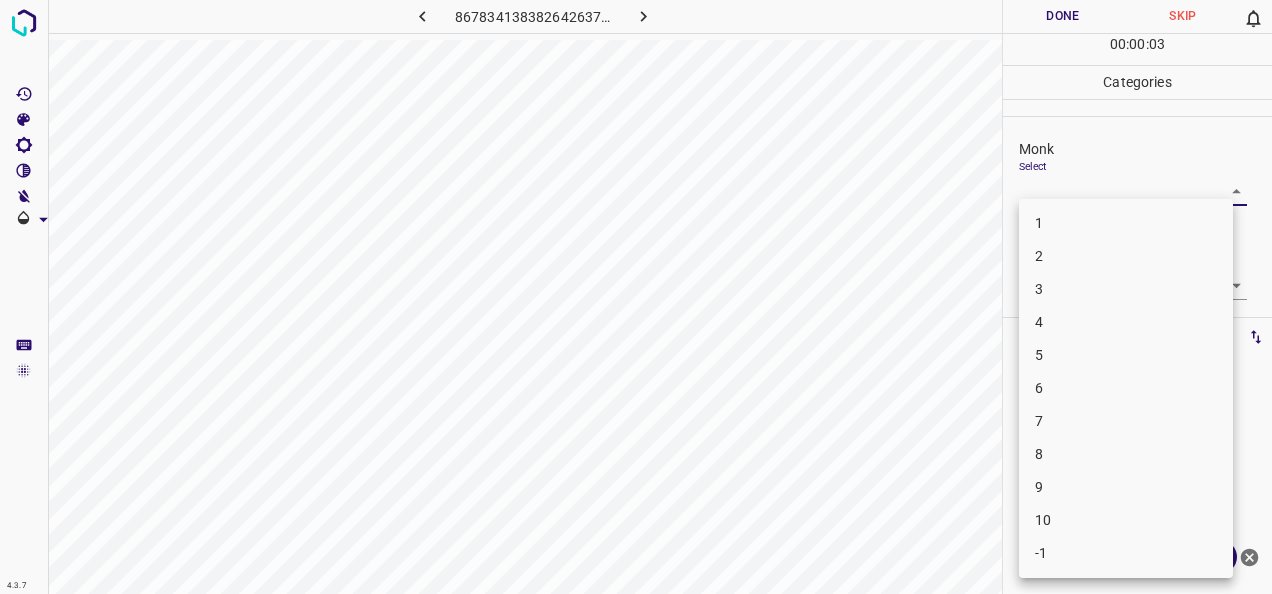 click on "4" at bounding box center (1126, 322) 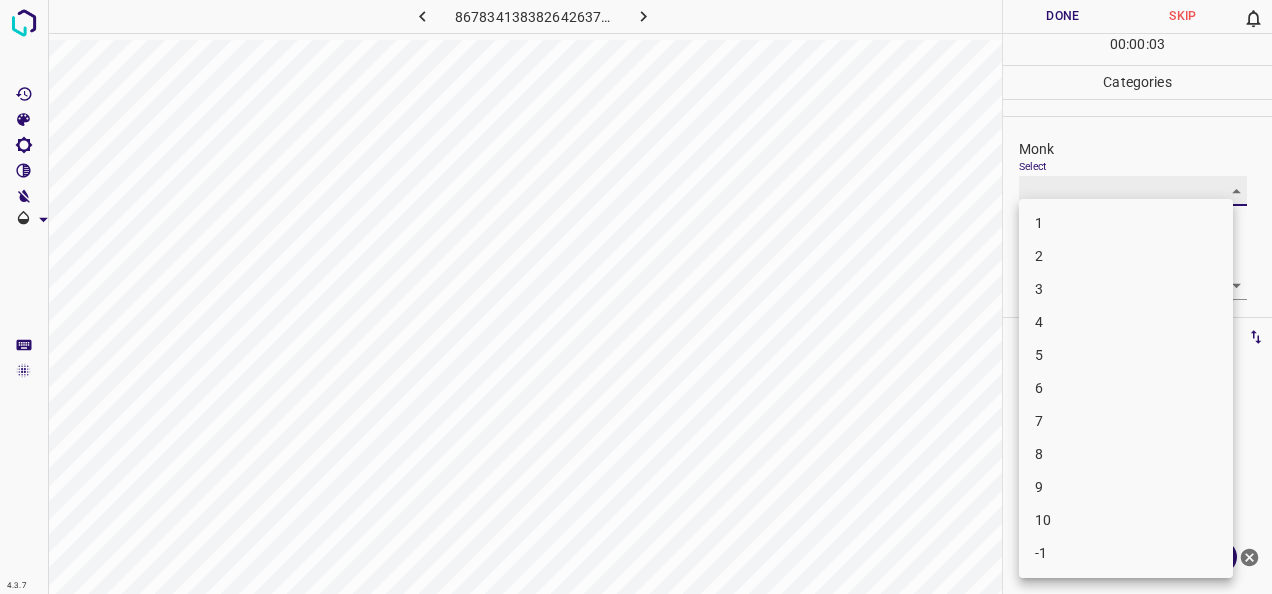type on "4" 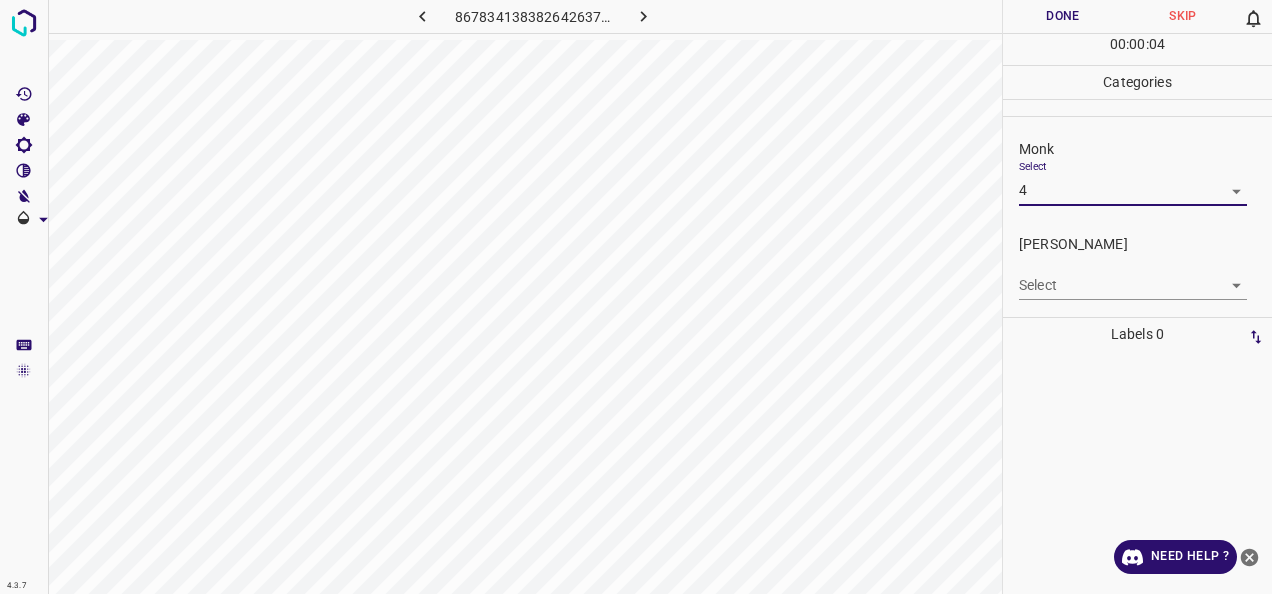 click on "4.3.7 8678341383826426379.png Done Skip 0 00   : 00   : 04   Categories Monk   Select 4 4  Fitzpatrick   Select ​ Labels   0 Categories 1 Monk 2  Fitzpatrick Tools Space Change between modes (Draw & Edit) I Auto labeling R Restore zoom M Zoom in N Zoom out Delete Delete selecte label Filters Z Restore filters X Saturation filter C Brightness filter V Contrast filter B Gray scale filter General O Download Need Help ? - Text - Hide - Delete" at bounding box center [636, 297] 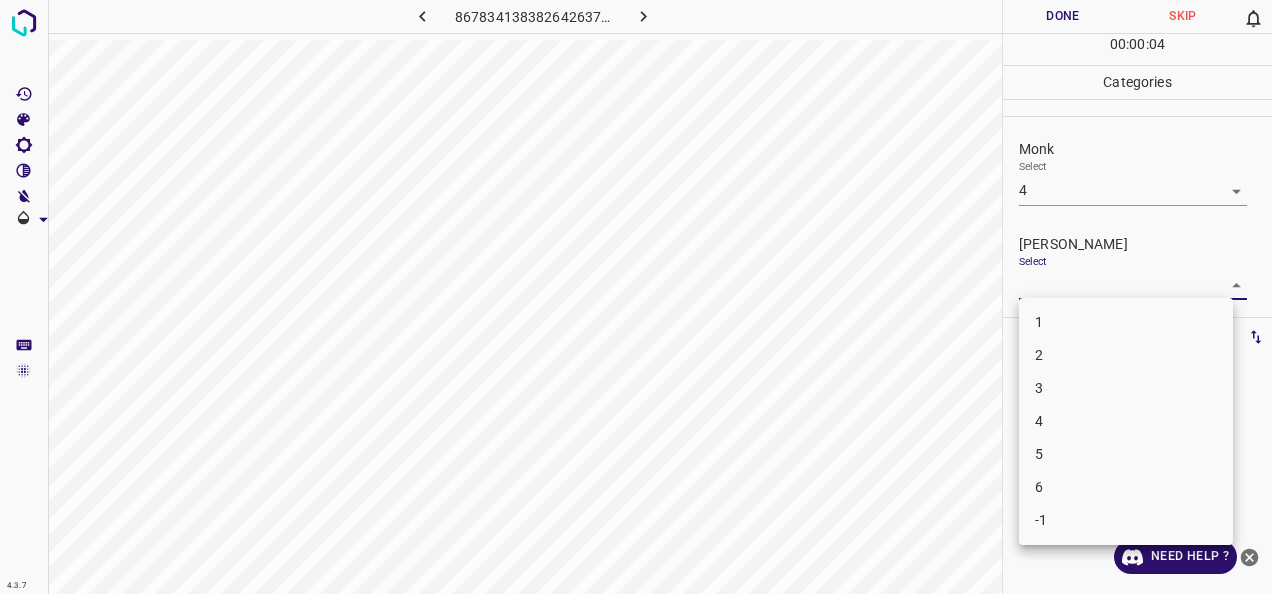 click on "2" at bounding box center (1126, 355) 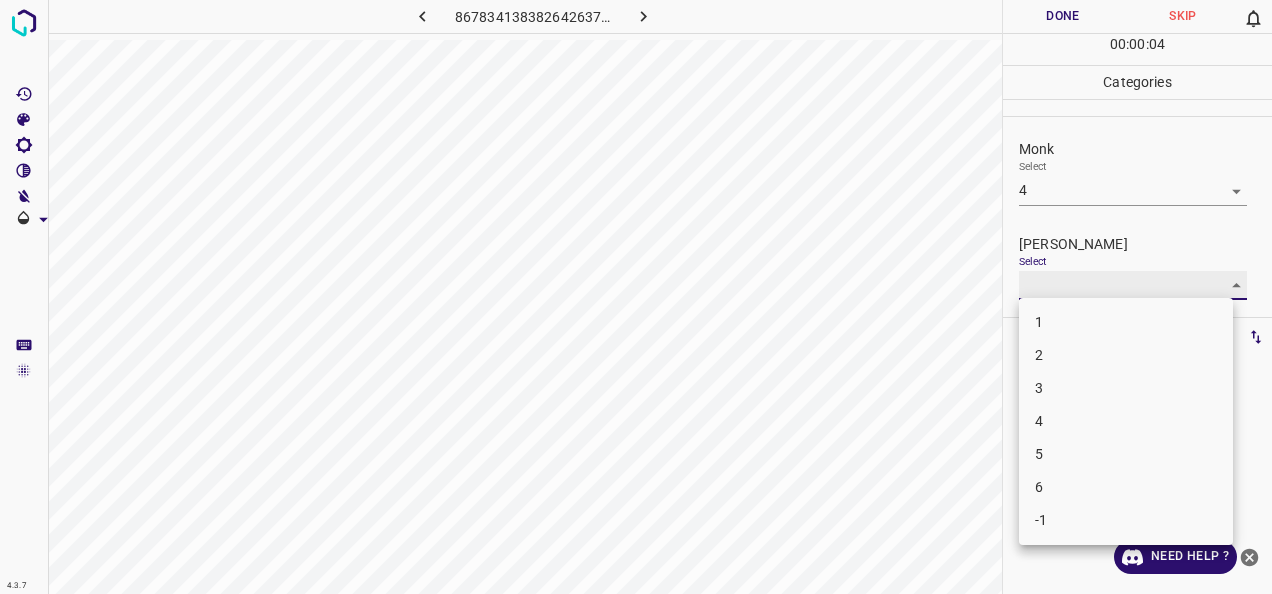 type on "2" 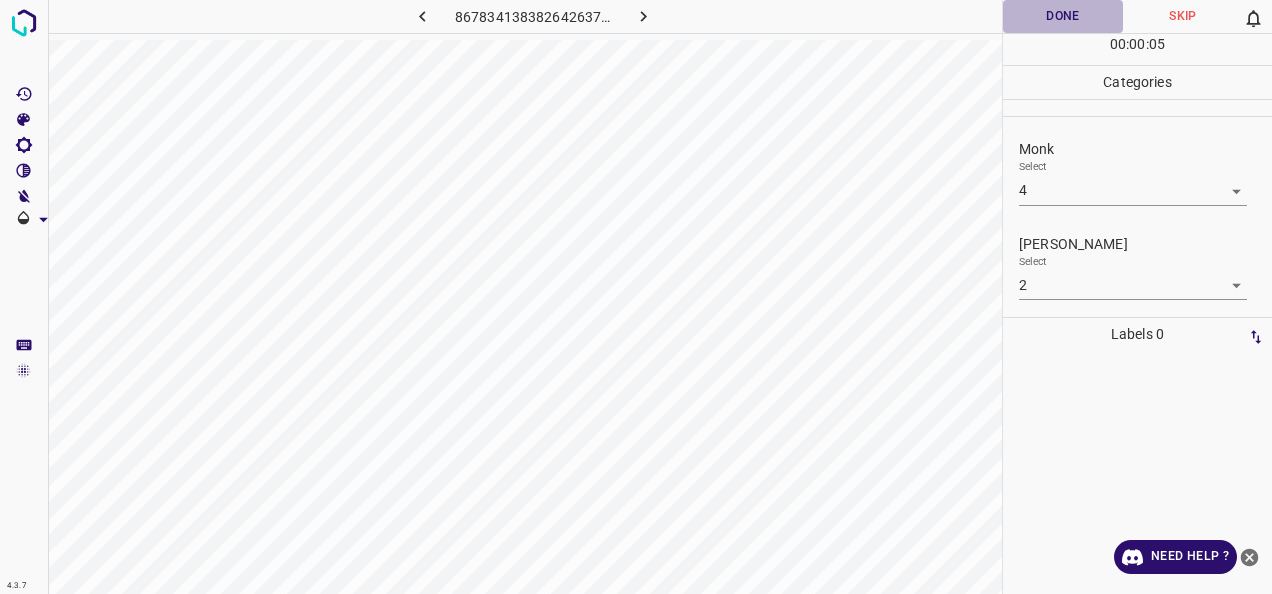 click on "Done" at bounding box center (1063, 16) 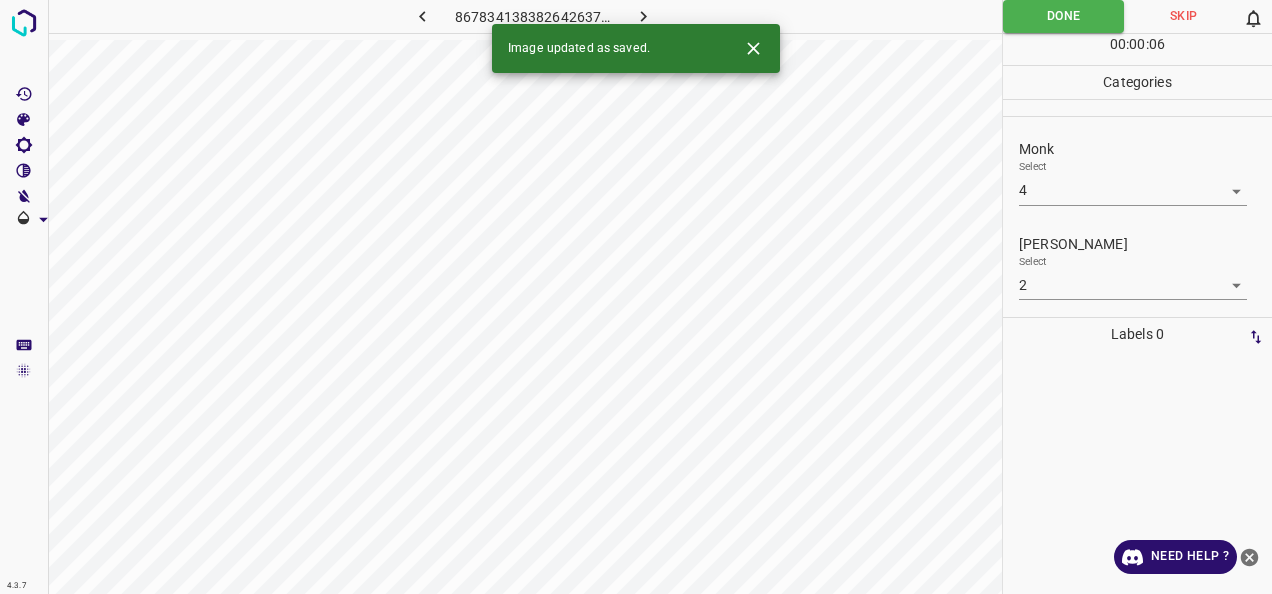 click 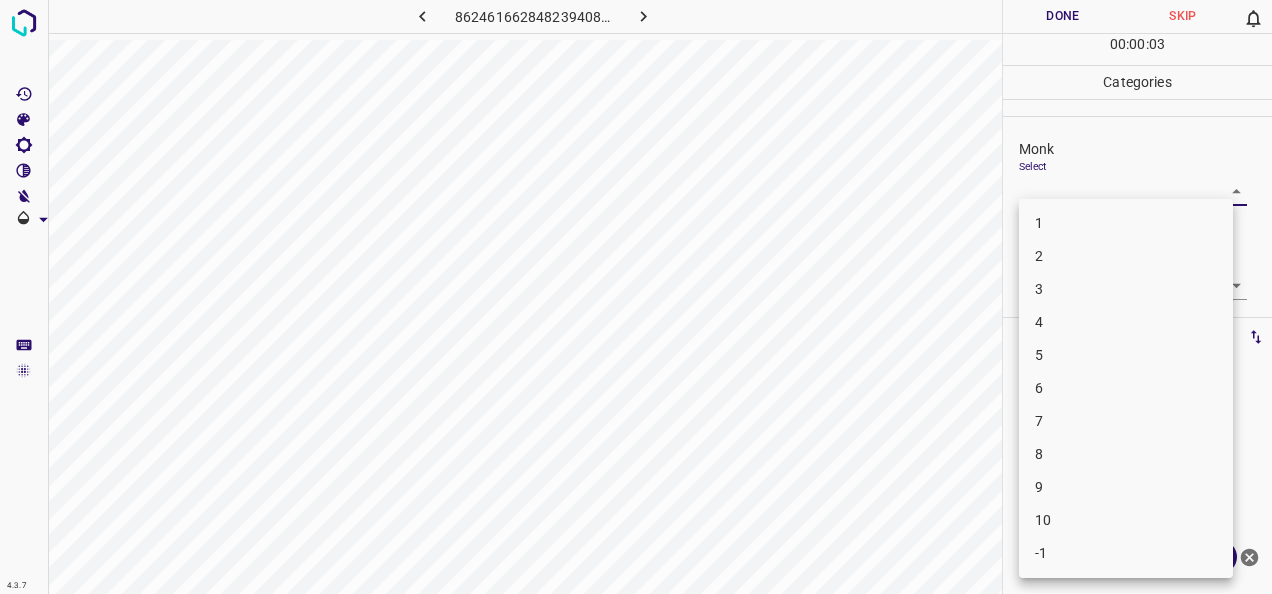 click on "4.3.7 862461662848239408.png Done Skip 0 00   : 00   : 03   Categories Monk   Select ​  Fitzpatrick   Select ​ Labels   0 Categories 1 Monk 2  Fitzpatrick Tools Space Change between modes (Draw & Edit) I Auto labeling R Restore zoom M Zoom in N Zoom out Delete Delete selecte label Filters Z Restore filters X Saturation filter C Brightness filter V Contrast filter B Gray scale filter General O Download Need Help ? - Text - Hide - Delete 1 2 3 4 5 6 7 8 9 10 -1" at bounding box center (636, 297) 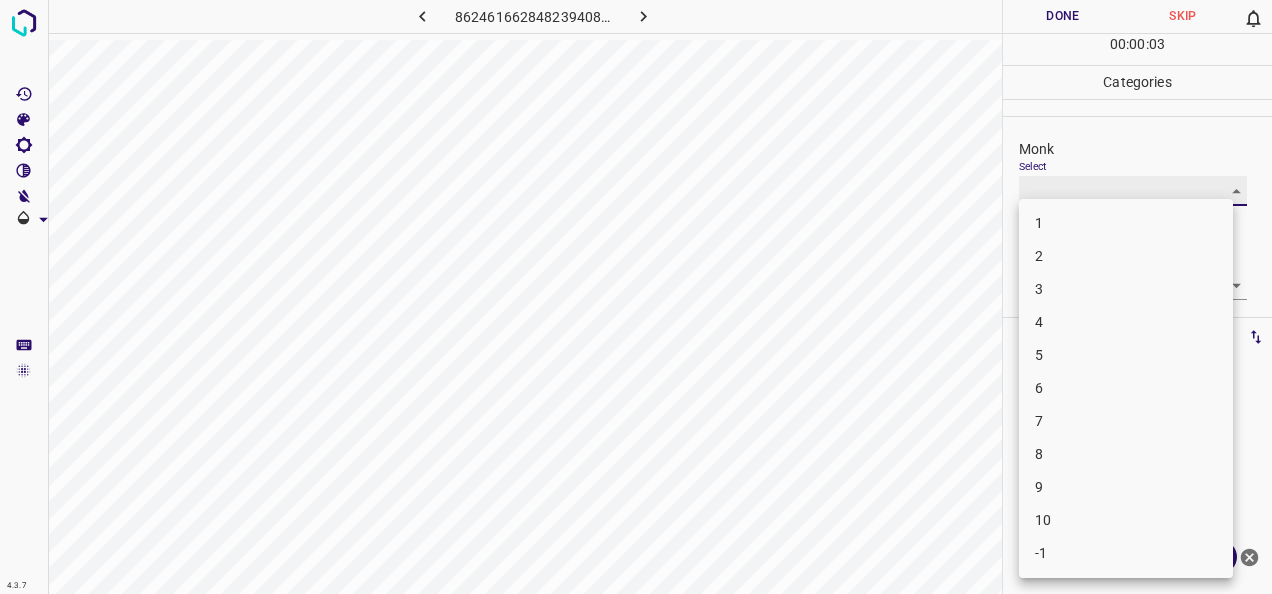 type on "2" 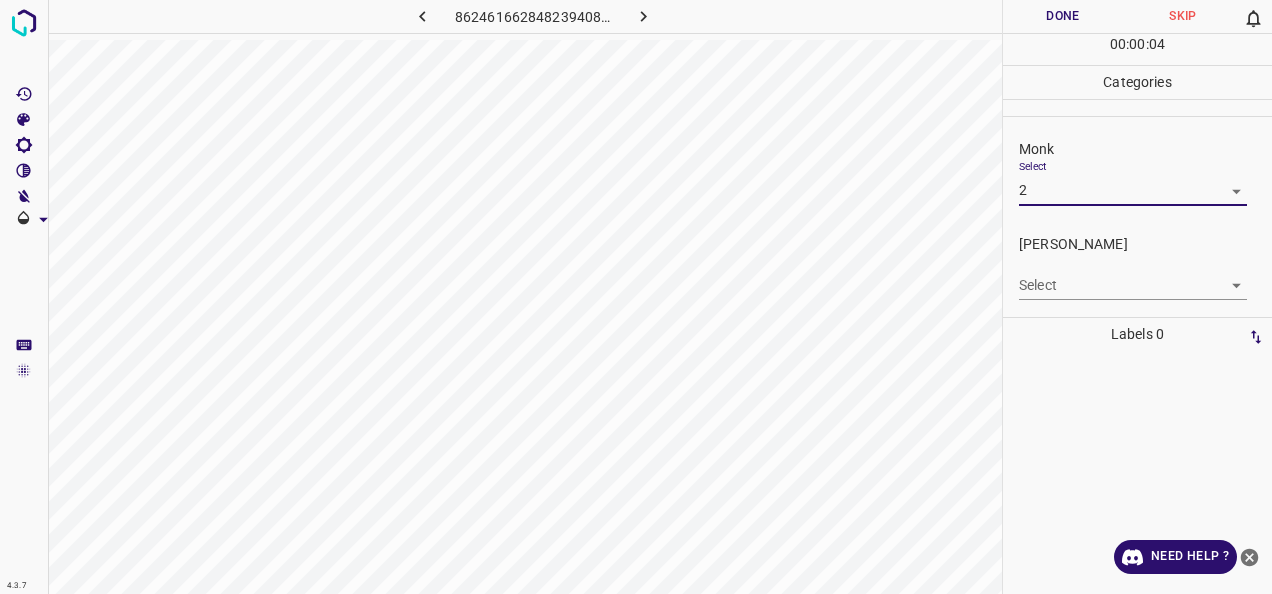 click on "4.3.7 862461662848239408.png Done Skip 0 00   : 00   : 04   Categories Monk   Select 2 2  Fitzpatrick   Select ​ Labels   0 Categories 1 Monk 2  Fitzpatrick Tools Space Change between modes (Draw & Edit) I Auto labeling R Restore zoom M Zoom in N Zoom out Delete Delete selecte label Filters Z Restore filters X Saturation filter C Brightness filter V Contrast filter B Gray scale filter General O Download Need Help ? - Text - Hide - Delete 1 2 3 4 5 6 7 8 9 10 -1" at bounding box center (636, 297) 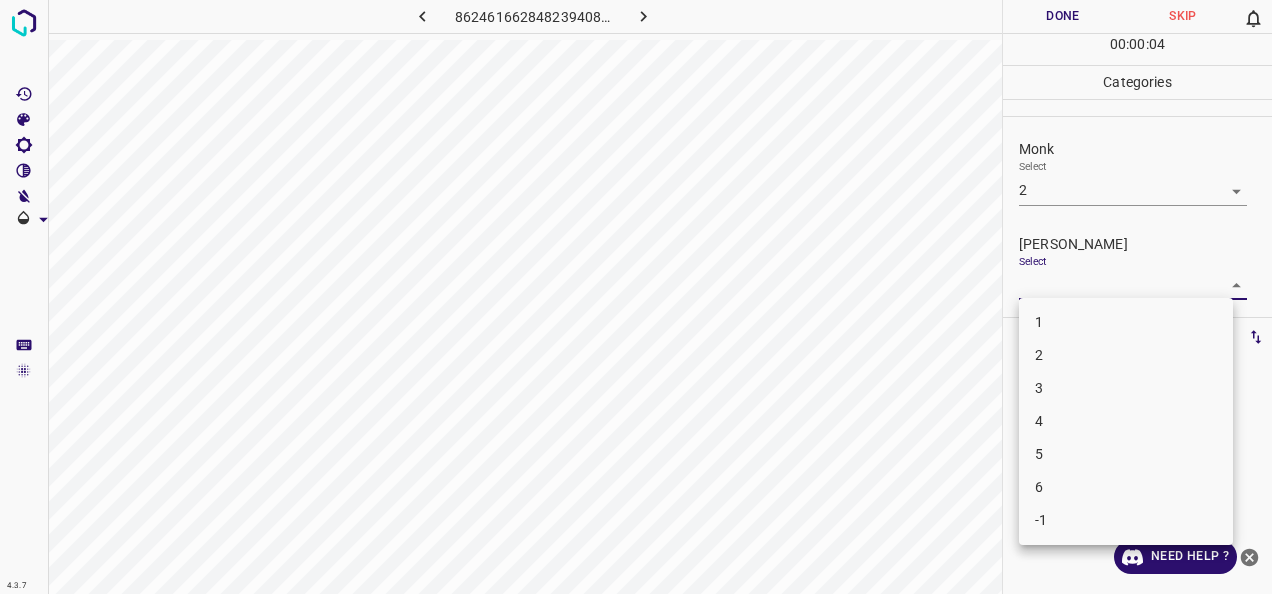 click on "1 2 3 4 5 6 -1" at bounding box center (1126, 421) 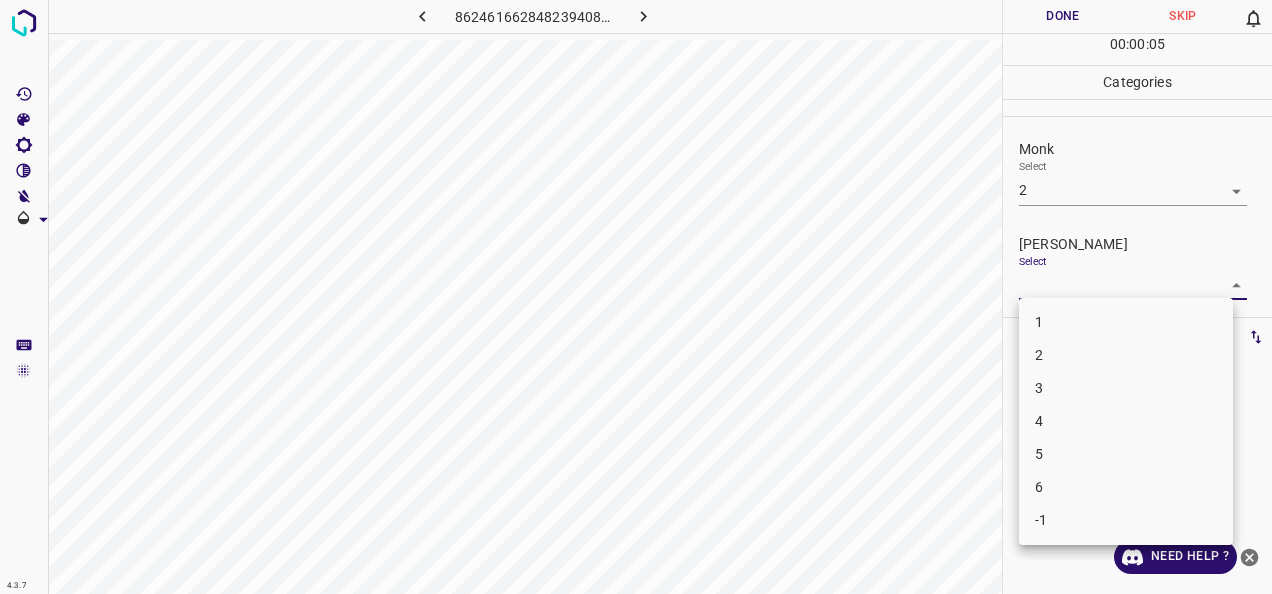 click on "1" at bounding box center (1126, 322) 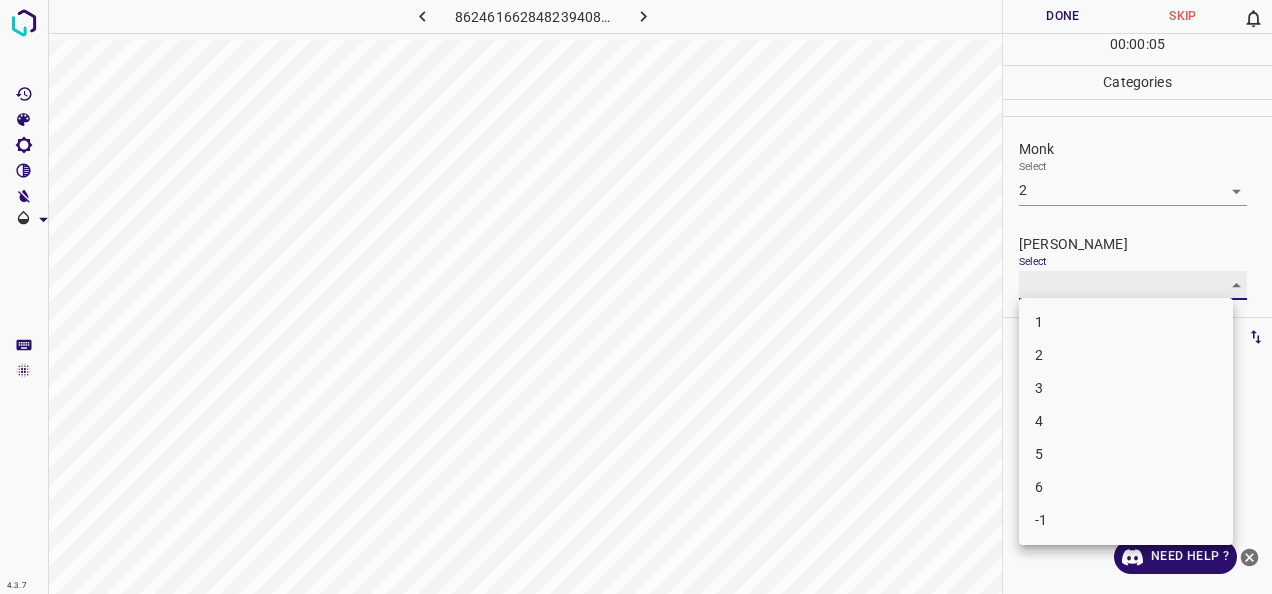 type on "1" 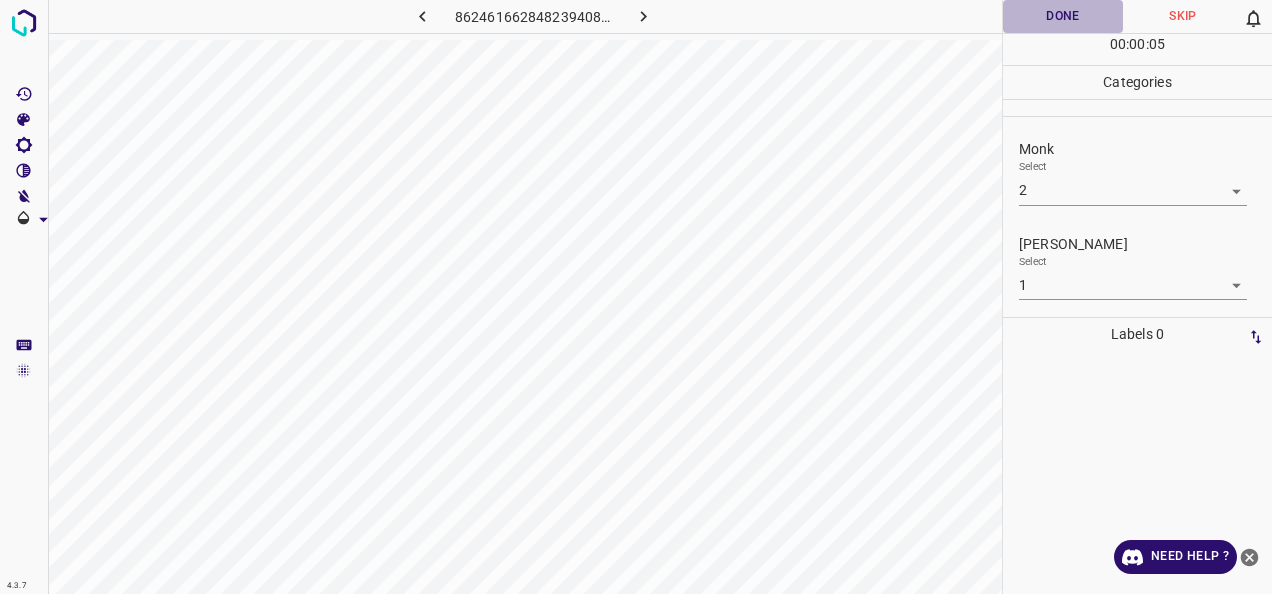 click on "Done" at bounding box center [1063, 16] 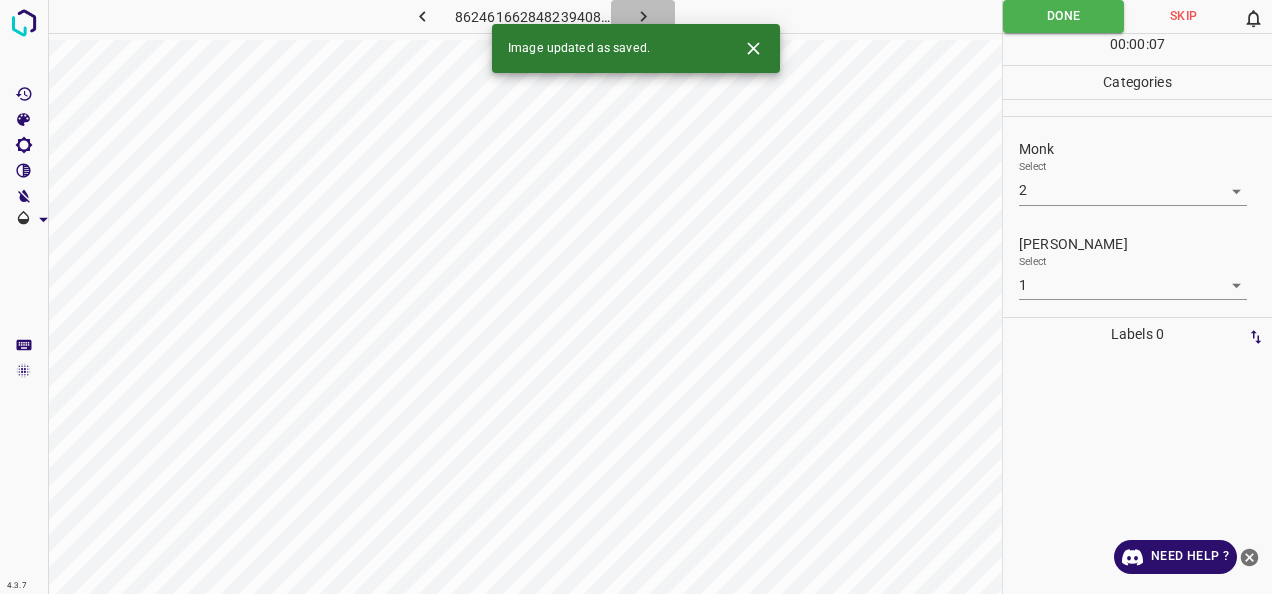 click 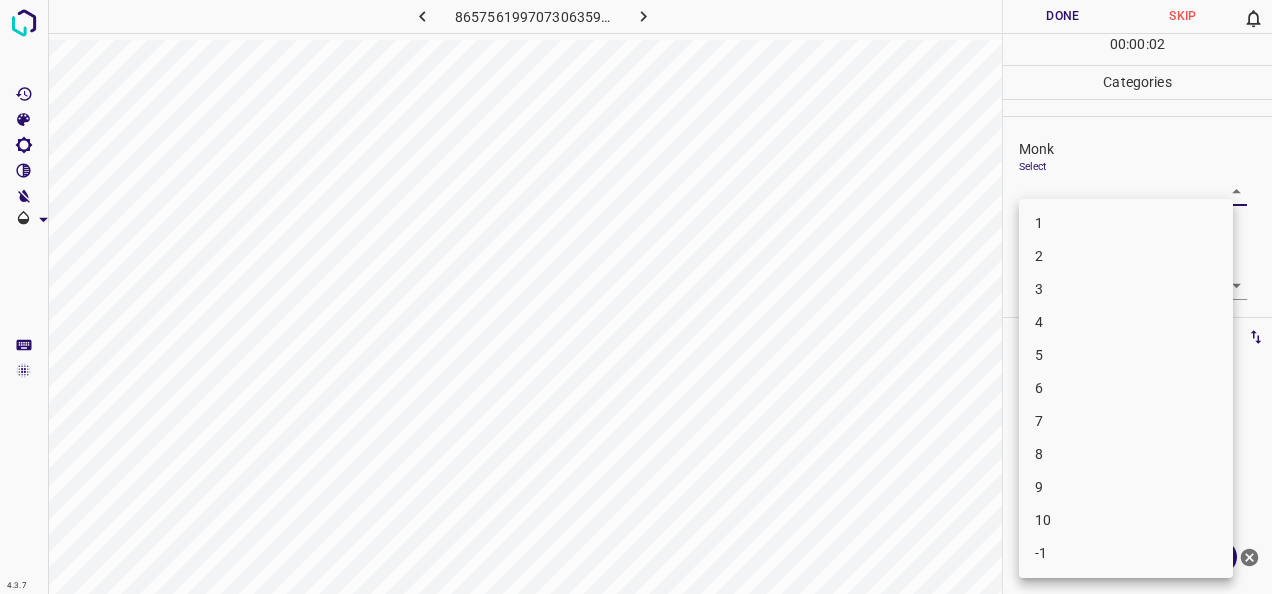 click on "4.3.7 865756199707306359.png Done Skip 0 00   : 00   : 02   Categories Monk   Select ​  Fitzpatrick   Select ​ Labels   0 Categories 1 Monk 2  Fitzpatrick Tools Space Change between modes (Draw & Edit) I Auto labeling R Restore zoom M Zoom in N Zoom out Delete Delete selecte label Filters Z Restore filters X Saturation filter C Brightness filter V Contrast filter B Gray scale filter General O Download Need Help ? - Text - Hide - Delete 1 2 3 4 5 6 7 8 9 10 -1" at bounding box center [636, 297] 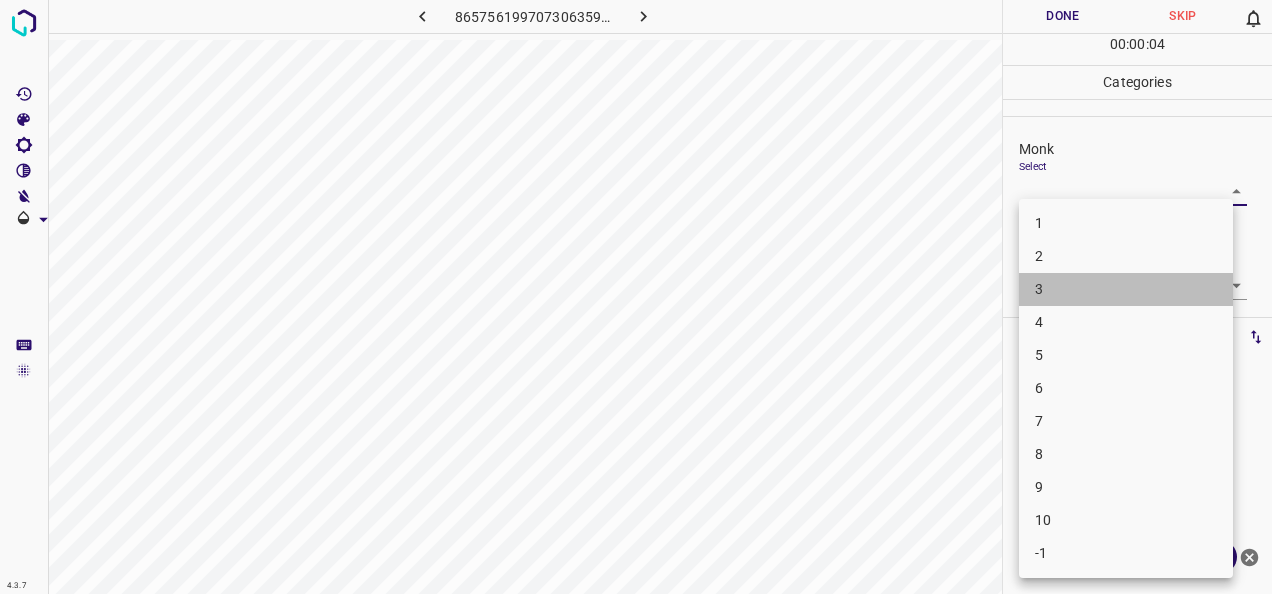click on "3" at bounding box center [1126, 289] 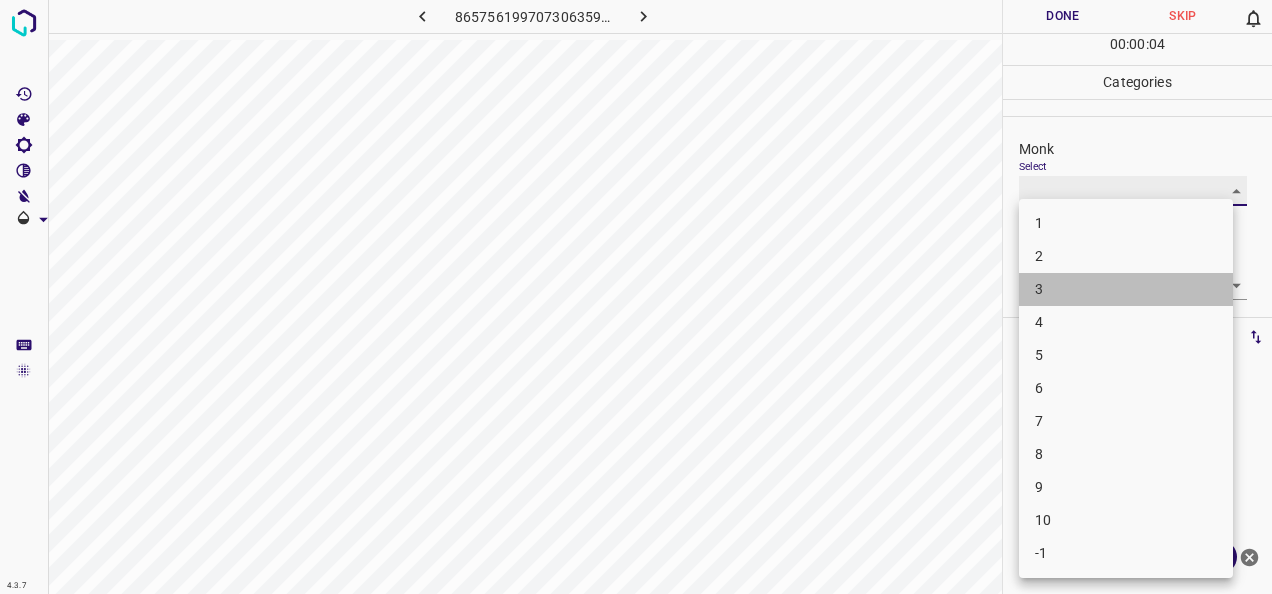 type on "3" 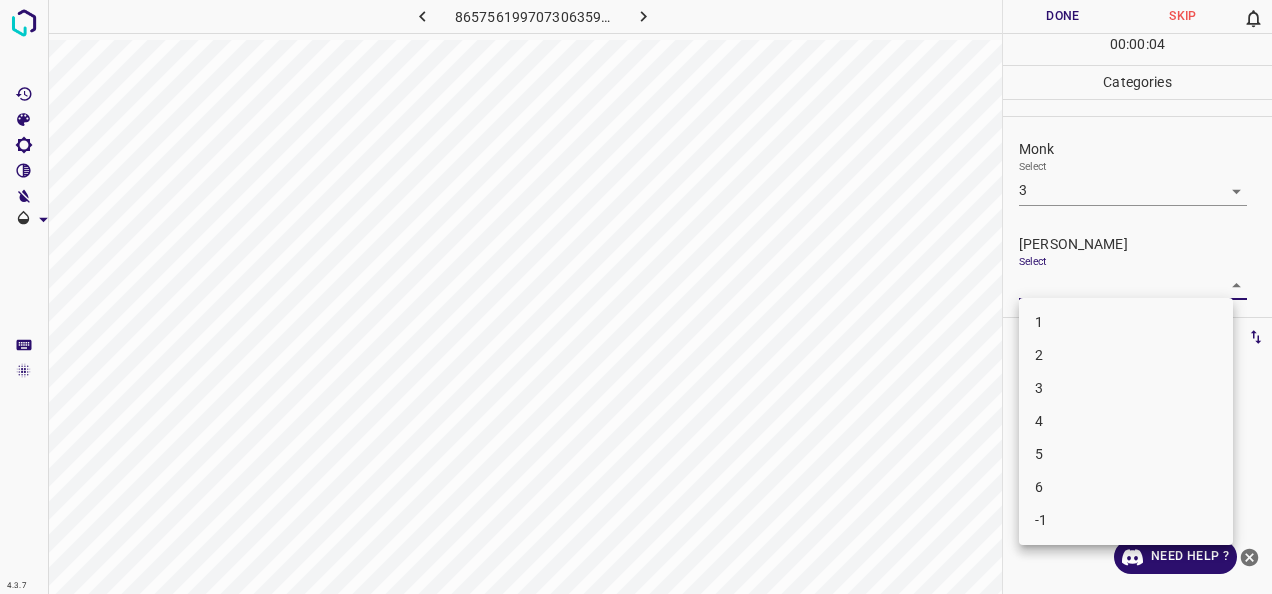 click on "4.3.7 865756199707306359.png Done Skip 0 00   : 00   : 04   Categories Monk   Select 3 3  Fitzpatrick   Select ​ Labels   0 Categories 1 Monk 2  Fitzpatrick Tools Space Change between modes (Draw & Edit) I Auto labeling R Restore zoom M Zoom in N Zoom out Delete Delete selecte label Filters Z Restore filters X Saturation filter C Brightness filter V Contrast filter B Gray scale filter General O Download Need Help ? - Text - Hide - Delete 1 2 3 4 5 6 -1" at bounding box center (636, 297) 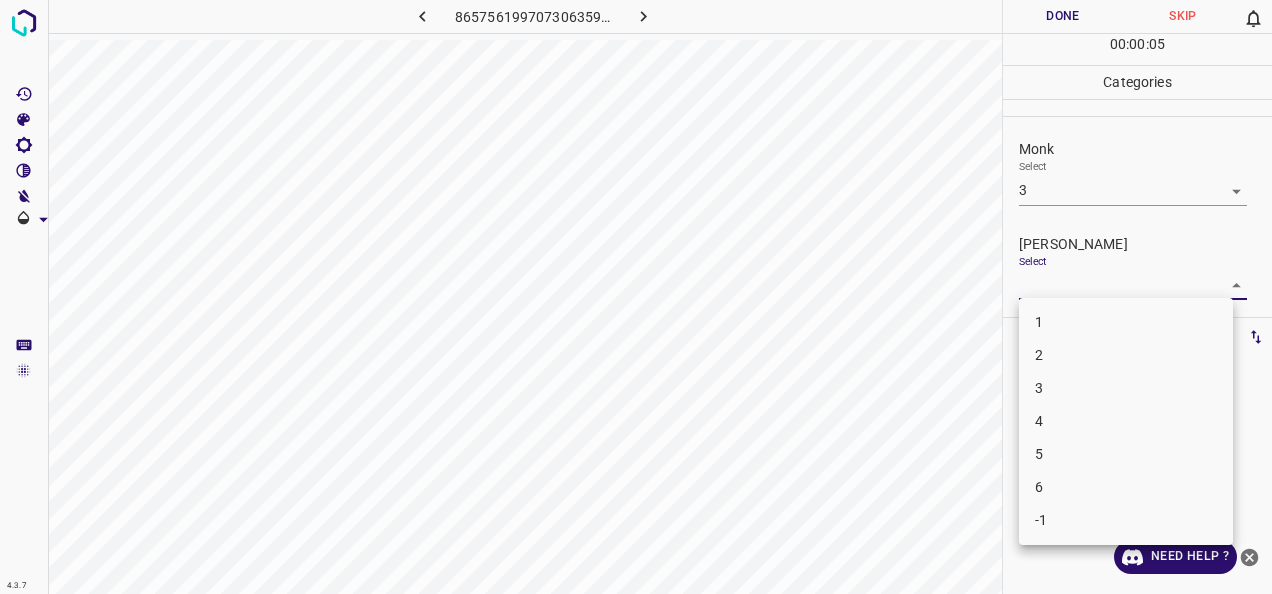 click on "2" at bounding box center [1126, 355] 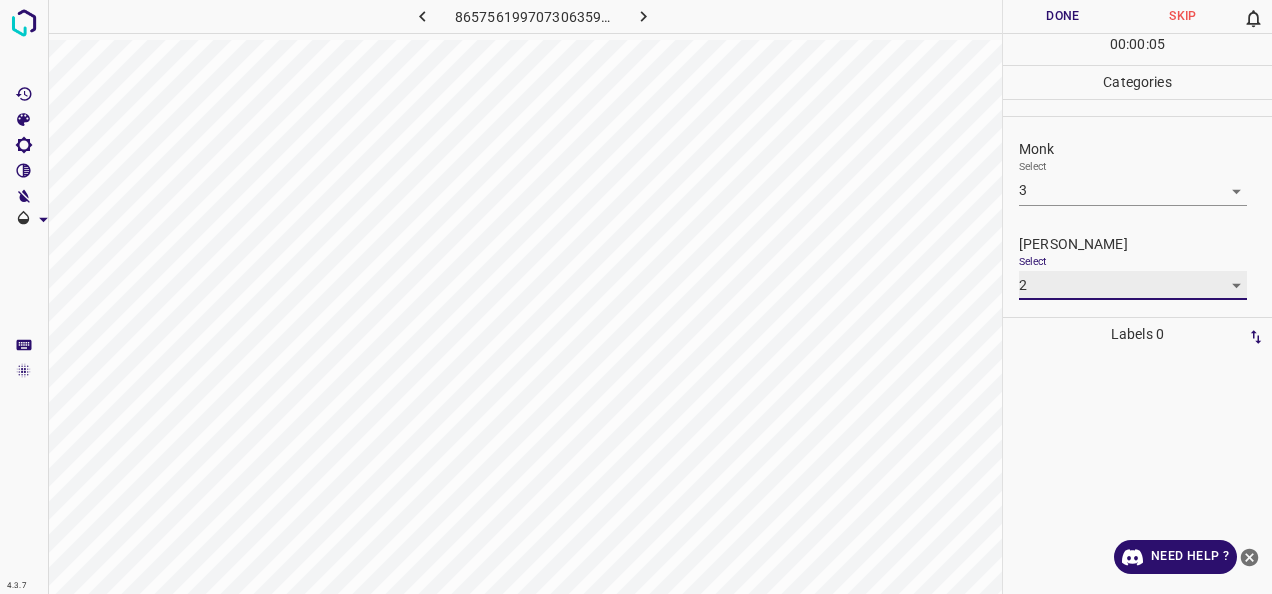 type on "2" 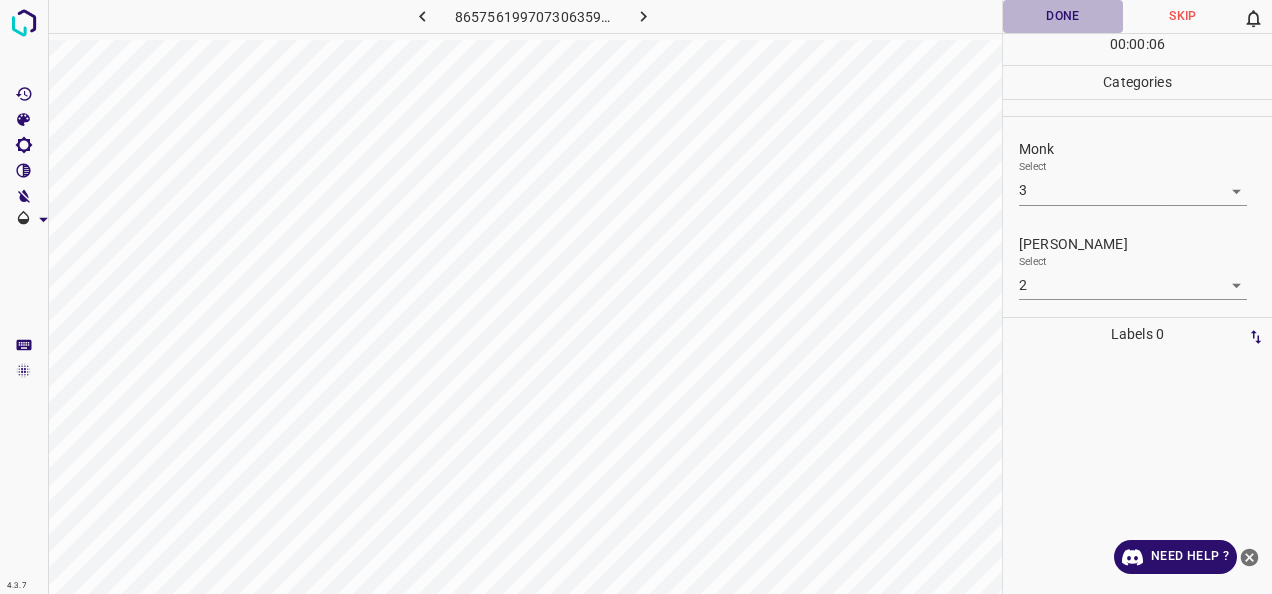 click on "Done" at bounding box center [1063, 16] 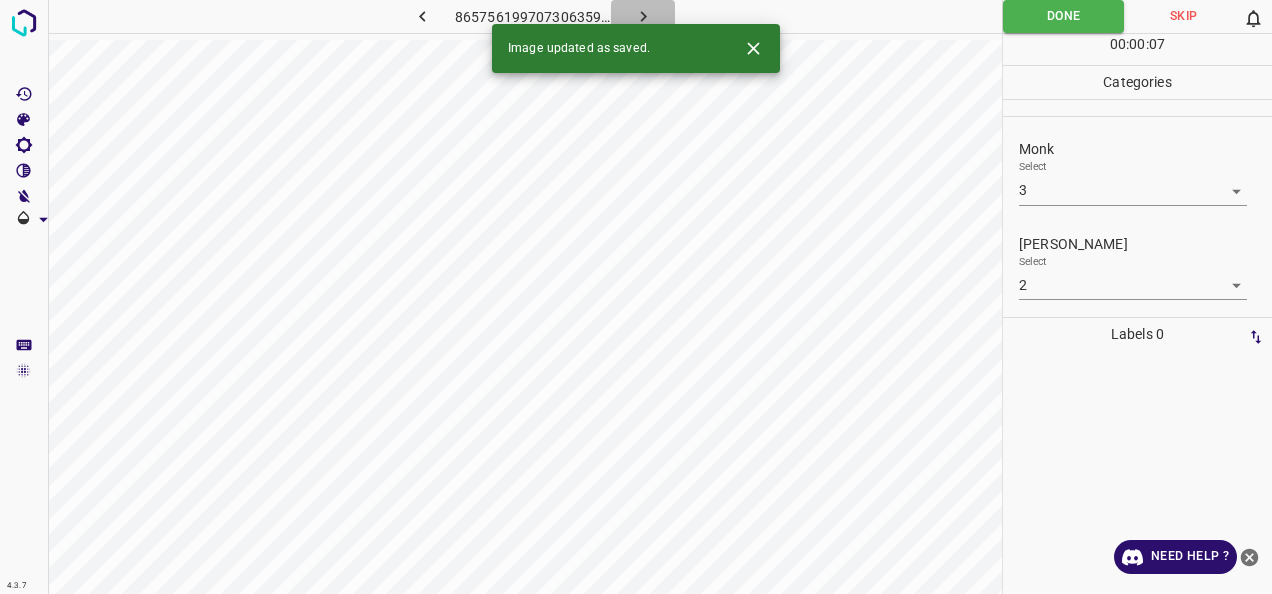 click at bounding box center (643, 16) 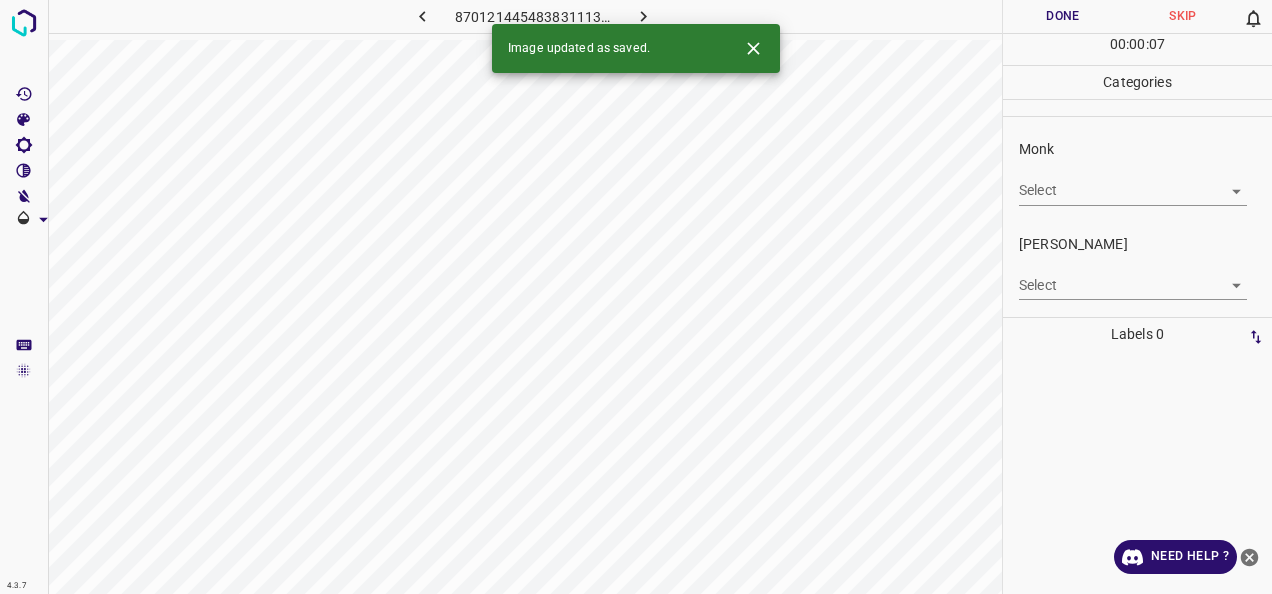 click on "4.3.7 870121445483831113.png Done Skip 0 00   : 00   : 07   Categories Monk   Select ​  Fitzpatrick   Select ​ Labels   0 Categories 1 Monk 2  Fitzpatrick Tools Space Change between modes (Draw & Edit) I Auto labeling R Restore zoom M Zoom in N Zoom out Delete Delete selecte label Filters Z Restore filters X Saturation filter C Brightness filter V Contrast filter B Gray scale filter General O Download Image updated as saved. Need Help ? - Text - Hide - Delete" at bounding box center [636, 297] 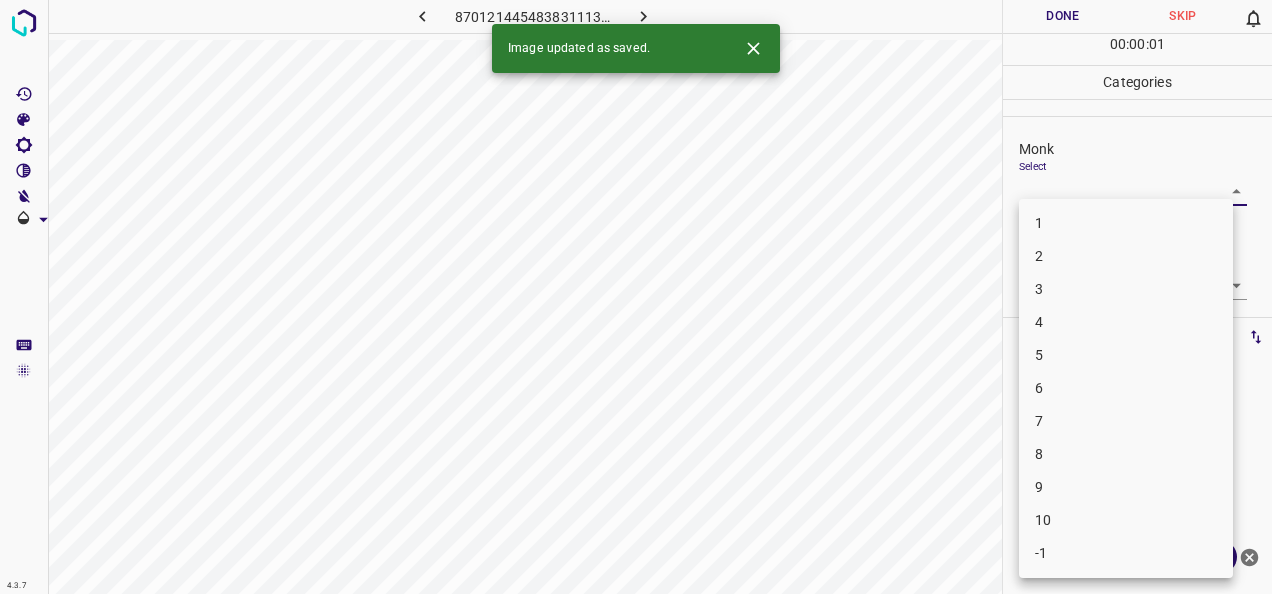 click on "3" at bounding box center (1126, 289) 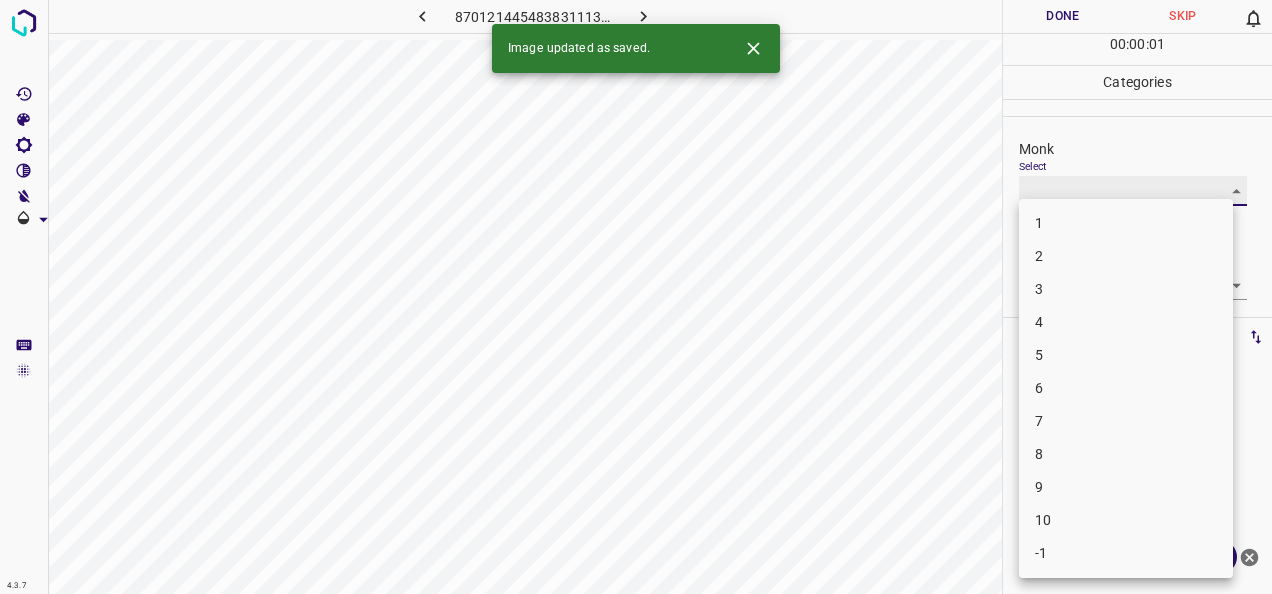 type on "3" 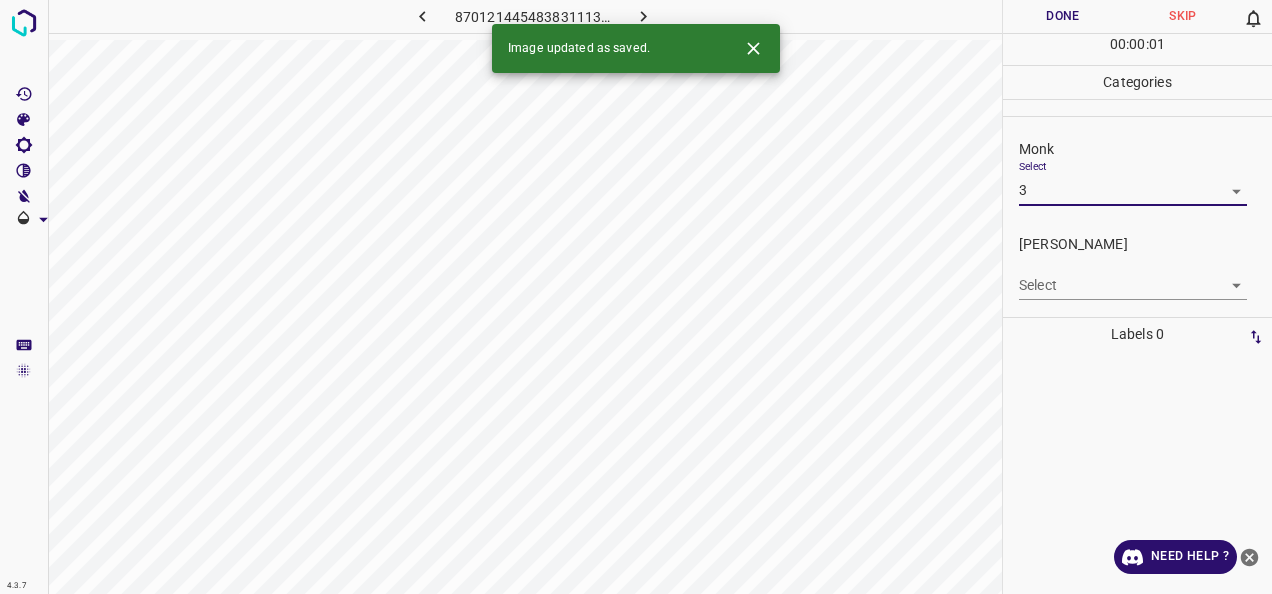 click on "4.3.7 870121445483831113.png Done Skip 0 00   : 00   : 01   Categories Monk   Select 3 3  Fitzpatrick   Select ​ Labels   0 Categories 1 Monk 2  Fitzpatrick Tools Space Change between modes (Draw & Edit) I Auto labeling R Restore zoom M Zoom in N Zoom out Delete Delete selecte label Filters Z Restore filters X Saturation filter C Brightness filter V Contrast filter B Gray scale filter General O Download Image updated as saved. Need Help ? - Text - Hide - Delete" at bounding box center [636, 297] 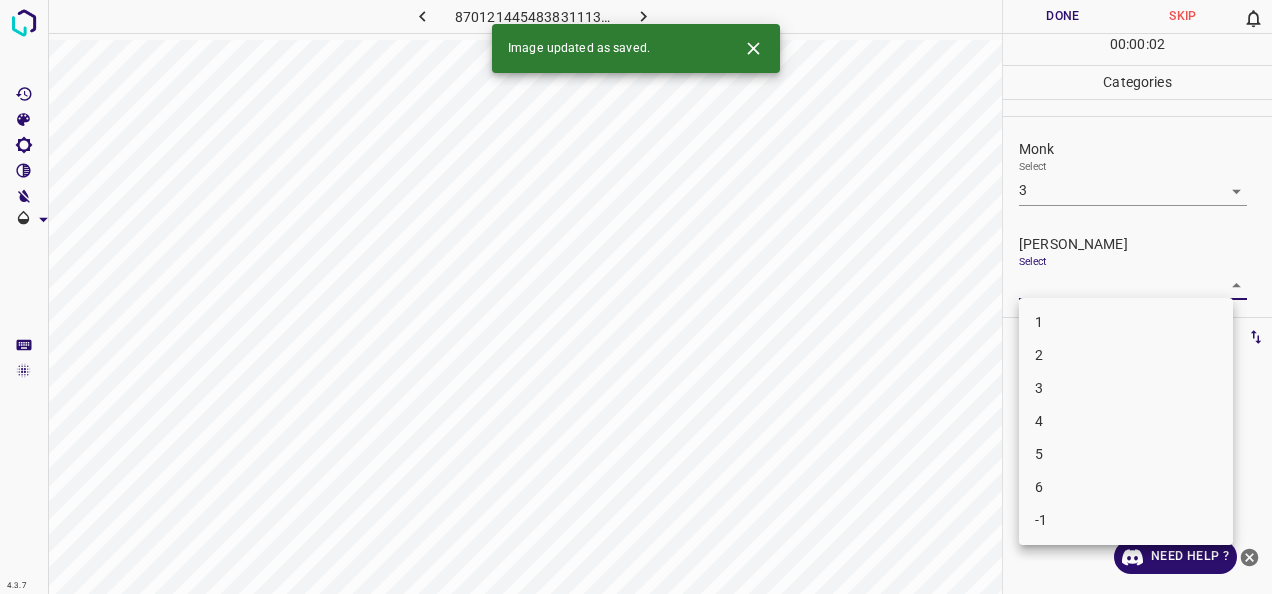 click on "1" at bounding box center [1126, 322] 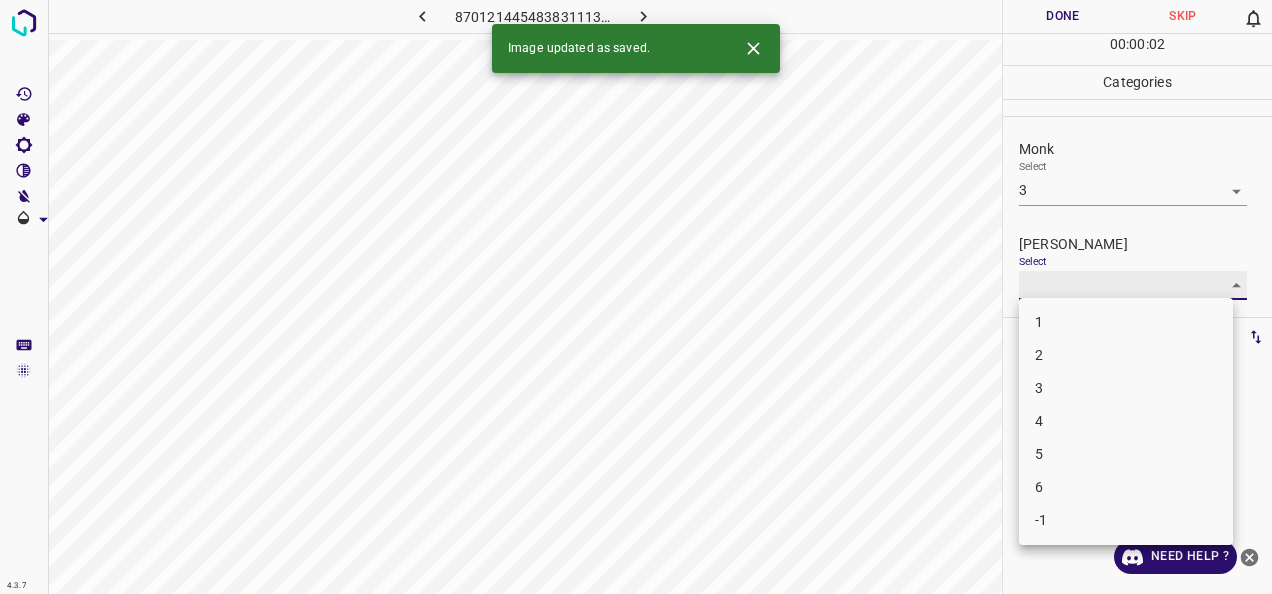 type on "1" 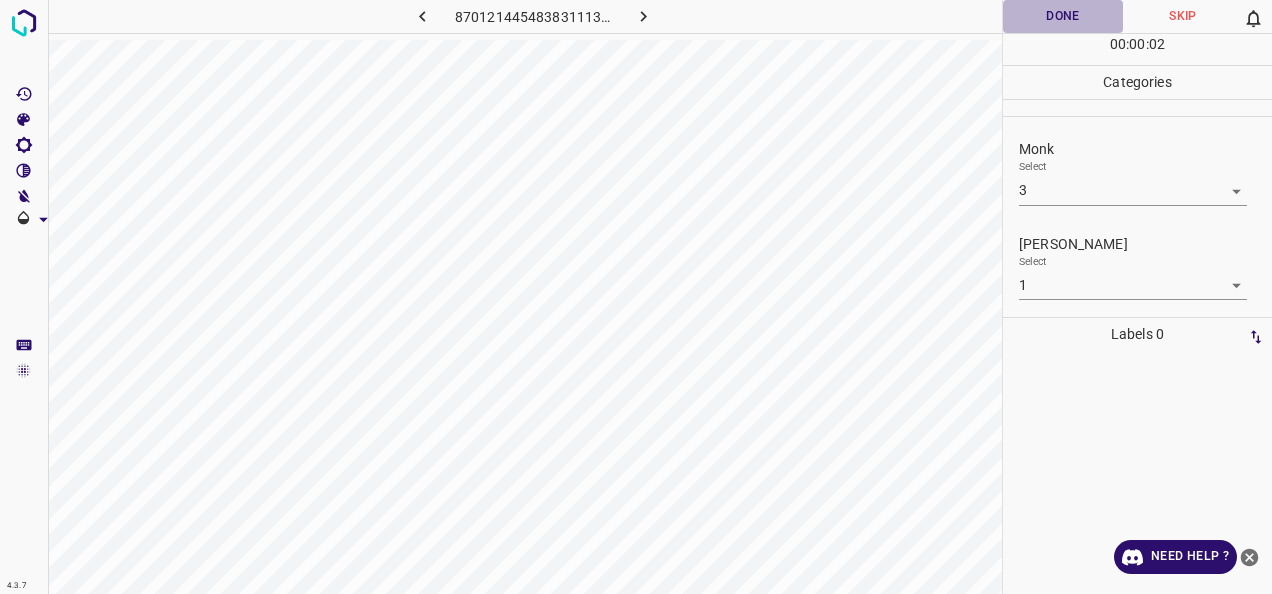 click on "Done" at bounding box center (1063, 16) 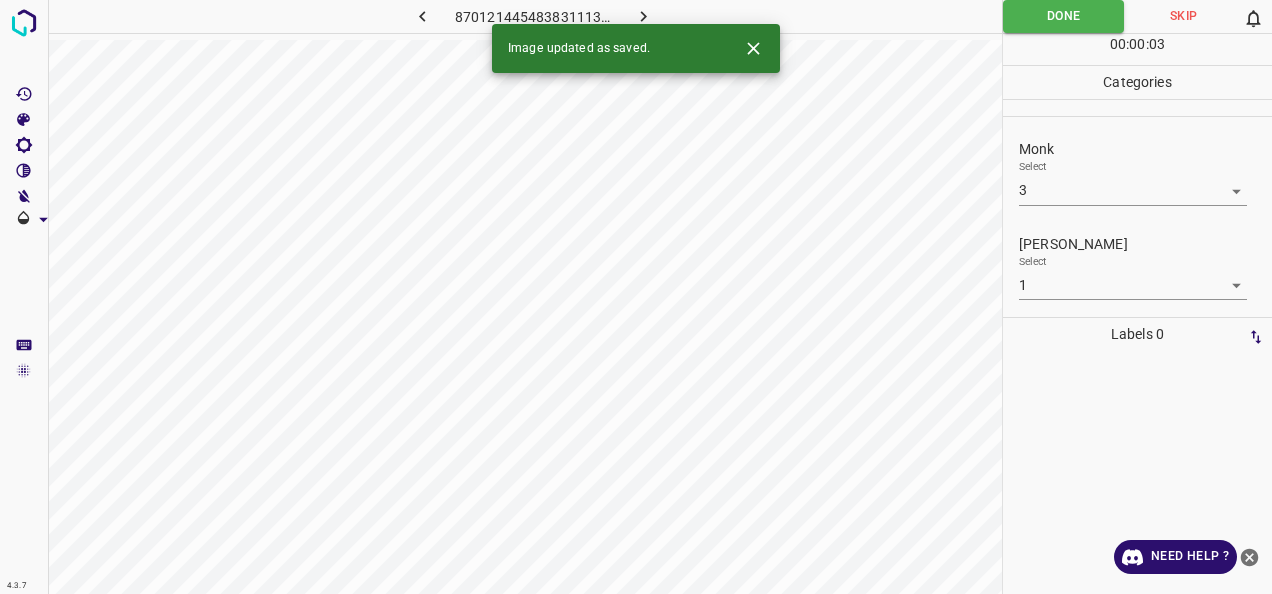 click 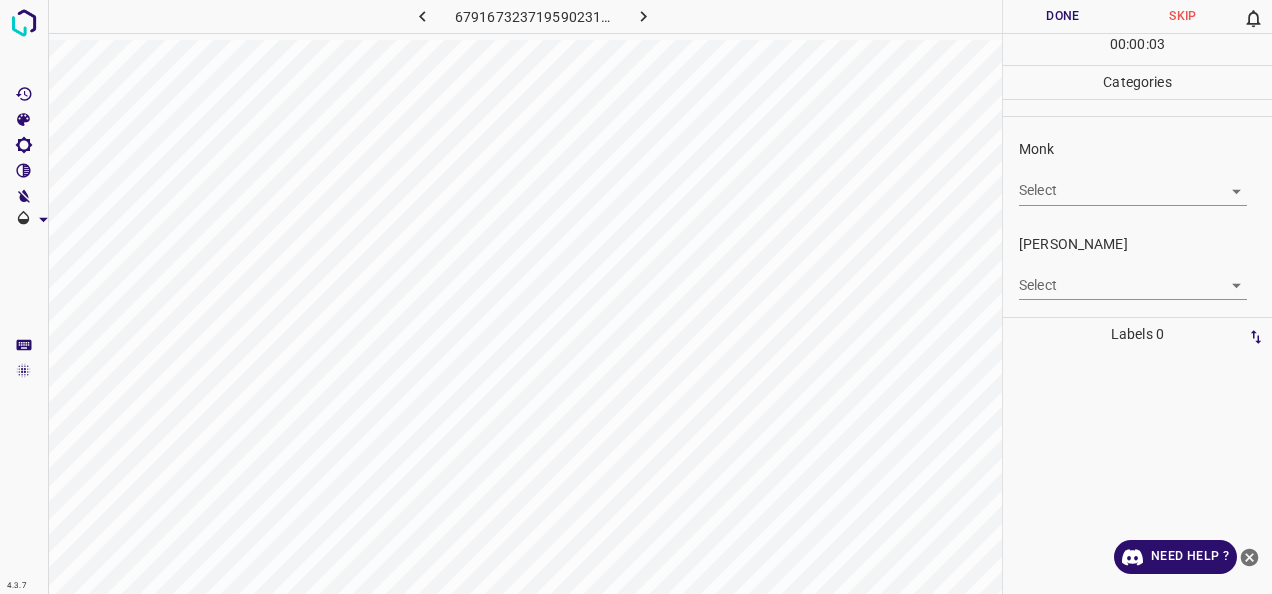 click on "4.3.7 6791673237195902314.png Done Skip 0 00   : 00   : 03   Categories Monk   Select ​  Fitzpatrick   Select ​ Labels   0 Categories 1 Monk 2  Fitzpatrick Tools Space Change between modes (Draw & Edit) I Auto labeling R Restore zoom M Zoom in N Zoom out Delete Delete selecte label Filters Z Restore filters X Saturation filter C Brightness filter V Contrast filter B Gray scale filter General O Download Need Help ? - Text - Hide - Delete" at bounding box center [636, 297] 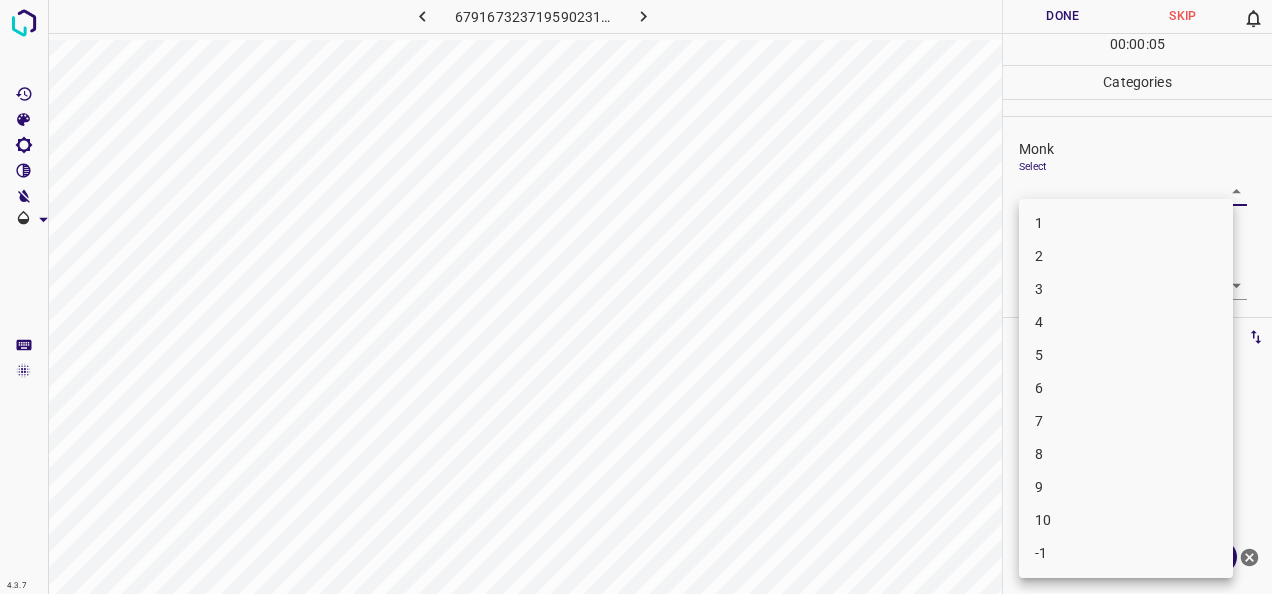 click on "3" at bounding box center (1126, 289) 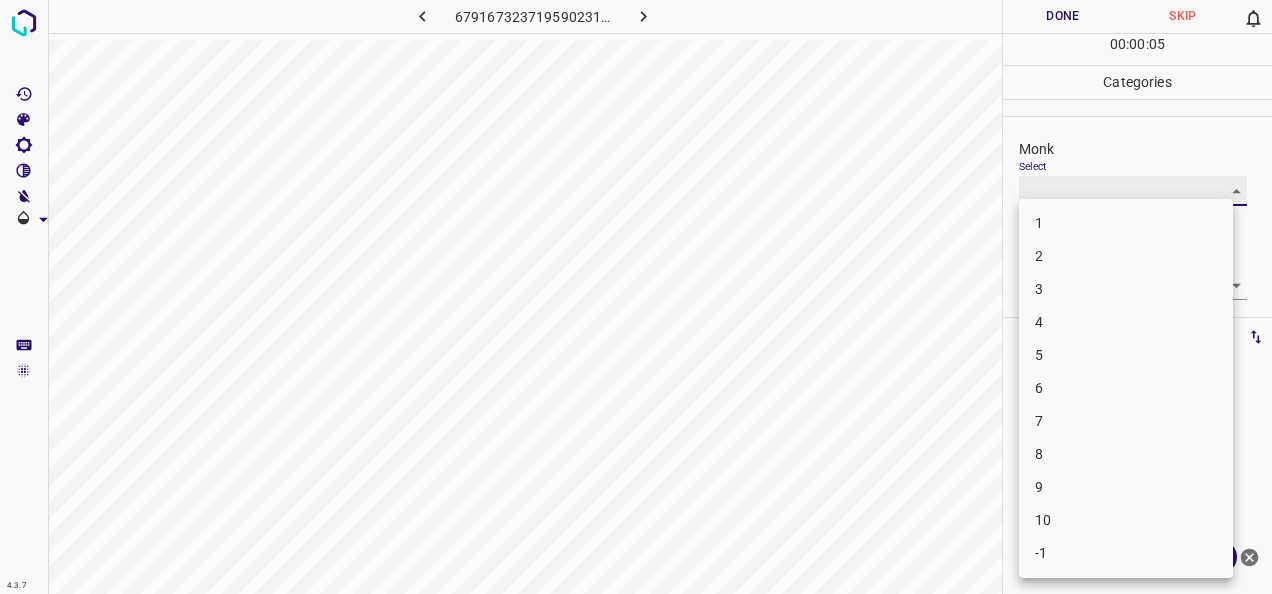 type on "3" 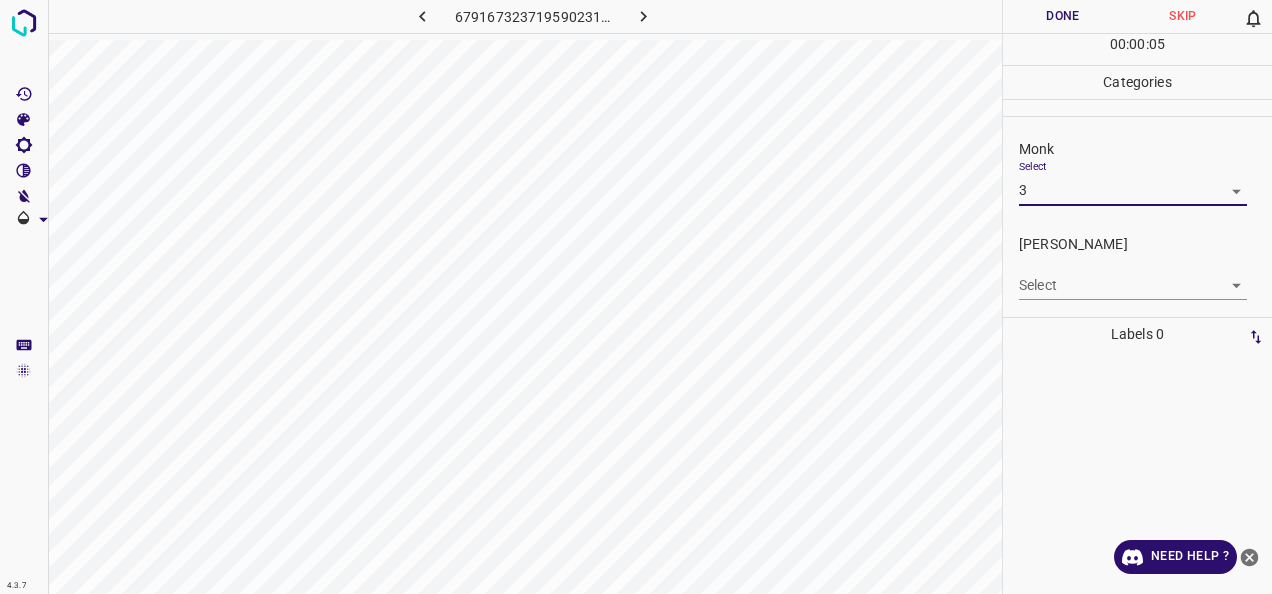 click on "4.3.7 6791673237195902314.png Done Skip 0 00   : 00   : 05   Categories Monk   Select 3 3  Fitzpatrick   Select ​ Labels   0 Categories 1 Monk 2  Fitzpatrick Tools Space Change between modes (Draw & Edit) I Auto labeling R Restore zoom M Zoom in N Zoom out Delete Delete selecte label Filters Z Restore filters X Saturation filter C Brightness filter V Contrast filter B Gray scale filter General O Download Need Help ? - Text - Hide - Delete 1 2 3 4 5 6 7 8 9 10 -1" at bounding box center (636, 297) 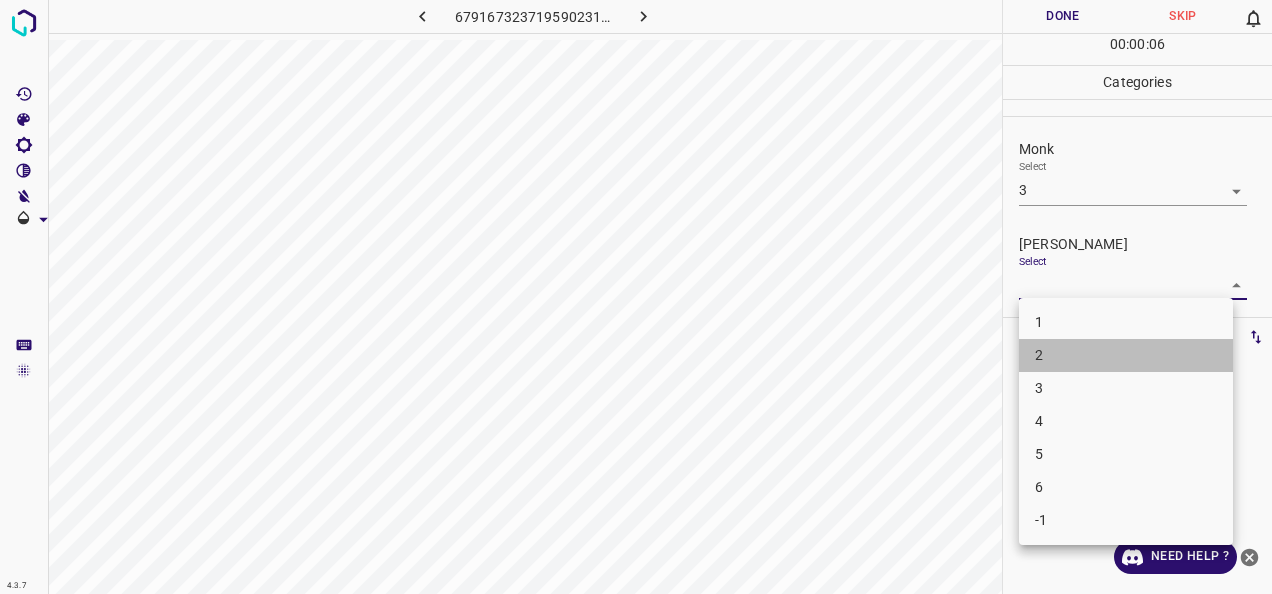 click on "2" at bounding box center [1126, 355] 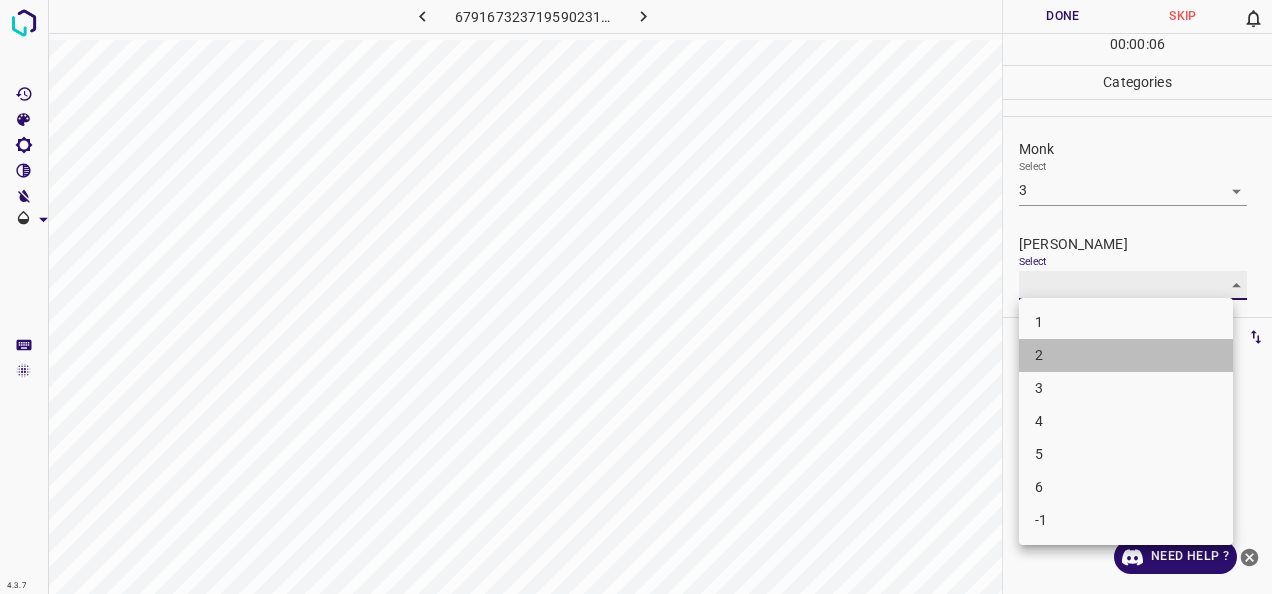 type on "2" 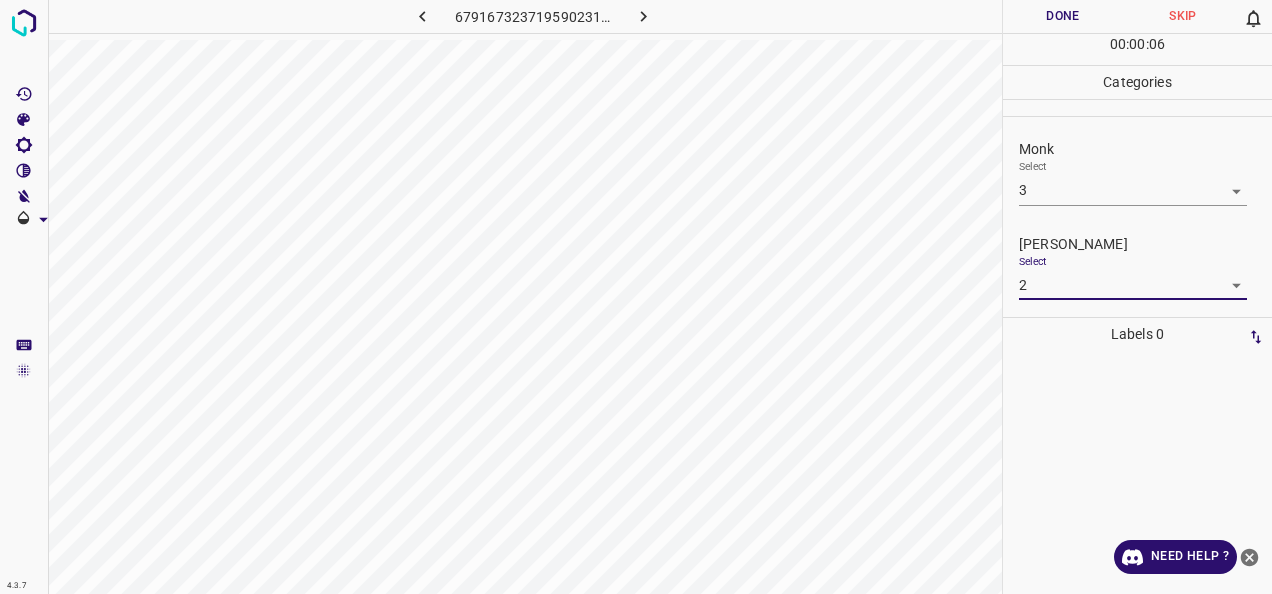 click on "00   : 00   : 06" at bounding box center [1137, 49] 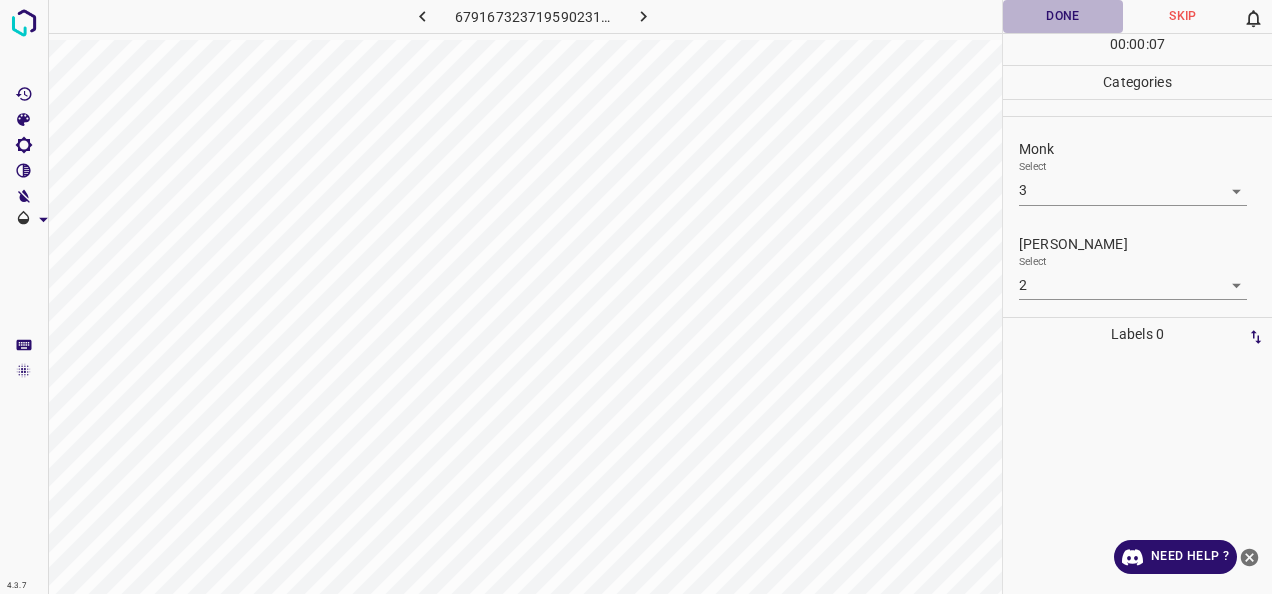 click on "Done" at bounding box center (1063, 16) 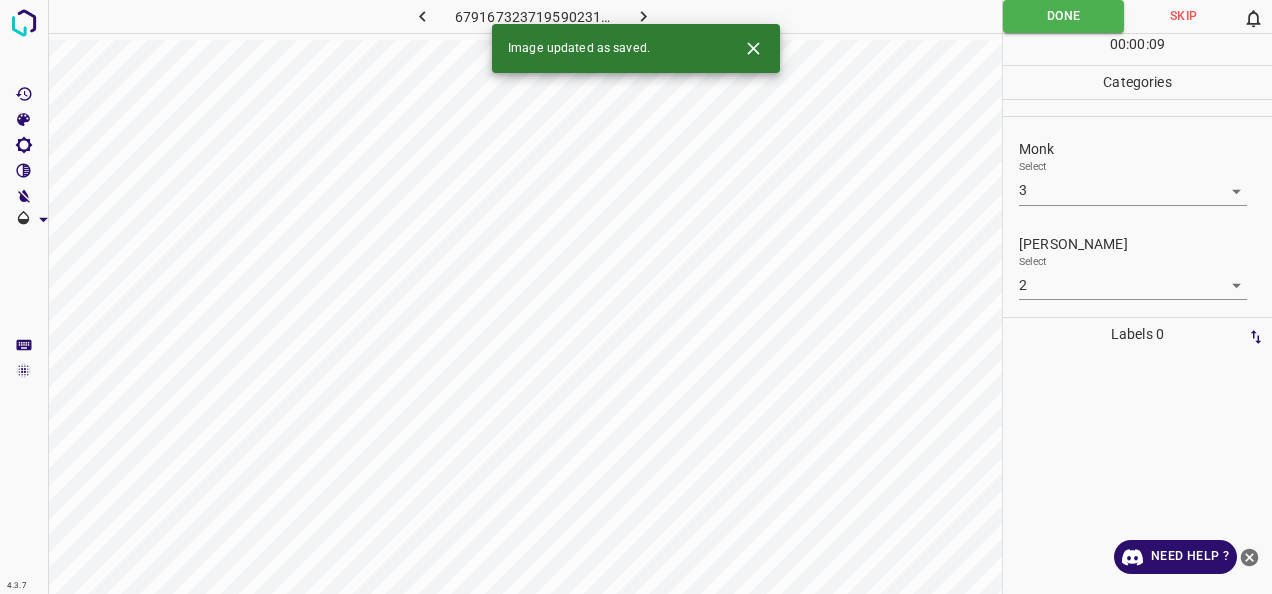 click at bounding box center (643, 16) 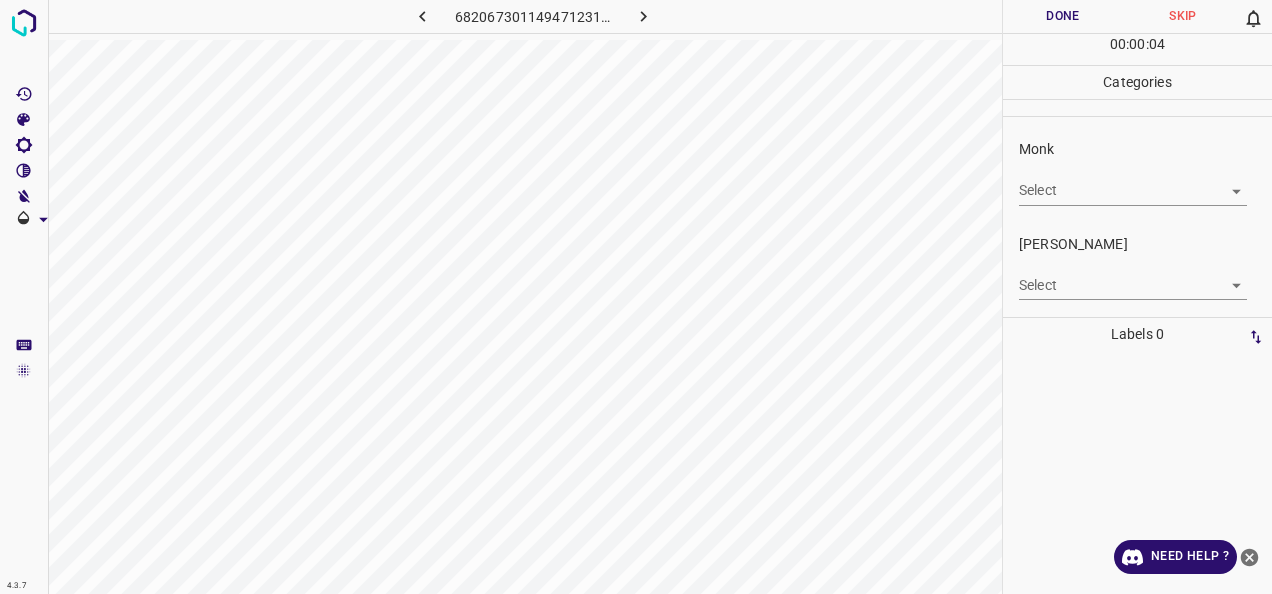 click on "4.3.7 682067301149471231.png Done Skip 0 00   : 00   : 04   Categories Monk   Select ​  Fitzpatrick   Select ​ Labels   0 Categories 1 Monk 2  Fitzpatrick Tools Space Change between modes (Draw & Edit) I Auto labeling R Restore zoom M Zoom in N Zoom out Delete Delete selecte label Filters Z Restore filters X Saturation filter C Brightness filter V Contrast filter B Gray scale filter General O Download Need Help ? - Text - Hide - Delete" at bounding box center (636, 297) 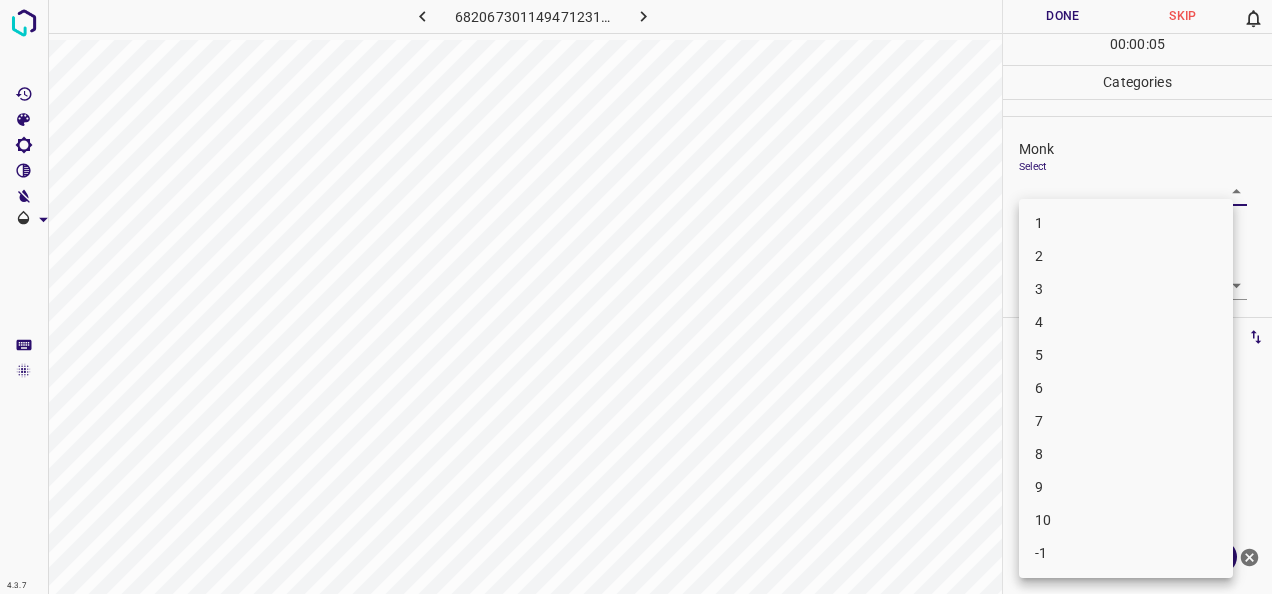 click on "2" at bounding box center (1126, 256) 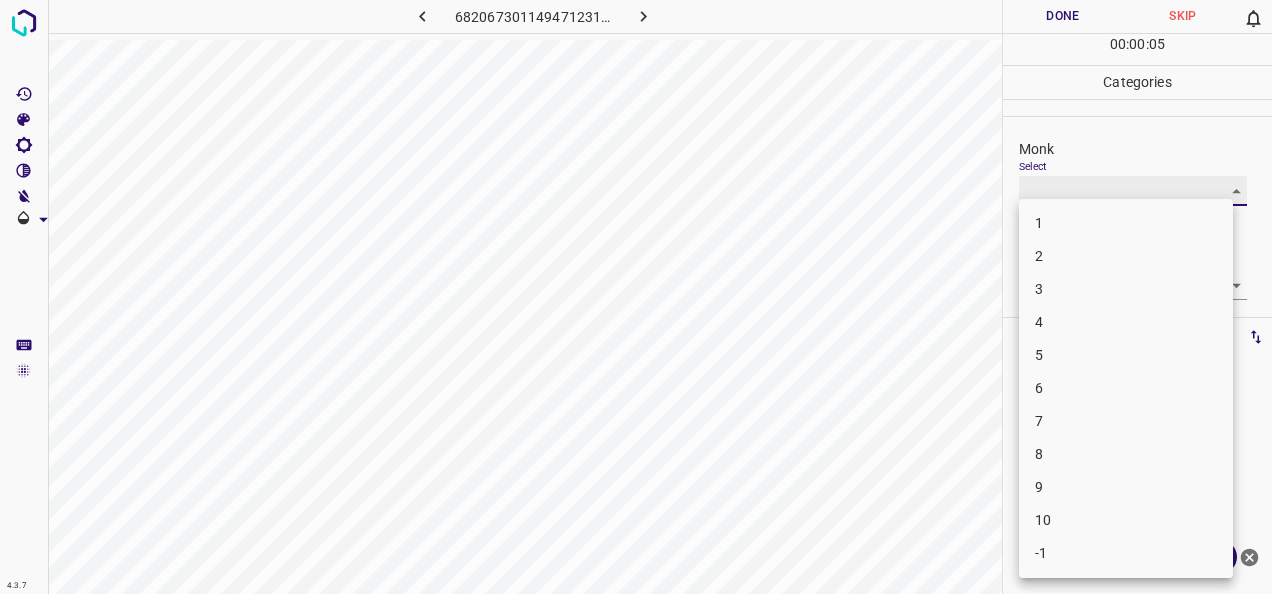 type on "2" 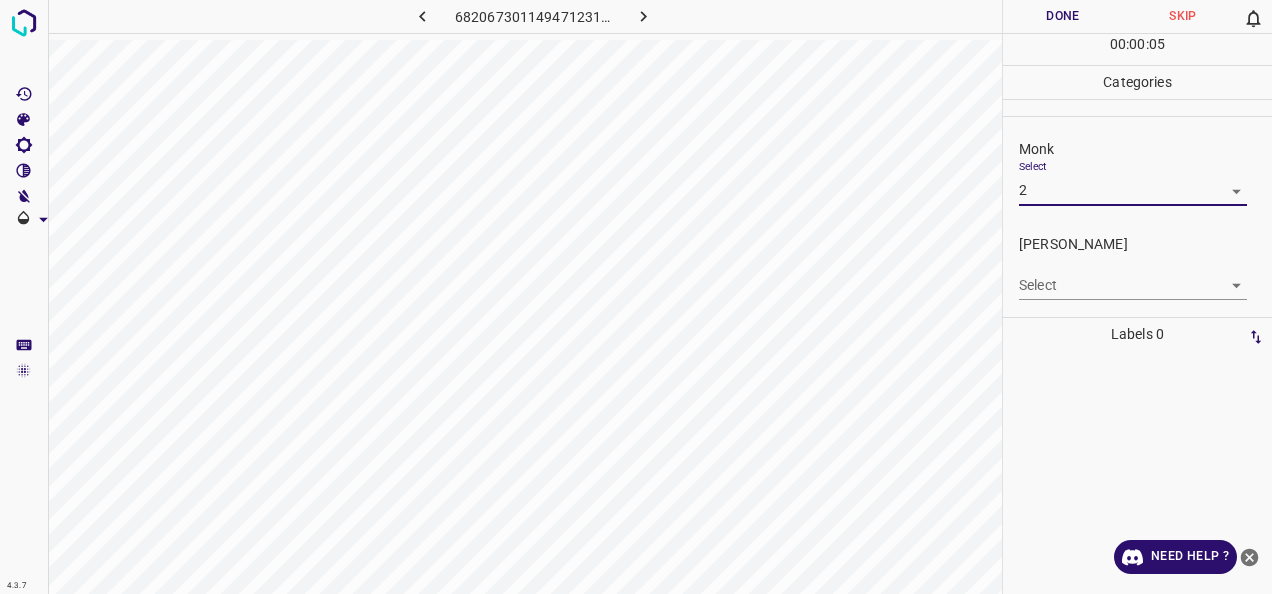 click on "4.3.7 682067301149471231.png Done Skip 0 00   : 00   : 05   Categories Monk   Select 2 2  Fitzpatrick   Select ​ Labels   0 Categories 1 Monk 2  Fitzpatrick Tools Space Change between modes (Draw & Edit) I Auto labeling R Restore zoom M Zoom in N Zoom out Delete Delete selecte label Filters Z Restore filters X Saturation filter C Brightness filter V Contrast filter B Gray scale filter General O Download Need Help ? - Text - Hide - Delete 1 2 3 4 5 6 7 8 9 10 -1" at bounding box center [636, 297] 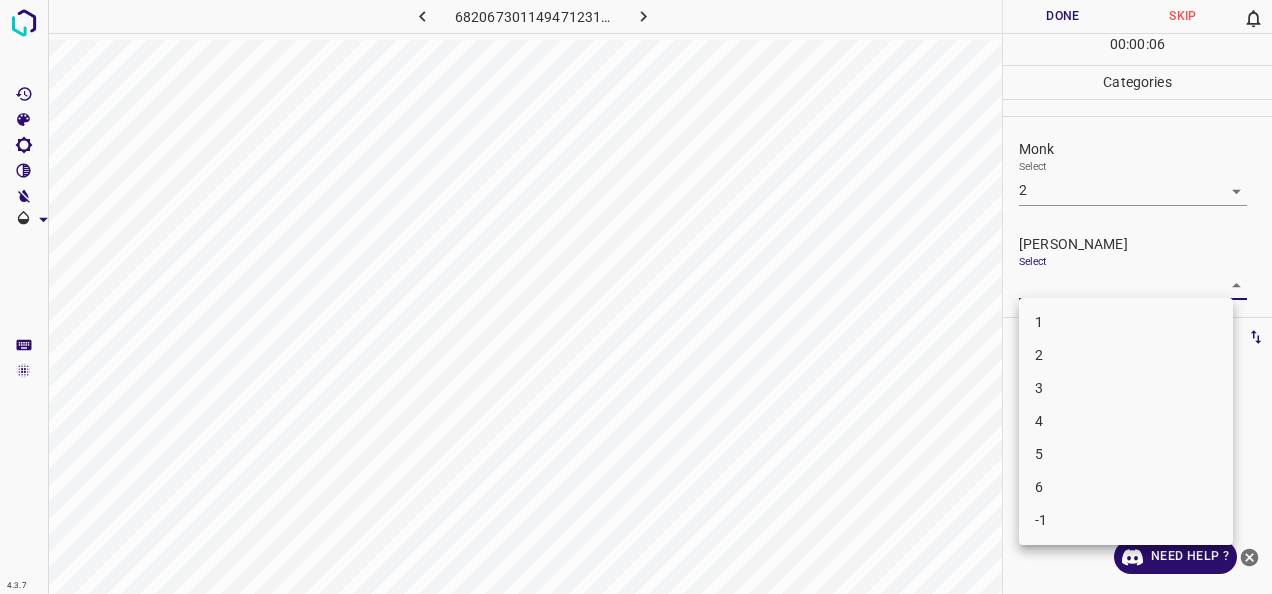click on "1" at bounding box center [1126, 322] 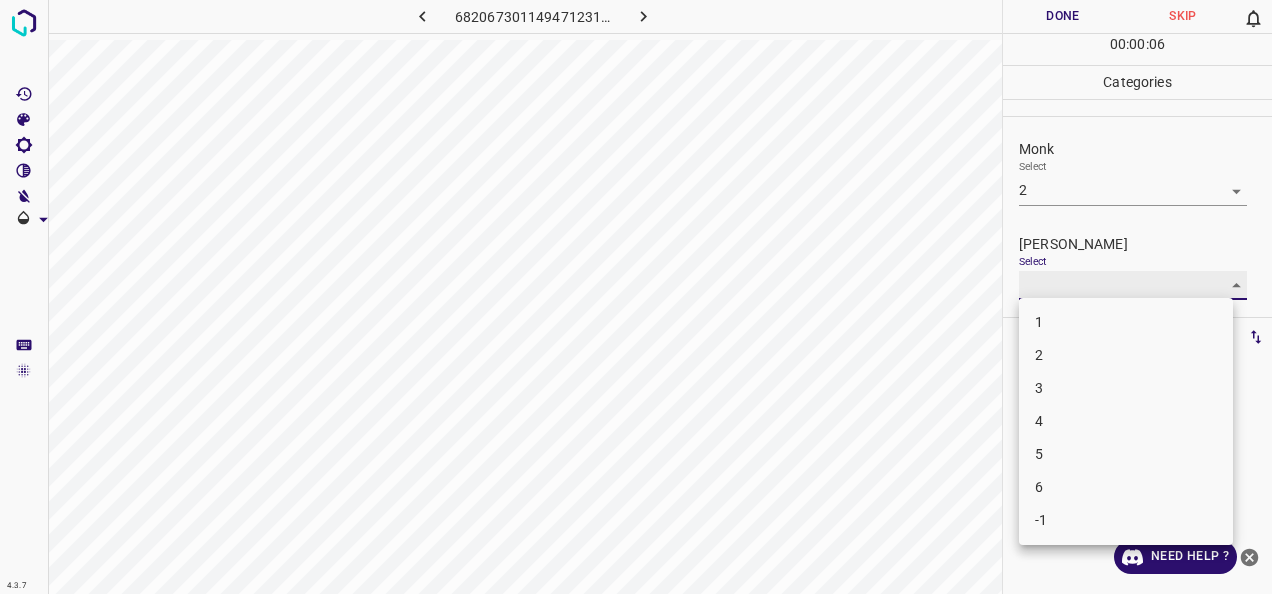 type on "1" 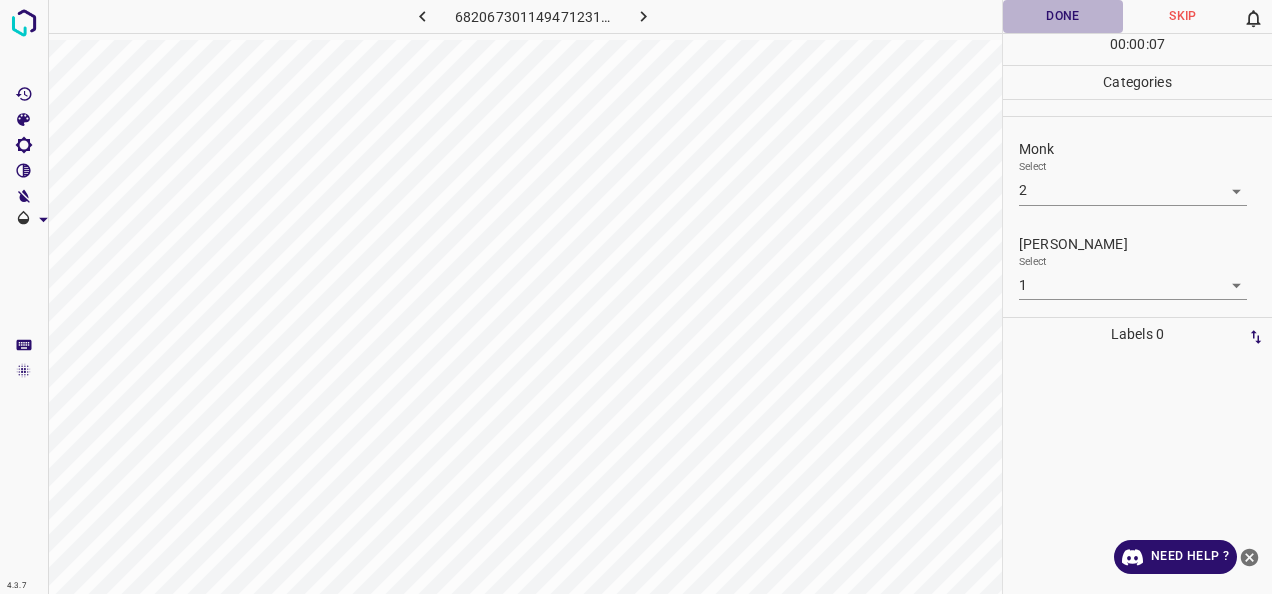 click on "Done" at bounding box center [1063, 16] 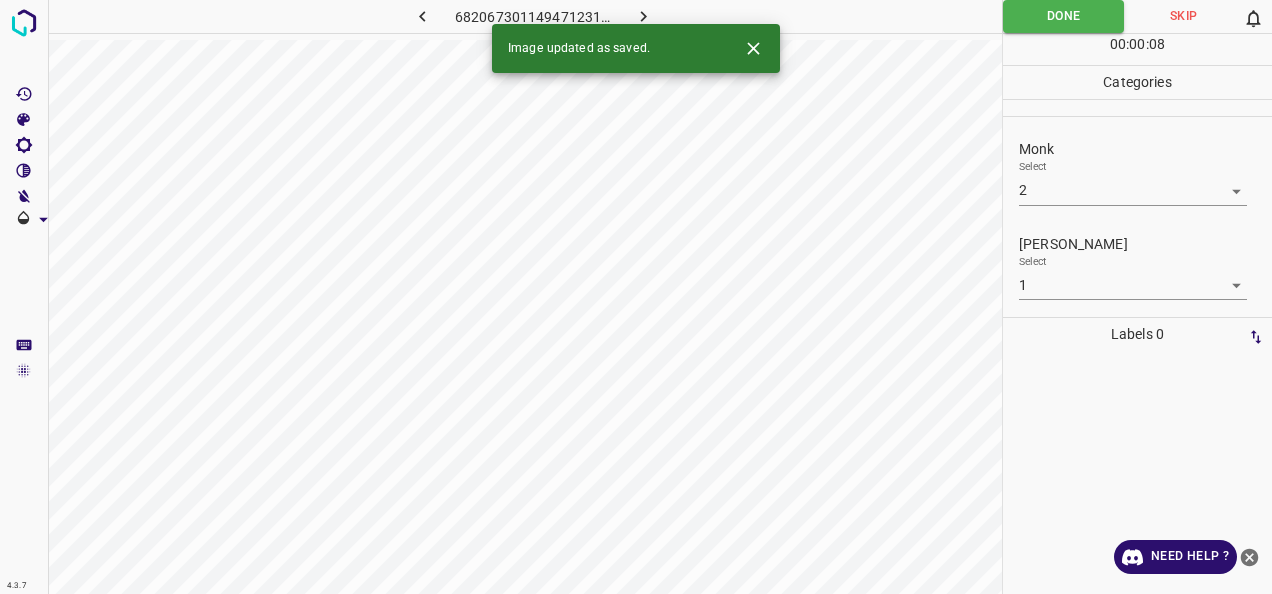 click at bounding box center [643, 16] 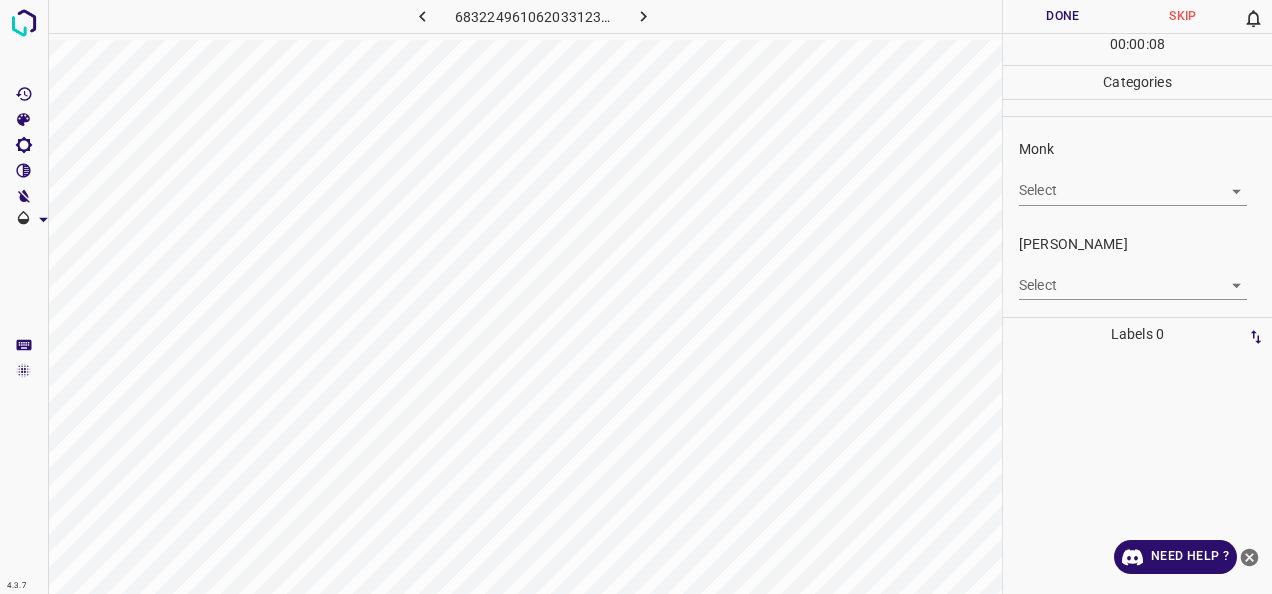 click on "4.3.7 683224961062033123.png Done Skip 0 00   : 00   : 08   Categories Monk   Select ​  Fitzpatrick   Select ​ Labels   0 Categories 1 Monk 2  Fitzpatrick Tools Space Change between modes (Draw & Edit) I Auto labeling R Restore zoom M Zoom in N Zoom out Delete Delete selecte label Filters Z Restore filters X Saturation filter C Brightness filter V Contrast filter B Gray scale filter General O Download Need Help ? - Text - Hide - Delete" at bounding box center (636, 297) 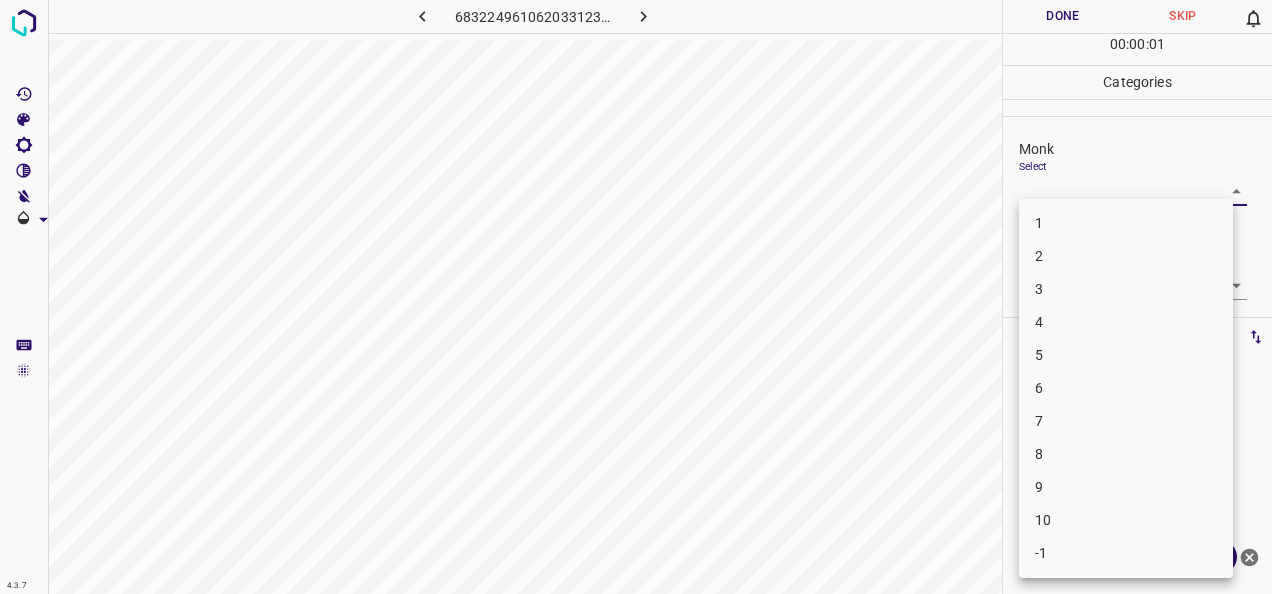 click on "3" at bounding box center (1126, 289) 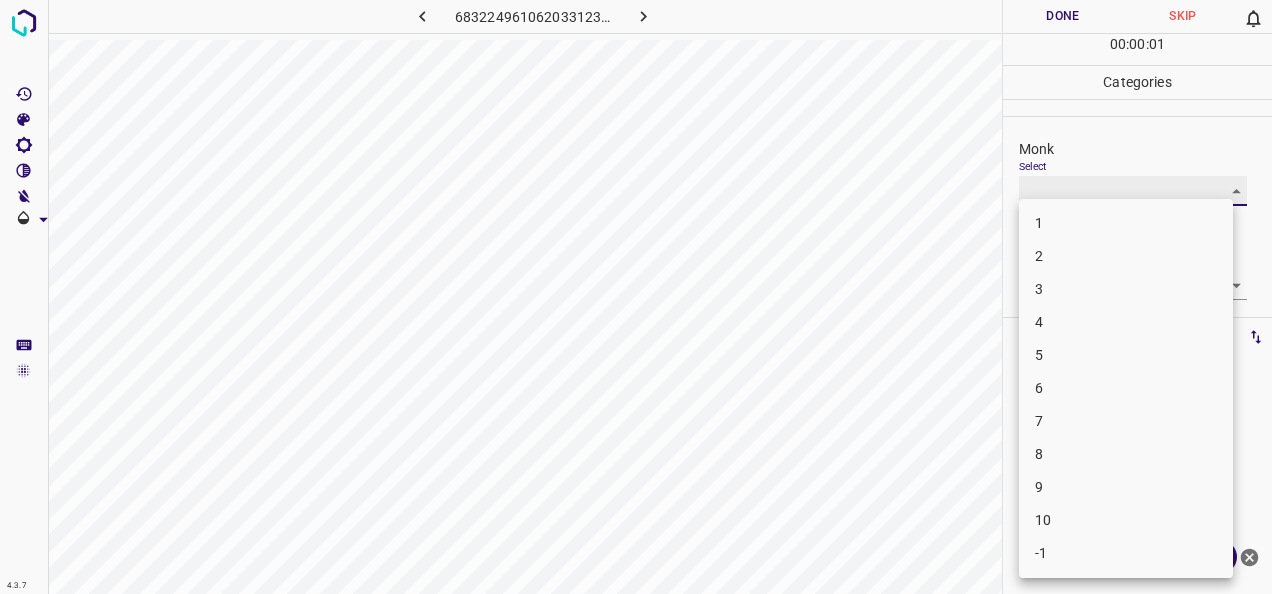 type on "3" 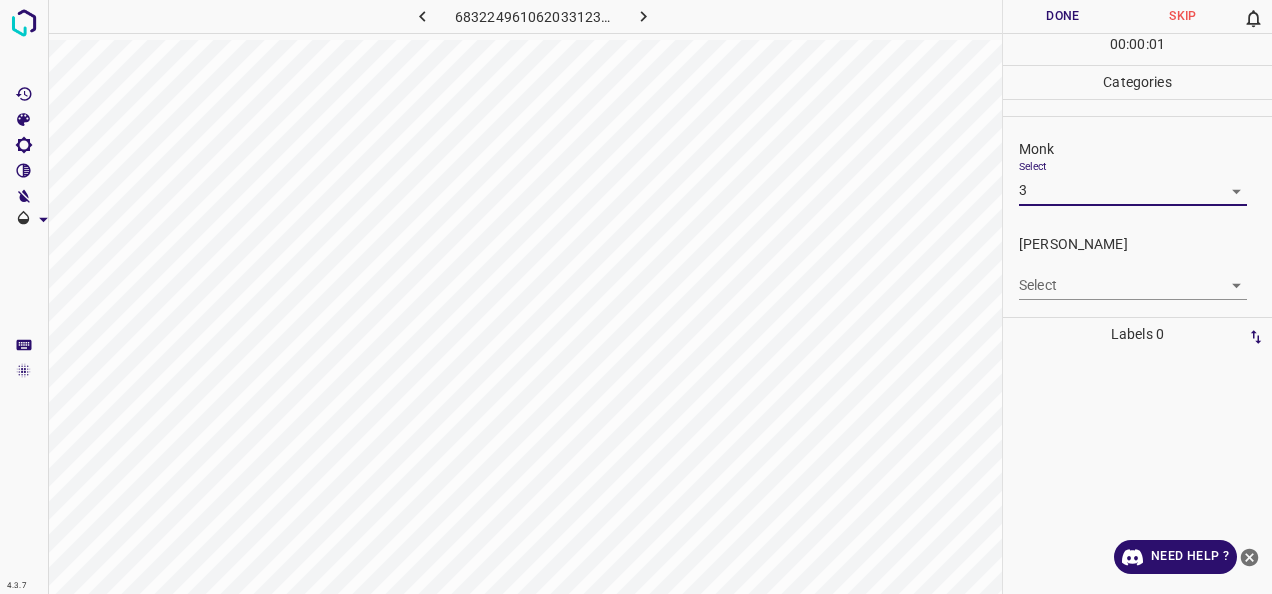 click on "4.3.7 683224961062033123.png Done Skip 0 00   : 00   : 01   Categories Monk   Select 3 3  Fitzpatrick   Select ​ Labels   0 Categories 1 Monk 2  Fitzpatrick Tools Space Change between modes (Draw & Edit) I Auto labeling R Restore zoom M Zoom in N Zoom out Delete Delete selecte label Filters Z Restore filters X Saturation filter C Brightness filter V Contrast filter B Gray scale filter General O Download Need Help ? - Text - Hide - Delete 1 2 3 4 5 6 7 8 9 10 -1" at bounding box center (636, 297) 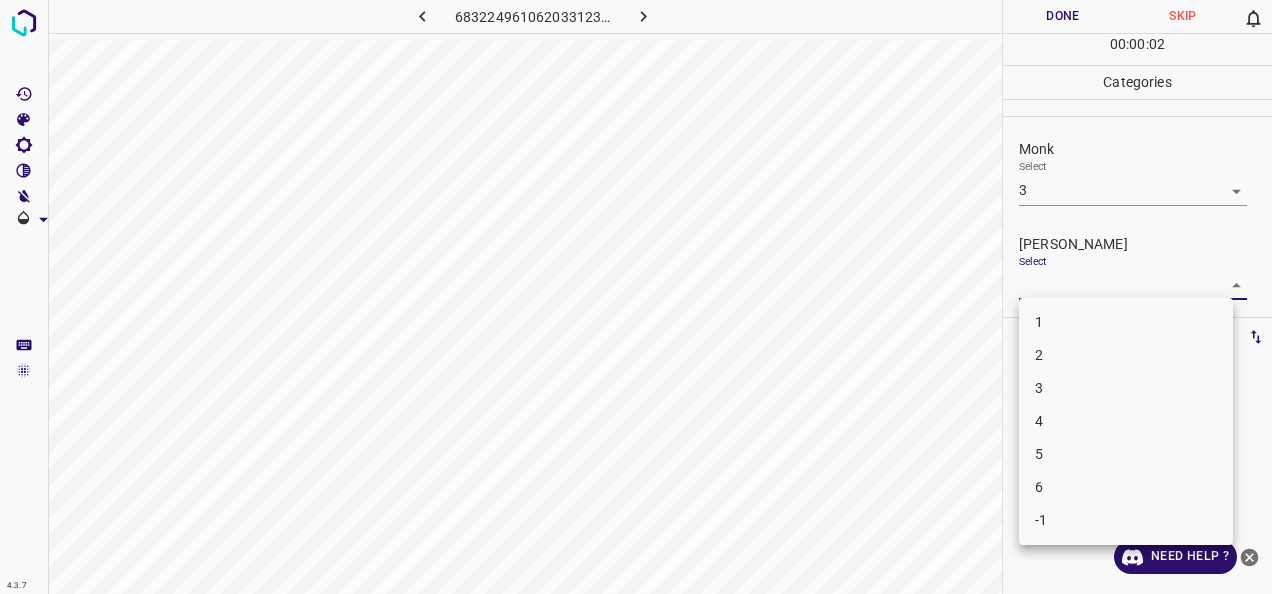 click on "2" at bounding box center (1126, 355) 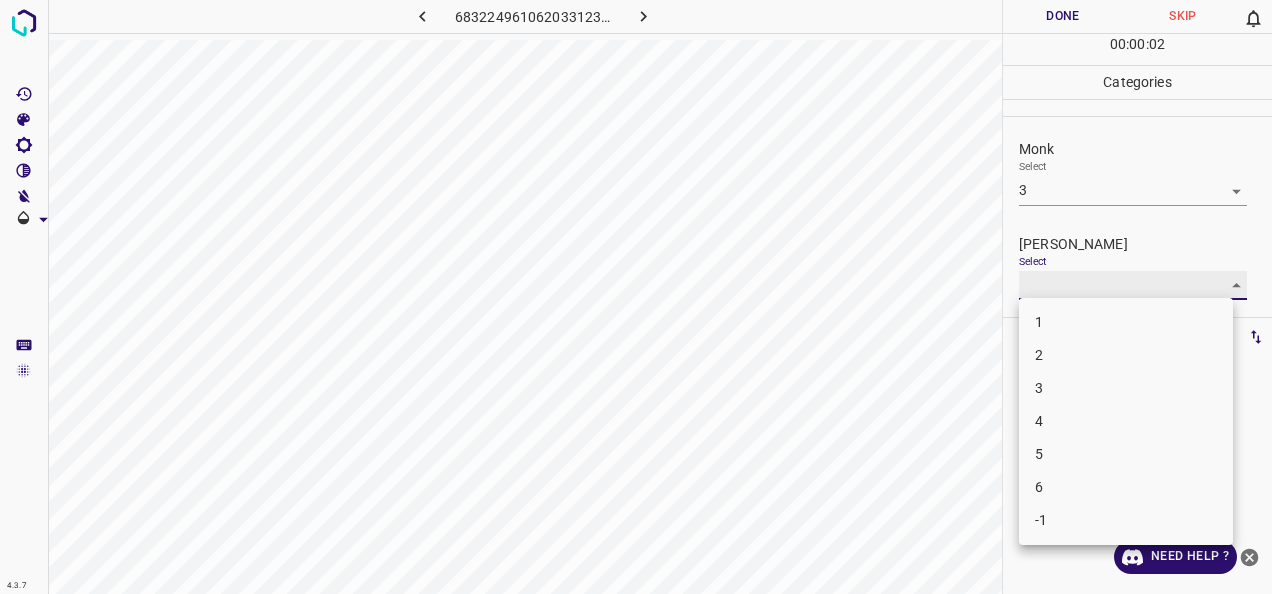 type on "2" 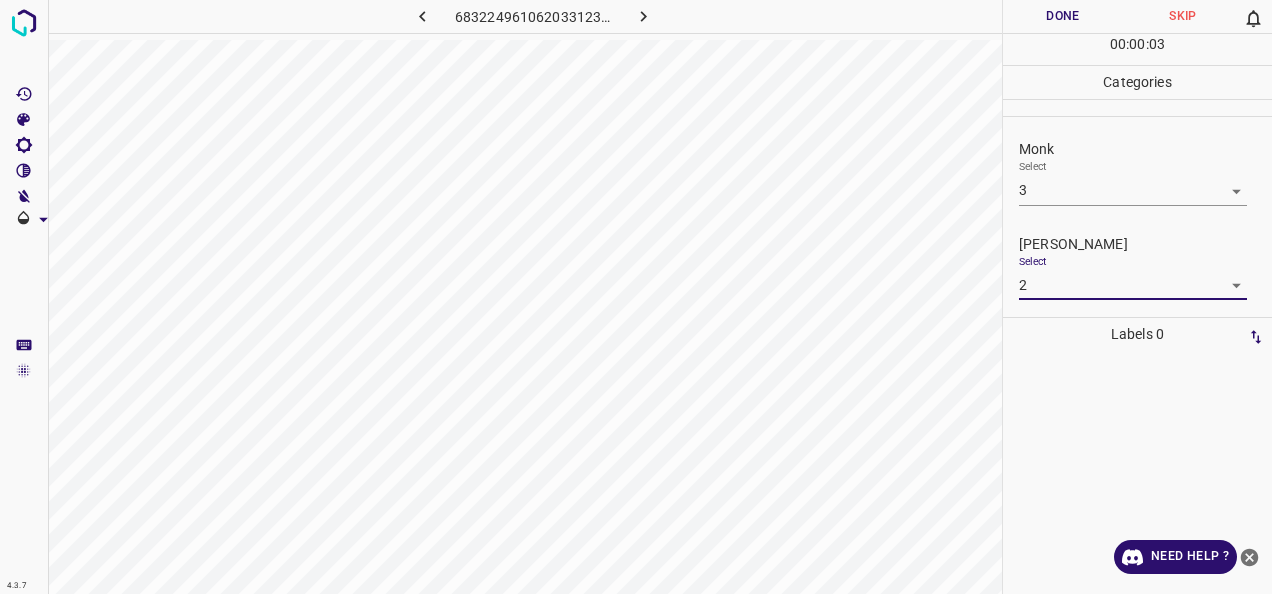 click on "Done" at bounding box center [1063, 16] 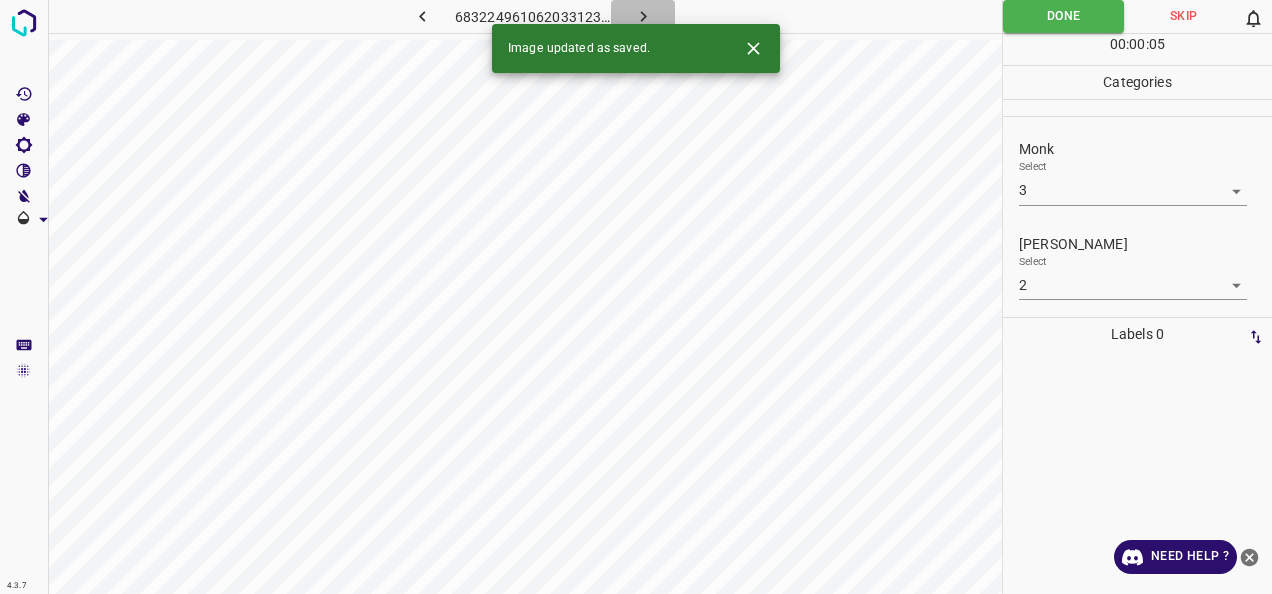 click at bounding box center (643, 16) 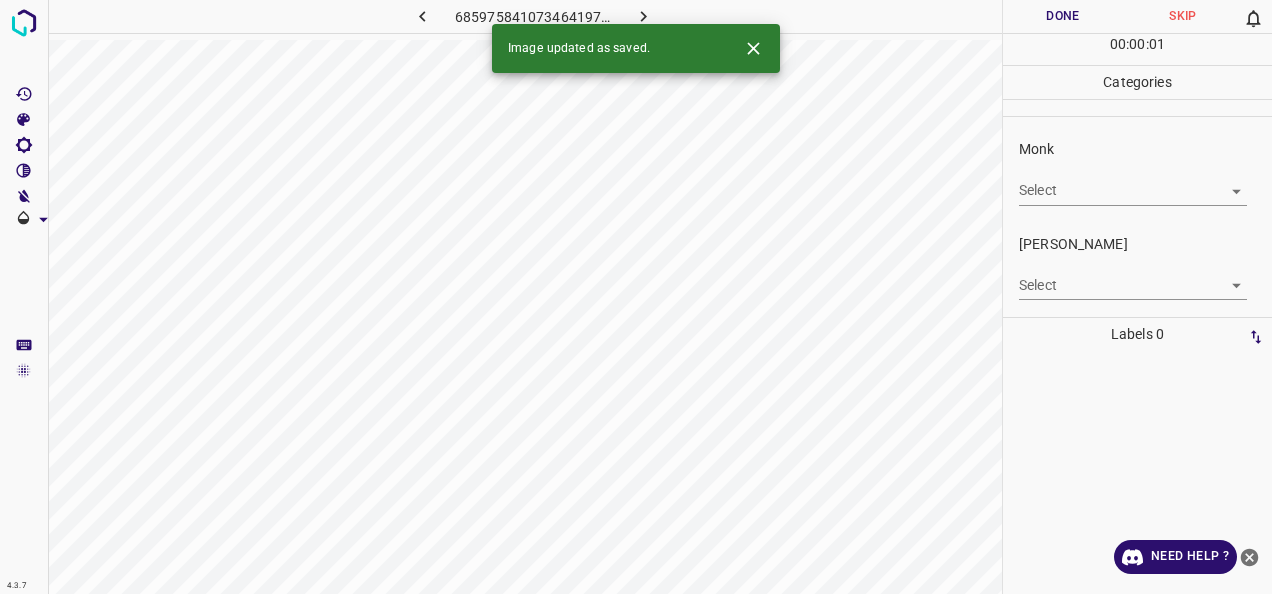 click on "4.3.7 6859758410734641976.png Done Skip 0 00   : 00   : 01   Categories Monk   Select ​  Fitzpatrick   Select ​ Labels   0 Categories 1 Monk 2  Fitzpatrick Tools Space Change between modes (Draw & Edit) I Auto labeling R Restore zoom M Zoom in N Zoom out Delete Delete selecte label Filters Z Restore filters X Saturation filter C Brightness filter V Contrast filter B Gray scale filter General O Download Image updated as saved. Need Help ? - Text - Hide - Delete" at bounding box center [636, 297] 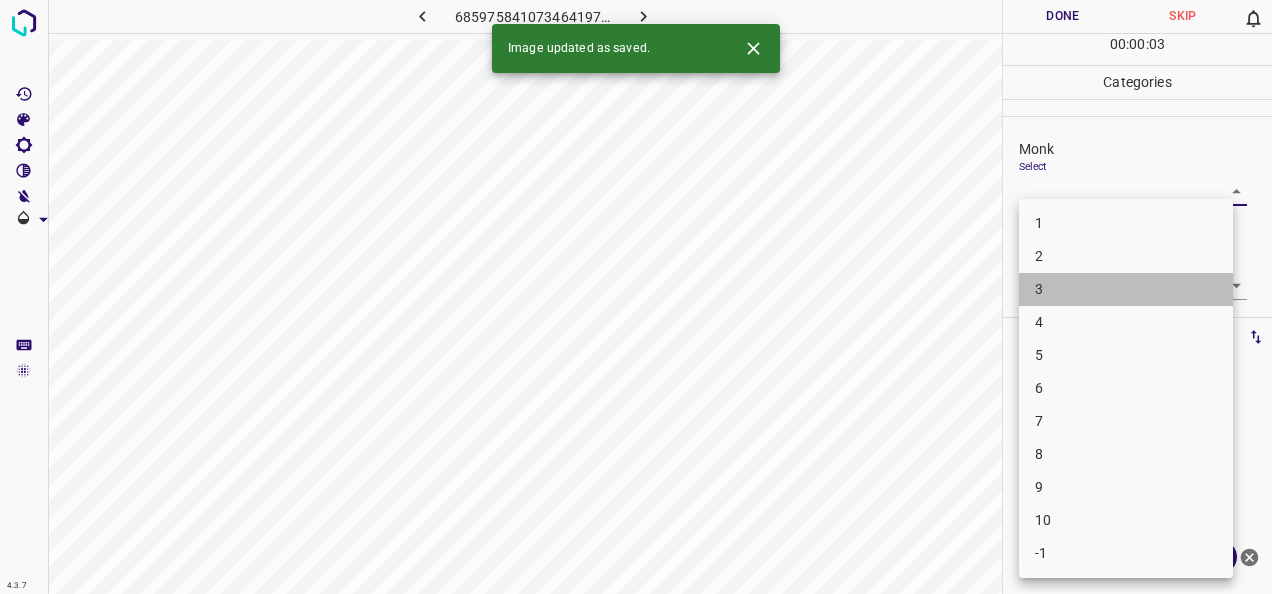 click on "3" at bounding box center (1126, 289) 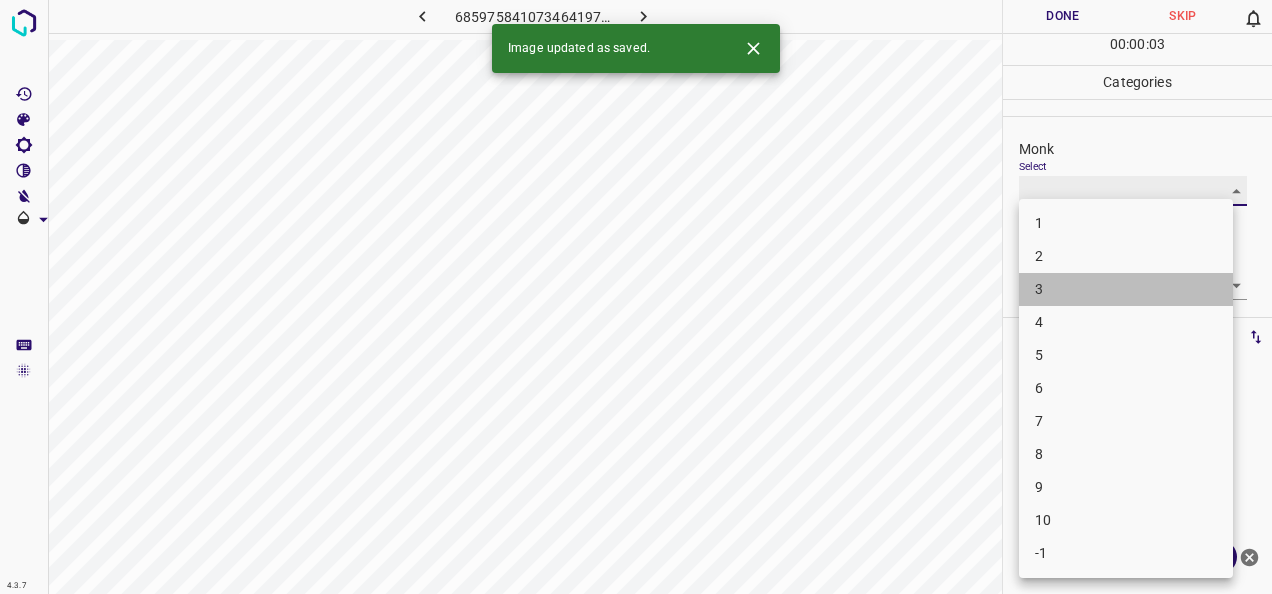 type on "3" 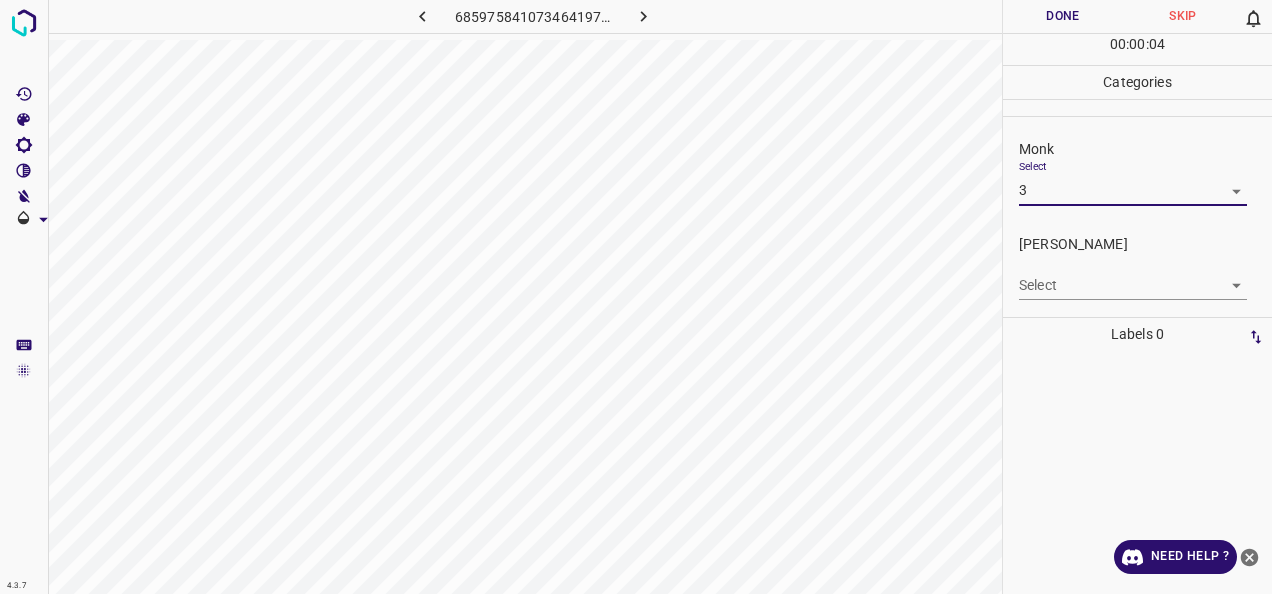 click on "4.3.7 6859758410734641976.png Done Skip 0 00   : 00   : 04   Categories Monk   Select 3 3  Fitzpatrick   Select ​ Labels   0 Categories 1 Monk 2  Fitzpatrick Tools Space Change between modes (Draw & Edit) I Auto labeling R Restore zoom M Zoom in N Zoom out Delete Delete selecte label Filters Z Restore filters X Saturation filter C Brightness filter V Contrast filter B Gray scale filter General O Download Need Help ? - Text - Hide - Delete" at bounding box center (636, 297) 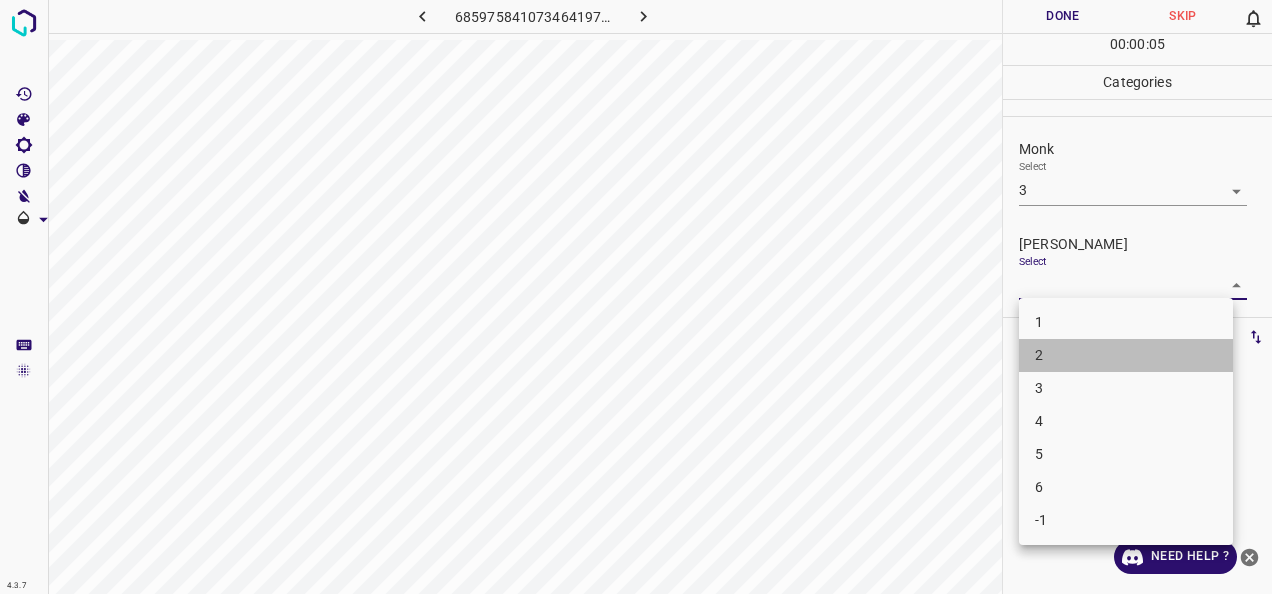 click on "2" at bounding box center [1126, 355] 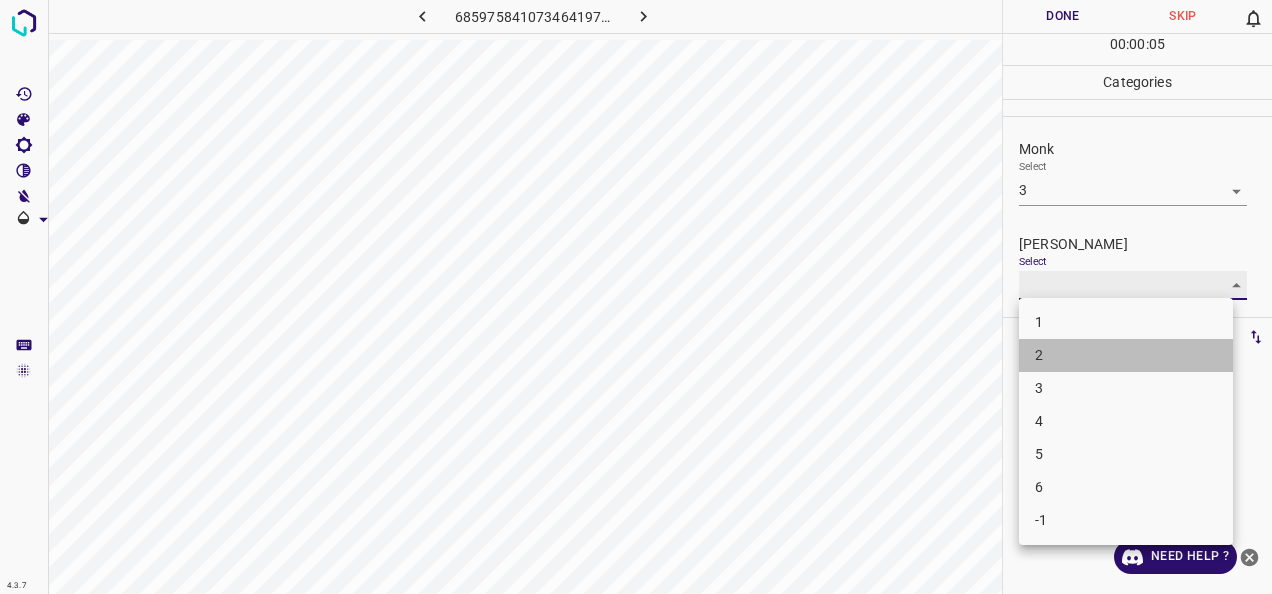 type on "2" 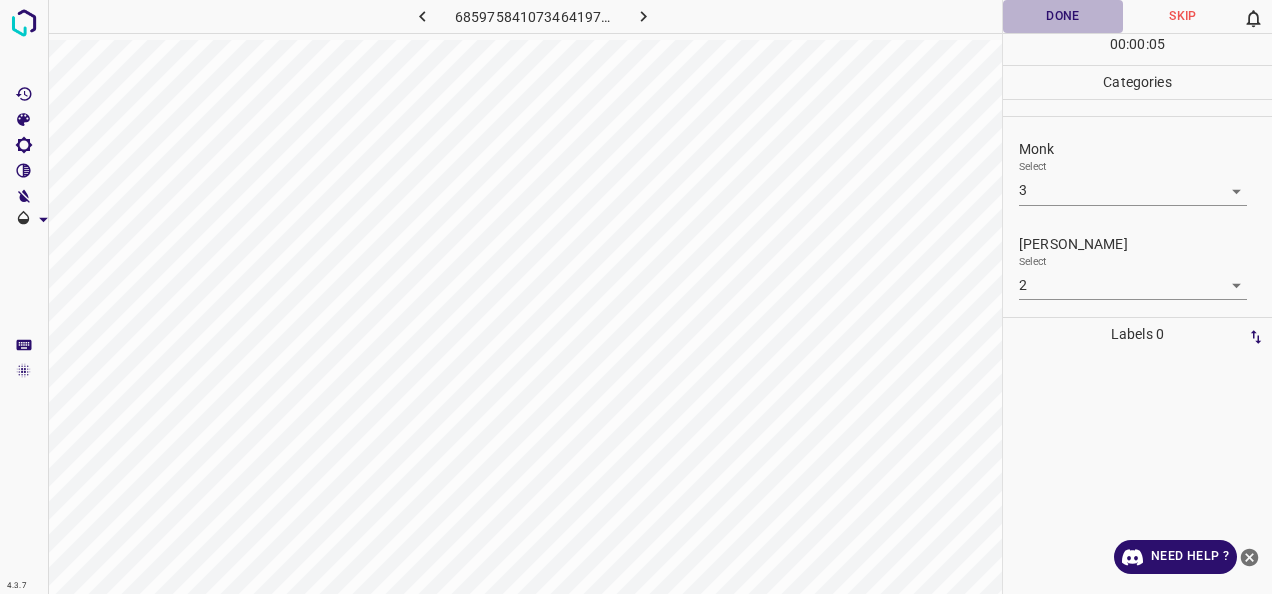 click on "Done" at bounding box center [1063, 16] 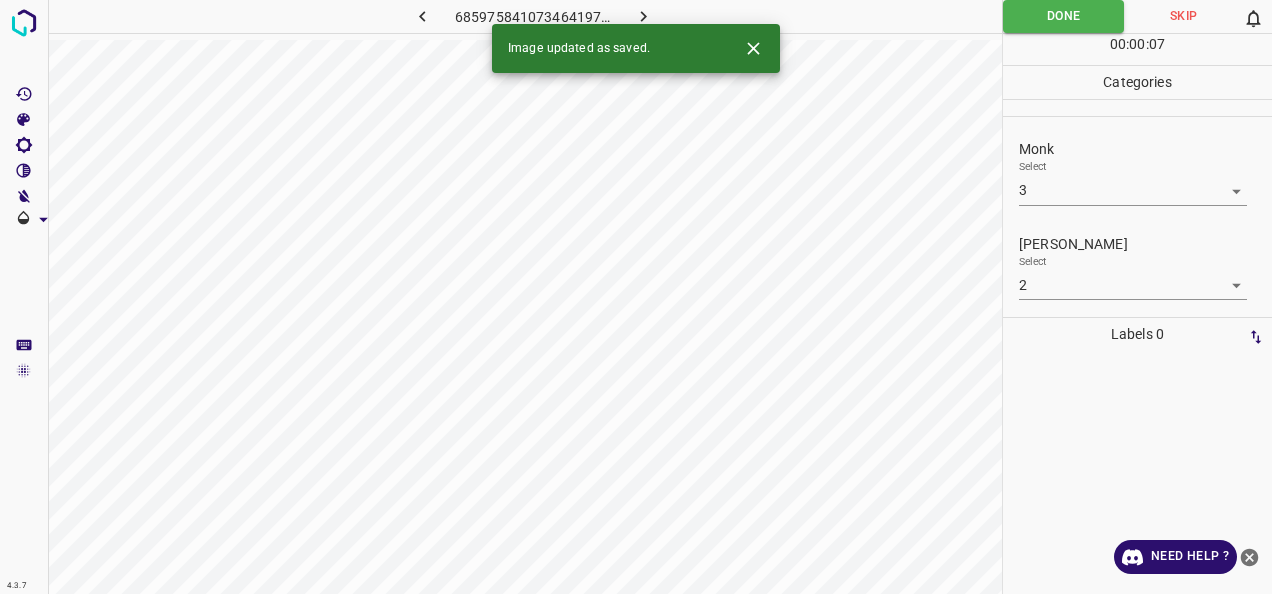 click 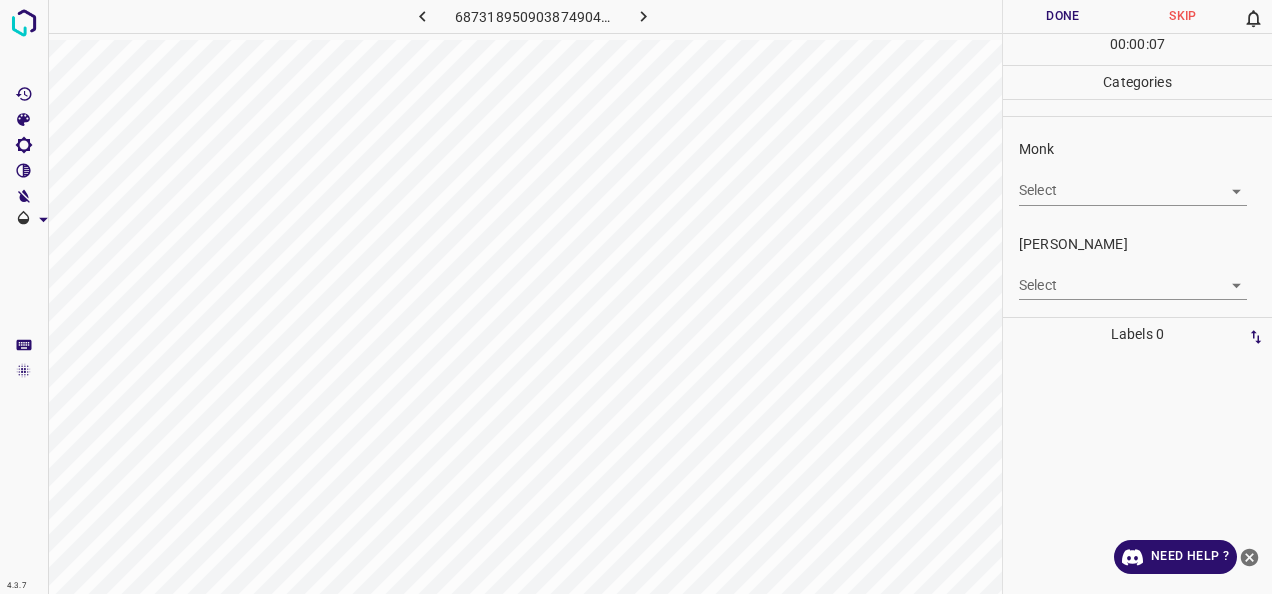 click on "4.3.7 6873189509038749046.png Done Skip 0 00   : 00   : 07   Categories Monk   Select ​  Fitzpatrick   Select ​ Labels   0 Categories 1 Monk 2  Fitzpatrick Tools Space Change between modes (Draw & Edit) I Auto labeling R Restore zoom M Zoom in N Zoom out Delete Delete selecte label Filters Z Restore filters X Saturation filter C Brightness filter V Contrast filter B Gray scale filter General O Download Need Help ? - Text - Hide - Delete" at bounding box center (636, 297) 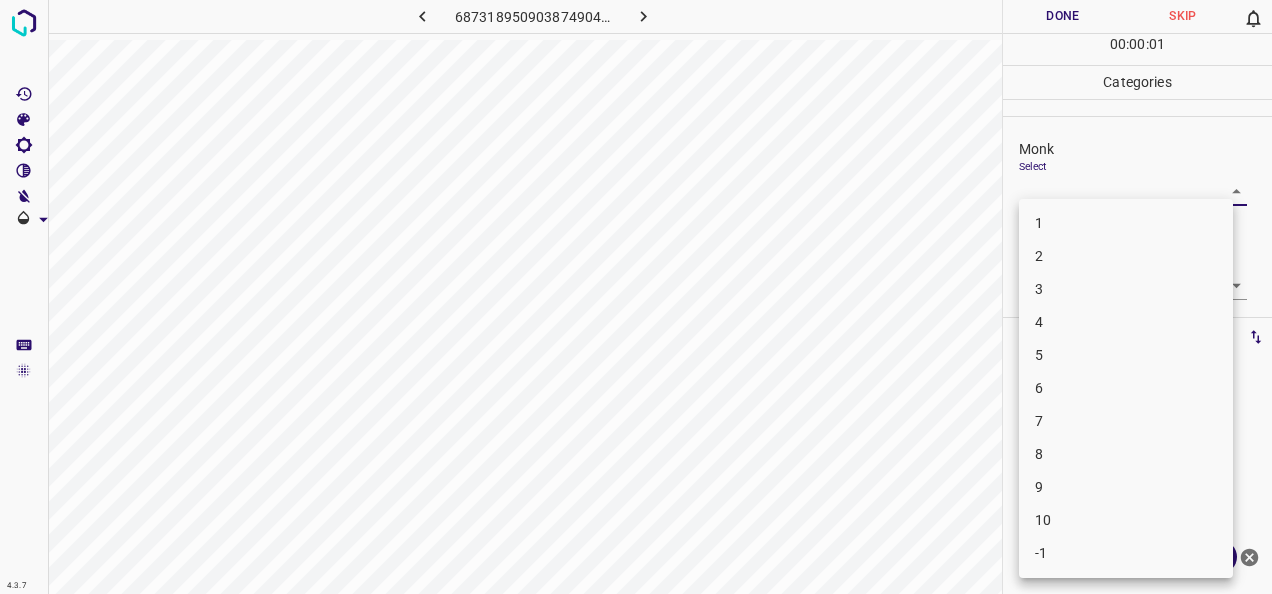 click on "6" at bounding box center (1126, 388) 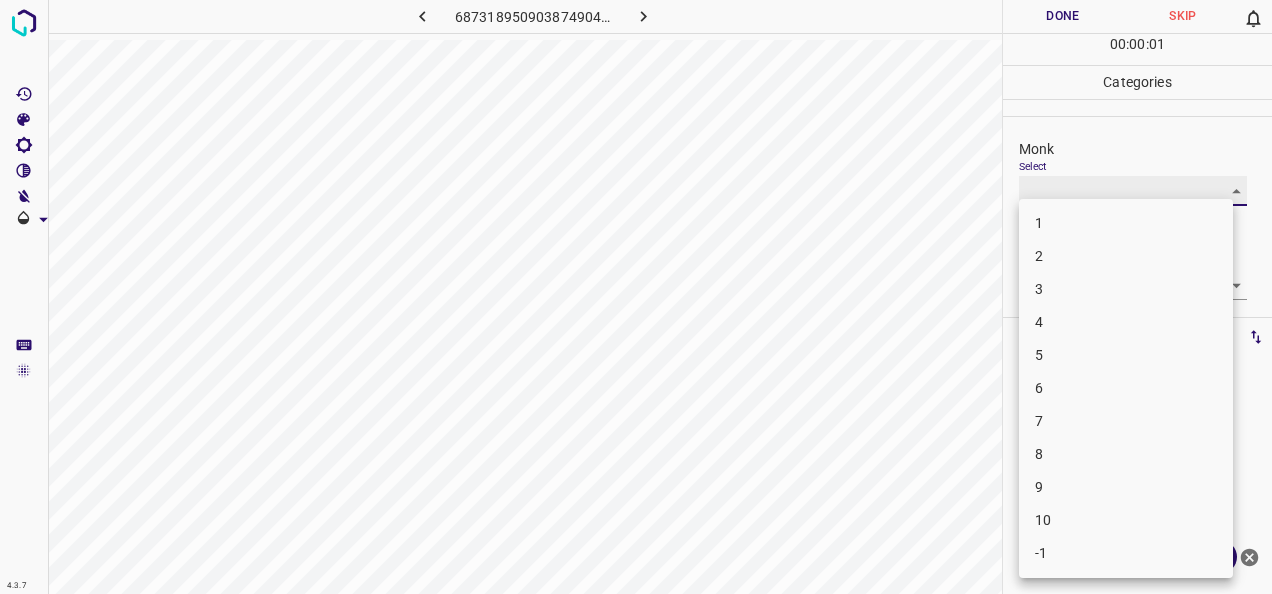 type on "6" 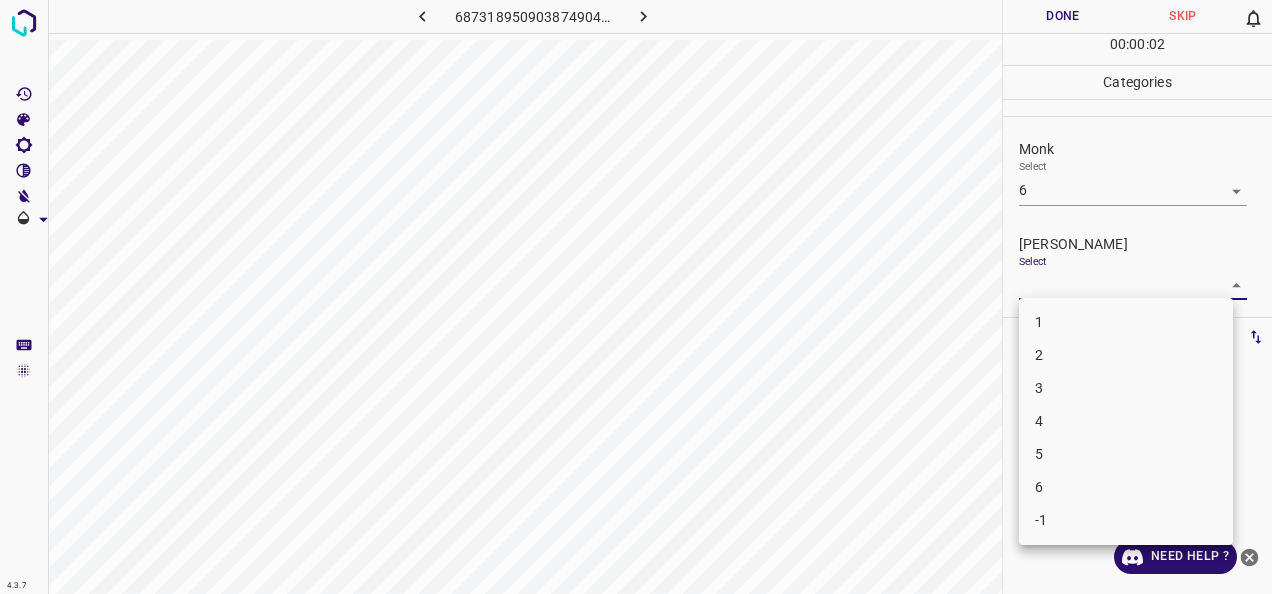 click on "4.3.7 6873189509038749046.png Done Skip 0 00   : 00   : 02   Categories Monk   Select 6 6  Fitzpatrick   Select ​ Labels   0 Categories 1 Monk 2  Fitzpatrick Tools Space Change between modes (Draw & Edit) I Auto labeling R Restore zoom M Zoom in N Zoom out Delete Delete selecte label Filters Z Restore filters X Saturation filter C Brightness filter V Contrast filter B Gray scale filter General O Download Need Help ? - Text - Hide - Delete 1 2 3 4 5 6 -1" at bounding box center (636, 297) 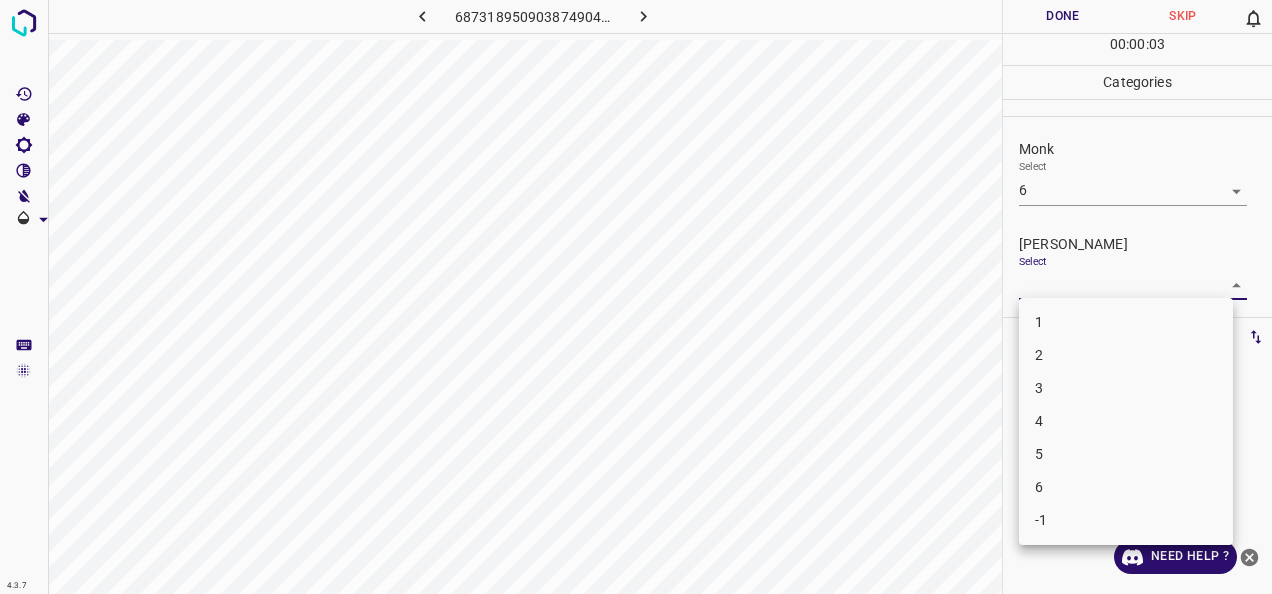 click on "3" at bounding box center (1126, 388) 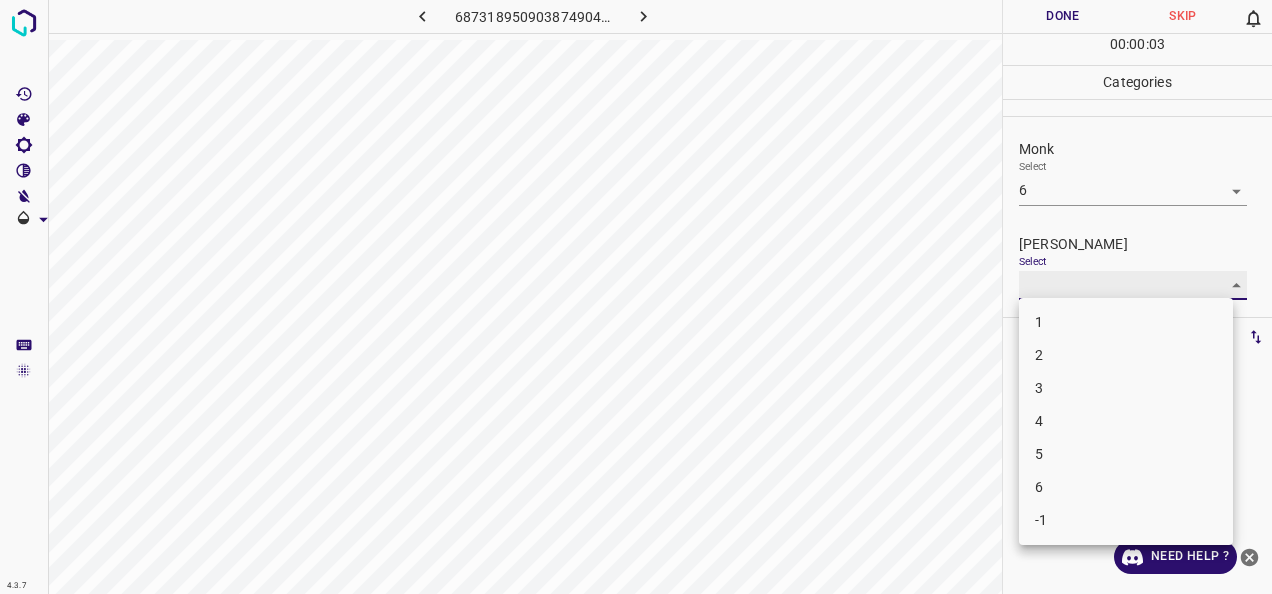 type on "3" 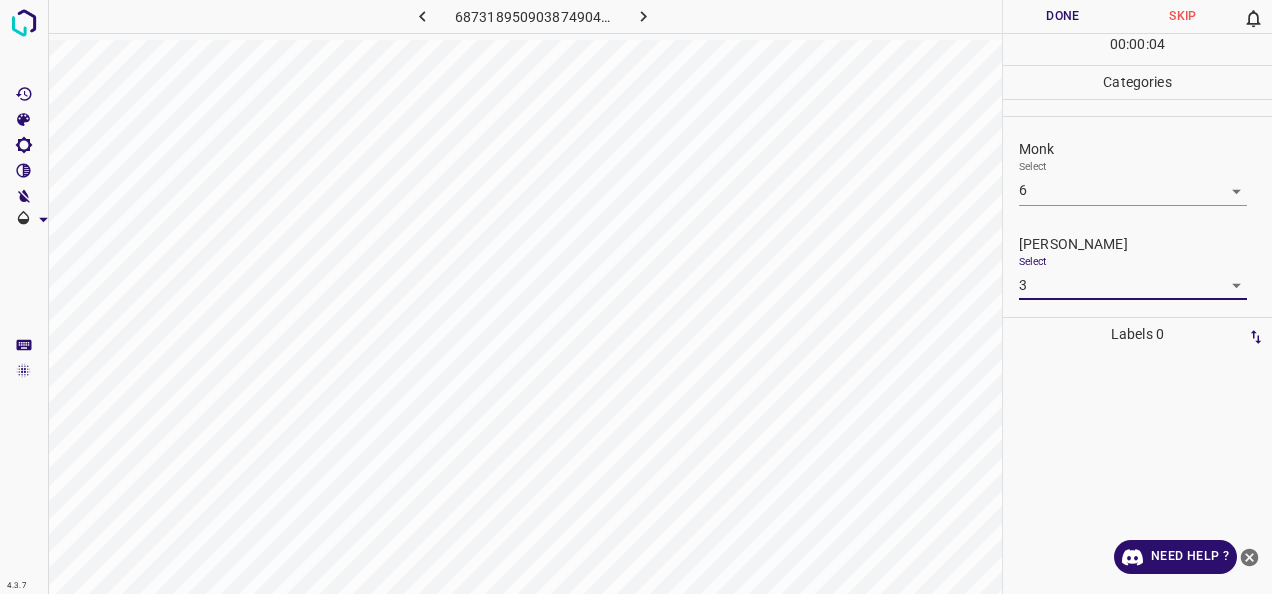 click on "Done" at bounding box center (1063, 16) 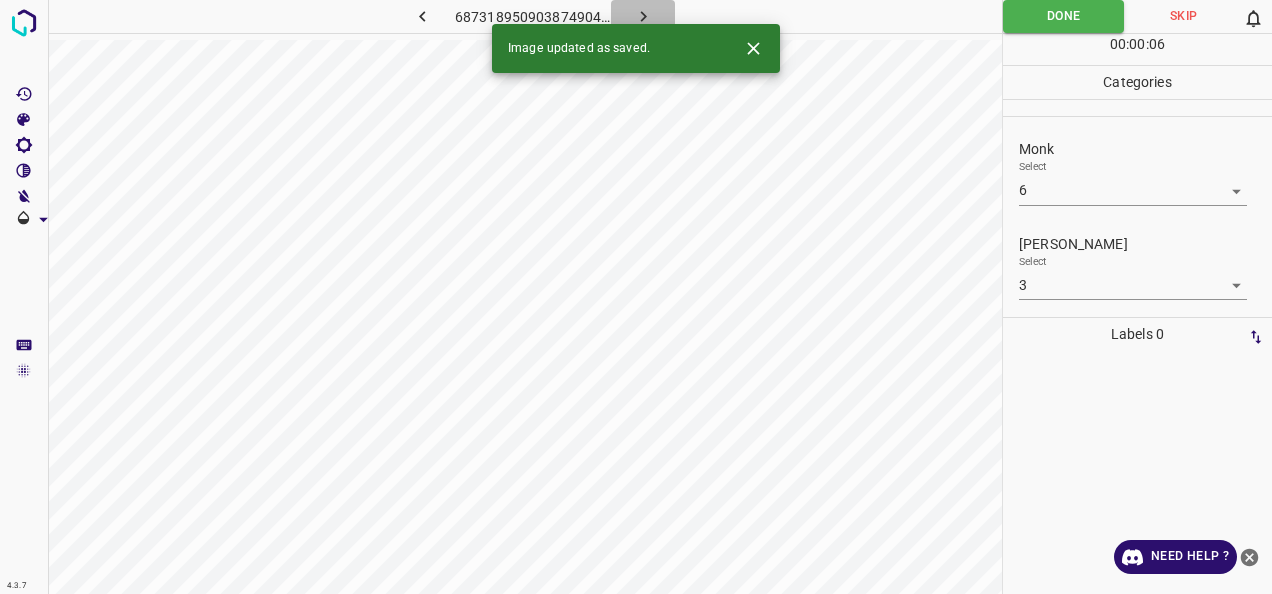click 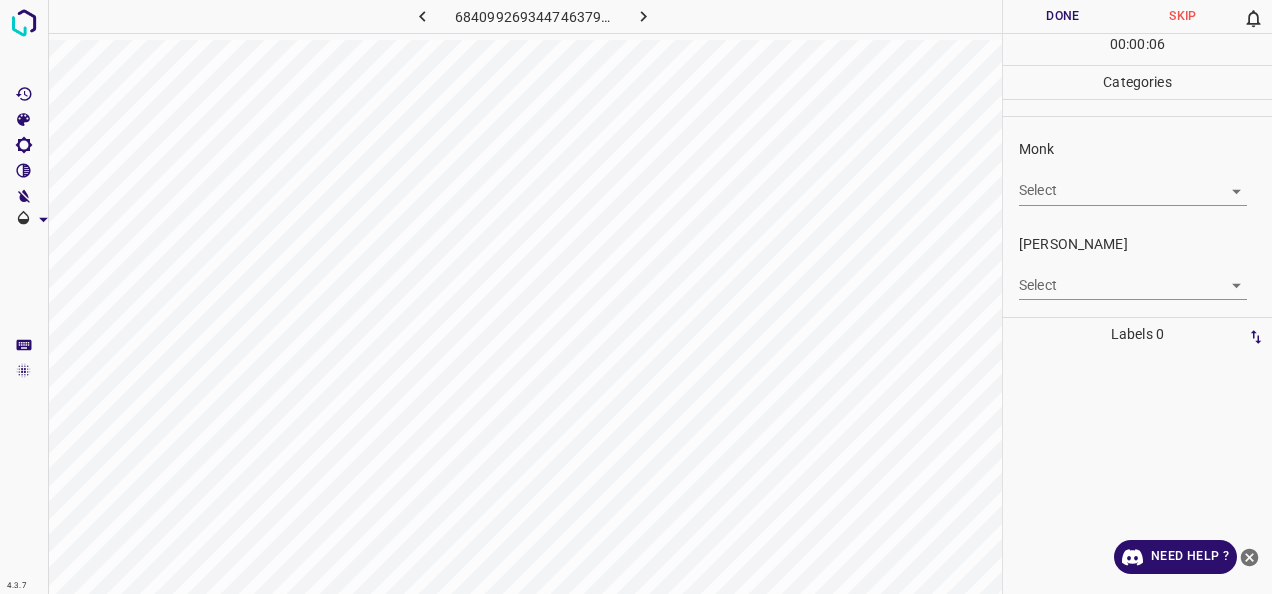 click on "Monk   Select ​" at bounding box center [1137, 172] 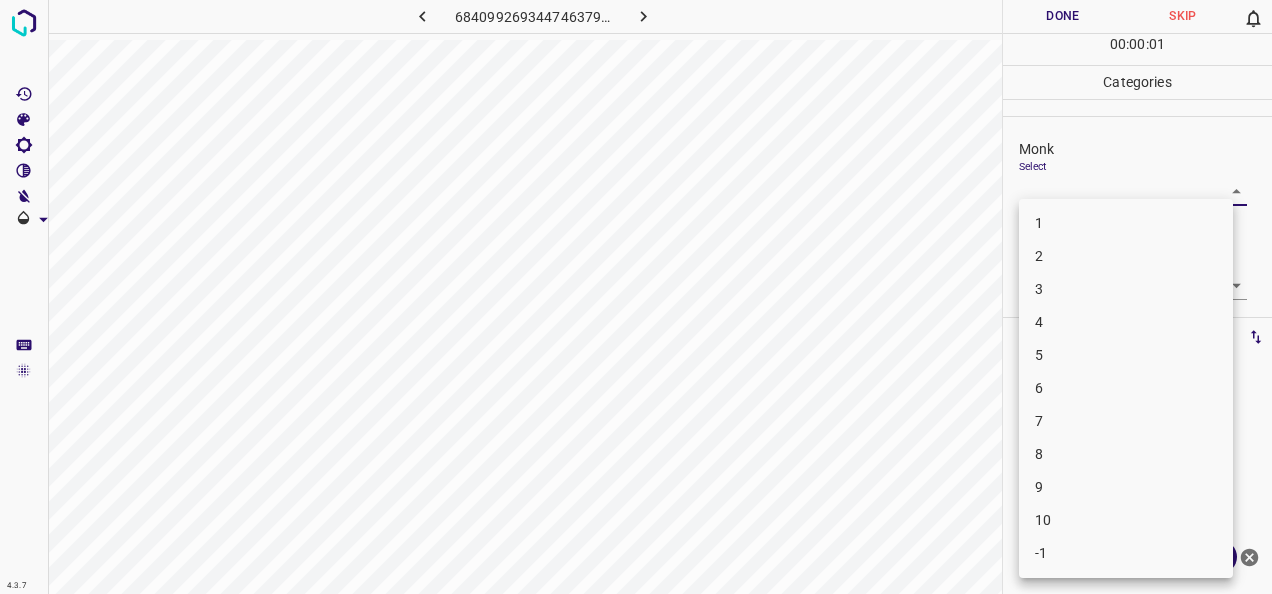 click on "4.3.7 6840992693447463790.png Done Skip 0 00   : 00   : 01   Categories Monk   Select ​  Fitzpatrick   Select ​ Labels   0 Categories 1 Monk 2  Fitzpatrick Tools Space Change between modes (Draw & Edit) I Auto labeling R Restore zoom M Zoom in N Zoom out Delete Delete selecte label Filters Z Restore filters X Saturation filter C Brightness filter V Contrast filter B Gray scale filter General O Download Need Help ? - Text - Hide - Delete 1 2 3 4 5 6 7 8 9 10 -1" at bounding box center [636, 297] 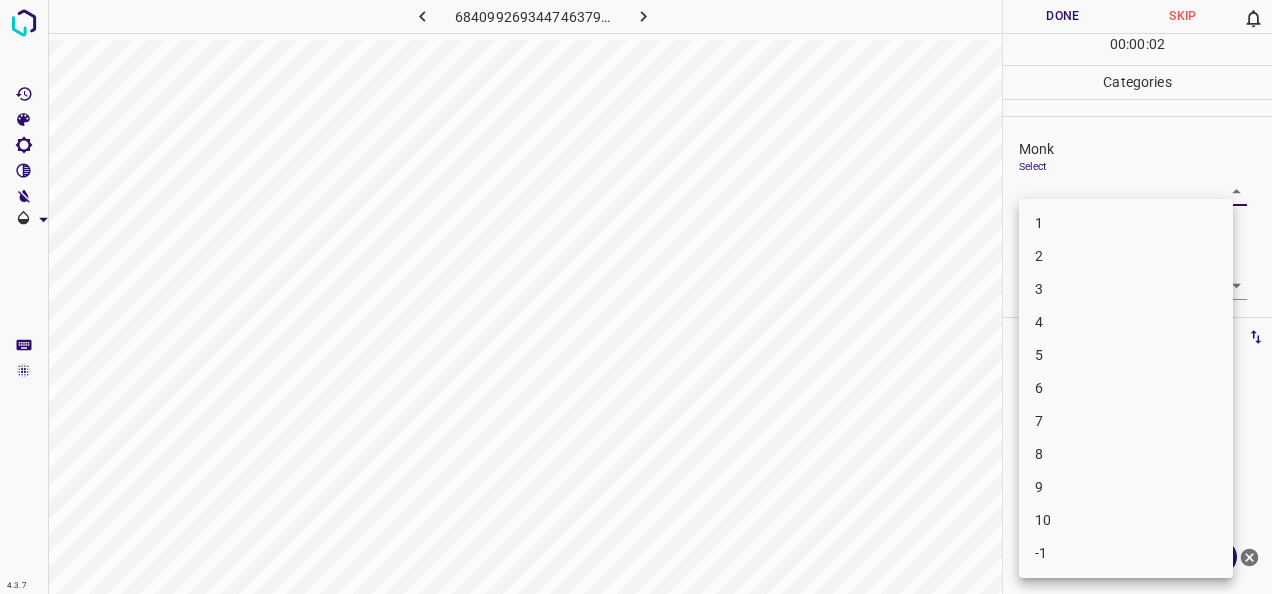 click on "4" at bounding box center [1126, 322] 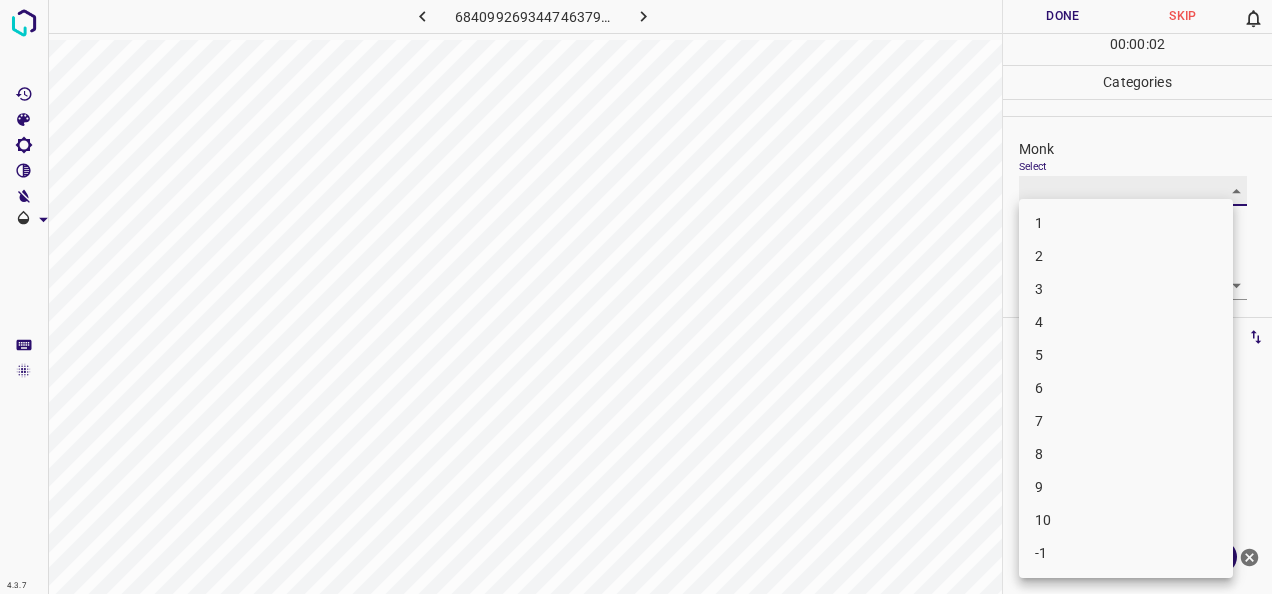 type on "4" 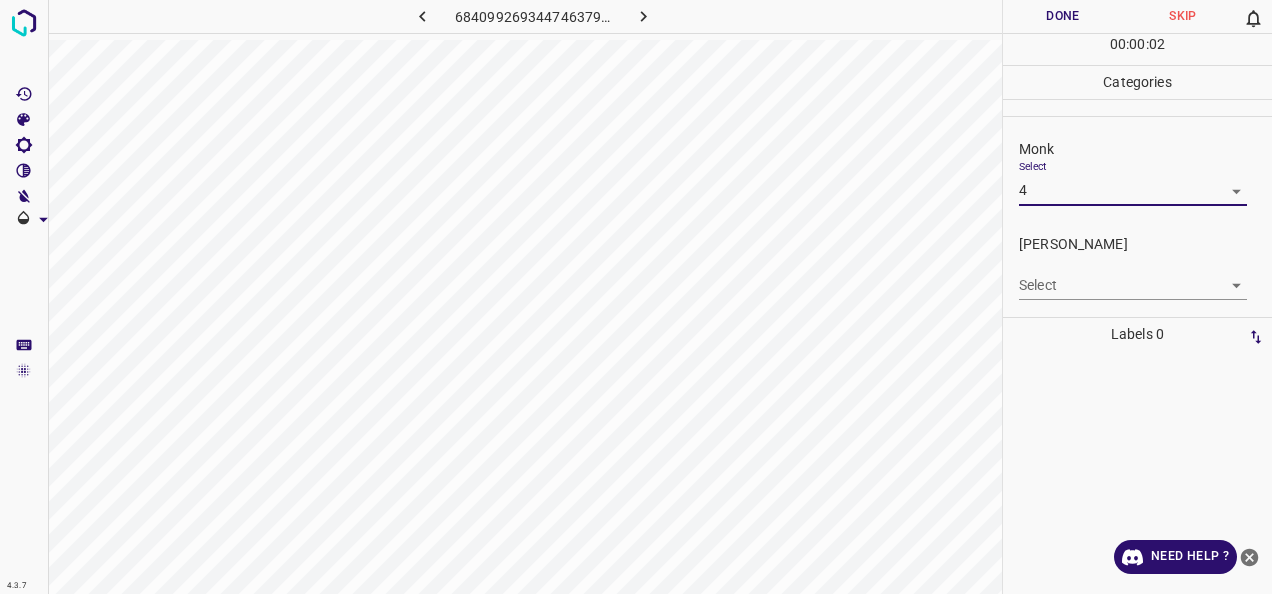 click on "Fitzpatrick   Select ​" at bounding box center (1137, 267) 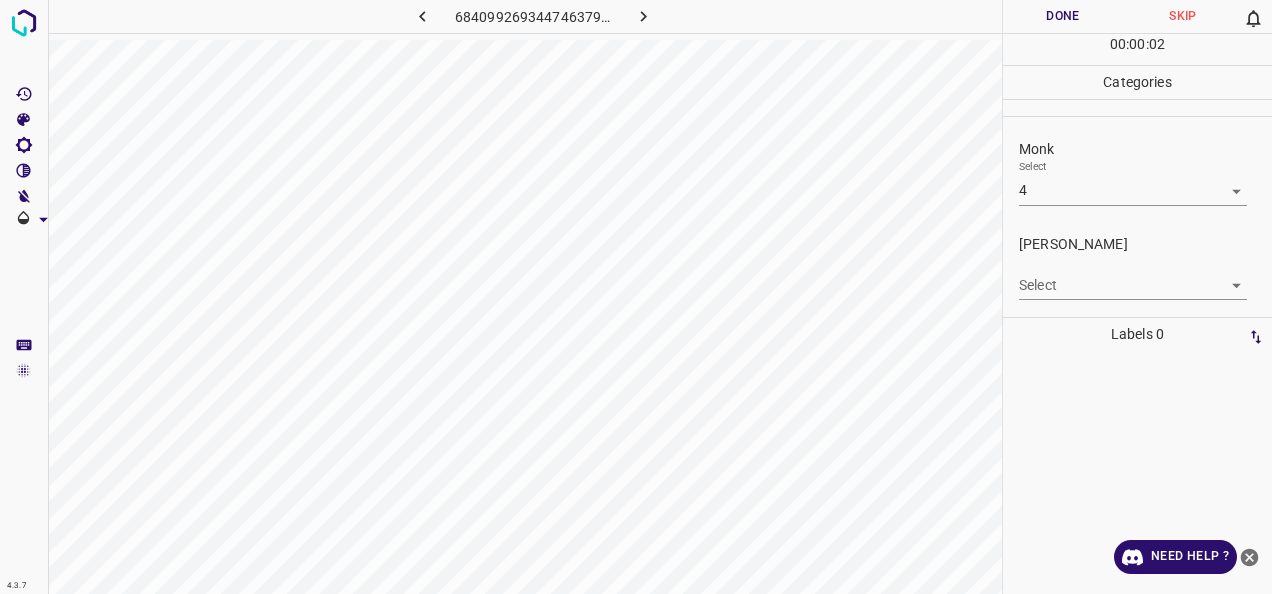 click on "4.3.7 6840992693447463790.png Done Skip 0 00   : 00   : 02   Categories Monk   Select 4 4  Fitzpatrick   Select ​ Labels   0 Categories 1 Monk 2  Fitzpatrick Tools Space Change between modes (Draw & Edit) I Auto labeling R Restore zoom M Zoom in N Zoom out Delete Delete selecte label Filters Z Restore filters X Saturation filter C Brightness filter V Contrast filter B Gray scale filter General O Download Need Help ? - Text - Hide - Delete" at bounding box center (636, 297) 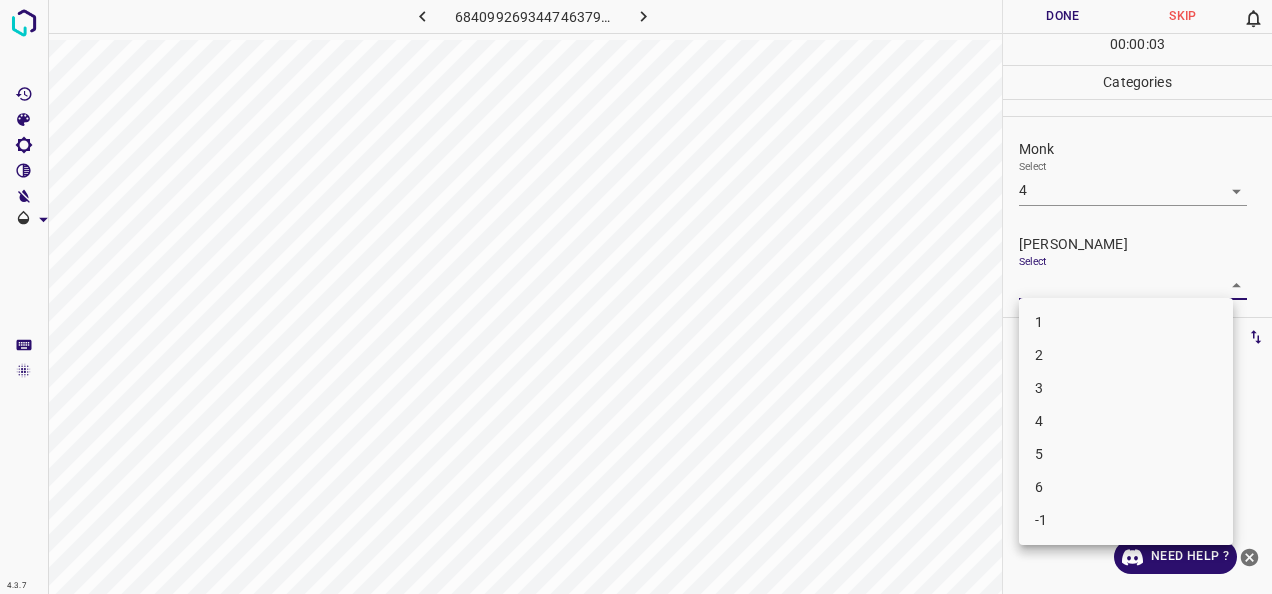 click on "1" at bounding box center [1126, 322] 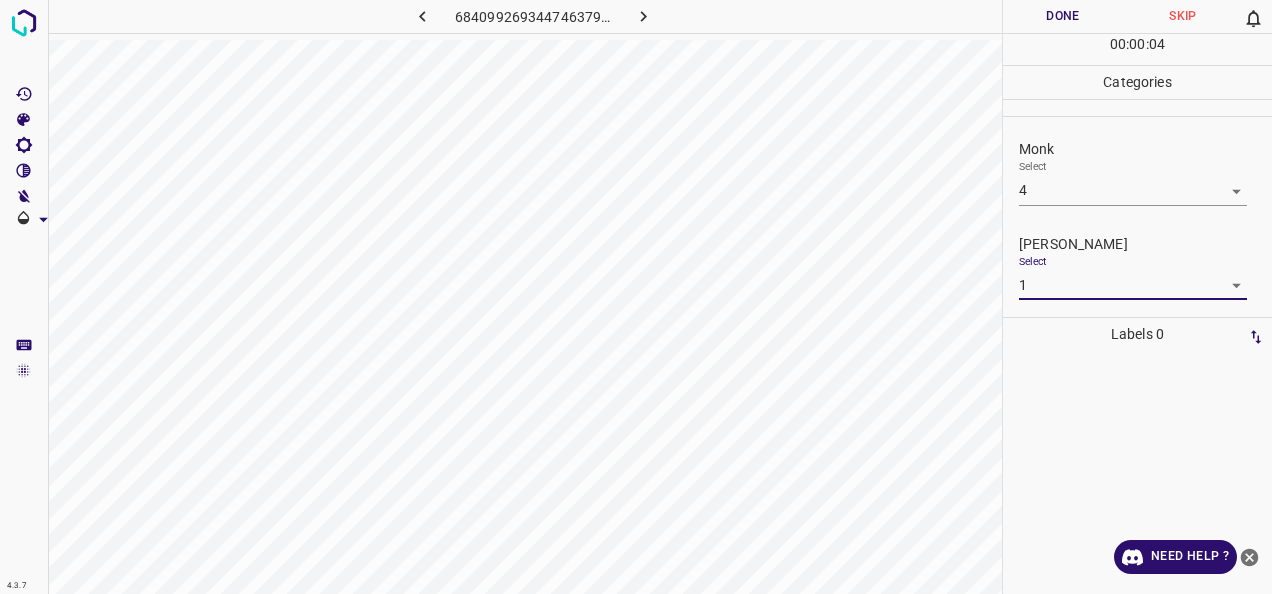 click on "4.3.7 6840992693447463790.png Done Skip 0 00   : 00   : 04   Categories Monk   Select 4 4  Fitzpatrick   Select 1 1 Labels   0 Categories 1 Monk 2  Fitzpatrick Tools Space Change between modes (Draw & Edit) I Auto labeling R Restore zoom M Zoom in N Zoom out Delete Delete selecte label Filters Z Restore filters X Saturation filter C Brightness filter V Contrast filter B Gray scale filter General O Download Need Help ? - Text - Hide - Delete" at bounding box center (636, 297) 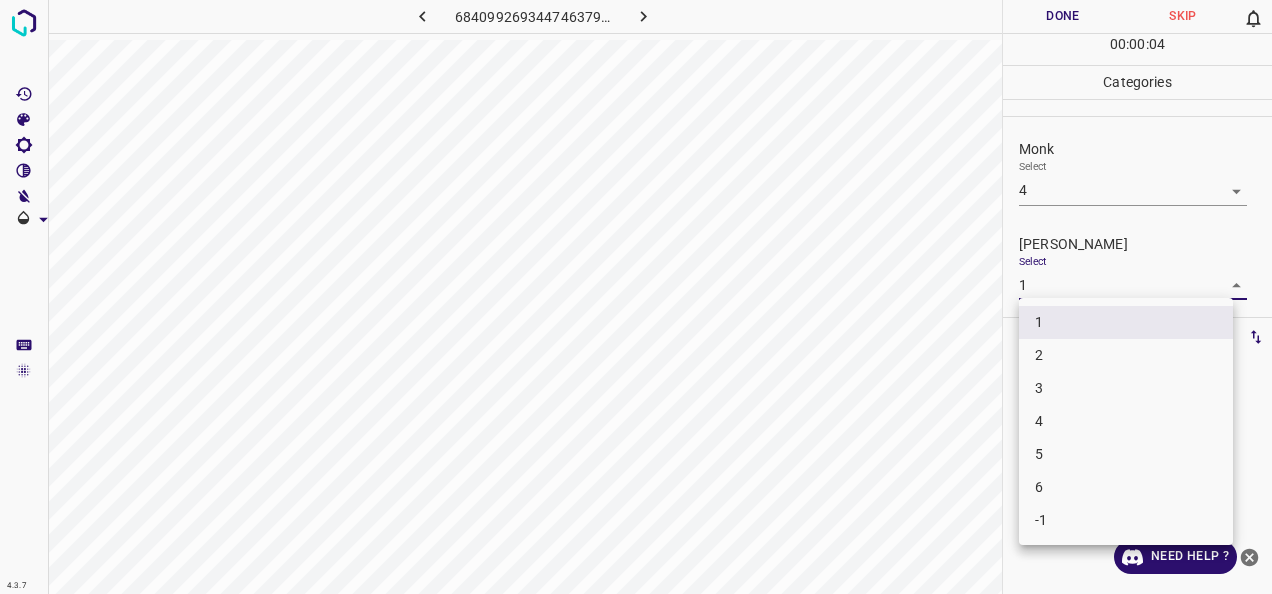 click on "2" at bounding box center (1126, 355) 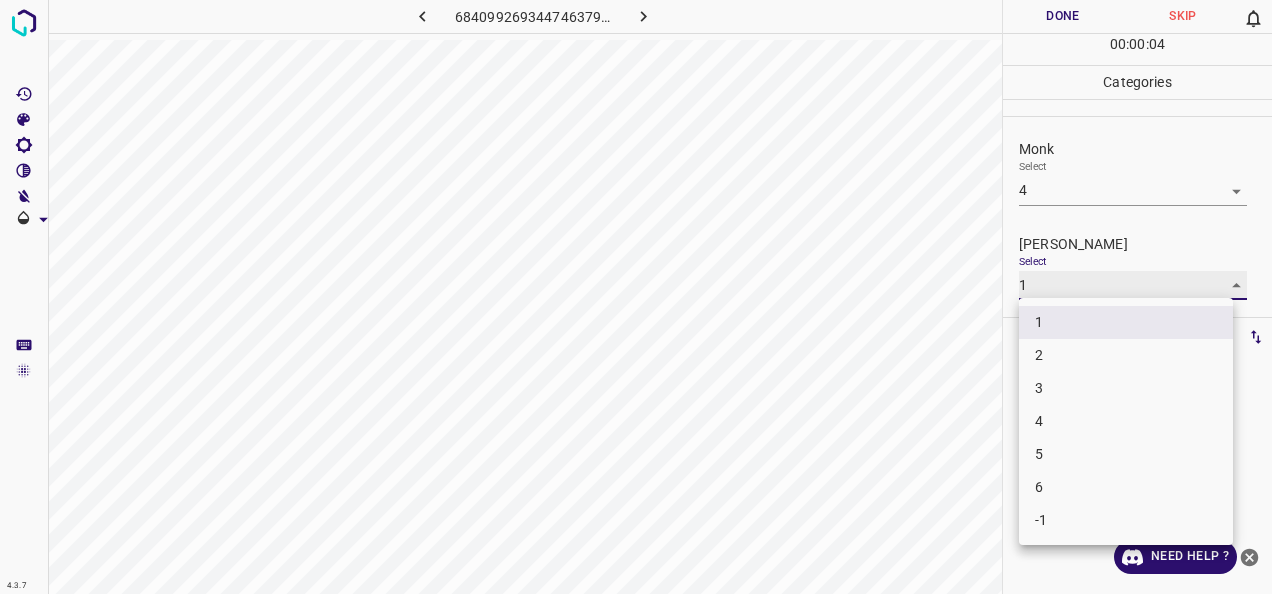 type on "2" 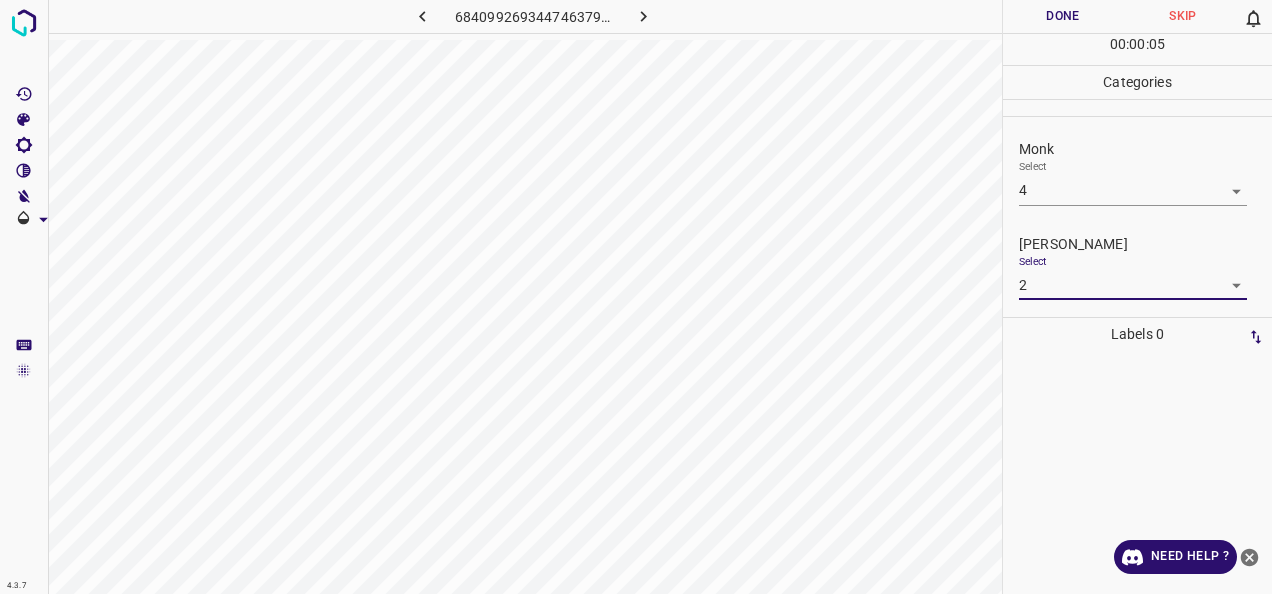 click on "Done" at bounding box center (1063, 16) 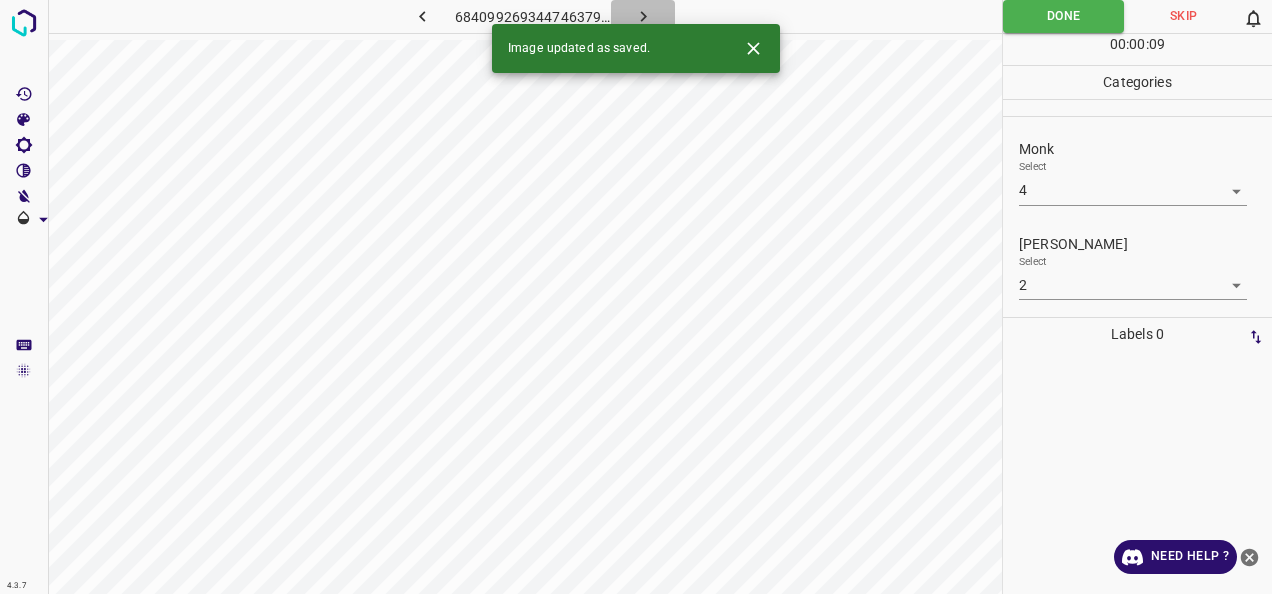 click 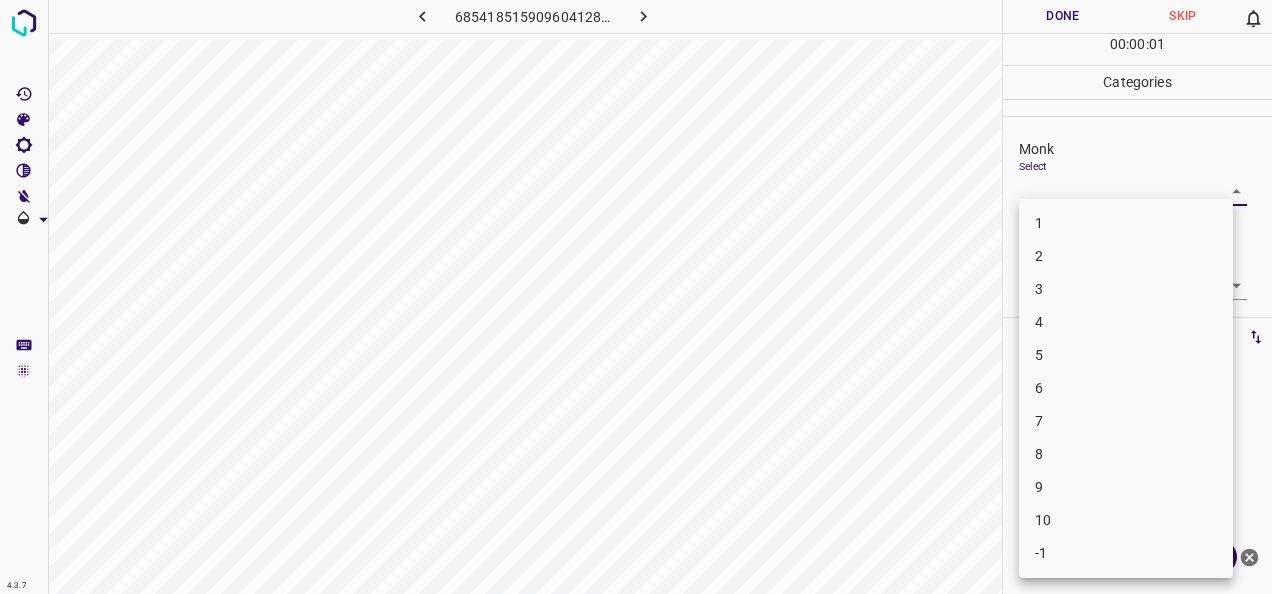 click on "4.3.7 6854185159096041283.png Done Skip 0 00   : 00   : 01   Categories Monk   Select ​  Fitzpatrick   Select ​ Labels   0 Categories 1 Monk 2  Fitzpatrick Tools Space Change between modes (Draw & Edit) I Auto labeling R Restore zoom M Zoom in N Zoom out Delete Delete selecte label Filters Z Restore filters X Saturation filter C Brightness filter V Contrast filter B Gray scale filter General O Download Need Help ? - Text - Hide - Delete 1 2 3 4 5 6 7 8 9 10 -1" at bounding box center [636, 297] 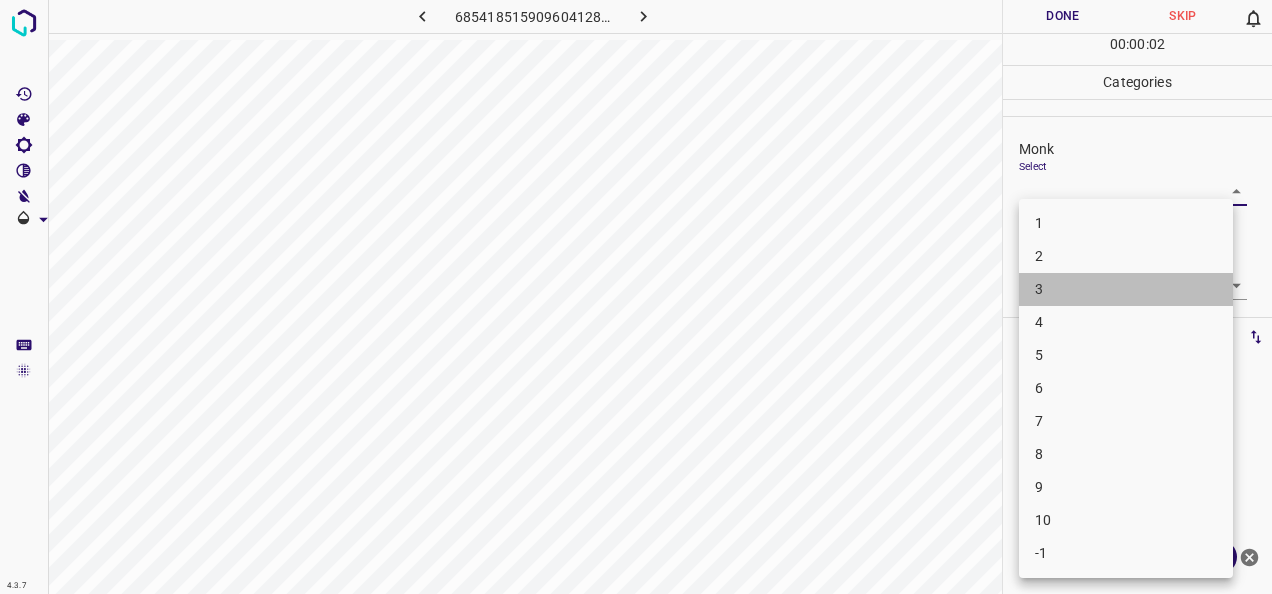 click on "3" at bounding box center (1126, 289) 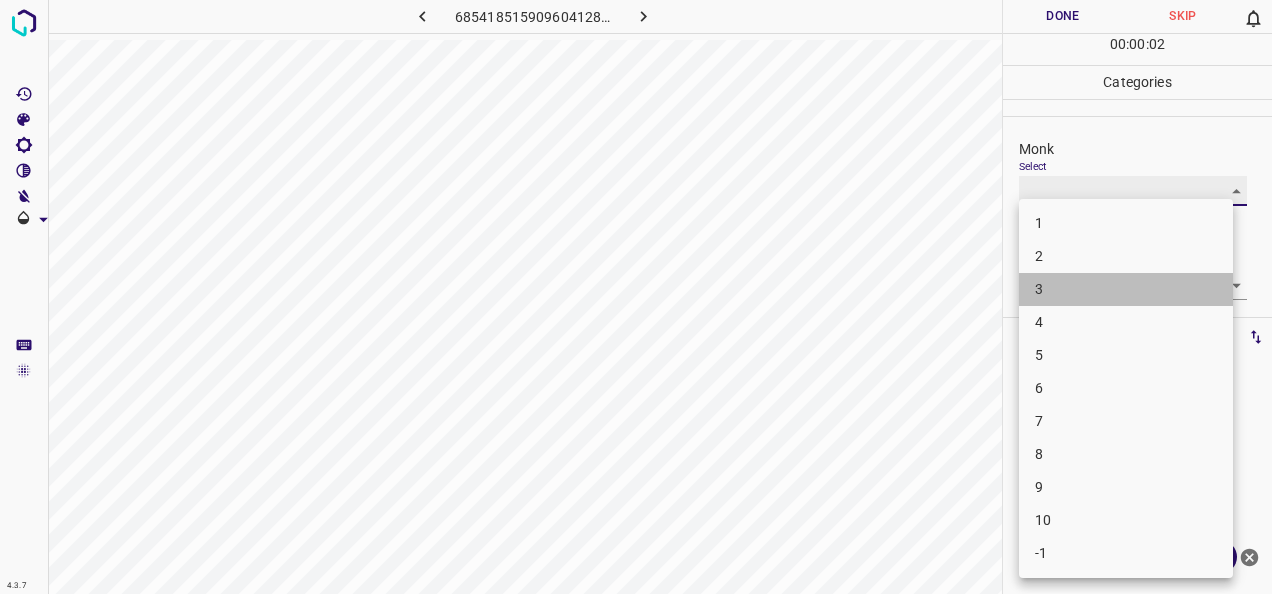 type on "3" 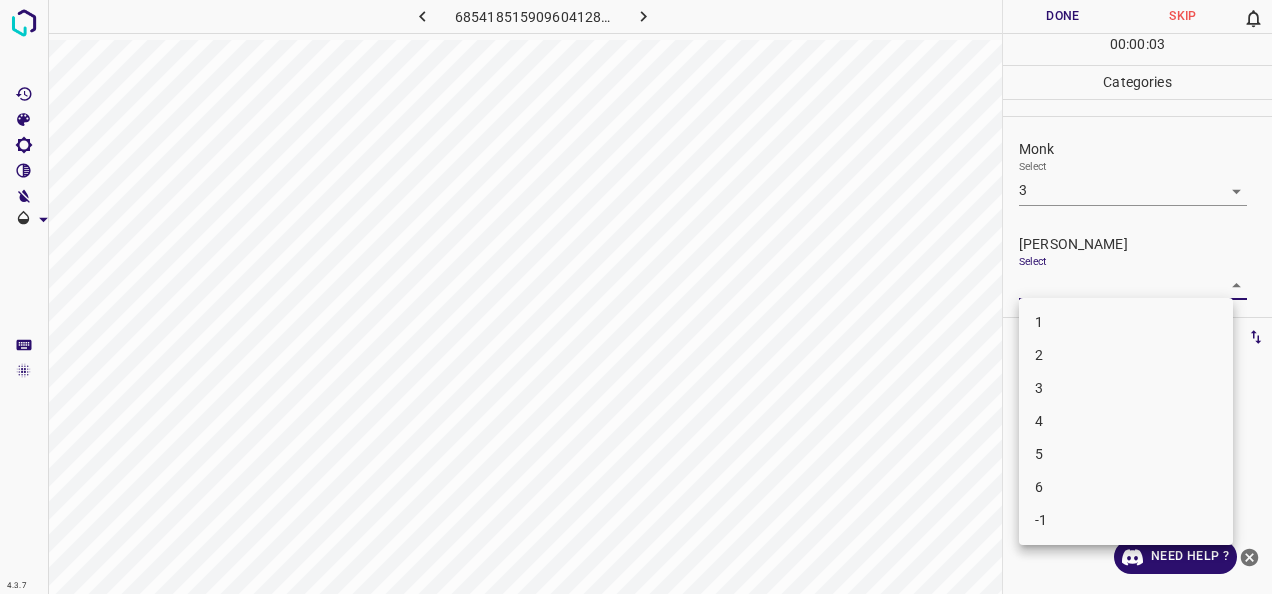 click on "4.3.7 6854185159096041283.png Done Skip 0 00   : 00   : 03   Categories Monk   Select 3 3  Fitzpatrick   Select ​ Labels   0 Categories 1 Monk 2  Fitzpatrick Tools Space Change between modes (Draw & Edit) I Auto labeling R Restore zoom M Zoom in N Zoom out Delete Delete selecte label Filters Z Restore filters X Saturation filter C Brightness filter V Contrast filter B Gray scale filter General O Download Need Help ? - Text - Hide - Delete 1 2 3 4 5 6 -1" at bounding box center (636, 297) 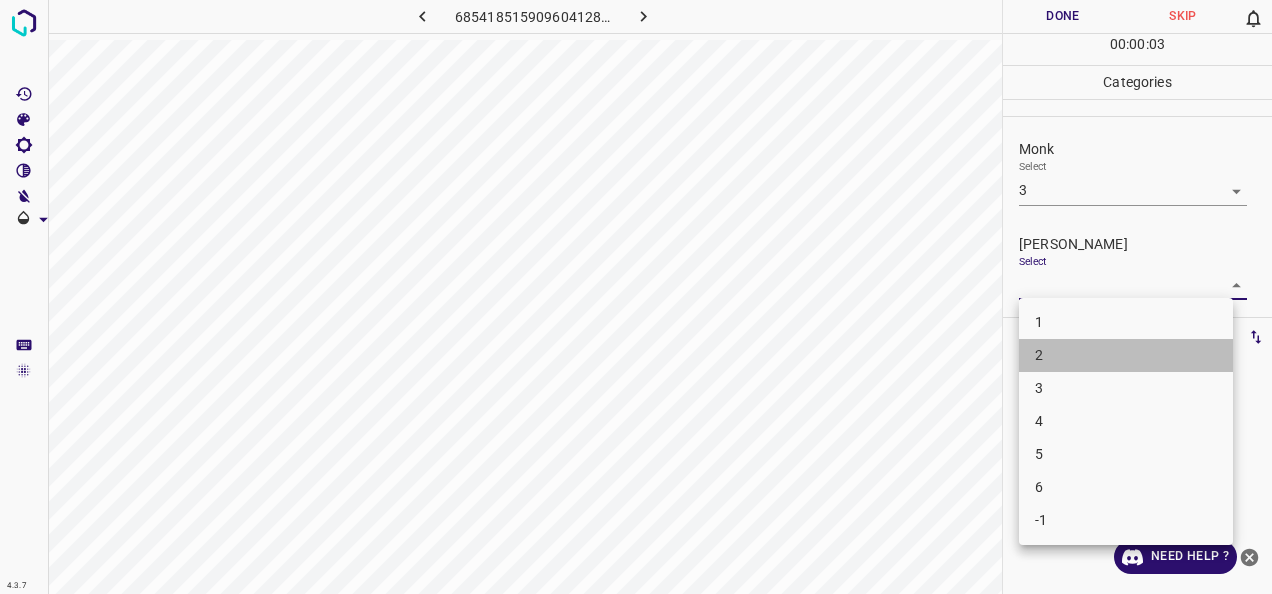 click on "2" at bounding box center [1126, 355] 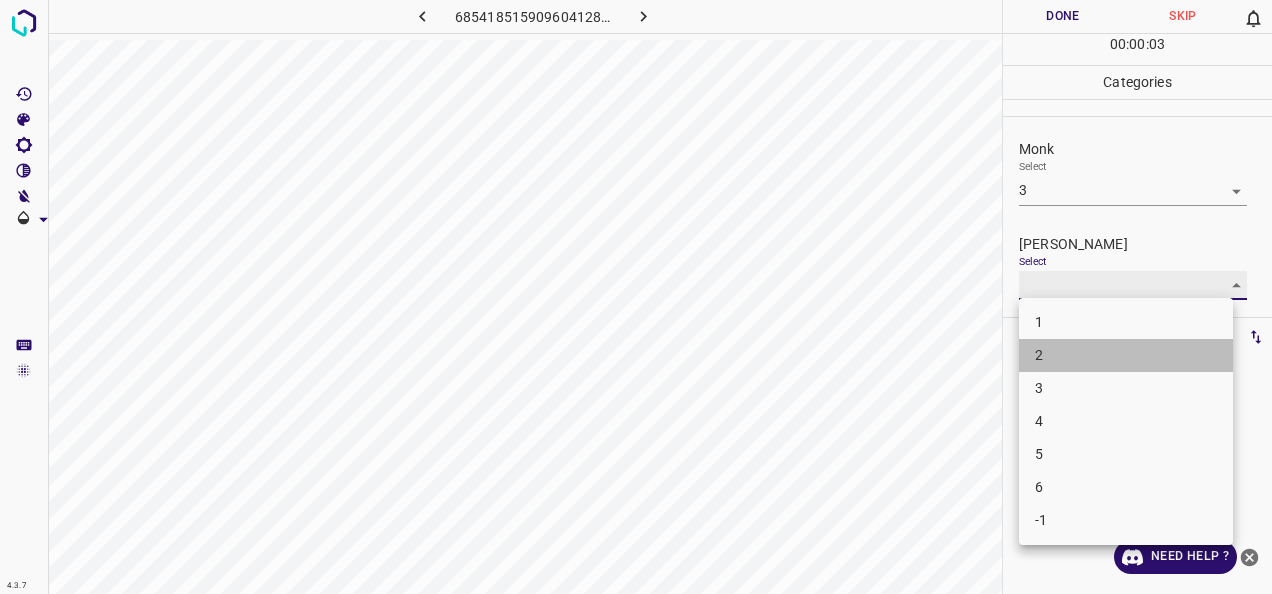 type on "2" 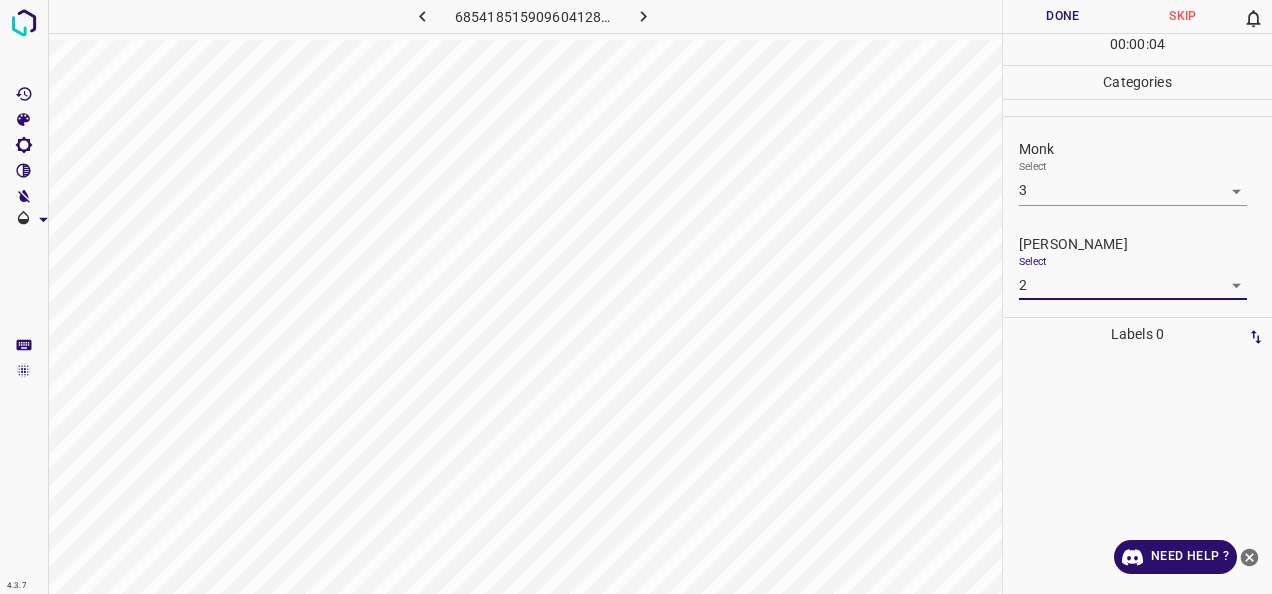 click on "Done" at bounding box center (1063, 16) 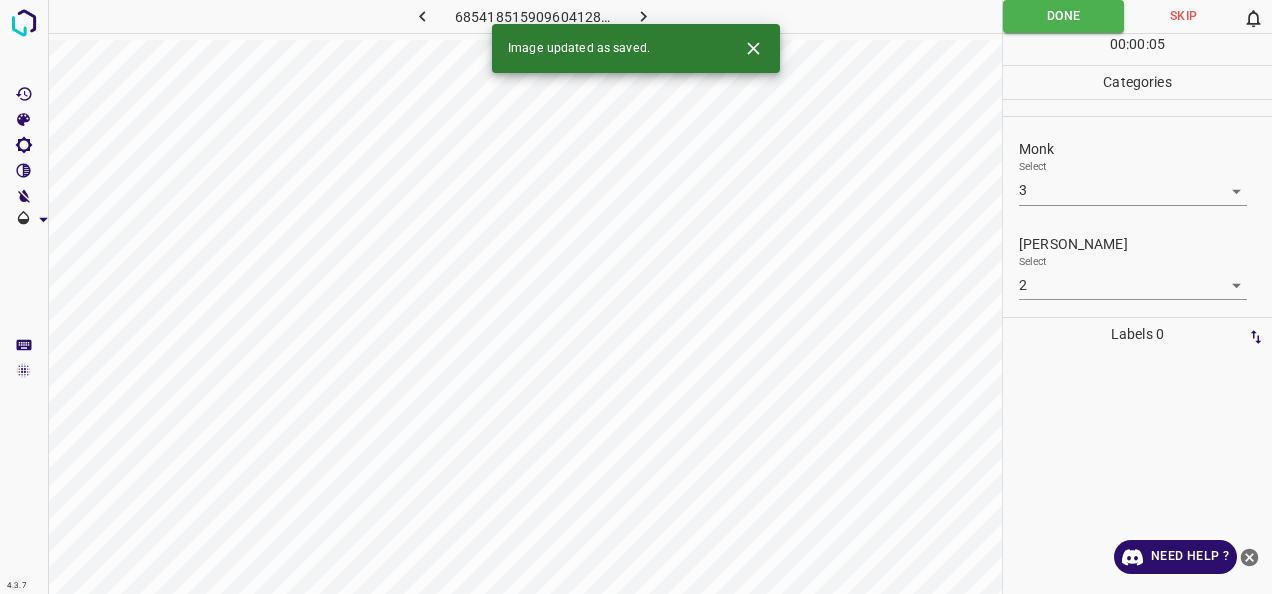click 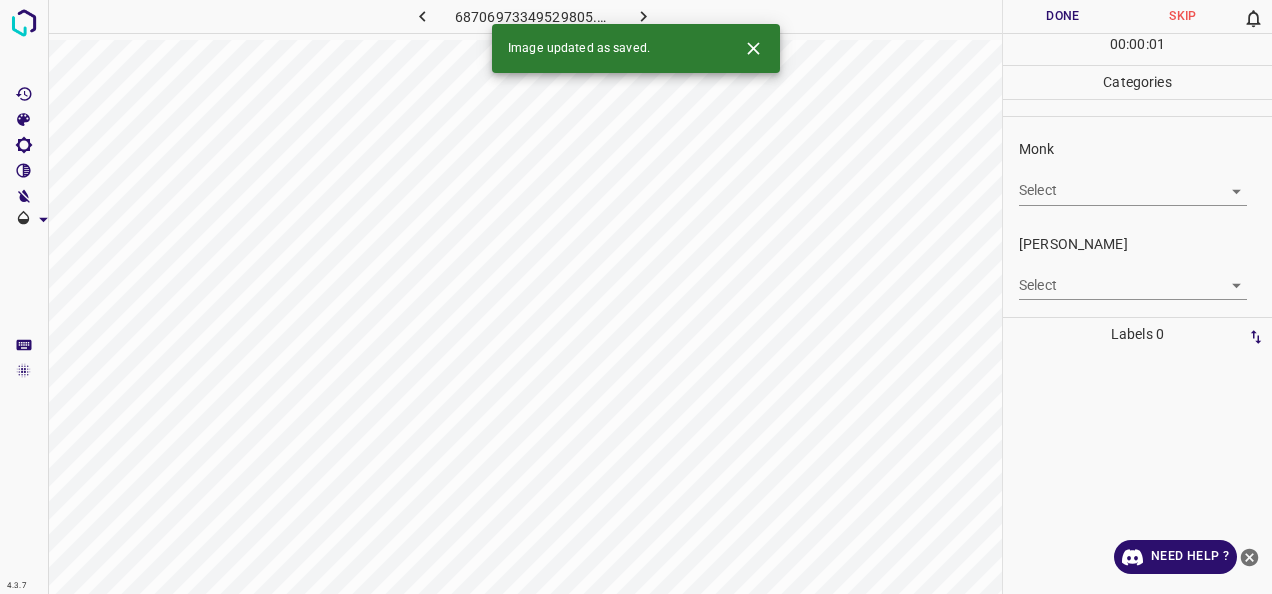 click on "4.3.7 68706973349529805.png Done Skip 0 00   : 00   : 01   Categories Monk   Select ​  Fitzpatrick   Select ​ Labels   0 Categories 1 Monk 2  Fitzpatrick Tools Space Change between modes (Draw & Edit) I Auto labeling R Restore zoom M Zoom in N Zoom out Delete Delete selecte label Filters Z Restore filters X Saturation filter C Brightness filter V Contrast filter B Gray scale filter General O Download Image updated as saved. Need Help ? - Text - Hide - Delete" at bounding box center (636, 297) 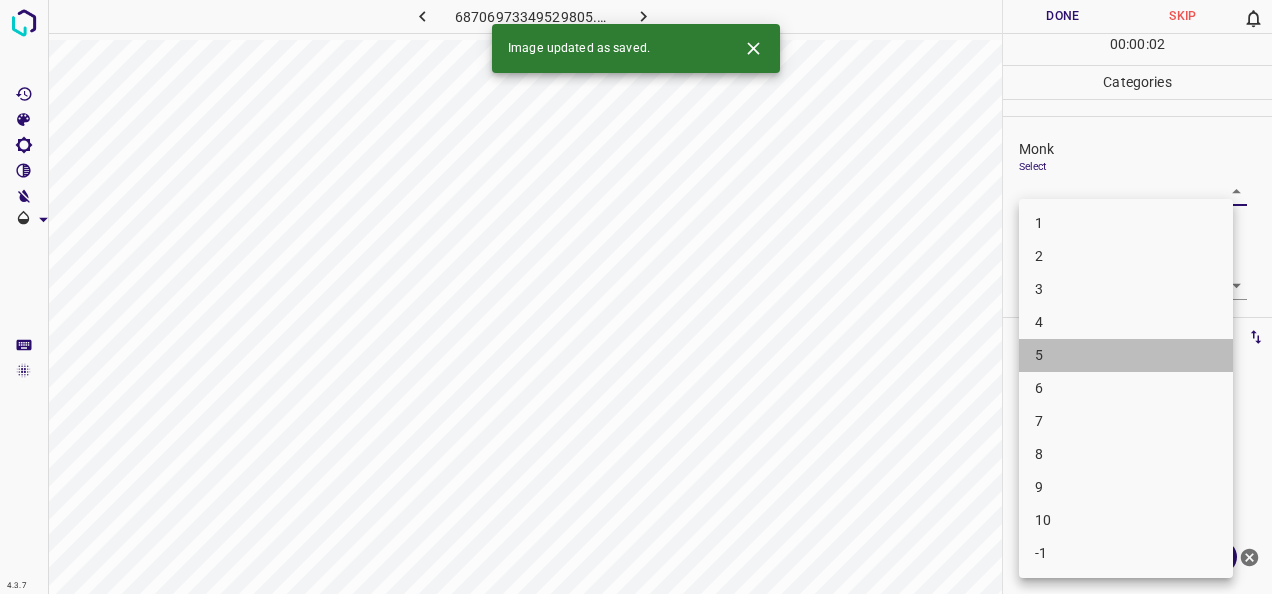 click on "5" at bounding box center [1126, 355] 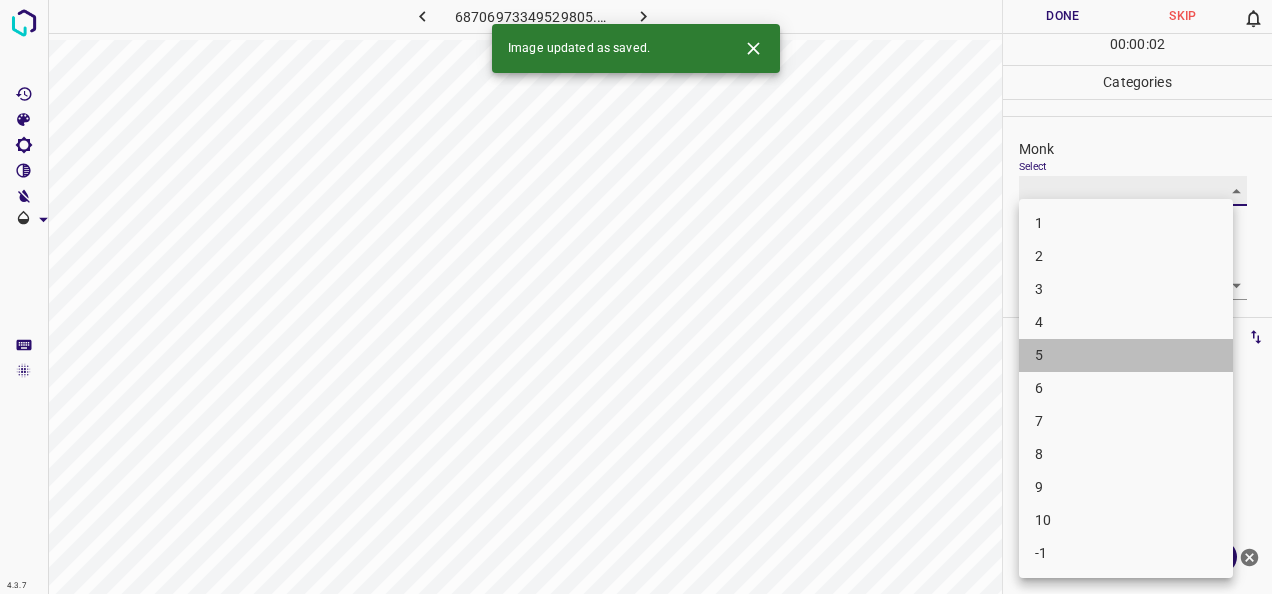 type on "5" 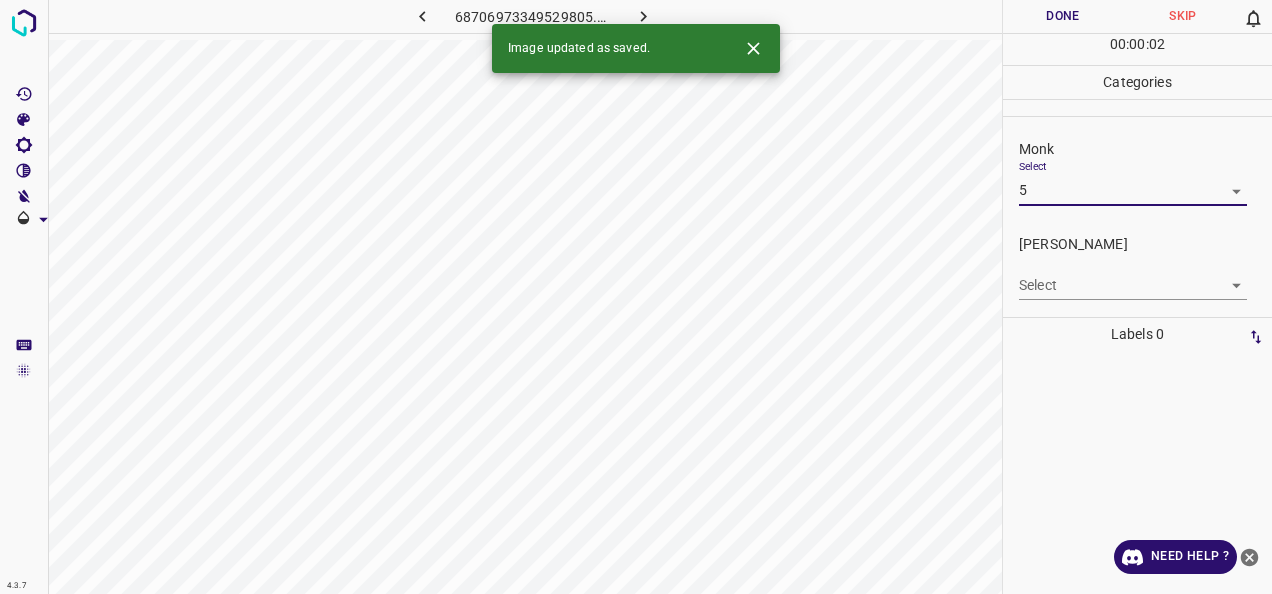 click on "4.3.7 68706973349529805.png Done Skip 0 00   : 00   : 02   Categories Monk   Select 5 5  Fitzpatrick   Select ​ Labels   0 Categories 1 Monk 2  Fitzpatrick Tools Space Change between modes (Draw & Edit) I Auto labeling R Restore zoom M Zoom in N Zoom out Delete Delete selecte label Filters Z Restore filters X Saturation filter C Brightness filter V Contrast filter B Gray scale filter General O Download Image updated as saved. Need Help ? - Text - Hide - Delete" at bounding box center (636, 297) 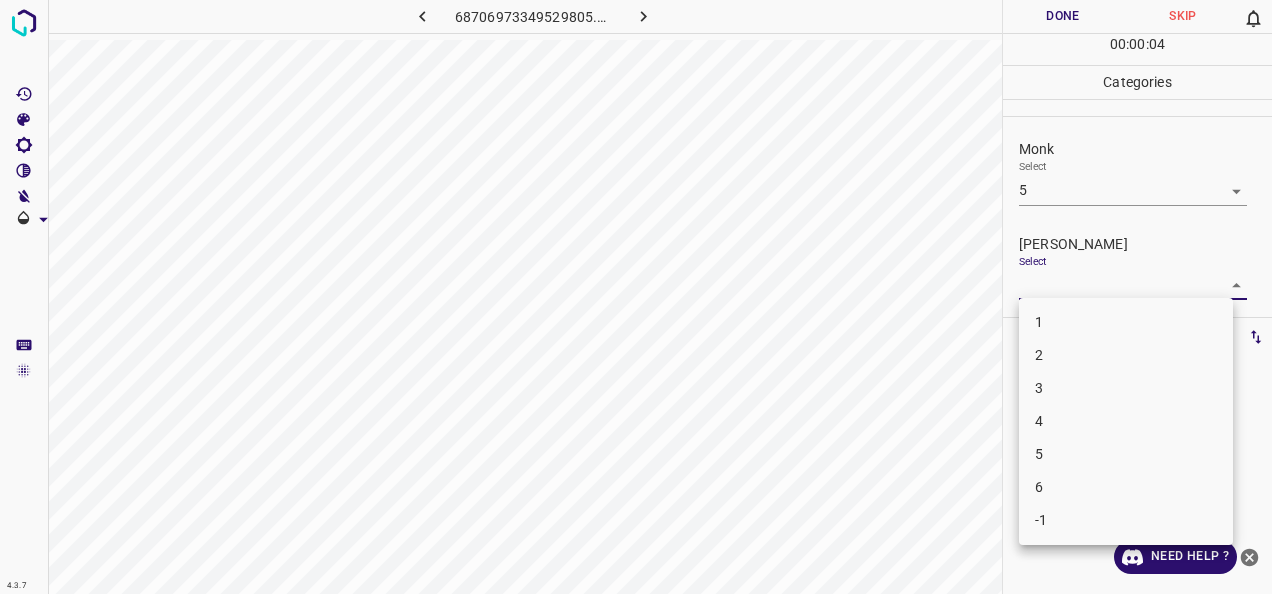 click on "2" at bounding box center (1126, 355) 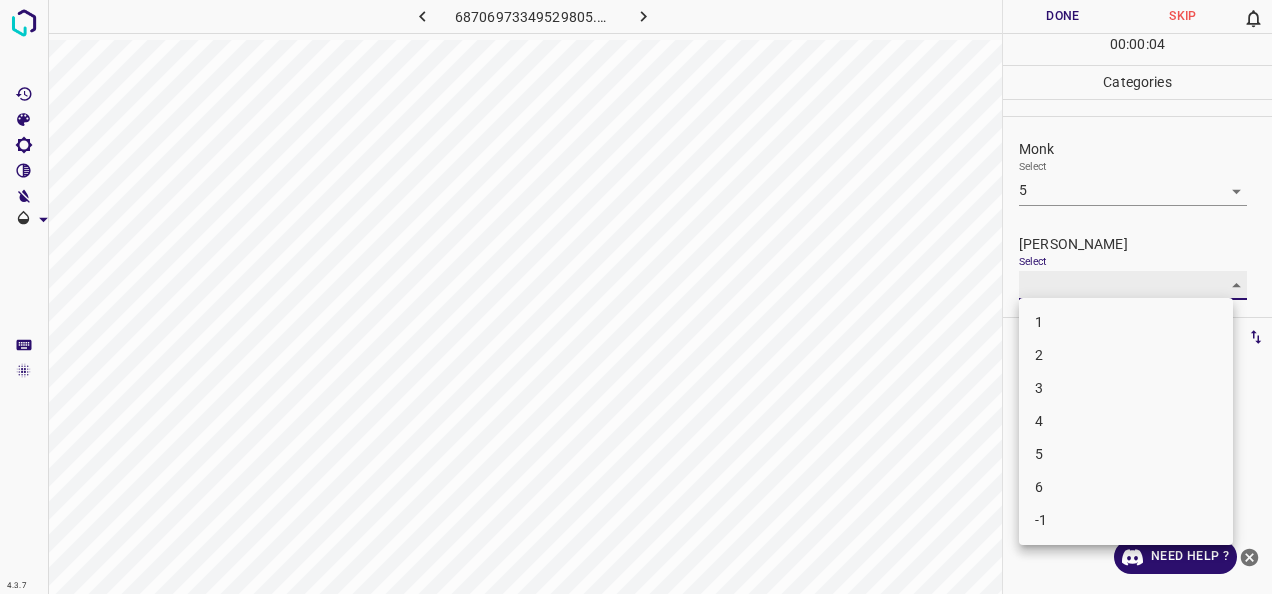 type on "2" 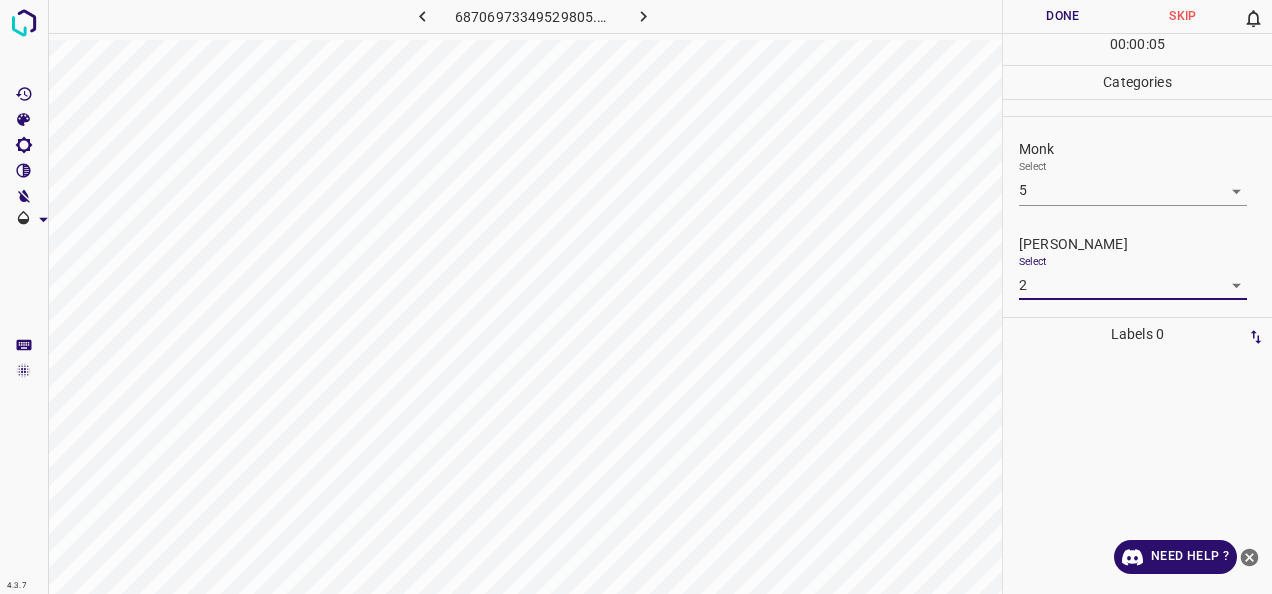 click on "Done" at bounding box center [1063, 16] 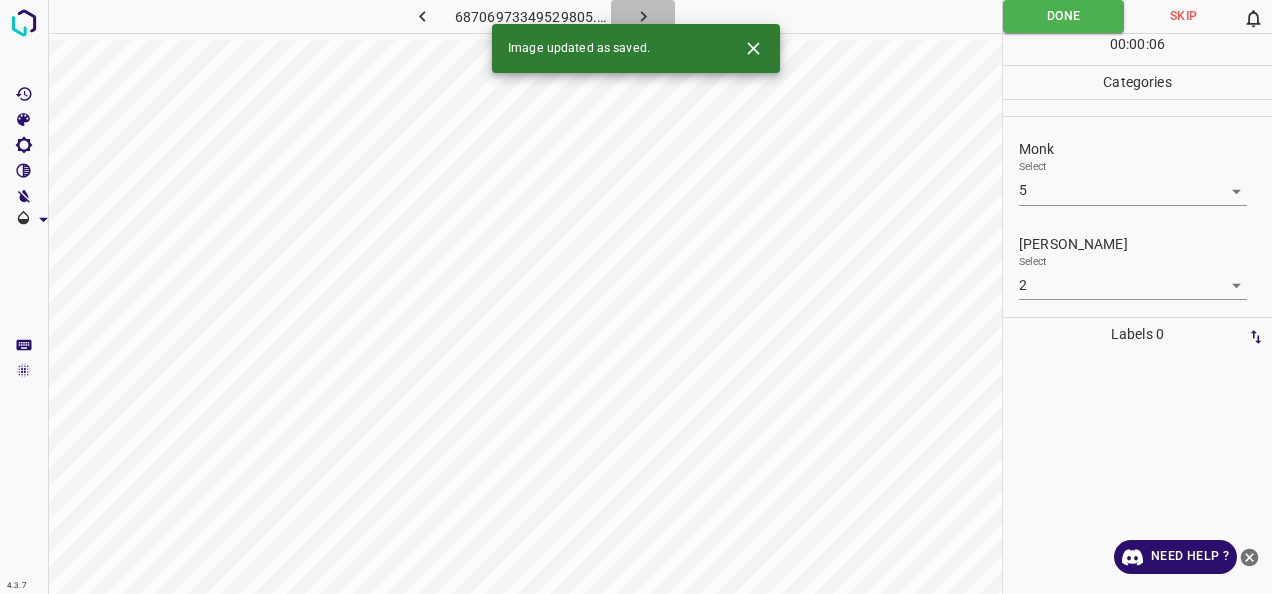 click 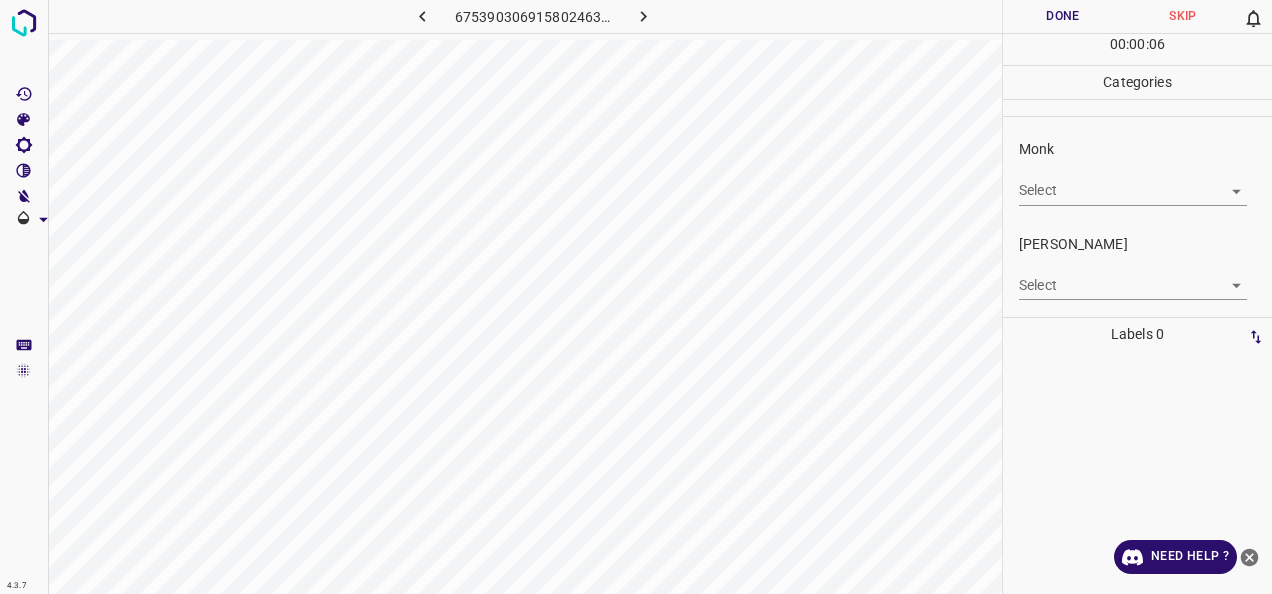 click on "4.3.7 6753903069158024633.png Done Skip 0 00   : 00   : 06   Categories Monk   Select ​  Fitzpatrick   Select ​ Labels   0 Categories 1 Monk 2  Fitzpatrick Tools Space Change between modes (Draw & Edit) I Auto labeling R Restore zoom M Zoom in N Zoom out Delete Delete selecte label Filters Z Restore filters X Saturation filter C Brightness filter V Contrast filter B Gray scale filter General O Download Need Help ? - Text - Hide - Delete" at bounding box center [636, 297] 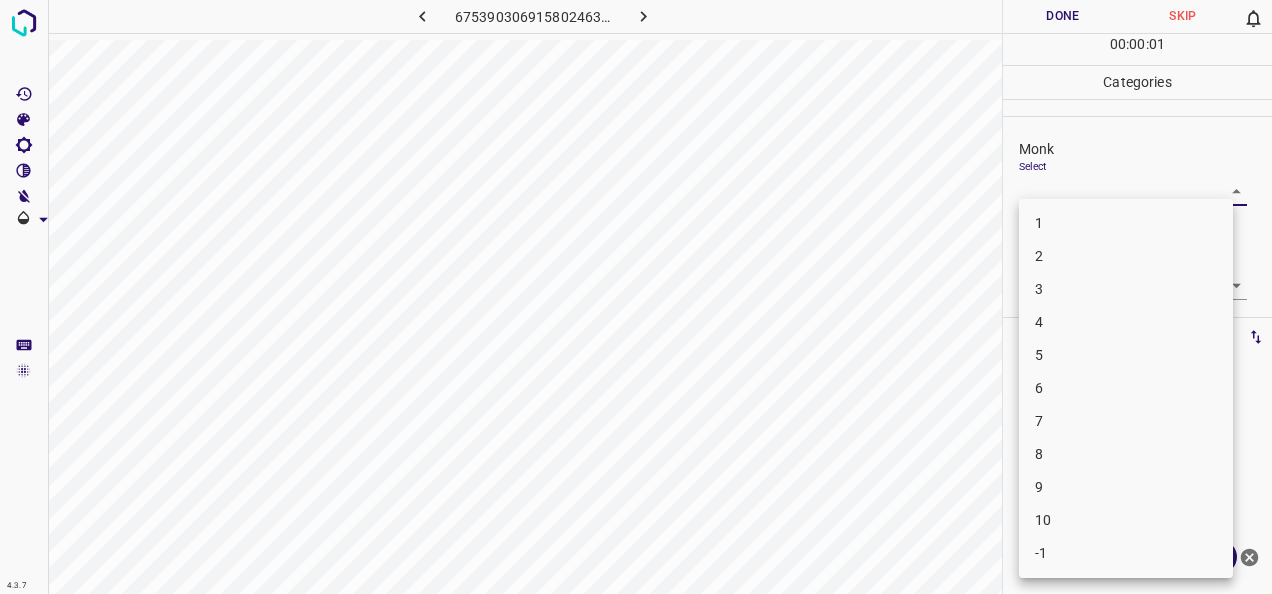 click on "5" at bounding box center (1126, 355) 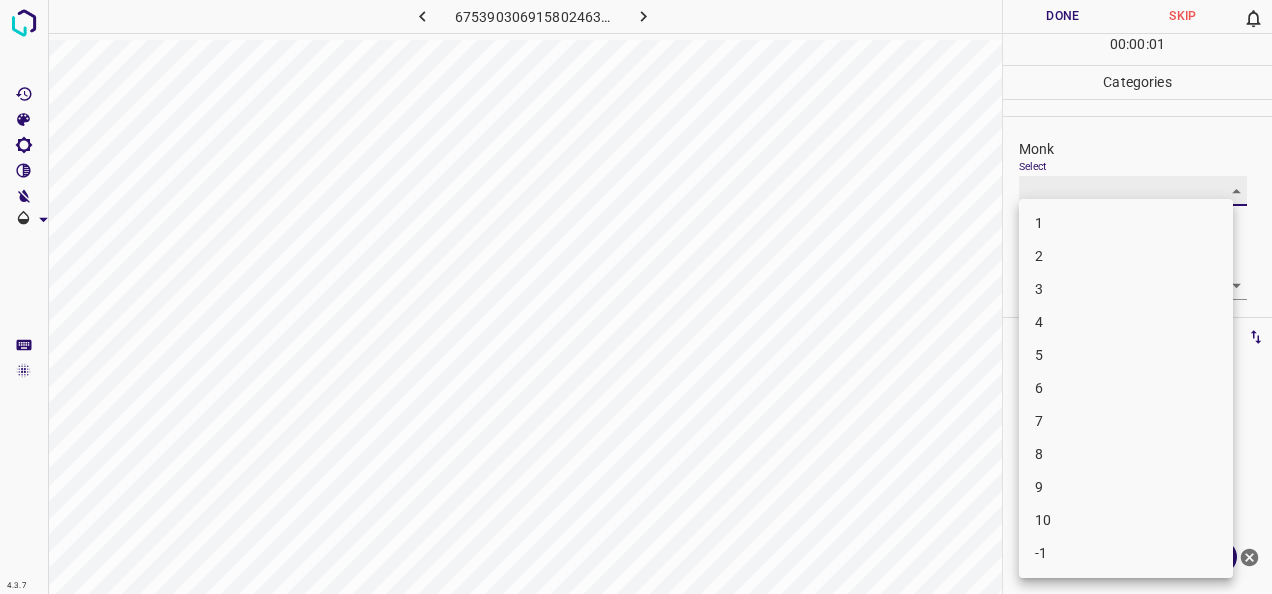 type on "5" 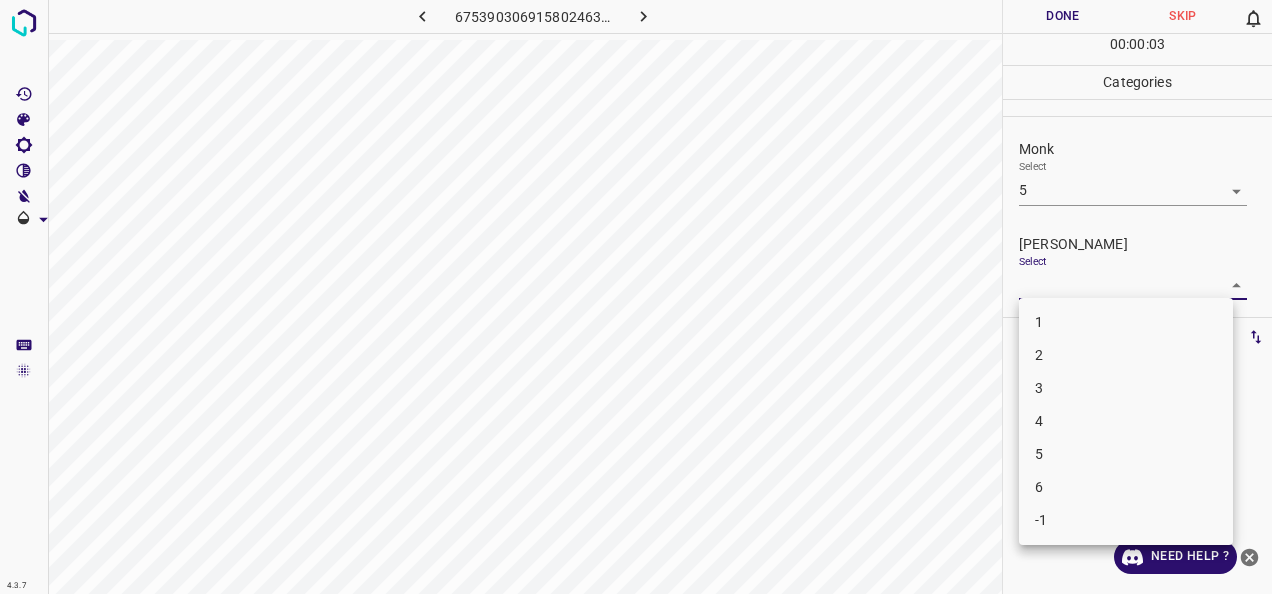 click on "4.3.7 6753903069158024633.png Done Skip 0 00   : 00   : 03   Categories Monk   Select 5 5  Fitzpatrick   Select ​ Labels   0 Categories 1 Monk 2  Fitzpatrick Tools Space Change between modes (Draw & Edit) I Auto labeling R Restore zoom M Zoom in N Zoom out Delete Delete selecte label Filters Z Restore filters X Saturation filter C Brightness filter V Contrast filter B Gray scale filter General O Download Need Help ? - Text - Hide - Delete 1 2 3 4 5 6 -1" at bounding box center (636, 297) 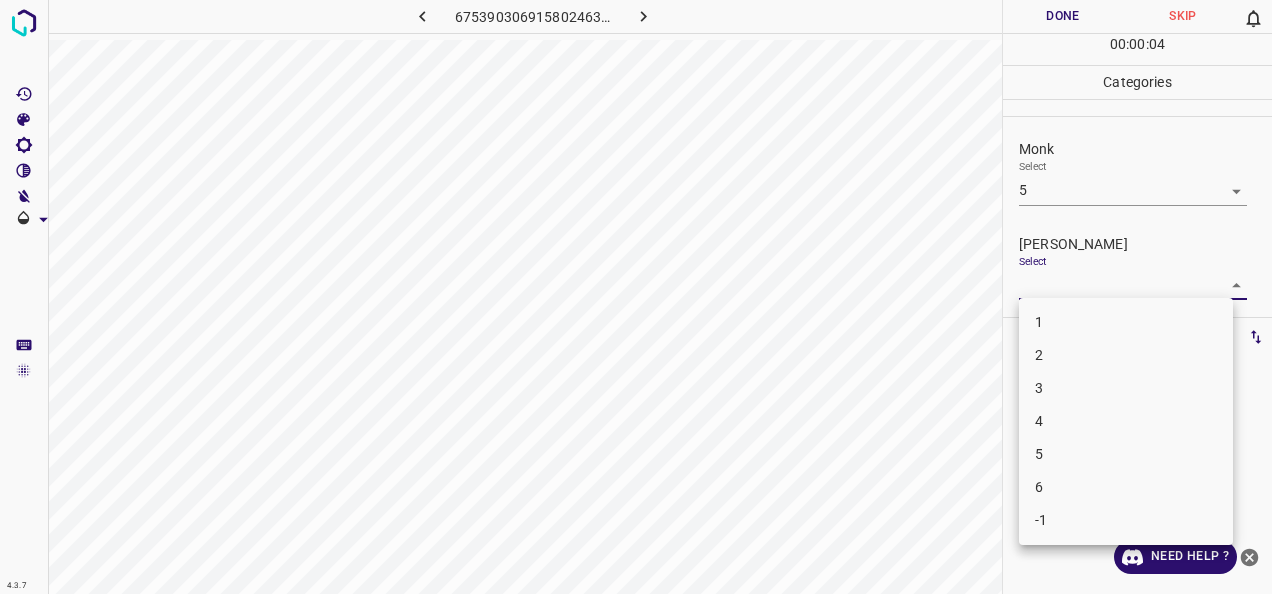 click on "3" at bounding box center [1126, 388] 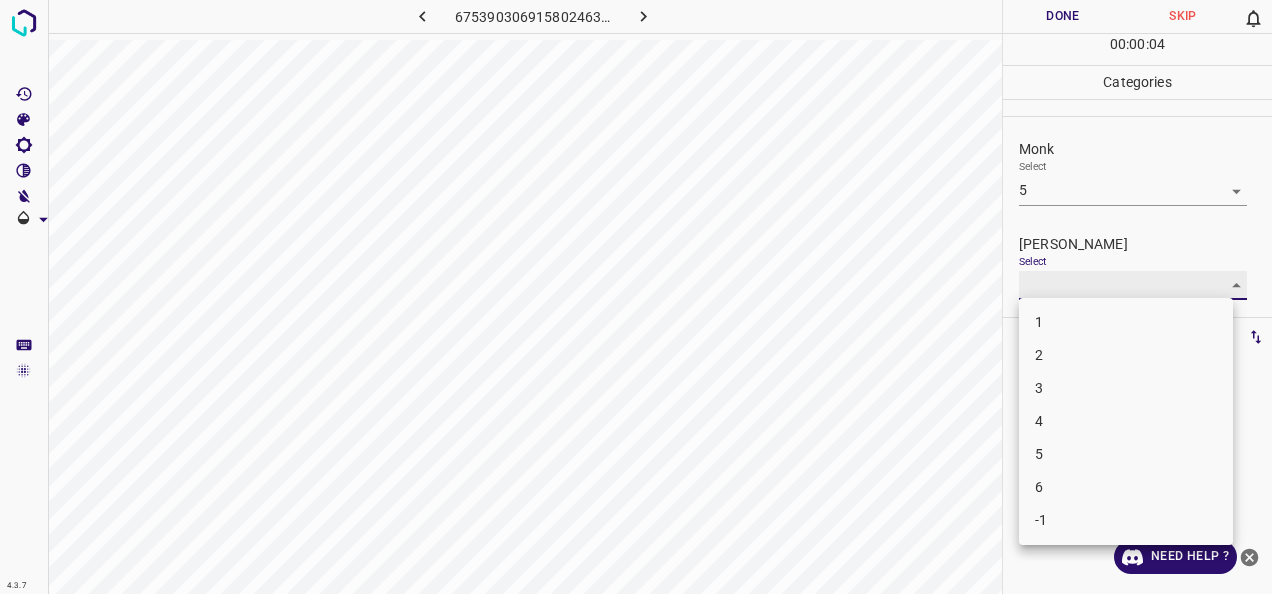 type on "3" 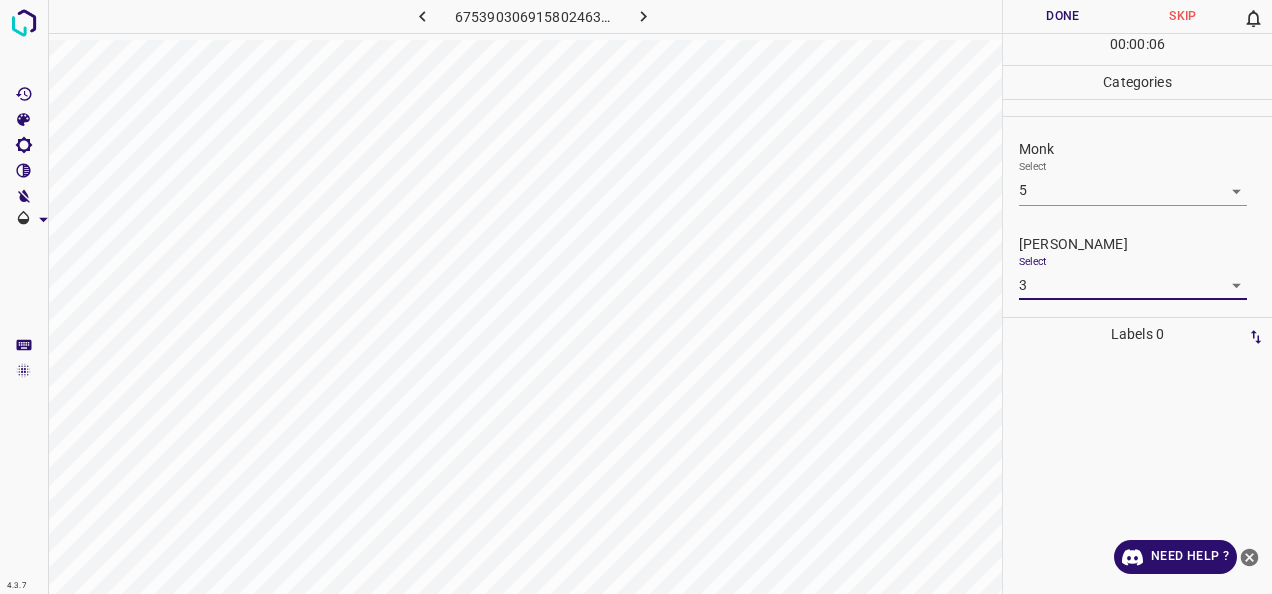 click on "Done" at bounding box center (1063, 16) 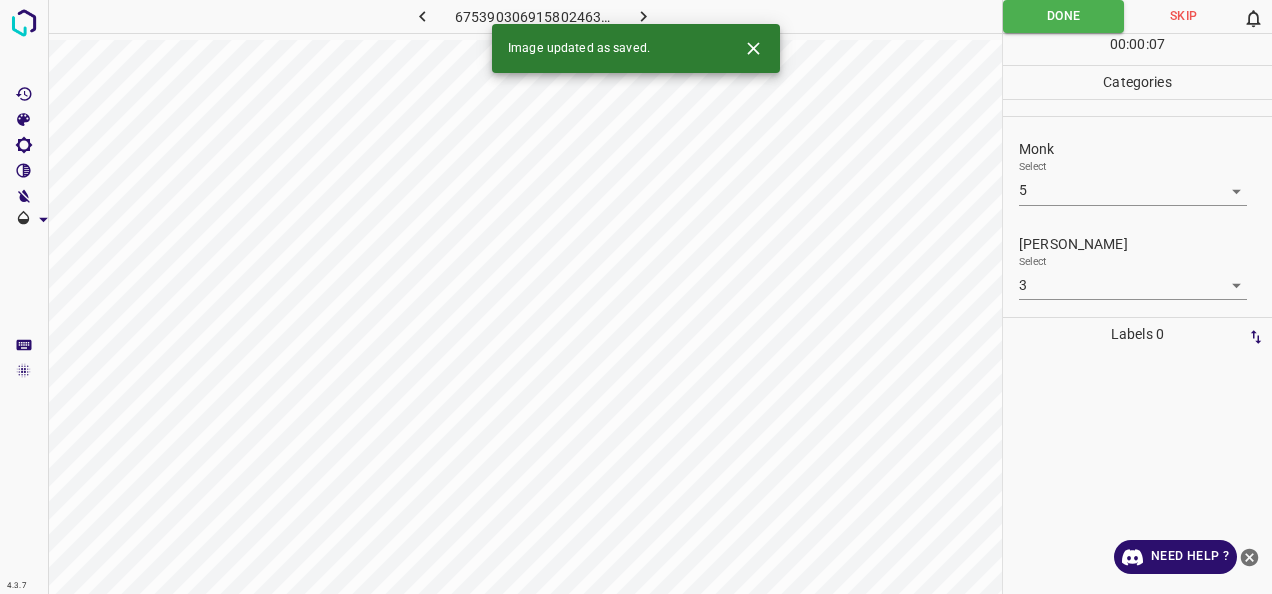 click 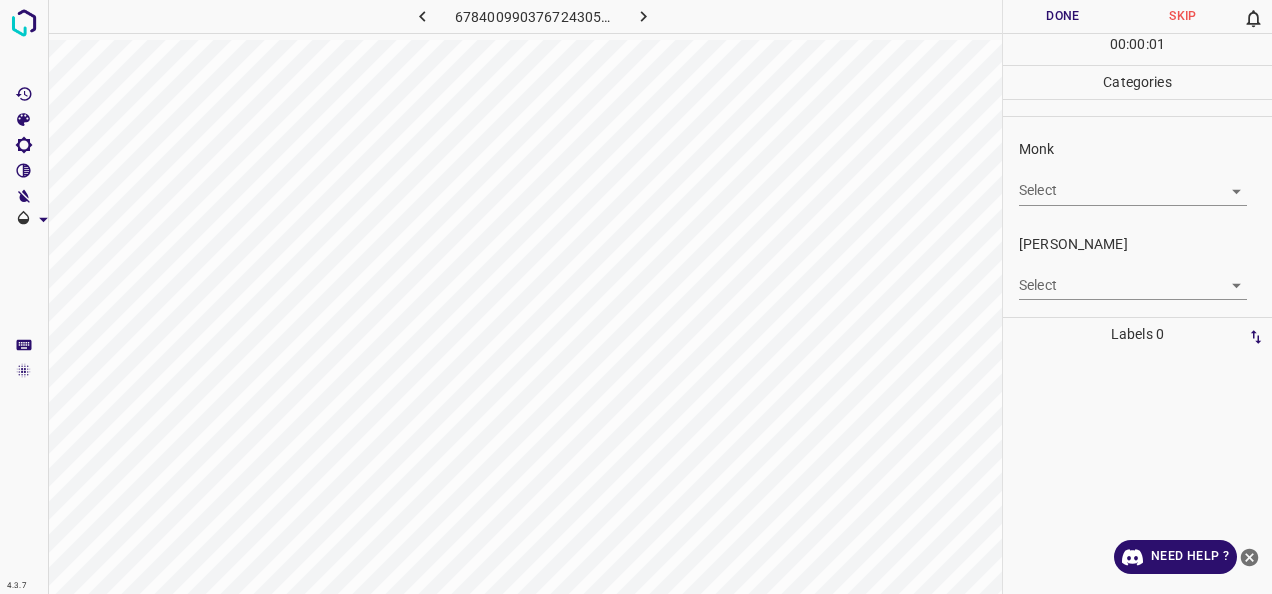 click on "Select ​" at bounding box center [1133, 182] 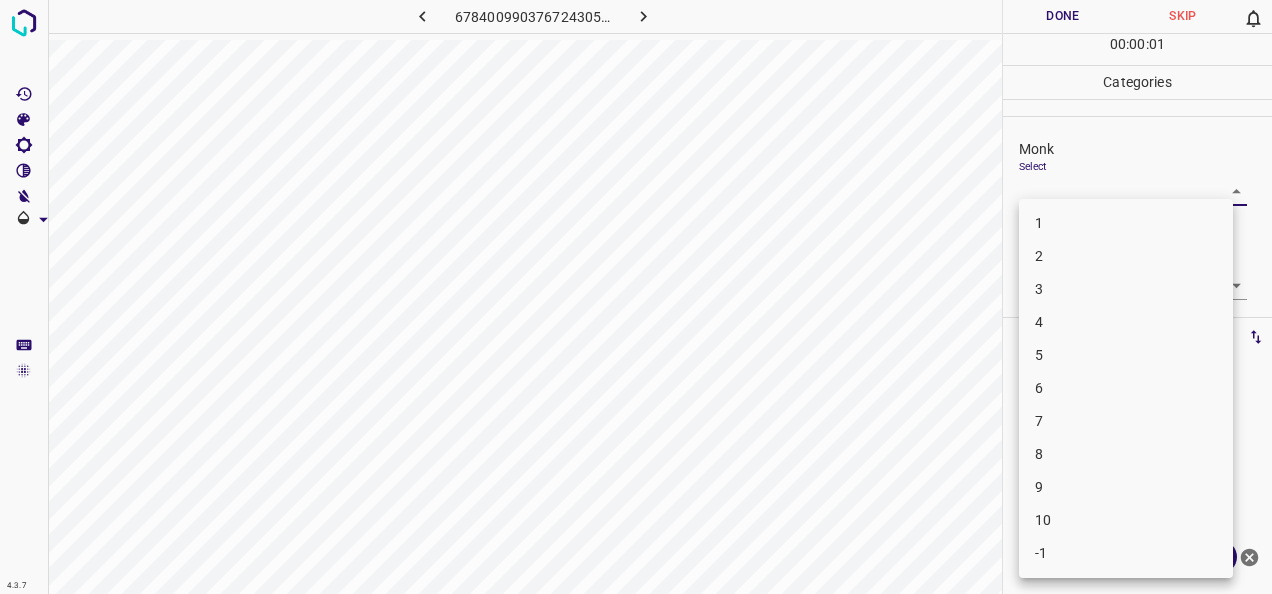 click on "4.3.7 678400990376724305.png Done Skip 0 00   : 00   : 01   Categories Monk   Select ​  Fitzpatrick   Select ​ Labels   0 Categories 1 Monk 2  Fitzpatrick Tools Space Change between modes (Draw & Edit) I Auto labeling R Restore zoom M Zoom in N Zoom out Delete Delete selecte label Filters Z Restore filters X Saturation filter C Brightness filter V Contrast filter B Gray scale filter General O Download Need Help ? - Text - Hide - Delete 1 2 3 4 5 6 7 8 9 10 -1" at bounding box center (636, 297) 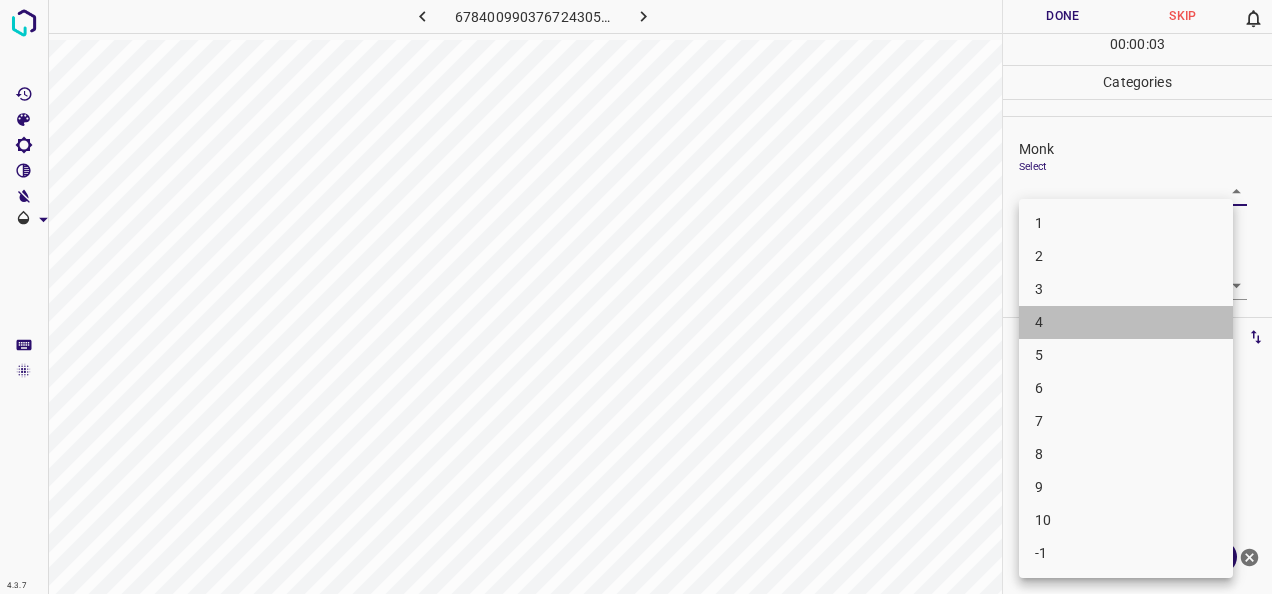 click on "4" at bounding box center (1126, 322) 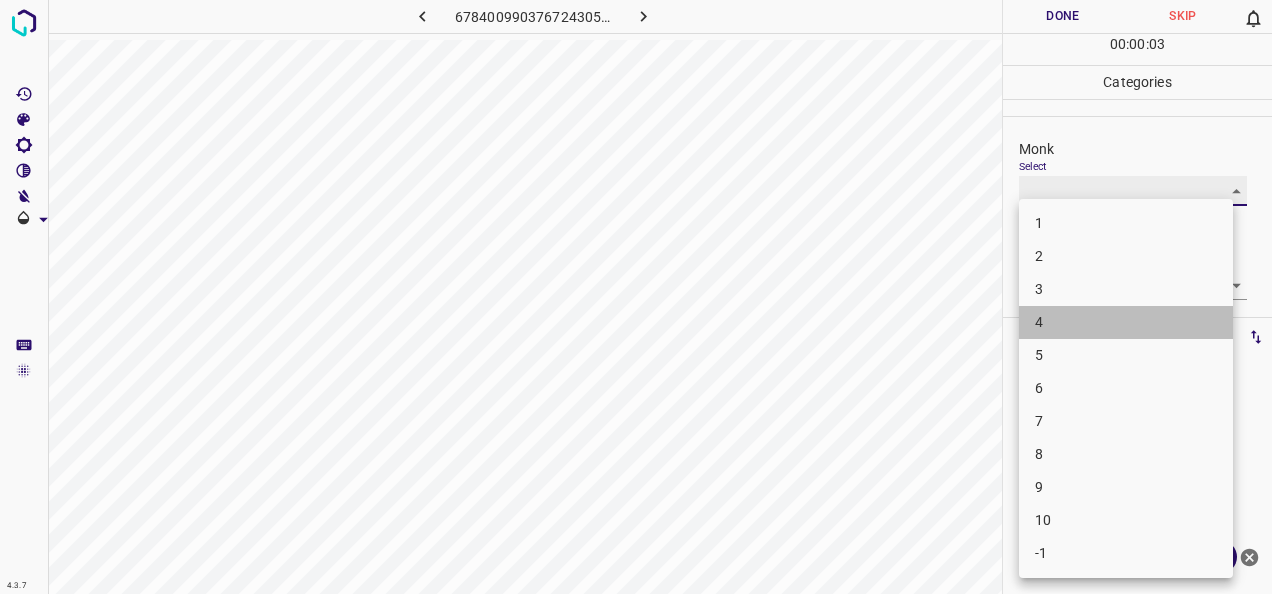 type on "4" 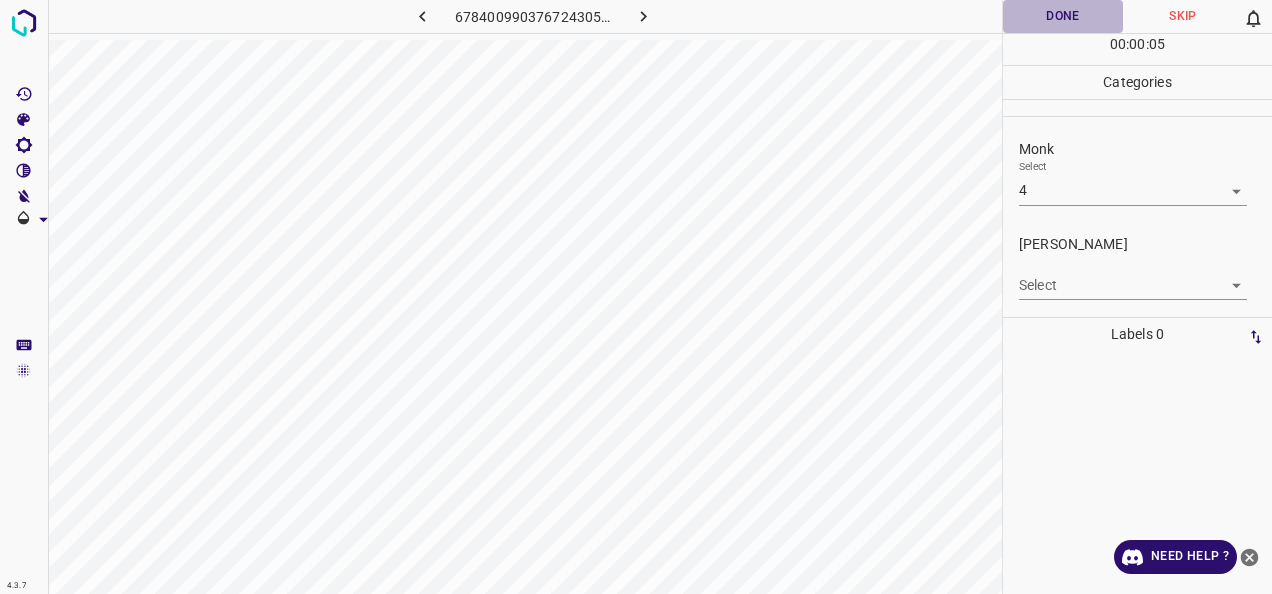 click on "Done" at bounding box center (1063, 16) 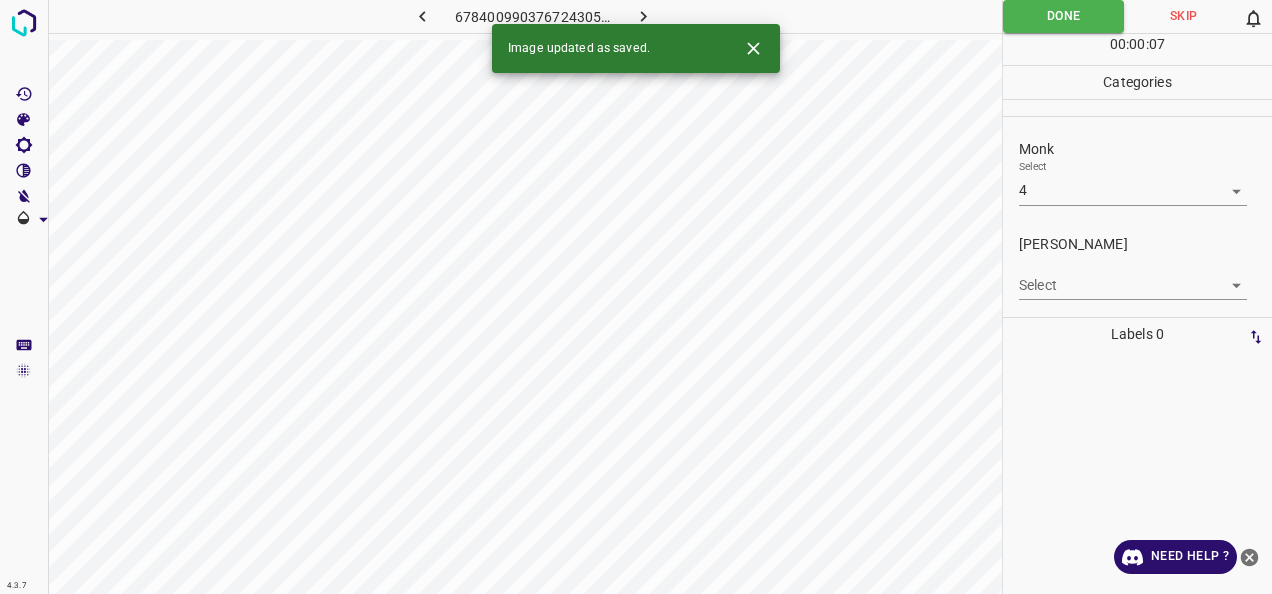 click 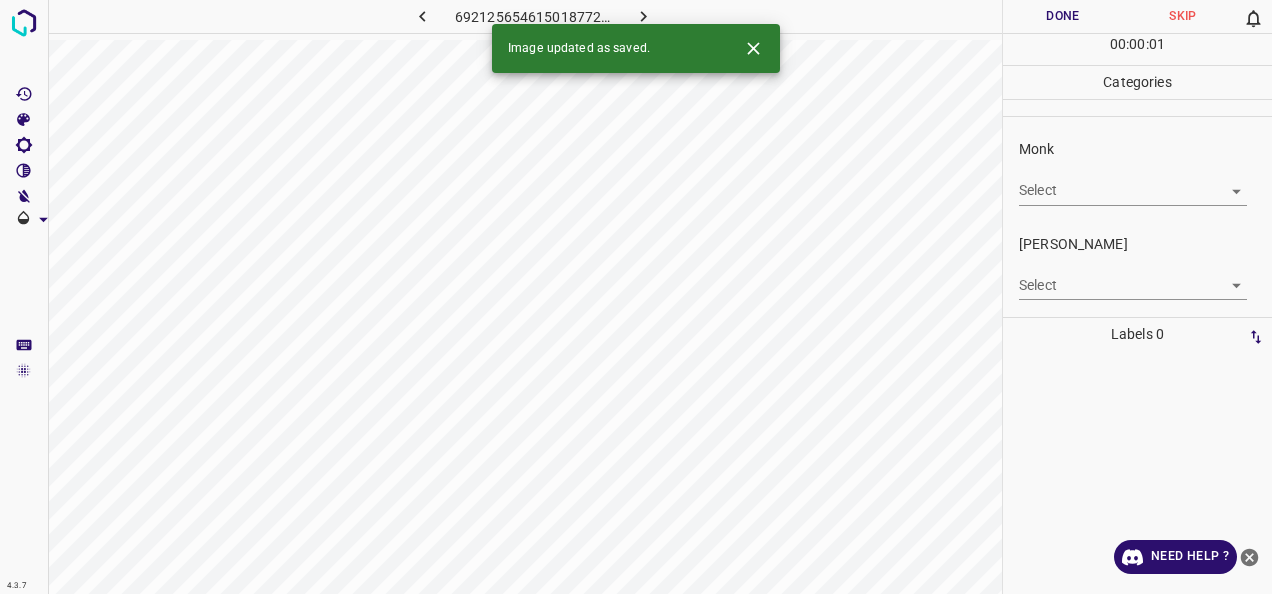 click on "Monk   Select ​" at bounding box center (1137, 172) 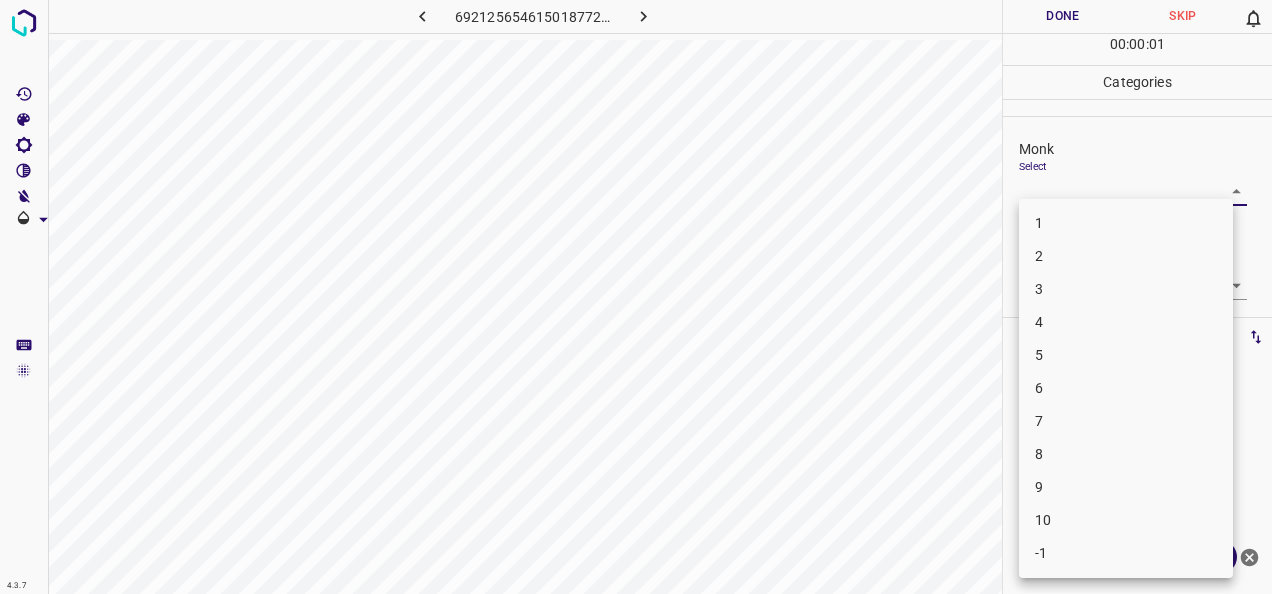 click on "4.3.7 6921256546150187723.png Done Skip 0 00   : 00   : 01   Categories Monk   Select ​  Fitzpatrick   Select ​ Labels   0 Categories 1 Monk 2  Fitzpatrick Tools Space Change between modes (Draw & Edit) I Auto labeling R Restore zoom M Zoom in N Zoom out Delete Delete selecte label Filters Z Restore filters X Saturation filter C Brightness filter V Contrast filter B Gray scale filter General O Download Need Help ? - Text - Hide - Delete 1 2 3 4 5 6 7 8 9 10 -1" at bounding box center [636, 297] 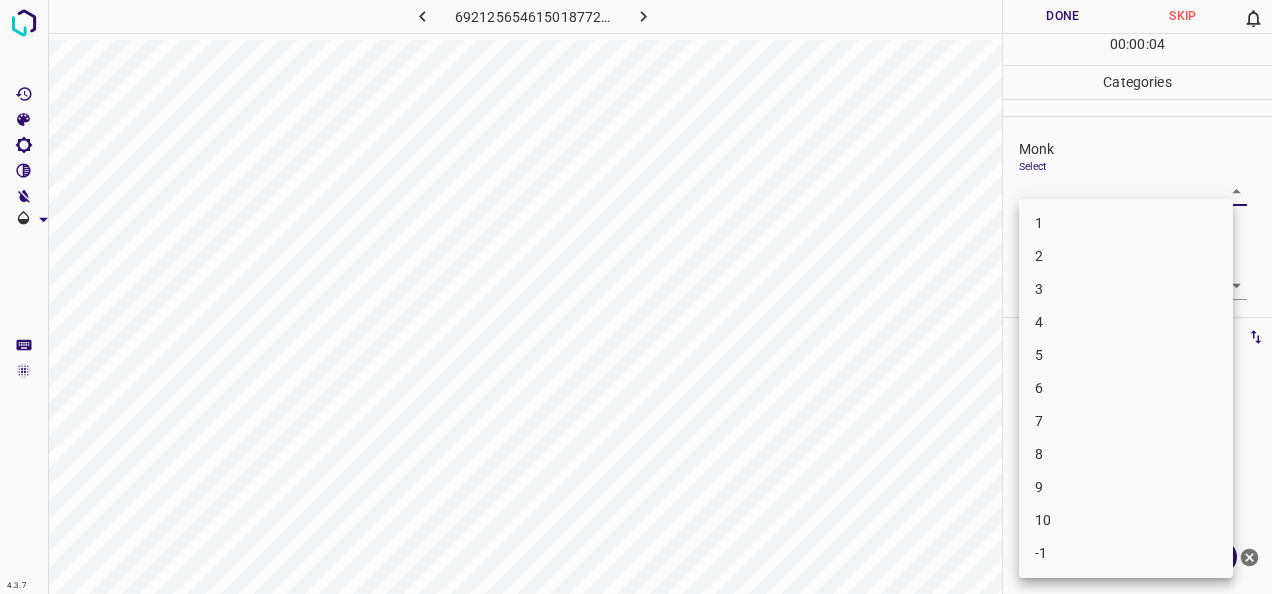 click on "3" at bounding box center (1126, 289) 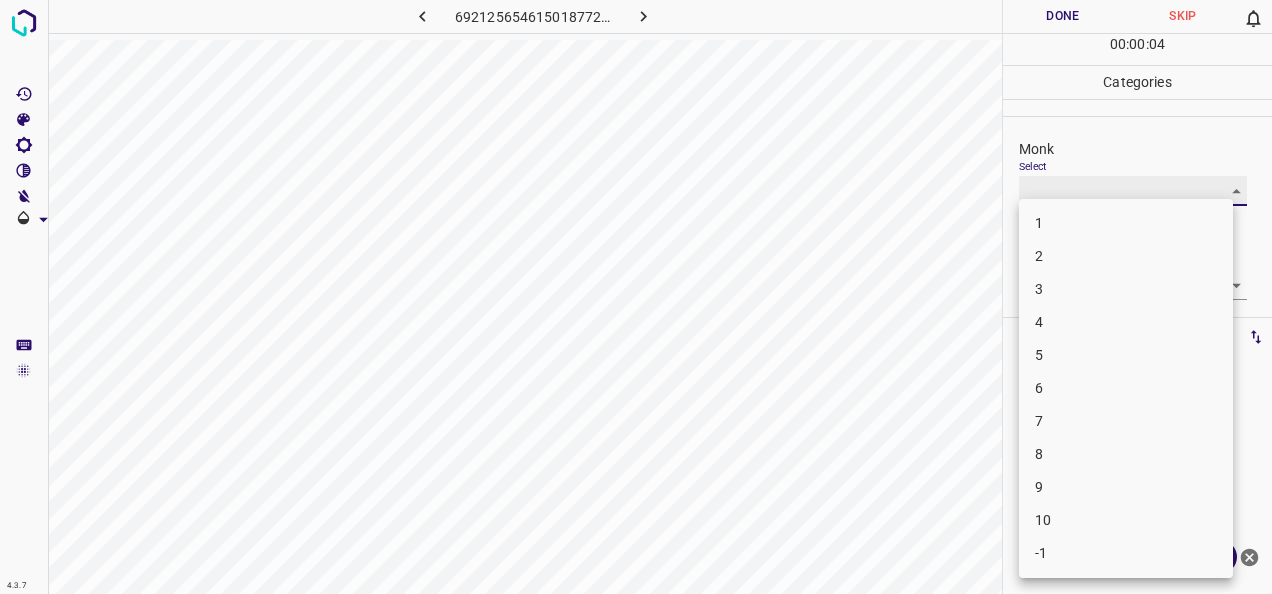 type on "3" 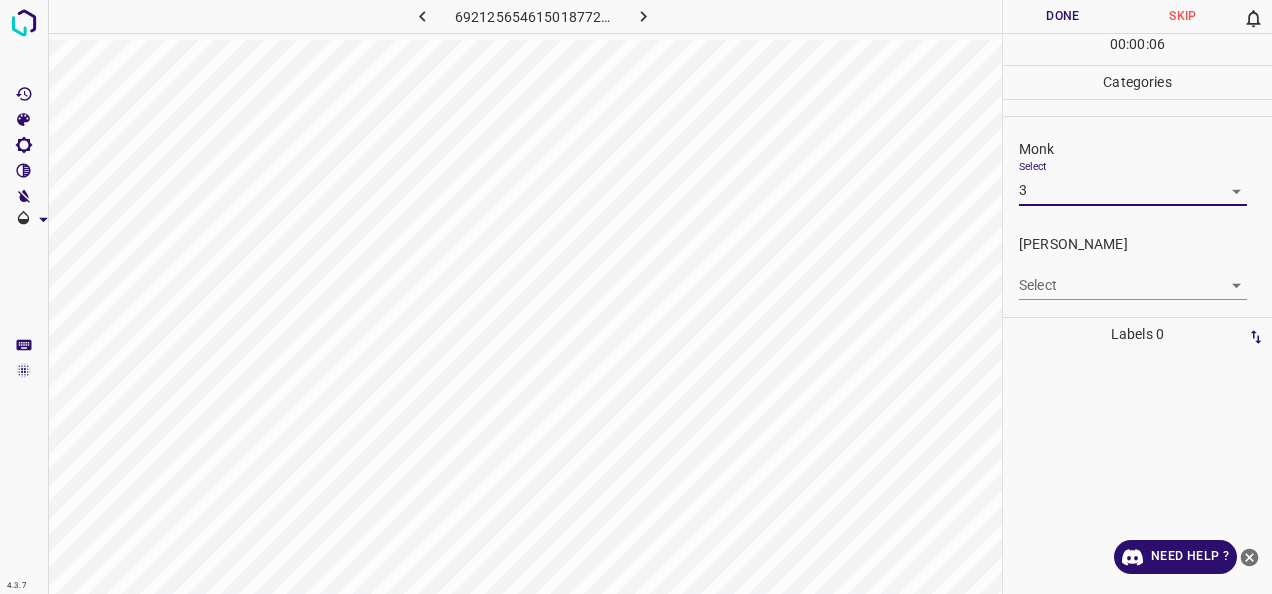 click on "4.3.7 6921256546150187723.png Done Skip 0 00   : 00   : 06   Categories Monk   Select 3 3  Fitzpatrick   Select ​ Labels   0 Categories 1 Monk 2  Fitzpatrick Tools Space Change between modes (Draw & Edit) I Auto labeling R Restore zoom M Zoom in N Zoom out Delete Delete selecte label Filters Z Restore filters X Saturation filter C Brightness filter V Contrast filter B Gray scale filter General O Download Need Help ? - Text - Hide - Delete" at bounding box center (636, 297) 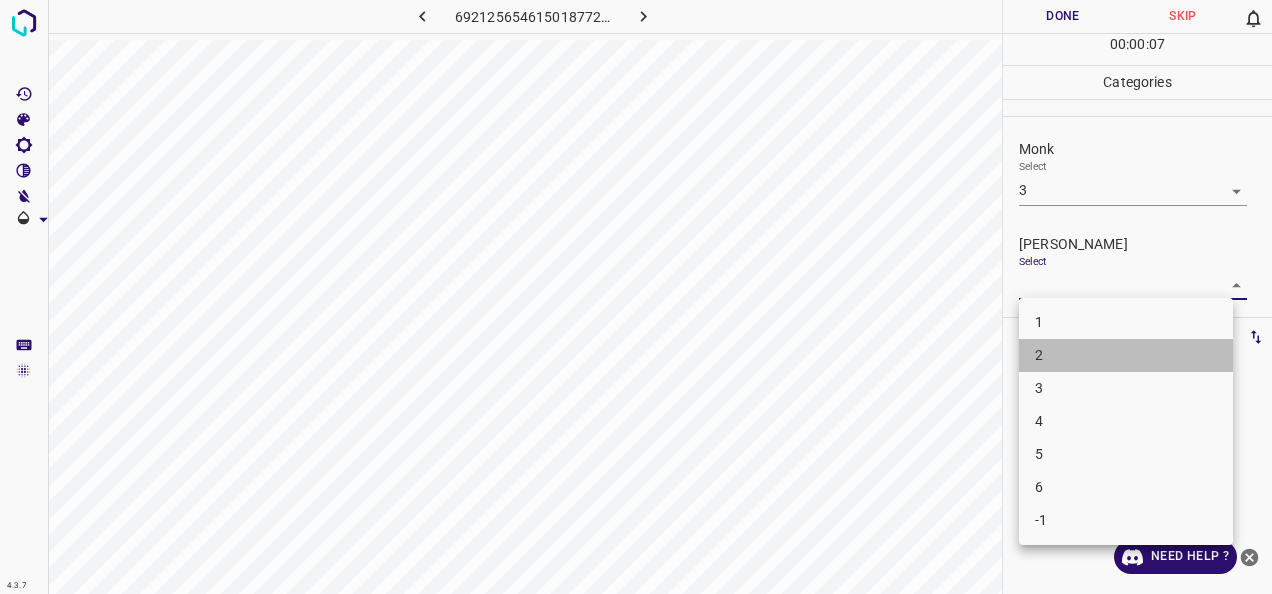 click on "2" at bounding box center (1126, 355) 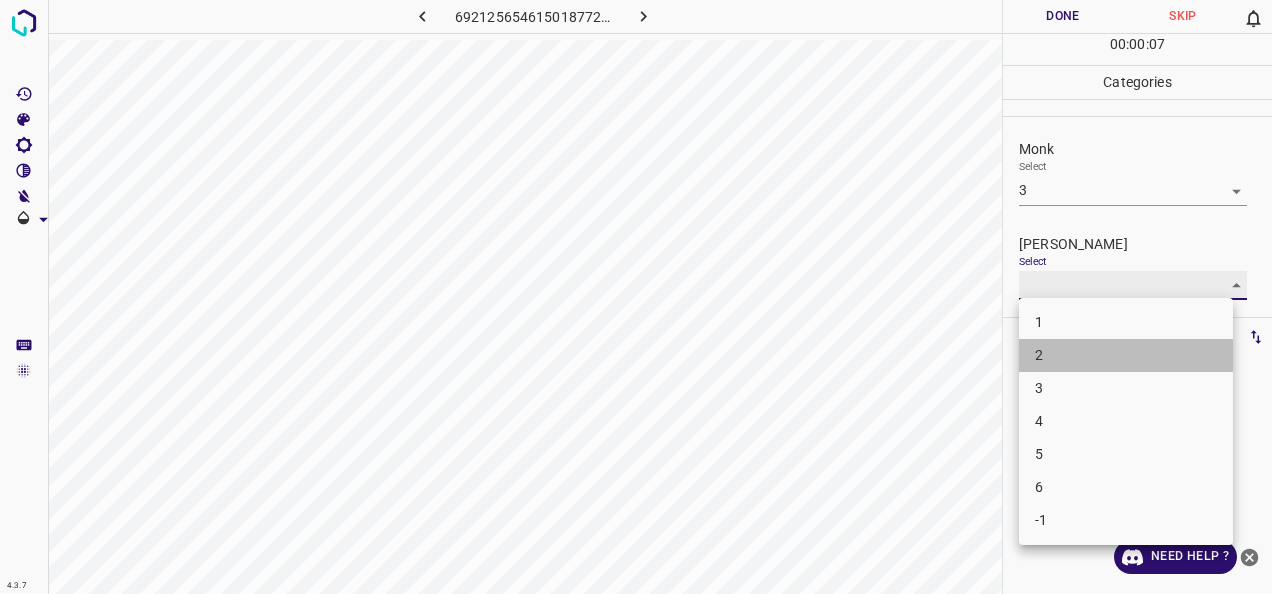 type on "2" 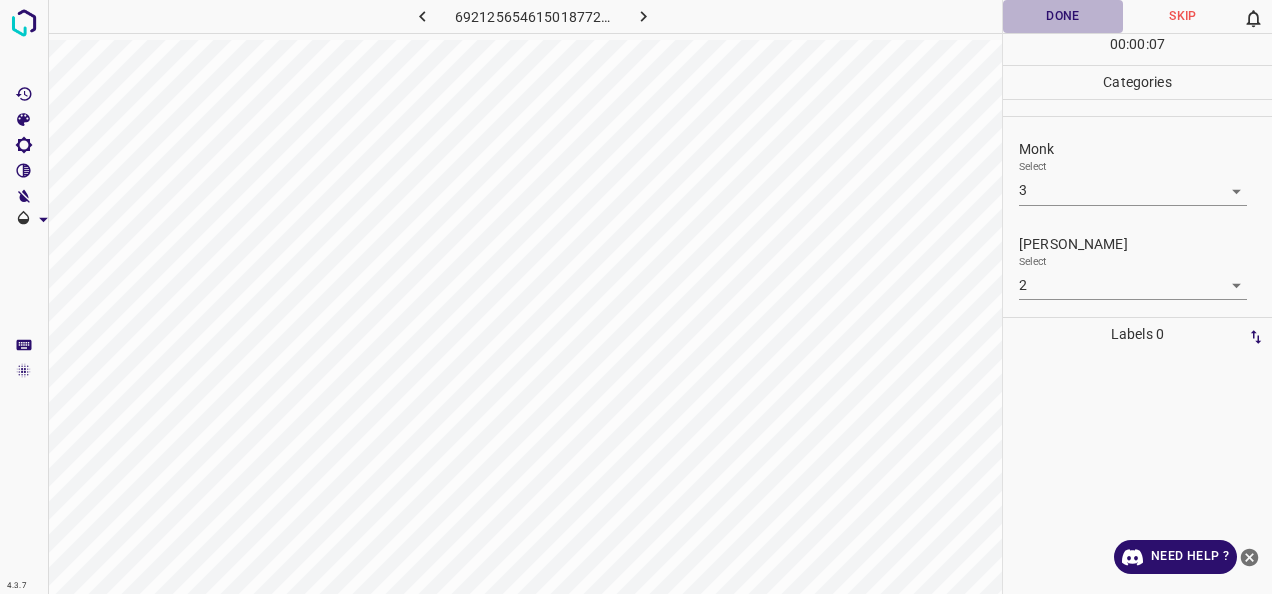 click on "Done" at bounding box center (1063, 16) 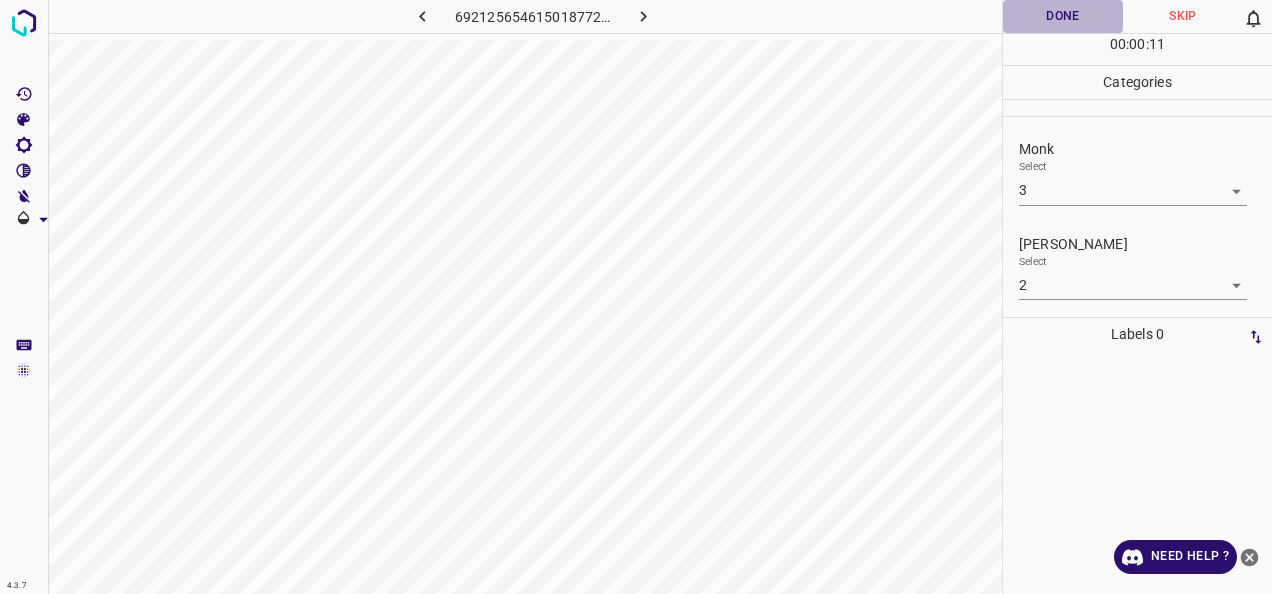 click on "Done" at bounding box center (1063, 16) 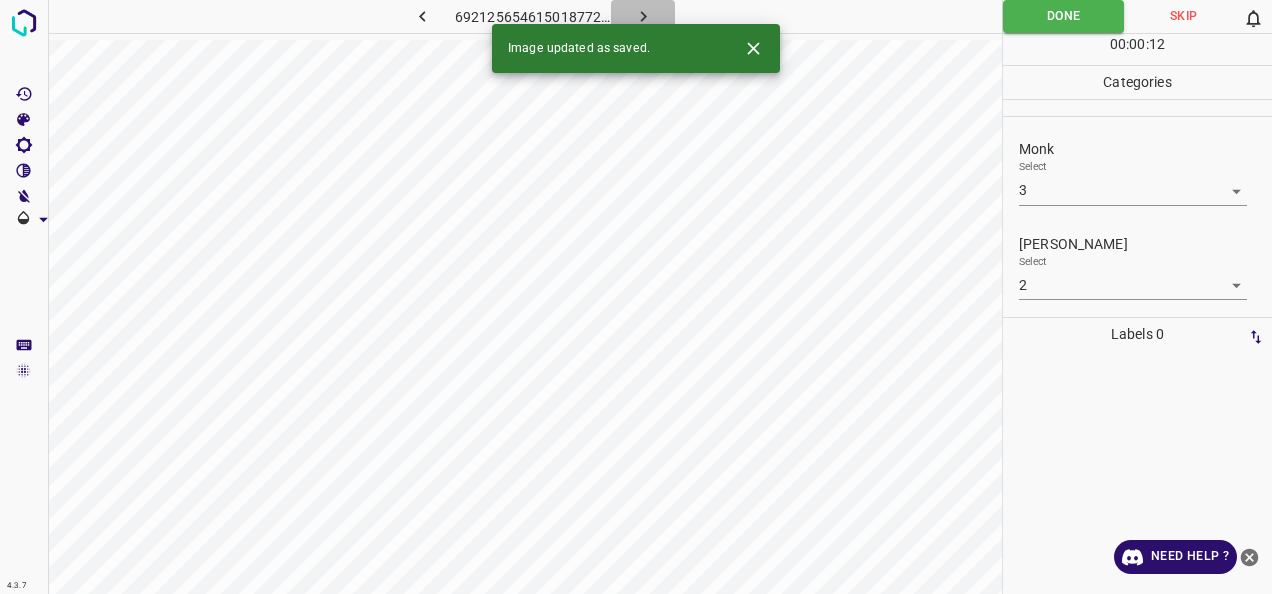 click at bounding box center [643, 16] 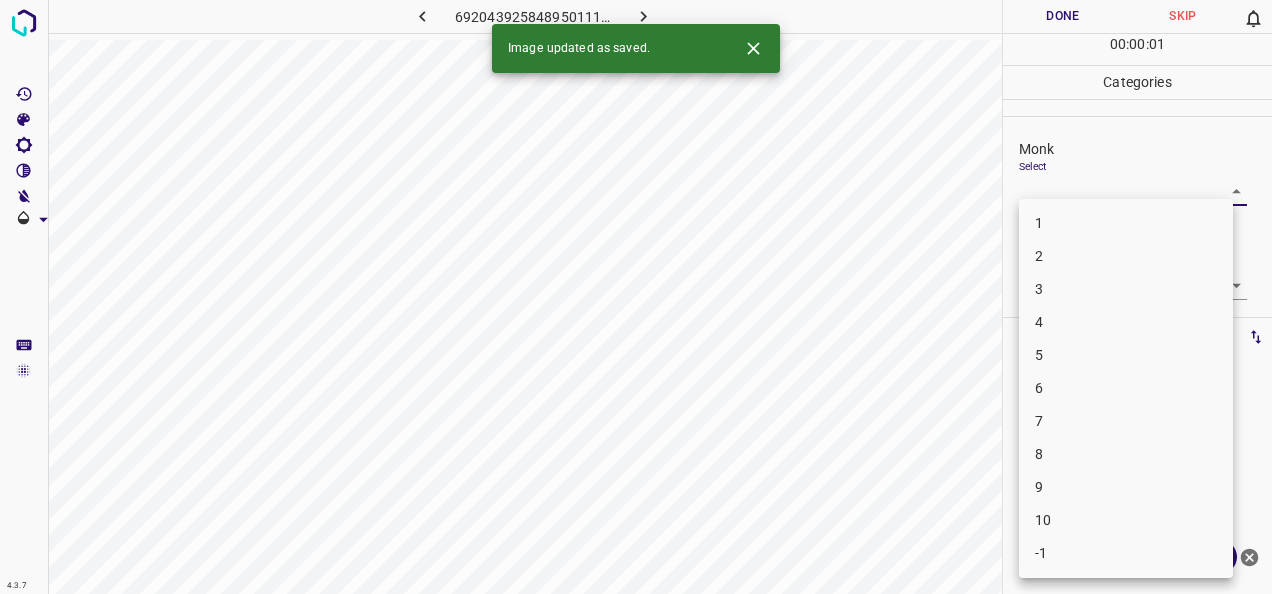 click on "4.3.7 6920439258489501111.png Done Skip 0 00   : 00   : 01   Categories Monk   Select ​  Fitzpatrick   Select ​ Labels   0 Categories 1 Monk 2  Fitzpatrick Tools Space Change between modes (Draw & Edit) I Auto labeling R Restore zoom M Zoom in N Zoom out Delete Delete selecte label Filters Z Restore filters X Saturation filter C Brightness filter V Contrast filter B Gray scale filter General O Download Image updated as saved. Need Help ? - Text - Hide - Delete 1 2 3 4 5 6 7 8 9 10 -1" at bounding box center (636, 297) 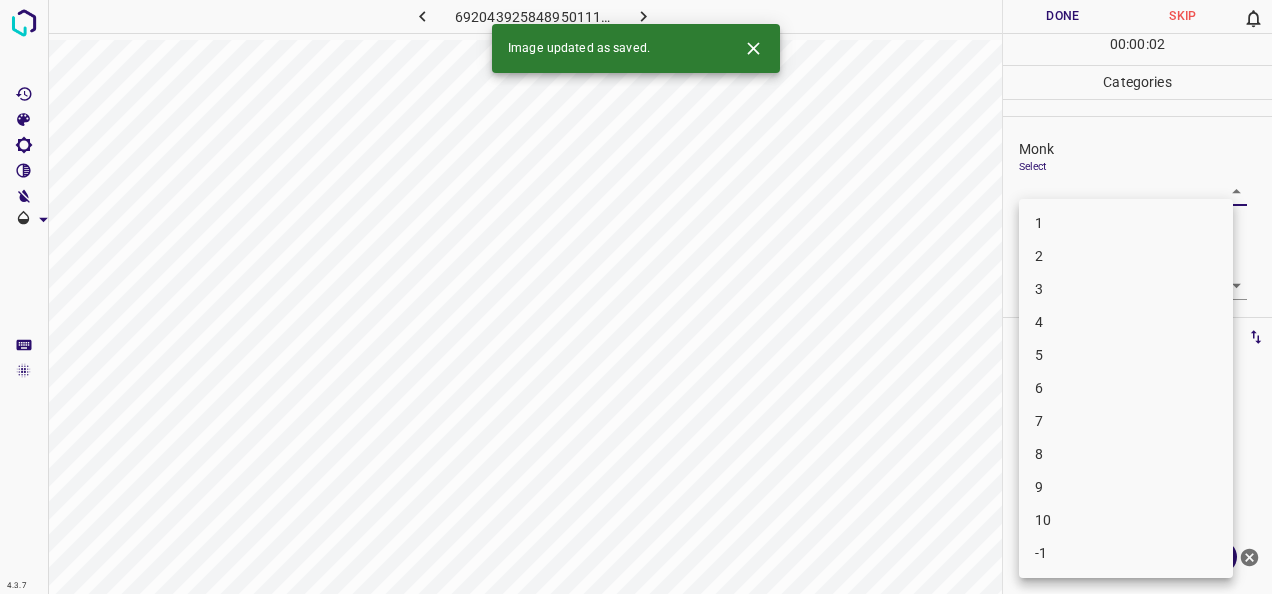 click on "4" at bounding box center (1126, 322) 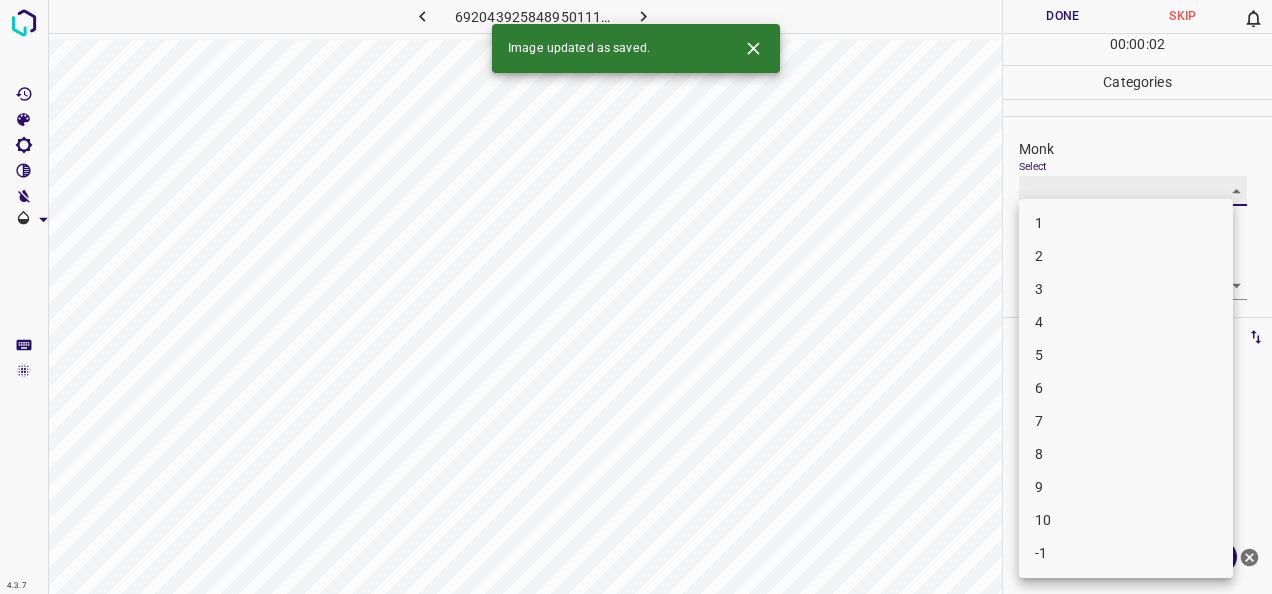 type on "4" 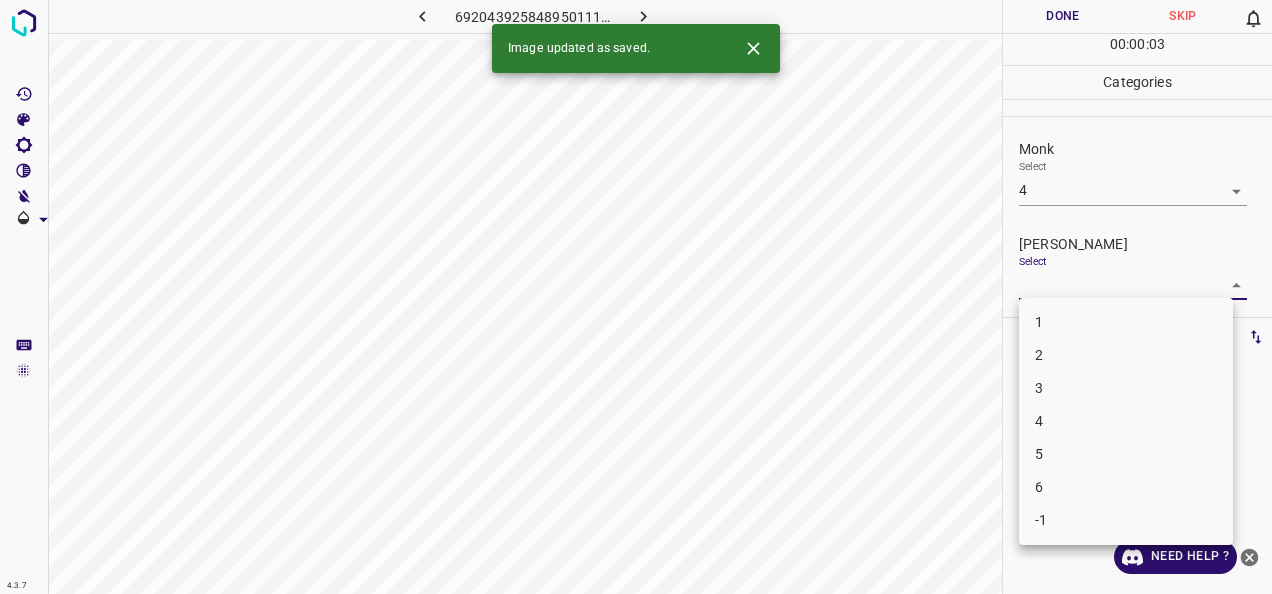 click on "4.3.7 6920439258489501111.png Done Skip 0 00   : 00   : 03   Categories Monk   Select 4 4  Fitzpatrick   Select ​ Labels   0 Categories 1 Monk 2  Fitzpatrick Tools Space Change between modes (Draw & Edit) I Auto labeling R Restore zoom M Zoom in N Zoom out Delete Delete selecte label Filters Z Restore filters X Saturation filter C Brightness filter V Contrast filter B Gray scale filter General O Download Image updated as saved. Need Help ? - Text - Hide - Delete 1 2 3 4 5 6 -1" at bounding box center (636, 297) 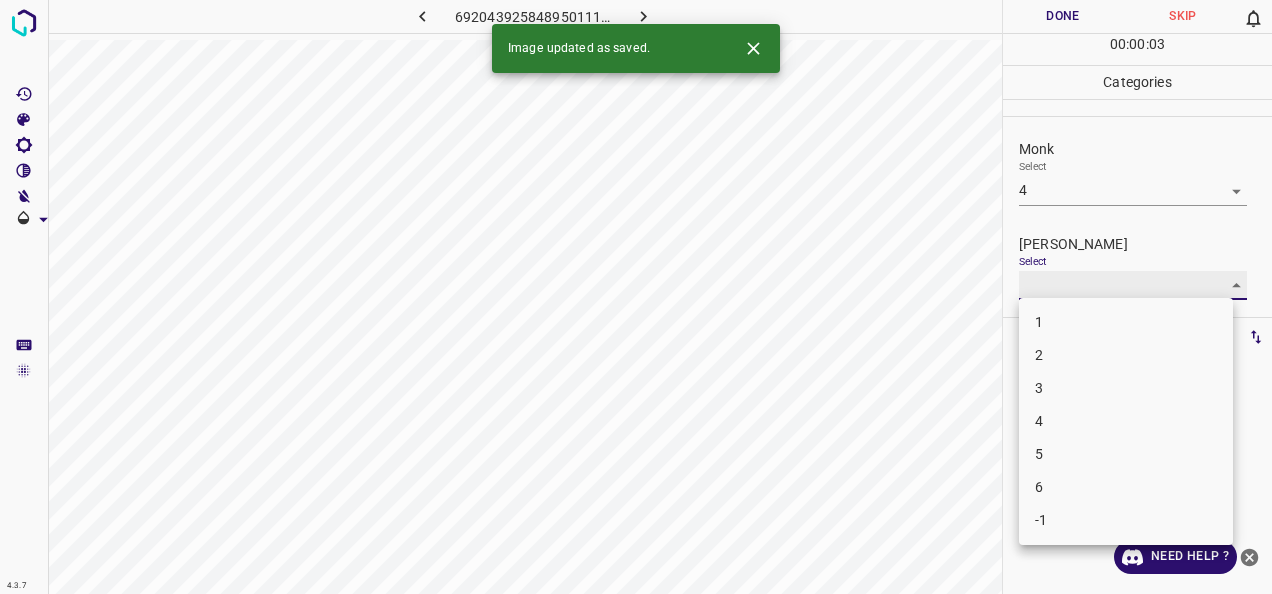 type on "2" 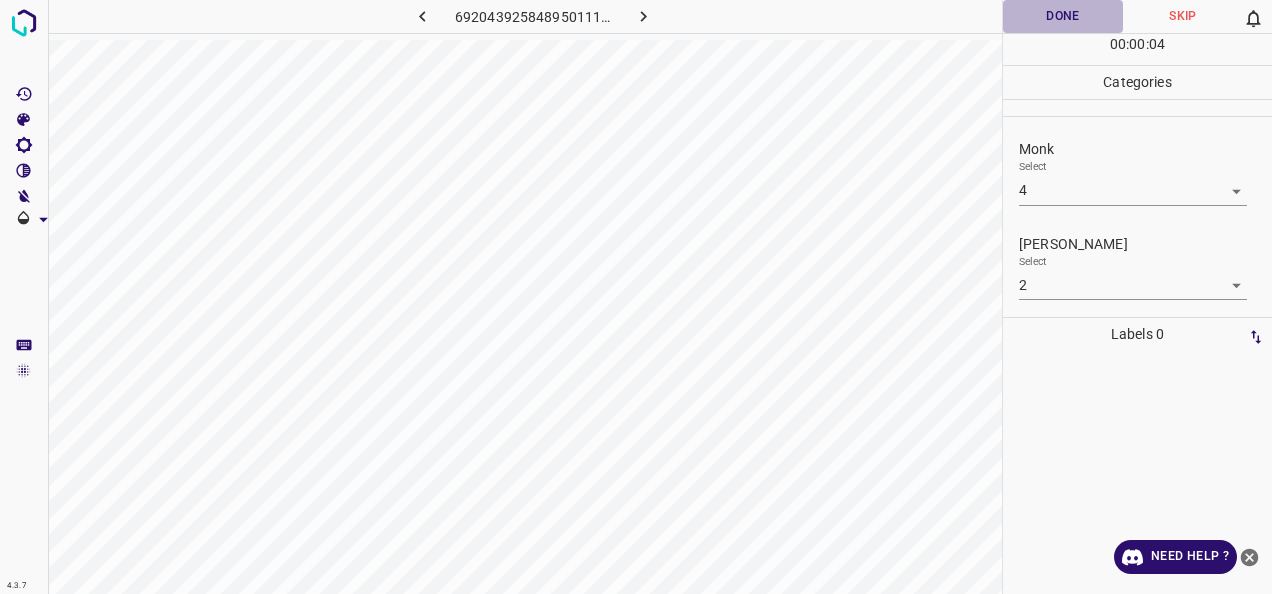 click on "Done" at bounding box center [1063, 16] 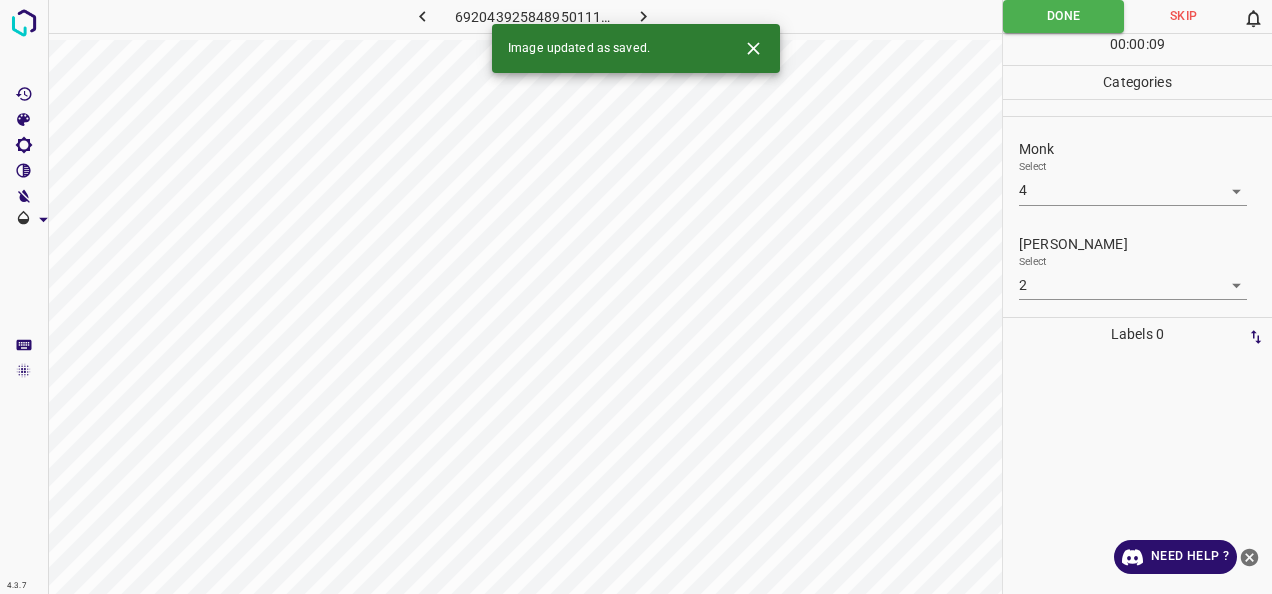 click 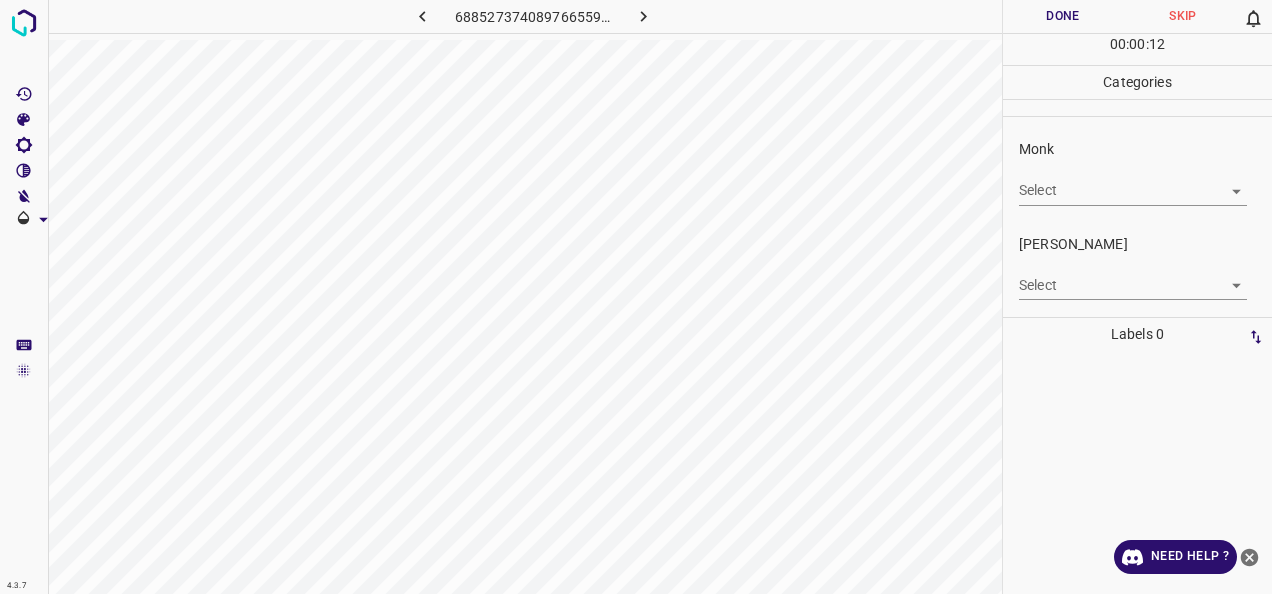click on "4.3.7 6885273740897665592.png Done Skip 0 00   : 00   : 12   Categories Monk   Select ​  Fitzpatrick   Select ​ Labels   0 Categories 1 Monk 2  Fitzpatrick Tools Space Change between modes (Draw & Edit) I Auto labeling R Restore zoom M Zoom in N Zoom out Delete Delete selecte label Filters Z Restore filters X Saturation filter C Brightness filter V Contrast filter B Gray scale filter General O Download Need Help ? - Text - Hide - Delete" at bounding box center (636, 297) 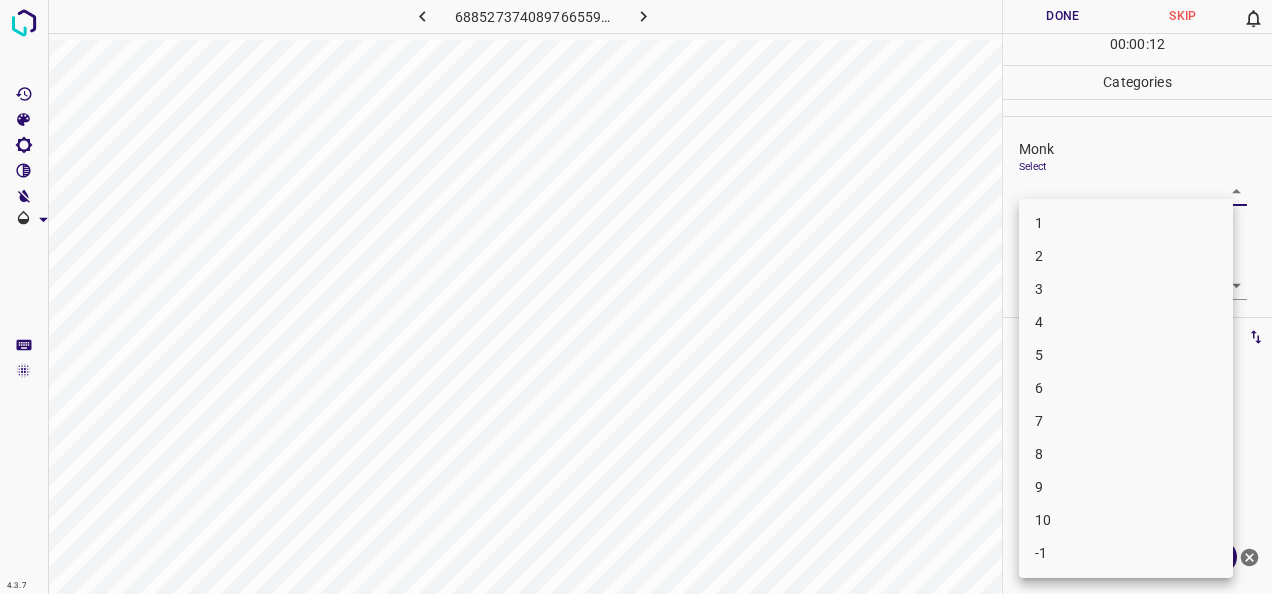 click on "4" at bounding box center [1126, 322] 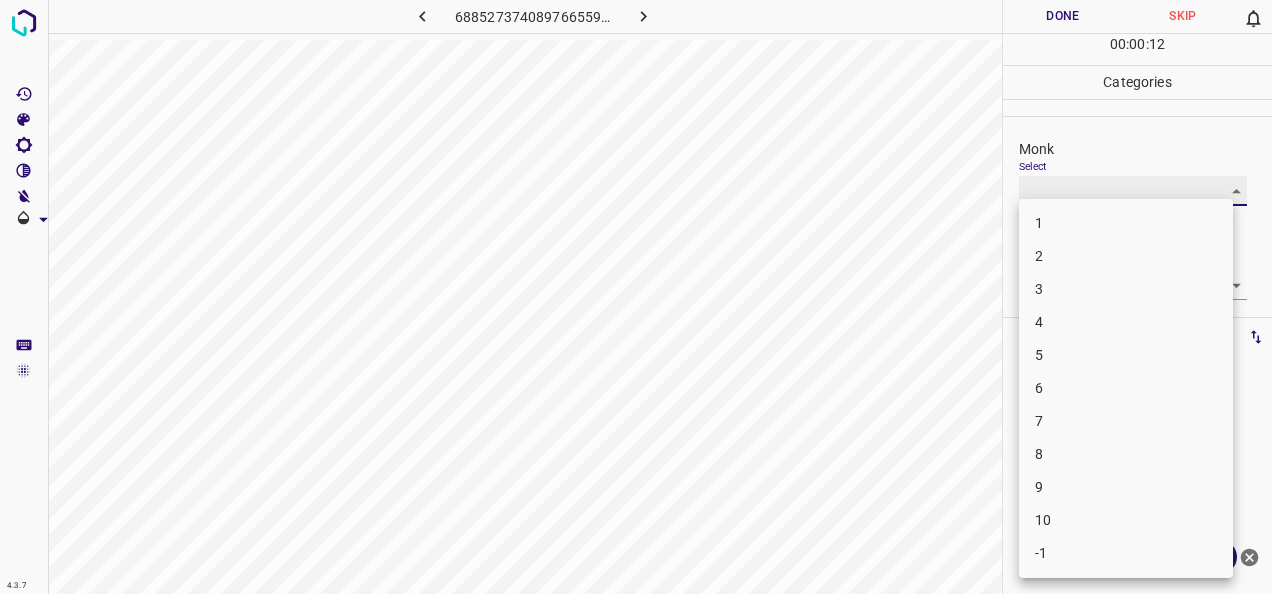 type on "4" 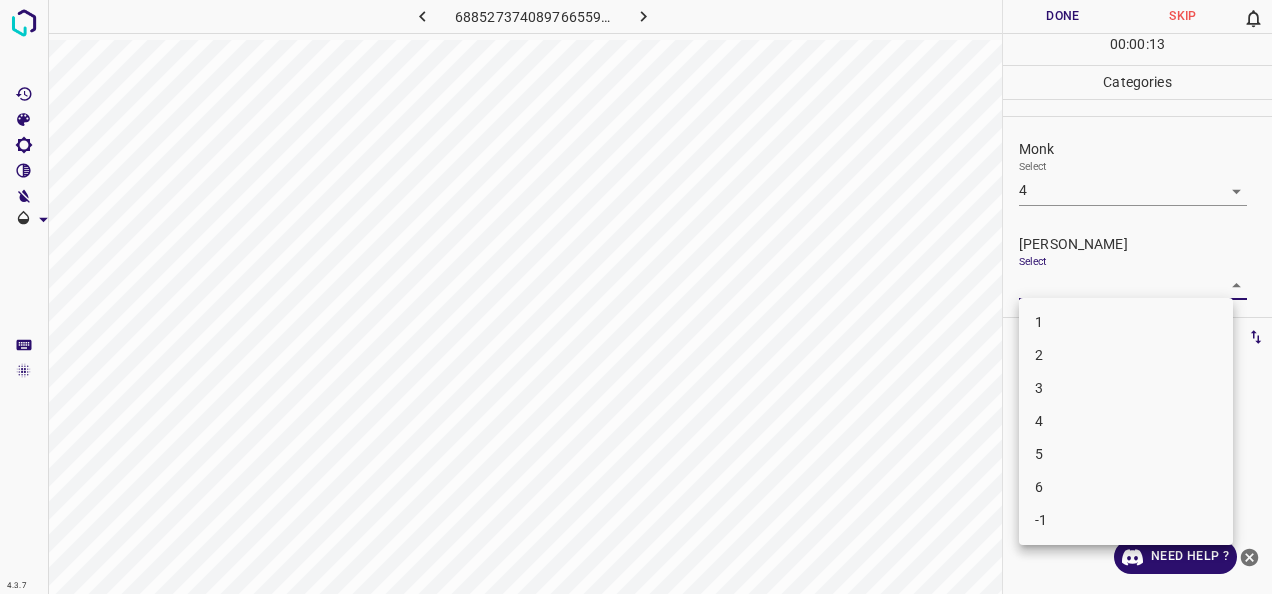 click on "4.3.7 6885273740897665592.png Done Skip 0 00   : 00   : 13   Categories Monk   Select 4 4  Fitzpatrick   Select ​ Labels   0 Categories 1 Monk 2  Fitzpatrick Tools Space Change between modes (Draw & Edit) I Auto labeling R Restore zoom M Zoom in N Zoom out Delete Delete selecte label Filters Z Restore filters X Saturation filter C Brightness filter V Contrast filter B Gray scale filter General O Download Need Help ? - Text - Hide - Delete 1 2 3 4 5 6 -1" at bounding box center (636, 297) 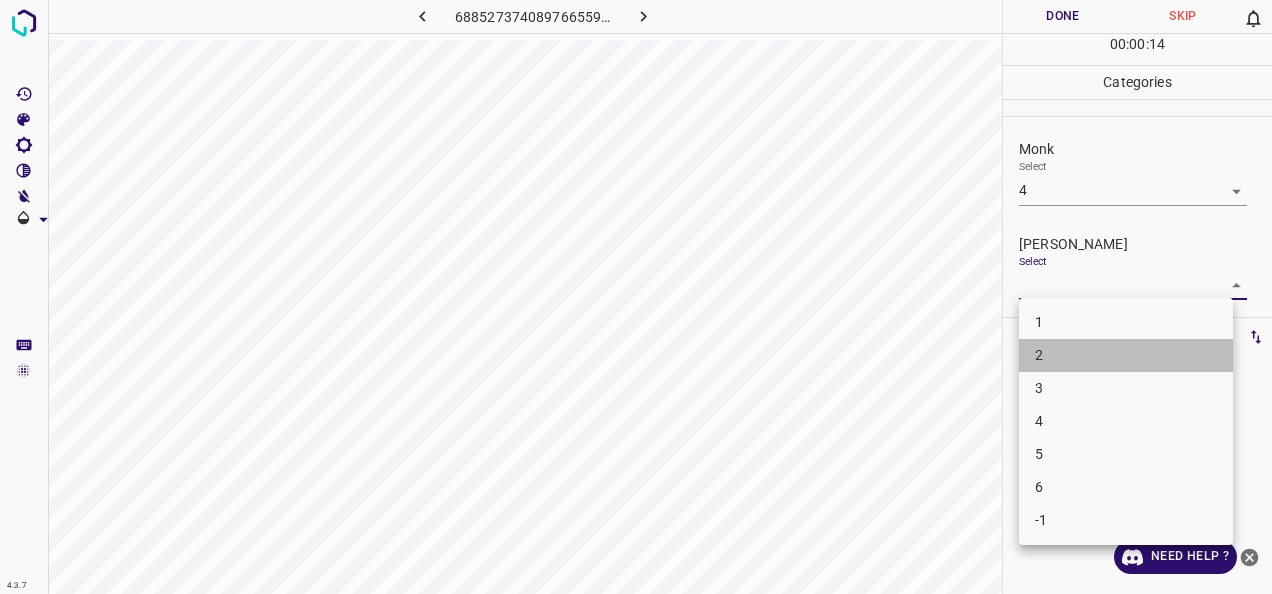 click on "2" at bounding box center [1126, 355] 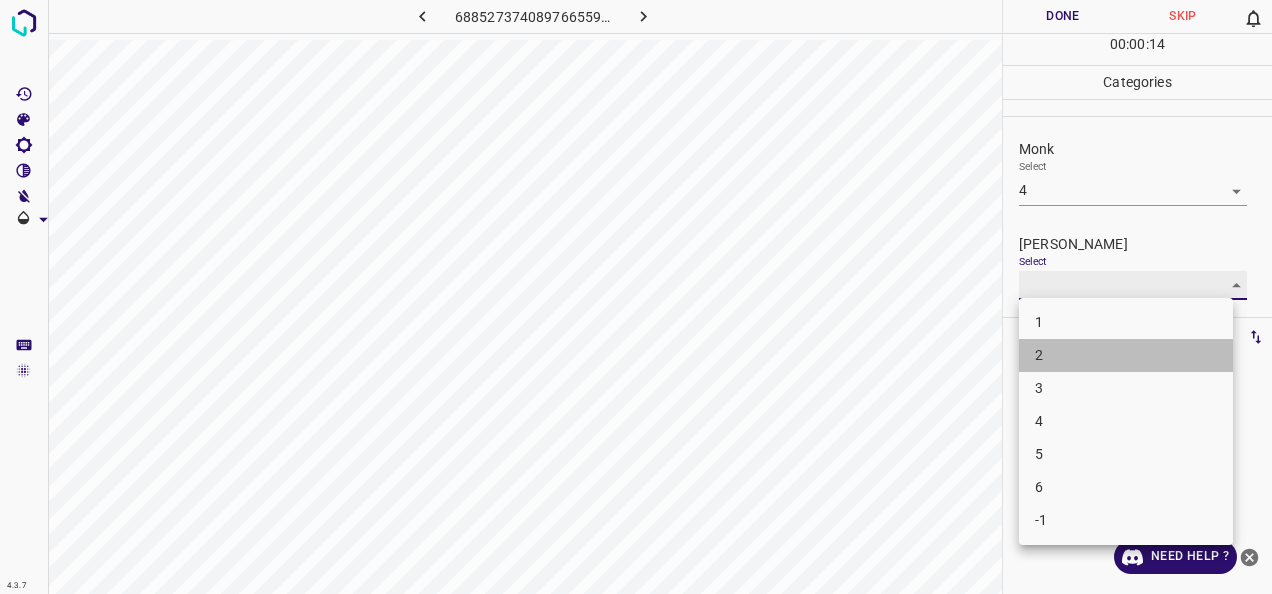 type on "2" 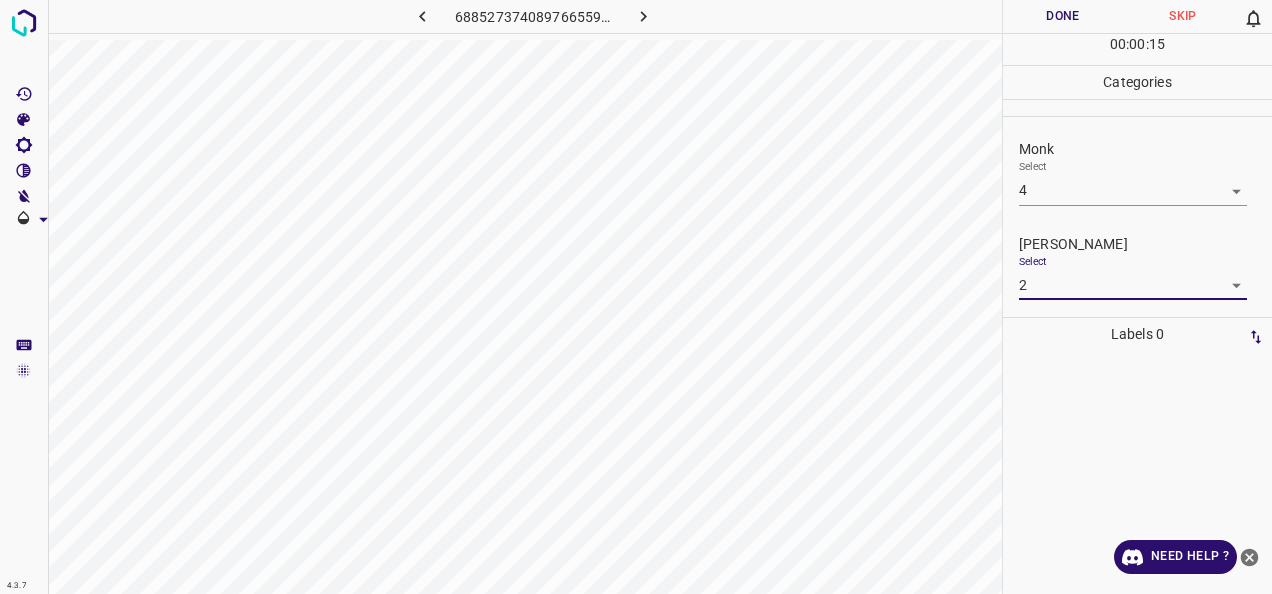 click on "Done" at bounding box center [1063, 16] 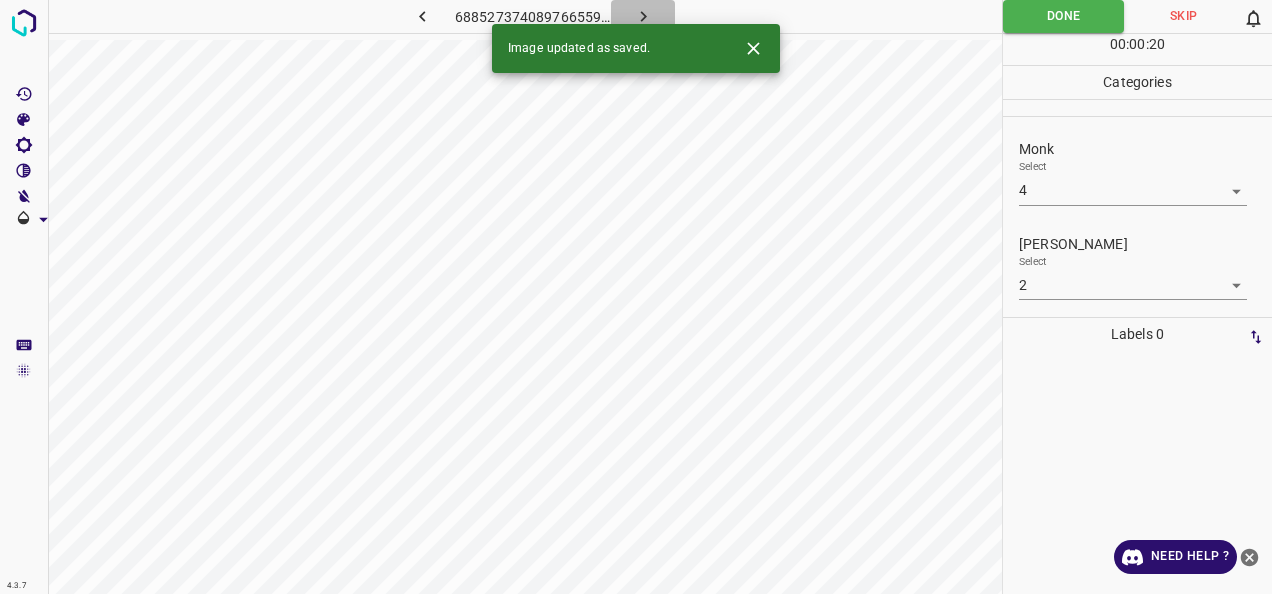 click 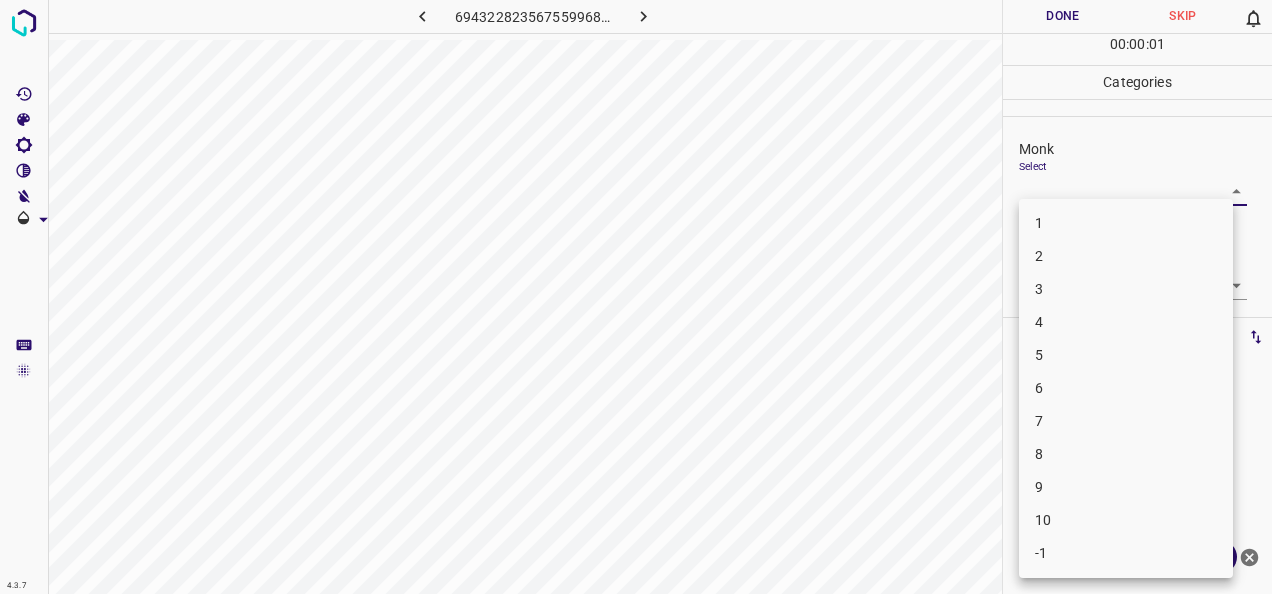 click on "4.3.7 6943228235675599689.png Done Skip 0 00   : 00   : 01   Categories Monk   Select ​  Fitzpatrick   Select ​ Labels   0 Categories 1 Monk 2  Fitzpatrick Tools Space Change between modes (Draw & Edit) I Auto labeling R Restore zoom M Zoom in N Zoom out Delete Delete selecte label Filters Z Restore filters X Saturation filter C Brightness filter V Contrast filter B Gray scale filter General O Download Need Help ? - Text - Hide - Delete 1 2 3 4 5 6 7 8 9 10 -1" at bounding box center [636, 297] 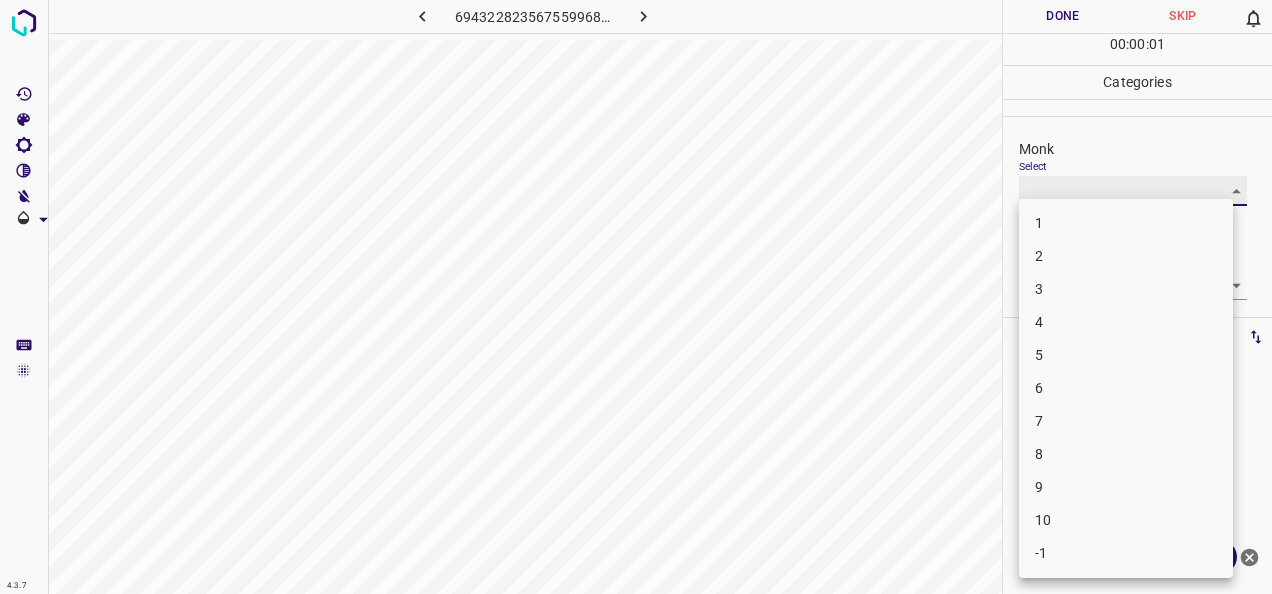 type on "5" 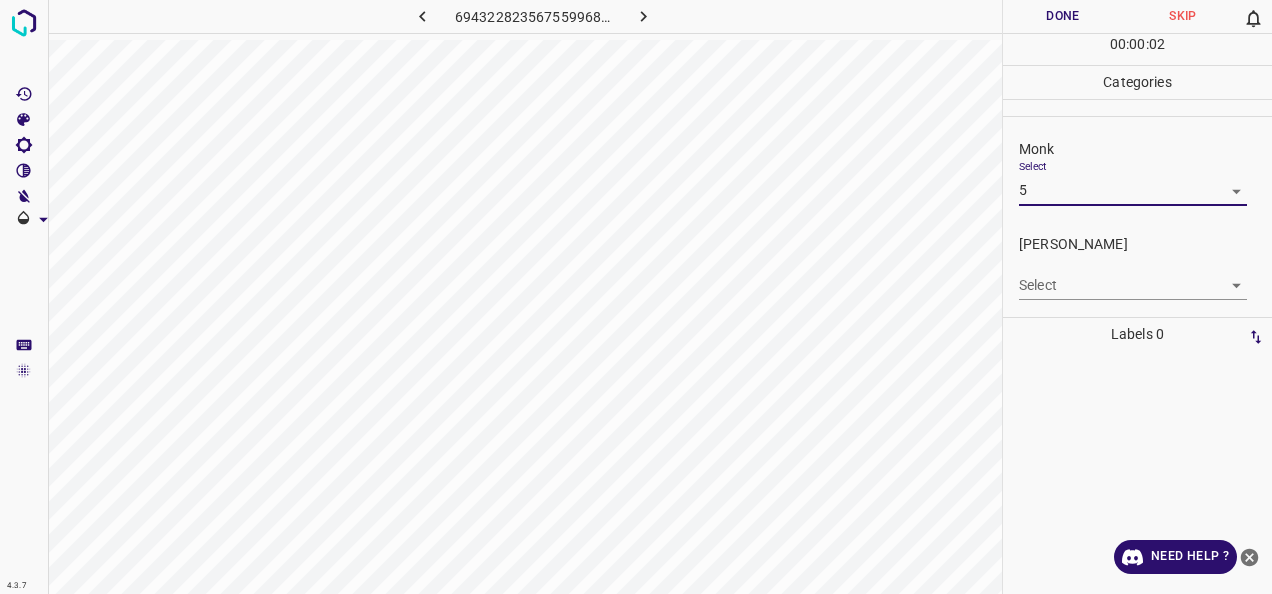 click on "4.3.7 6943228235675599689.png Done Skip 0 00   : 00   : 02   Categories Monk   Select 5 5  Fitzpatrick   Select ​ Labels   0 Categories 1 Monk 2  Fitzpatrick Tools Space Change between modes (Draw & Edit) I Auto labeling R Restore zoom M Zoom in N Zoom out Delete Delete selecte label Filters Z Restore filters X Saturation filter C Brightness filter V Contrast filter B Gray scale filter General O Download Need Help ? - Text - Hide - Delete" at bounding box center [636, 297] 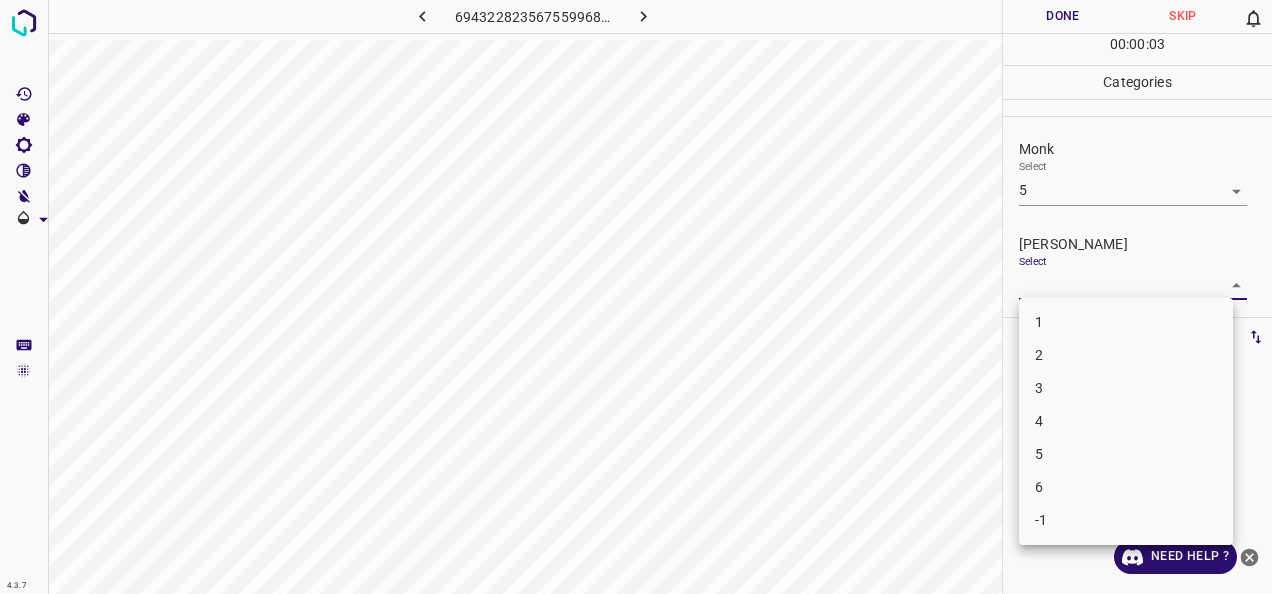 click on "2" at bounding box center [1126, 355] 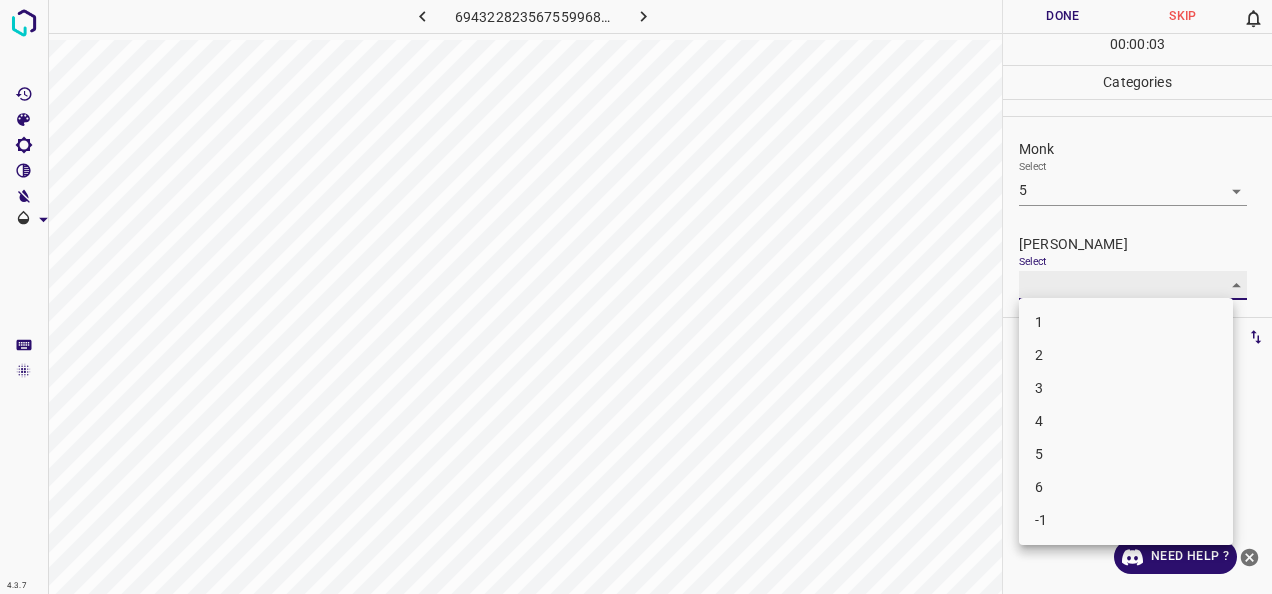 type on "2" 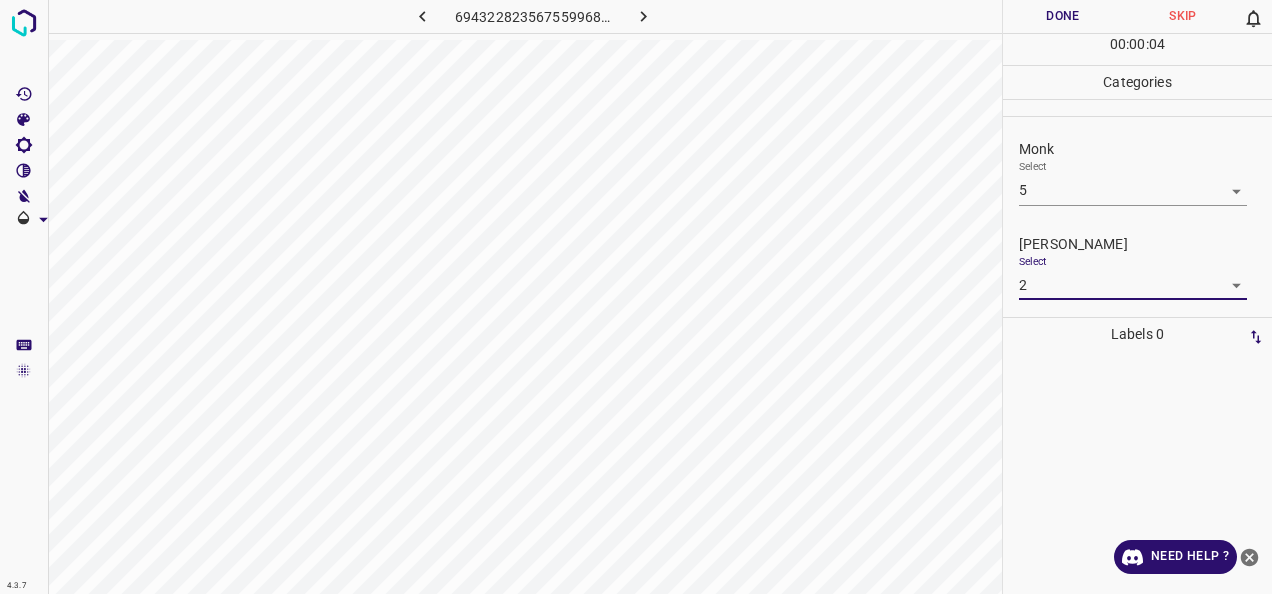 click on "Done" at bounding box center (1063, 16) 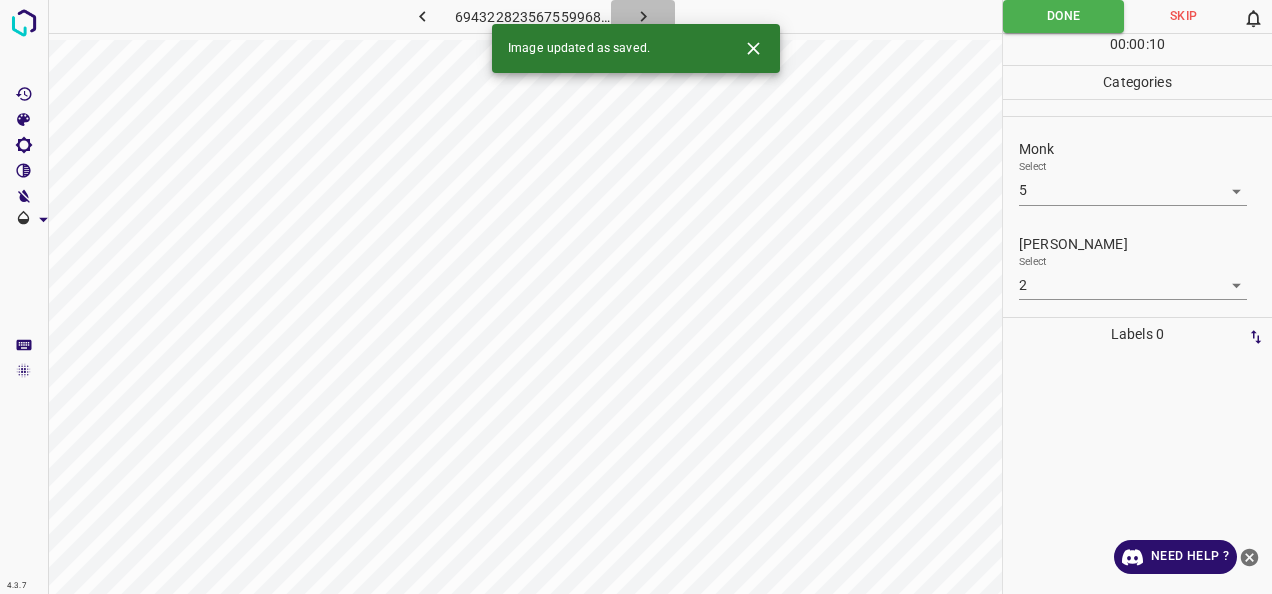 click 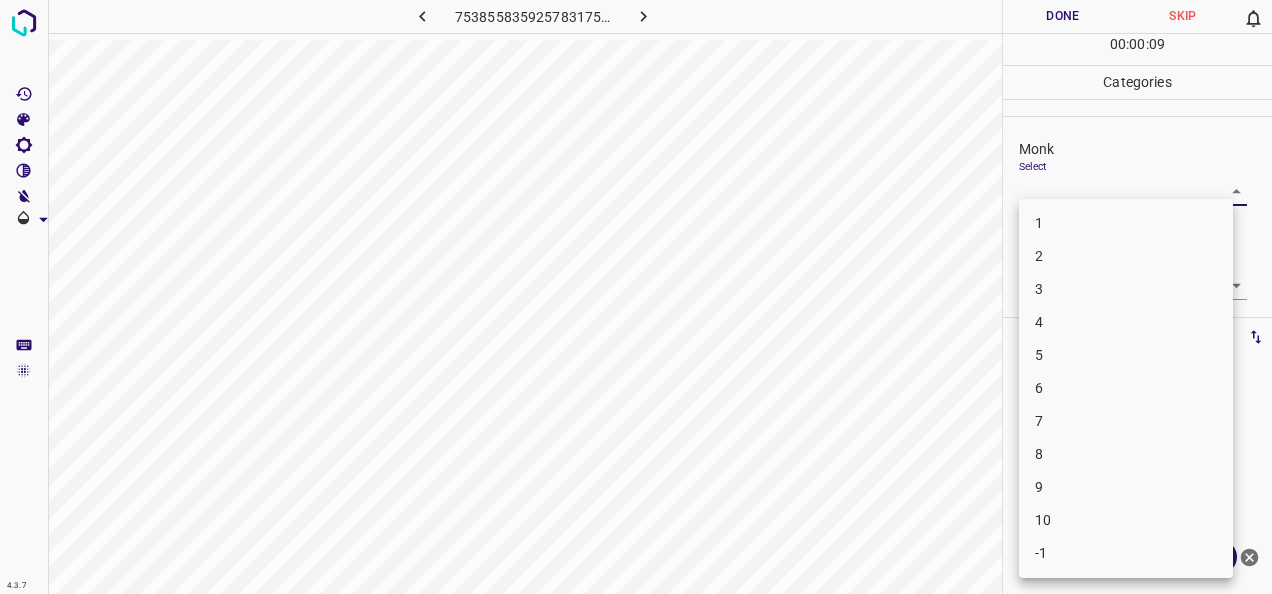 click on "4.3.7 7538558359257831753.png Done Skip 0 00   : 00   : 09   Categories Monk   Select ​  Fitzpatrick   Select ​ Labels   0 Categories 1 Monk 2  Fitzpatrick Tools Space Change between modes (Draw & Edit) I Auto labeling R Restore zoom M Zoom in N Zoom out Delete Delete selecte label Filters Z Restore filters X Saturation filter C Brightness filter V Contrast filter B Gray scale filter General O Download Need Help ? - Text - Hide - Delete 1 2 3 4 5 6 7 8 9 10 -1" at bounding box center [636, 297] 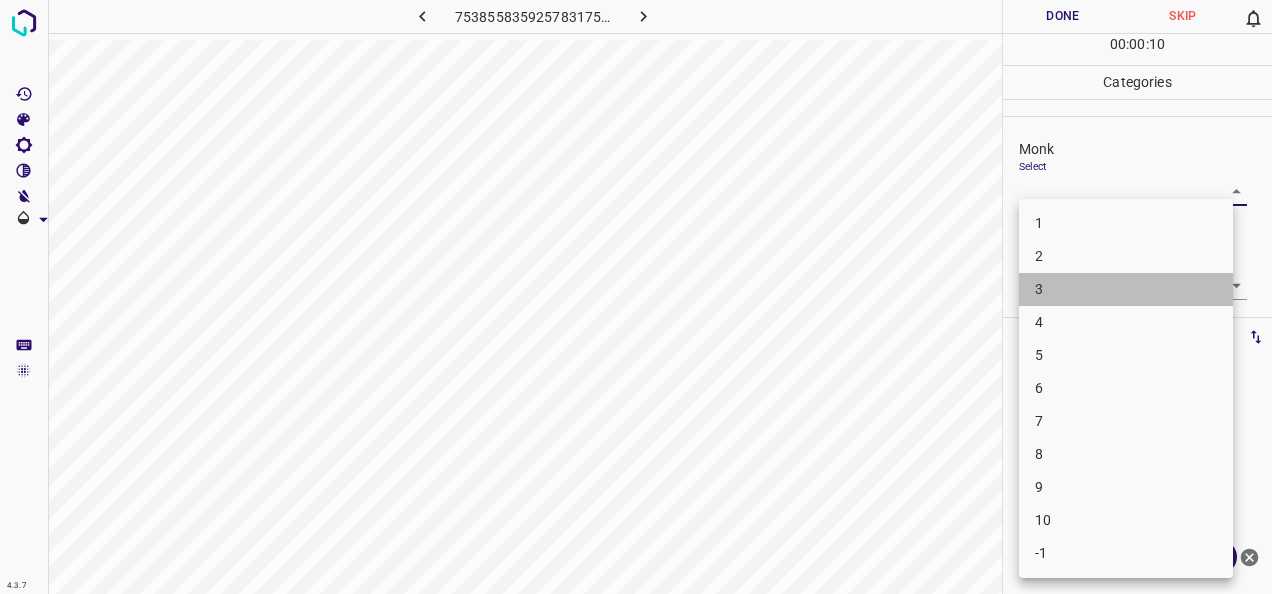 click on "3" at bounding box center [1126, 289] 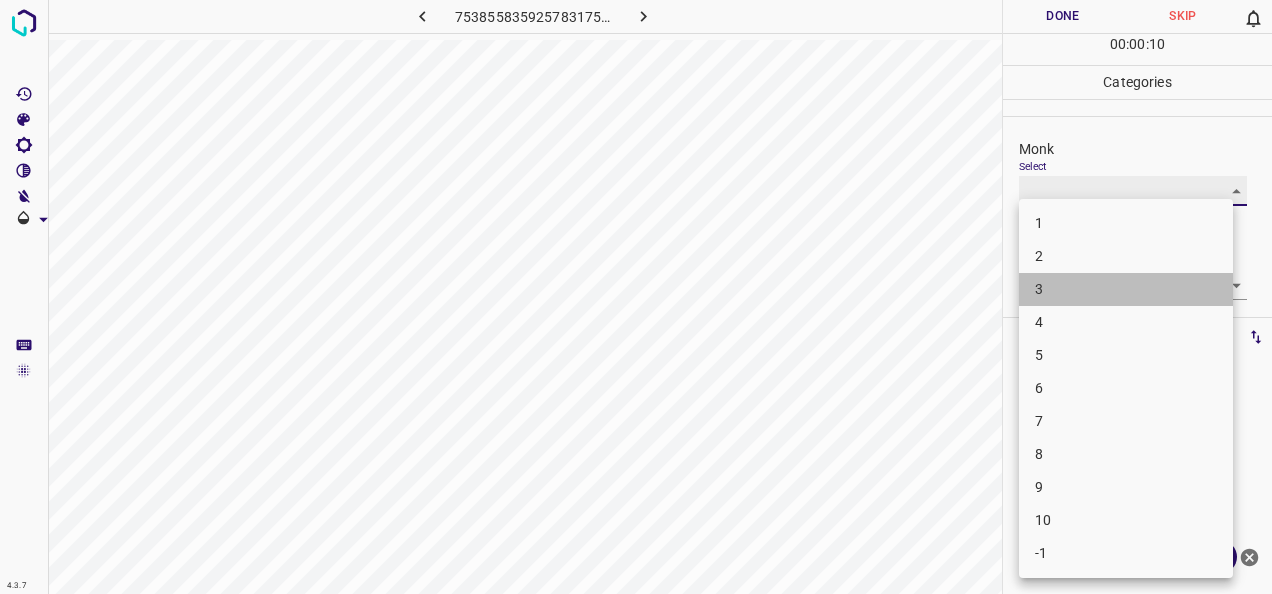 type on "3" 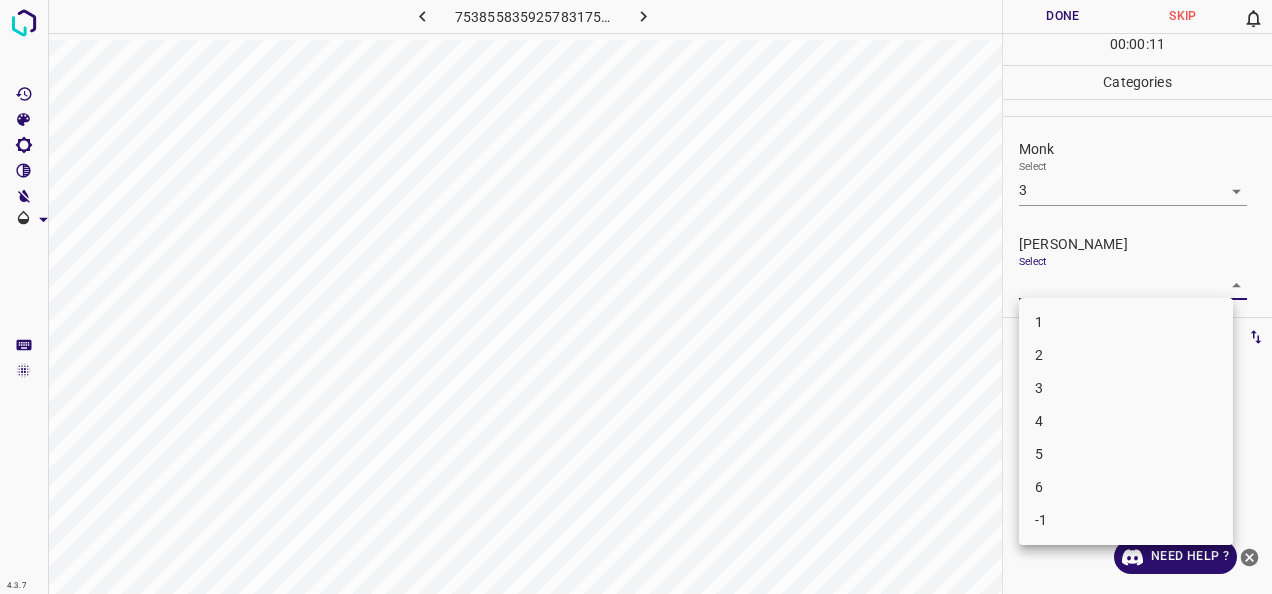 click on "4.3.7 7538558359257831753.png Done Skip 0 00   : 00   : 11   Categories Monk   Select 3 3  Fitzpatrick   Select ​ Labels   0 Categories 1 Monk 2  Fitzpatrick Tools Space Change between modes (Draw & Edit) I Auto labeling R Restore zoom M Zoom in N Zoom out Delete Delete selecte label Filters Z Restore filters X Saturation filter C Brightness filter V Contrast filter B Gray scale filter General O Download Need Help ? - Text - Hide - Delete 1 2 3 4 5 6 -1" at bounding box center (636, 297) 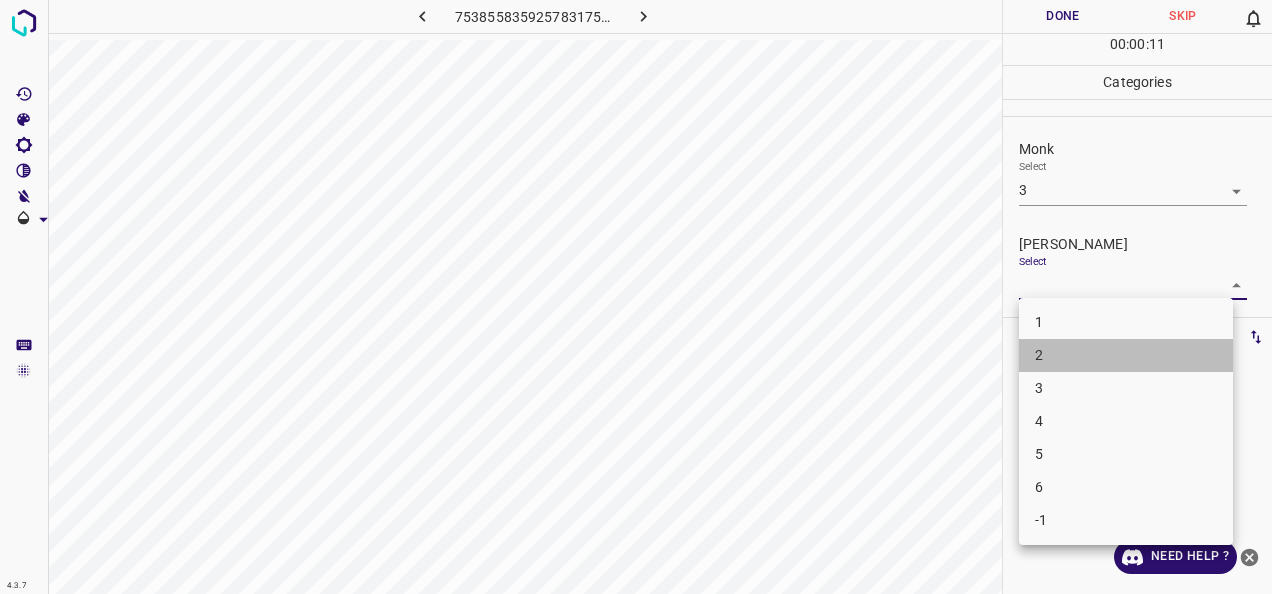 click on "2" at bounding box center [1126, 355] 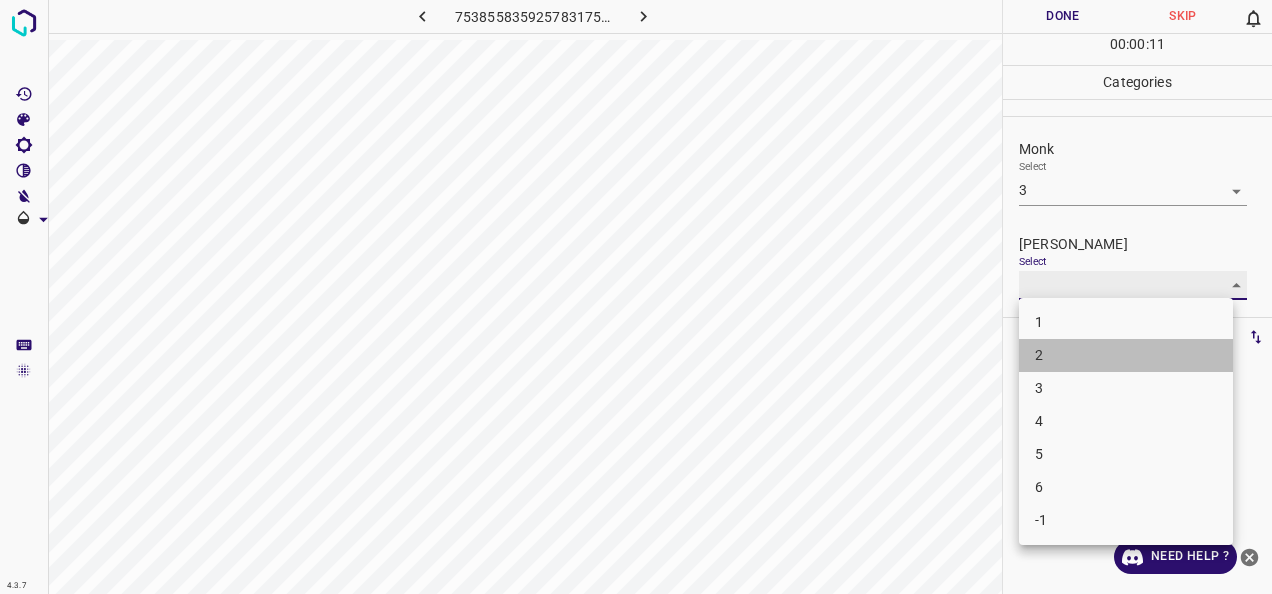 type on "2" 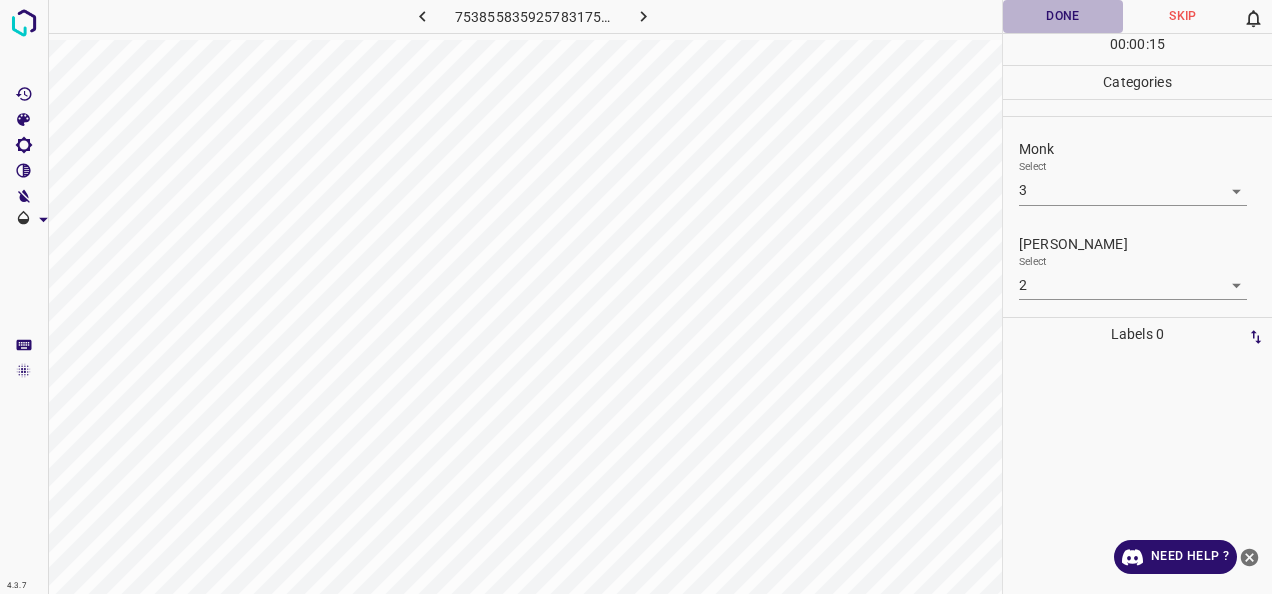 click on "Done" at bounding box center [1063, 16] 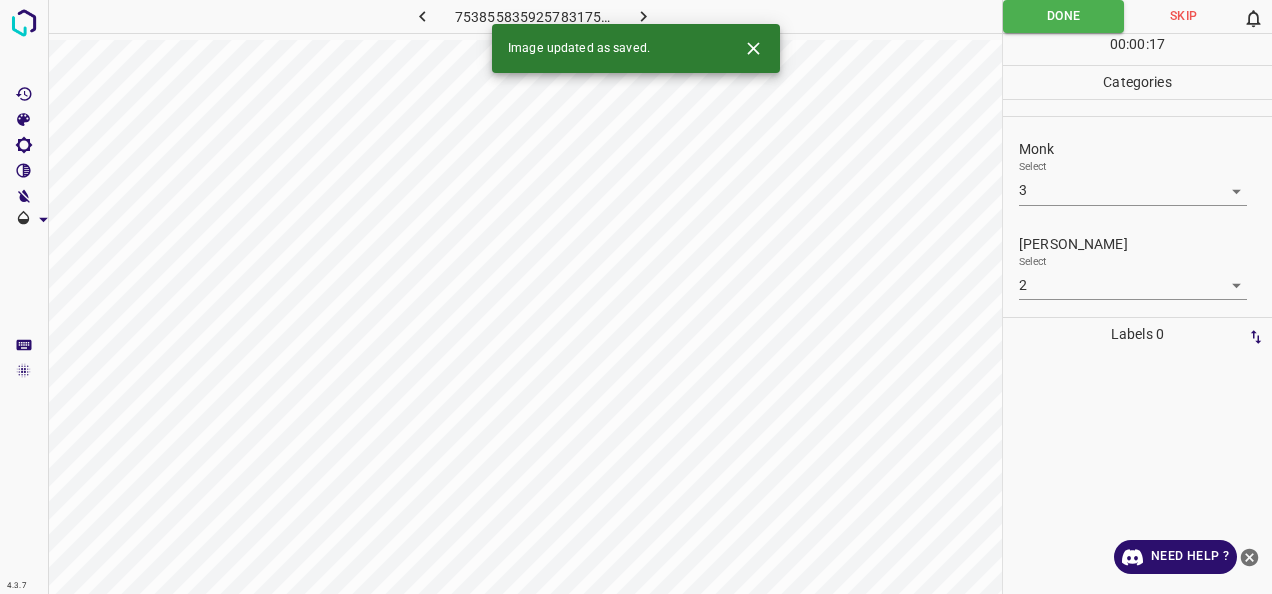 click 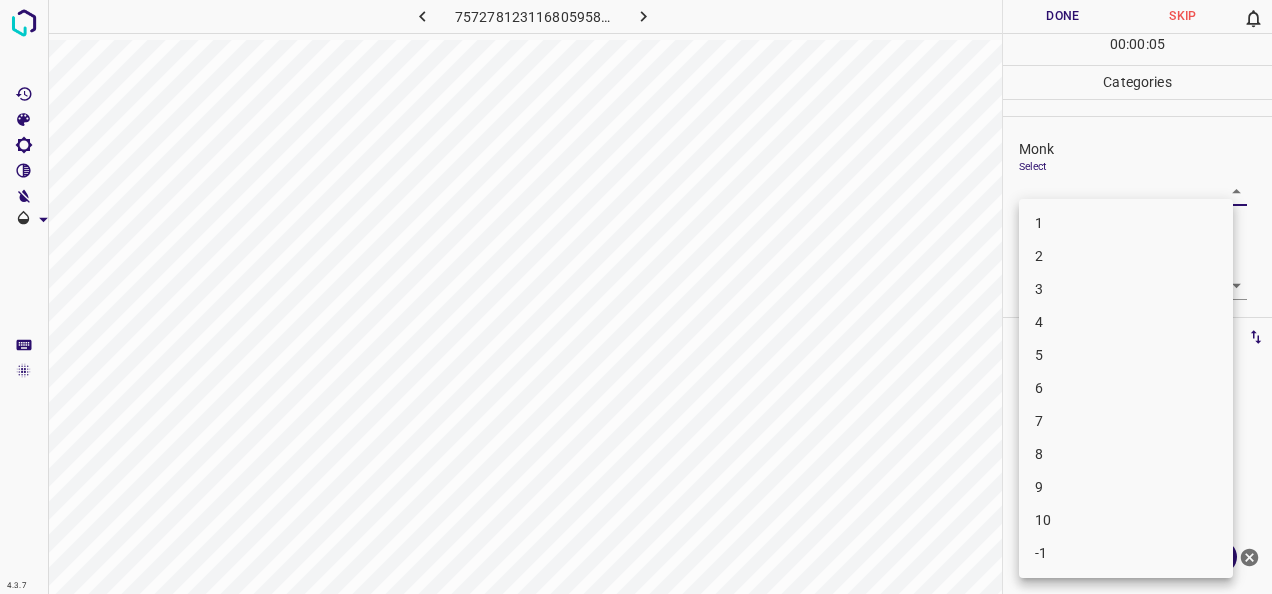 click on "4.3.7 7572781231168059584.png Done Skip 0 00   : 00   : 05   Categories Monk   Select ​  Fitzpatrick   Select ​ Labels   0 Categories 1 Monk 2  Fitzpatrick Tools Space Change between modes (Draw & Edit) I Auto labeling R Restore zoom M Zoom in N Zoom out Delete Delete selecte label Filters Z Restore filters X Saturation filter C Brightness filter V Contrast filter B Gray scale filter General O Download Need Help ? - Text - Hide - Delete 1 2 3 4 5 6 7 8 9 10 -1" at bounding box center [636, 297] 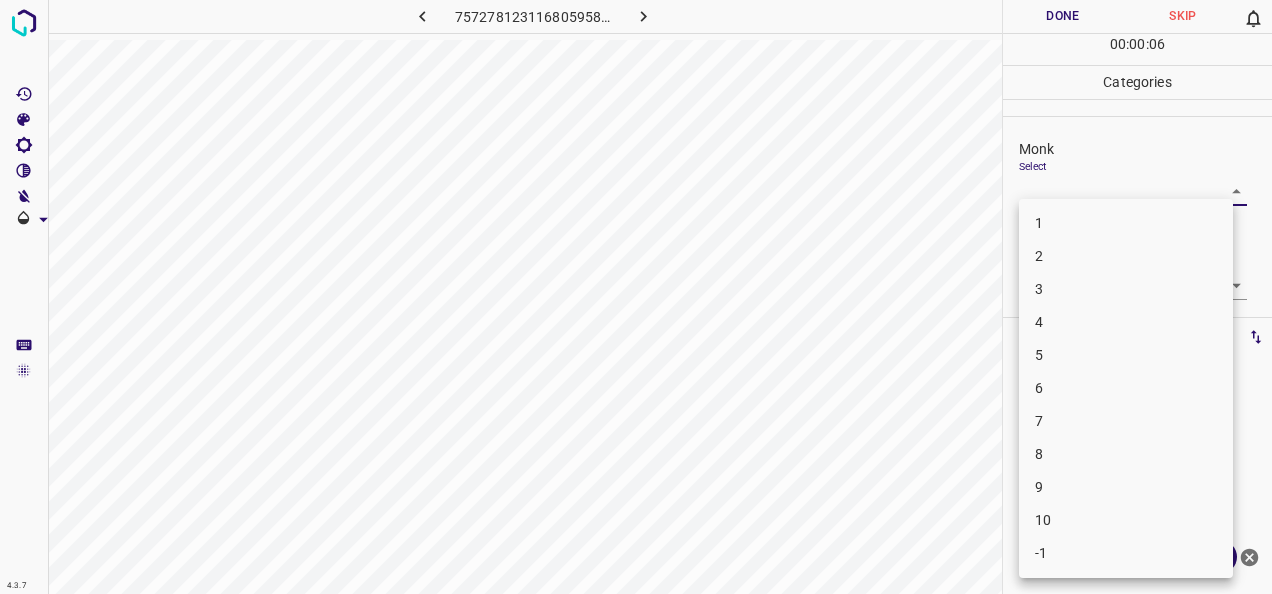 click on "3" at bounding box center (1126, 289) 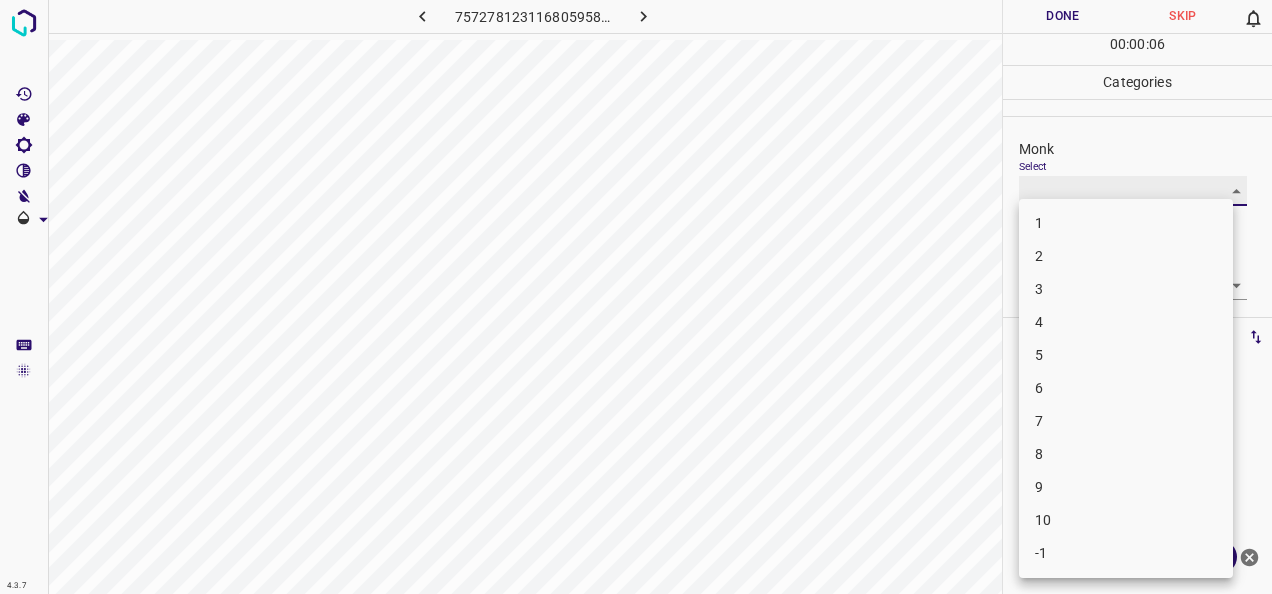 type on "3" 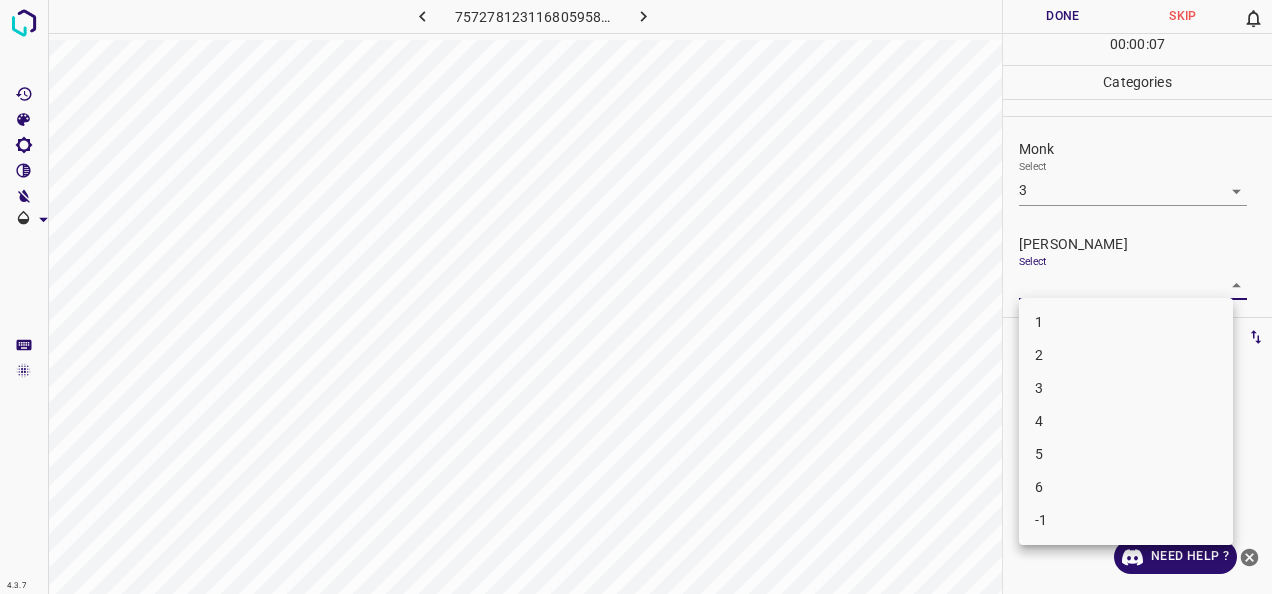 click on "4.3.7 7572781231168059584.png Done Skip 0 00   : 00   : 07   Categories Monk   Select 3 3  Fitzpatrick   Select ​ Labels   0 Categories 1 Monk 2  Fitzpatrick Tools Space Change between modes (Draw & Edit) I Auto labeling R Restore zoom M Zoom in N Zoom out Delete Delete selecte label Filters Z Restore filters X Saturation filter C Brightness filter V Contrast filter B Gray scale filter General O Download Need Help ? - Text - Hide - Delete 1 2 3 4 5 6 -1" at bounding box center [636, 297] 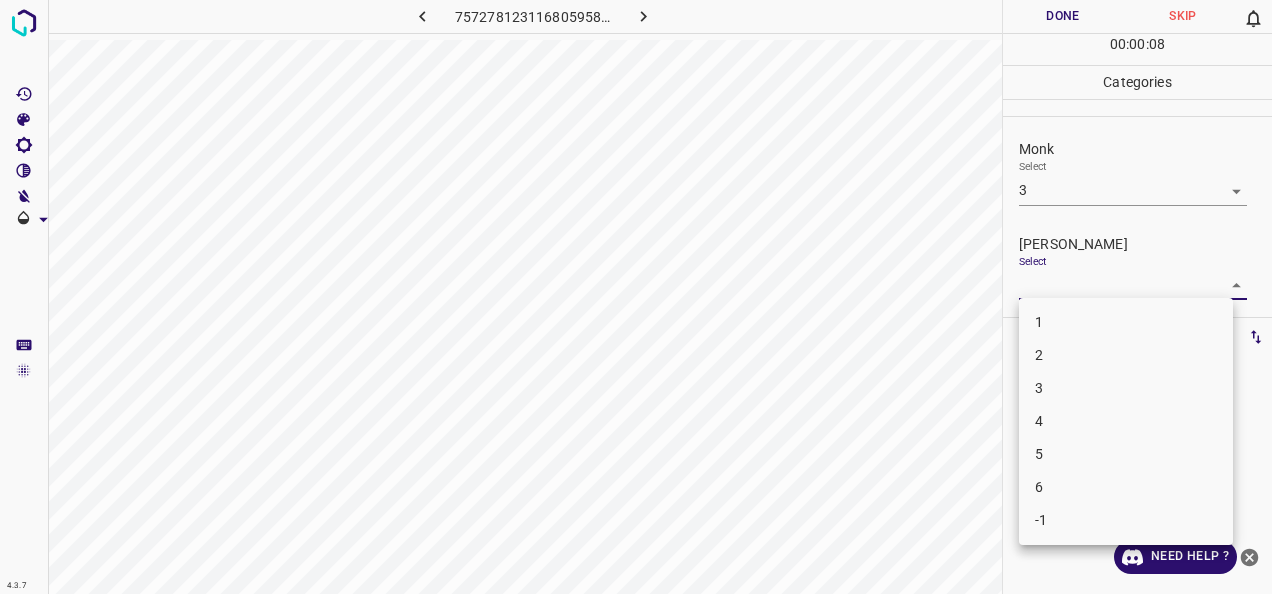 click on "2" at bounding box center [1126, 355] 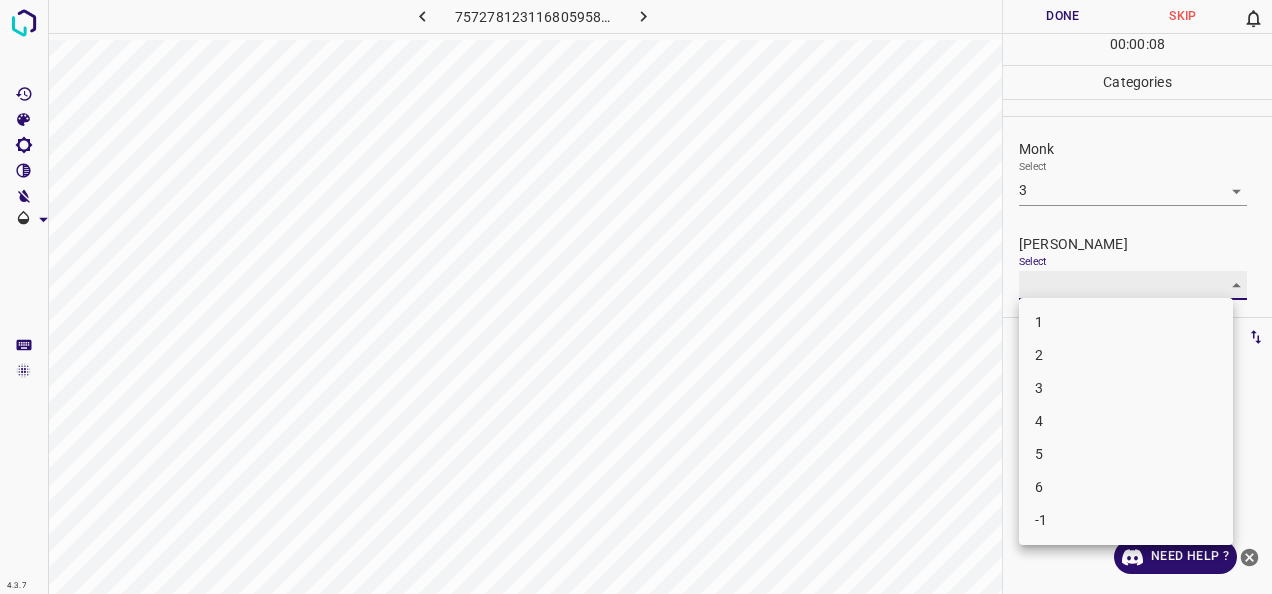 type on "2" 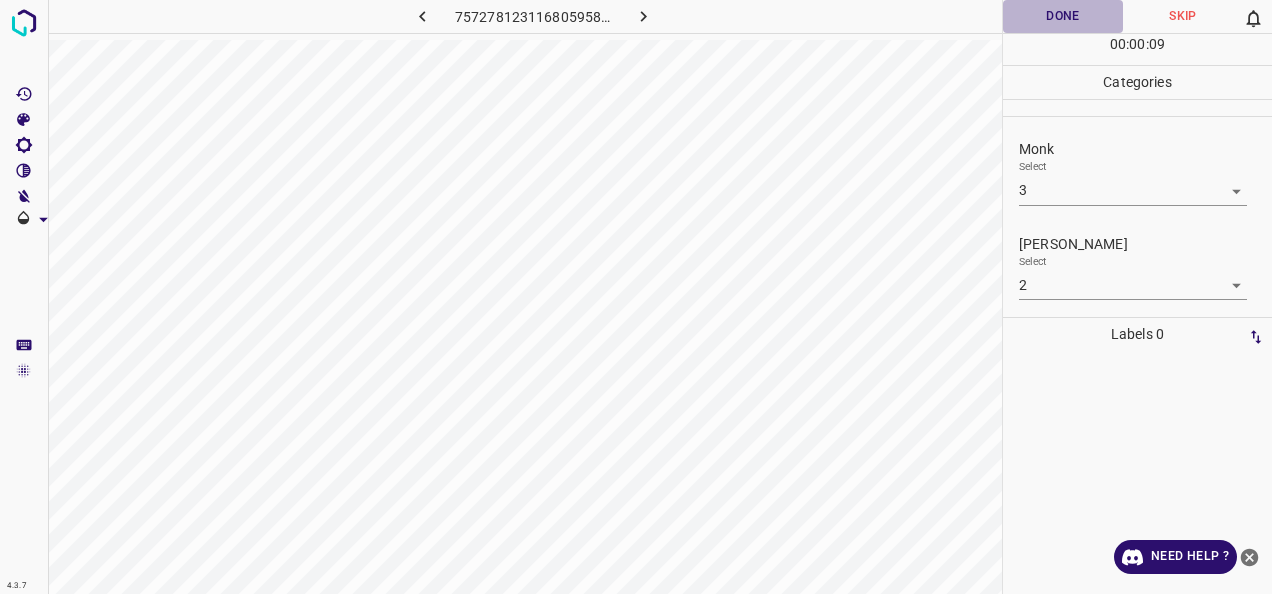 click on "Done" at bounding box center (1063, 16) 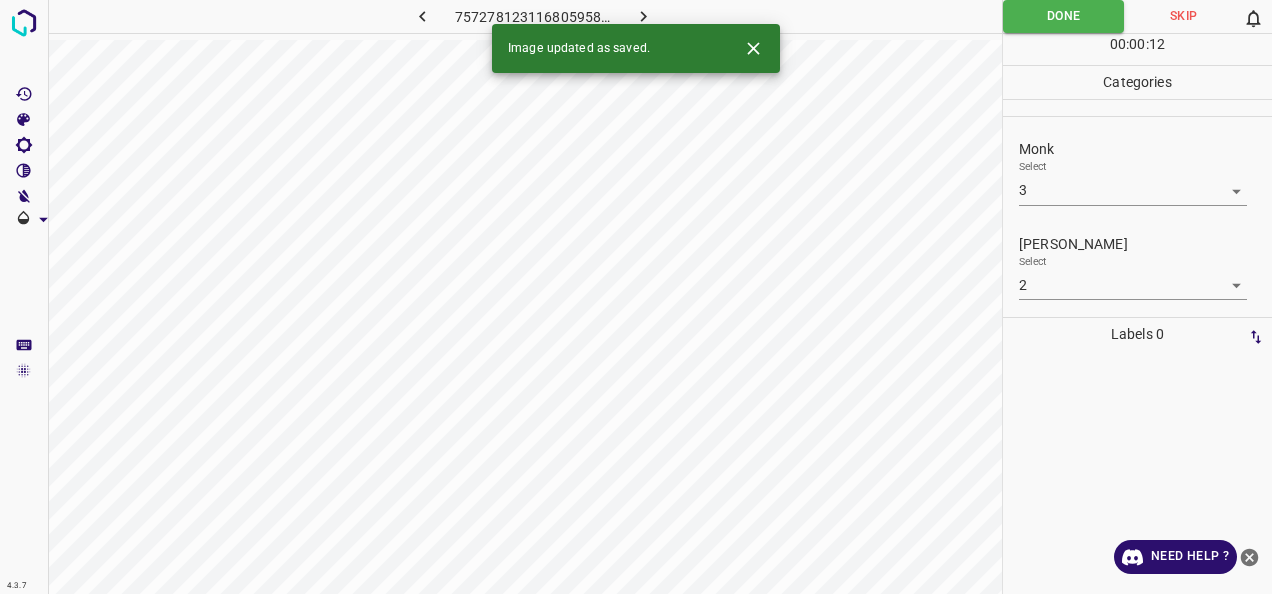 click at bounding box center [643, 16] 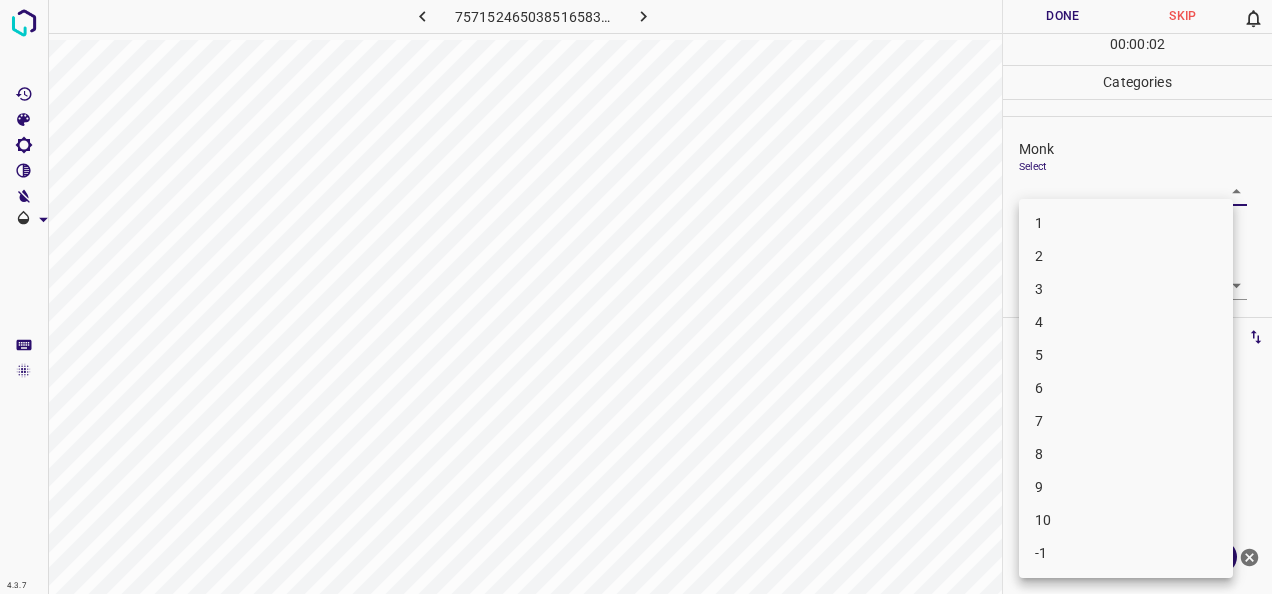 click on "4.3.7 7571524650385165830.png Done Skip 0 00   : 00   : 02   Categories Monk   Select ​  Fitzpatrick   Select ​ Labels   0 Categories 1 Monk 2  Fitzpatrick Tools Space Change between modes (Draw & Edit) I Auto labeling R Restore zoom M Zoom in N Zoom out Delete Delete selecte label Filters Z Restore filters X Saturation filter C Brightness filter V Contrast filter B Gray scale filter General O Download Need Help ? - Text - Hide - Delete 1 2 3 4 5 6 7 8 9 10 -1" at bounding box center [636, 297] 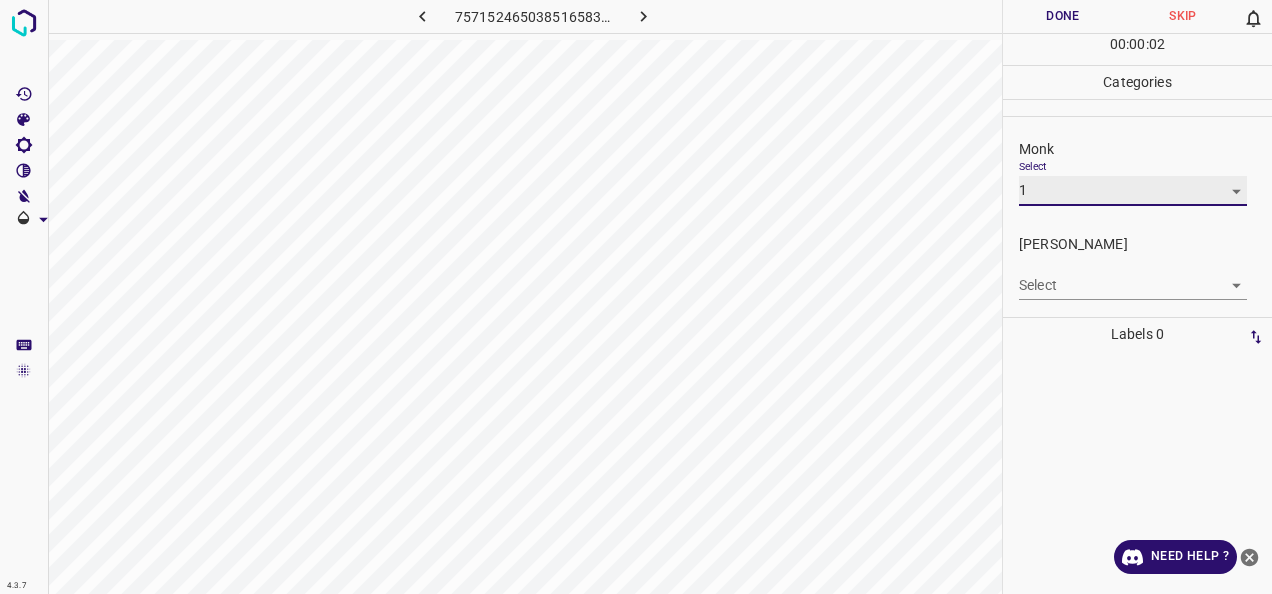 type on "1" 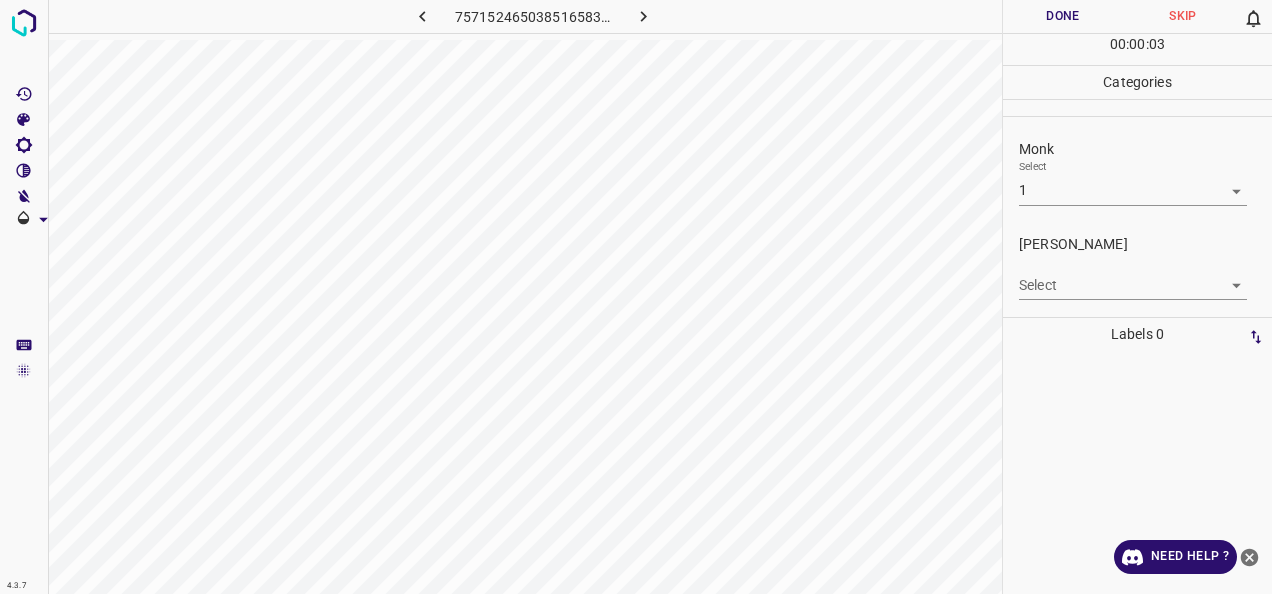 click on "Select ​" at bounding box center (1133, 277) 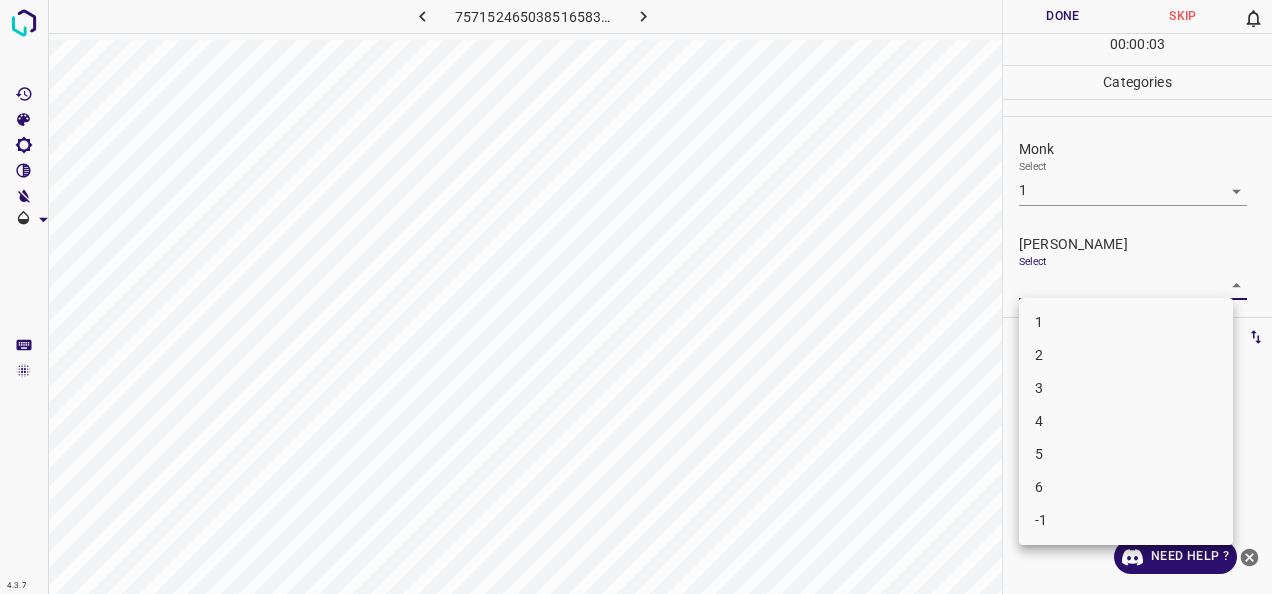 click on "1" at bounding box center (1126, 322) 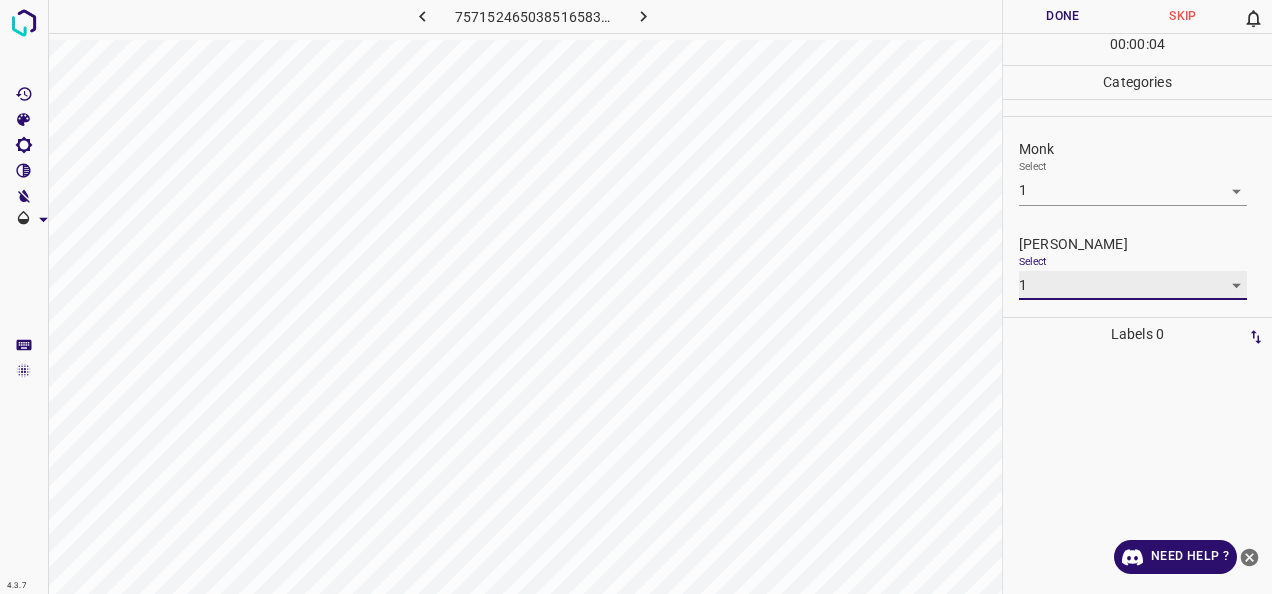 type on "1" 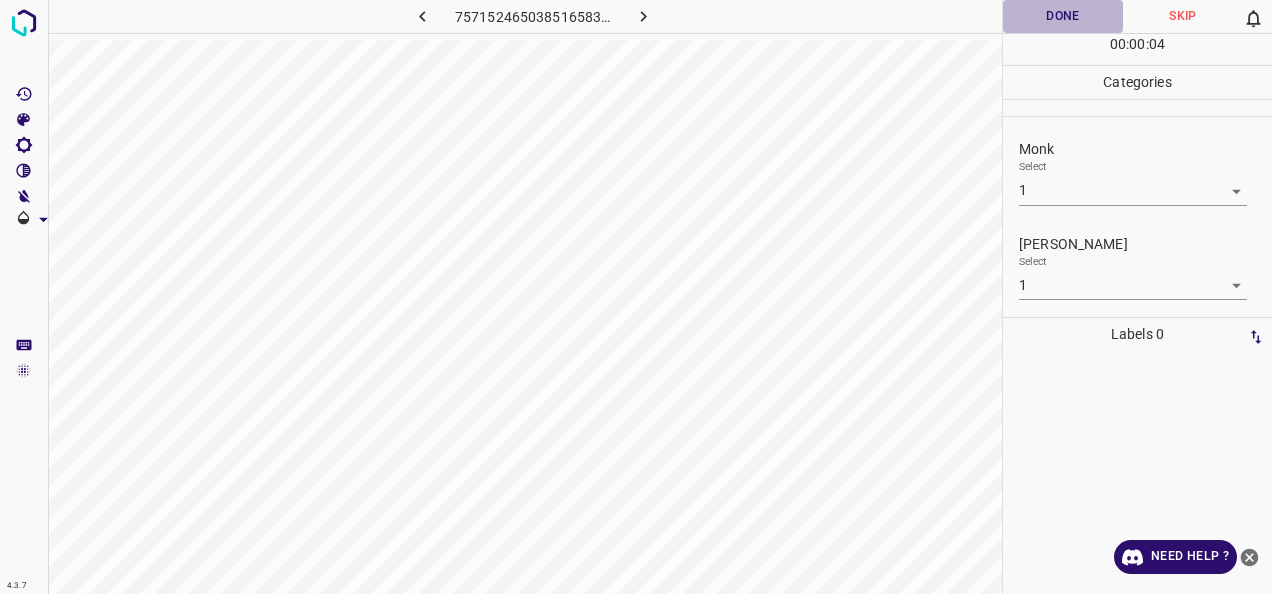 click on "Done" at bounding box center [1063, 16] 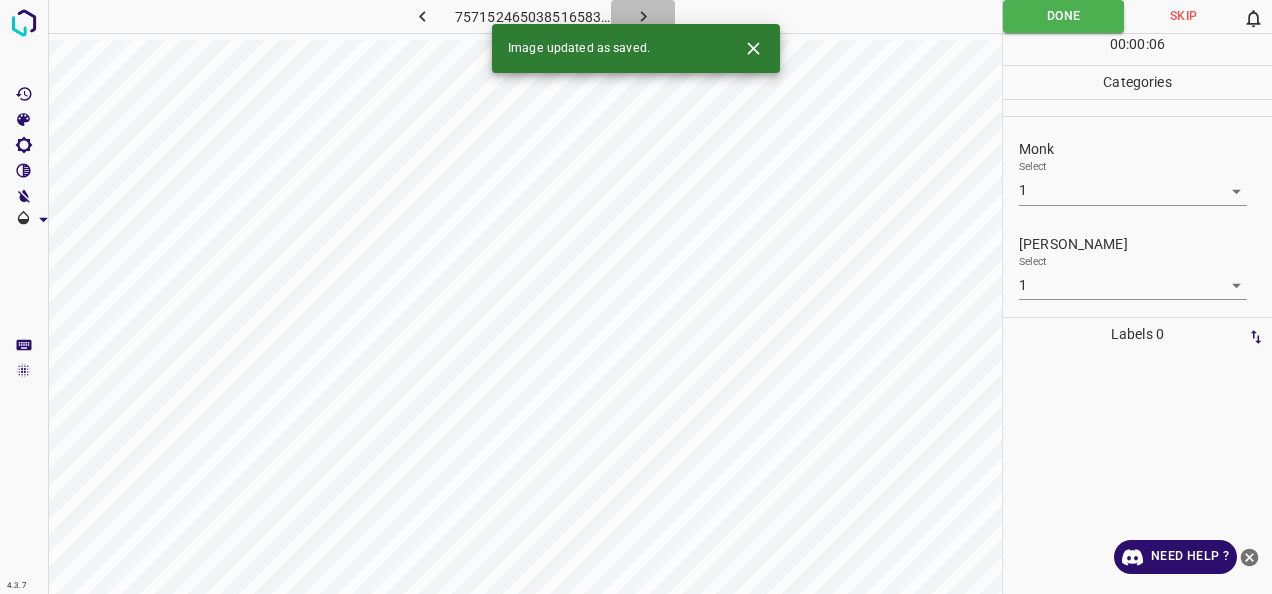 click at bounding box center [643, 16] 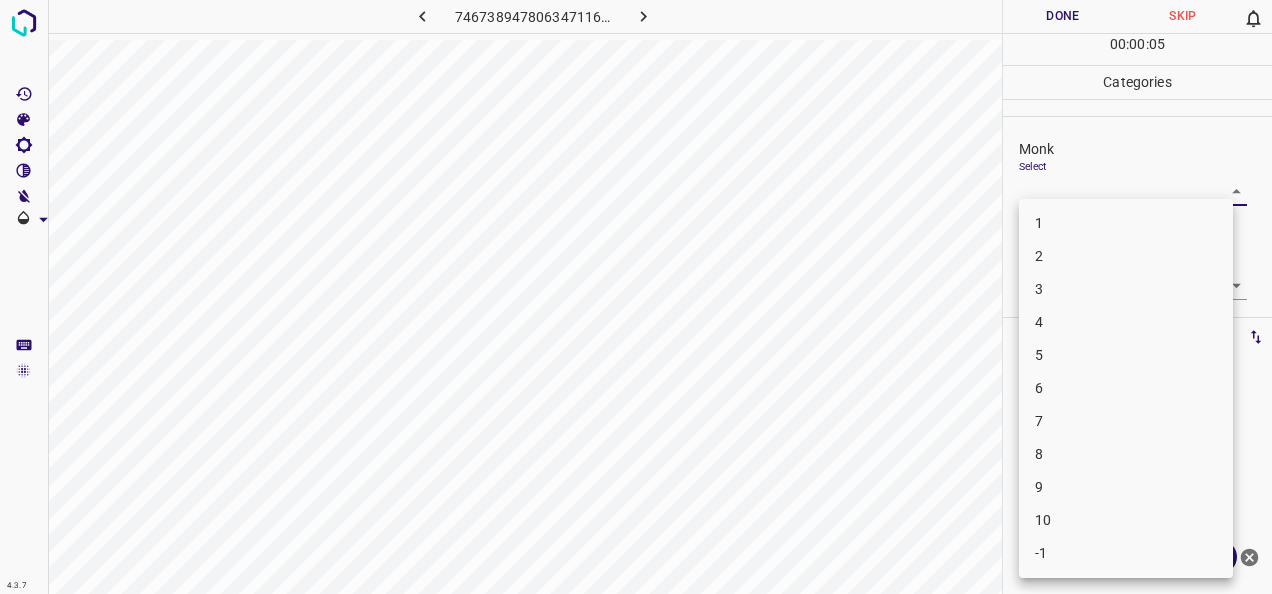 click on "4.3.7 7467389478063471163.png Done Skip 0 00   : 00   : 05   Categories Monk   Select ​  Fitzpatrick   Select ​ Labels   0 Categories 1 Monk 2  Fitzpatrick Tools Space Change between modes (Draw & Edit) I Auto labeling R Restore zoom M Zoom in N Zoom out Delete Delete selecte label Filters Z Restore filters X Saturation filter C Brightness filter V Contrast filter B Gray scale filter General O Download Need Help ? - Text - Hide - Delete 1 2 3 4 5 6 7 8 9 10 -1" at bounding box center (636, 297) 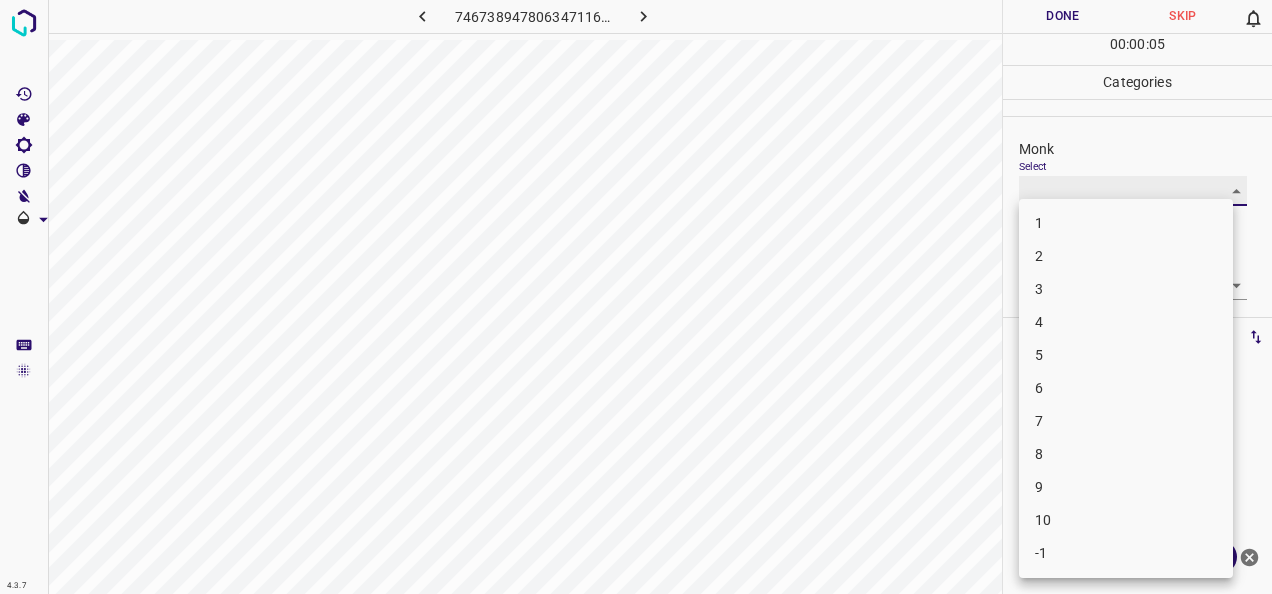 type on "2" 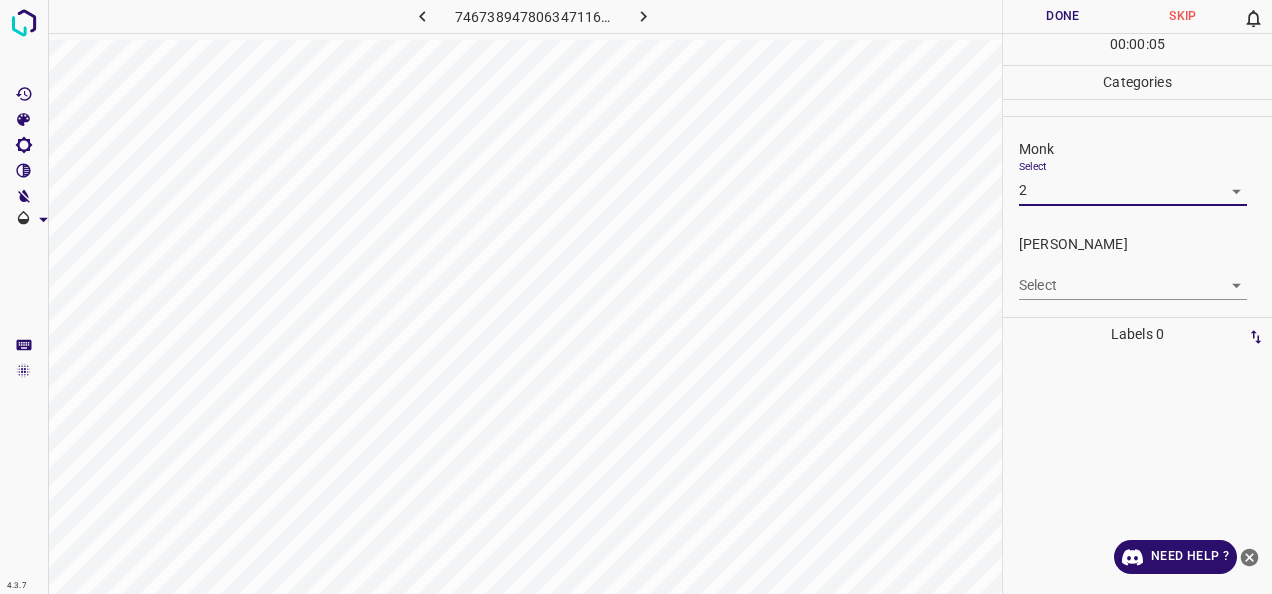 click on "4.3.7 7467389478063471163.png Done Skip 0 00   : 00   : 05   Categories Monk   Select 2 2  Fitzpatrick   Select ​ Labels   0 Categories 1 Monk 2  Fitzpatrick Tools Space Change between modes (Draw & Edit) I Auto labeling R Restore zoom M Zoom in N Zoom out Delete Delete selecte label Filters Z Restore filters X Saturation filter C Brightness filter V Contrast filter B Gray scale filter General O Download Need Help ? - Text - Hide - Delete 1 2 3 4 5 6 7 8 9 10 -1" at bounding box center [636, 297] 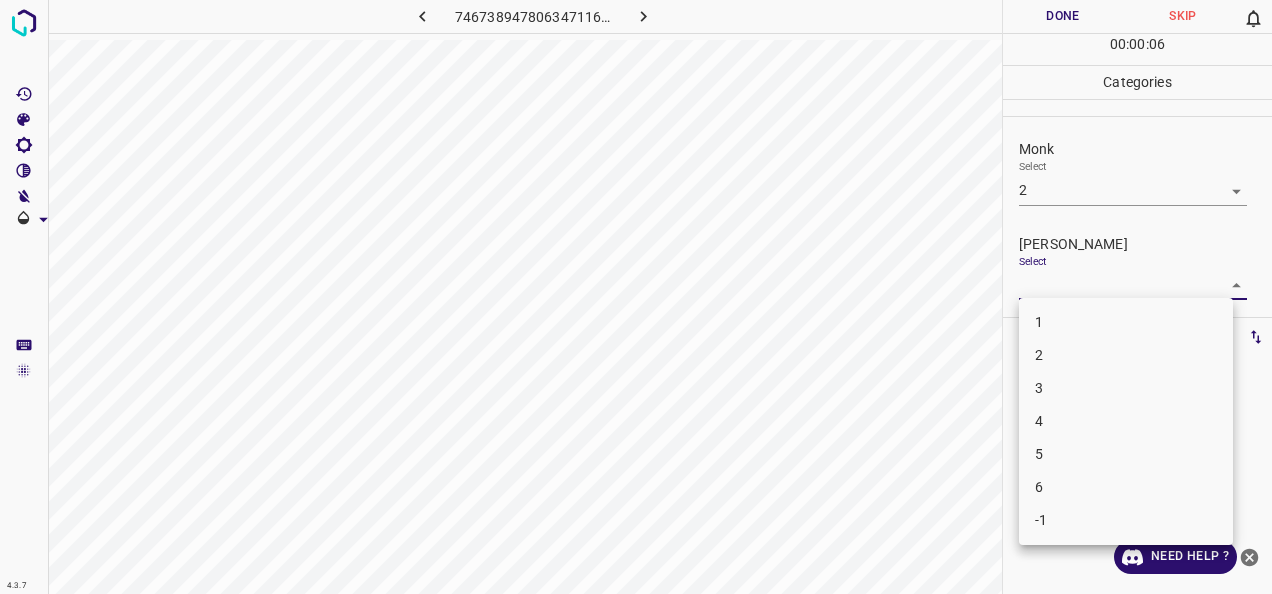 click on "1" at bounding box center (1126, 322) 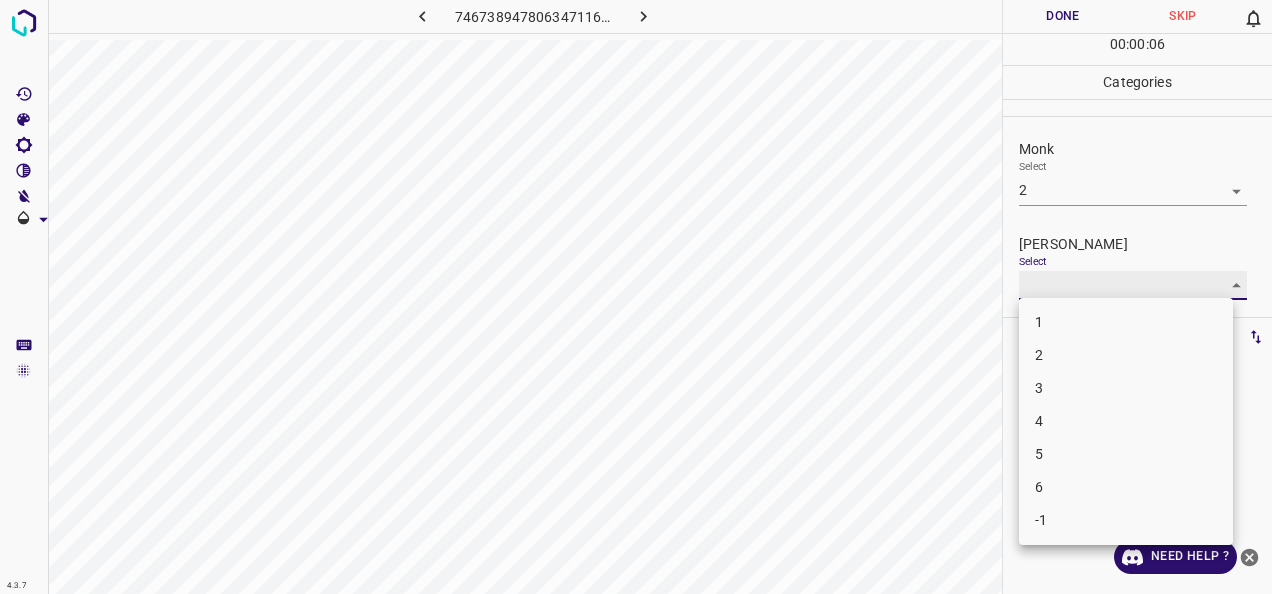 type on "1" 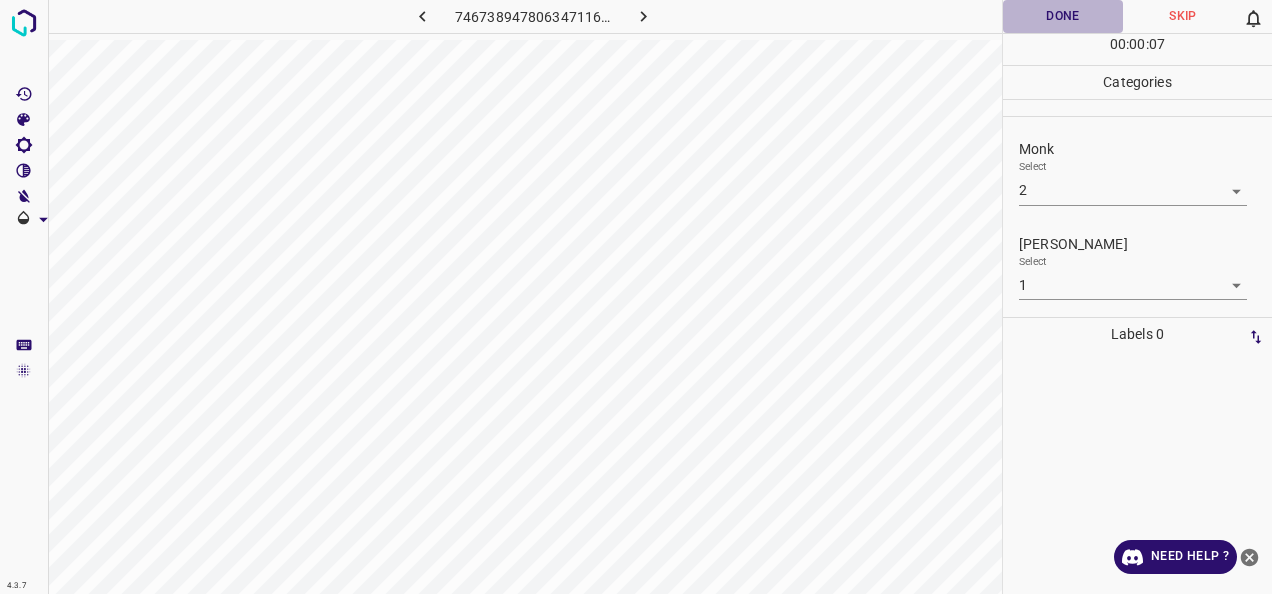 click on "Done" at bounding box center (1063, 16) 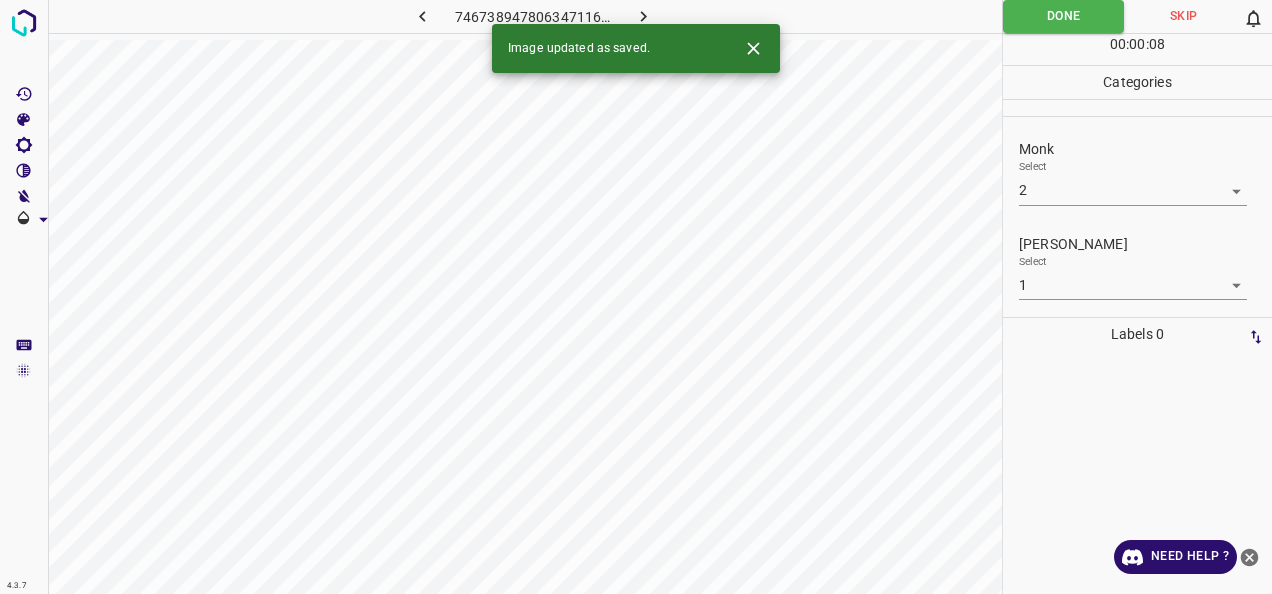 click at bounding box center (643, 16) 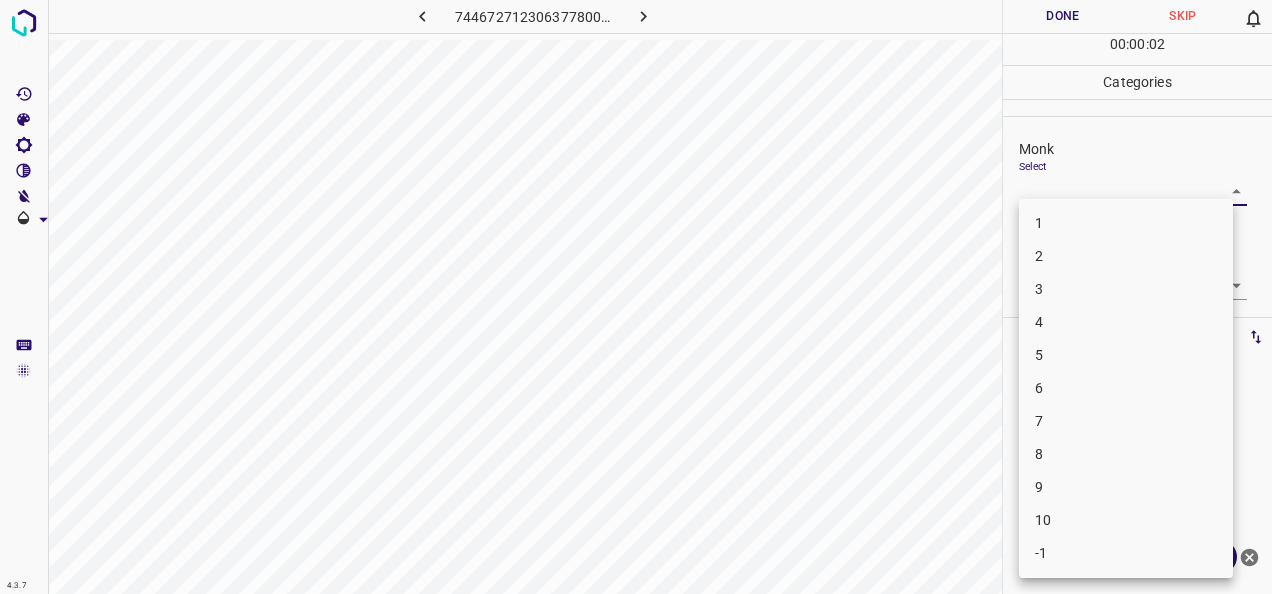 click on "4.3.7 7446727123063778000.png Done Skip 0 00   : 00   : 02   Categories Monk   Select ​  Fitzpatrick   Select ​ Labels   0 Categories 1 Monk 2  Fitzpatrick Tools Space Change between modes (Draw & Edit) I Auto labeling R Restore zoom M Zoom in N Zoom out Delete Delete selecte label Filters Z Restore filters X Saturation filter C Brightness filter V Contrast filter B Gray scale filter General O Download Need Help ? - Text - Hide - Delete 1 2 3 4 5 6 7 8 9 10 -1" at bounding box center (636, 297) 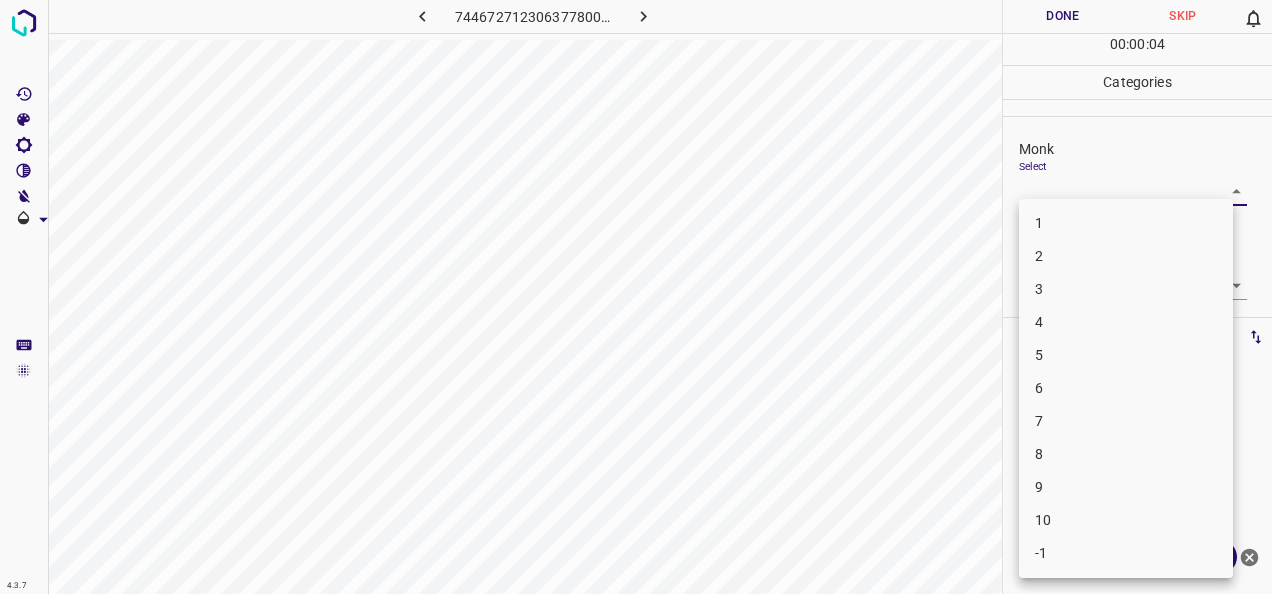click on "3" at bounding box center [1126, 289] 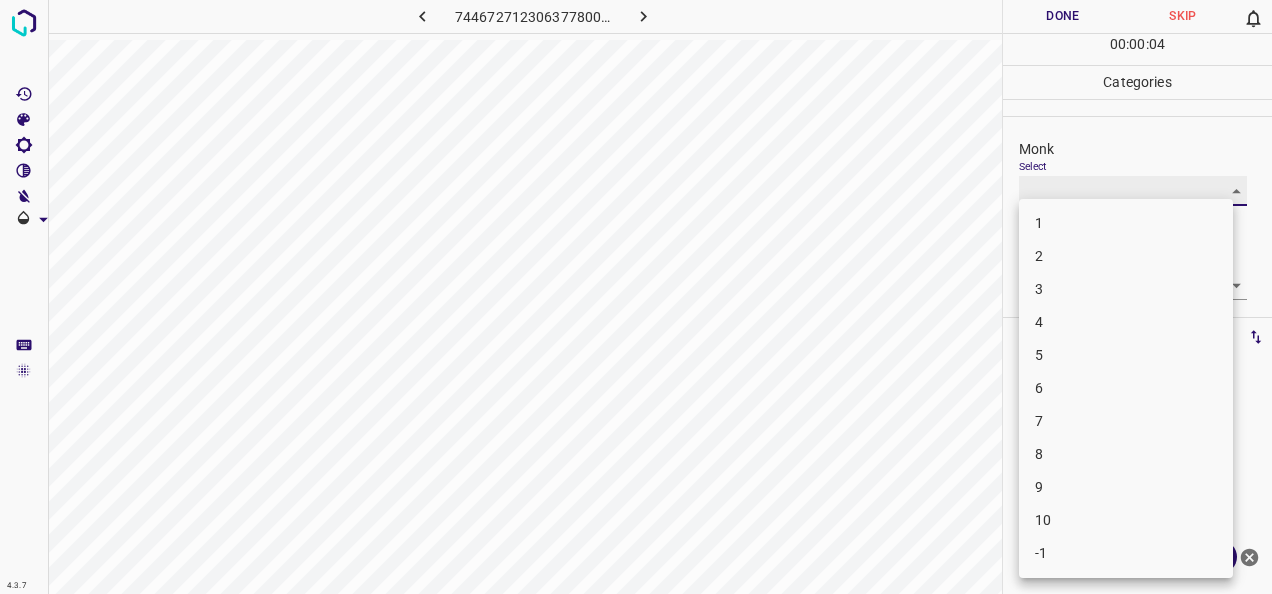 type on "3" 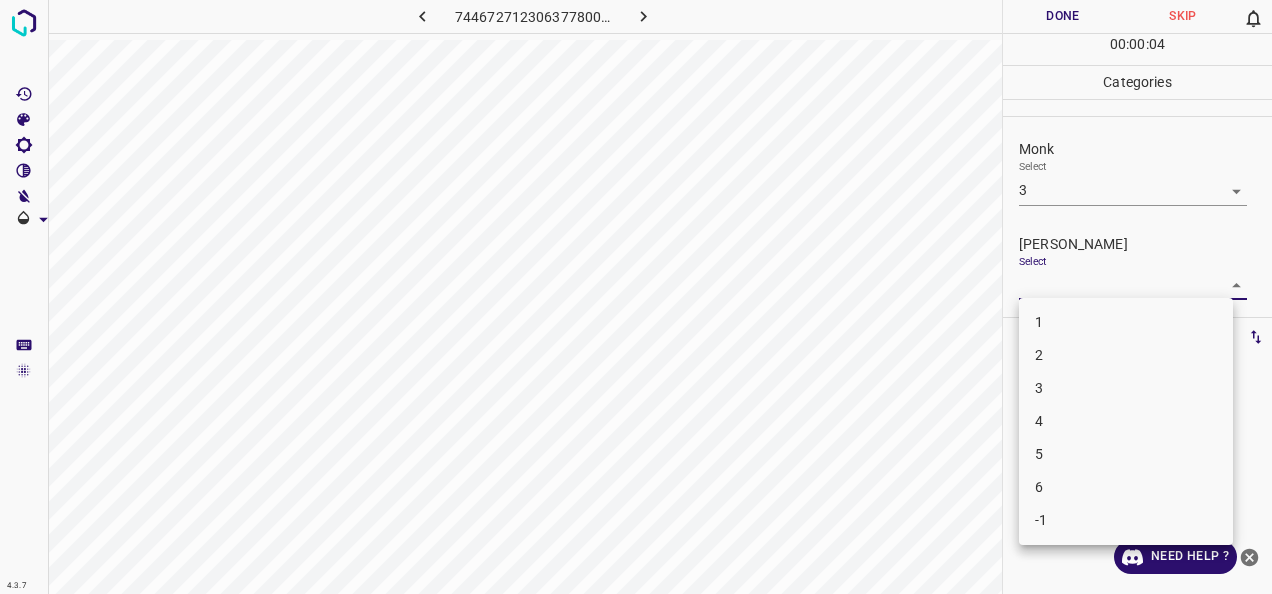 click on "4.3.7 7446727123063778000.png Done Skip 0 00   : 00   : 04   Categories Monk   Select 3 3  Fitzpatrick   Select ​ Labels   0 Categories 1 Monk 2  Fitzpatrick Tools Space Change between modes (Draw & Edit) I Auto labeling R Restore zoom M Zoom in N Zoom out Delete Delete selecte label Filters Z Restore filters X Saturation filter C Brightness filter V Contrast filter B Gray scale filter General O Download Need Help ? - Text - Hide - Delete 1 2 3 4 5 6 -1" at bounding box center (636, 297) 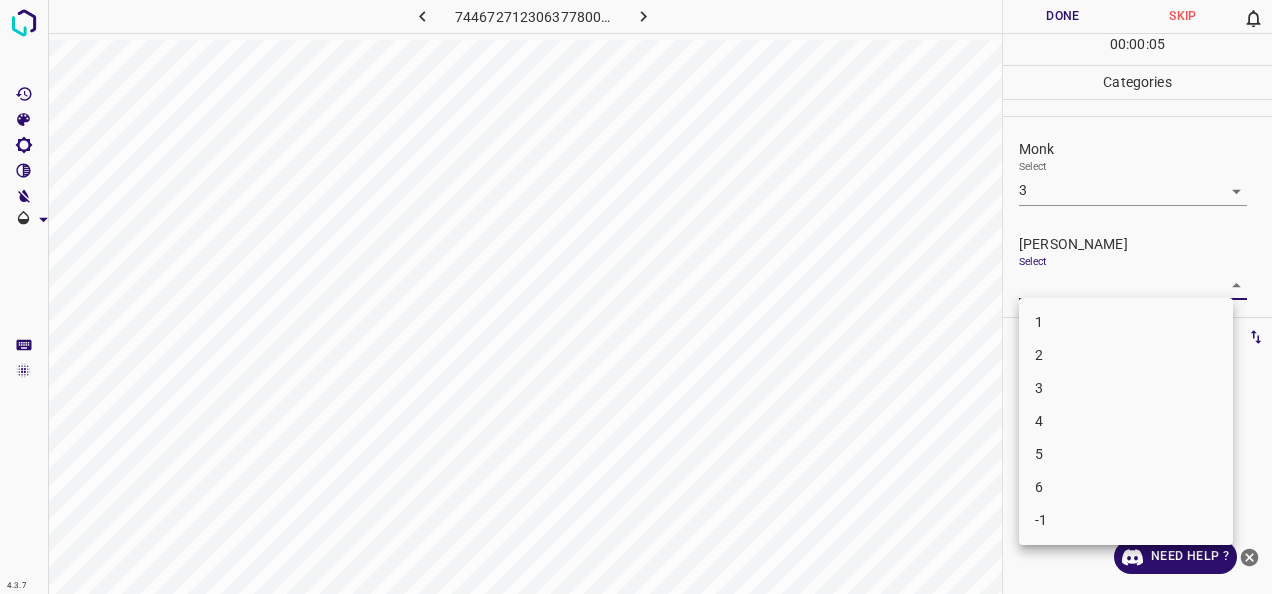 click on "2" at bounding box center [1126, 355] 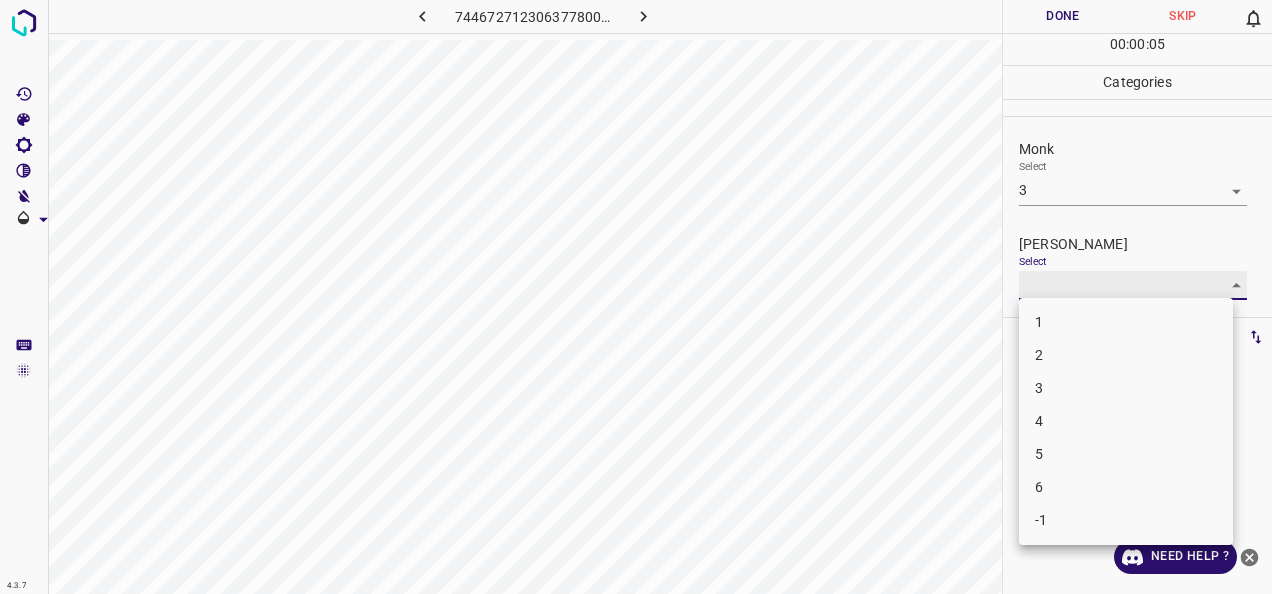type on "2" 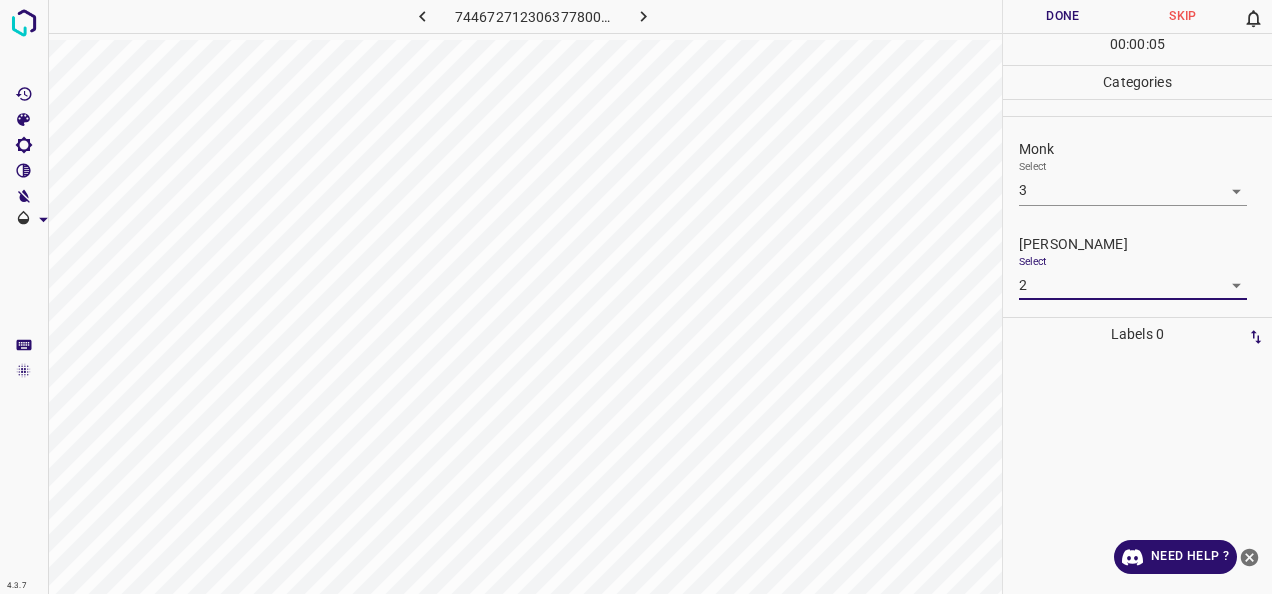 click on "Done" at bounding box center (1063, 16) 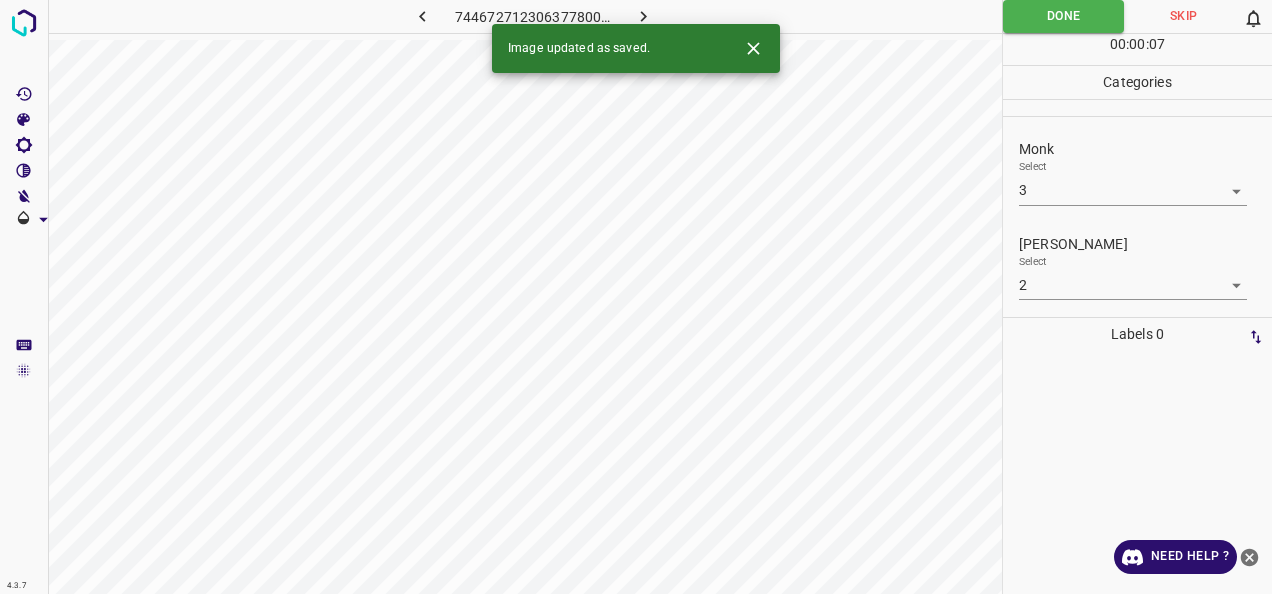 click at bounding box center (643, 16) 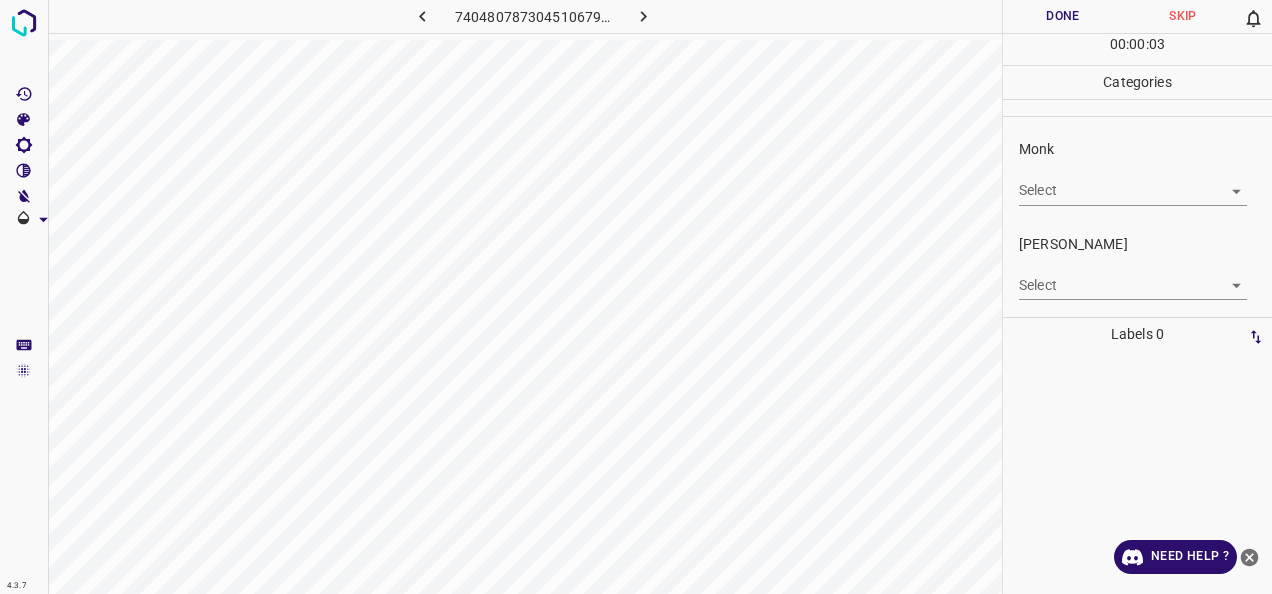 click on "4.3.7 7404807873045106799.png Done Skip 0 00   : 00   : 03   Categories Monk   Select ​  Fitzpatrick   Select ​ Labels   0 Categories 1 Monk 2  Fitzpatrick Tools Space Change between modes (Draw & Edit) I Auto labeling R Restore zoom M Zoom in N Zoom out Delete Delete selecte label Filters Z Restore filters X Saturation filter C Brightness filter V Contrast filter B Gray scale filter General O Download Need Help ? - Text - Hide - Delete" at bounding box center [636, 297] 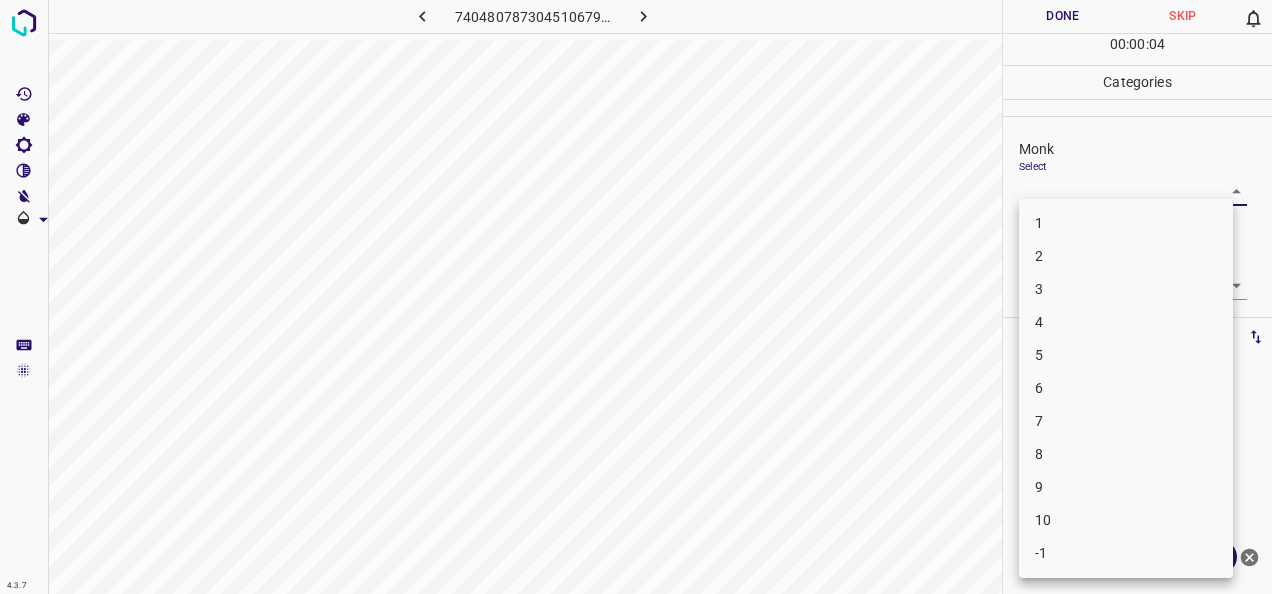 click on "4" at bounding box center [1126, 322] 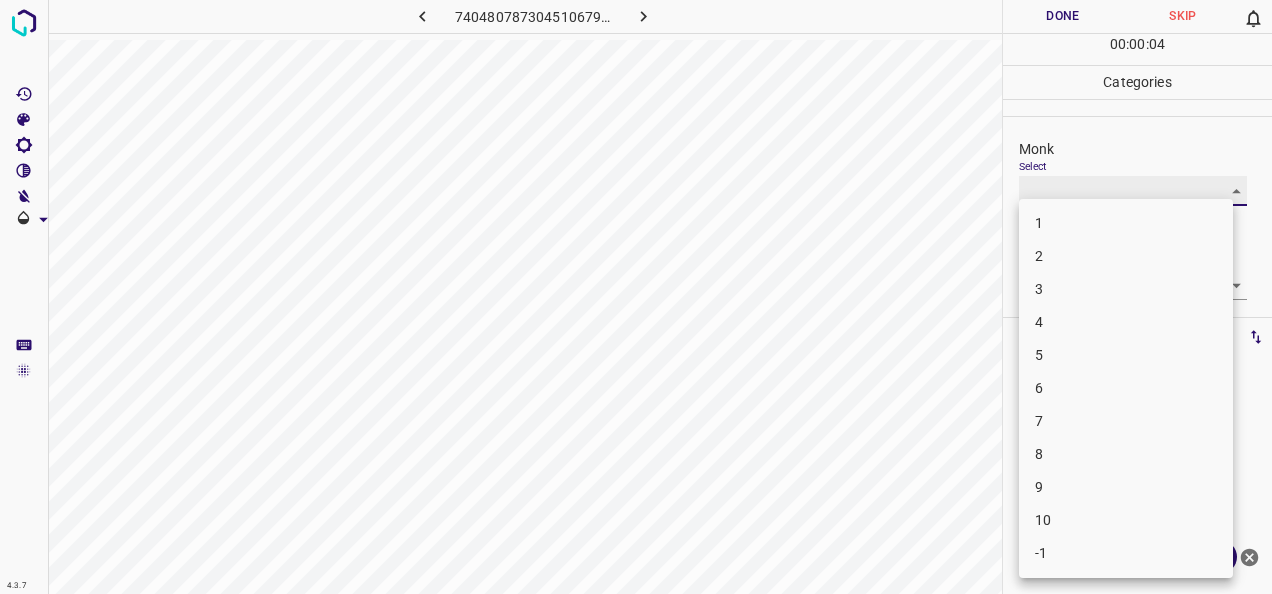 type on "4" 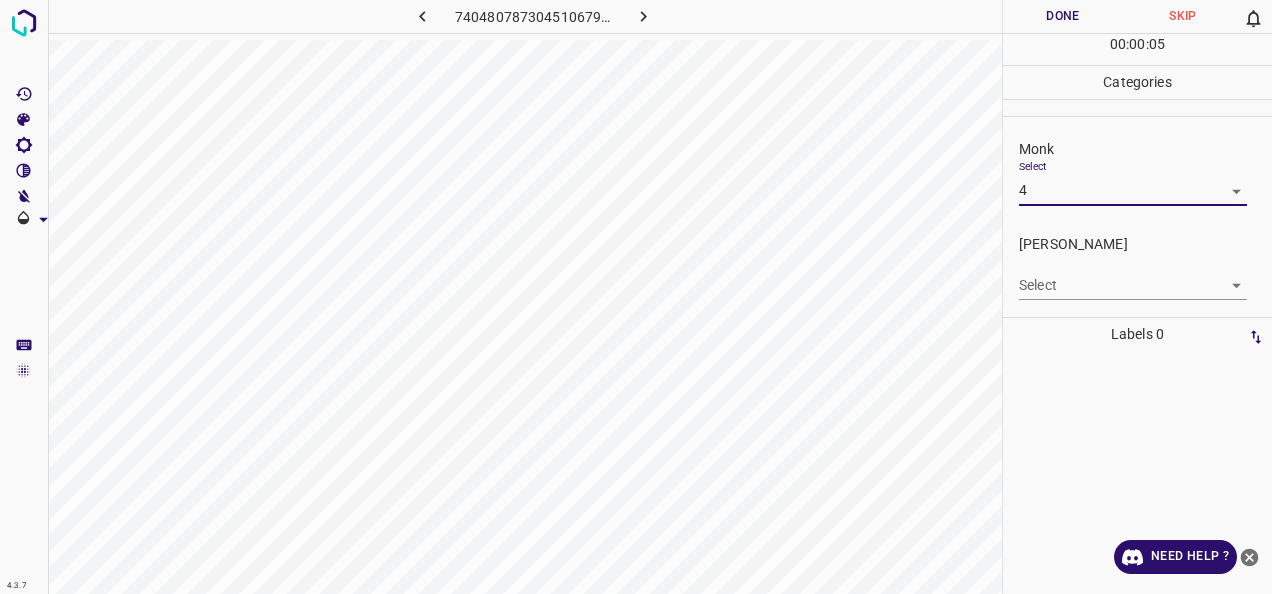 click on "4.3.7 7404807873045106799.png Done Skip 0 00   : 00   : 05   Categories Monk   Select 4 4  Fitzpatrick   Select ​ Labels   0 Categories 1 Monk 2  Fitzpatrick Tools Space Change between modes (Draw & Edit) I Auto labeling R Restore zoom M Zoom in N Zoom out Delete Delete selecte label Filters Z Restore filters X Saturation filter C Brightness filter V Contrast filter B Gray scale filter General O Download Need Help ? - Text - Hide - Delete" at bounding box center [636, 297] 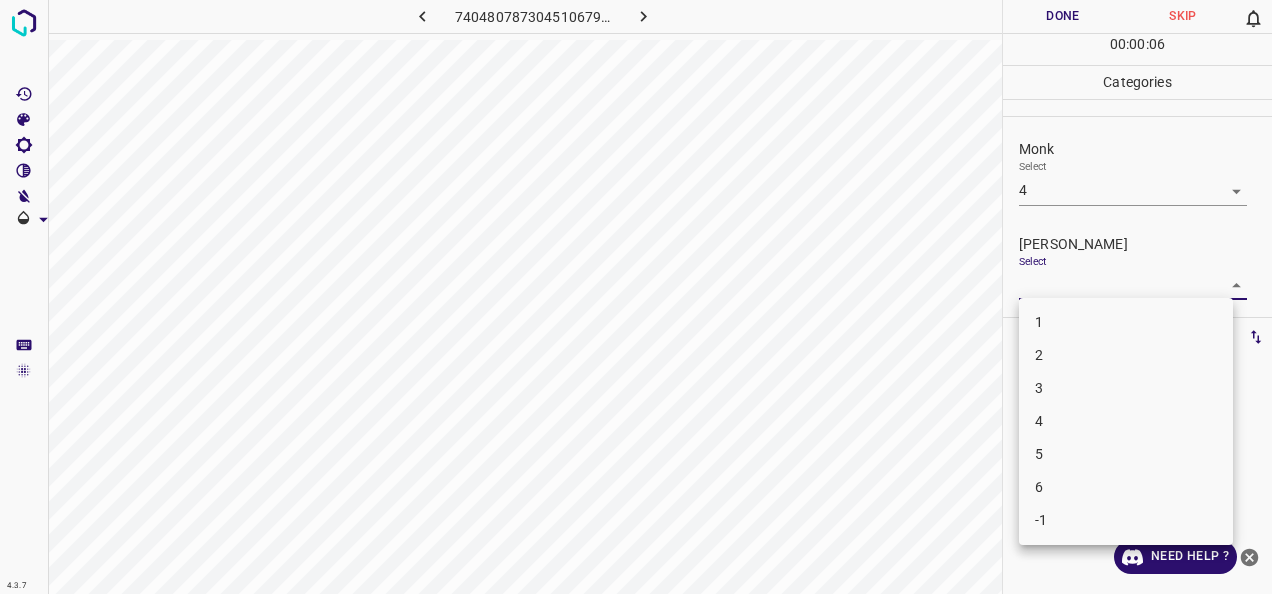 click on "2" at bounding box center (1126, 355) 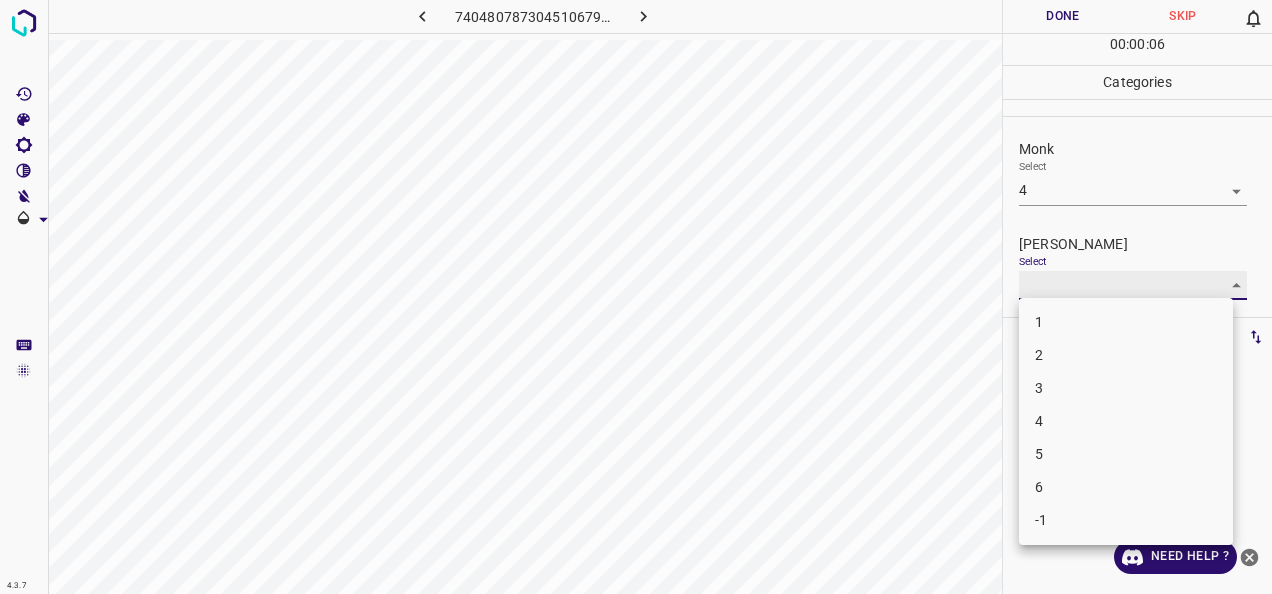 type on "2" 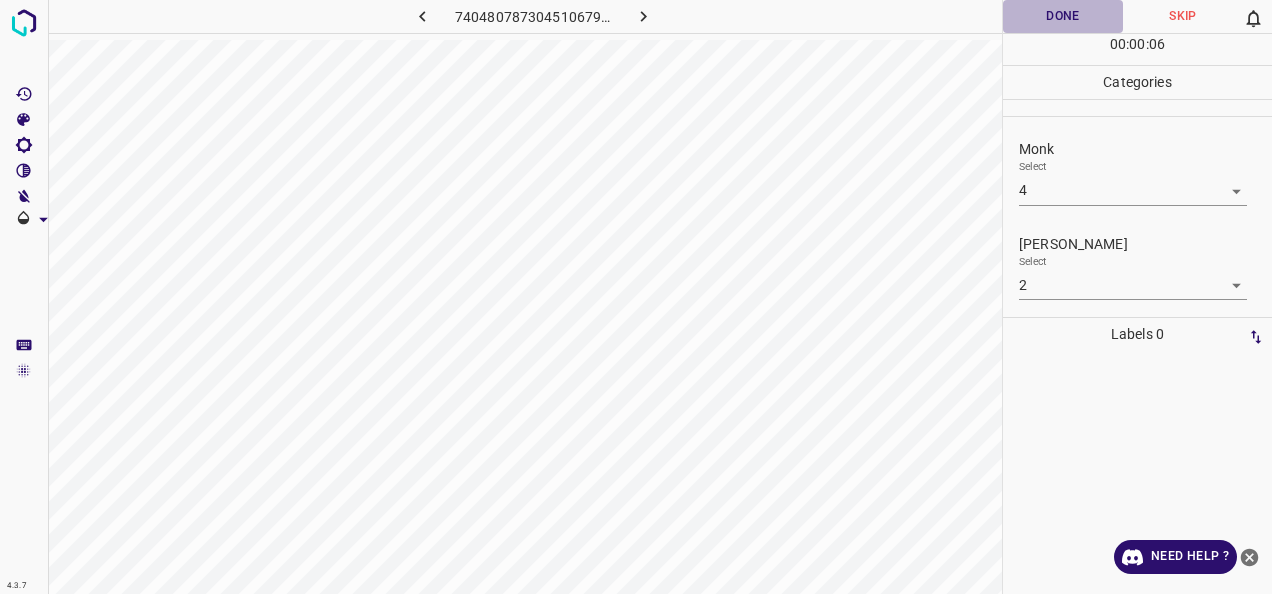 click on "Done" at bounding box center (1063, 16) 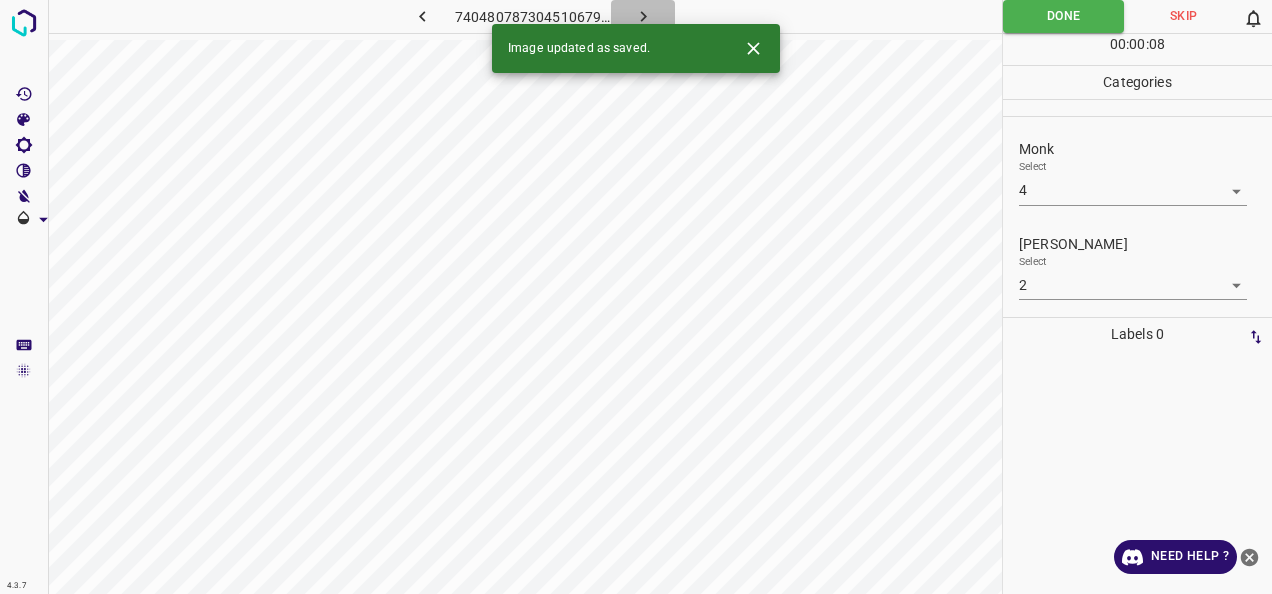 click at bounding box center (643, 16) 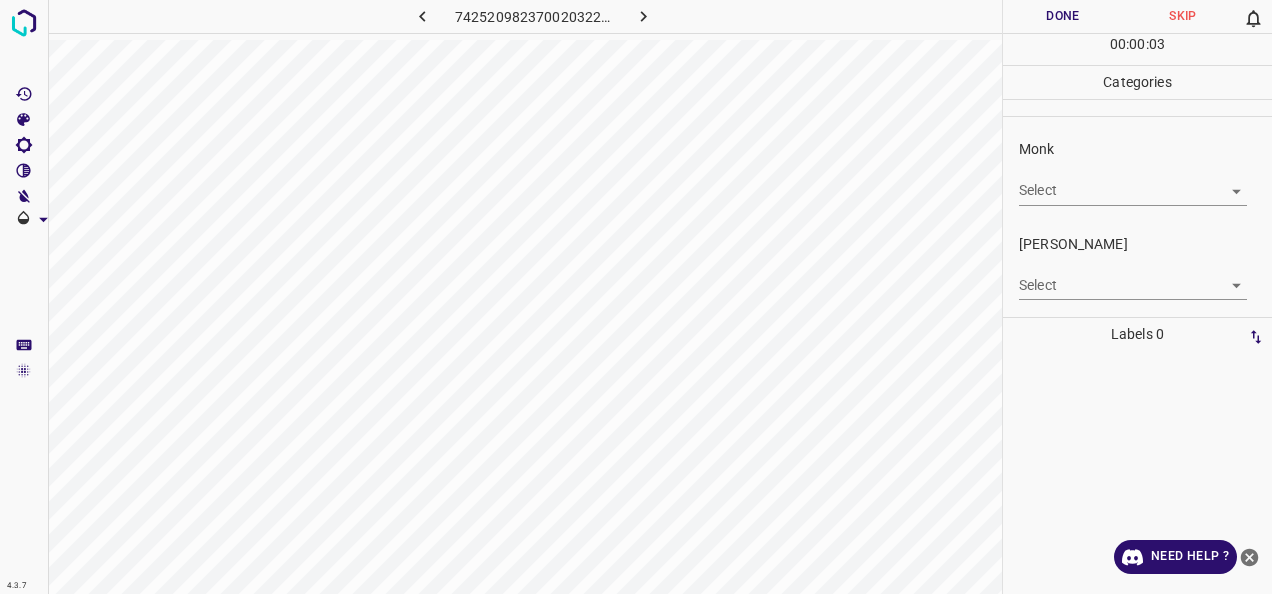 click on "4.3.7 7425209823700203224.png Done Skip 0 00   : 00   : 03   Categories Monk   Select ​  Fitzpatrick   Select ​ Labels   0 Categories 1 Monk 2  Fitzpatrick Tools Space Change between modes (Draw & Edit) I Auto labeling R Restore zoom M Zoom in N Zoom out Delete Delete selecte label Filters Z Restore filters X Saturation filter C Brightness filter V Contrast filter B Gray scale filter General O Download Need Help ? - Text - Hide - Delete" at bounding box center [636, 297] 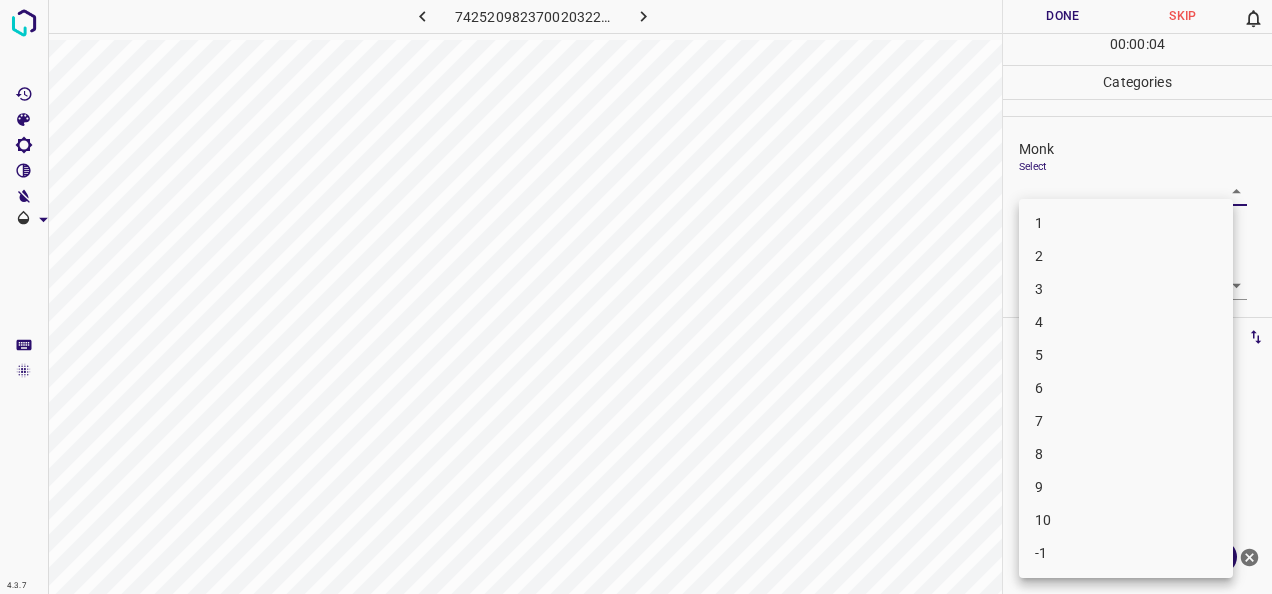 click on "3" at bounding box center (1126, 289) 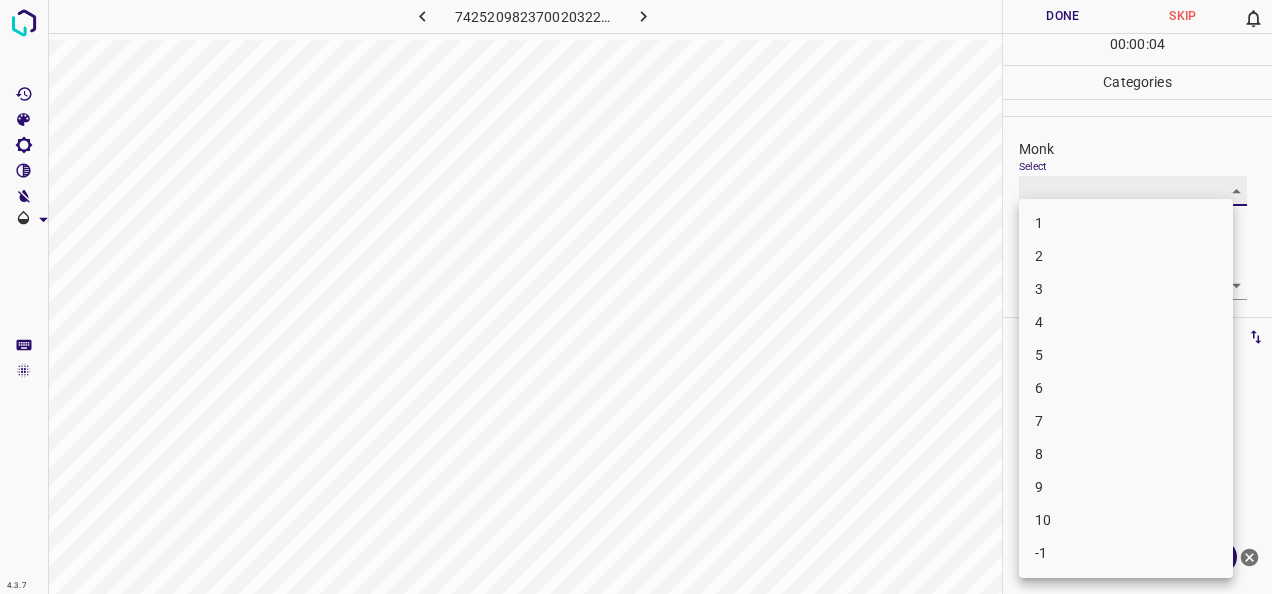 type on "3" 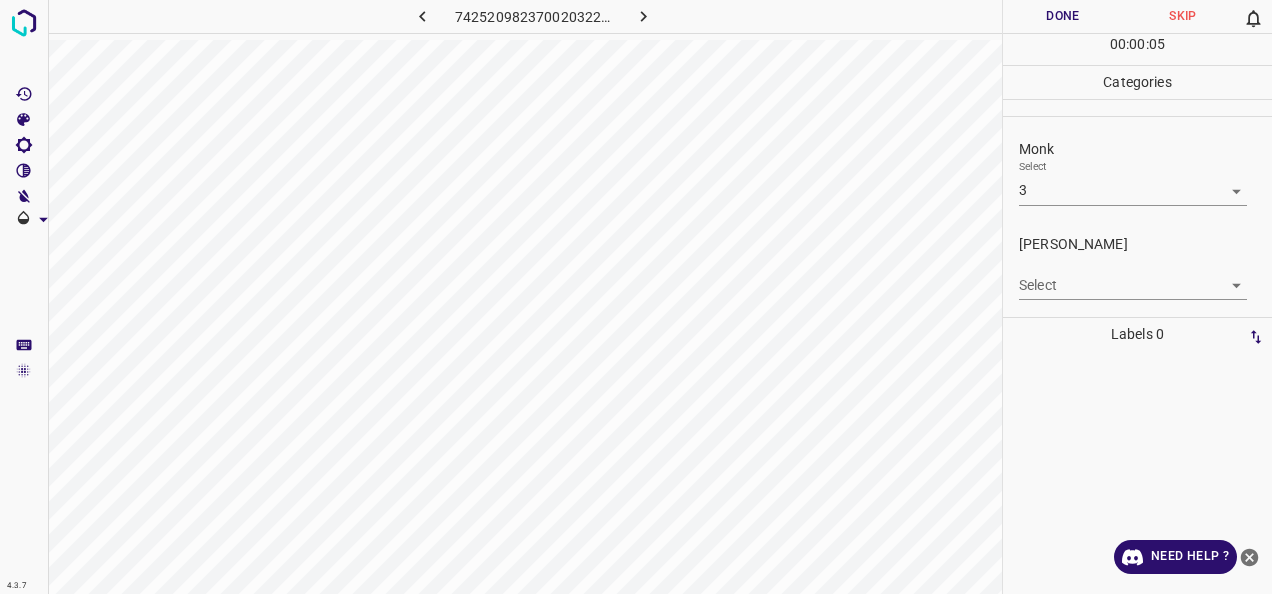 click on "4.3.7 7425209823700203224.png Done Skip 0 00   : 00   : 05   Categories Monk   Select 3 3  Fitzpatrick   Select ​ Labels   0 Categories 1 Monk 2  Fitzpatrick Tools Space Change between modes (Draw & Edit) I Auto labeling R Restore zoom M Zoom in N Zoom out Delete Delete selecte label Filters Z Restore filters X Saturation filter C Brightness filter V Contrast filter B Gray scale filter General O Download Need Help ? - Text - Hide - Delete" at bounding box center [636, 297] 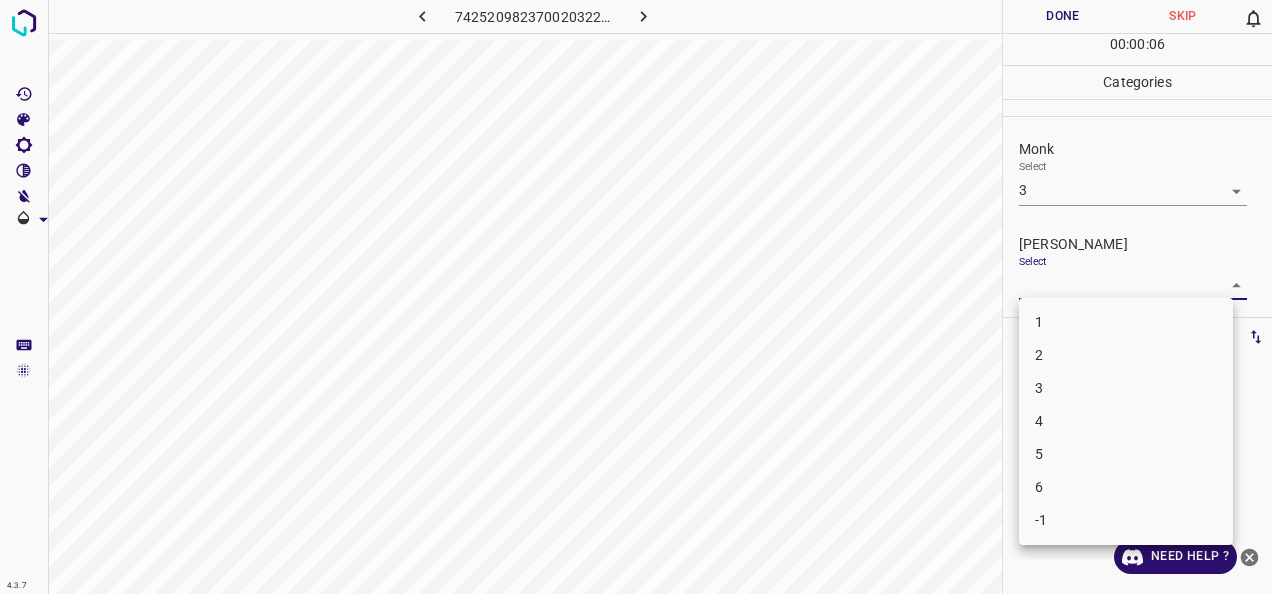 click on "2" at bounding box center [1126, 355] 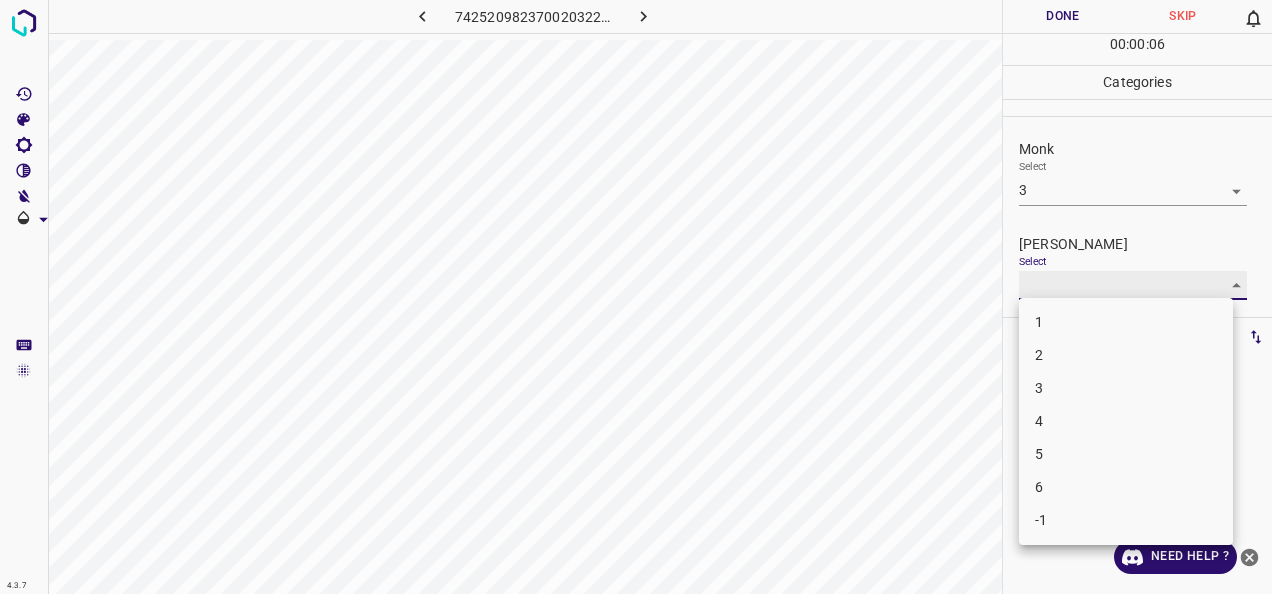 type on "2" 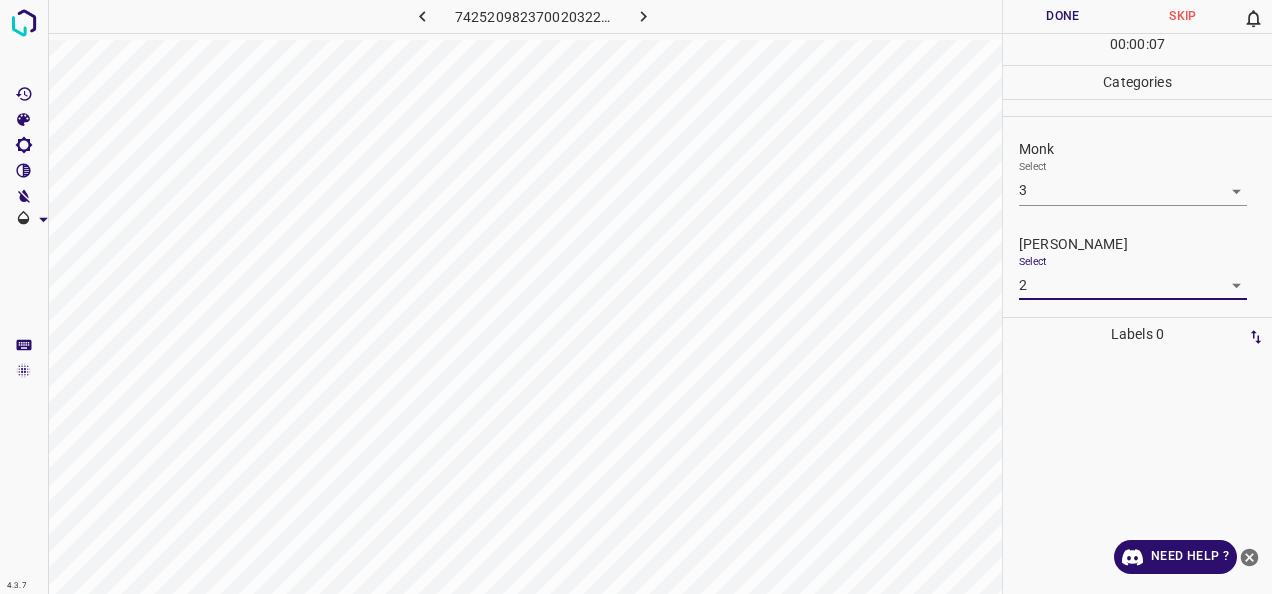 click on "Done" at bounding box center [1063, 16] 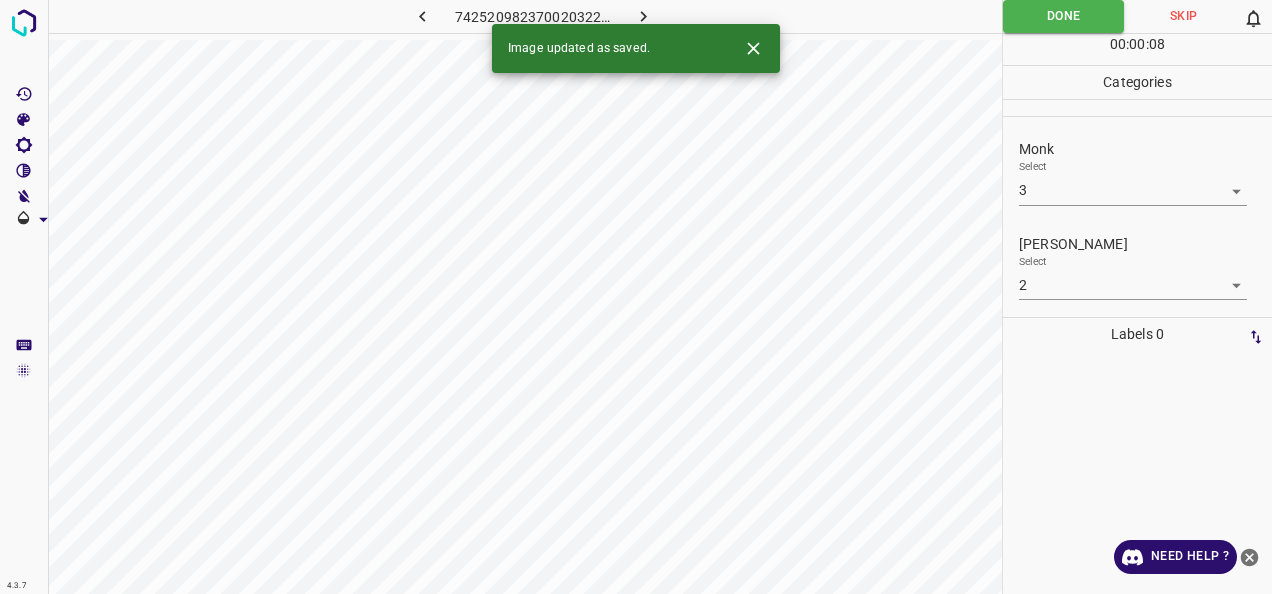 click at bounding box center [643, 16] 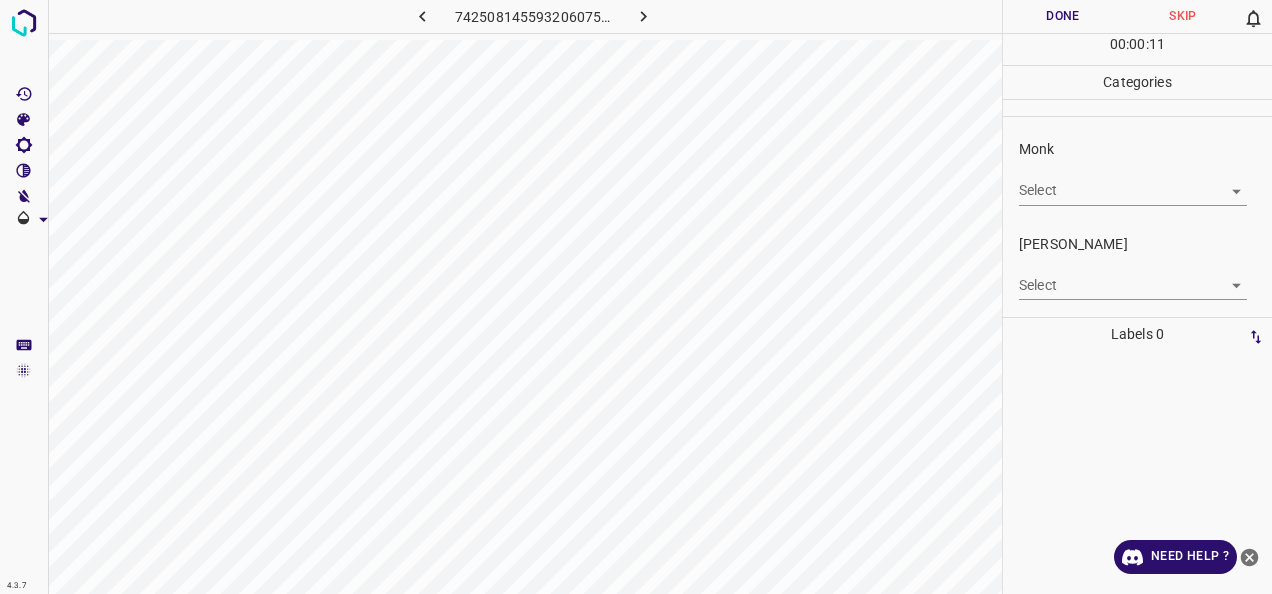 click on "4.3.7 7425081455932060751.png Done Skip 0 00   : 00   : 11   Categories Monk   Select ​  Fitzpatrick   Select ​ Labels   0 Categories 1 Monk 2  Fitzpatrick Tools Space Change between modes (Draw & Edit) I Auto labeling R Restore zoom M Zoom in N Zoom out Delete Delete selecte label Filters Z Restore filters X Saturation filter C Brightness filter V Contrast filter B Gray scale filter General O Download Need Help ? - Text - Hide - Delete" at bounding box center (636, 297) 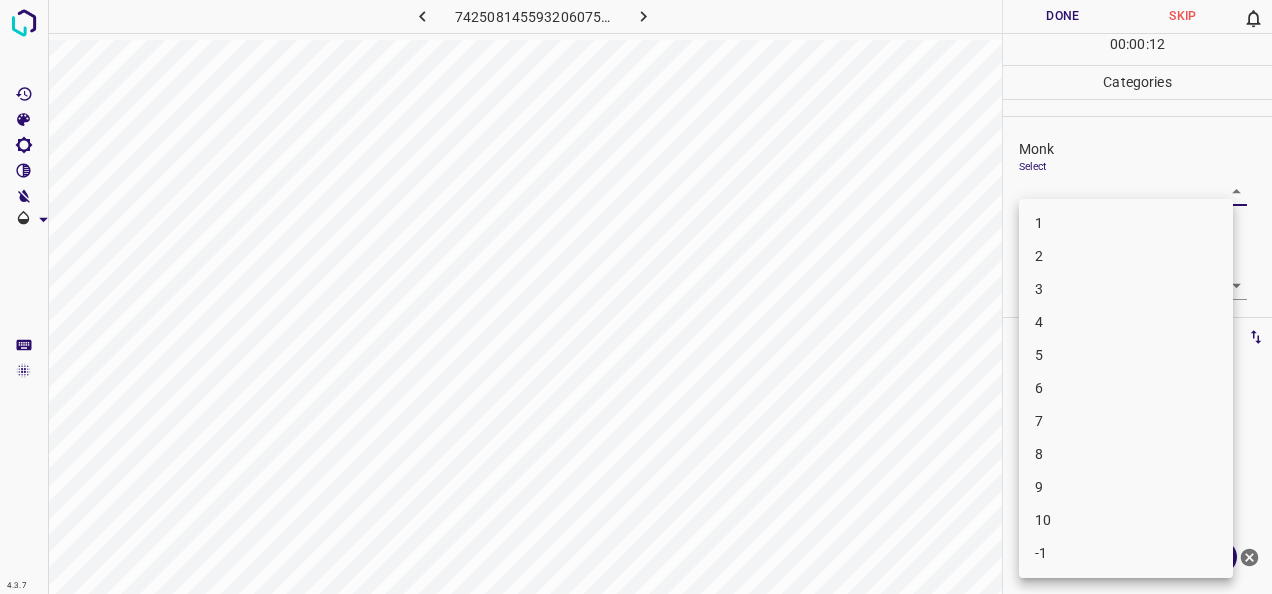 click on "4" at bounding box center [1126, 322] 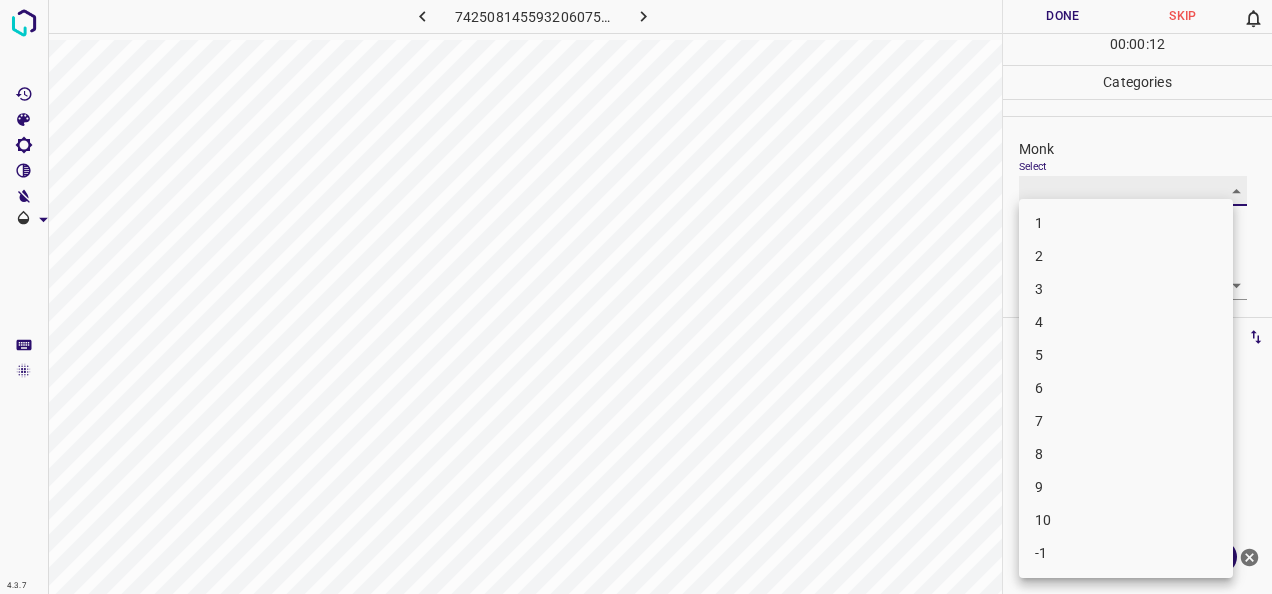 type on "4" 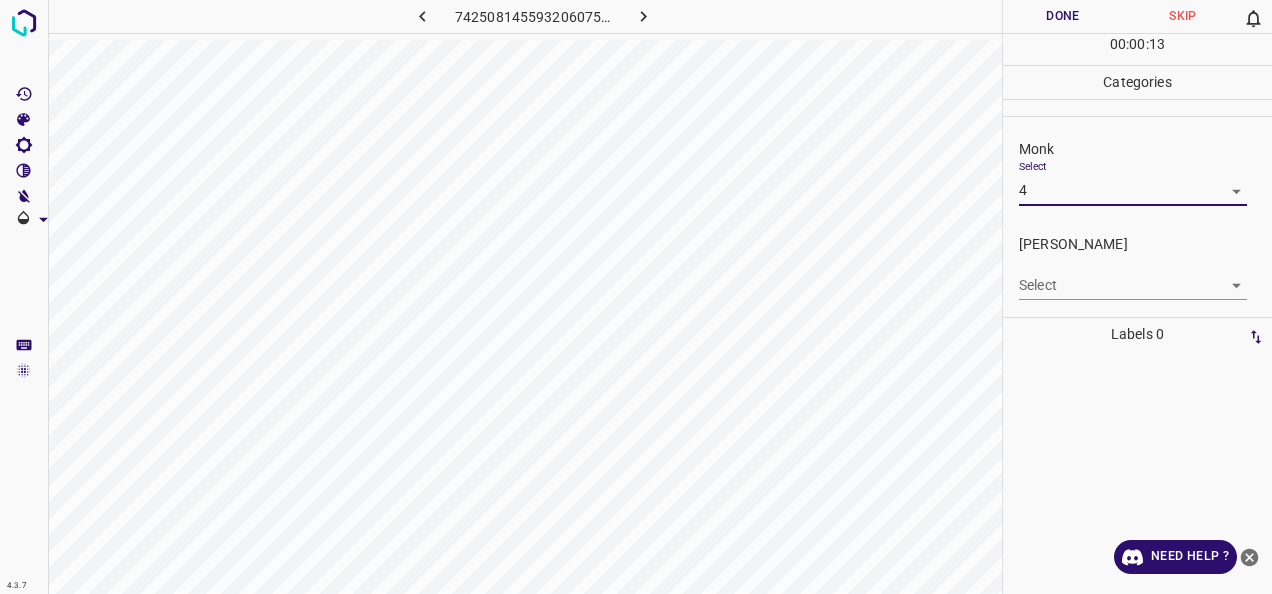 click on "4.3.7 7425081455932060751.png Done Skip 0 00   : 00   : 13   Categories Monk   Select 4 4  Fitzpatrick   Select ​ Labels   0 Categories 1 Monk 2  Fitzpatrick Tools Space Change between modes (Draw & Edit) I Auto labeling R Restore zoom M Zoom in N Zoom out Delete Delete selecte label Filters Z Restore filters X Saturation filter C Brightness filter V Contrast filter B Gray scale filter General O Download Need Help ? - Text - Hide - Delete" at bounding box center [636, 297] 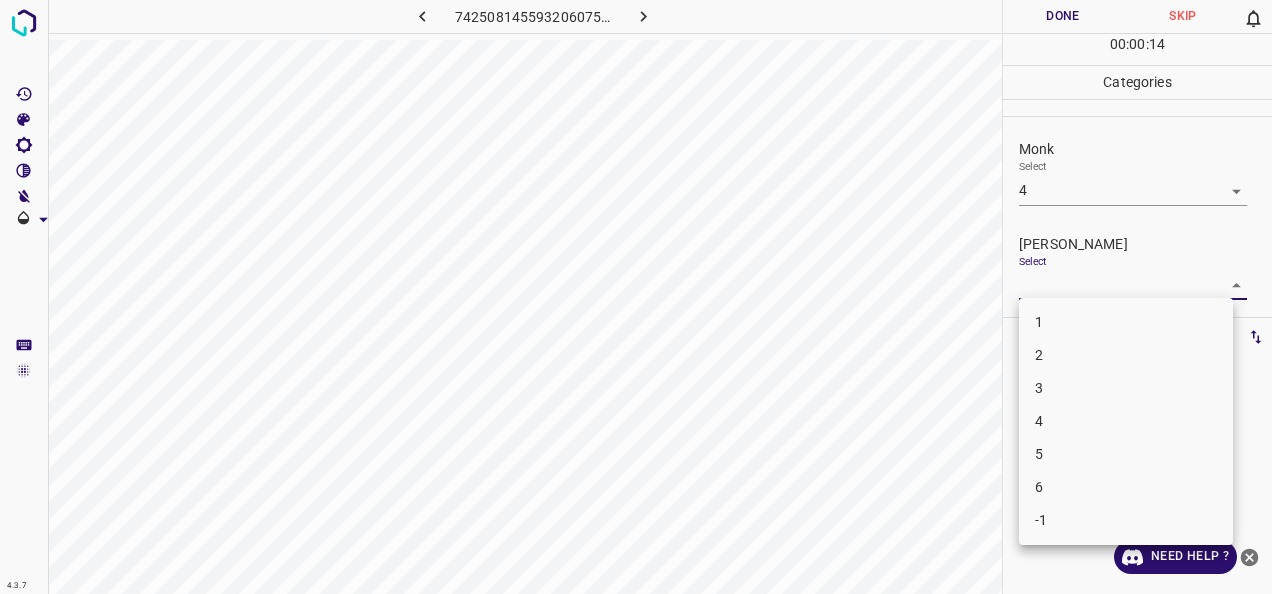 click on "3" at bounding box center [1126, 388] 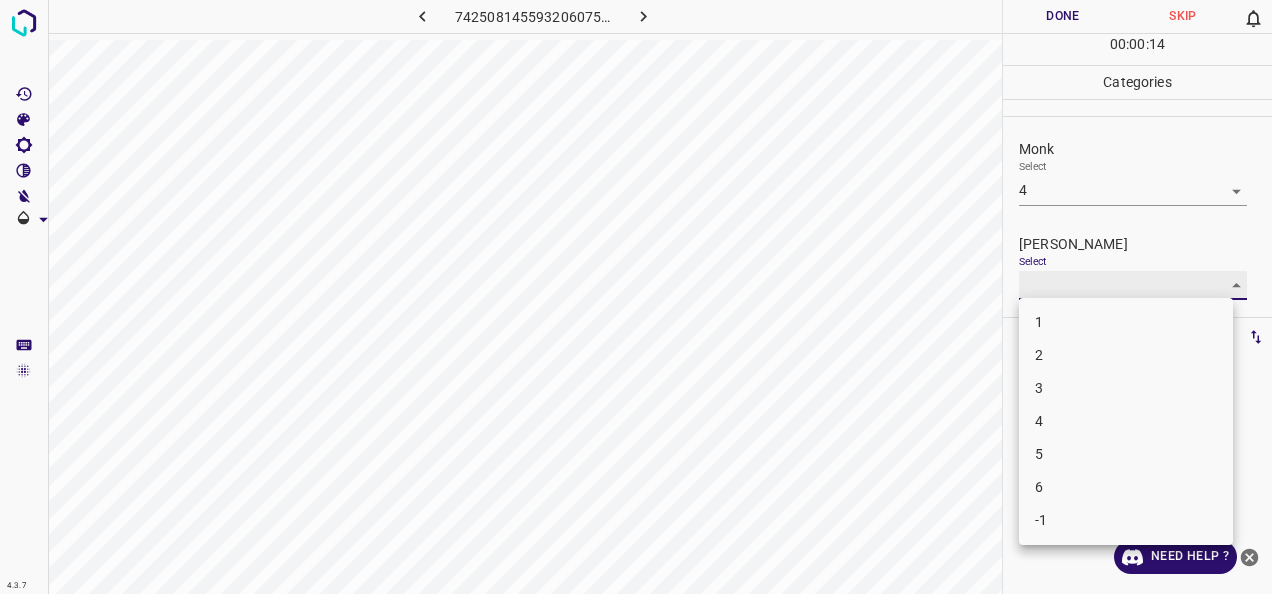 type on "3" 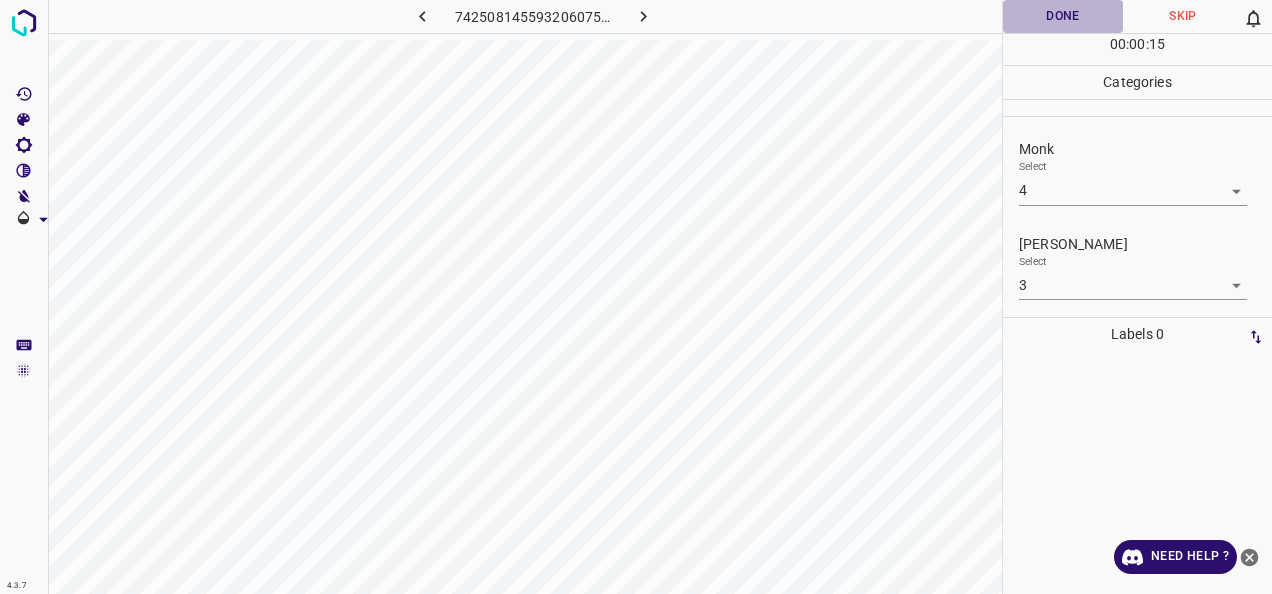 click on "Done" at bounding box center [1063, 16] 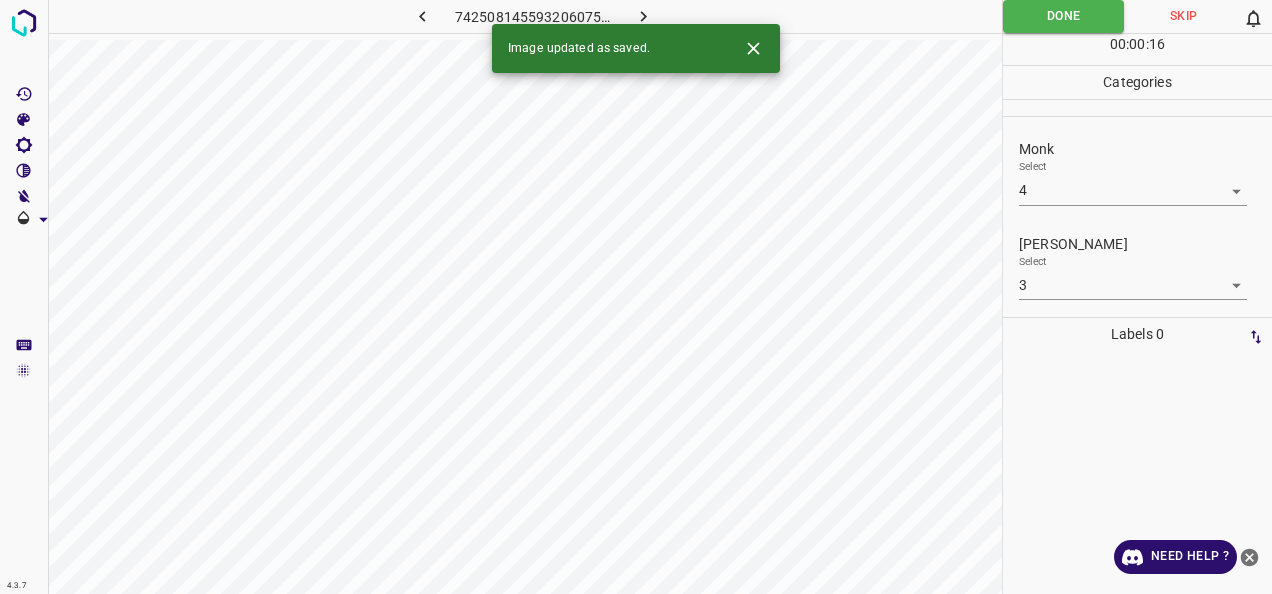 click 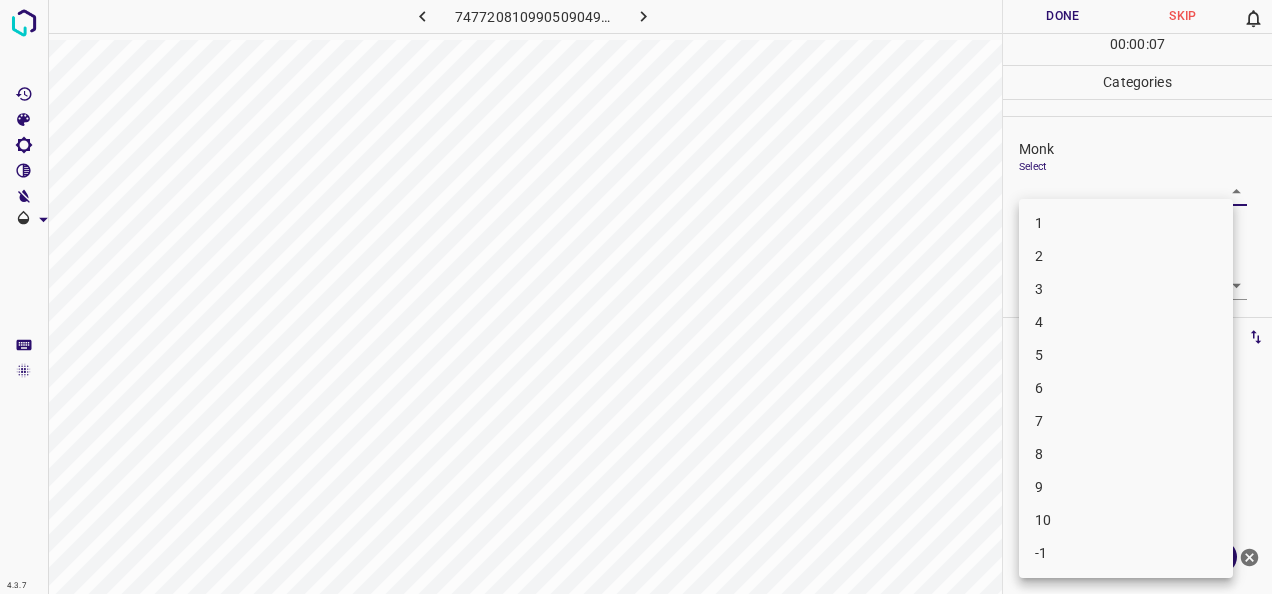 click on "4.3.7 7477208109905090499.png Done Skip 0 00   : 00   : 07   Categories Monk   Select ​  Fitzpatrick   Select ​ Labels   0 Categories 1 Monk 2  Fitzpatrick Tools Space Change between modes (Draw & Edit) I Auto labeling R Restore zoom M Zoom in N Zoom out Delete Delete selecte label Filters Z Restore filters X Saturation filter C Brightness filter V Contrast filter B Gray scale filter General O Download Need Help ? - Text - Hide - Delete 1 2 3 4 5 6 7 8 9 10 -1" at bounding box center [636, 297] 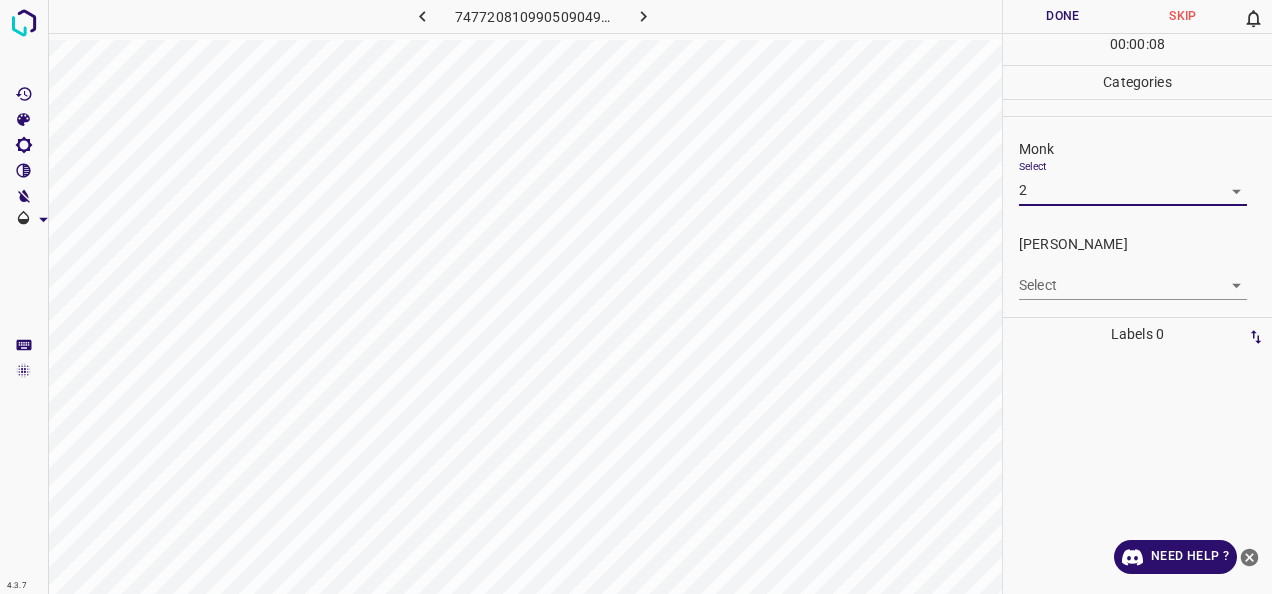 click on "Monk" at bounding box center [1145, 149] 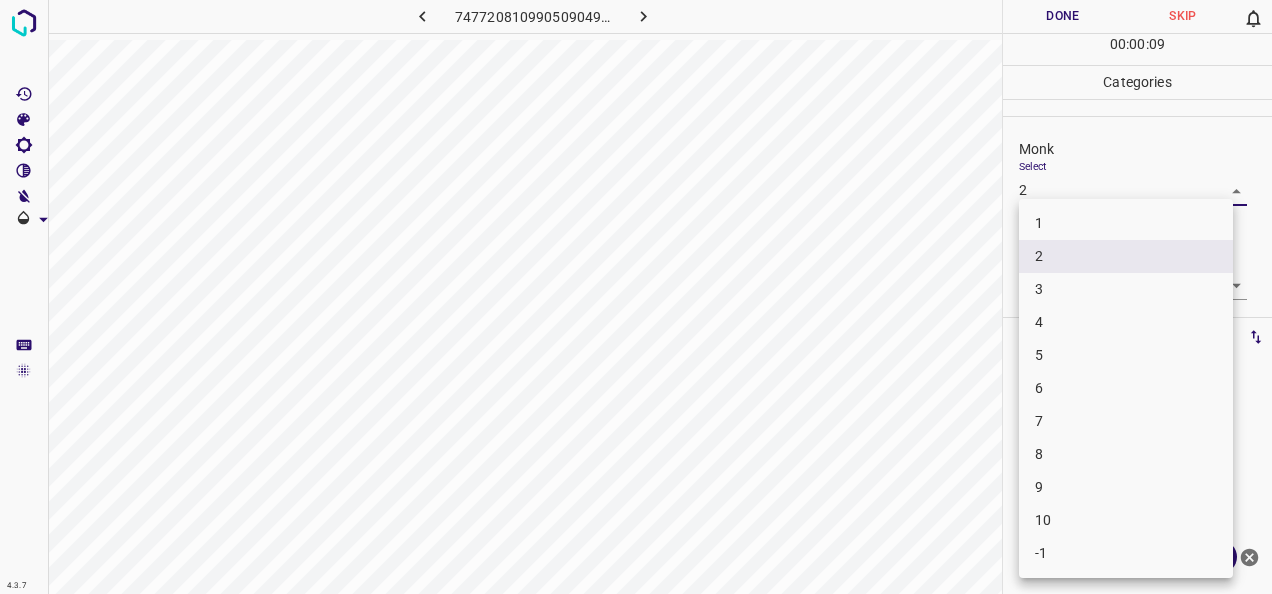 click on "4.3.7 7477208109905090499.png Done Skip 0 00   : 00   : 09   Categories Monk   Select 2 2  Fitzpatrick   Select ​ Labels   0 Categories 1 Monk 2  Fitzpatrick Tools Space Change between modes (Draw & Edit) I Auto labeling R Restore zoom M Zoom in N Zoom out Delete Delete selecte label Filters Z Restore filters X Saturation filter C Brightness filter V Contrast filter B Gray scale filter General O Download Need Help ? - Text - Hide - Delete 1 2 3 4 5 6 7 8 9 10 -1" at bounding box center (636, 297) 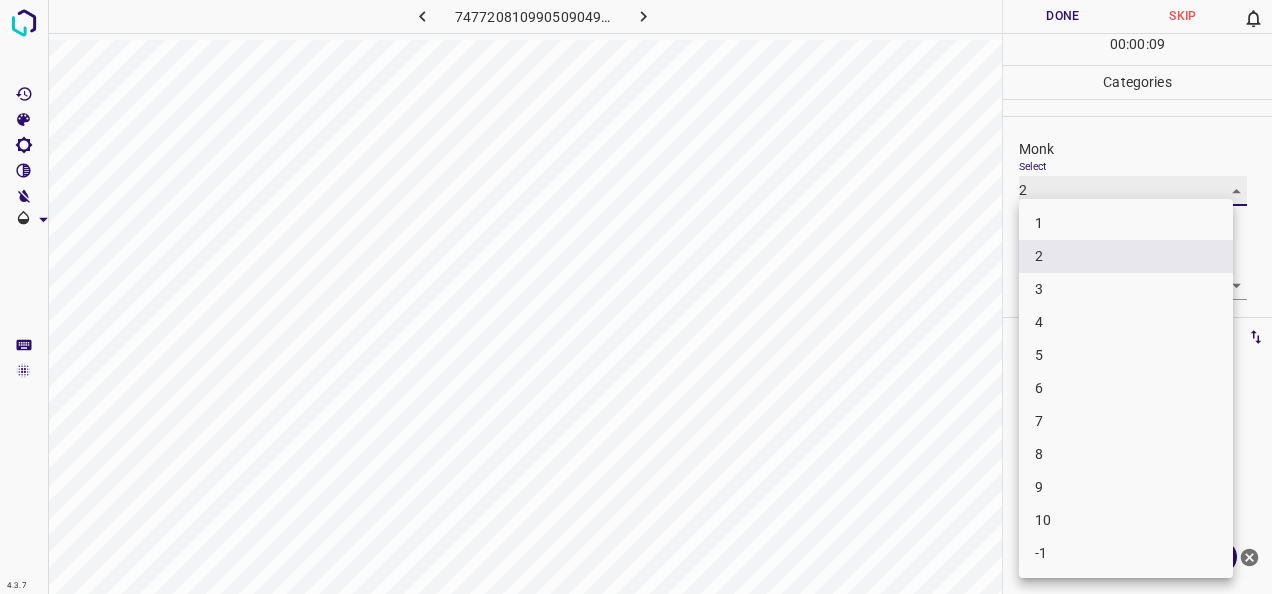 type on "3" 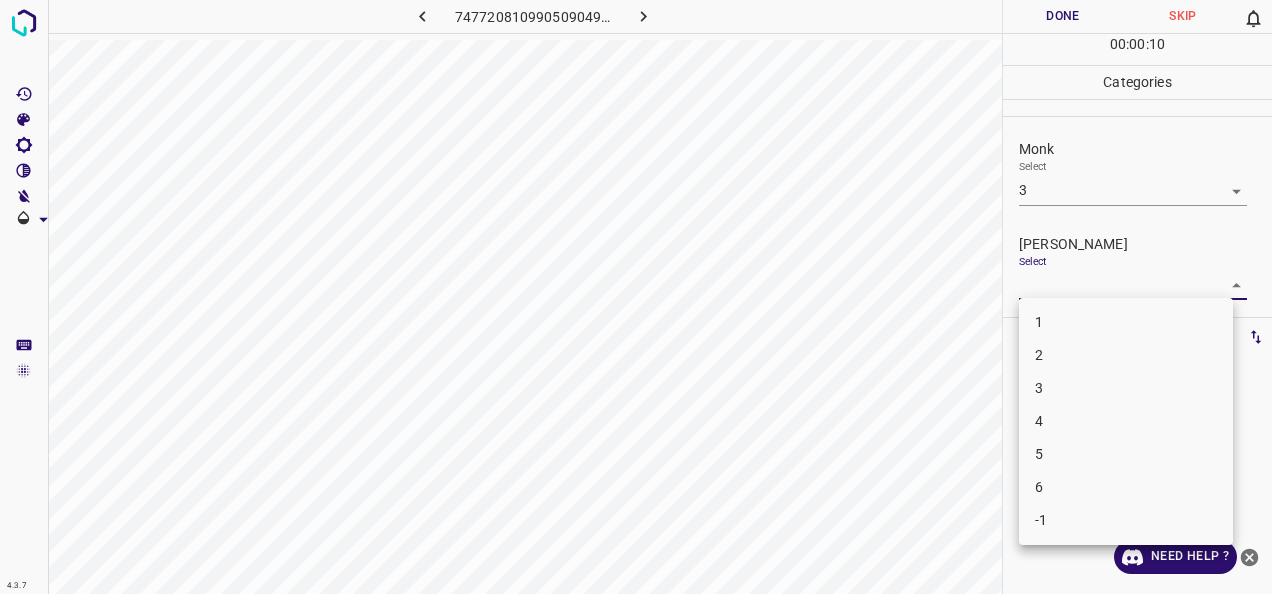 click on "4.3.7 7477208109905090499.png Done Skip 0 00   : 00   : 10   Categories Monk   Select 3 3  Fitzpatrick   Select ​ Labels   0 Categories 1 Monk 2  Fitzpatrick Tools Space Change between modes (Draw & Edit) I Auto labeling R Restore zoom M Zoom in N Zoom out Delete Delete selecte label Filters Z Restore filters X Saturation filter C Brightness filter V Contrast filter B Gray scale filter General O Download Need Help ? - Text - Hide - Delete 1 2 3 4 5 6 -1" at bounding box center [636, 297] 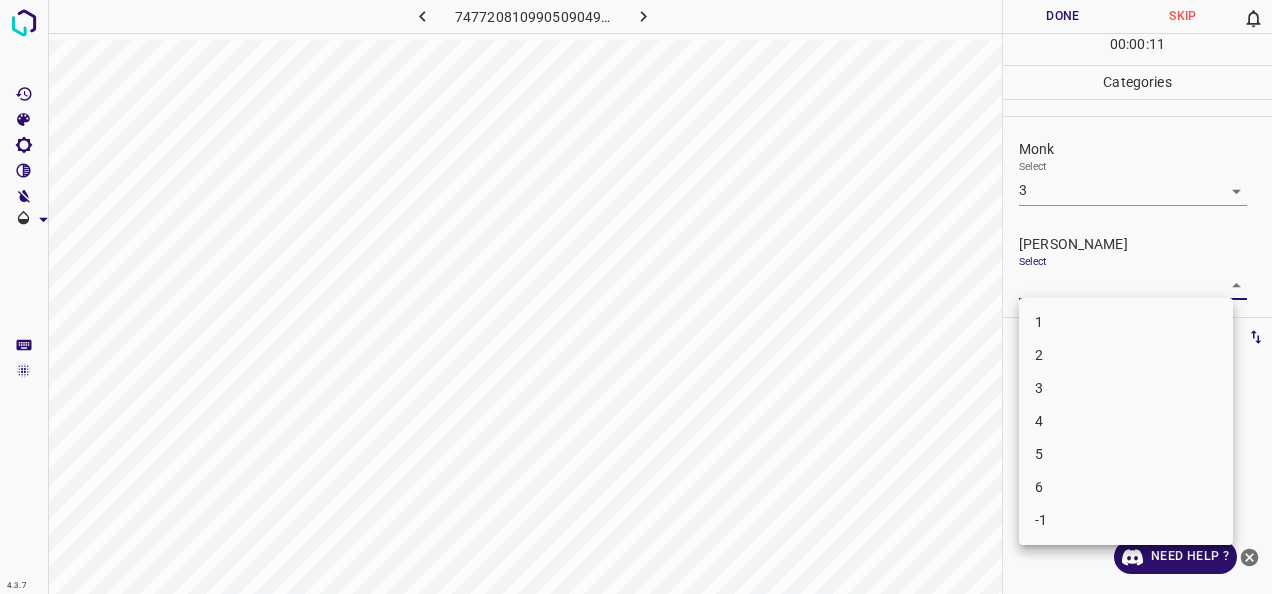 click on "2" at bounding box center [1126, 355] 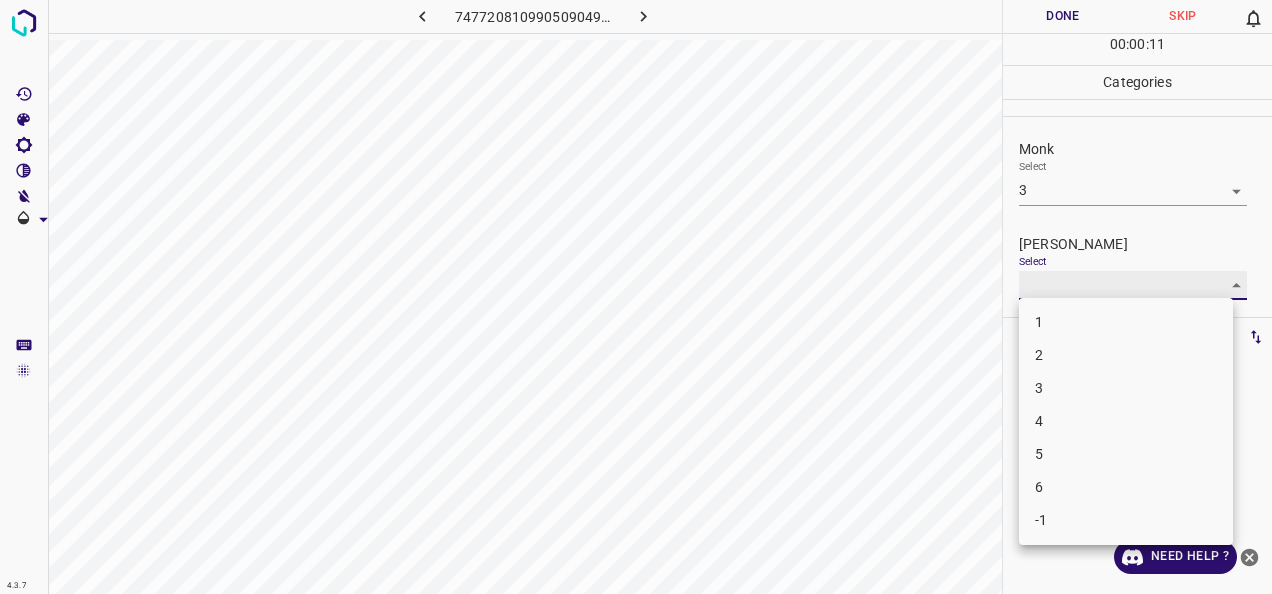 type on "2" 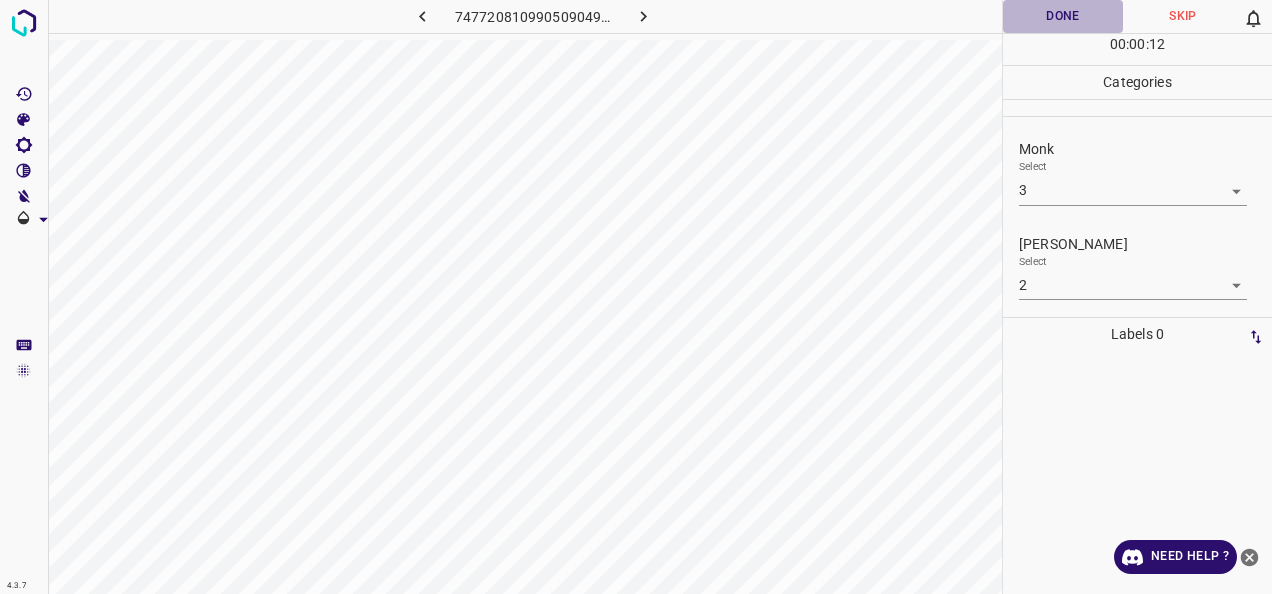 click on "Done" at bounding box center (1063, 16) 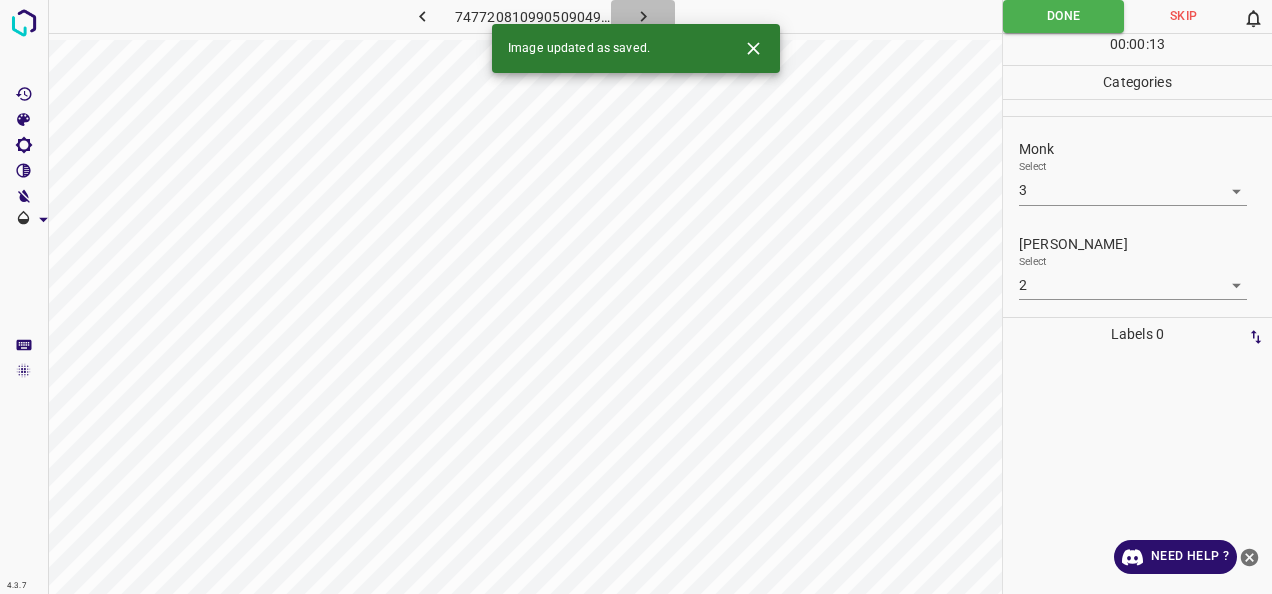click at bounding box center (643, 16) 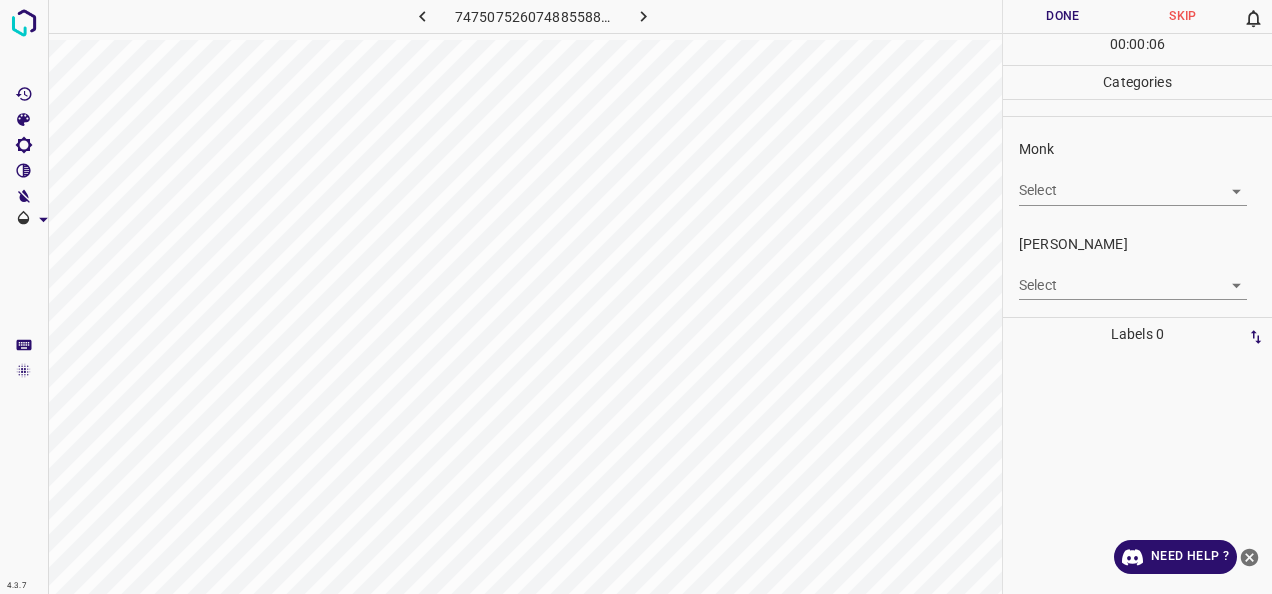 click on "Monk" at bounding box center (1145, 149) 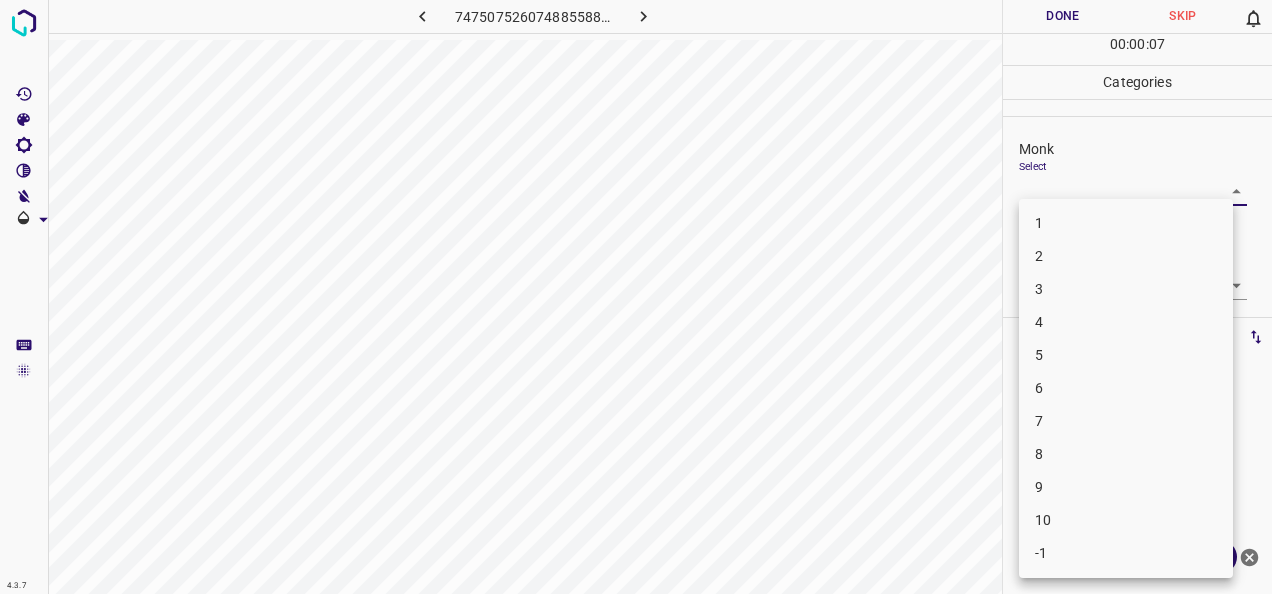 click on "3" at bounding box center [1126, 289] 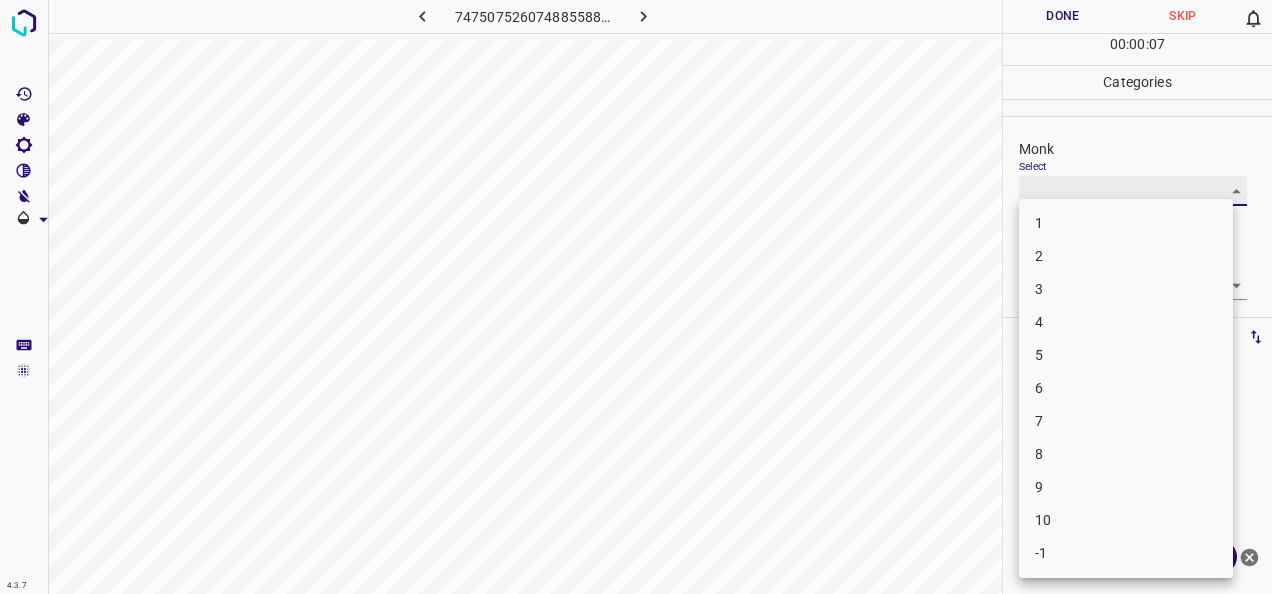 type on "3" 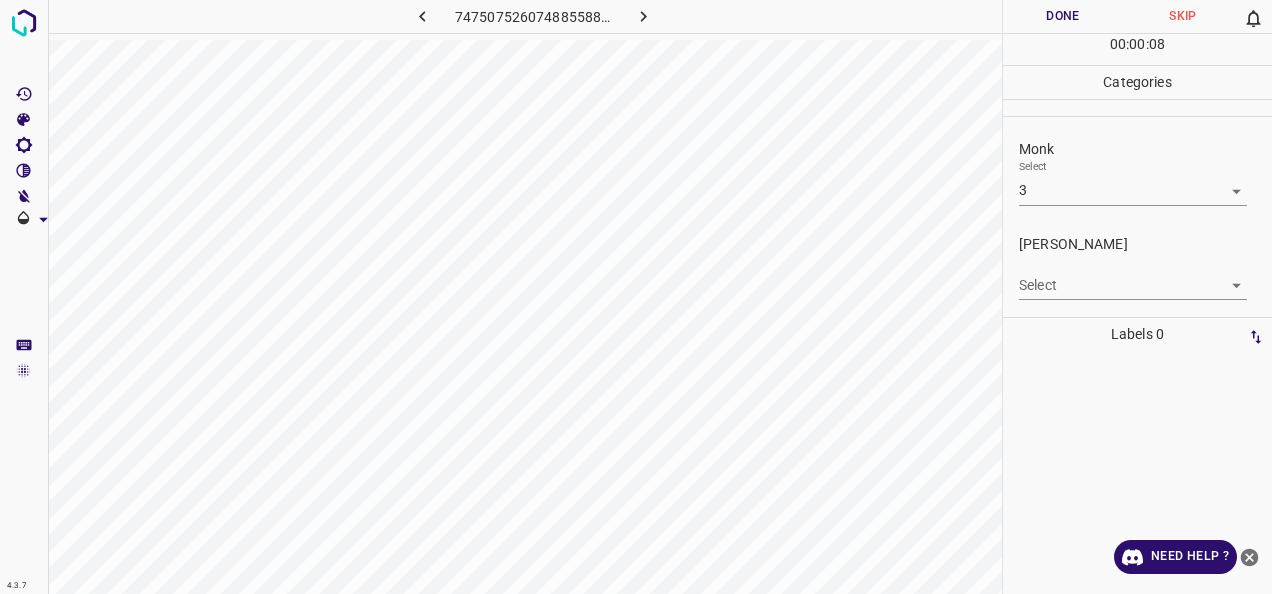 click on "Fitzpatrick   Select ​" at bounding box center (1137, 267) 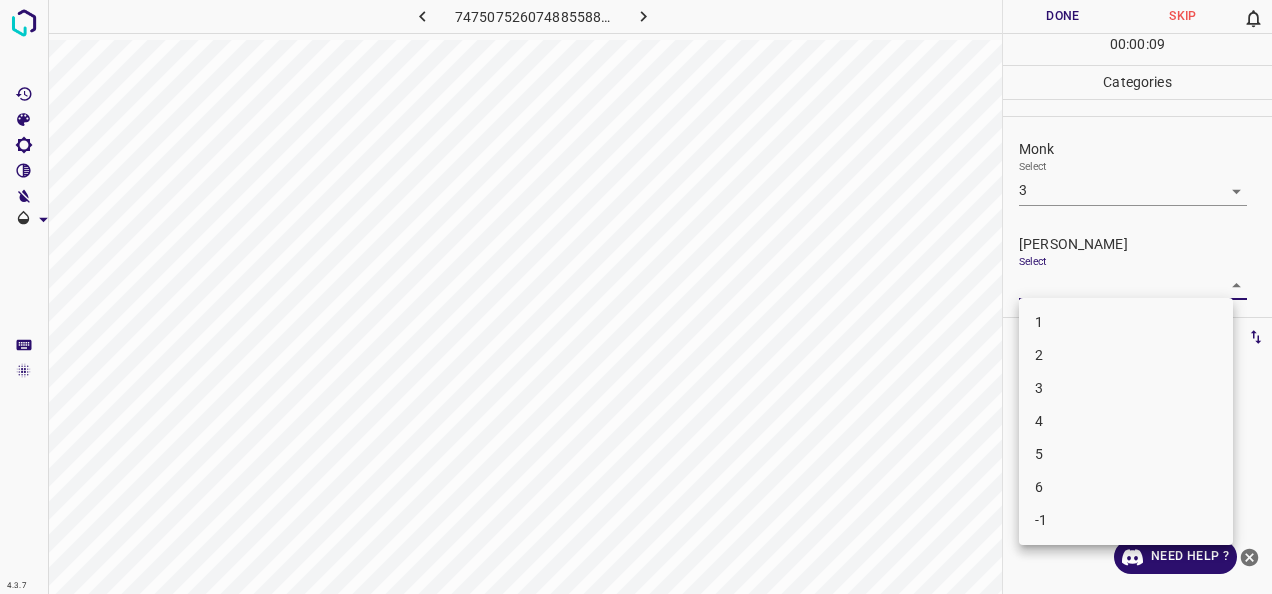click on "2" at bounding box center [1126, 355] 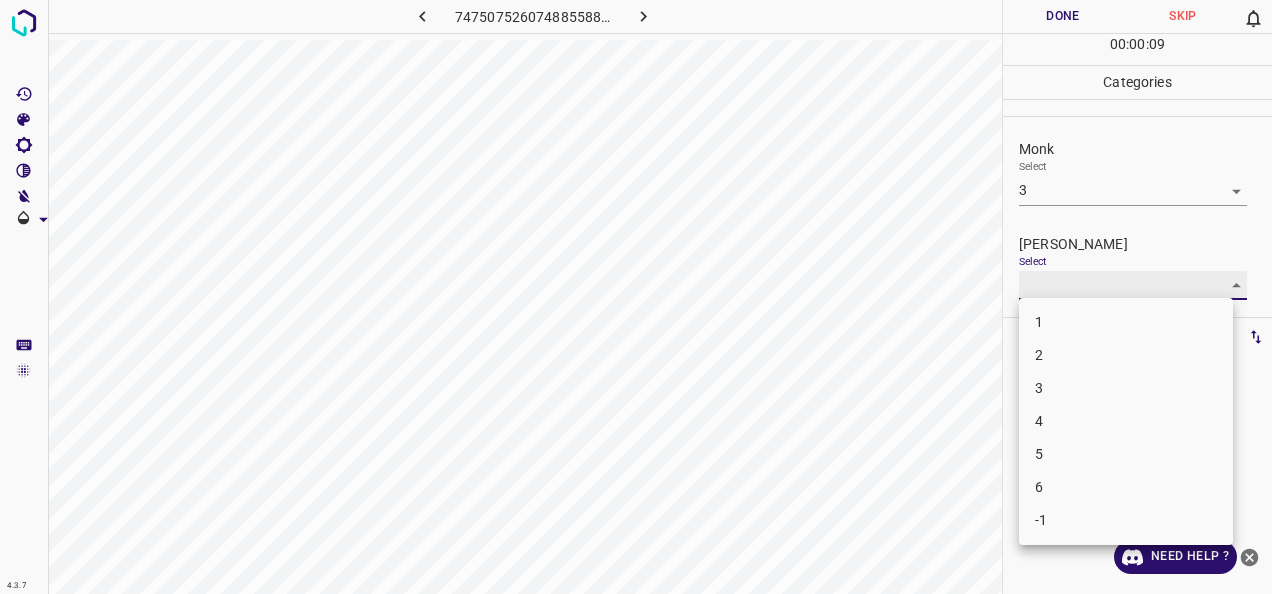 type on "2" 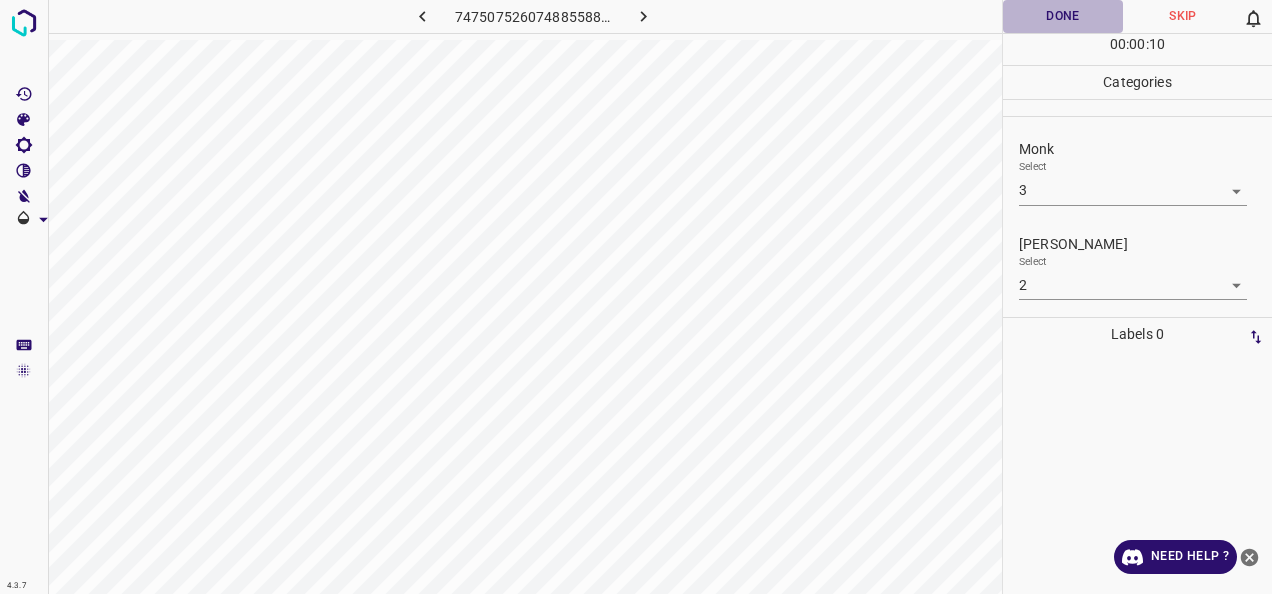 click on "Done" at bounding box center (1063, 16) 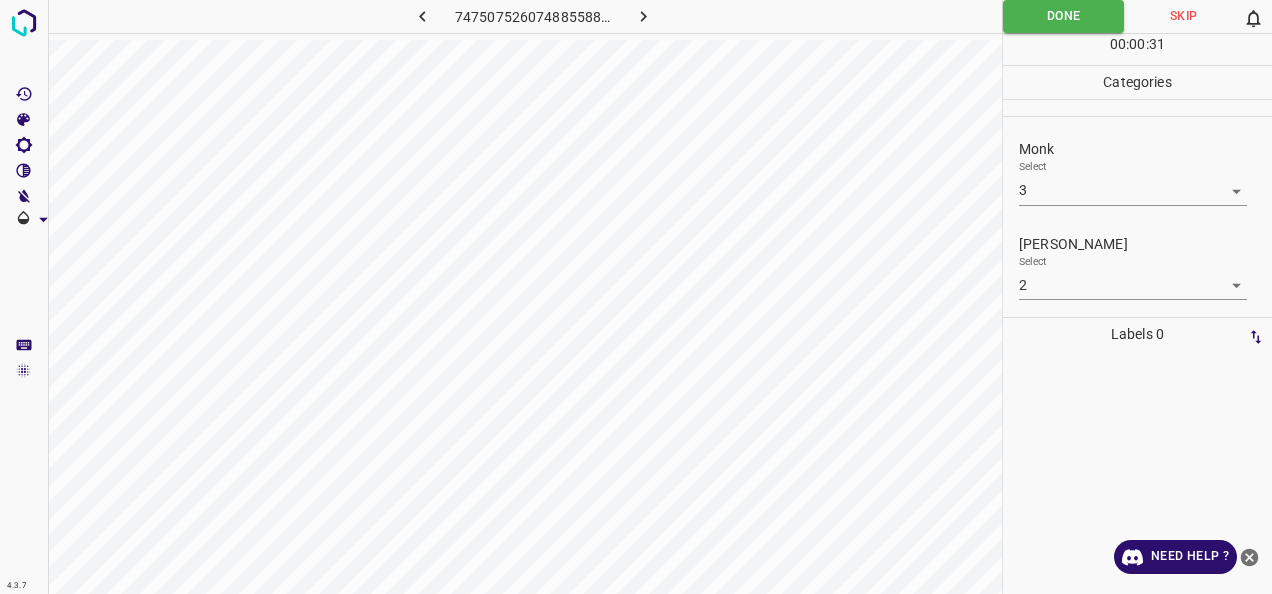 click on "4.3.7 7475075260748855881.png Done Skip 0 00   : 00   : 31   Categories Monk   Select 3 3  Fitzpatrick   Select 2 2 Labels   0 Categories 1 Monk 2  Fitzpatrick Tools Space Change between modes (Draw & Edit) I Auto labeling R Restore zoom M Zoom in N Zoom out Delete Delete selecte label Filters Z Restore filters X Saturation filter C Brightness filter V Contrast filter B Gray scale filter General O Download Need Help ? - Text - Hide - Delete" at bounding box center (636, 297) 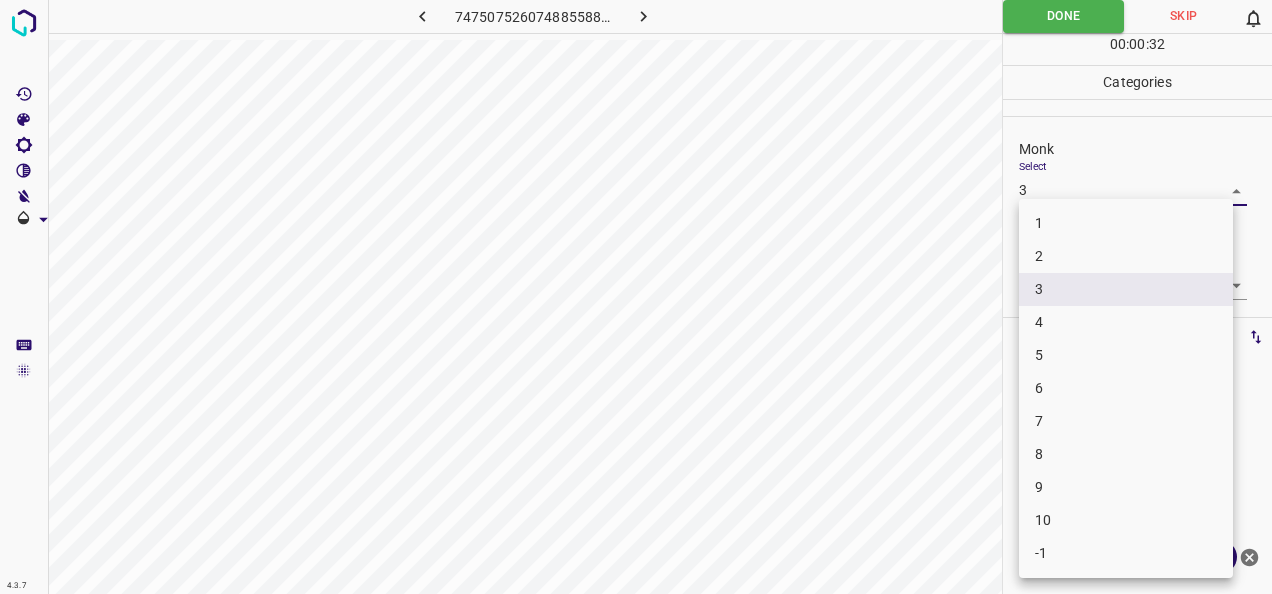 click on "4" at bounding box center [1126, 322] 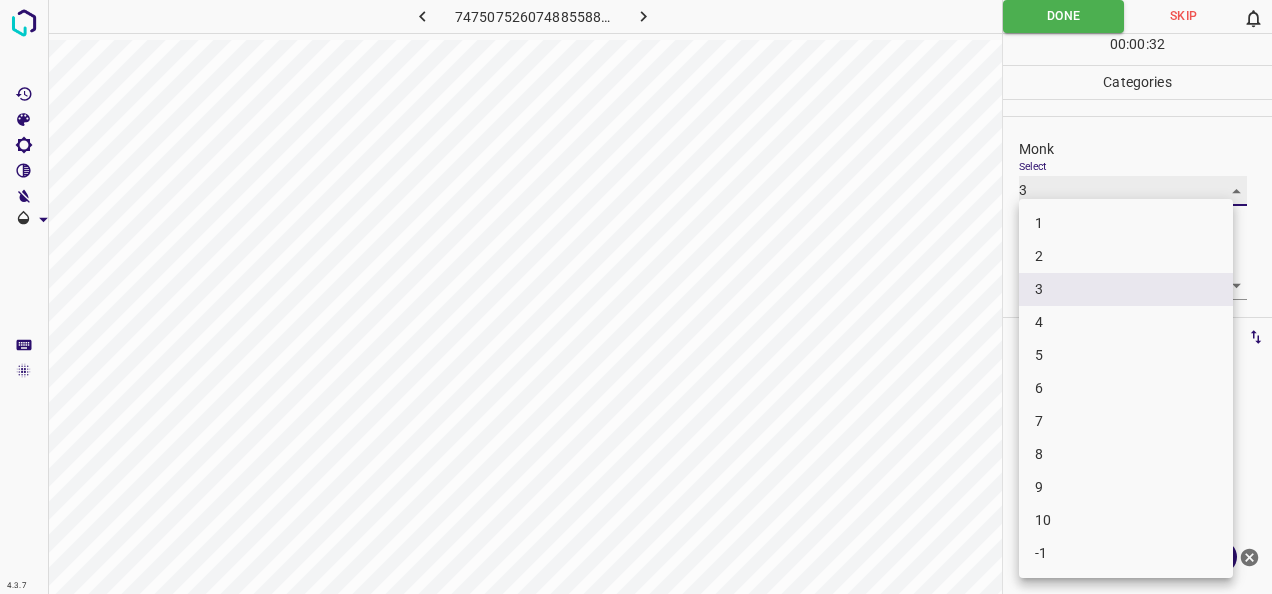 type on "4" 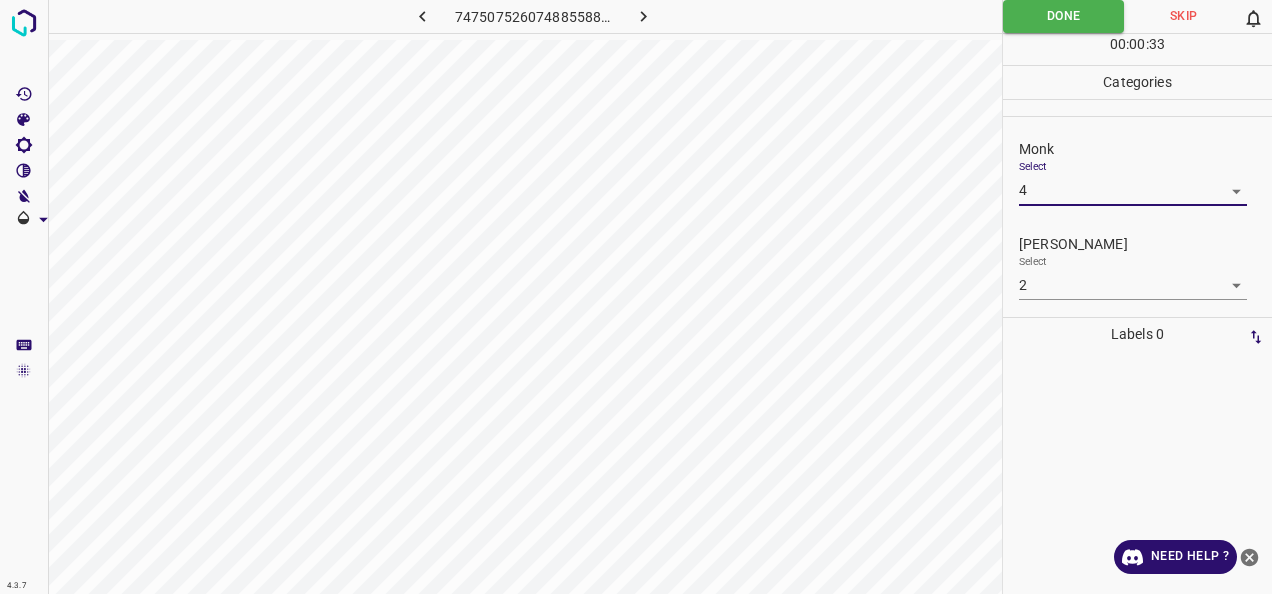 click on "00   : 00   : 33" at bounding box center [1137, 49] 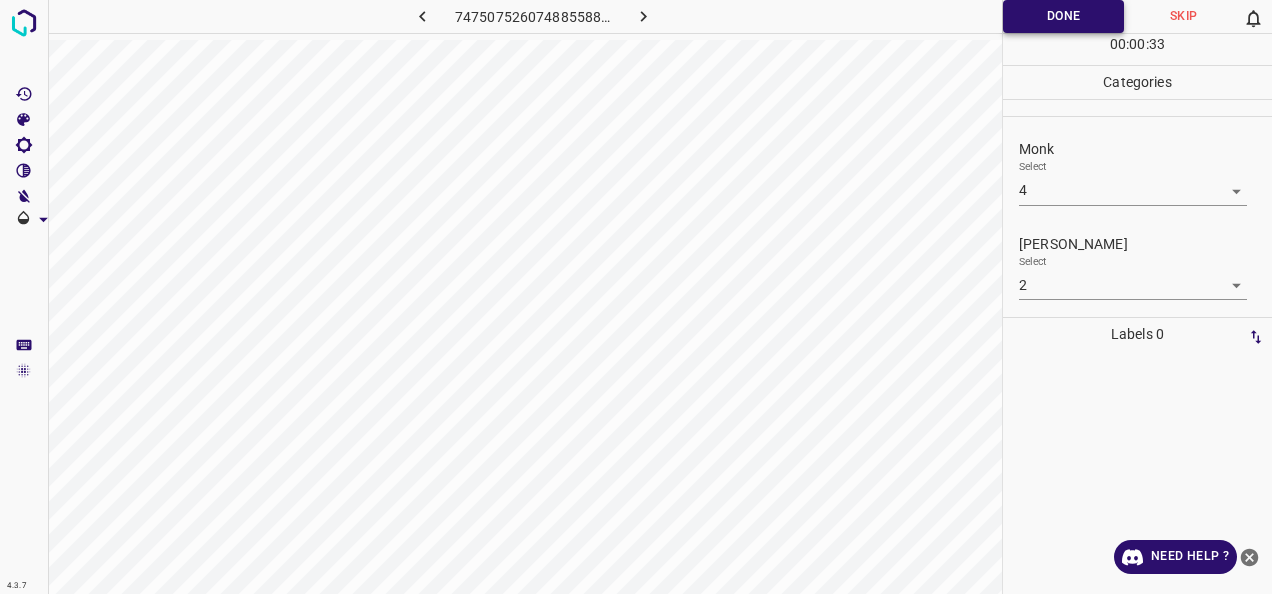 click on "Done" at bounding box center (1063, 16) 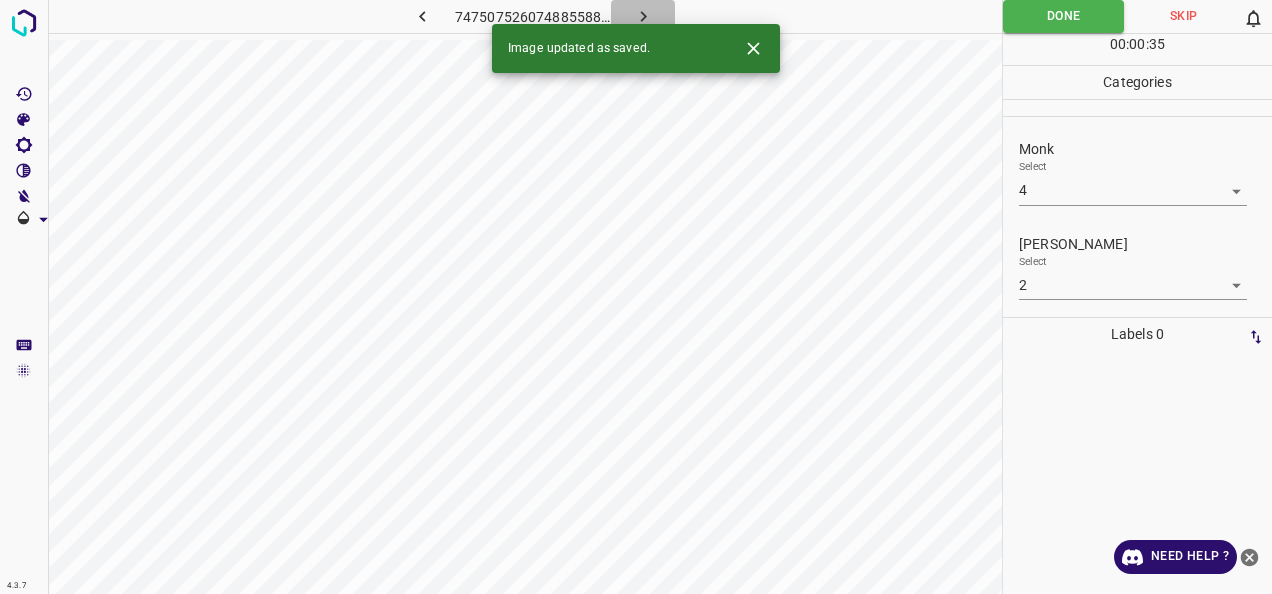 click 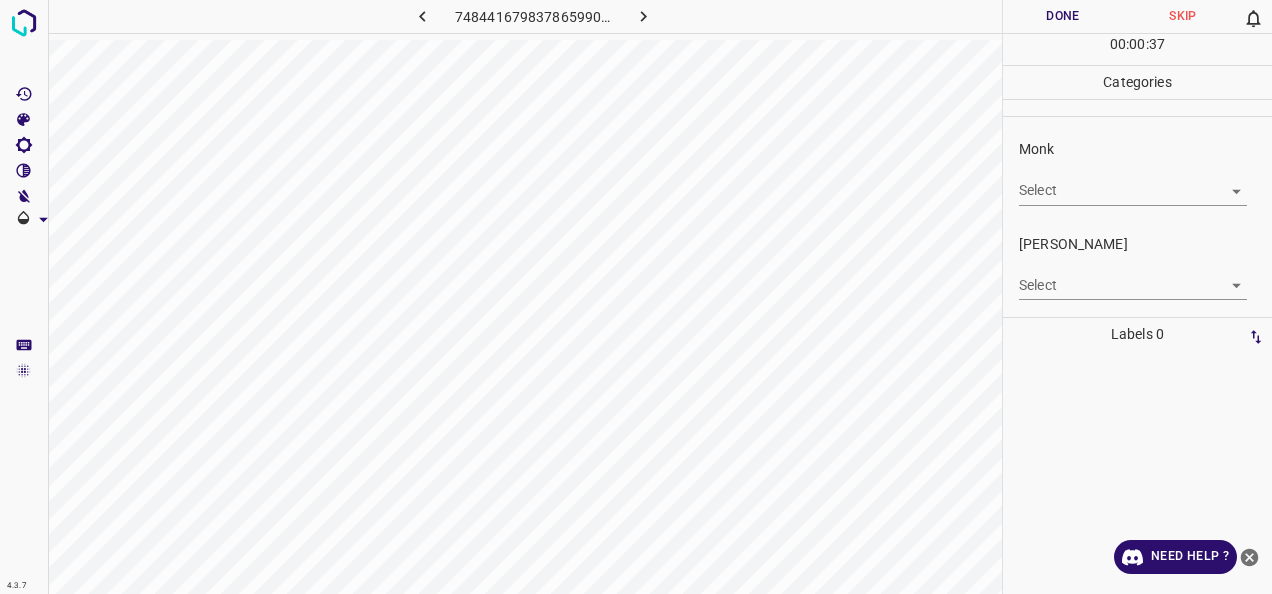 click on "Select ​" at bounding box center [1133, 182] 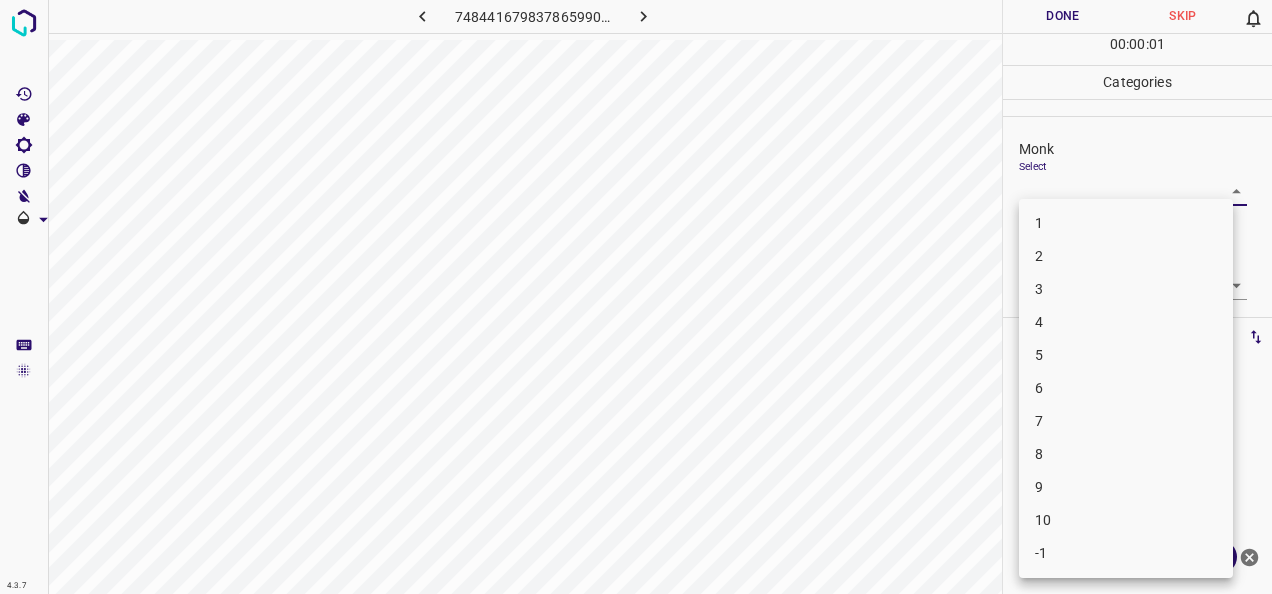 click on "4.3.7 7484416798378659908.png Done Skip 0 00   : 00   : 01   Categories Monk   Select ​  Fitzpatrick   Select ​ Labels   0 Categories 1 Monk 2  Fitzpatrick Tools Space Change between modes (Draw & Edit) I Auto labeling R Restore zoom M Zoom in N Zoom out Delete Delete selecte label Filters Z Restore filters X Saturation filter C Brightness filter V Contrast filter B Gray scale filter General O Download Need Help ? - Text - Hide - Delete 1 2 3 4 5 6 7 8 9 10 -1" at bounding box center (636, 297) 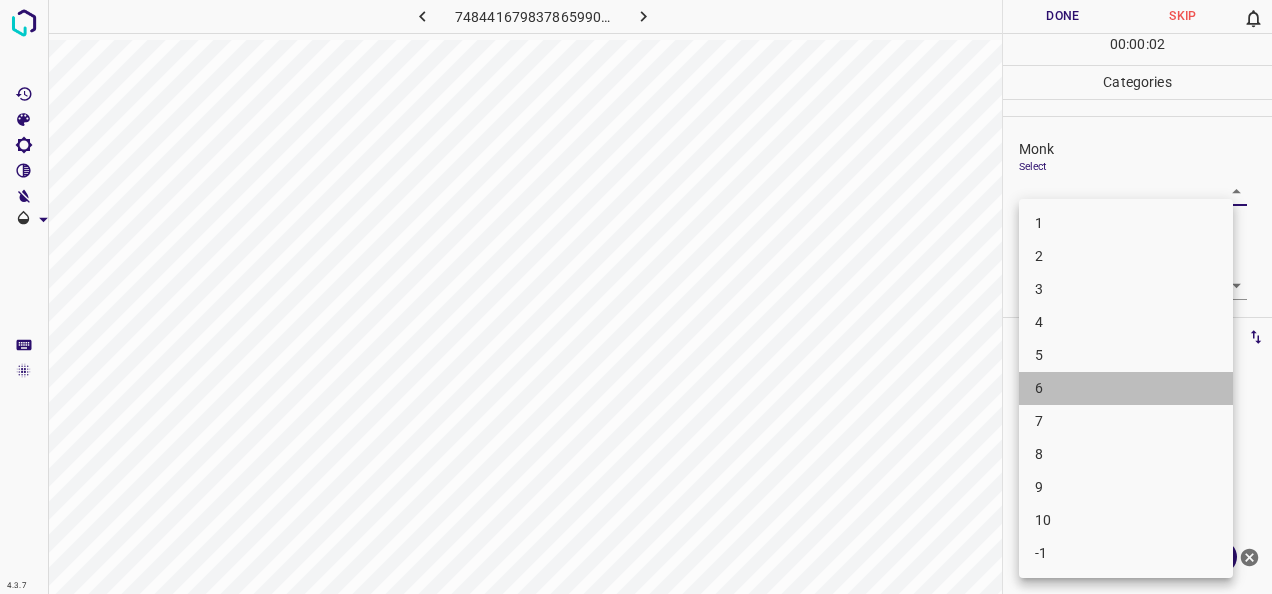 click on "6" at bounding box center (1126, 388) 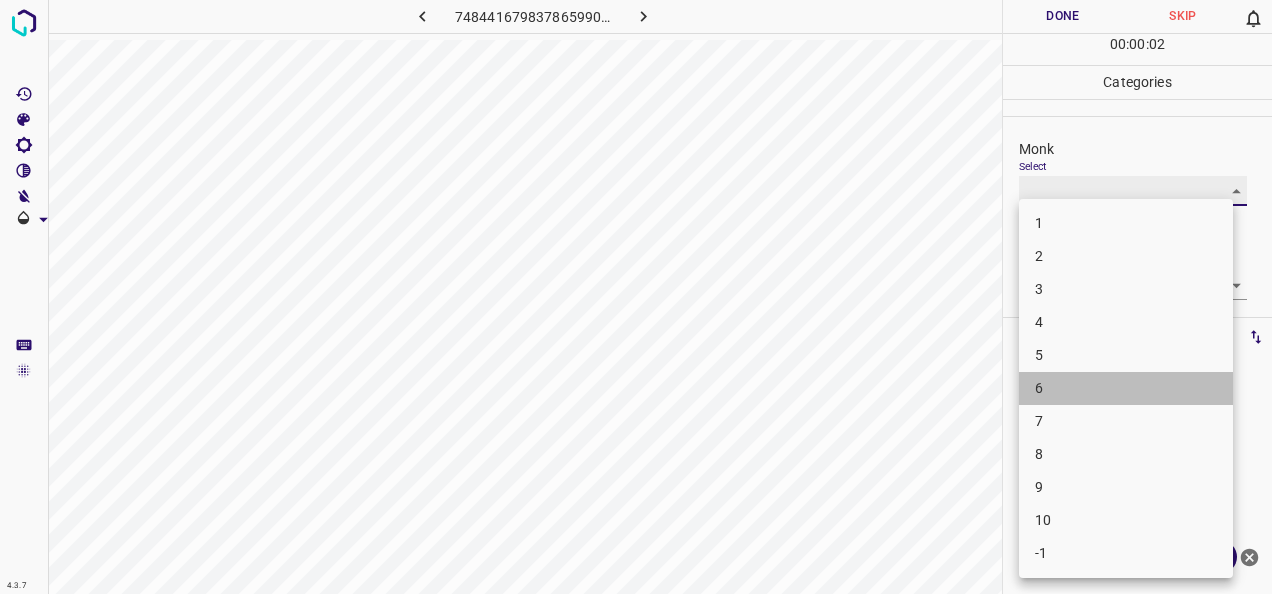type on "6" 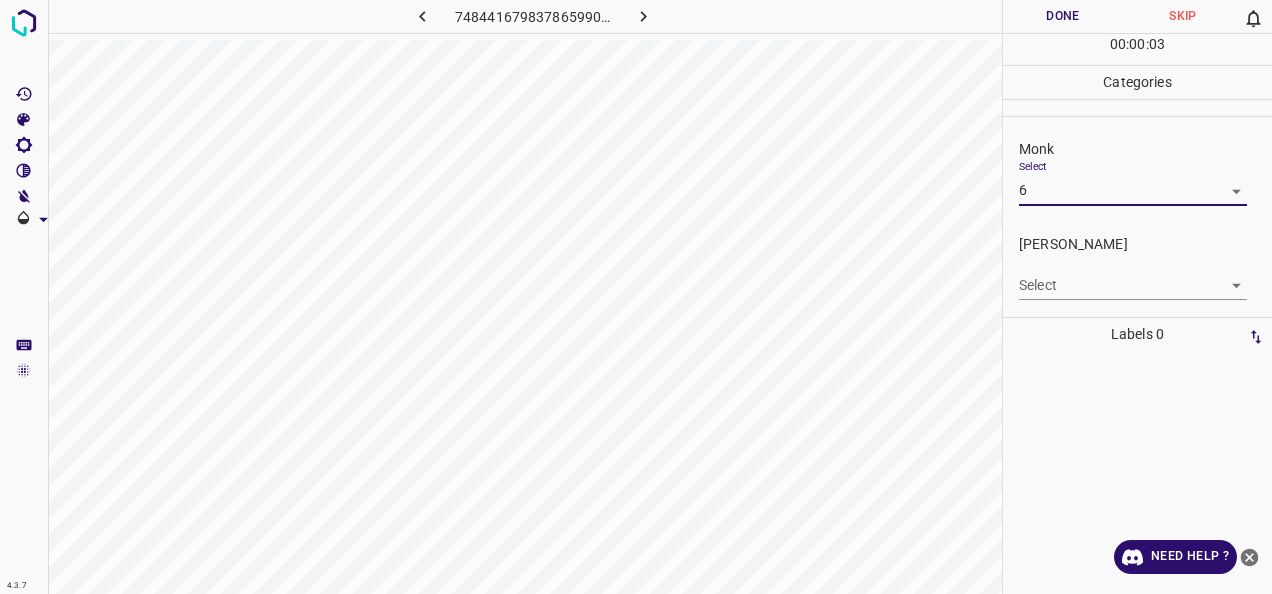 click on "Fitzpatrick   Select ​" at bounding box center [1137, 267] 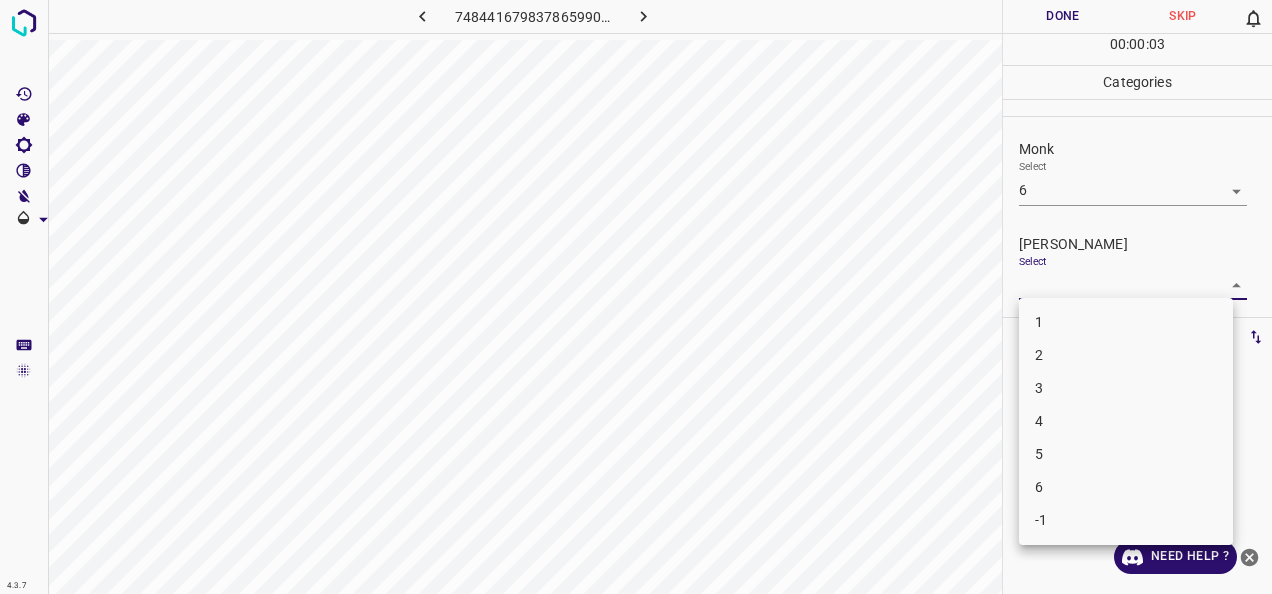 click on "4.3.7 7484416798378659908.png Done Skip 0 00   : 00   : 03   Categories Monk   Select 6 6  Fitzpatrick   Select ​ Labels   0 Categories 1 Monk 2  Fitzpatrick Tools Space Change between modes (Draw & Edit) I Auto labeling R Restore zoom M Zoom in N Zoom out Delete Delete selecte label Filters Z Restore filters X Saturation filter C Brightness filter V Contrast filter B Gray scale filter General O Download Need Help ? - Text - Hide - Delete 1 2 3 4 5 6 -1" at bounding box center [636, 297] 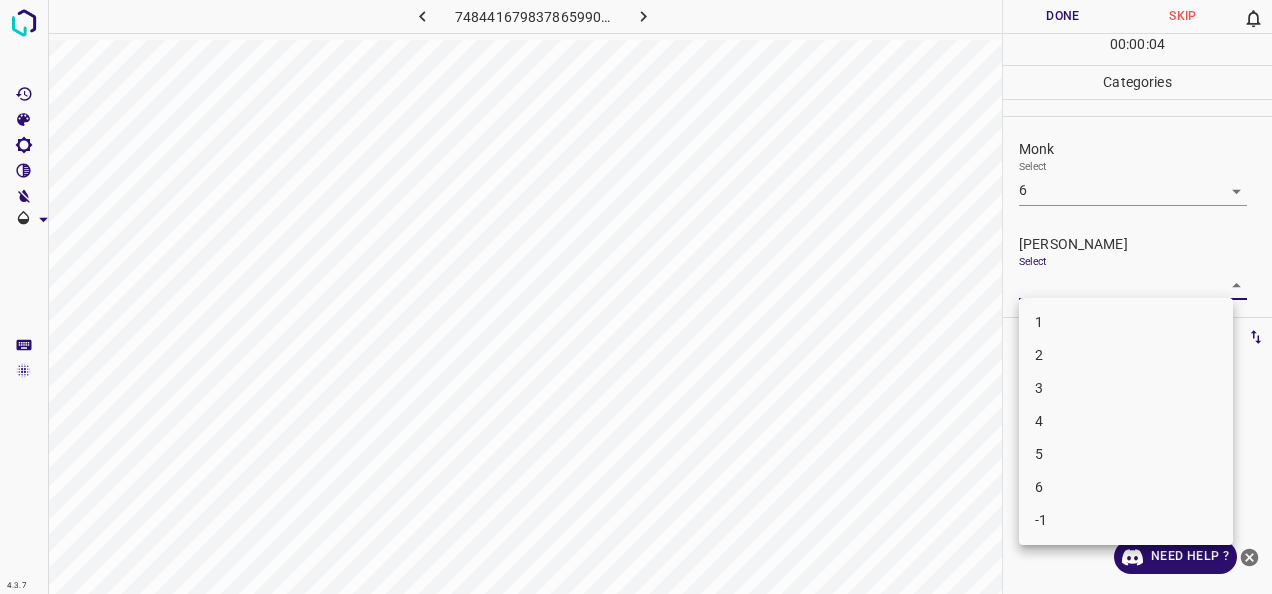 click on "3" at bounding box center (1126, 388) 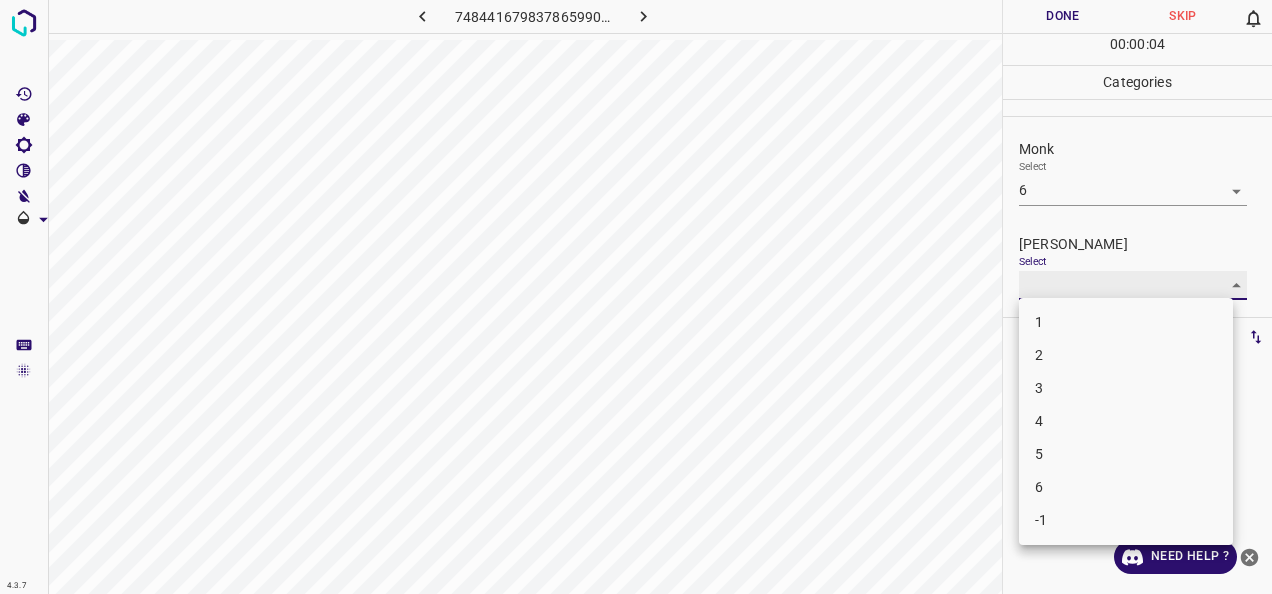 type on "3" 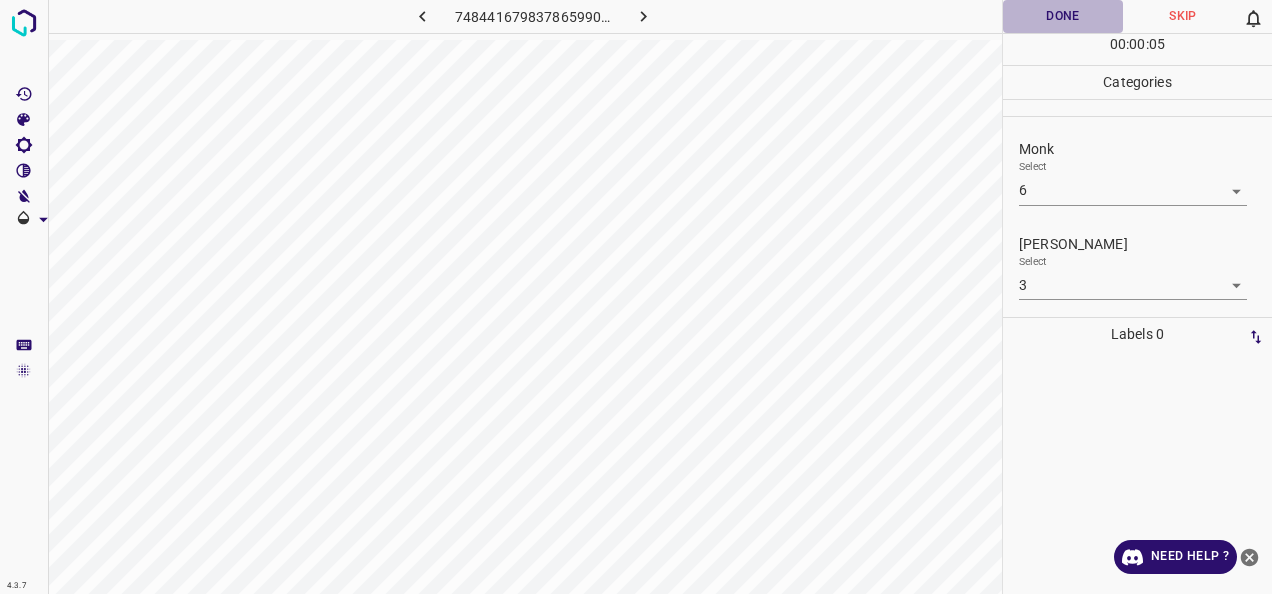 click on "Done" at bounding box center [1063, 16] 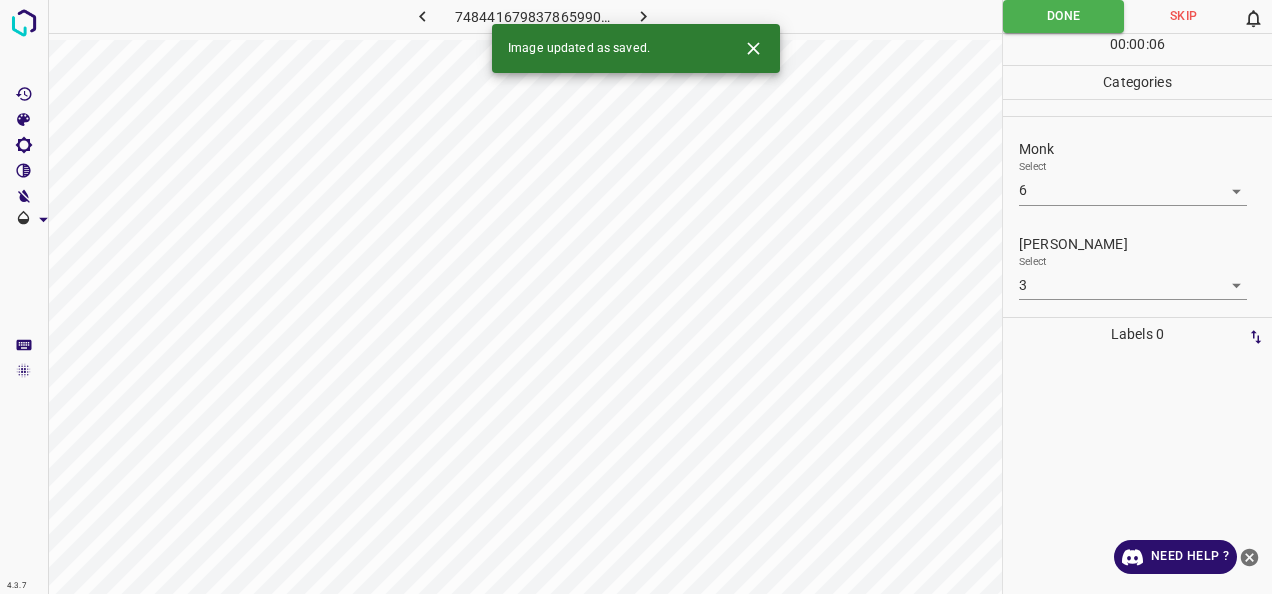click on "7484416798378659908.png" at bounding box center (533, 16) 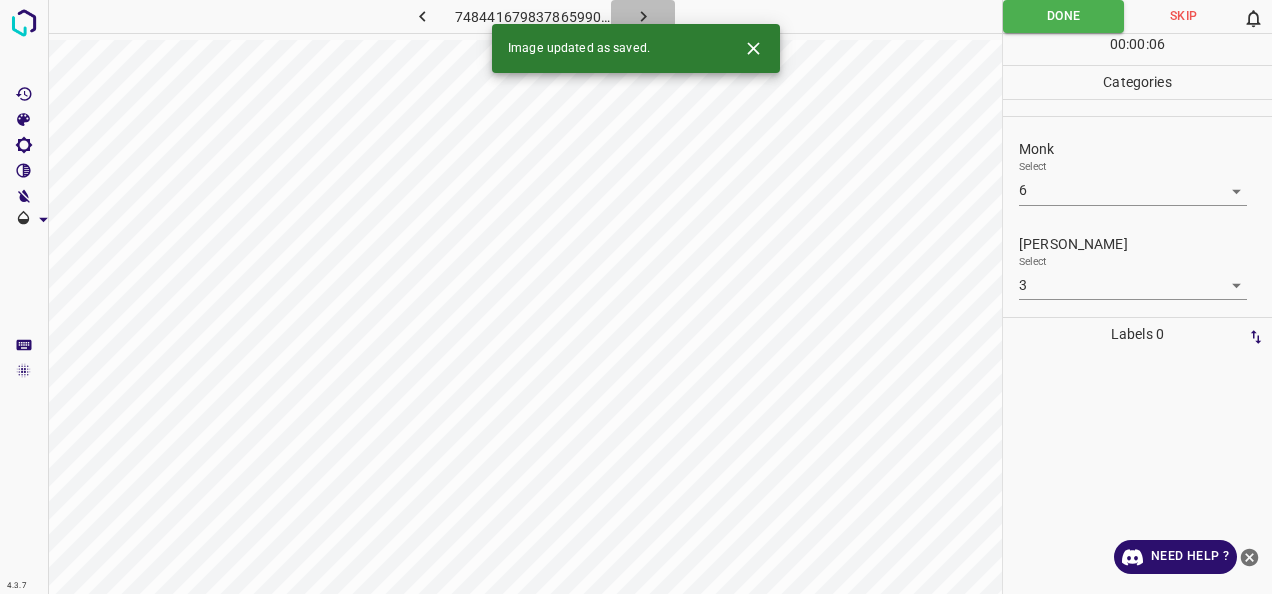 click at bounding box center [643, 16] 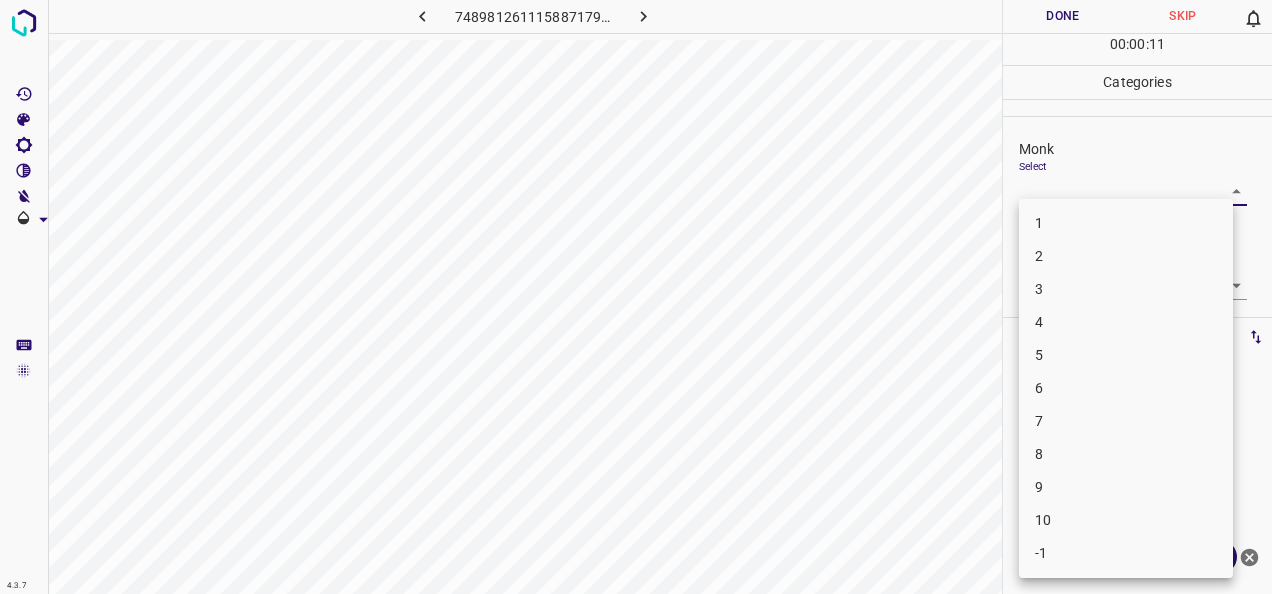 click on "4.3.7 7489812611158871797.png Done Skip 0 00   : 00   : 11   Categories Monk   Select ​  Fitzpatrick   Select ​ Labels   0 Categories 1 Monk 2  Fitzpatrick Tools Space Change between modes (Draw & Edit) I Auto labeling R Restore zoom M Zoom in N Zoom out Delete Delete selecte label Filters Z Restore filters X Saturation filter C Brightness filter V Contrast filter B Gray scale filter General O Download Need Help ? - Text - Hide - Delete 1 2 3 4 5 6 7 8 9 10 -1" at bounding box center (636, 297) 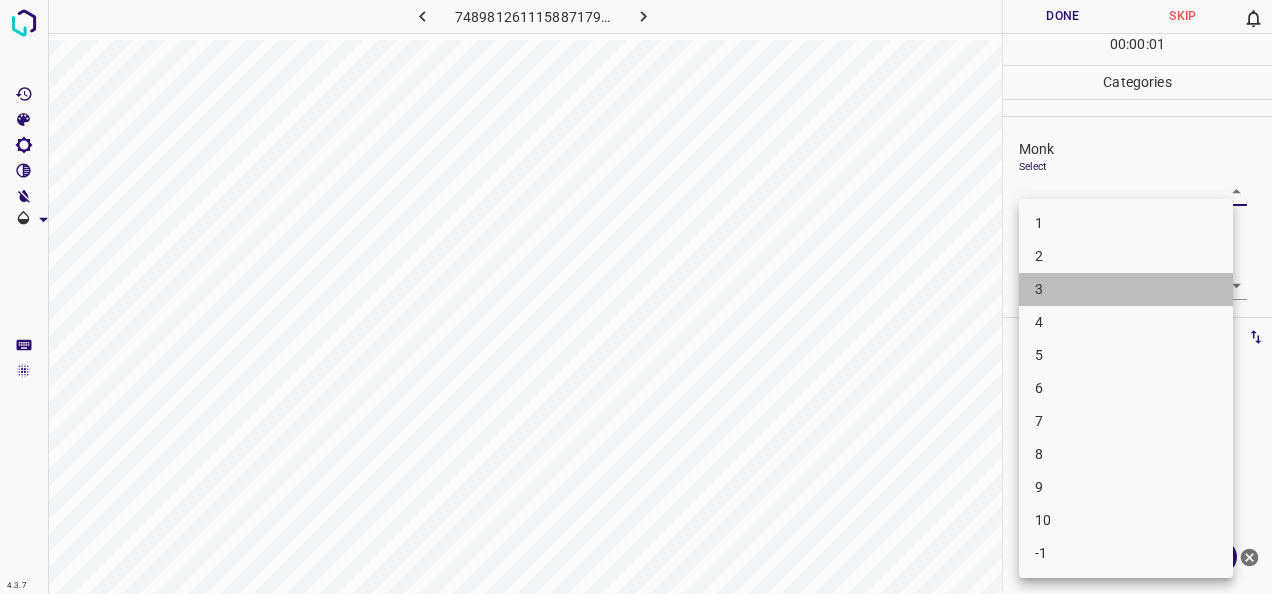 click on "3" at bounding box center (1126, 289) 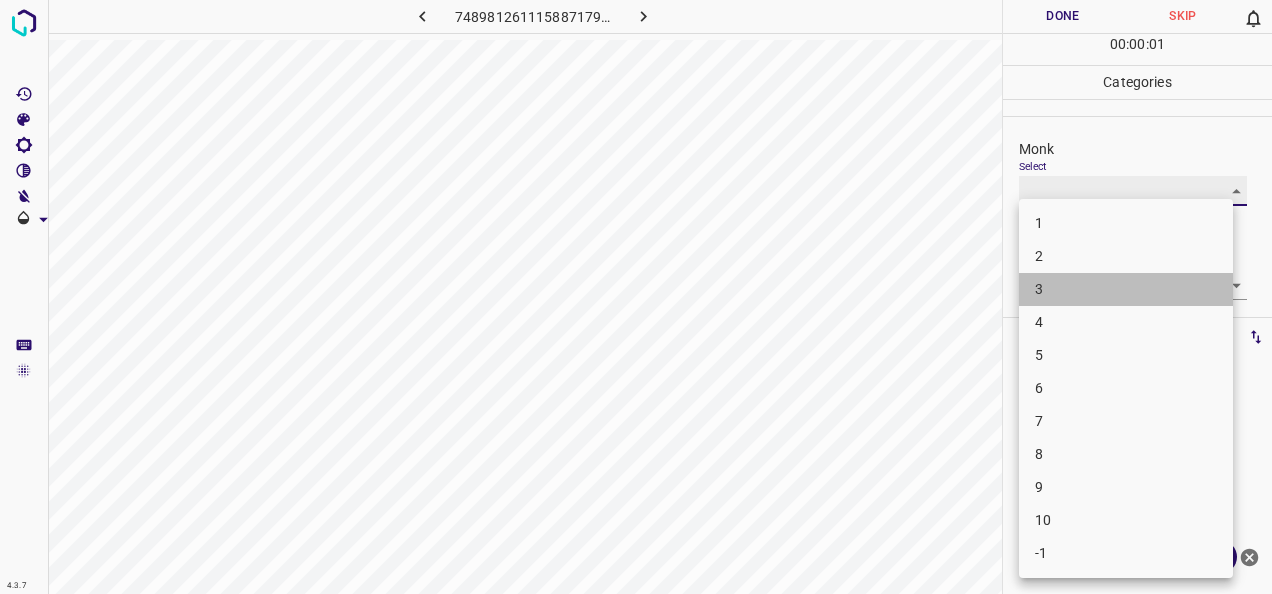 type on "3" 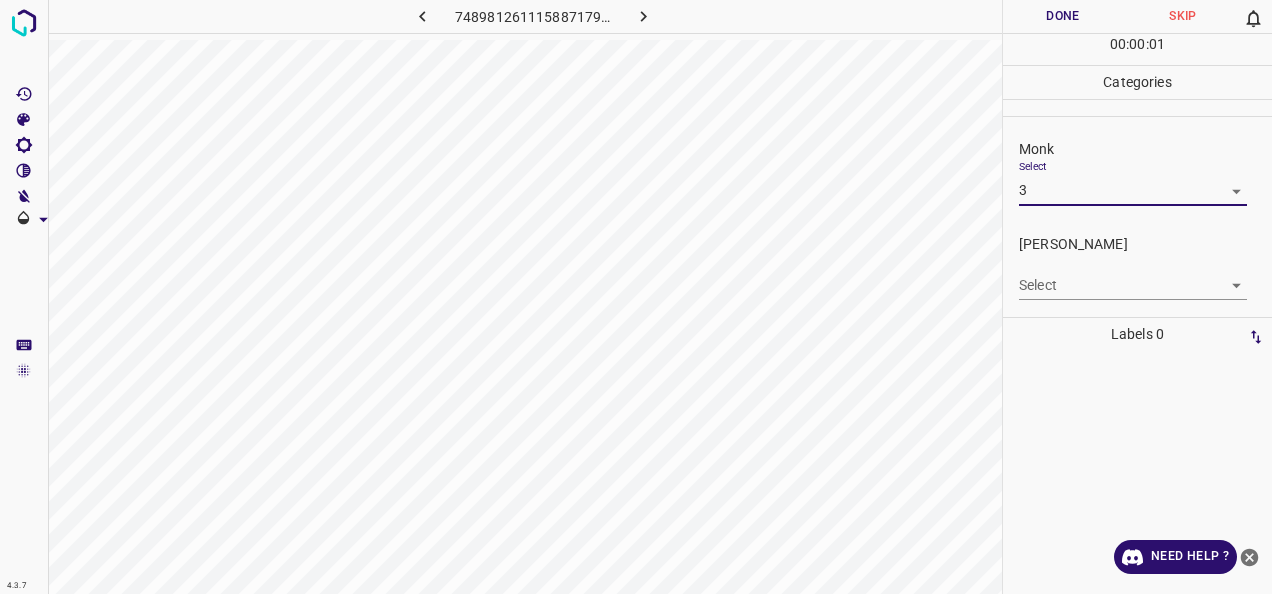 click on "4.3.7 7489812611158871797.png Done Skip 0 00   : 00   : 01   Categories Monk   Select 3 3  Fitzpatrick   Select ​ Labels   0 Categories 1 Monk 2  Fitzpatrick Tools Space Change between modes (Draw & Edit) I Auto labeling R Restore zoom M Zoom in N Zoom out Delete Delete selecte label Filters Z Restore filters X Saturation filter C Brightness filter V Contrast filter B Gray scale filter General O Download Need Help ? - Text - Hide - Delete" at bounding box center (636, 297) 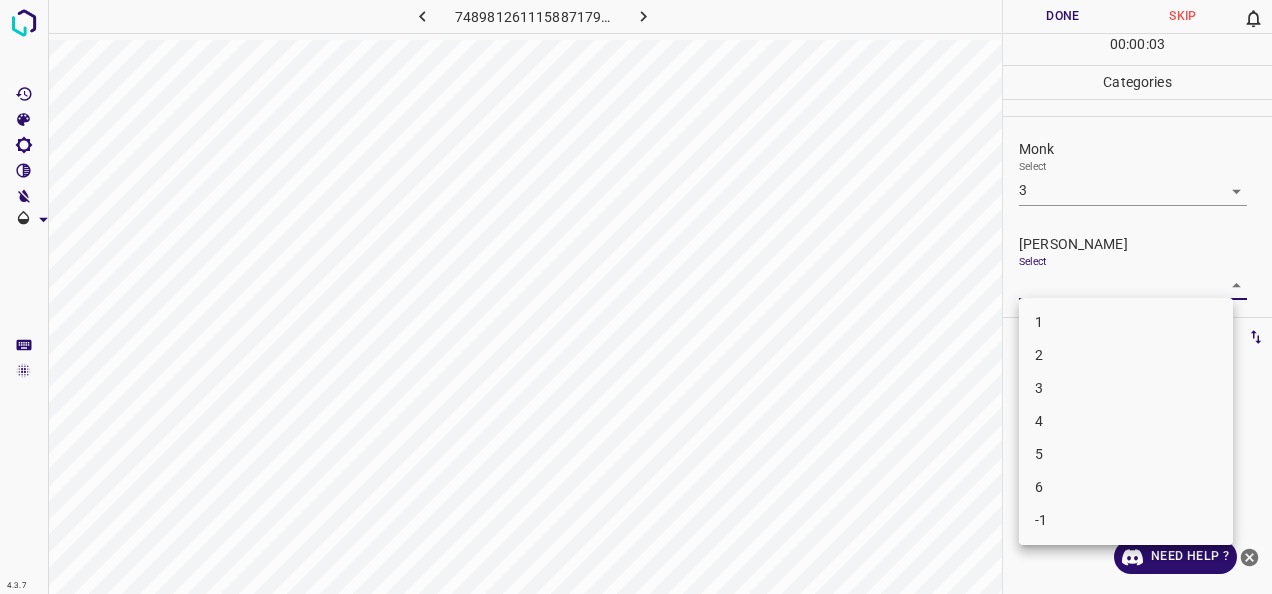 click on "2" at bounding box center (1126, 355) 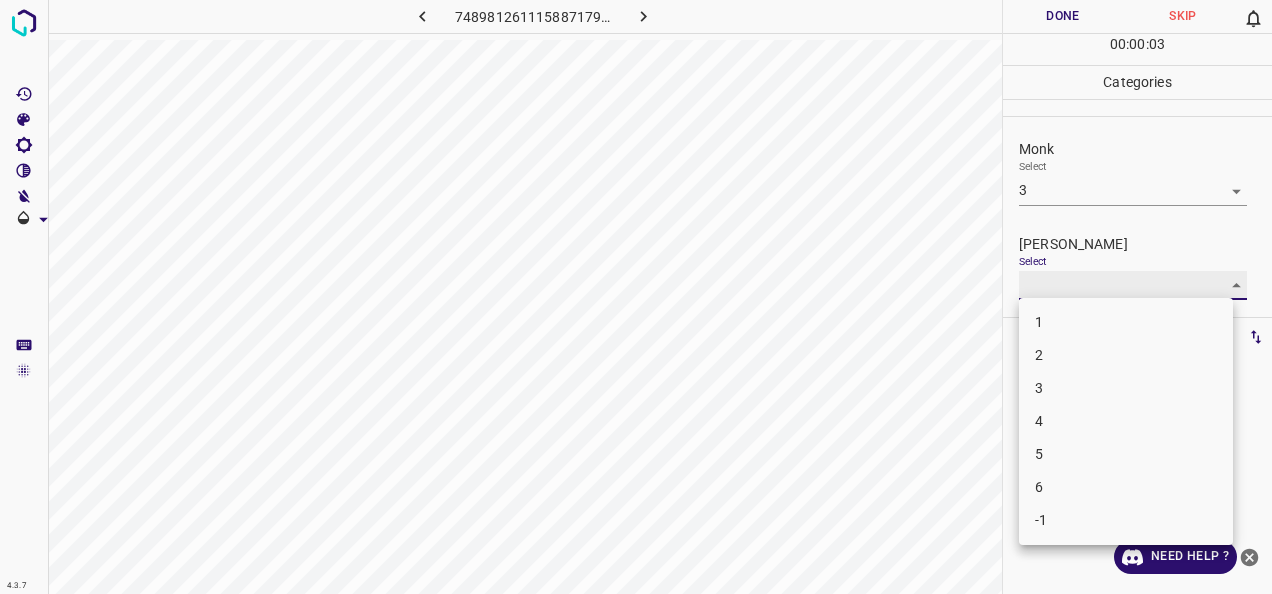 type on "2" 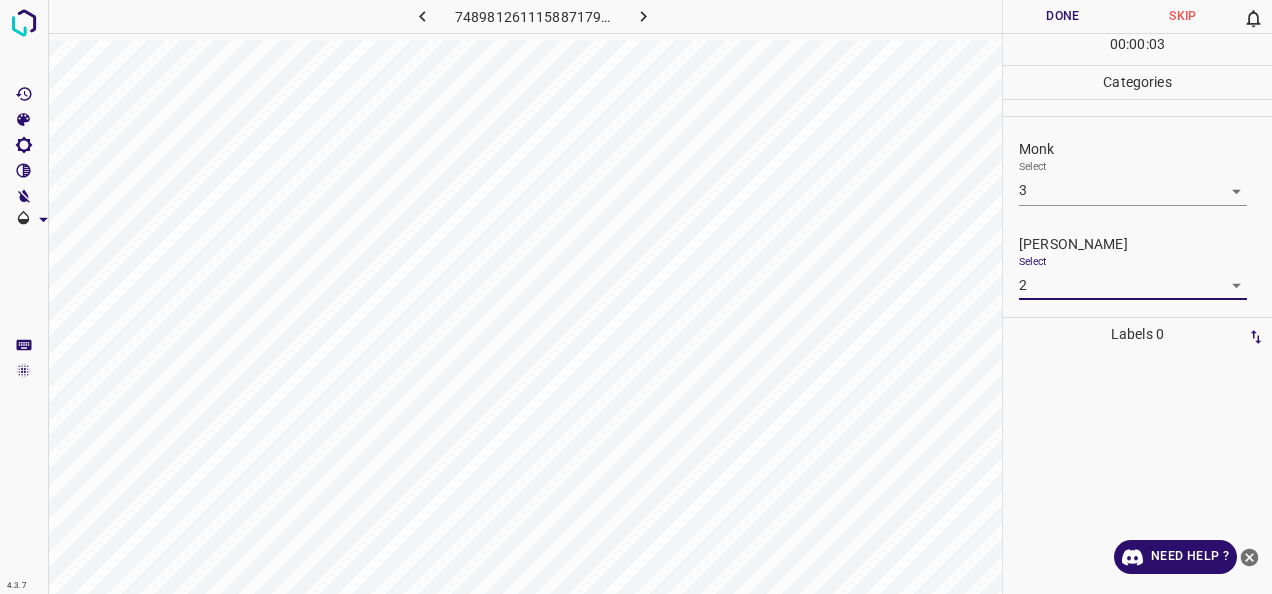 click on "Done" at bounding box center [1063, 16] 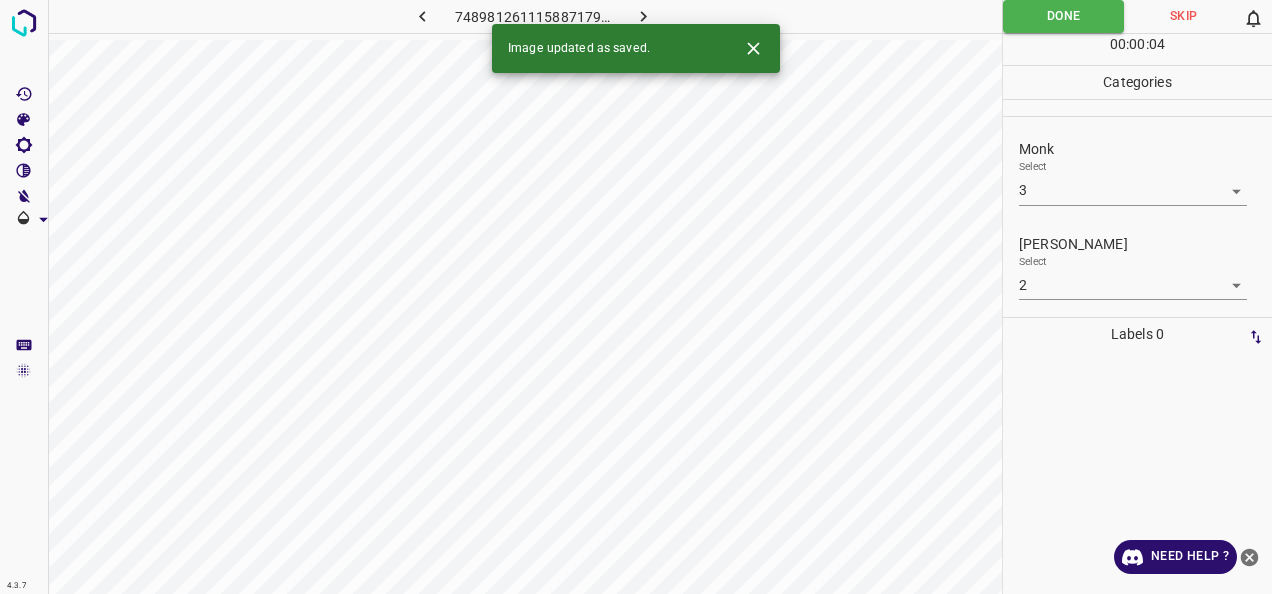 click at bounding box center (643, 16) 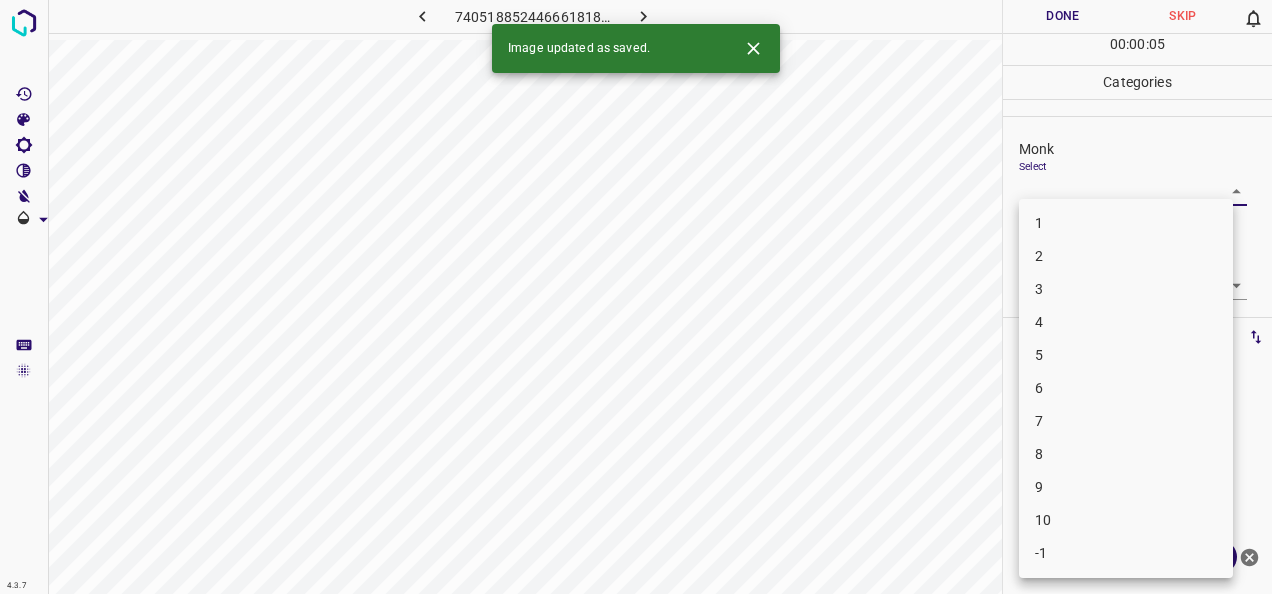 click on "4.3.7 7405188524466618187.png Done Skip 0 00   : 00   : 05   Categories Monk   Select ​  Fitzpatrick   Select ​ Labels   0 Categories 1 Monk 2  Fitzpatrick Tools Space Change between modes (Draw & Edit) I Auto labeling R Restore zoom M Zoom in N Zoom out Delete Delete selecte label Filters Z Restore filters X Saturation filter C Brightness filter V Contrast filter B Gray scale filter General O Download Image updated as saved. Need Help ? - Text - Hide - Delete 1 2 3 4 5 6 7 8 9 10 -1" at bounding box center [636, 297] 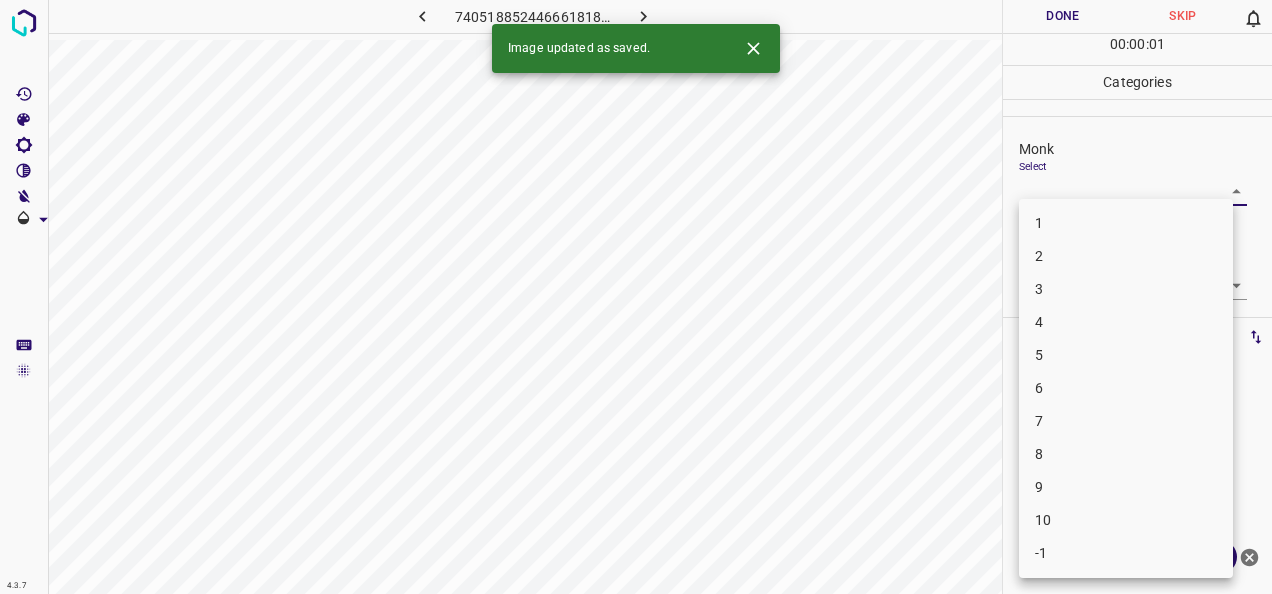 click on "6" at bounding box center (1126, 388) 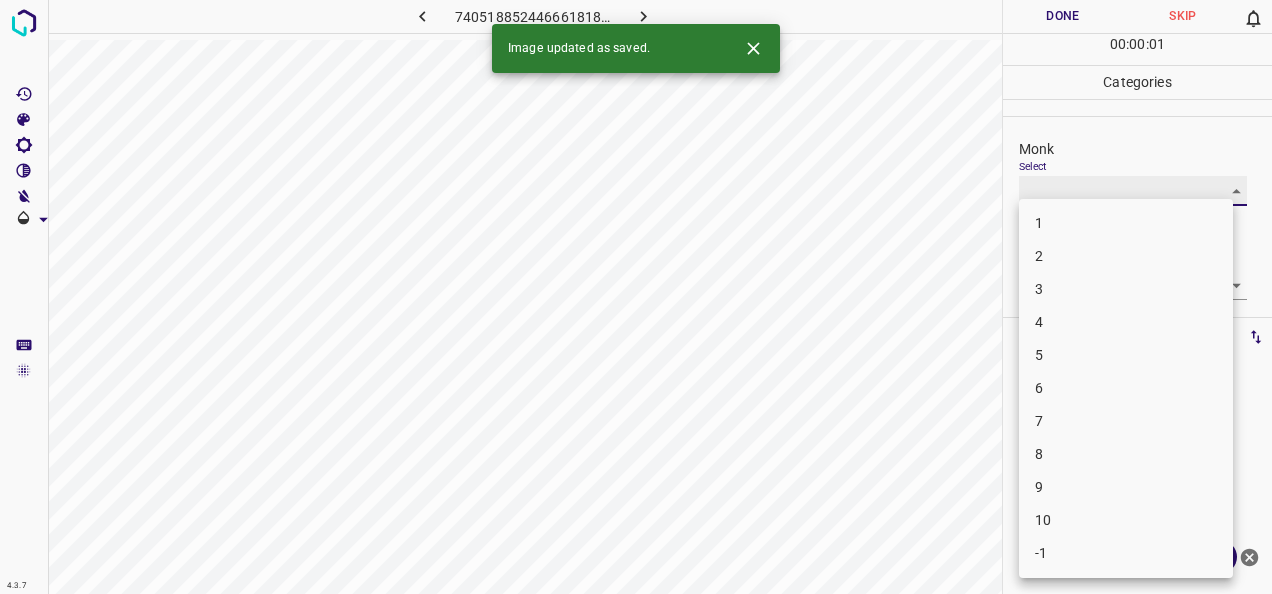 type on "6" 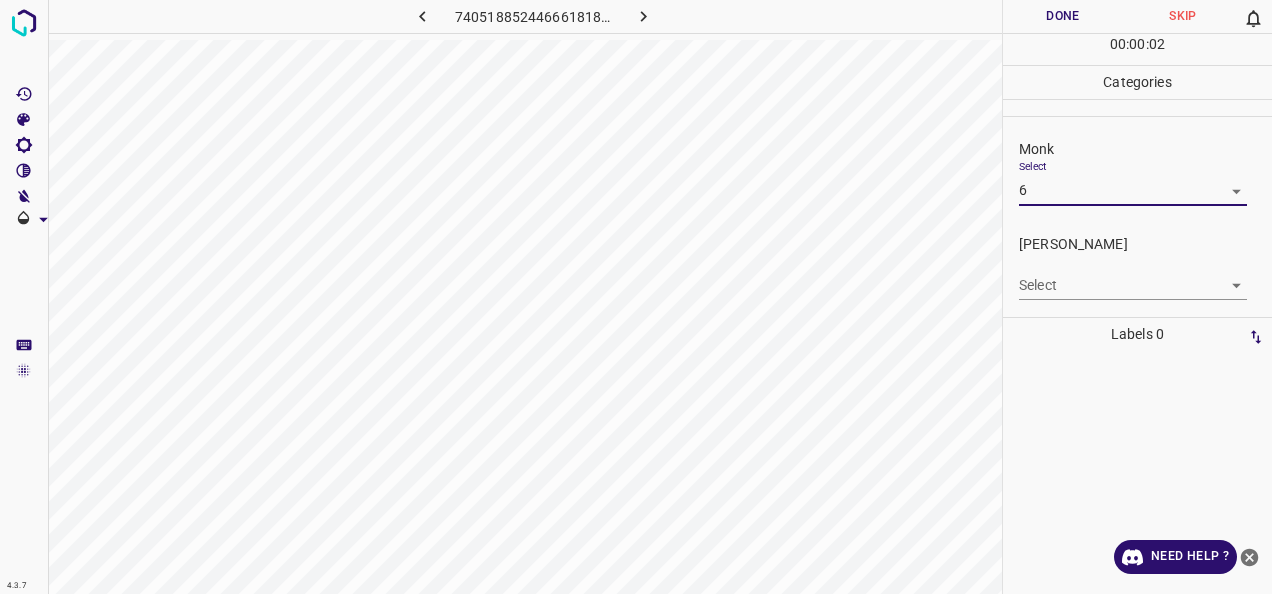 click on "4.3.7 7405188524466618187.png Done Skip 0 00   : 00   : 02   Categories Monk   Select 6 6  Fitzpatrick   Select ​ Labels   0 Categories 1 Monk 2  Fitzpatrick Tools Space Change between modes (Draw & Edit) I Auto labeling R Restore zoom M Zoom in N Zoom out Delete Delete selecte label Filters Z Restore filters X Saturation filter C Brightness filter V Contrast filter B Gray scale filter General O Download Need Help ? - Text - Hide - Delete" at bounding box center (636, 297) 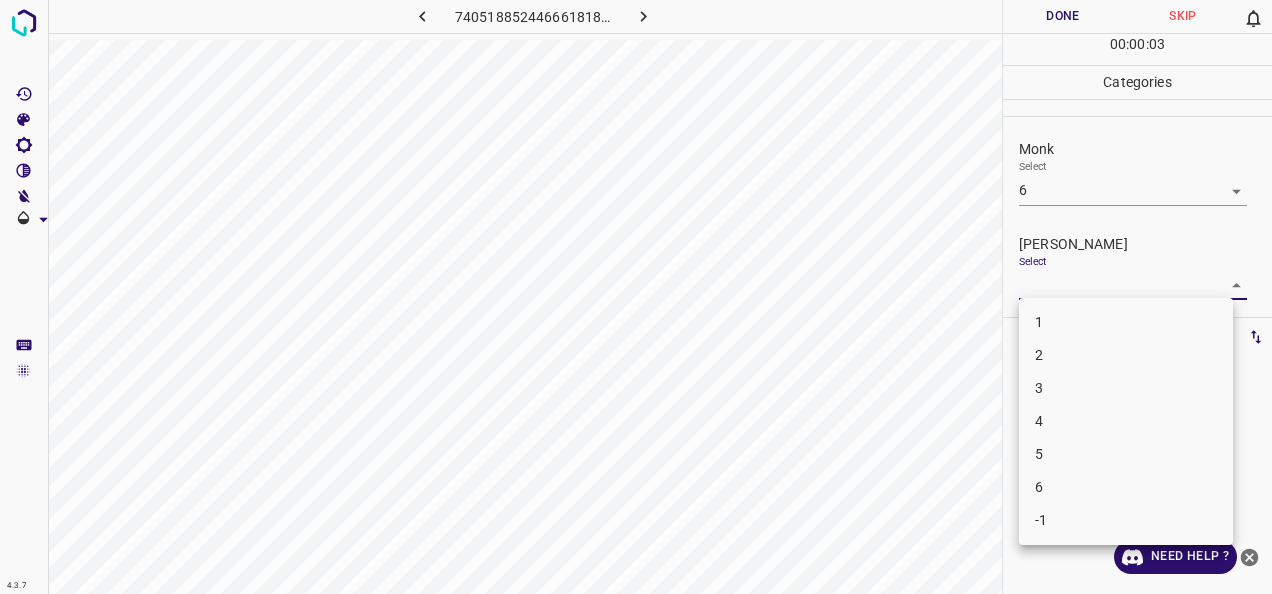 click on "4" at bounding box center (1126, 421) 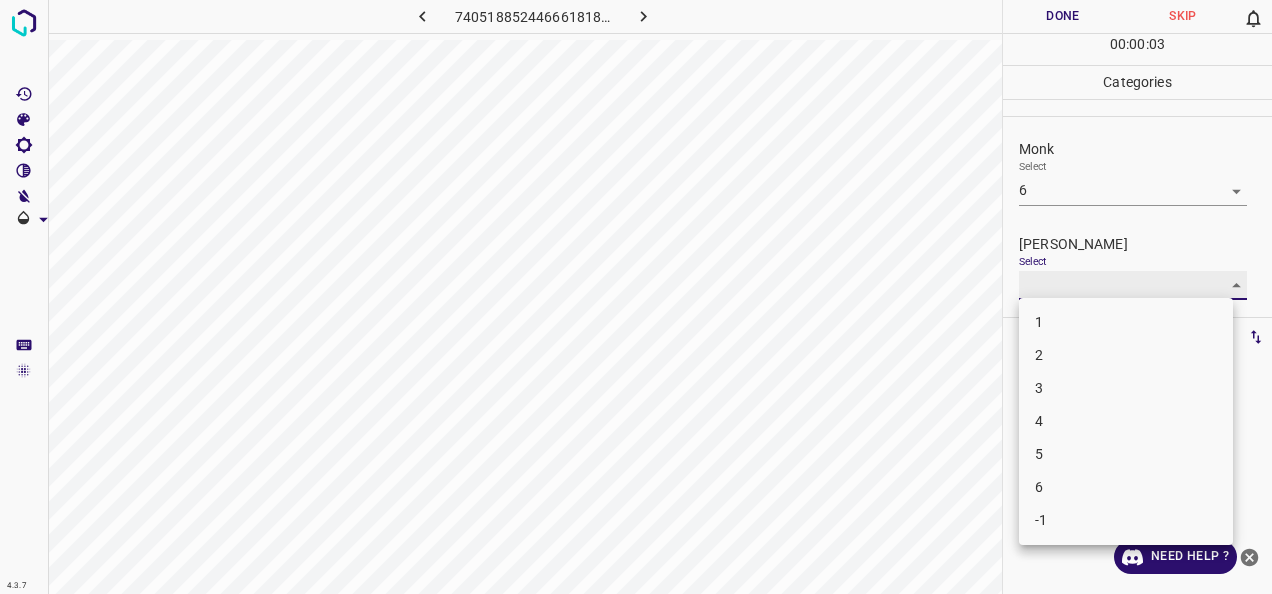type on "4" 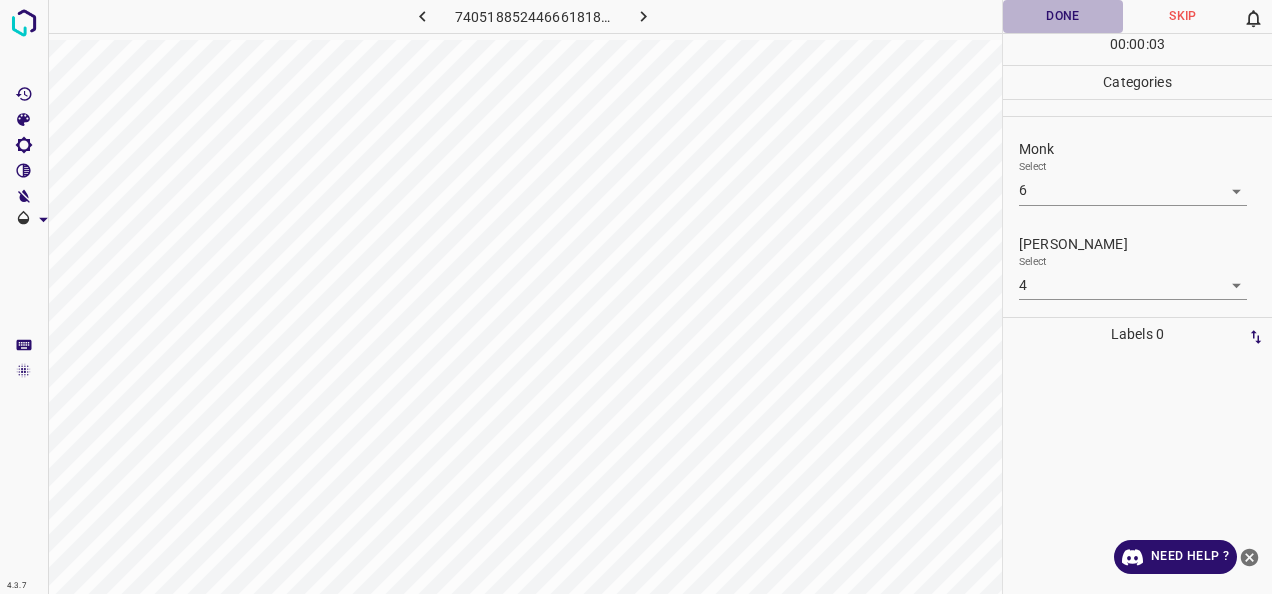 click on "Done" at bounding box center [1063, 16] 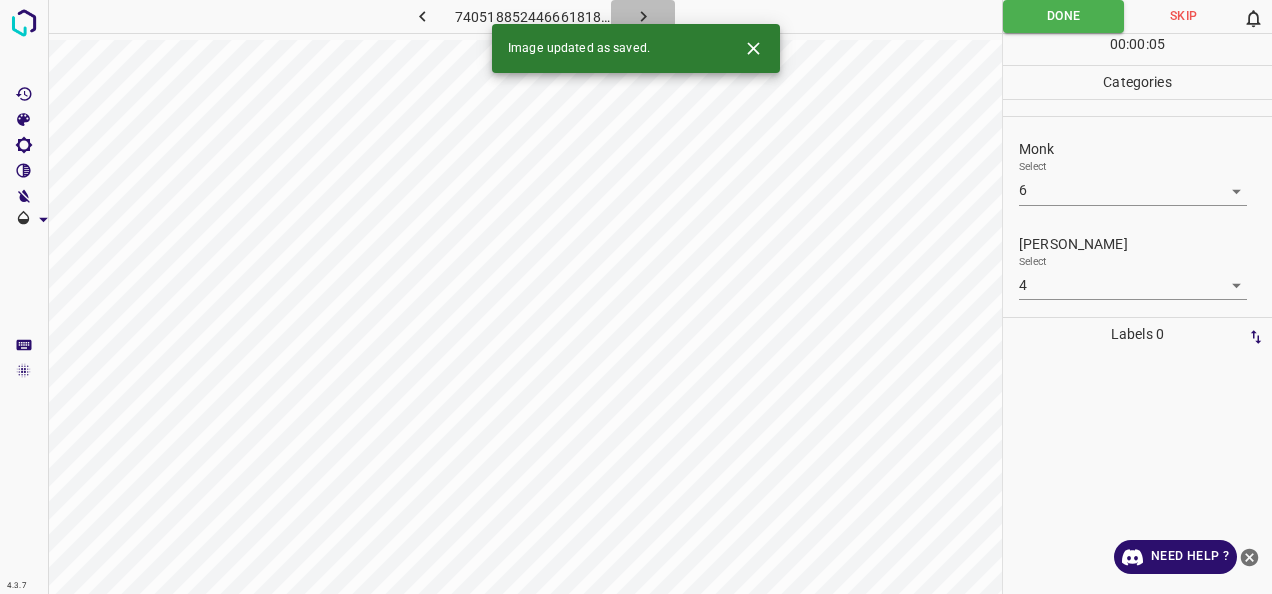click at bounding box center (643, 16) 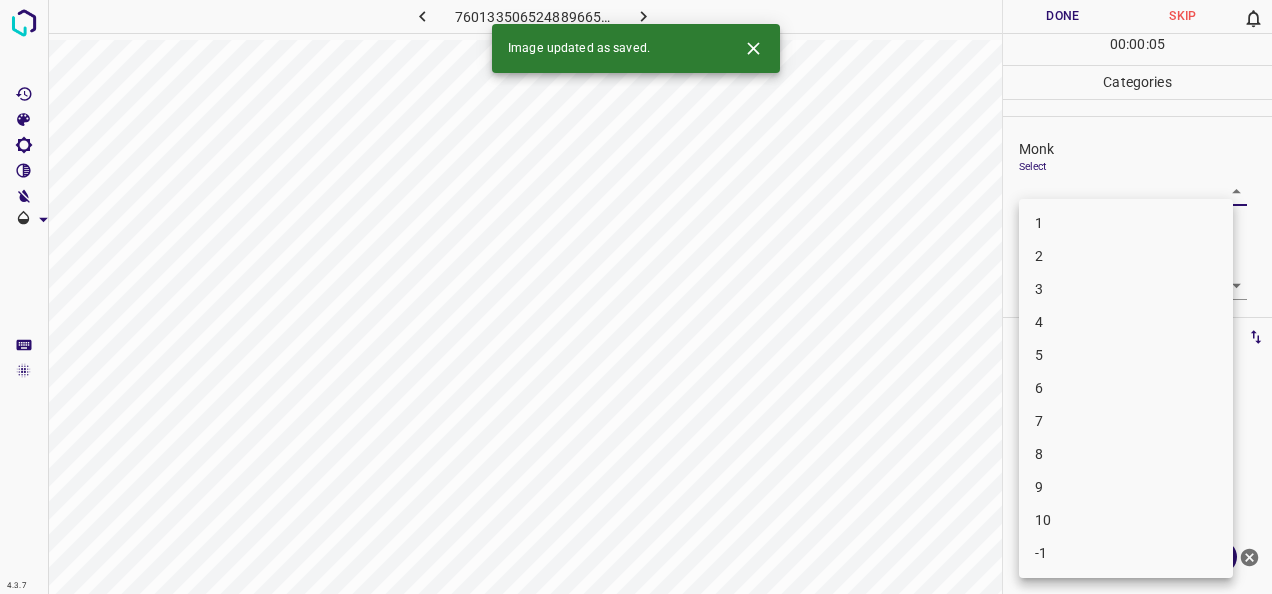 click on "4.3.7 7601335065248896657.png Done Skip 0 00   : 00   : 05   Categories Monk   Select ​  Fitzpatrick   Select ​ Labels   0 Categories 1 Monk 2  Fitzpatrick Tools Space Change between modes (Draw & Edit) I Auto labeling R Restore zoom M Zoom in N Zoom out Delete Delete selecte label Filters Z Restore filters X Saturation filter C Brightness filter V Contrast filter B Gray scale filter General O Download Image updated as saved. Need Help ? - Text - Hide - Delete 1 2 3 4 5 6 7 8 9 10 -1" at bounding box center (636, 297) 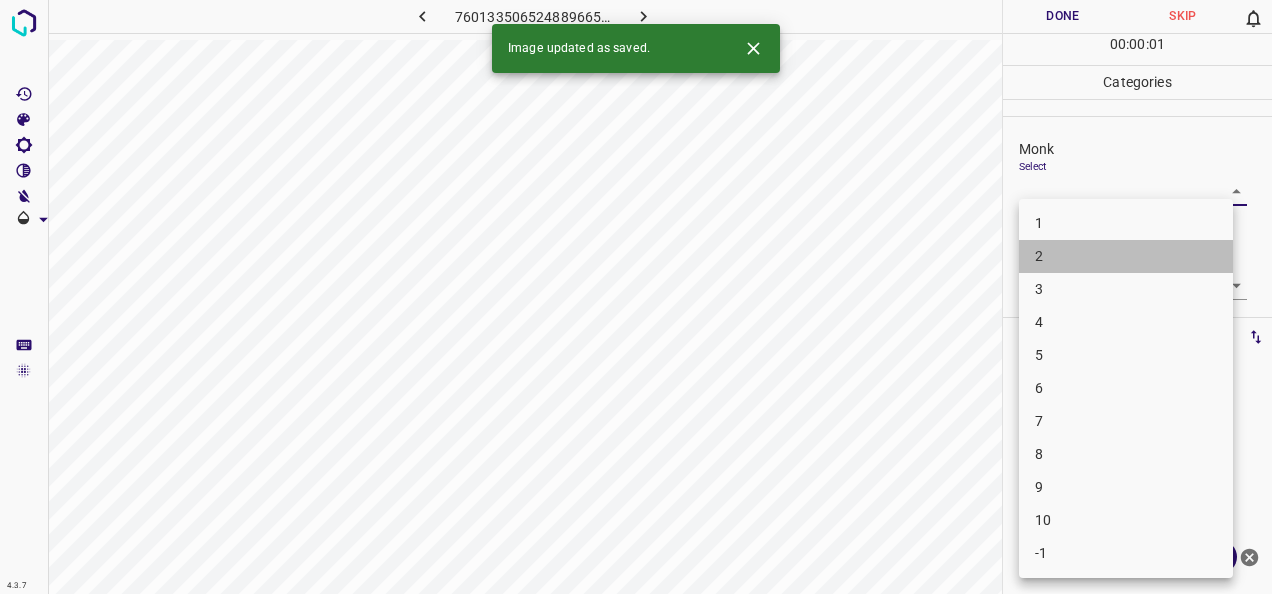 click on "2" at bounding box center (1126, 256) 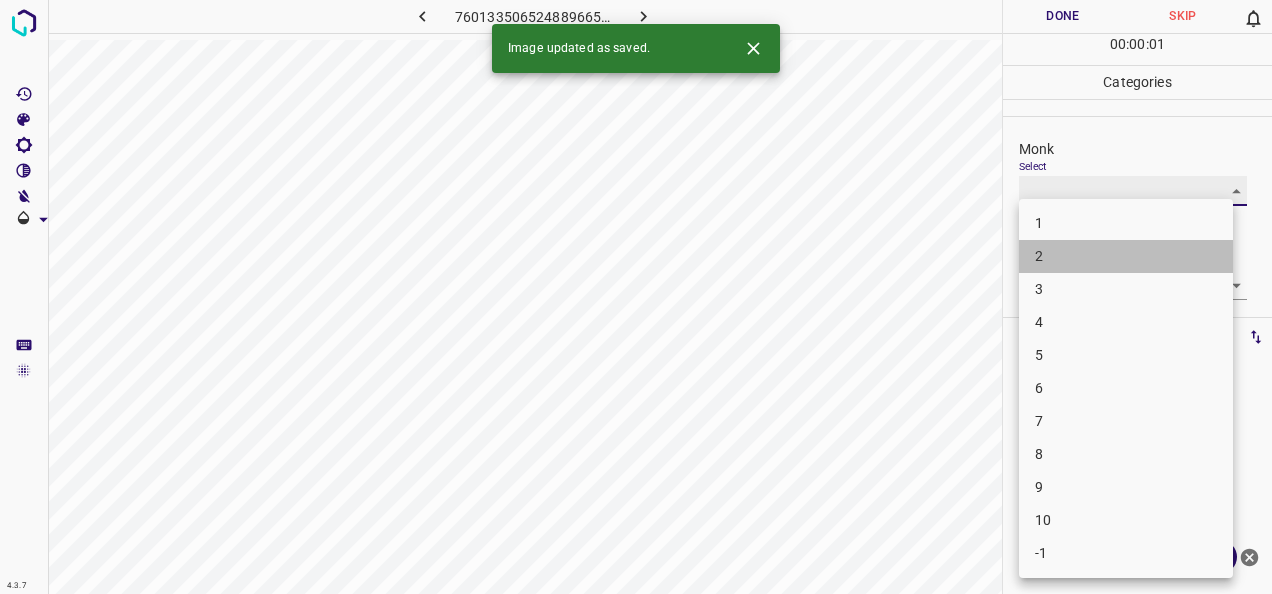 type on "2" 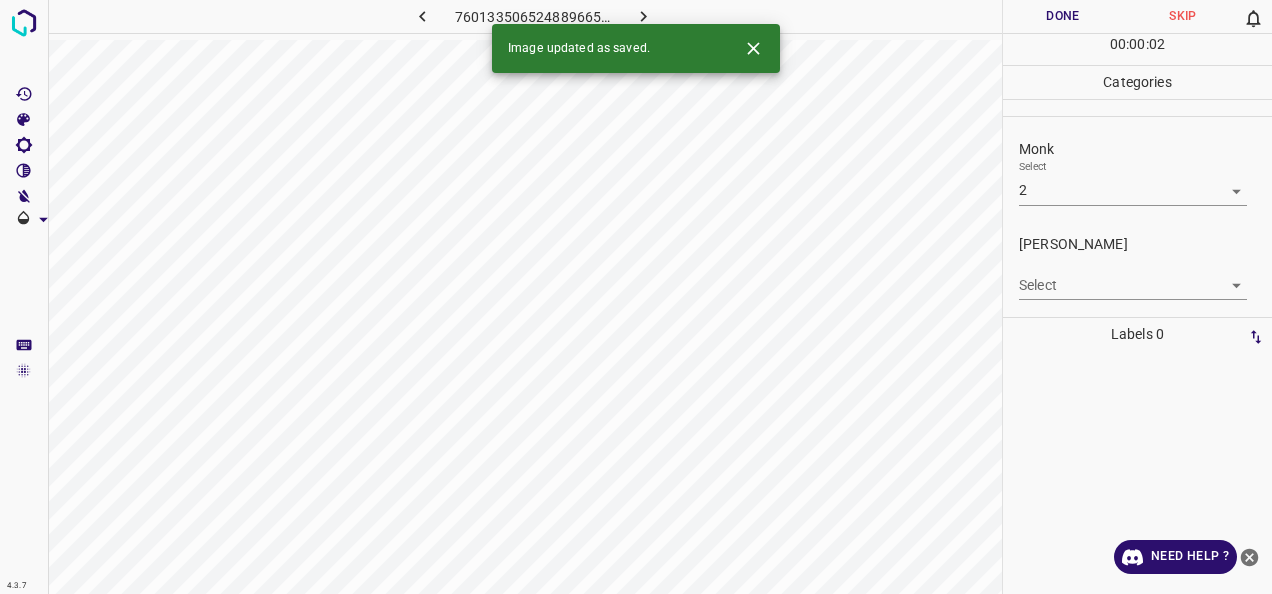 click on "Fitzpatrick   Select ​" at bounding box center (1137, 267) 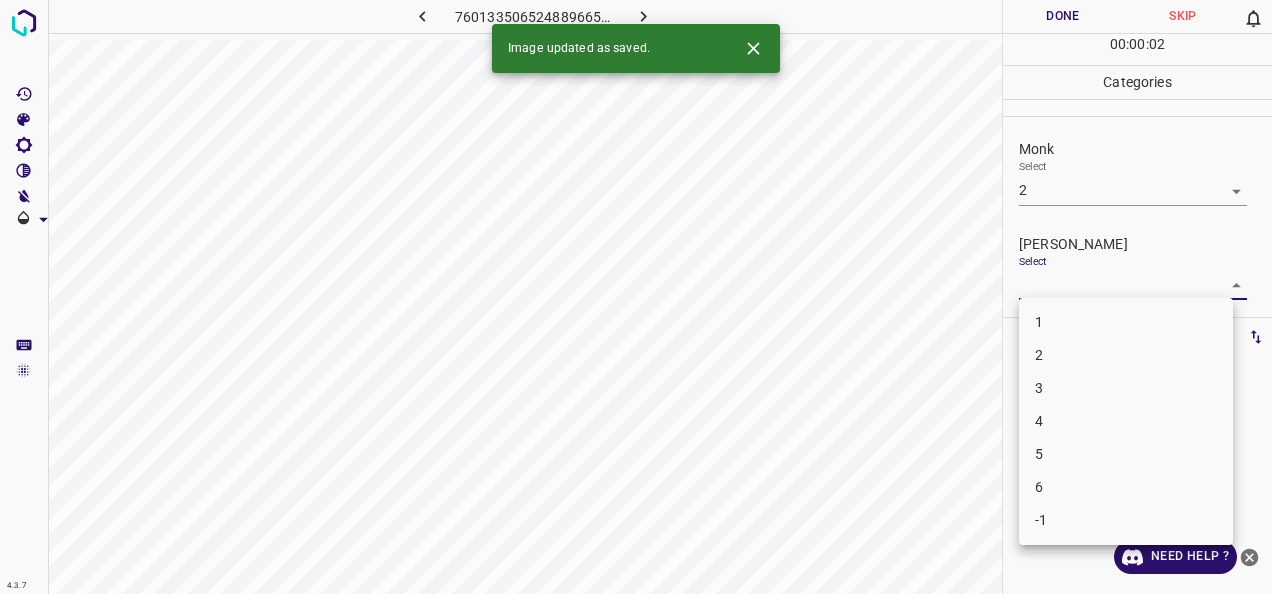 click on "4.3.7 7601335065248896657.png Done Skip 0 00   : 00   : 02   Categories Monk   Select 2 2  Fitzpatrick   Select ​ Labels   0 Categories 1 Monk 2  Fitzpatrick Tools Space Change between modes (Draw & Edit) I Auto labeling R Restore zoom M Zoom in N Zoom out Delete Delete selecte label Filters Z Restore filters X Saturation filter C Brightness filter V Contrast filter B Gray scale filter General O Download Image updated as saved. Need Help ? - Text - Hide - Delete 1 2 3 4 5 6 -1" at bounding box center [636, 297] 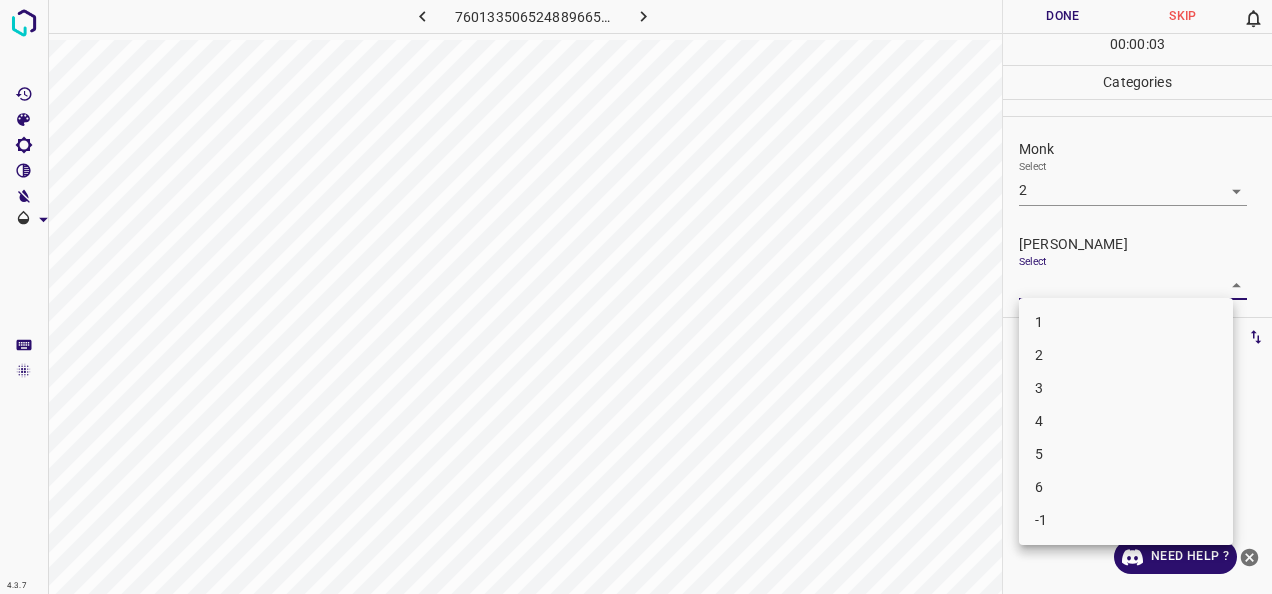 click on "1" at bounding box center (1126, 322) 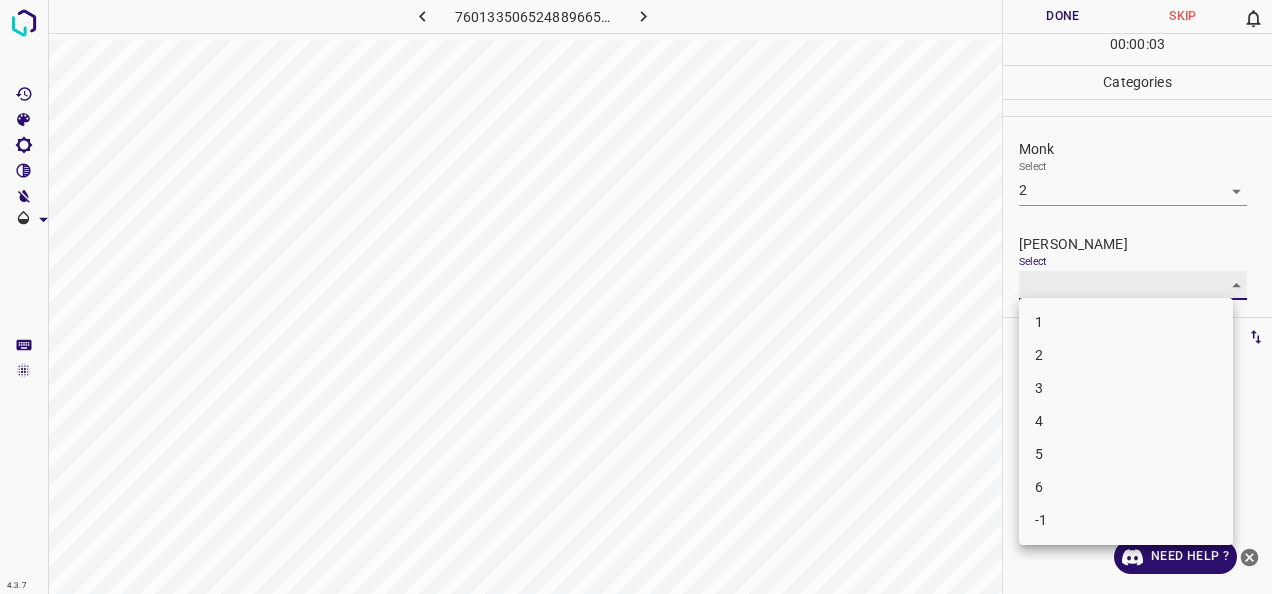 type on "1" 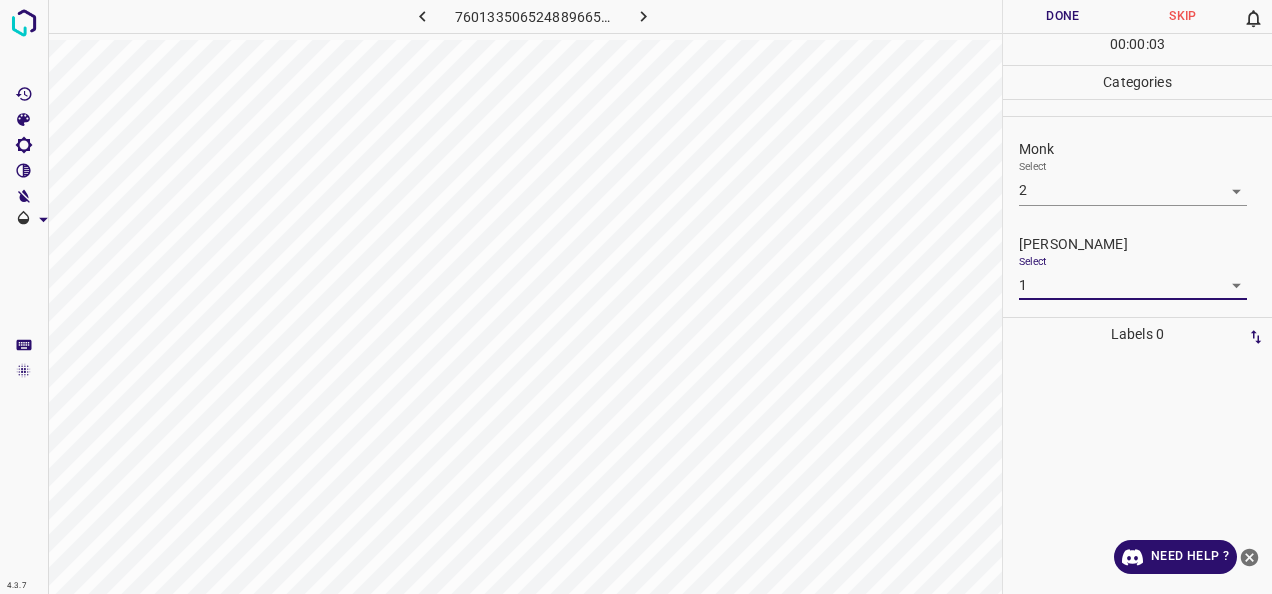 click on "Done" at bounding box center [1063, 16] 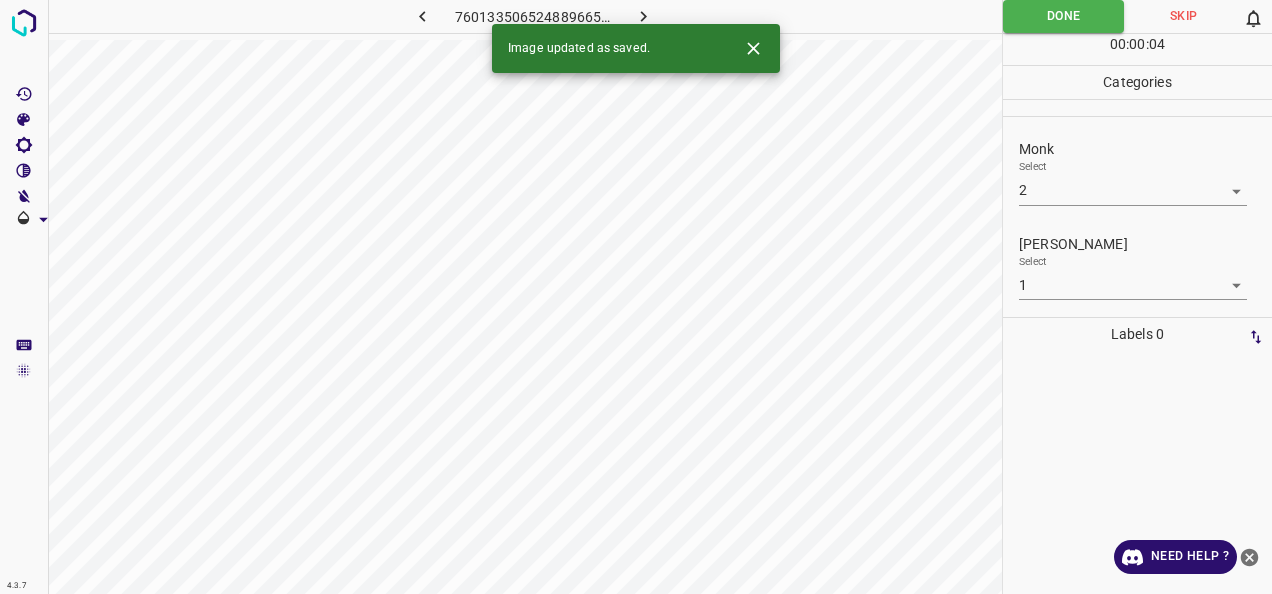 click at bounding box center (643, 16) 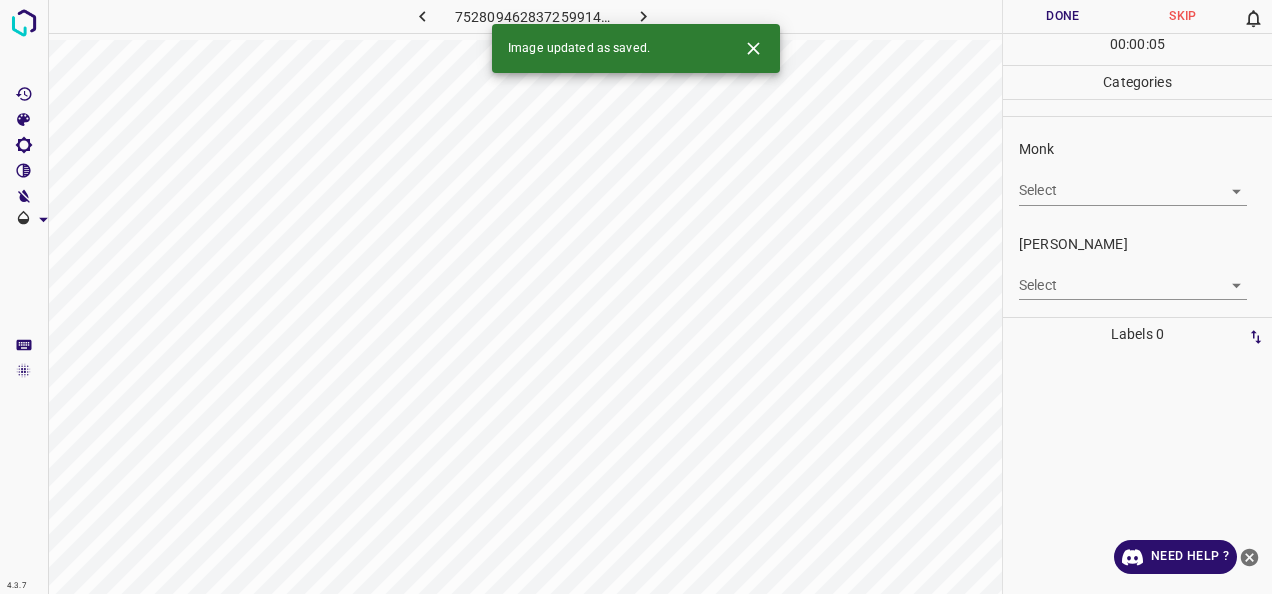 click on "4.3.7 7528094628372599149.png Done Skip 0 00   : 00   : 05   Categories Monk   Select ​  Fitzpatrick   Select ​ Labels   0 Categories 1 Monk 2  Fitzpatrick Tools Space Change between modes (Draw & Edit) I Auto labeling R Restore zoom M Zoom in N Zoom out Delete Delete selecte label Filters Z Restore filters X Saturation filter C Brightness filter V Contrast filter B Gray scale filter General O Download Image updated as saved. Need Help ? - Text - Hide - Delete" at bounding box center (636, 297) 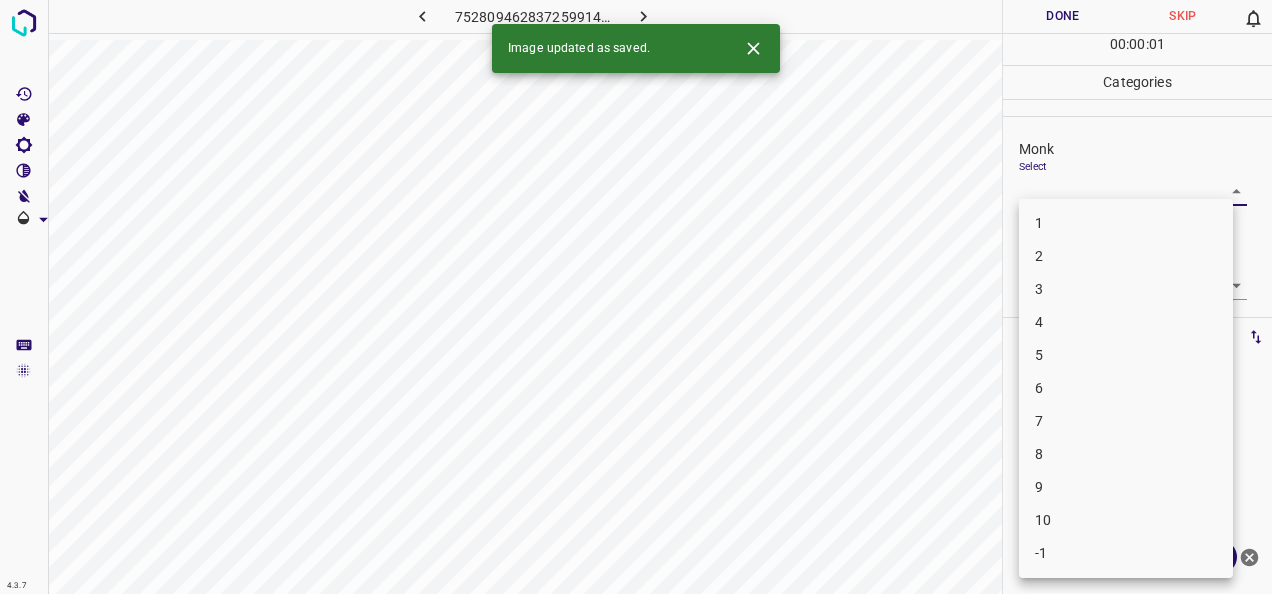 click on "5" at bounding box center [1126, 355] 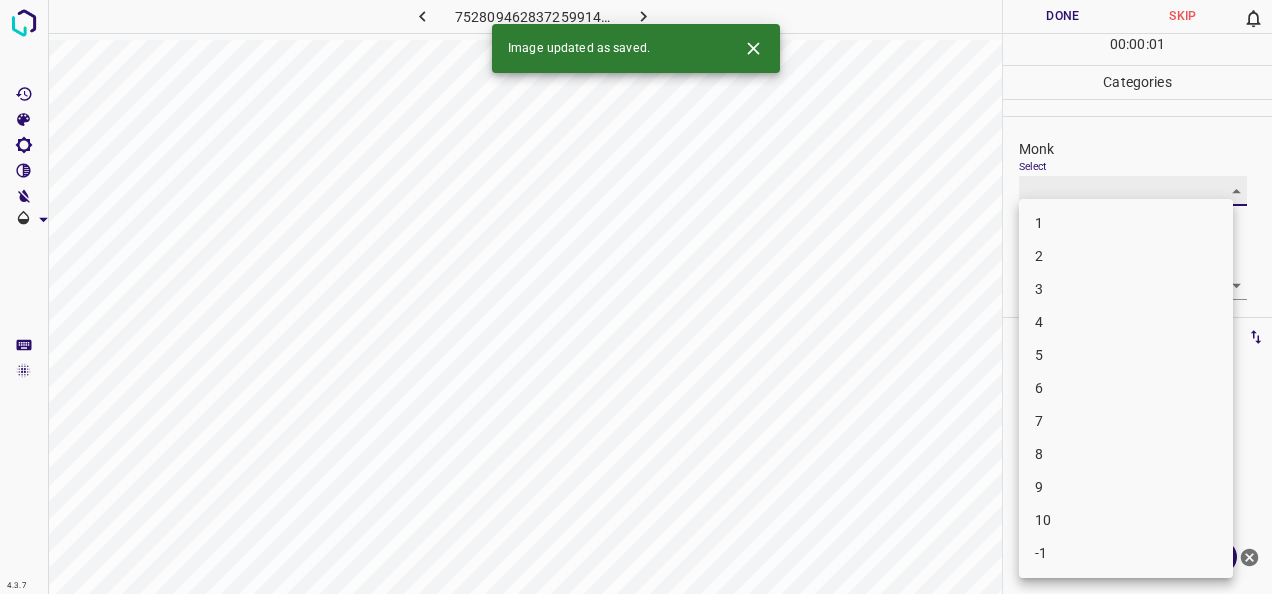 type on "5" 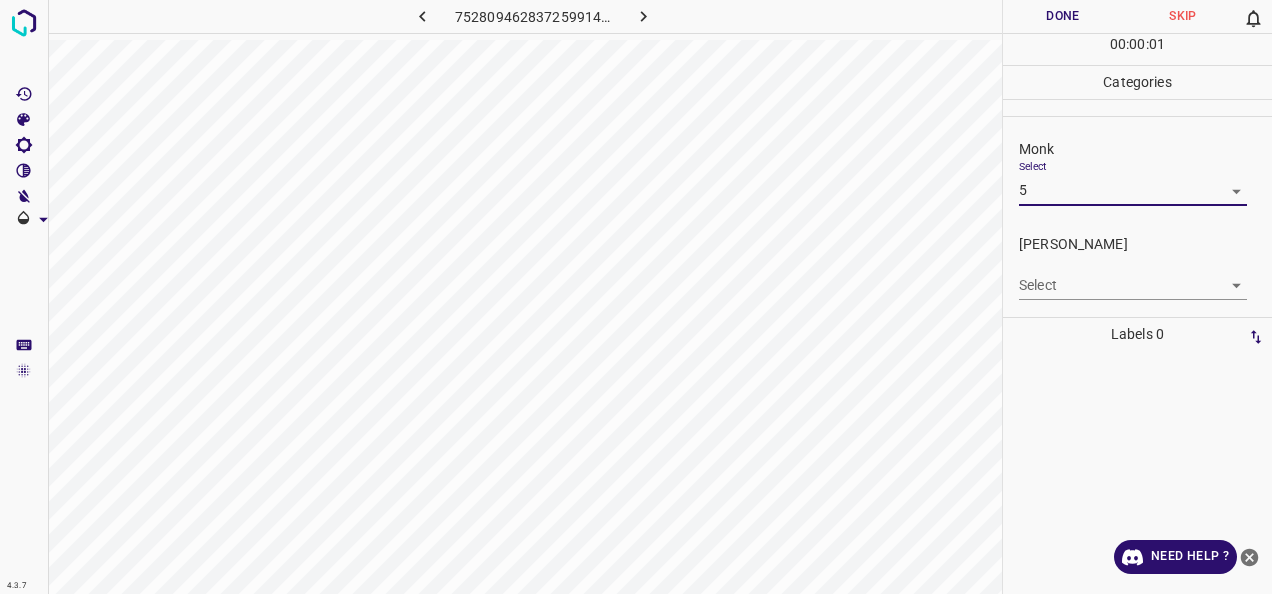 click on "4.3.7 7528094628372599149.png Done Skip 0 00   : 00   : 01   Categories Monk   Select 5 5  Fitzpatrick   Select ​ Labels   0 Categories 1 Monk 2  Fitzpatrick Tools Space Change between modes (Draw & Edit) I Auto labeling R Restore zoom M Zoom in N Zoom out Delete Delete selecte label Filters Z Restore filters X Saturation filter C Brightness filter V Contrast filter B Gray scale filter General O Download Need Help ? - Text - Hide - Delete" at bounding box center [636, 297] 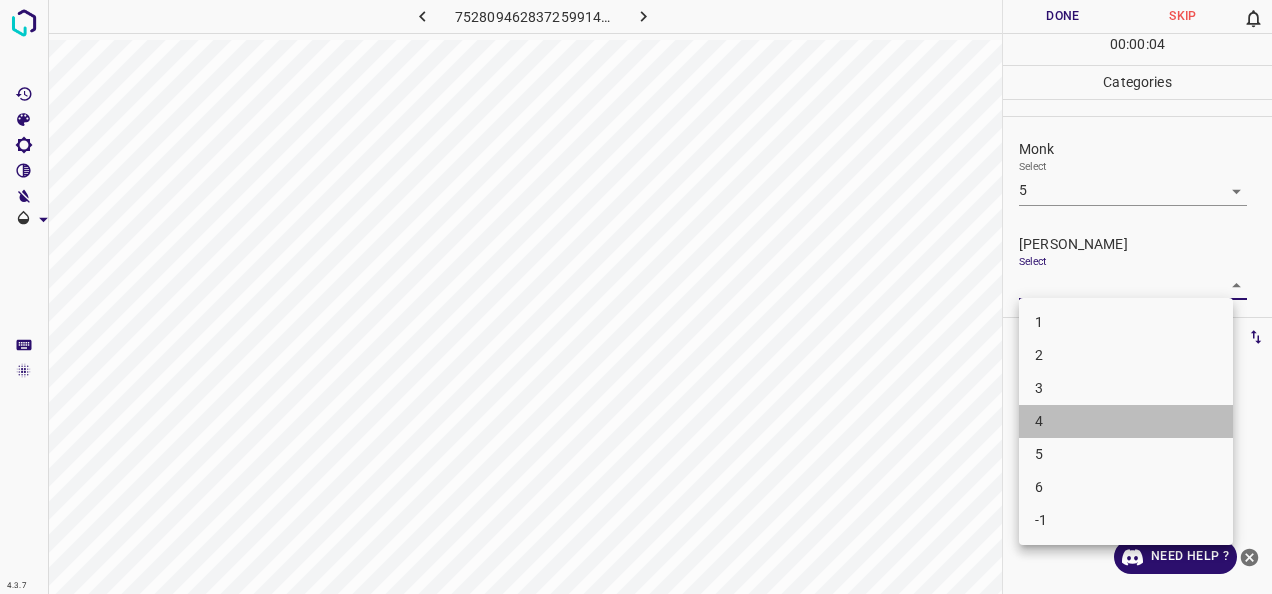 click on "4" at bounding box center [1126, 421] 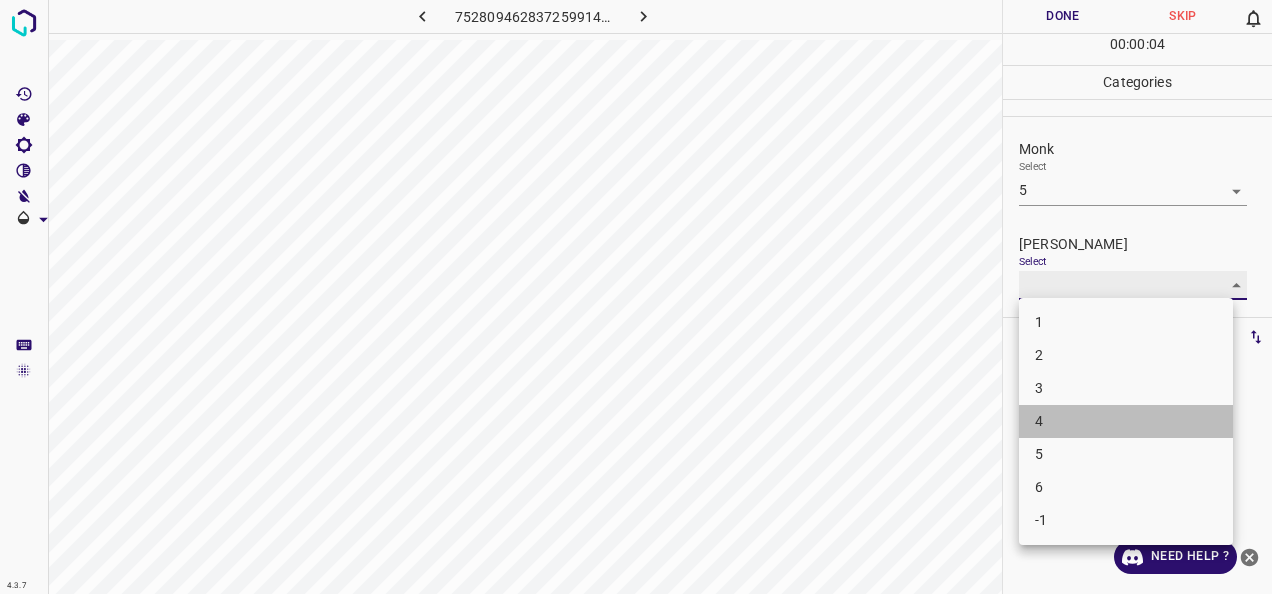 type on "4" 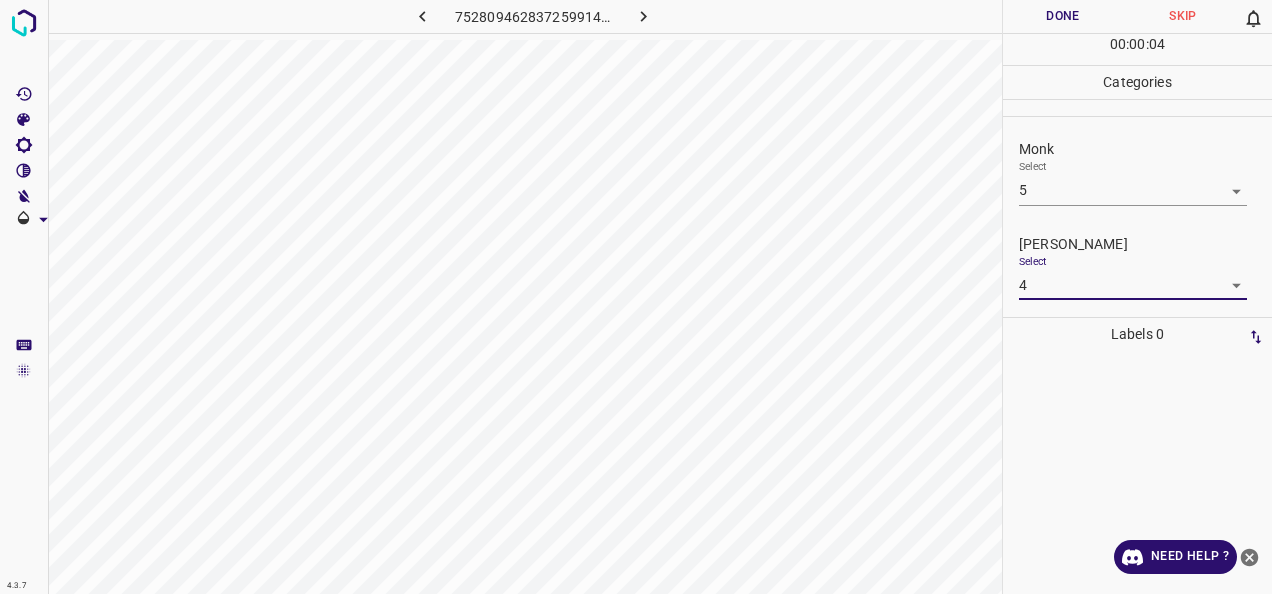 click on "Done" at bounding box center (1063, 16) 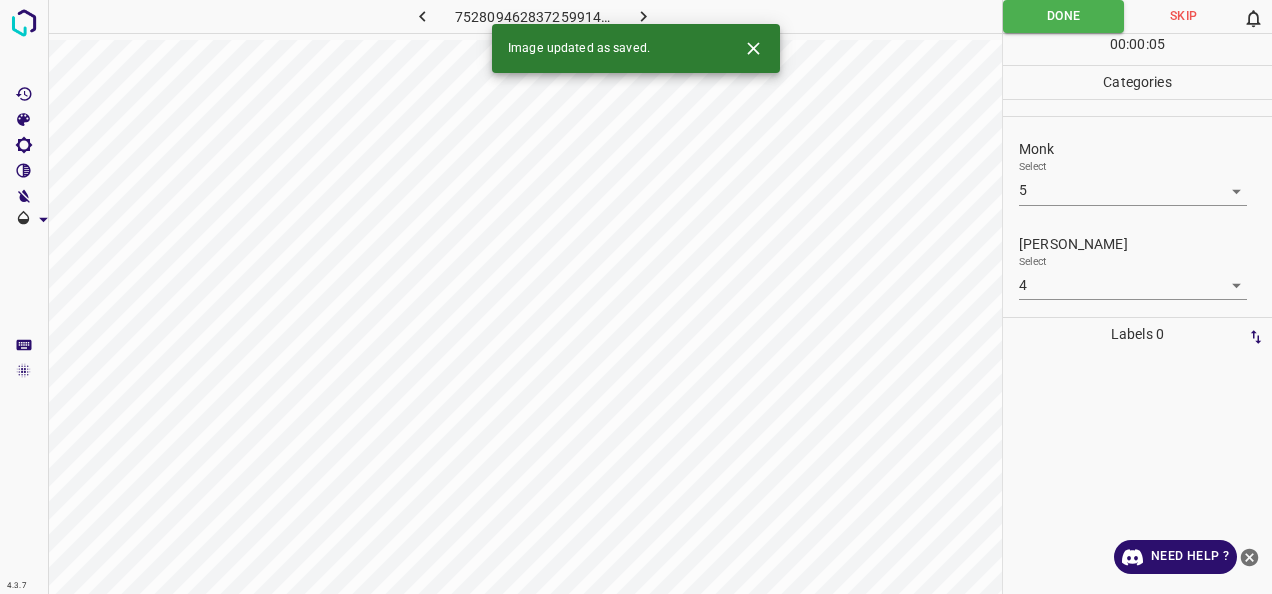 click 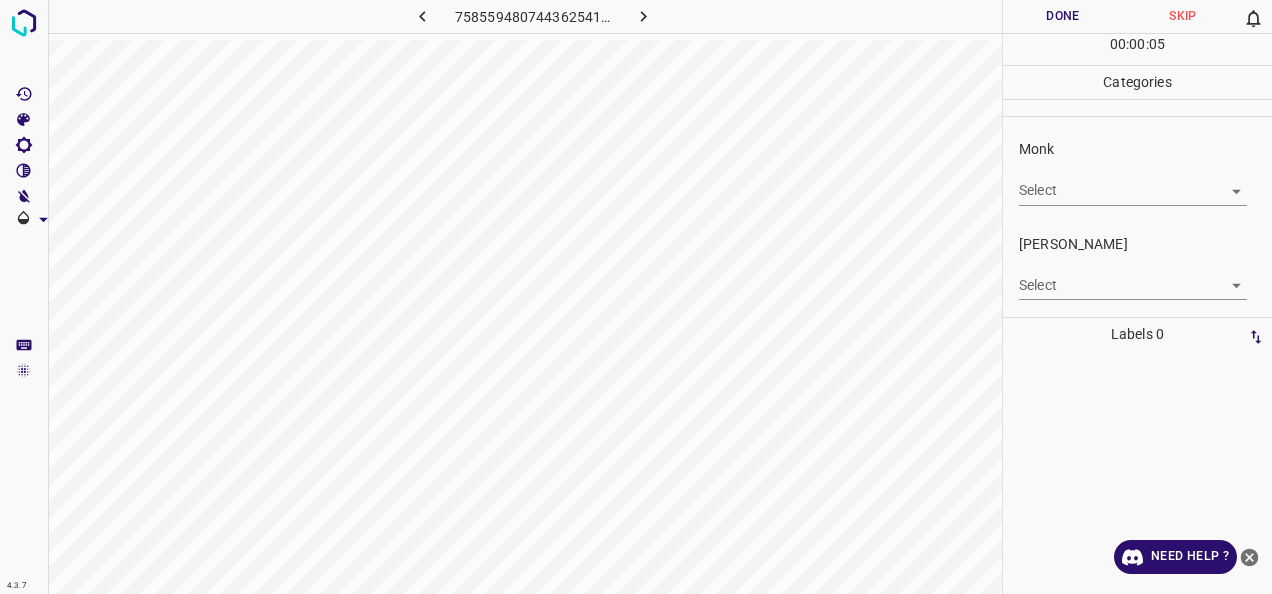 click on "Monk   Select ​" at bounding box center (1137, 172) 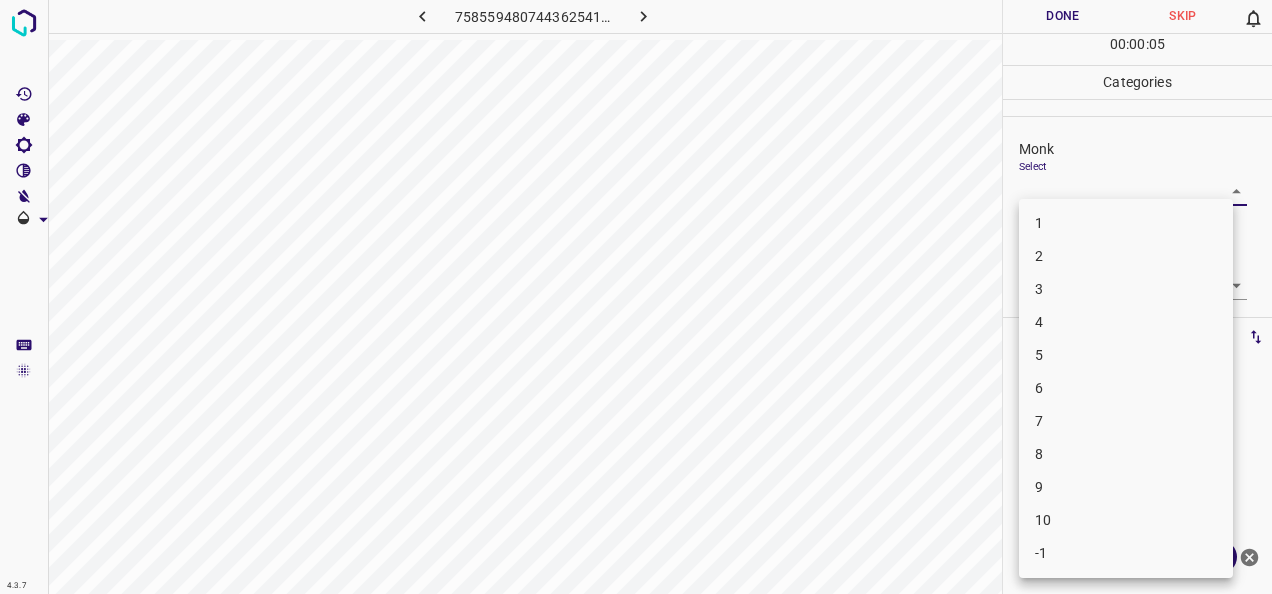 click on "4.3.7 7585594807443625417.png Done Skip 0 00   : 00   : 05   Categories Monk   Select ​  Fitzpatrick   Select ​ Labels   0 Categories 1 Monk 2  Fitzpatrick Tools Space Change between modes (Draw & Edit) I Auto labeling R Restore zoom M Zoom in N Zoom out Delete Delete selecte label Filters Z Restore filters X Saturation filter C Brightness filter V Contrast filter B Gray scale filter General O Download Need Help ? - Text - Hide - Delete 1 2 3 4 5 6 7 8 9 10 -1" at bounding box center (636, 297) 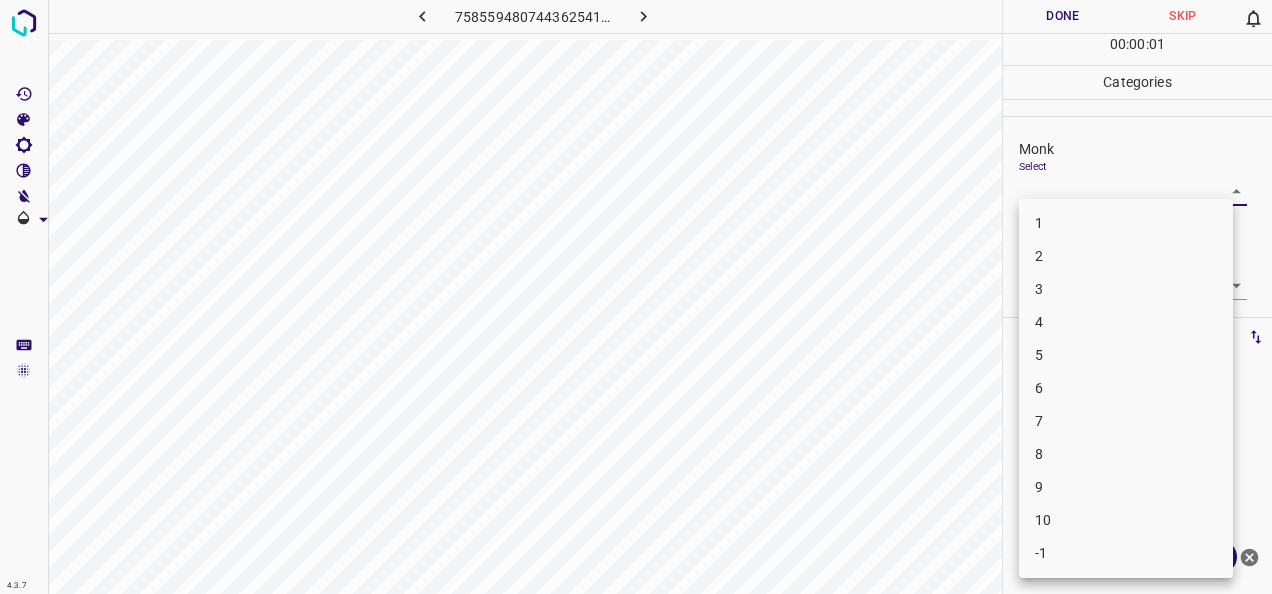 click on "4" at bounding box center (1126, 322) 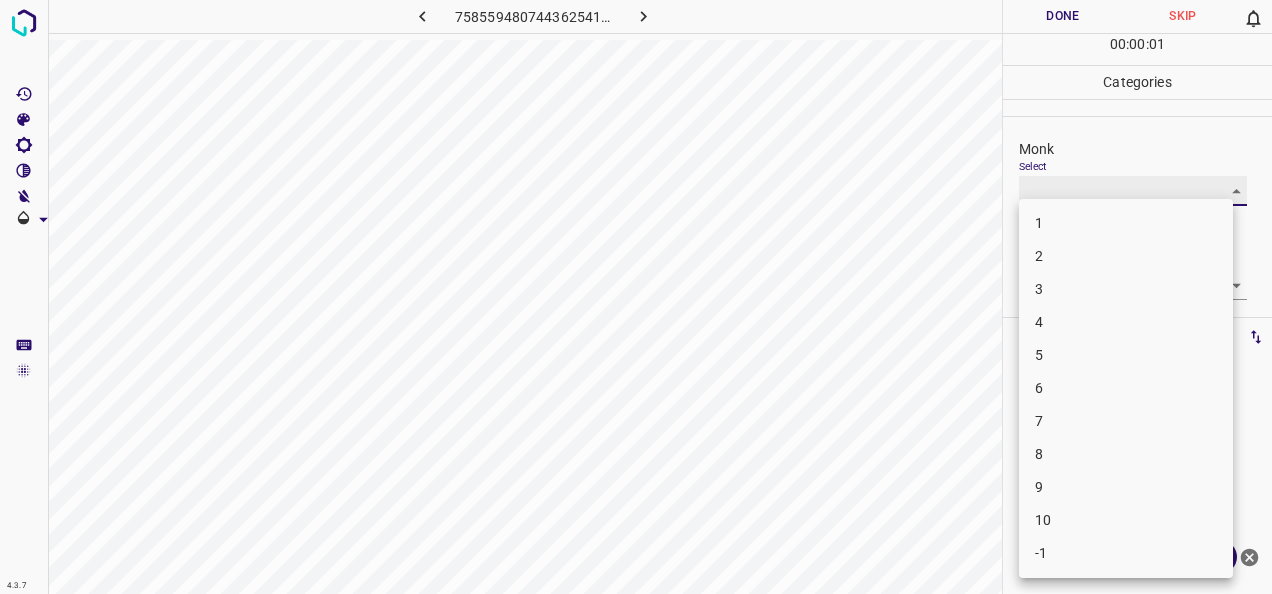 type on "4" 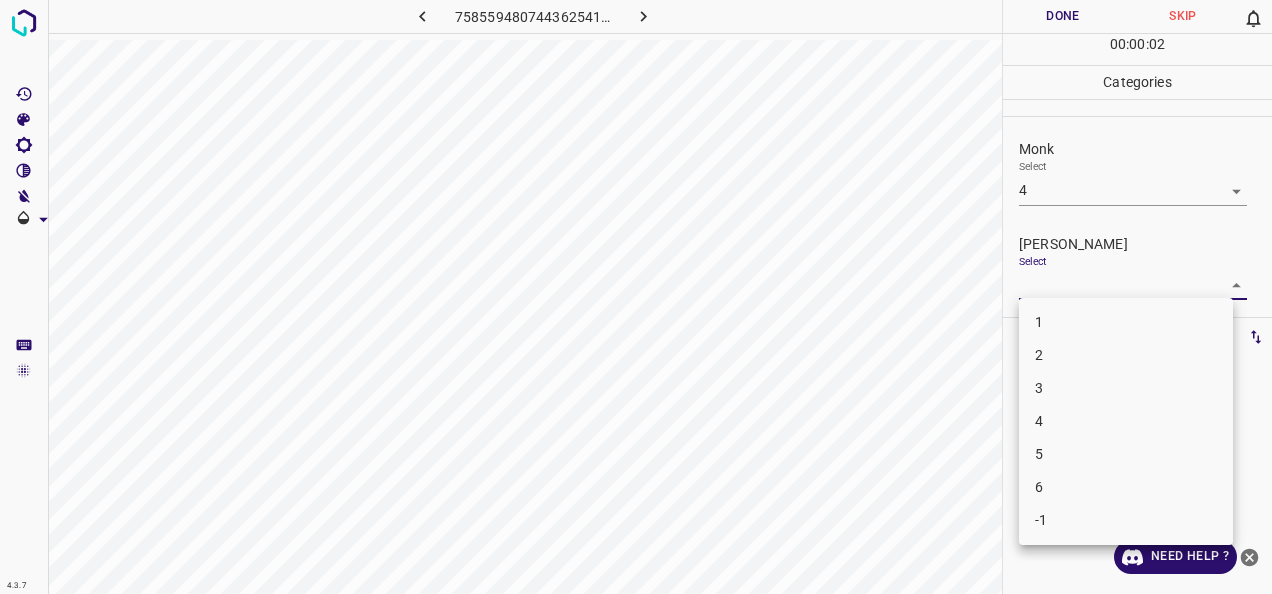 click on "4.3.7 7585594807443625417.png Done Skip 0 00   : 00   : 02   Categories Monk   Select 4 4  Fitzpatrick   Select ​ Labels   0 Categories 1 Monk 2  Fitzpatrick Tools Space Change between modes (Draw & Edit) I Auto labeling R Restore zoom M Zoom in N Zoom out Delete Delete selecte label Filters Z Restore filters X Saturation filter C Brightness filter V Contrast filter B Gray scale filter General O Download Need Help ? - Text - Hide - Delete 1 2 3 4 5 6 -1" at bounding box center [636, 297] 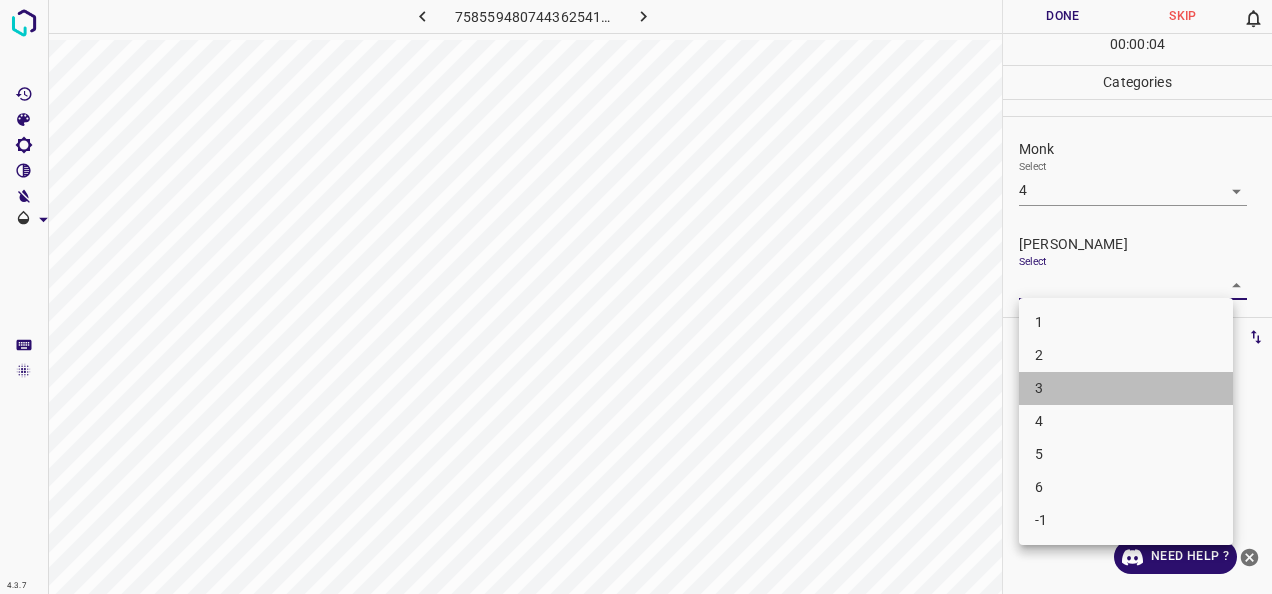 click on "3" at bounding box center [1126, 388] 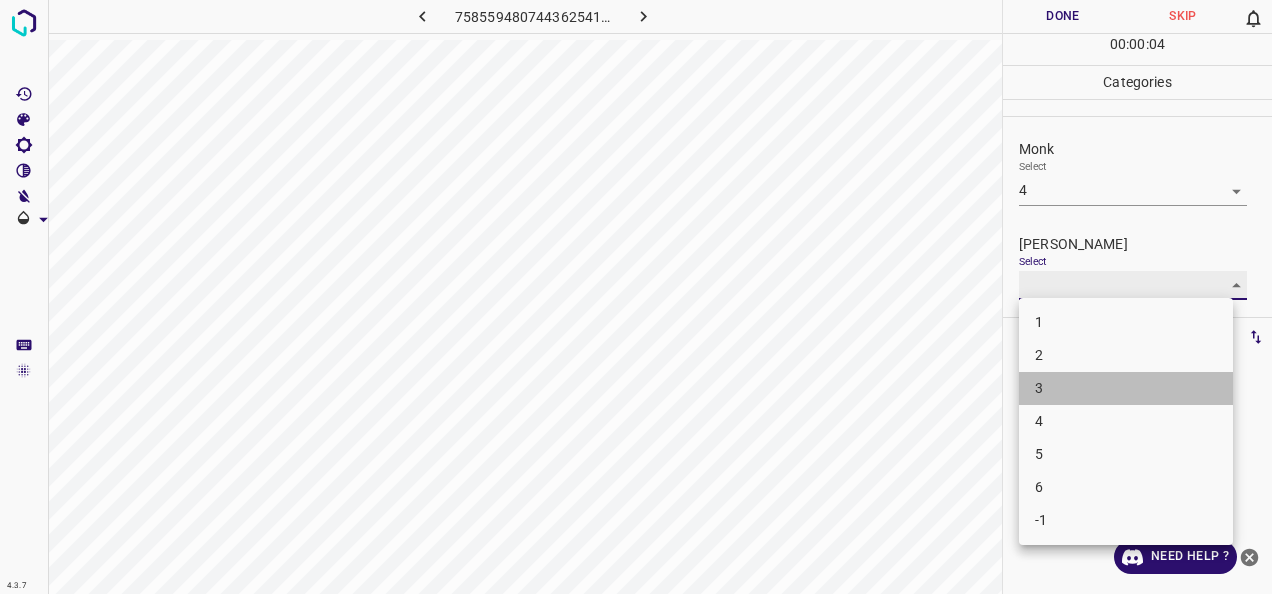 type on "3" 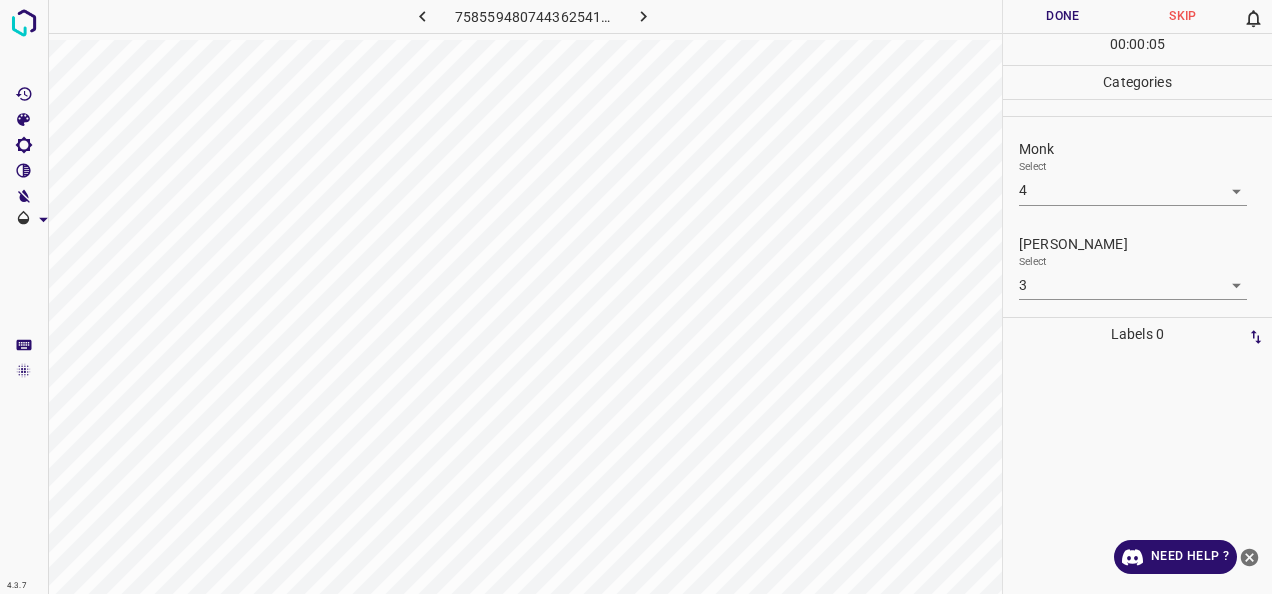 click on "Done" at bounding box center [1063, 16] 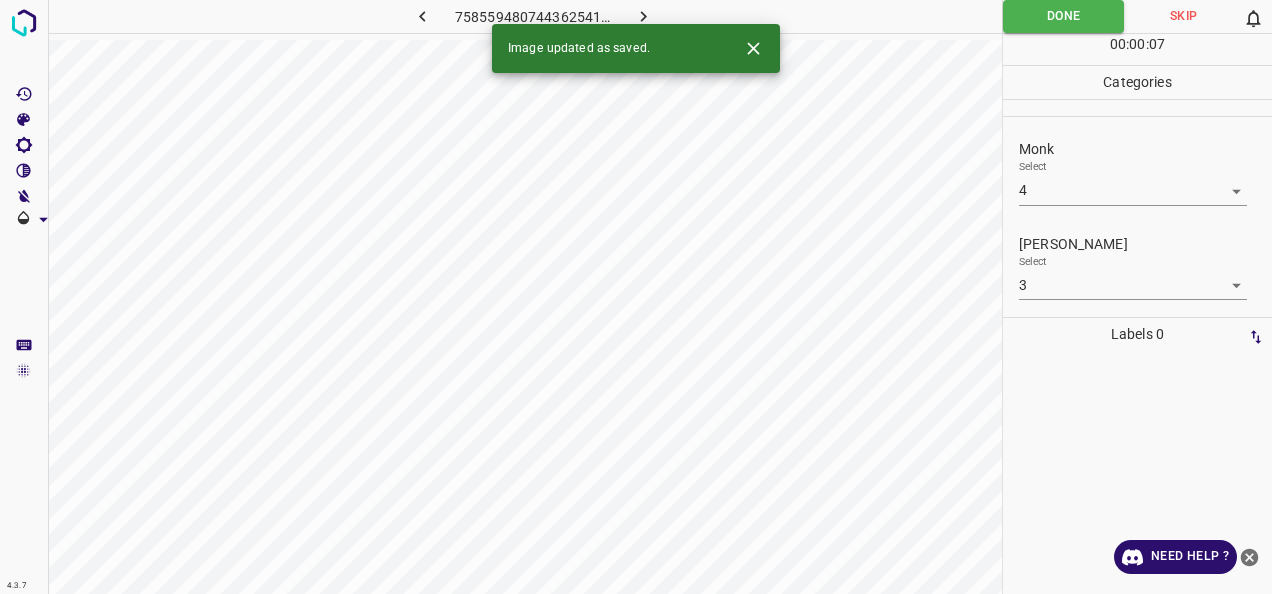 click at bounding box center [643, 16] 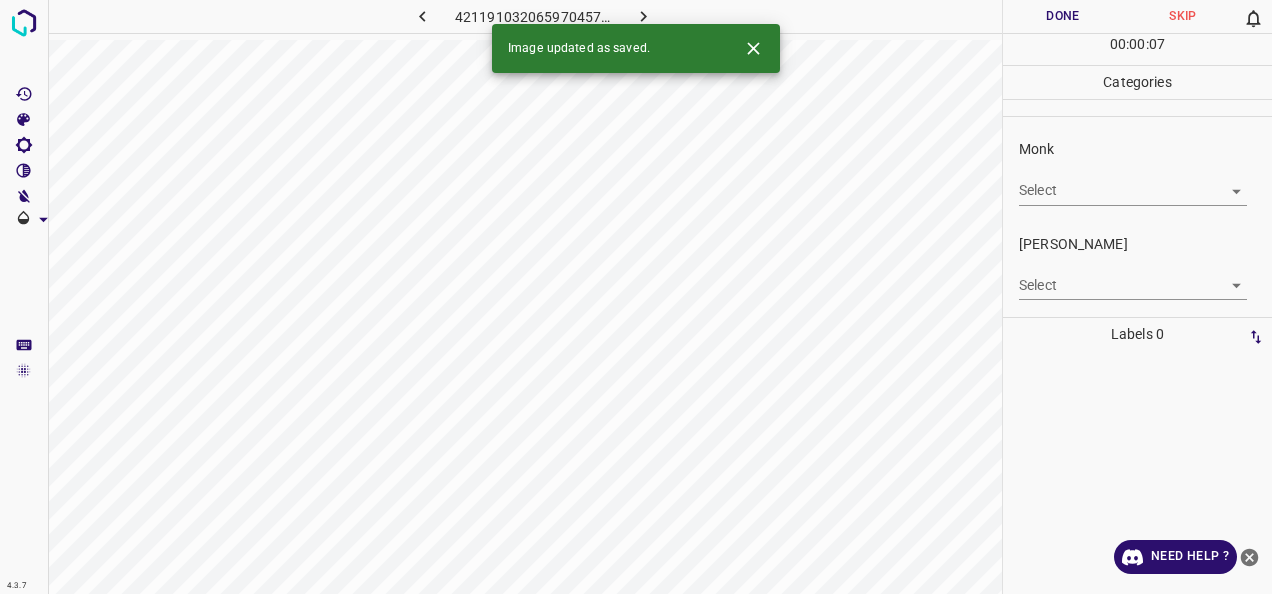 click on "4.3.7 4211910320659704572.png Done Skip 0 00   : 00   : 07   Categories Monk   Select ​  Fitzpatrick   Select ​ Labels   0 Categories 1 Monk 2  Fitzpatrick Tools Space Change between modes (Draw & Edit) I Auto labeling R Restore zoom M Zoom in N Zoom out Delete Delete selecte label Filters Z Restore filters X Saturation filter C Brightness filter V Contrast filter B Gray scale filter General O Download Image updated as saved. Need Help ? - Text - Hide - Delete" at bounding box center [636, 297] 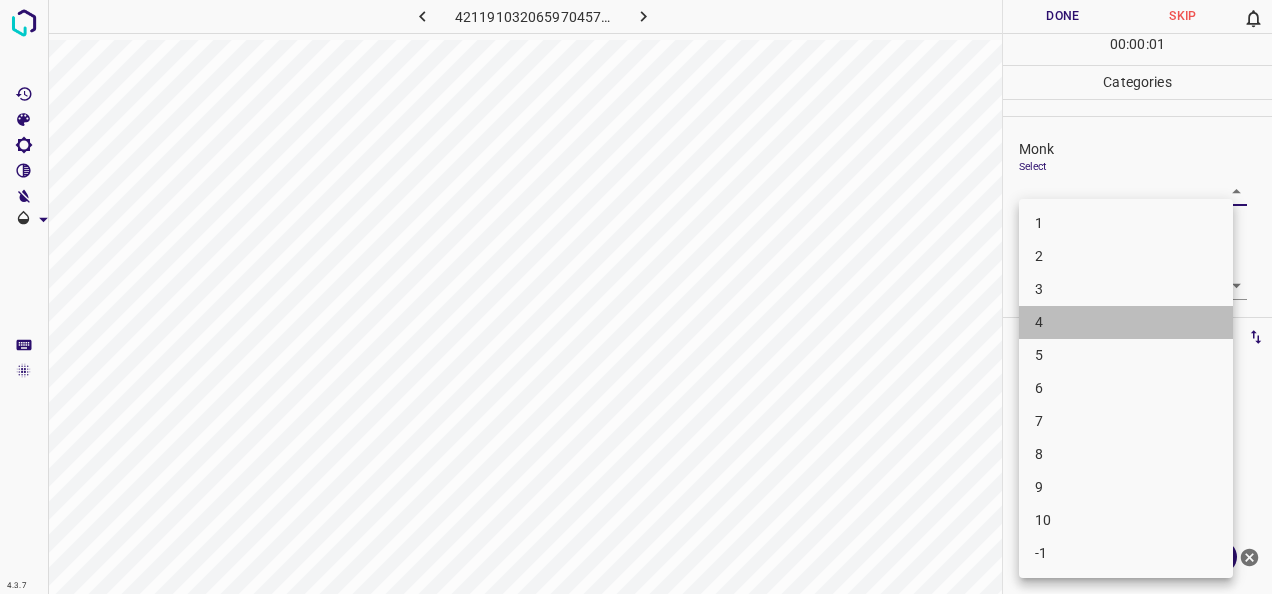 click on "4" at bounding box center (1126, 322) 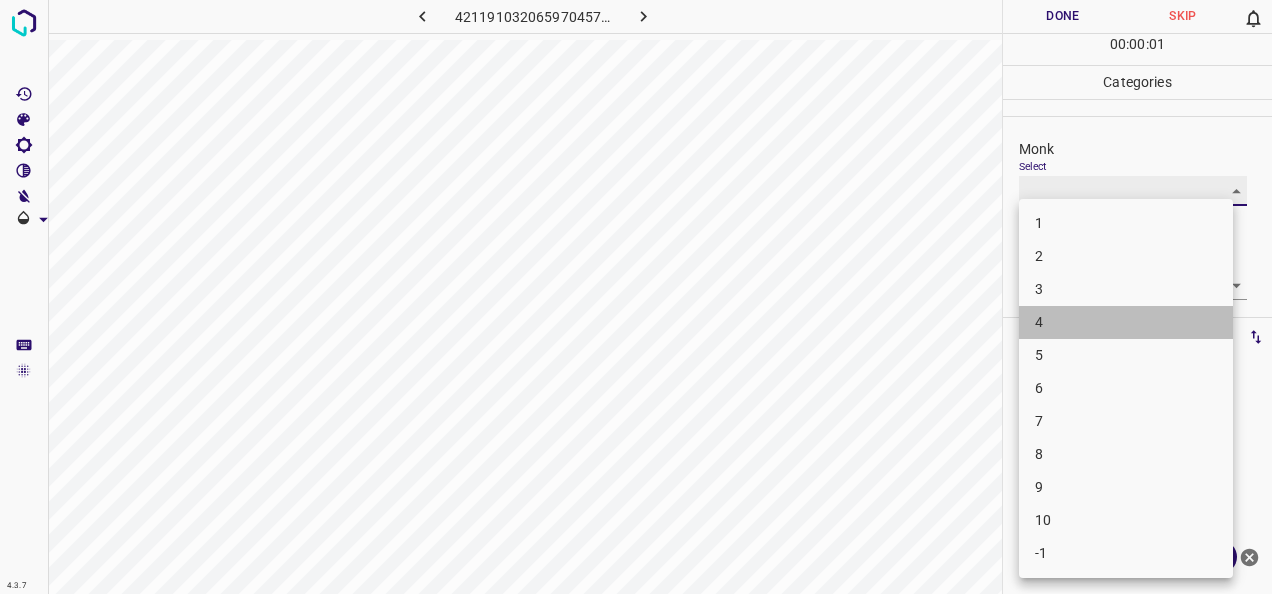 type on "4" 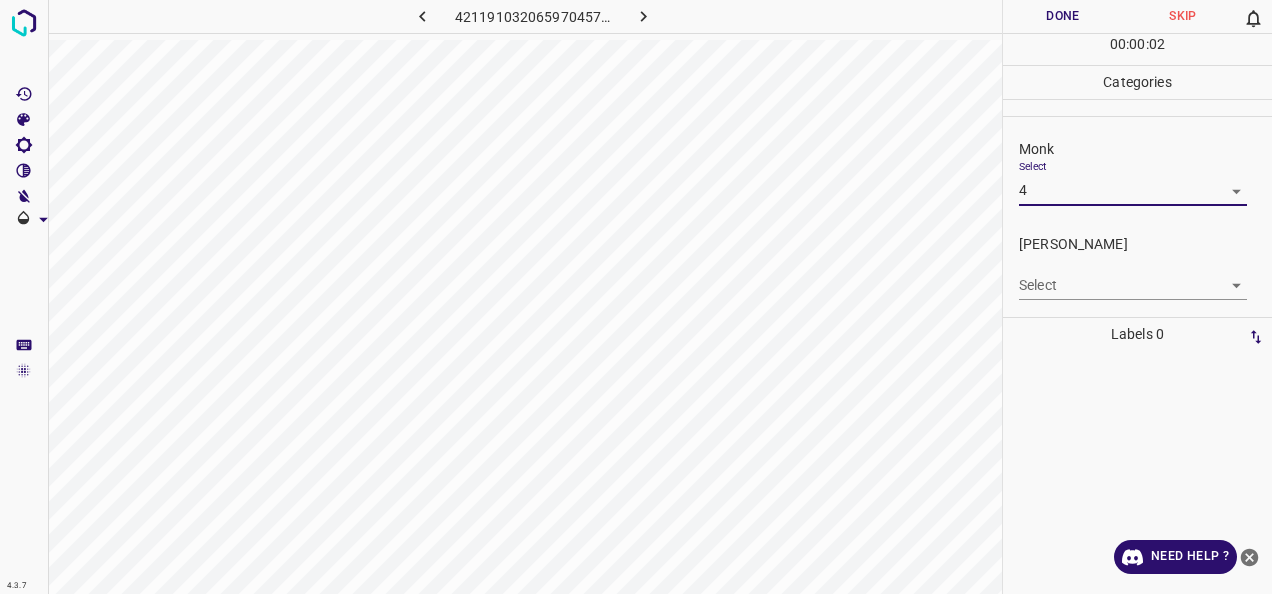 click on "4.3.7 4211910320659704572.png Done Skip 0 00   : 00   : 02   Categories Monk   Select 4 4  Fitzpatrick   Select ​ Labels   0 Categories 1 Monk 2  Fitzpatrick Tools Space Change between modes (Draw & Edit) I Auto labeling R Restore zoom M Zoom in N Zoom out Delete Delete selecte label Filters Z Restore filters X Saturation filter C Brightness filter V Contrast filter B Gray scale filter General O Download Need Help ? - Text - Hide - Delete" at bounding box center [636, 297] 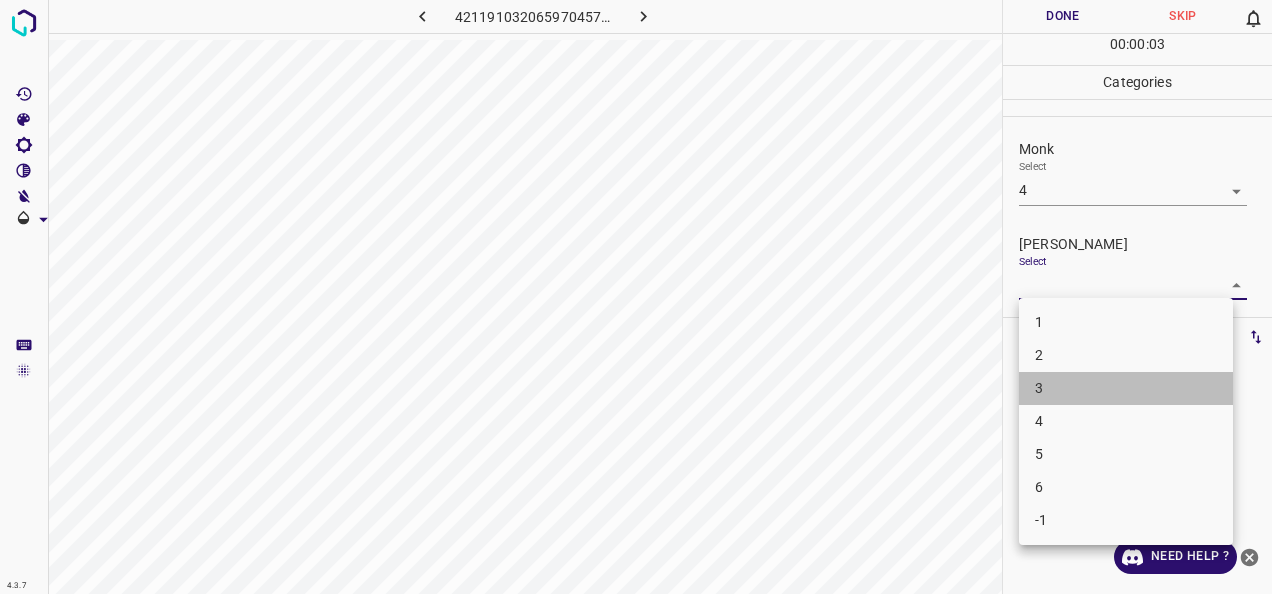 click on "3" at bounding box center [1126, 388] 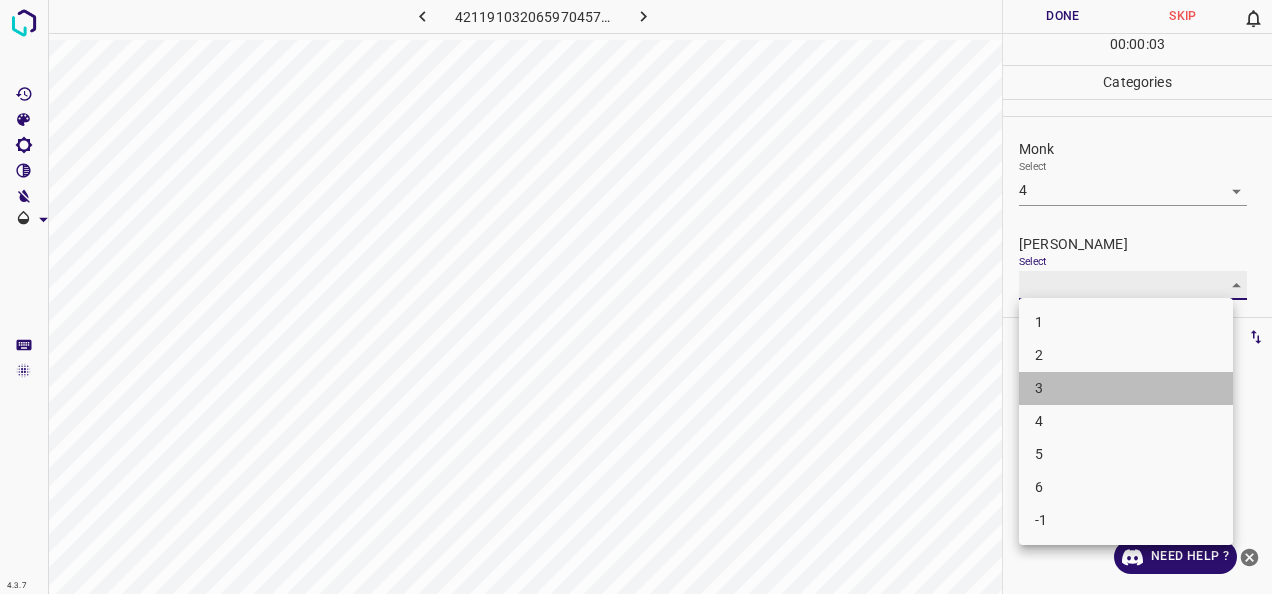 type on "3" 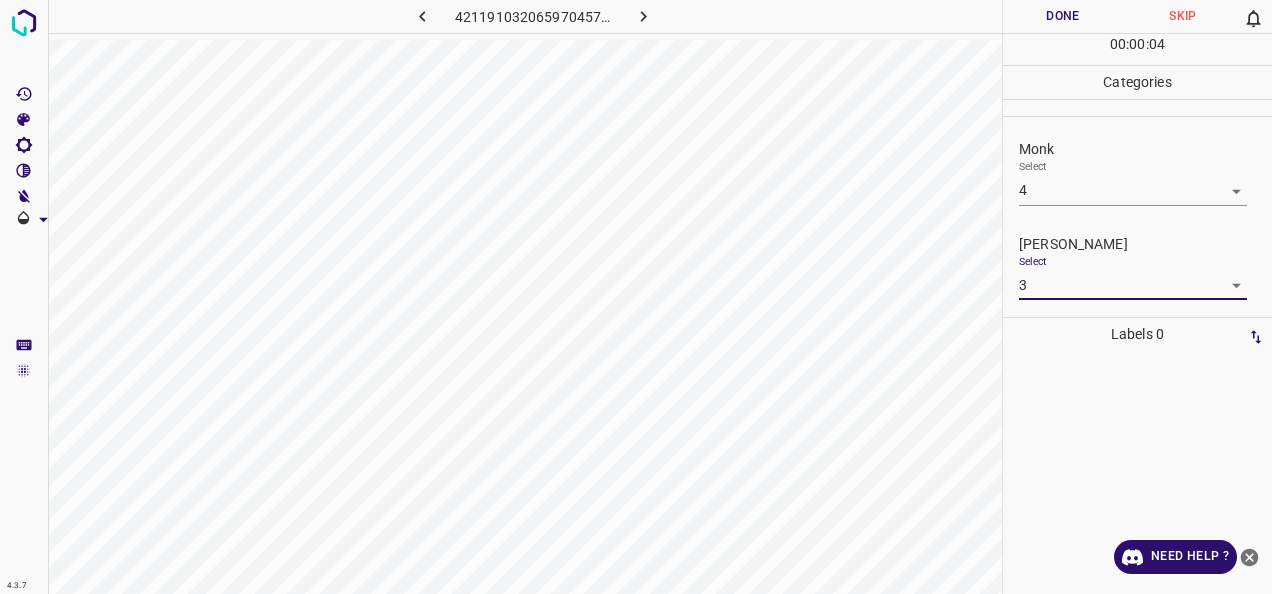 click on "Done" at bounding box center (1063, 16) 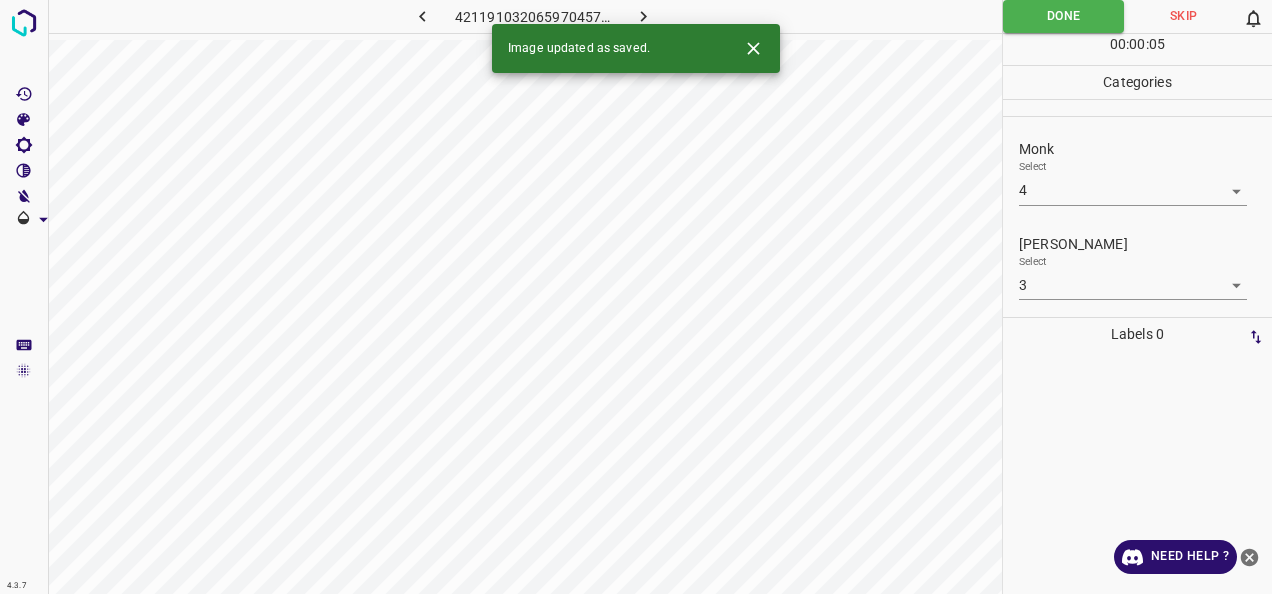 click at bounding box center (643, 16) 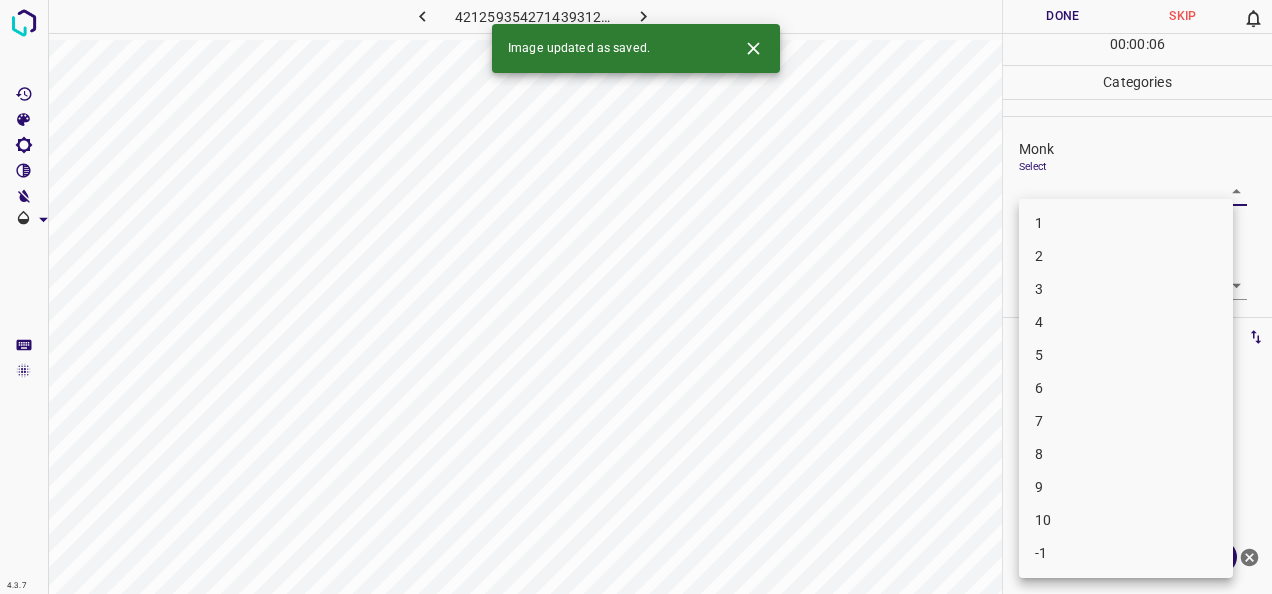 click on "4.3.7 4212593542714393129.png Done Skip 0 00   : 00   : 06   Categories Monk   Select ​  Fitzpatrick   Select ​ Labels   0 Categories 1 Monk 2  Fitzpatrick Tools Space Change between modes (Draw & Edit) I Auto labeling R Restore zoom M Zoom in N Zoom out Delete Delete selecte label Filters Z Restore filters X Saturation filter C Brightness filter V Contrast filter B Gray scale filter General O Download Image updated as saved. Need Help ? - Text - Hide - Delete 1 2 3 4 5 6 7 8 9 10 -1" at bounding box center [636, 297] 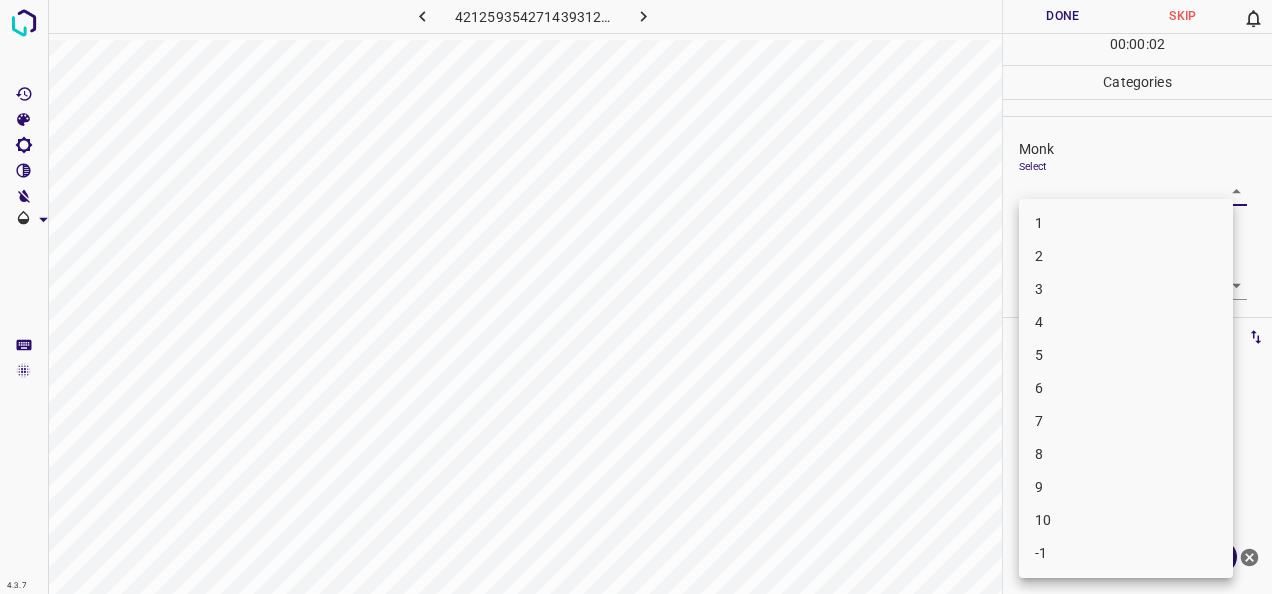 click on "7" at bounding box center (1126, 421) 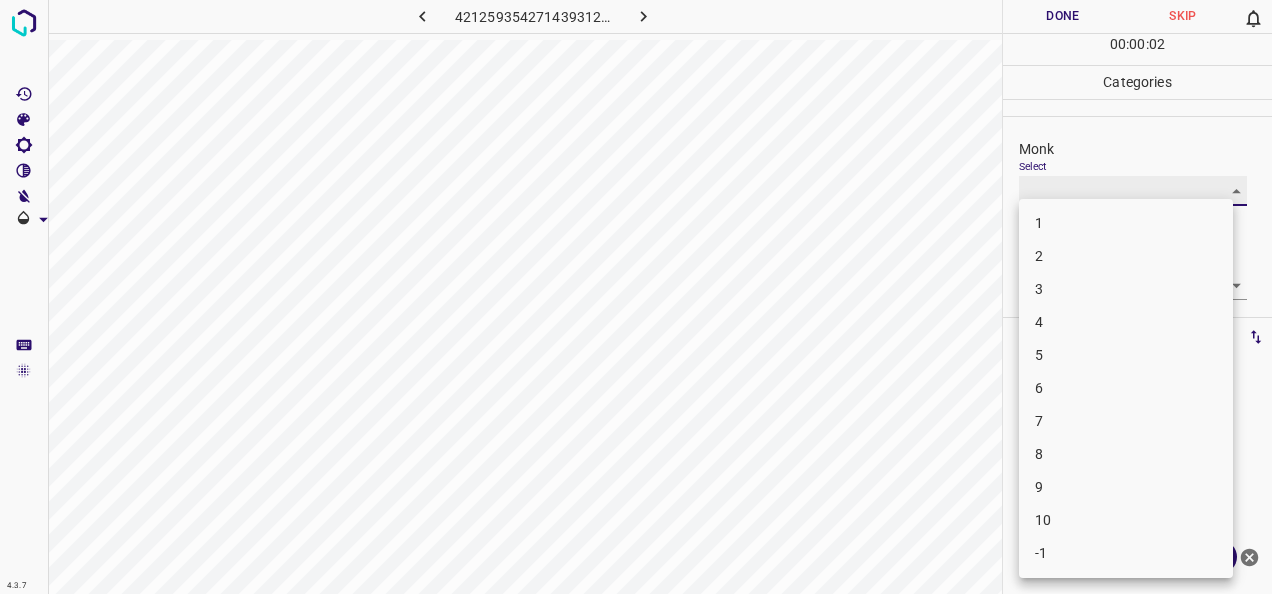 type on "7" 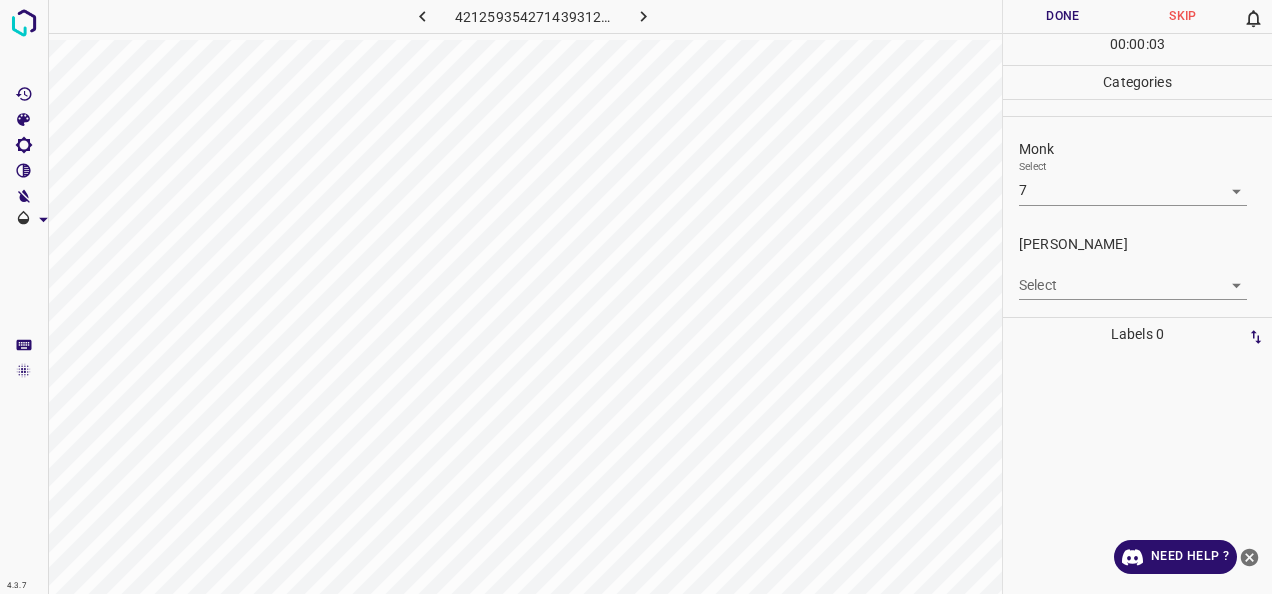 click on "Labels   0" at bounding box center [1137, 334] 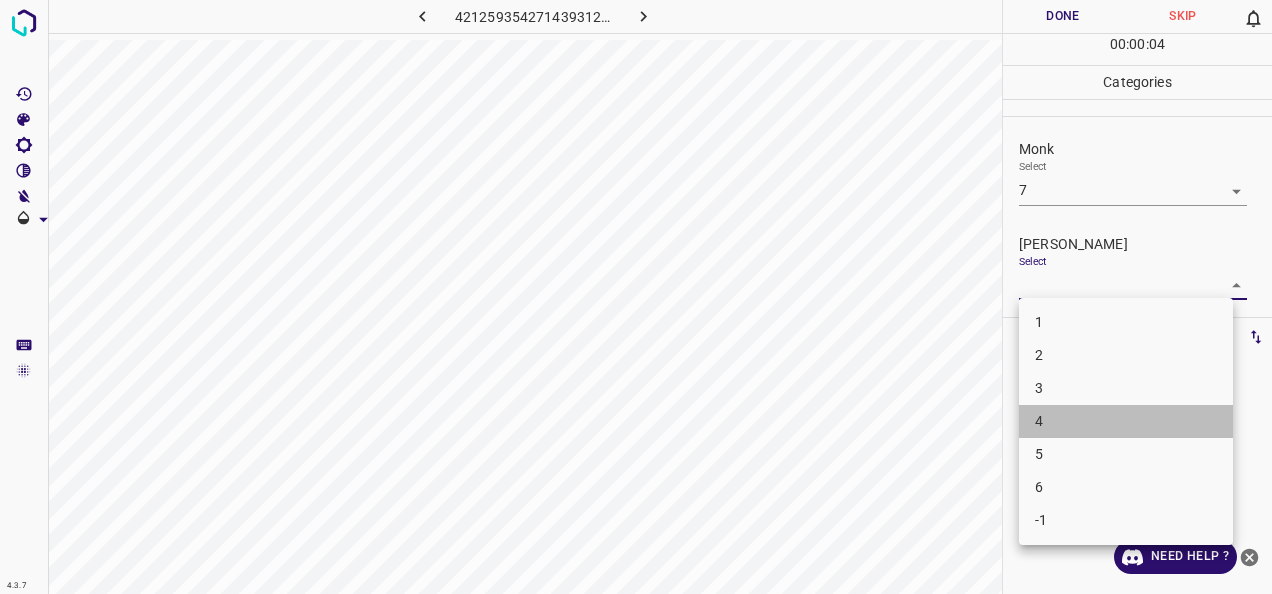 click on "4" at bounding box center [1126, 421] 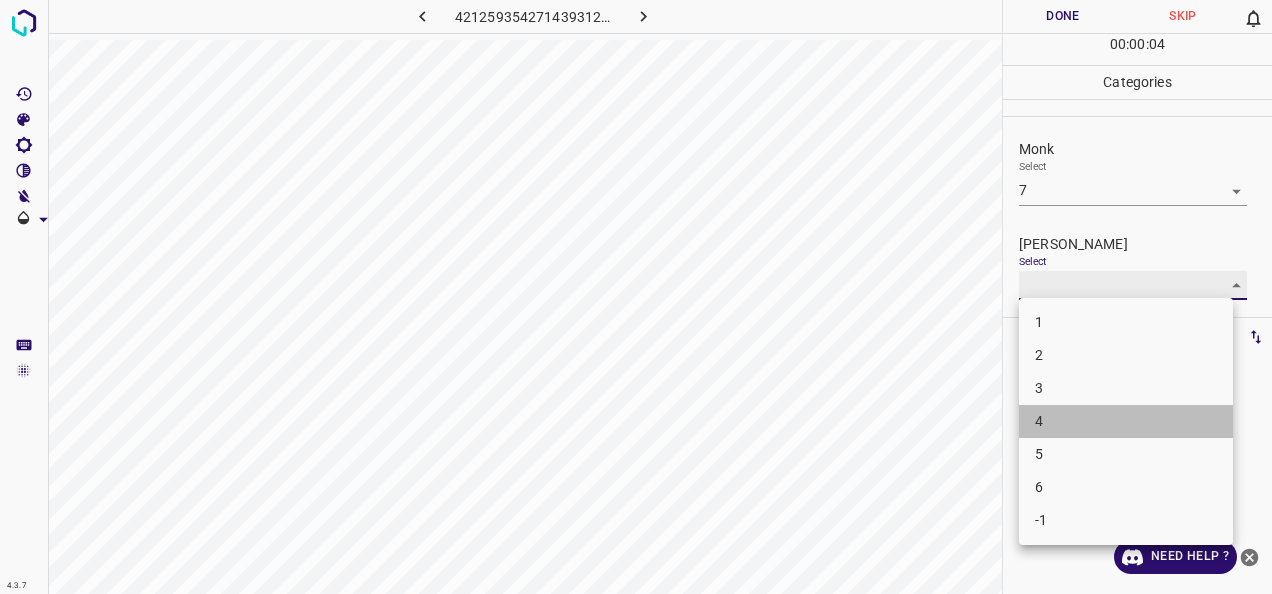type on "4" 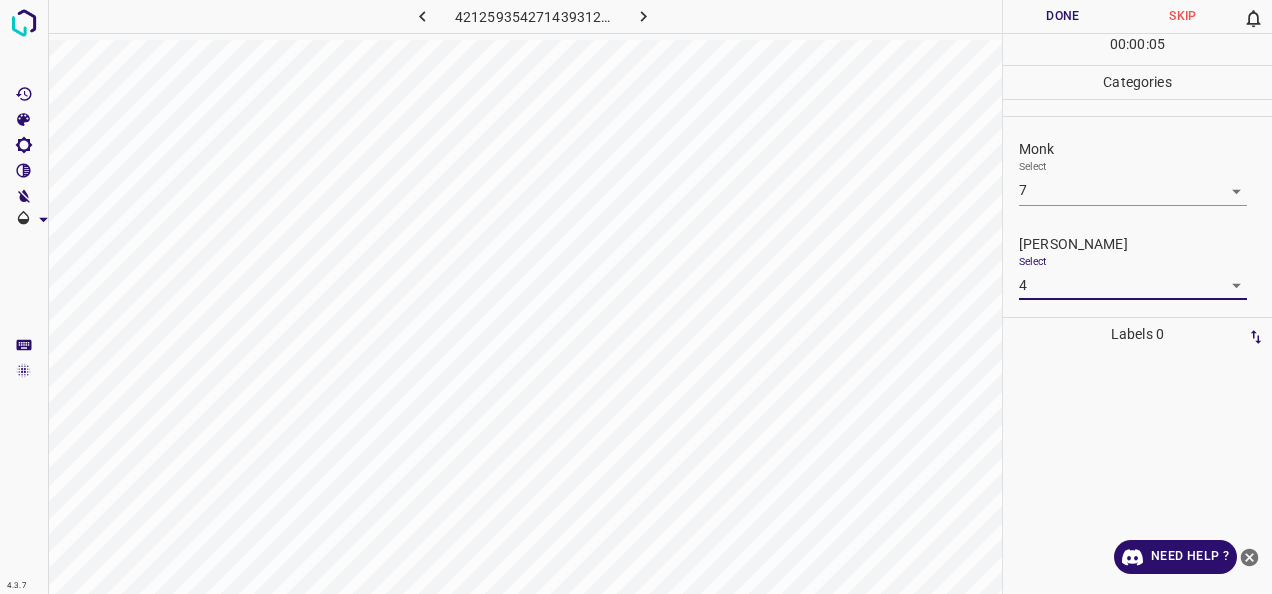 click on "Done" at bounding box center [1063, 16] 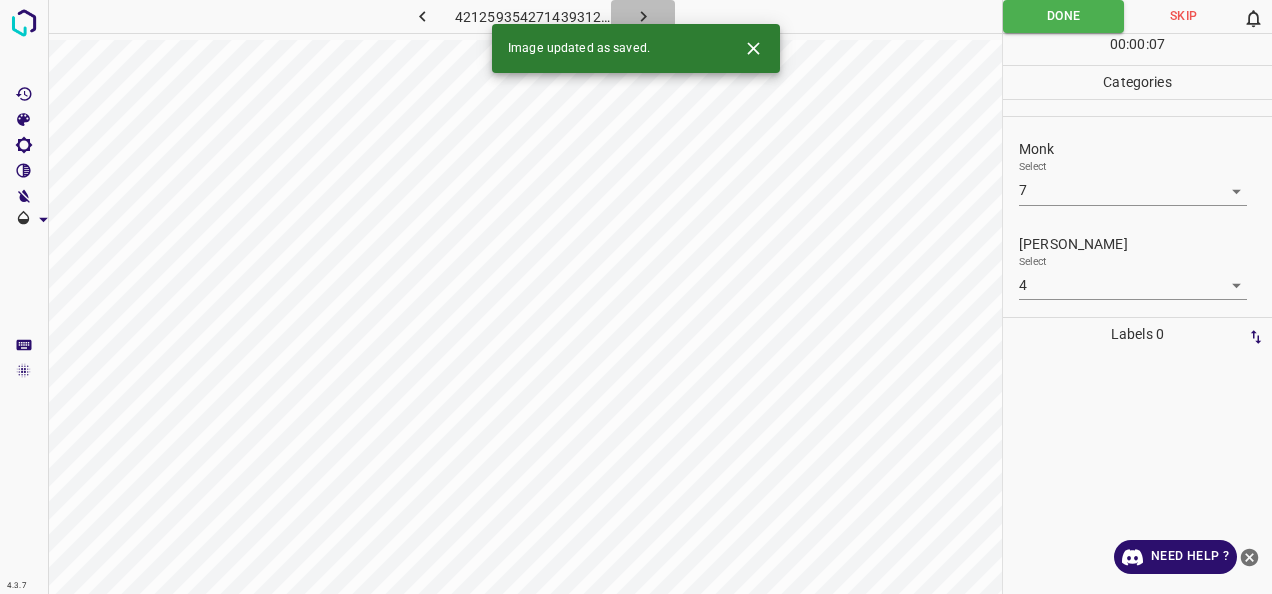 click 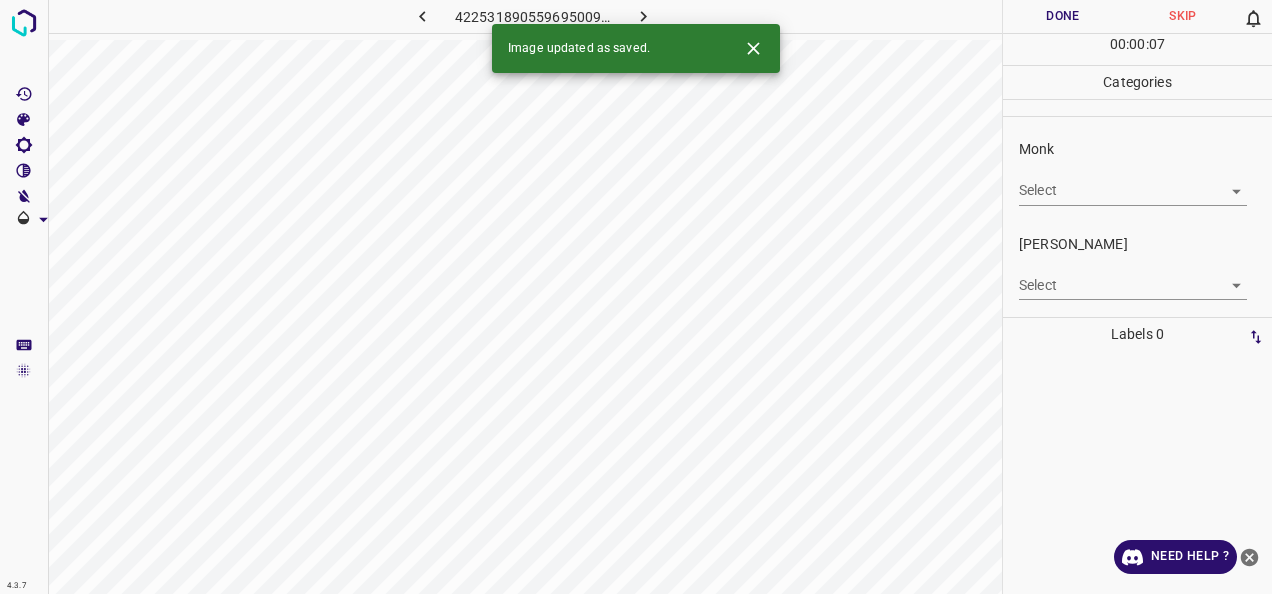 click on "4.3.7 4225318905596950093.png Done Skip 0 00   : 00   : 07   Categories Monk   Select ​  Fitzpatrick   Select ​ Labels   0 Categories 1 Monk 2  Fitzpatrick Tools Space Change between modes (Draw & Edit) I Auto labeling R Restore zoom M Zoom in N Zoom out Delete Delete selecte label Filters Z Restore filters X Saturation filter C Brightness filter V Contrast filter B Gray scale filter General O Download Image updated as saved. Need Help ? - Text - Hide - Delete" at bounding box center [636, 297] 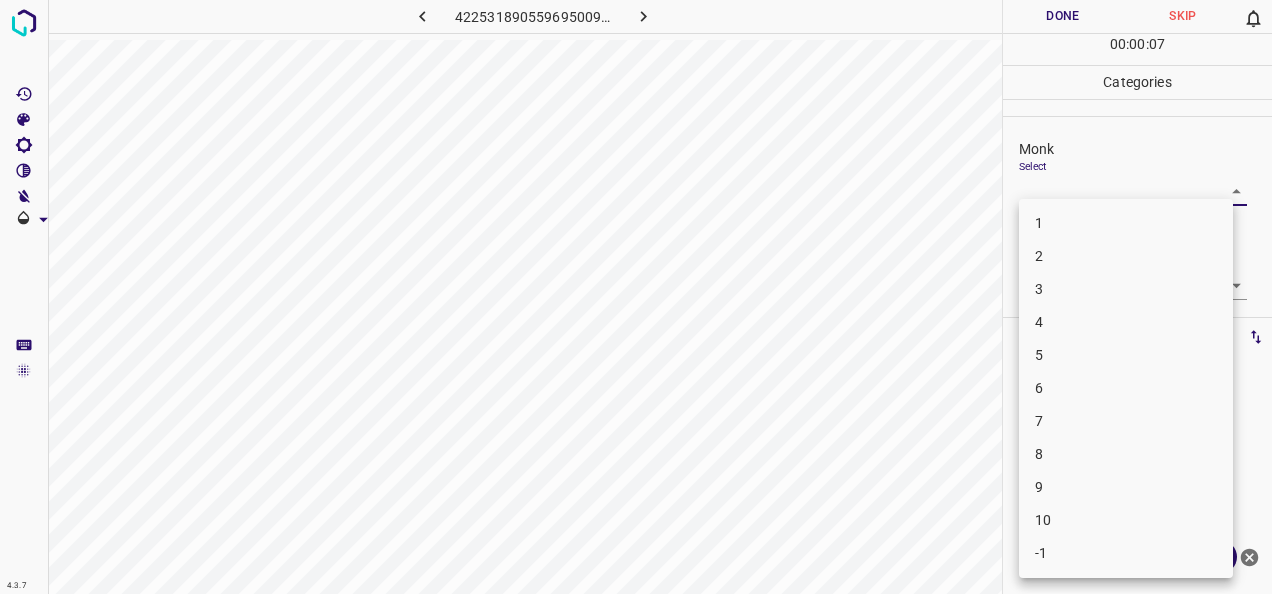 click on "2" at bounding box center (1126, 256) 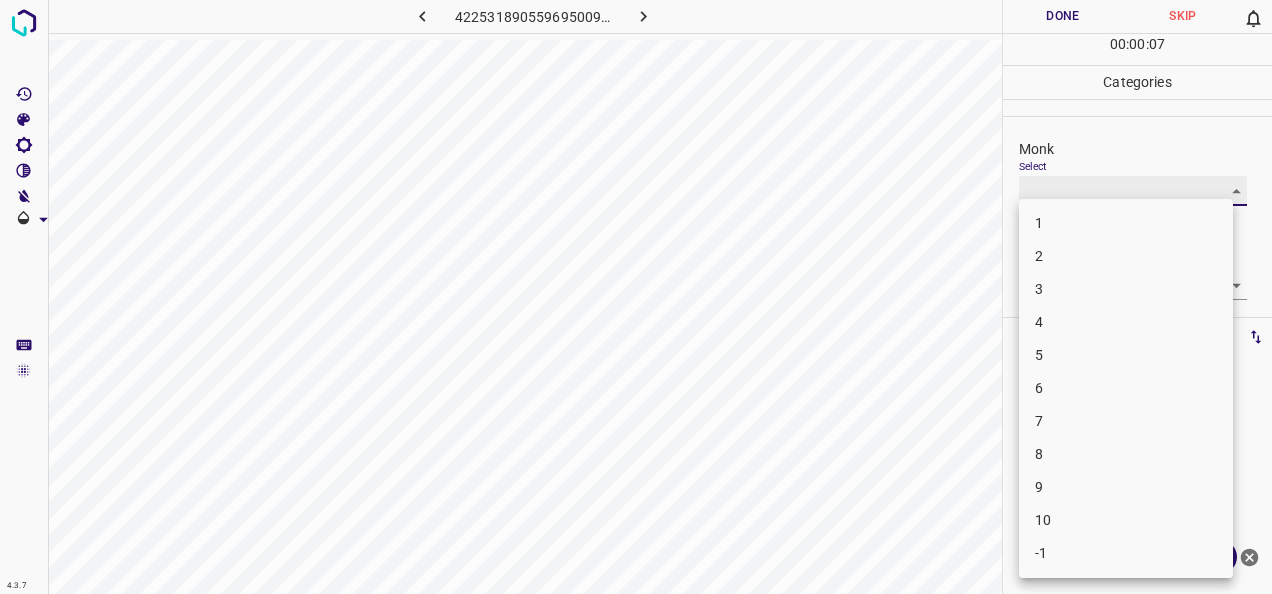 type on "2" 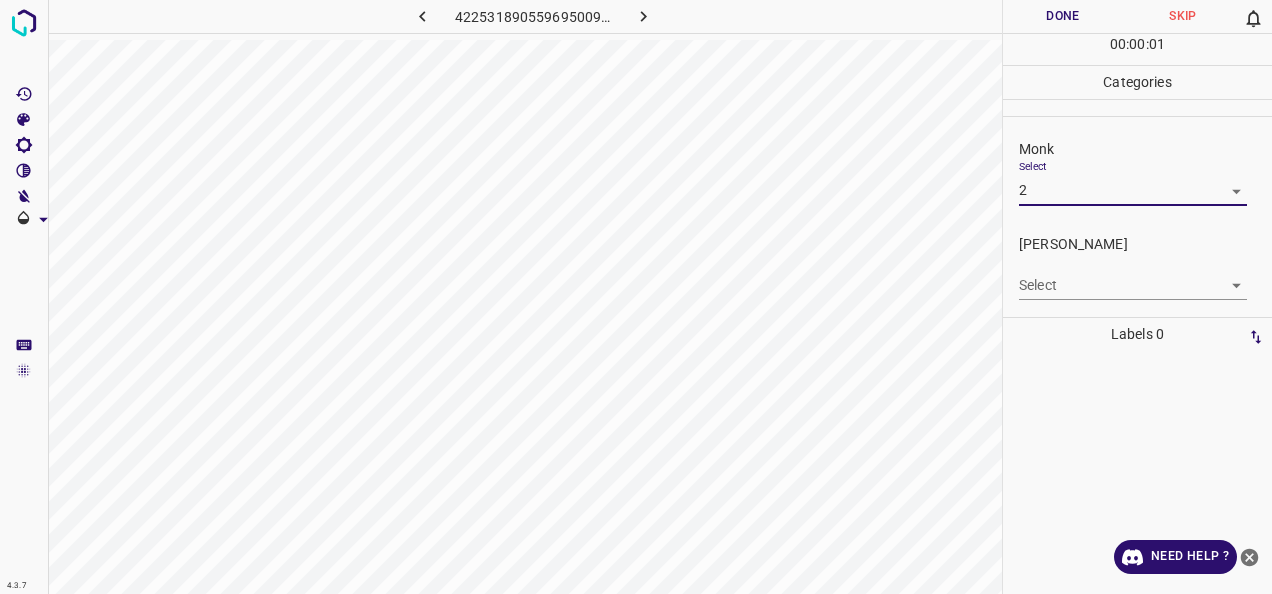 click on "4.3.7 4225318905596950093.png Done Skip 0 00   : 00   : 01   Categories Monk   Select 2 2  Fitzpatrick   Select ​ Labels   0 Categories 1 Monk 2  Fitzpatrick Tools Space Change between modes (Draw & Edit) I Auto labeling R Restore zoom M Zoom in N Zoom out Delete Delete selecte label Filters Z Restore filters X Saturation filter C Brightness filter V Contrast filter B Gray scale filter General O Download Need Help ? - Text - Hide - Delete 1 2 3 4 5 6 7 8 9 10 -1" at bounding box center [636, 297] 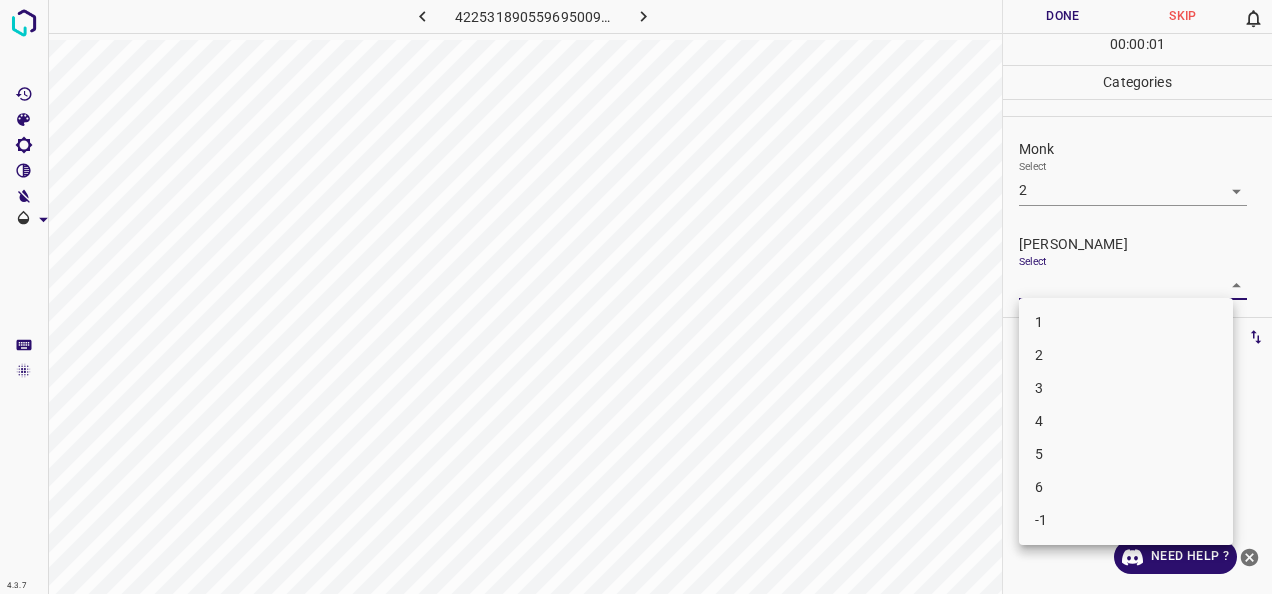 click on "1" at bounding box center (1126, 322) 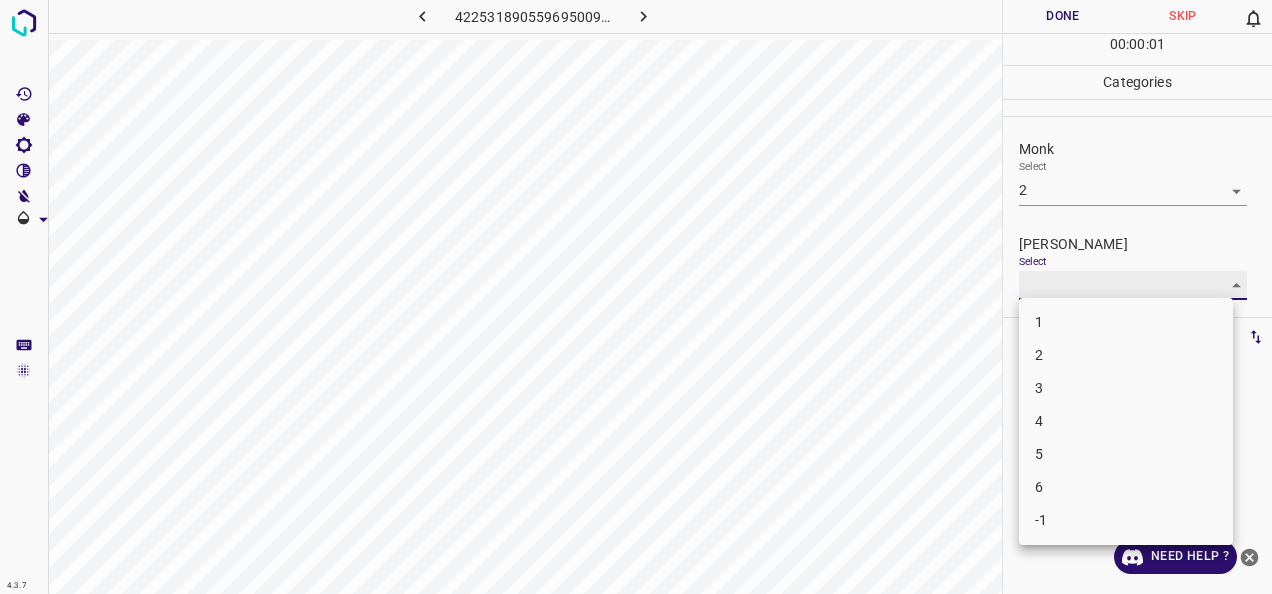 type on "1" 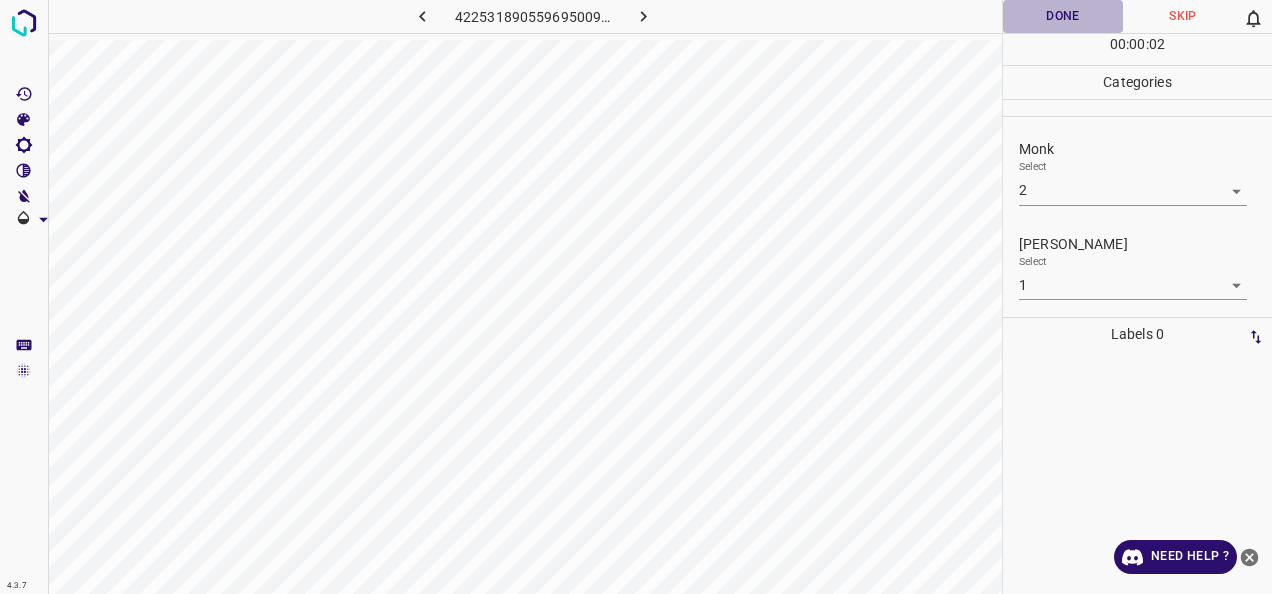 click on "Done" at bounding box center [1063, 16] 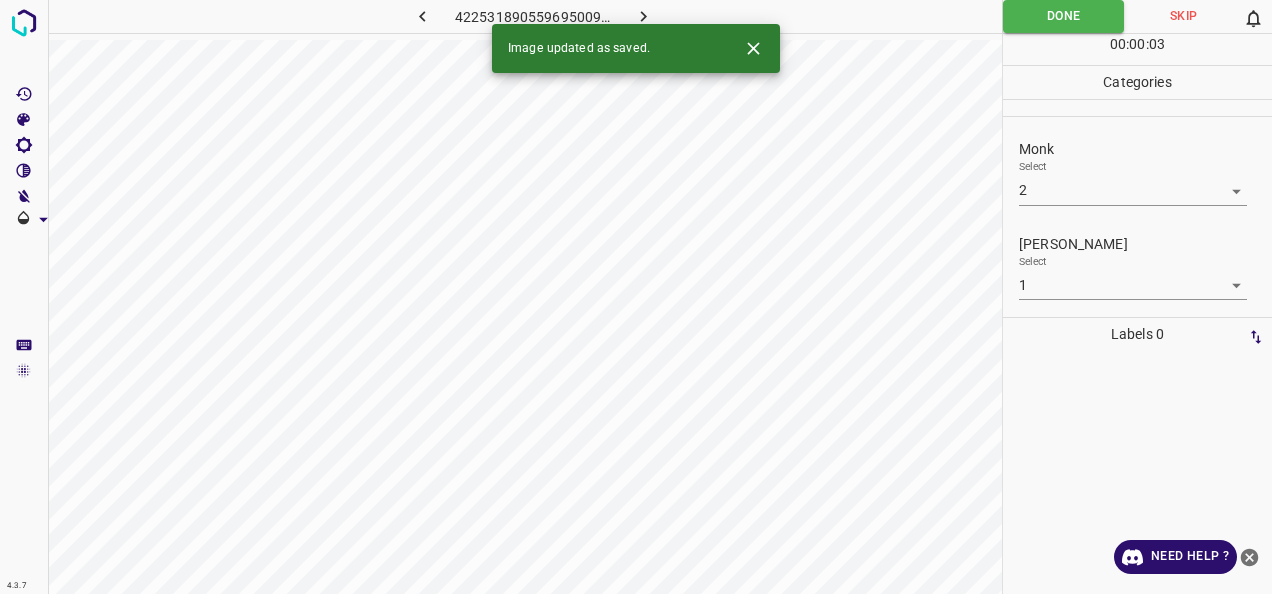 click 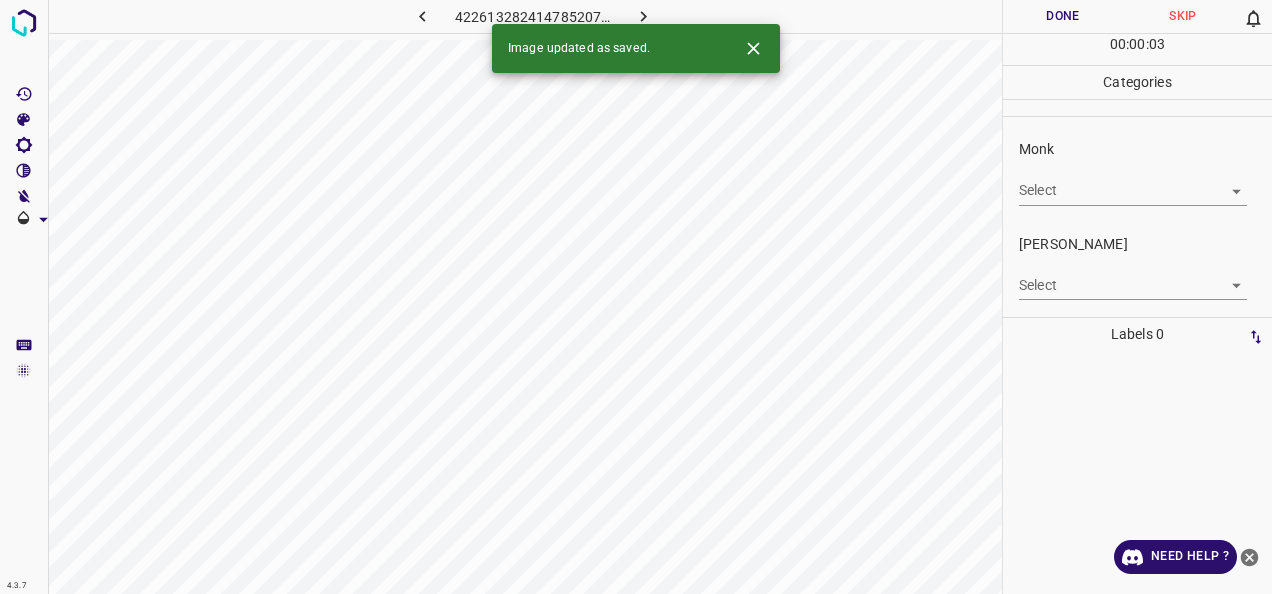 click on "4.3.7 4226132824147852075.png Done Skip 0 00   : 00   : 03   Categories Monk   Select ​  Fitzpatrick   Select ​ Labels   0 Categories 1 Monk 2  Fitzpatrick Tools Space Change between modes (Draw & Edit) I Auto labeling R Restore zoom M Zoom in N Zoom out Delete Delete selecte label Filters Z Restore filters X Saturation filter C Brightness filter V Contrast filter B Gray scale filter General O Download Image updated as saved. Need Help ? - Text - Hide - Delete" at bounding box center [636, 297] 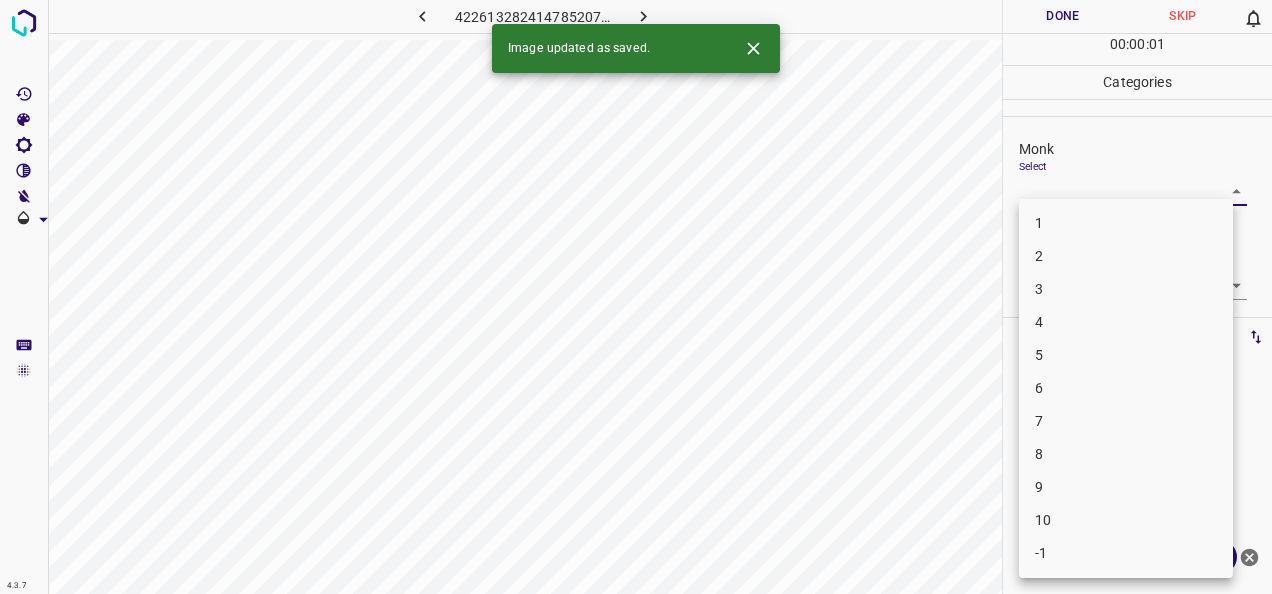 click on "4" at bounding box center (1126, 322) 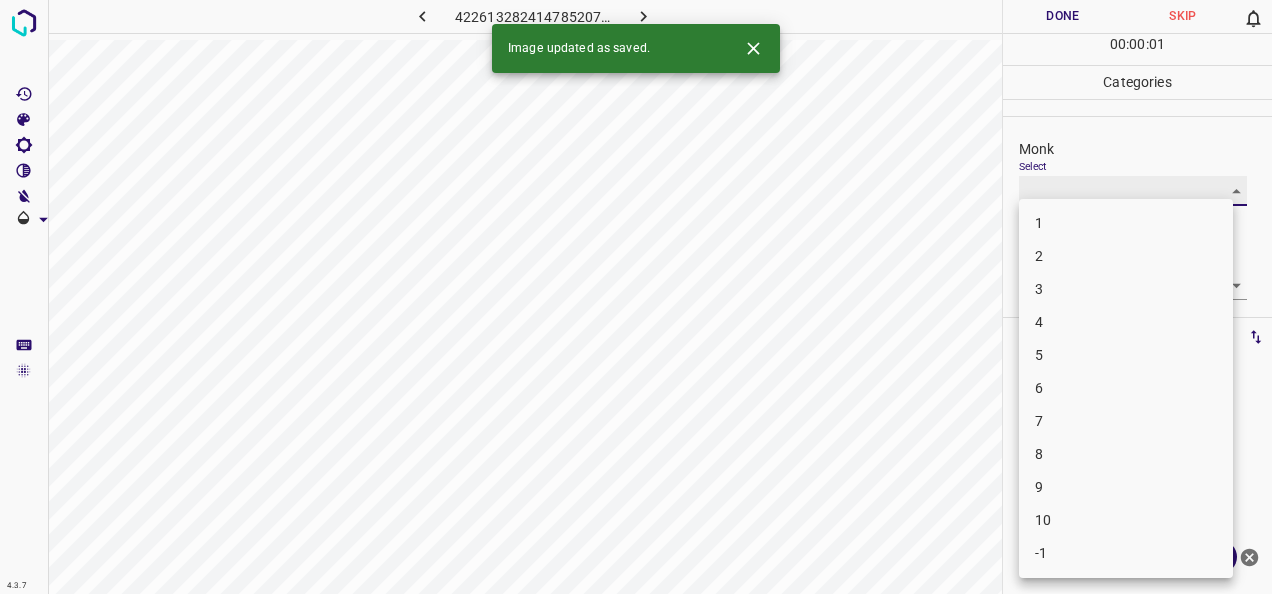 type on "4" 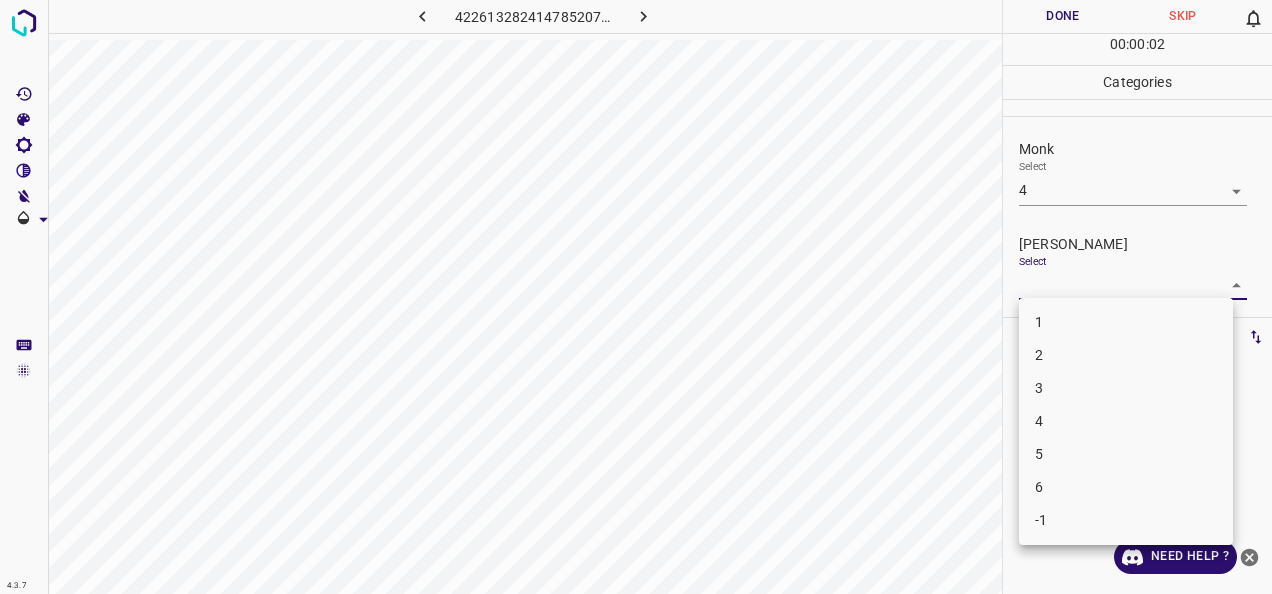 click on "4.3.7 4226132824147852075.png Done Skip 0 00   : 00   : 02   Categories Monk   Select 4 4  Fitzpatrick   Select ​ Labels   0 Categories 1 Monk 2  Fitzpatrick Tools Space Change between modes (Draw & Edit) I Auto labeling R Restore zoom M Zoom in N Zoom out Delete Delete selecte label Filters Z Restore filters X Saturation filter C Brightness filter V Contrast filter B Gray scale filter General O Download Need Help ? - Text - Hide - Delete 1 2 3 4 5 6 -1" at bounding box center [636, 297] 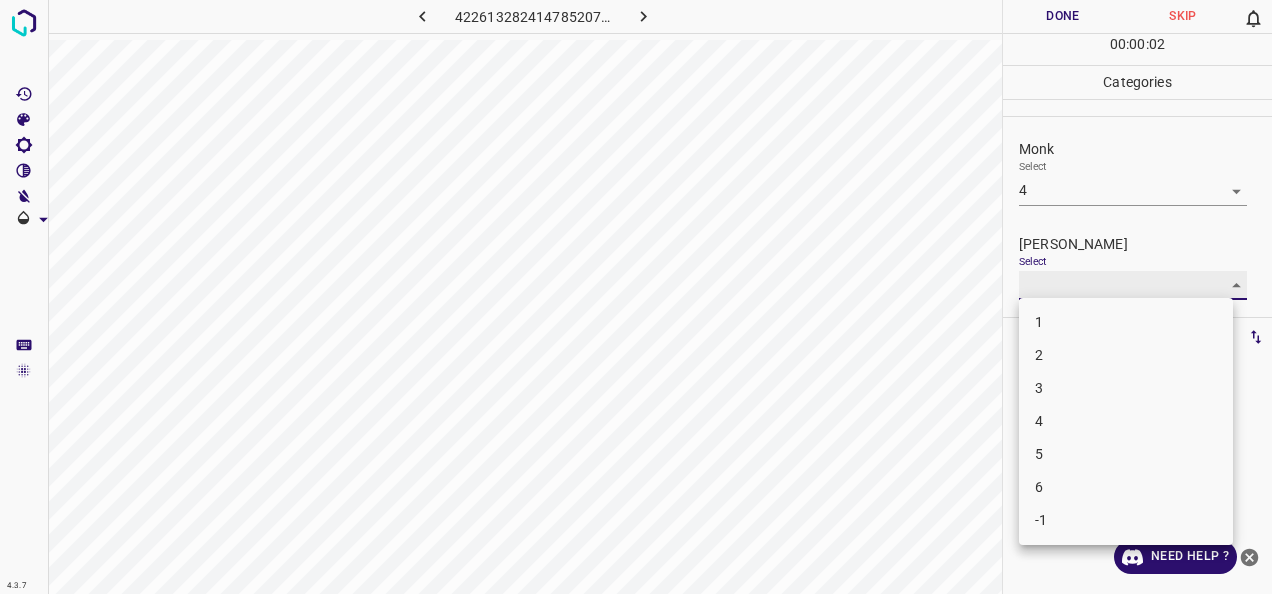 type on "3" 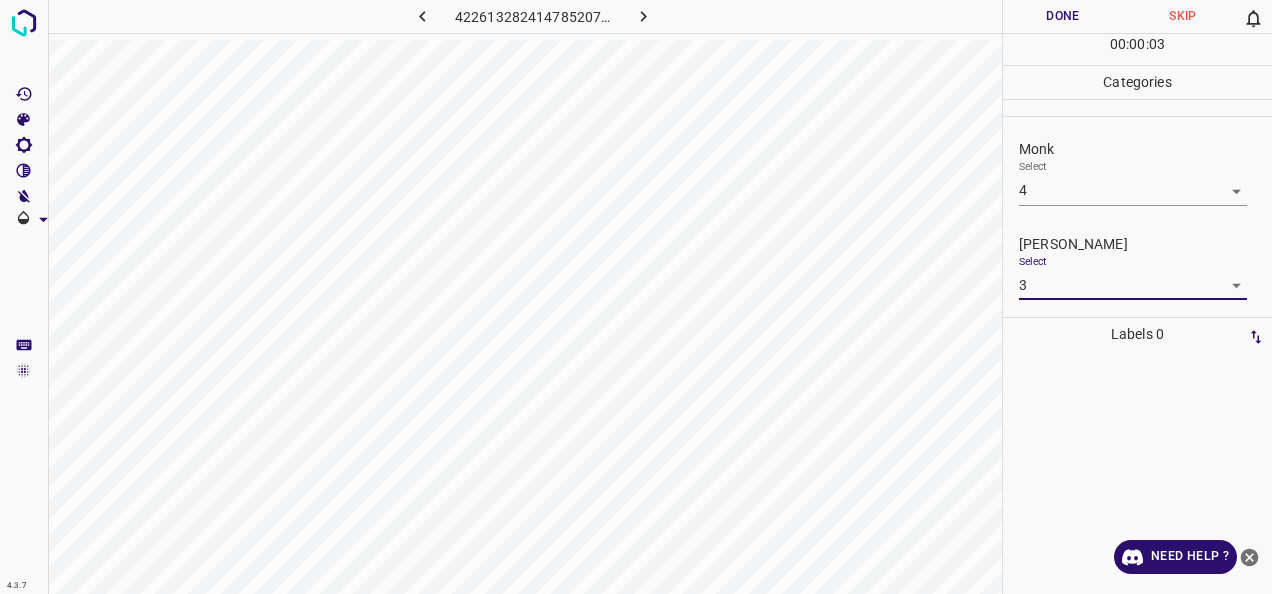 click on "Done" at bounding box center [1063, 16] 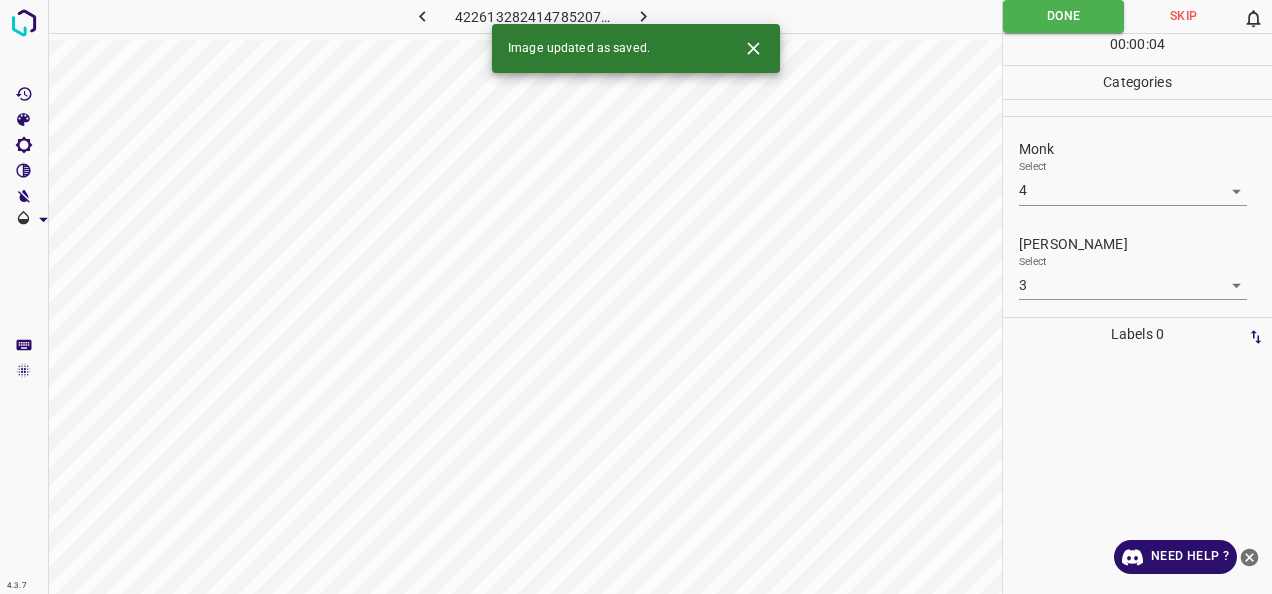 click 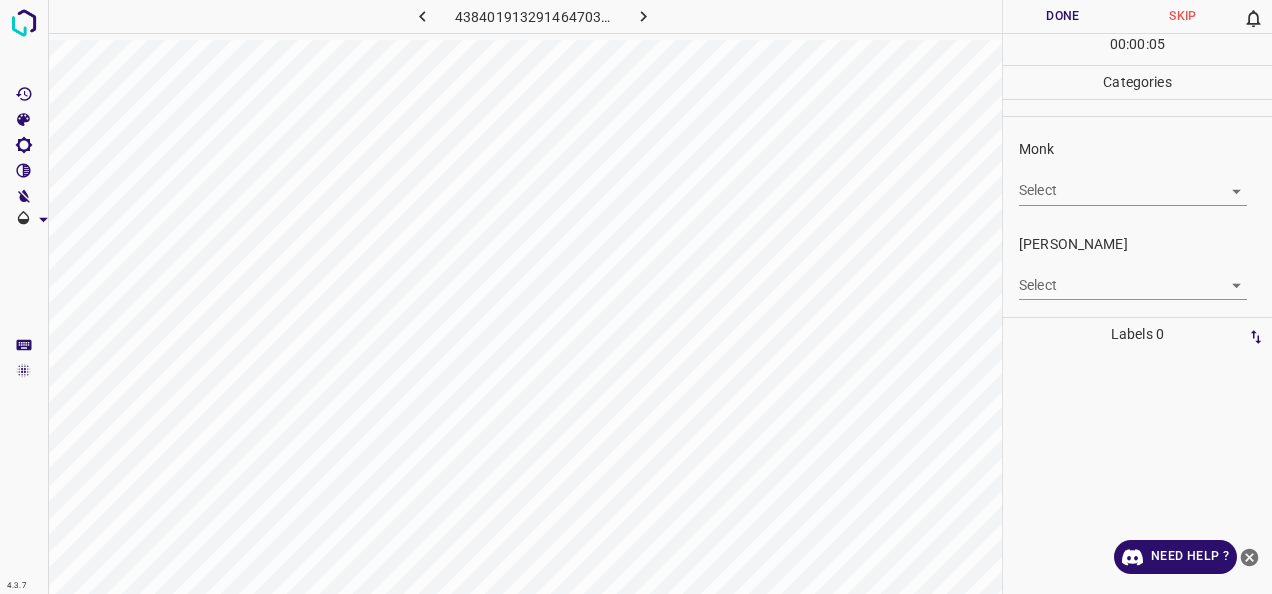 click on "4.3.7 4384019132914647037.png Done Skip 0 00   : 00   : 05   Categories Monk   Select ​  Fitzpatrick   Select ​ Labels   0 Categories 1 Monk 2  Fitzpatrick Tools Space Change between modes (Draw & Edit) I Auto labeling R Restore zoom M Zoom in N Zoom out Delete Delete selecte label Filters Z Restore filters X Saturation filter C Brightness filter V Contrast filter B Gray scale filter General O Download Need Help ? - Text - Hide - Delete" at bounding box center (636, 297) 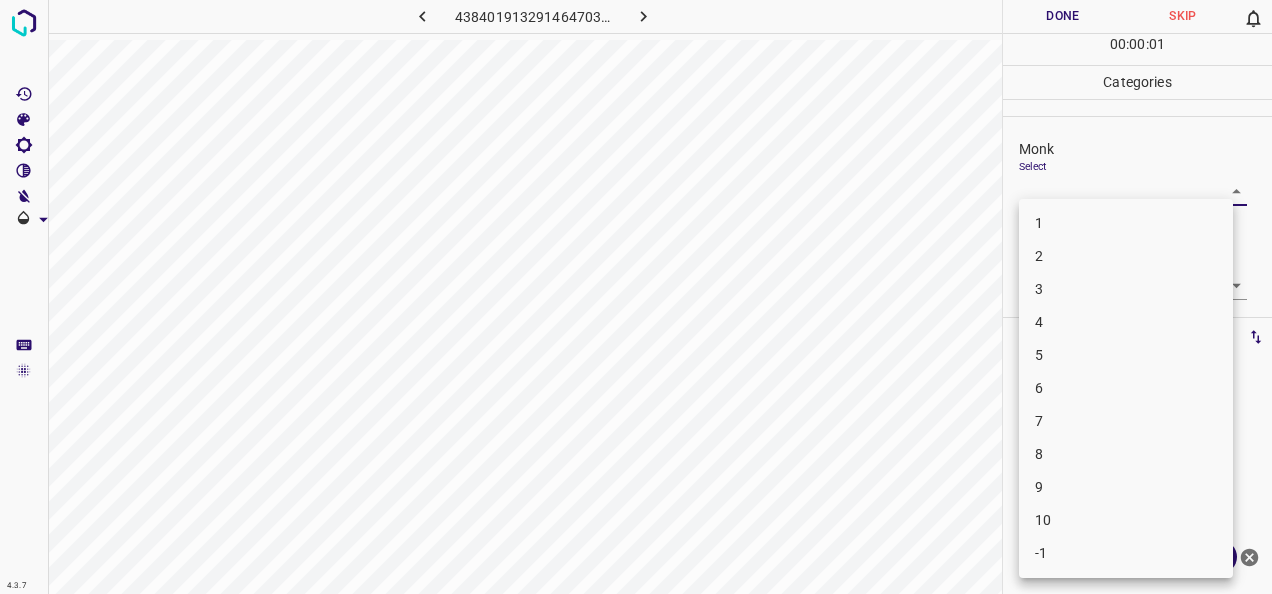 click on "4" at bounding box center [1126, 322] 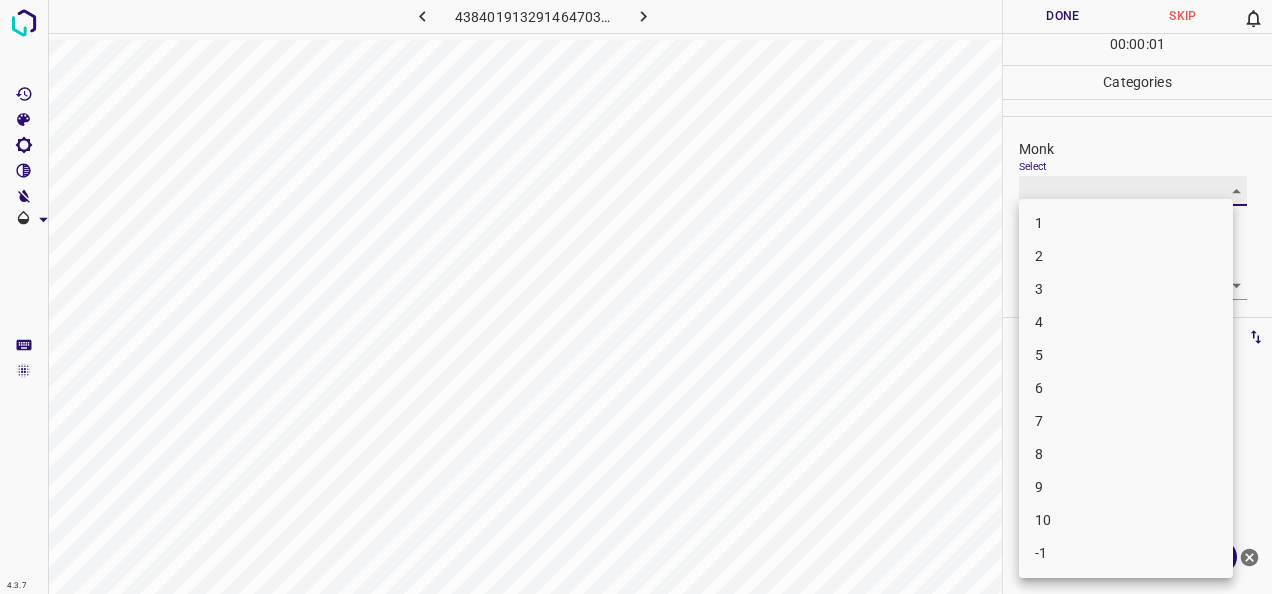 type on "4" 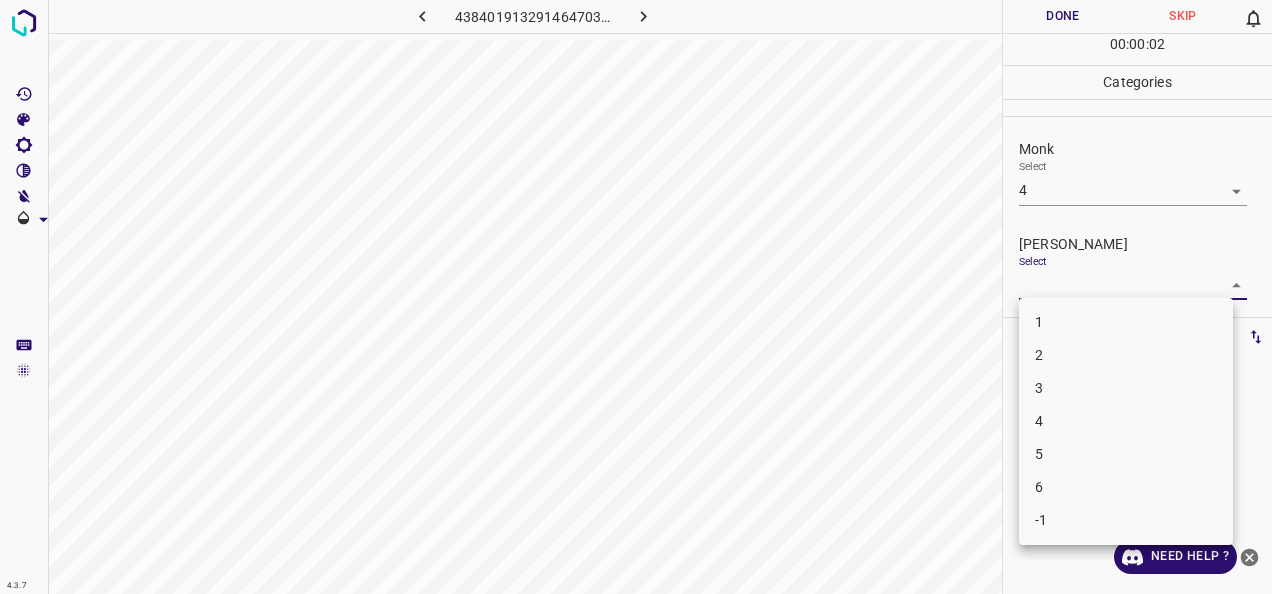 click on "4.3.7 4384019132914647037.png Done Skip 0 00   : 00   : 02   Categories Monk   Select 4 4  Fitzpatrick   Select ​ Labels   0 Categories 1 Monk 2  Fitzpatrick Tools Space Change between modes (Draw & Edit) I Auto labeling R Restore zoom M Zoom in N Zoom out Delete Delete selecte label Filters Z Restore filters X Saturation filter C Brightness filter V Contrast filter B Gray scale filter General O Download Need Help ? - Text - Hide - Delete 1 2 3 4 5 6 -1" at bounding box center (636, 297) 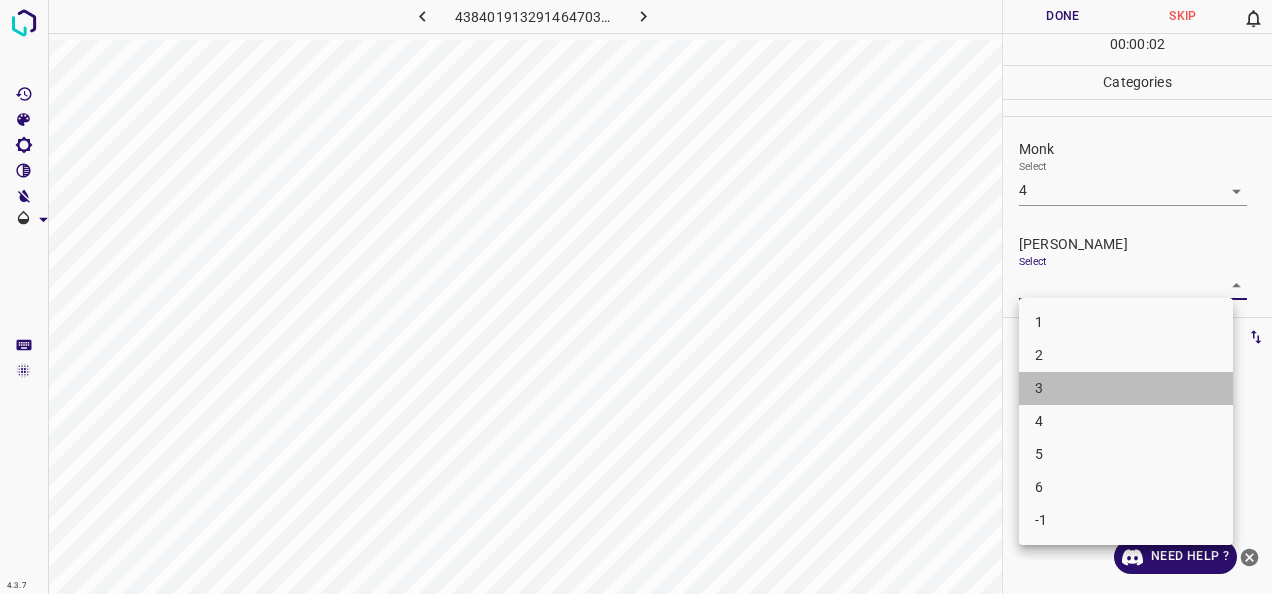 click on "3" at bounding box center (1126, 388) 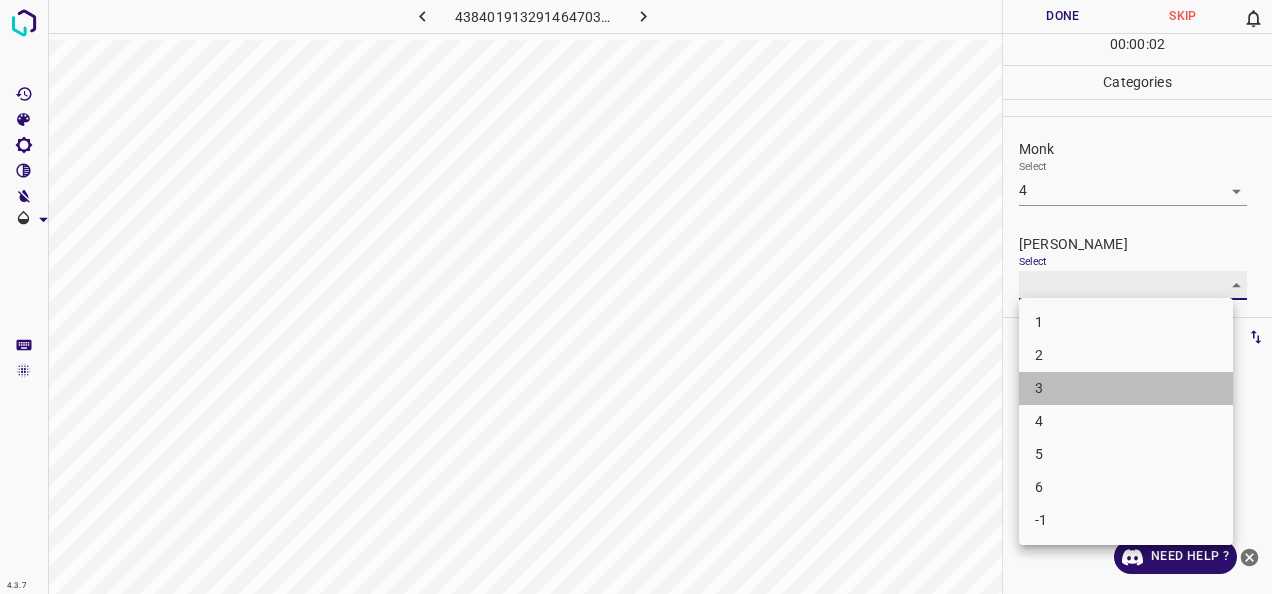 type on "3" 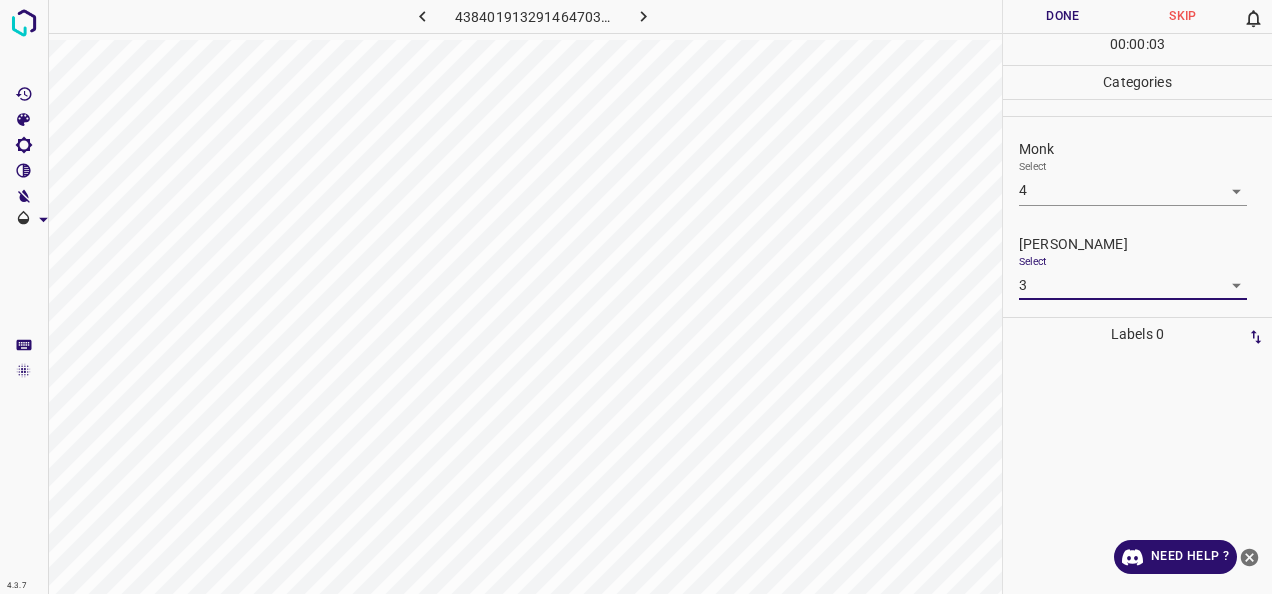 click on "Done" at bounding box center (1063, 16) 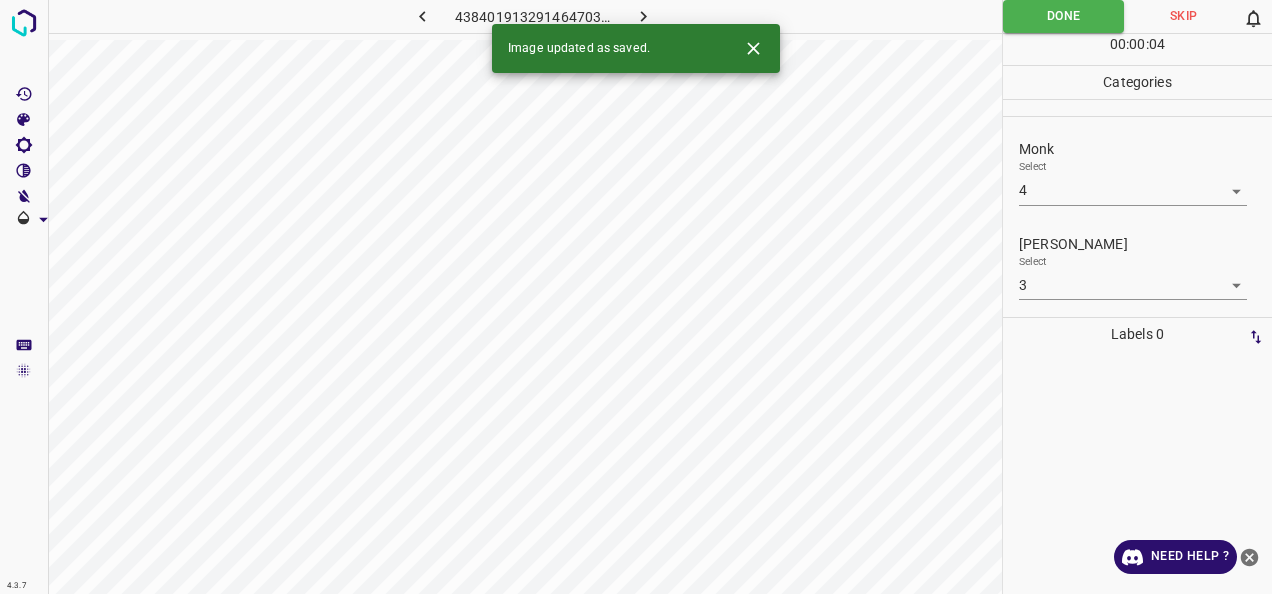 click 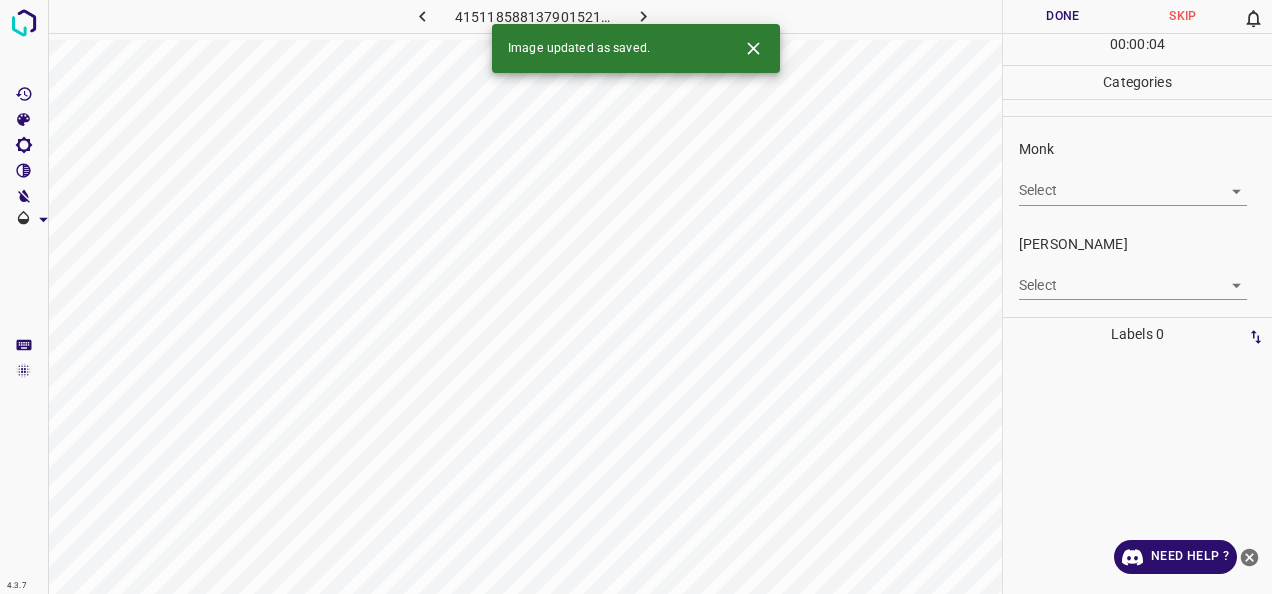 click on "Monk" at bounding box center [1145, 149] 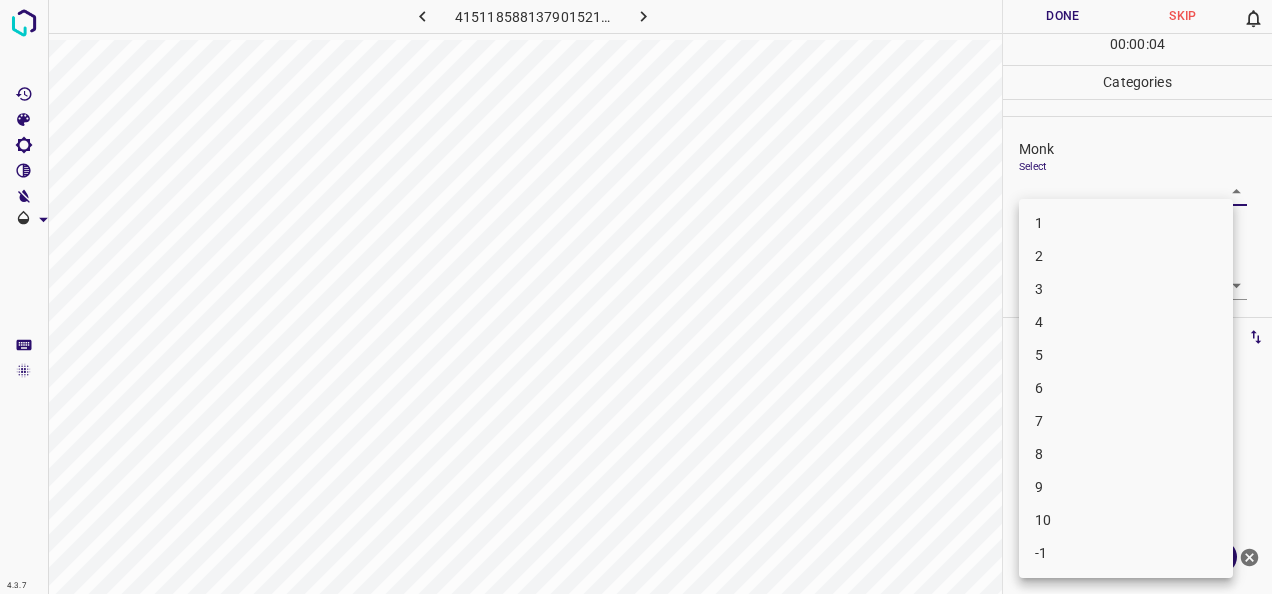 click on "2" at bounding box center [1126, 256] 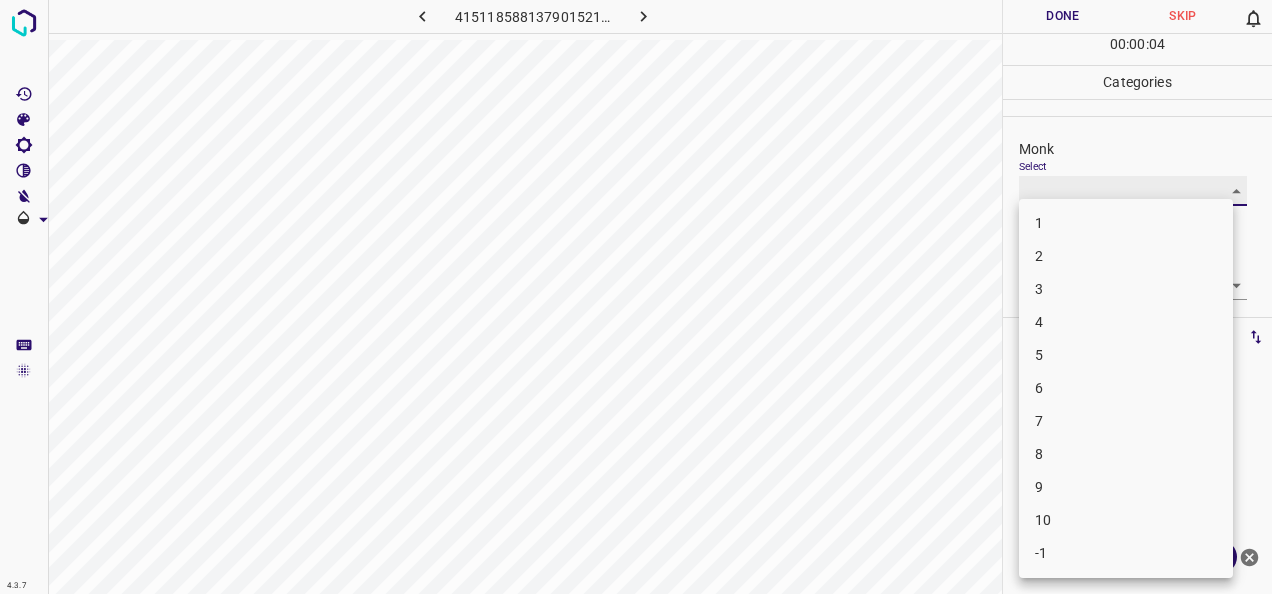 type on "2" 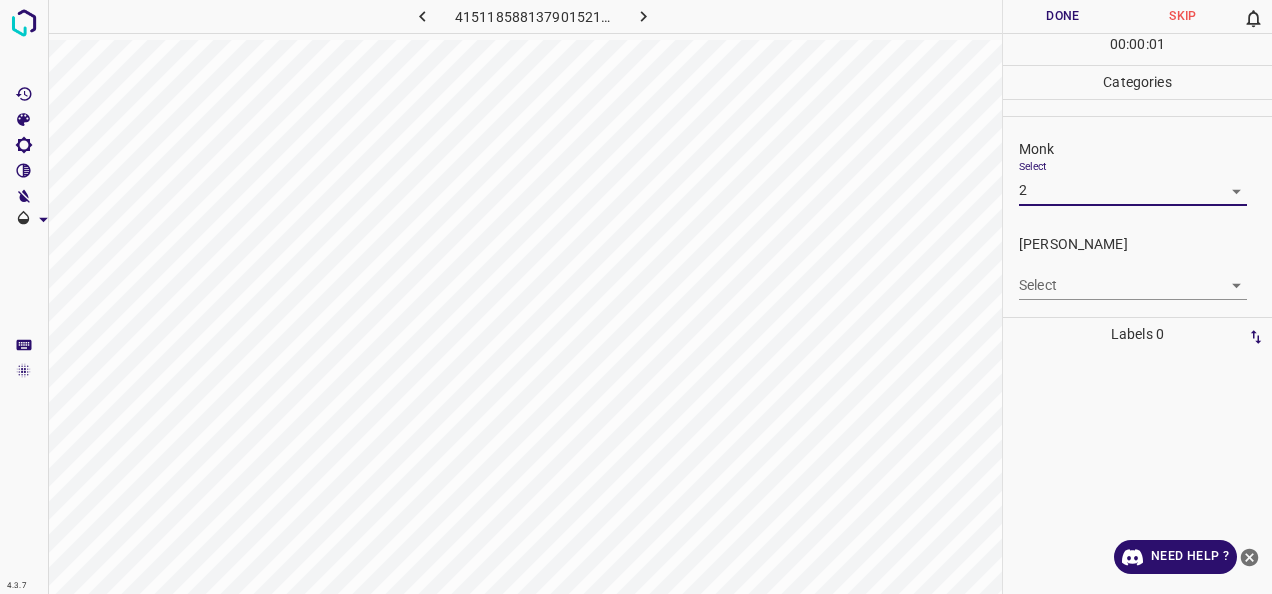 click on "4.3.7 4151185881379015210.png Done Skip 0 00   : 00   : 01   Categories Monk   Select 2 2  Fitzpatrick   Select ​ Labels   0 Categories 1 Monk 2  Fitzpatrick Tools Space Change between modes (Draw & Edit) I Auto labeling R Restore zoom M Zoom in N Zoom out Delete Delete selecte label Filters Z Restore filters X Saturation filter C Brightness filter V Contrast filter B Gray scale filter General O Download Need Help ? - Text - Hide - Delete 1 2 3 4 5 6 7 8 9 10 -1" at bounding box center (636, 297) 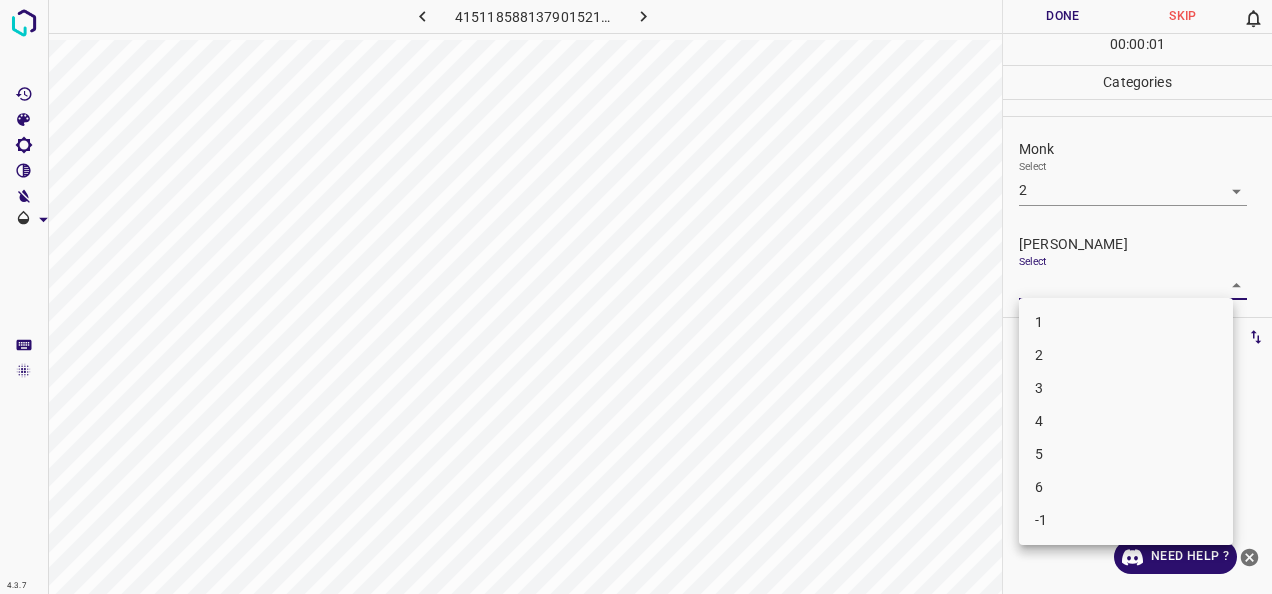 click on "1" at bounding box center [1126, 322] 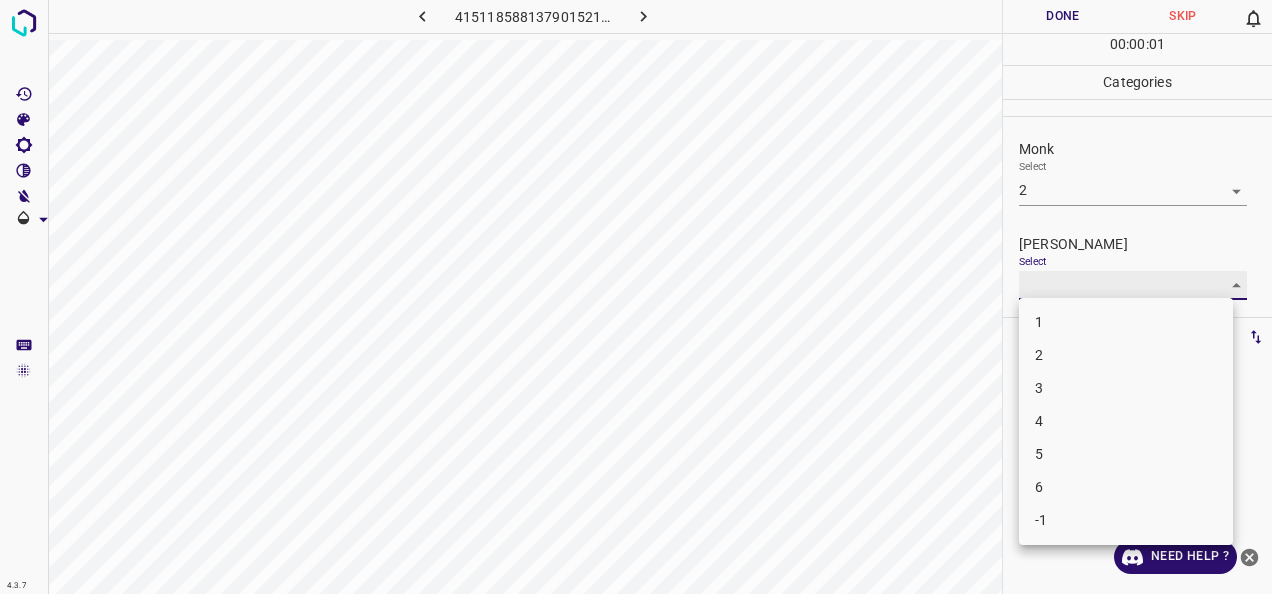 type on "1" 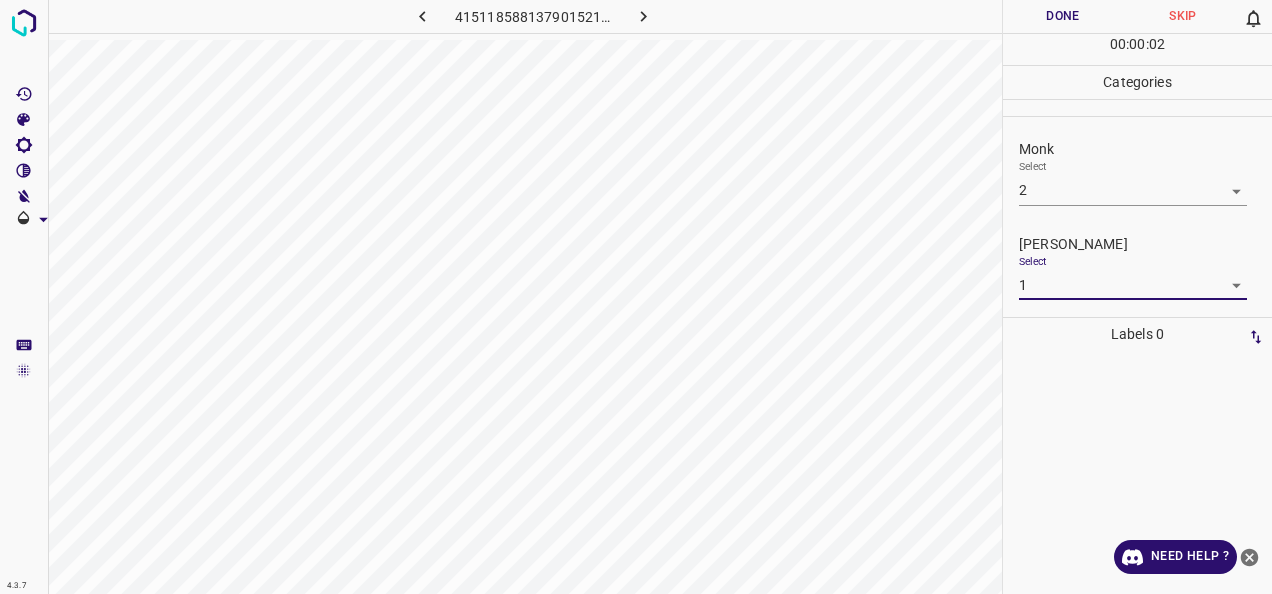 click on "Done" at bounding box center (1063, 16) 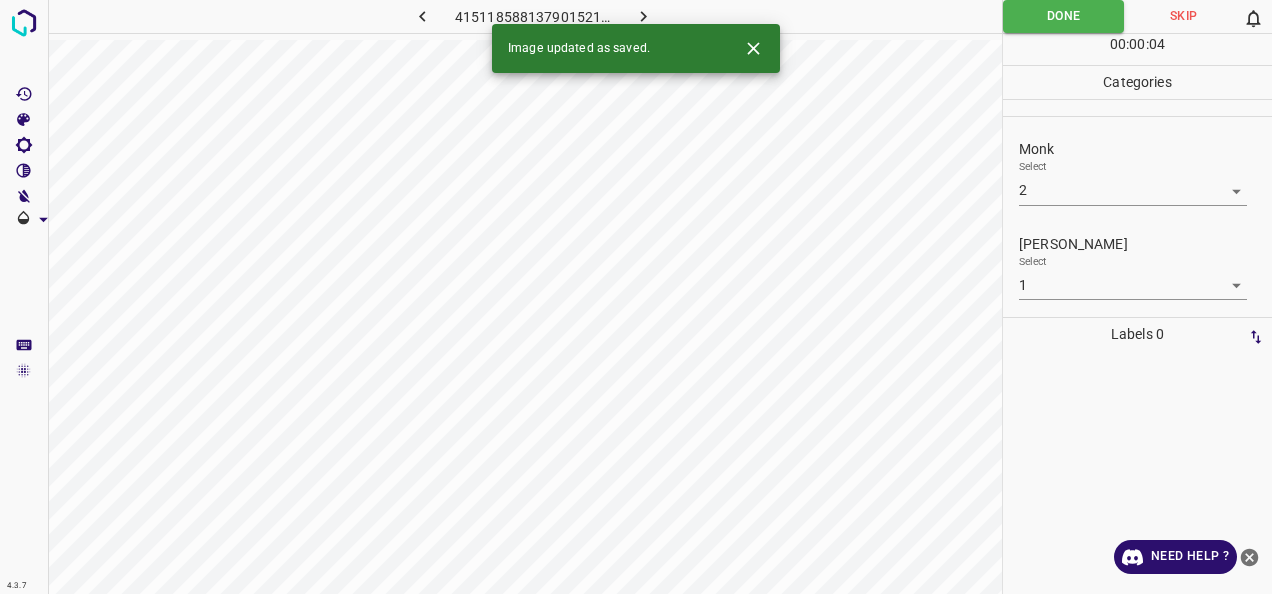 click at bounding box center [643, 16] 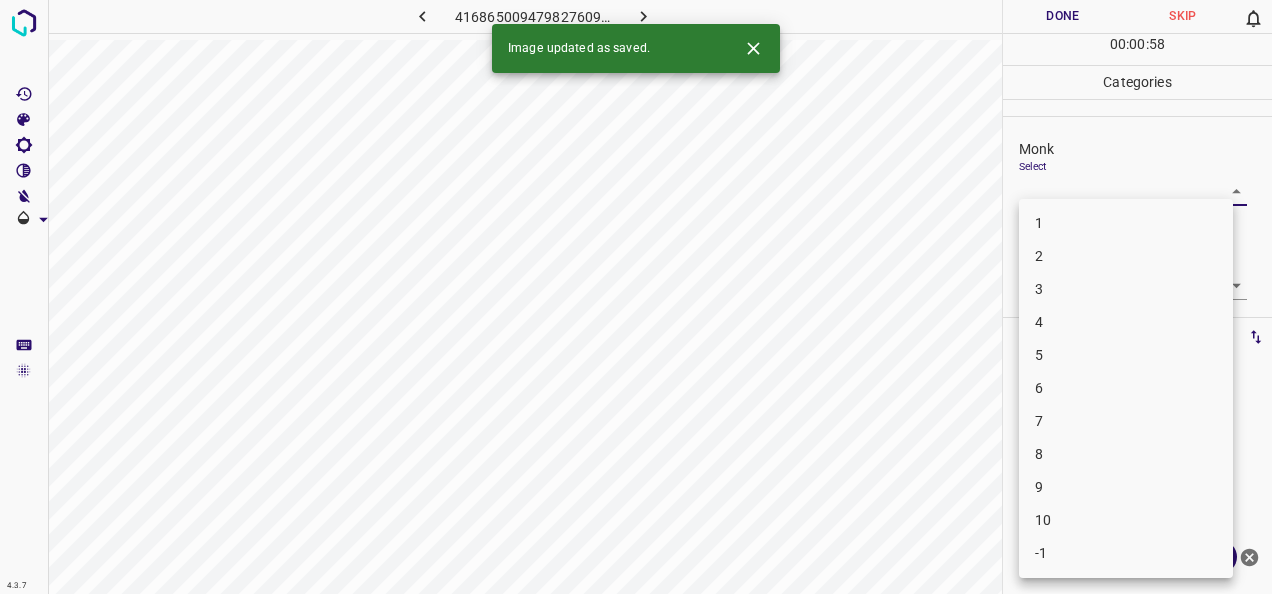 click on "4.3.7 4168650094798276094.png Done Skip 0 00   : 00   : 58   Categories Monk   Select ​  Fitzpatrick   Select ​ Labels   0 Categories 1 Monk 2  Fitzpatrick Tools Space Change between modes (Draw & Edit) I Auto labeling R Restore zoom M Zoom in N Zoom out Delete Delete selecte label Filters Z Restore filters X Saturation filter C Brightness filter V Contrast filter B Gray scale filter General O Download Image updated as saved. Need Help ? - Text - Hide - Delete 1 2 3 4 5 6 7 8 9 10 -1" at bounding box center [636, 297] 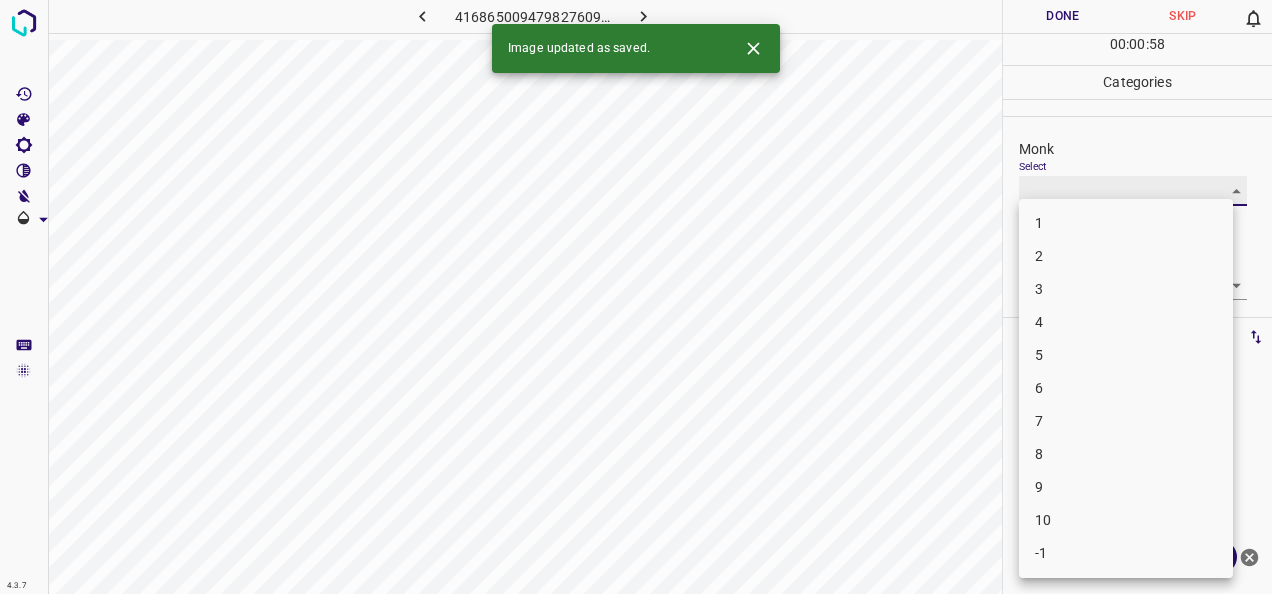 type on "1" 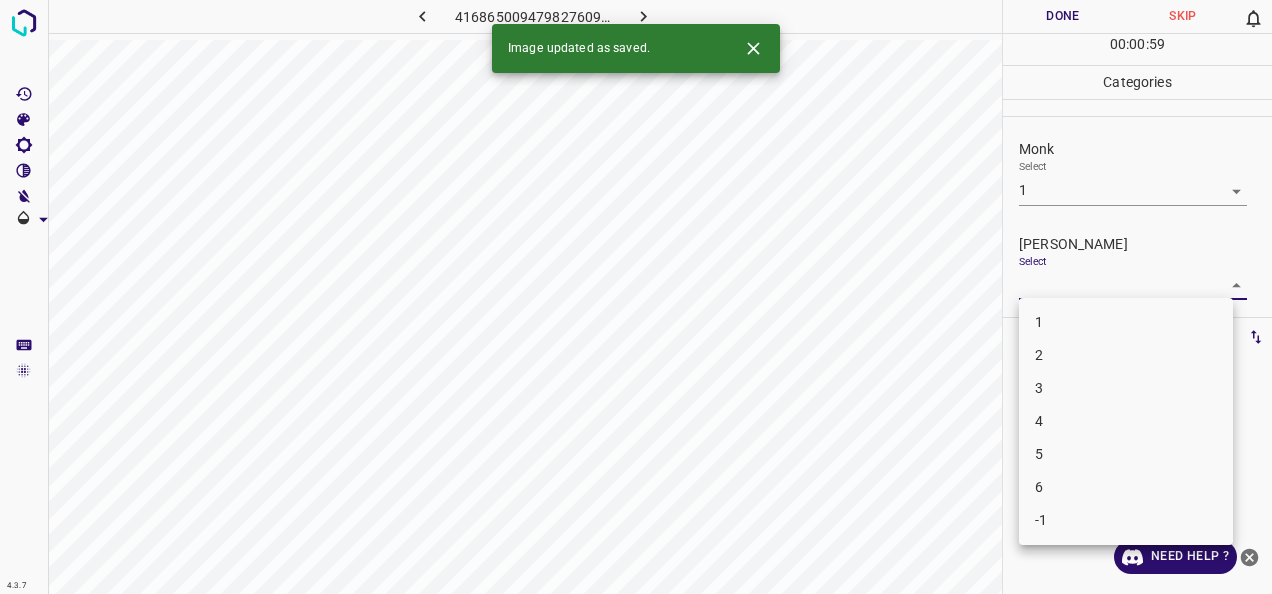 click on "4.3.7 4168650094798276094.png Done Skip 0 00   : 00   : 59   Categories Monk   Select 1 1  Fitzpatrick   Select ​ Labels   0 Categories 1 Monk 2  Fitzpatrick Tools Space Change between modes (Draw & Edit) I Auto labeling R Restore zoom M Zoom in N Zoom out Delete Delete selecte label Filters Z Restore filters X Saturation filter C Brightness filter V Contrast filter B Gray scale filter General O Download Image updated as saved. Need Help ? - Text - Hide - Delete 1 2 3 4 5 6 -1" at bounding box center [636, 297] 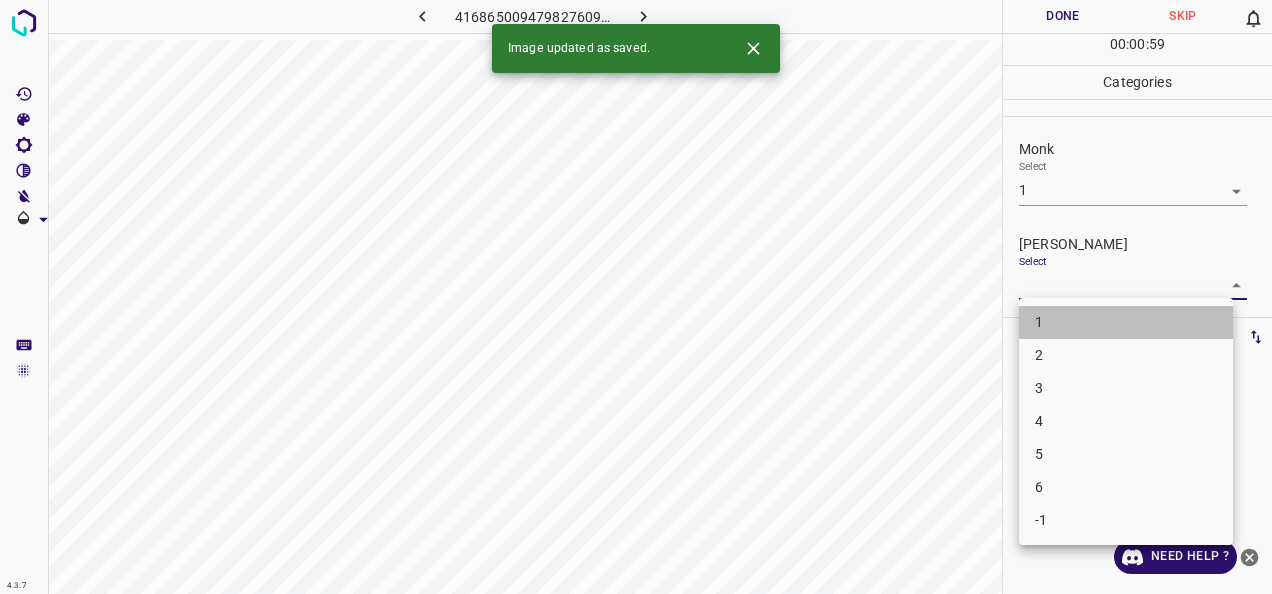 click on "1" at bounding box center (1126, 322) 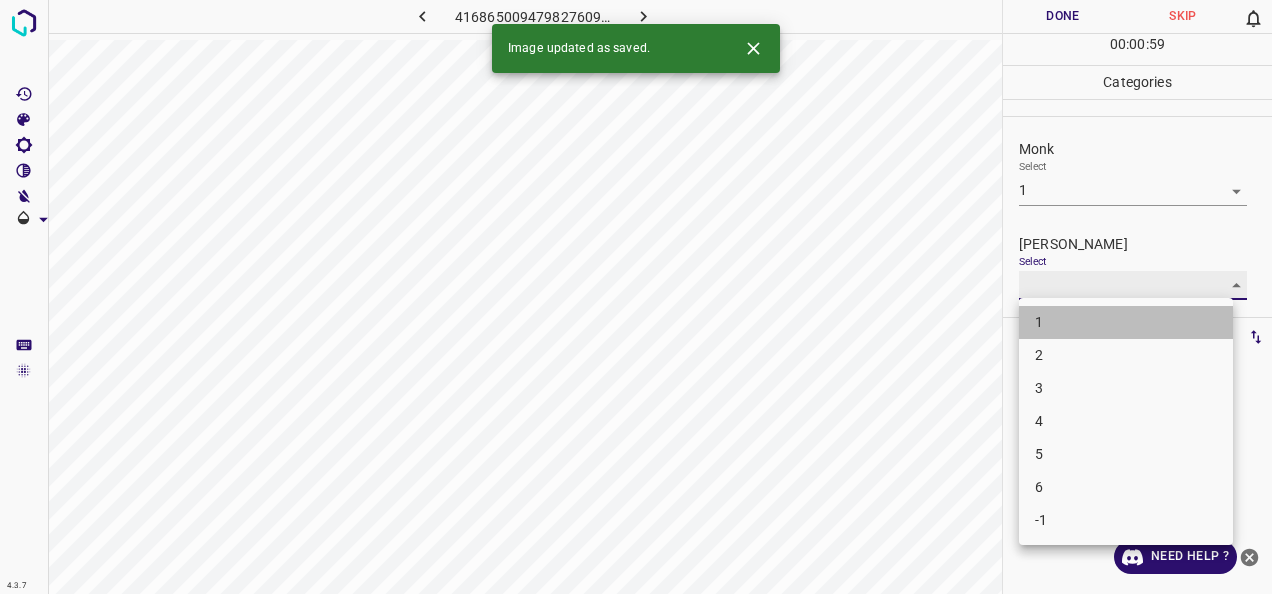 type on "1" 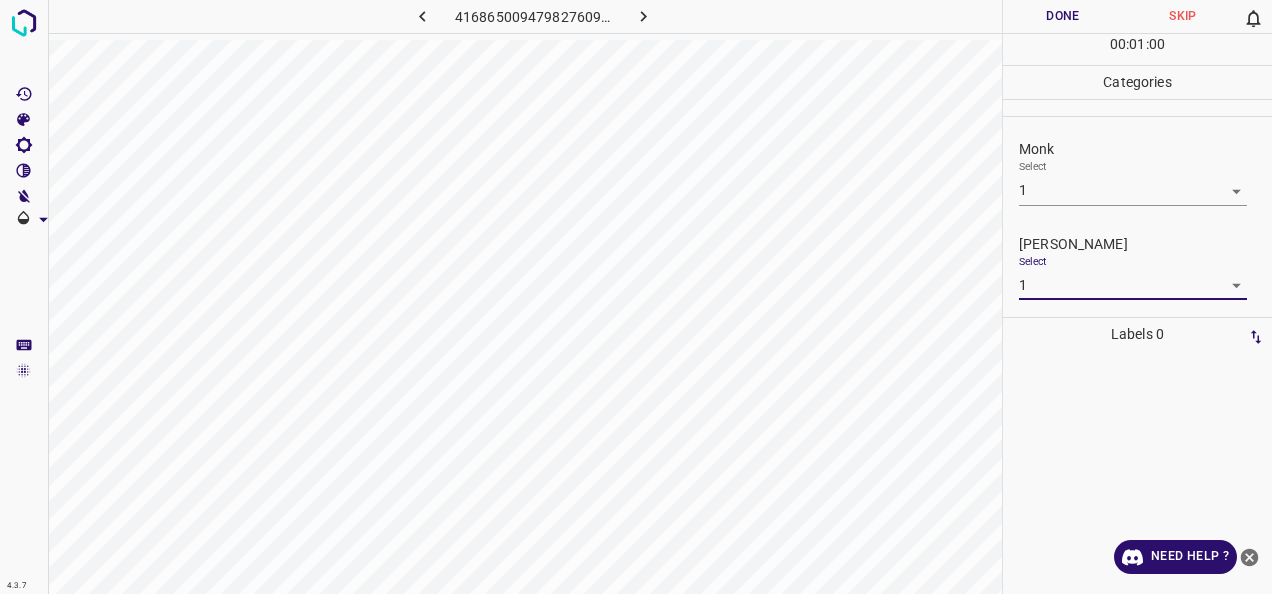 click on "00   : 01   : 00" at bounding box center [1137, 49] 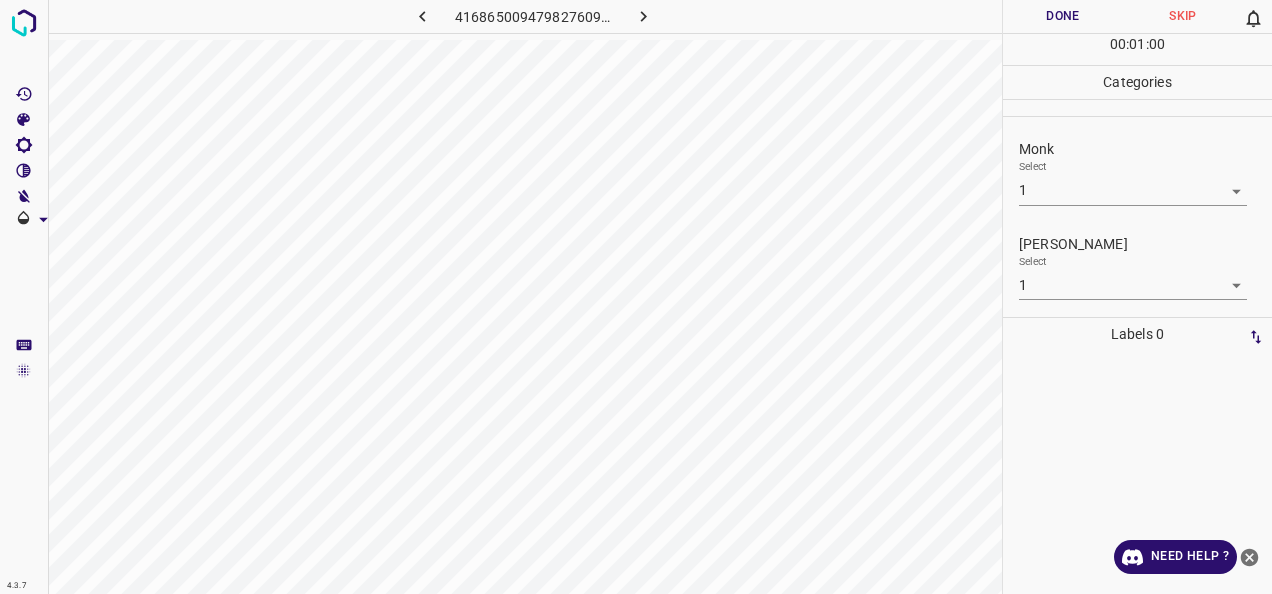 click on "00   : 01   : 00" at bounding box center (1137, 49) 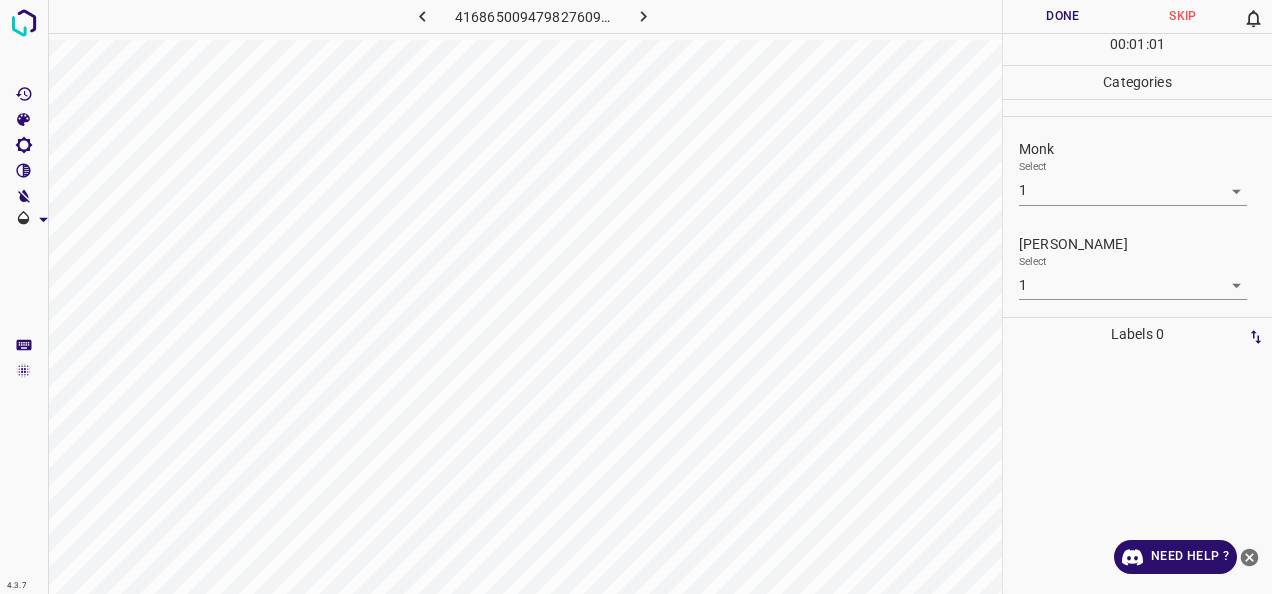click on "Done" at bounding box center (1063, 16) 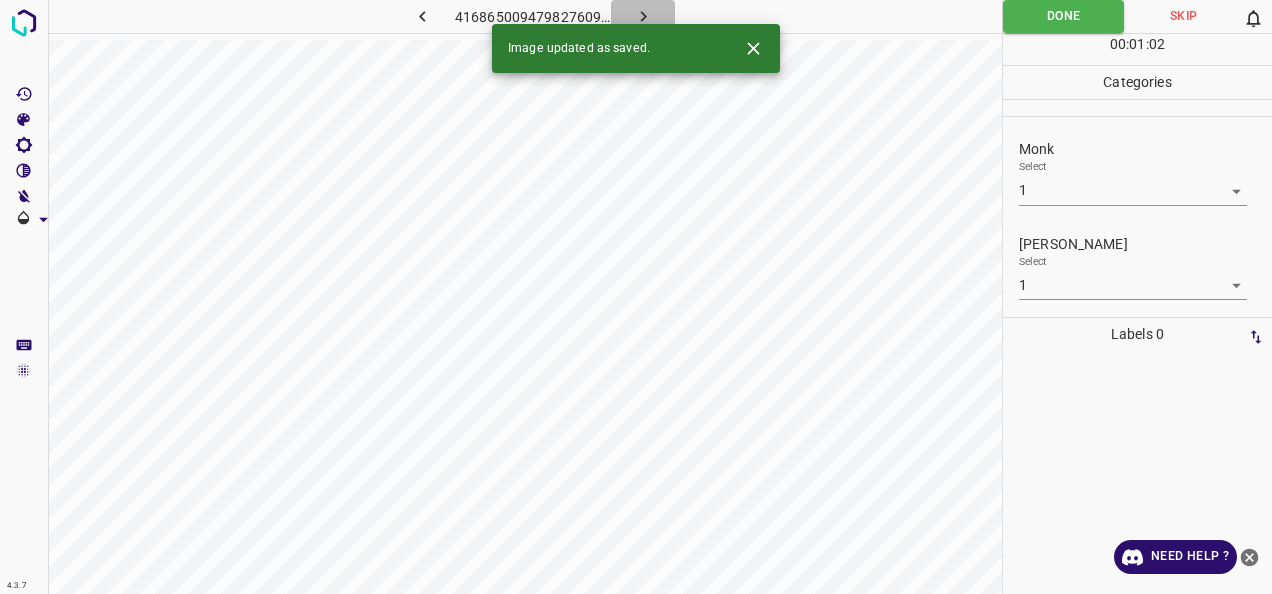 click at bounding box center (643, 16) 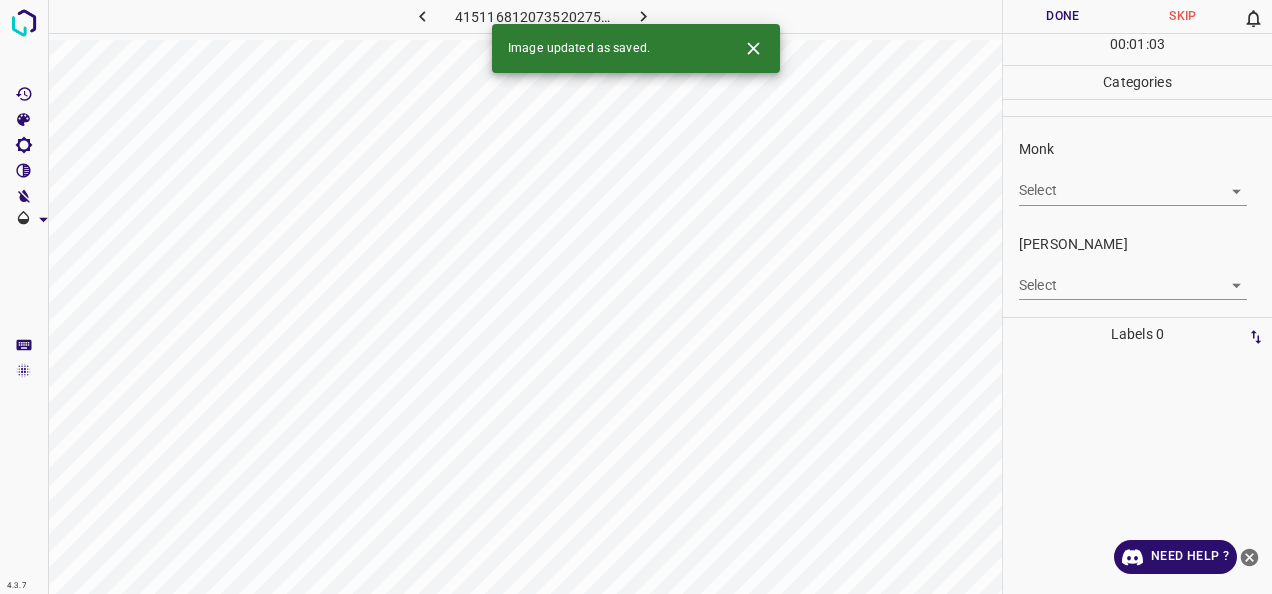 click on "4.3.7 415116812073520275.png Done Skip 0 00   : 01   : 03   Categories Monk   Select ​  Fitzpatrick   Select ​ Labels   0 Categories 1 Monk 2  Fitzpatrick Tools Space Change between modes (Draw & Edit) I Auto labeling R Restore zoom M Zoom in N Zoom out Delete Delete selecte label Filters Z Restore filters X Saturation filter C Brightness filter V Contrast filter B Gray scale filter General O Download Image updated as saved. Need Help ? - Text - Hide - Delete" at bounding box center (636, 297) 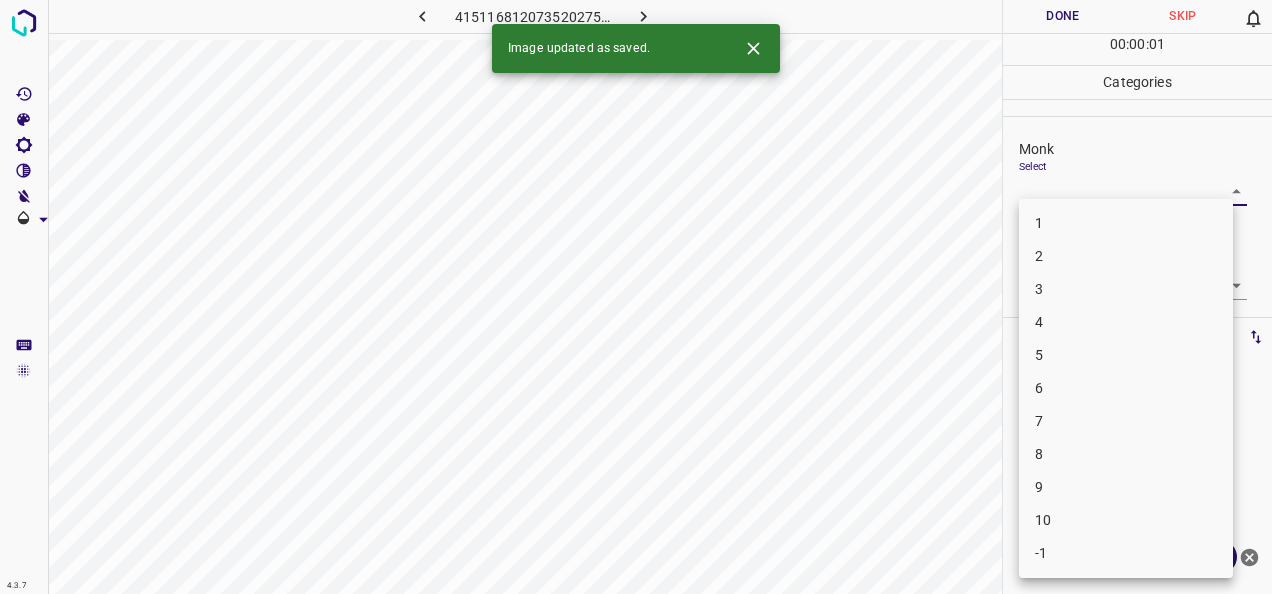 click on "2" at bounding box center [1126, 256] 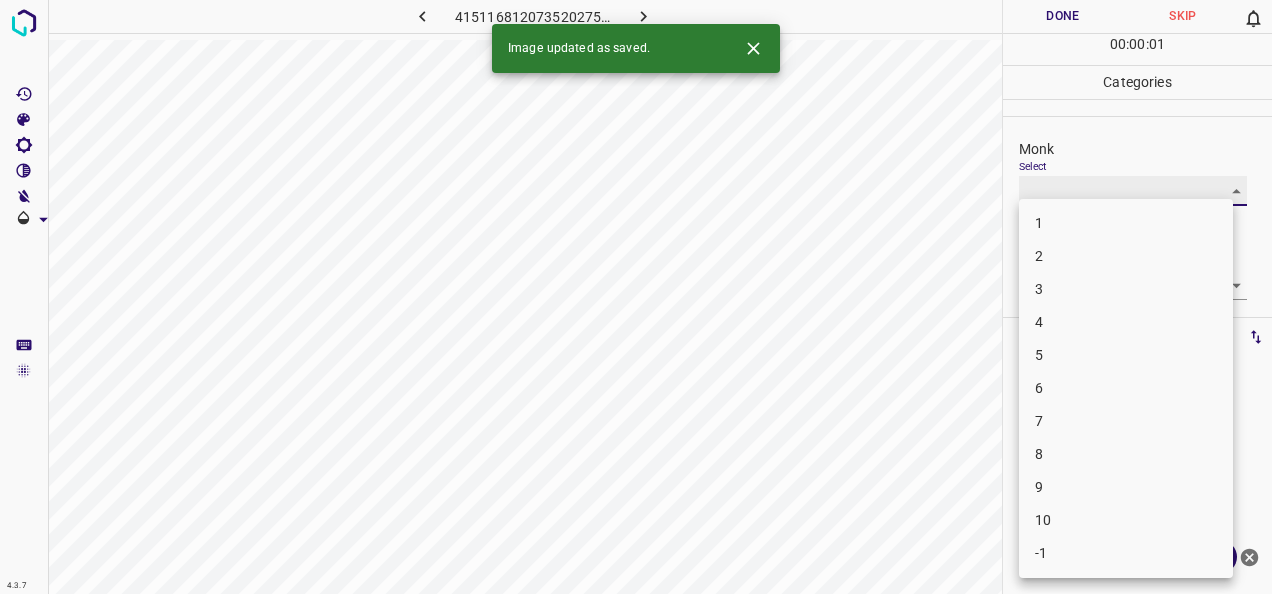 type on "2" 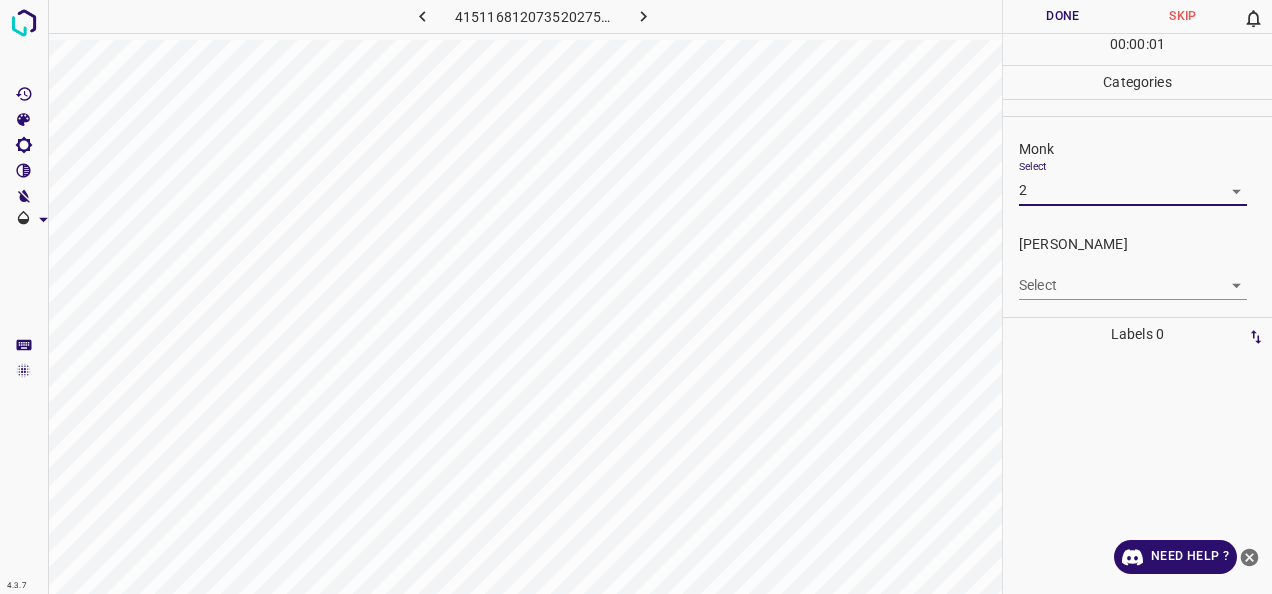 click on "4.3.7 415116812073520275.png Done Skip 0 00   : 00   : 01   Categories Monk   Select 2 2  Fitzpatrick   Select ​ Labels   0 Categories 1 Monk 2  Fitzpatrick Tools Space Change between modes (Draw & Edit) I Auto labeling R Restore zoom M Zoom in N Zoom out Delete Delete selecte label Filters Z Restore filters X Saturation filter C Brightness filter V Contrast filter B Gray scale filter General O Download Need Help ? - Text - Hide - Delete" at bounding box center [636, 297] 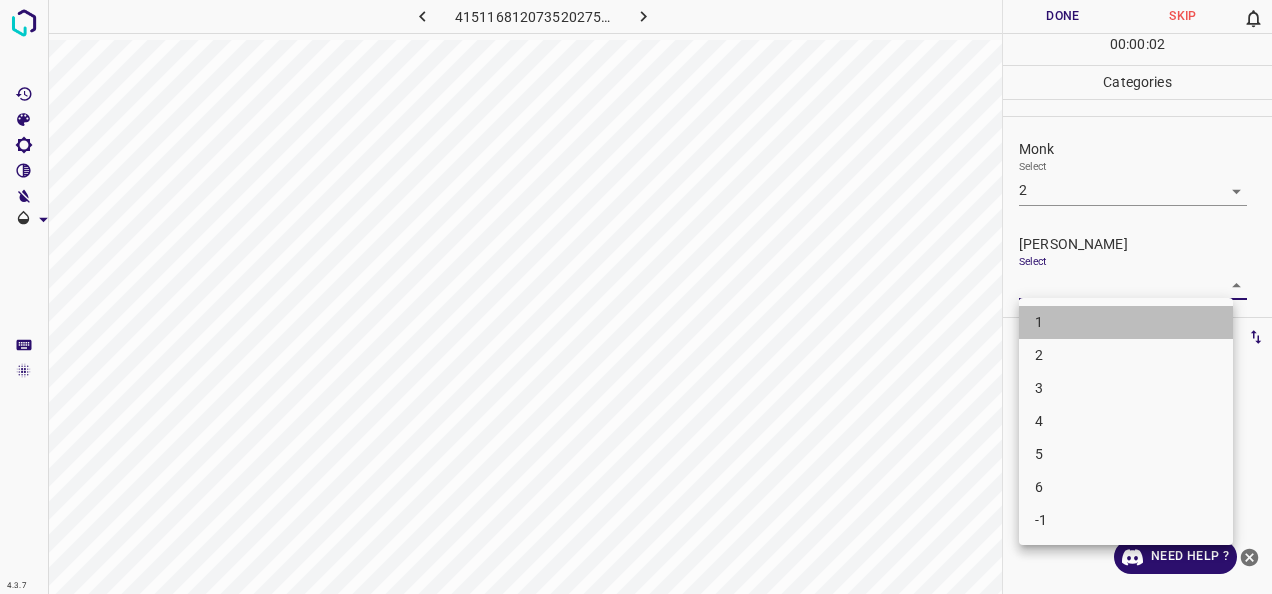 click on "1" at bounding box center [1126, 322] 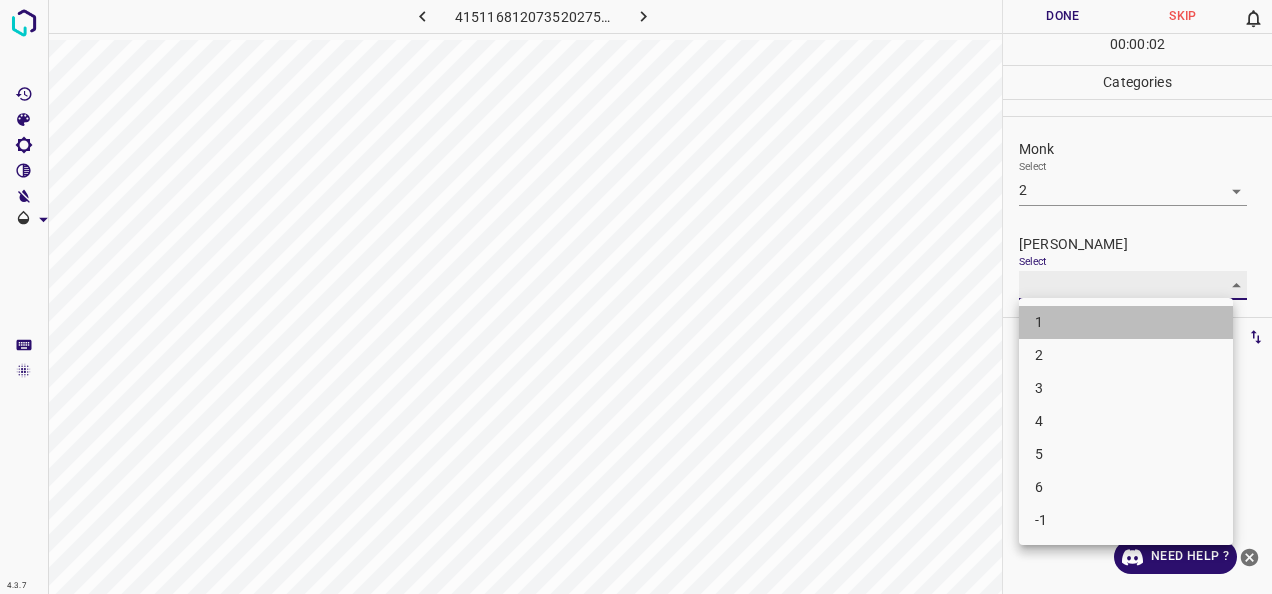 type on "1" 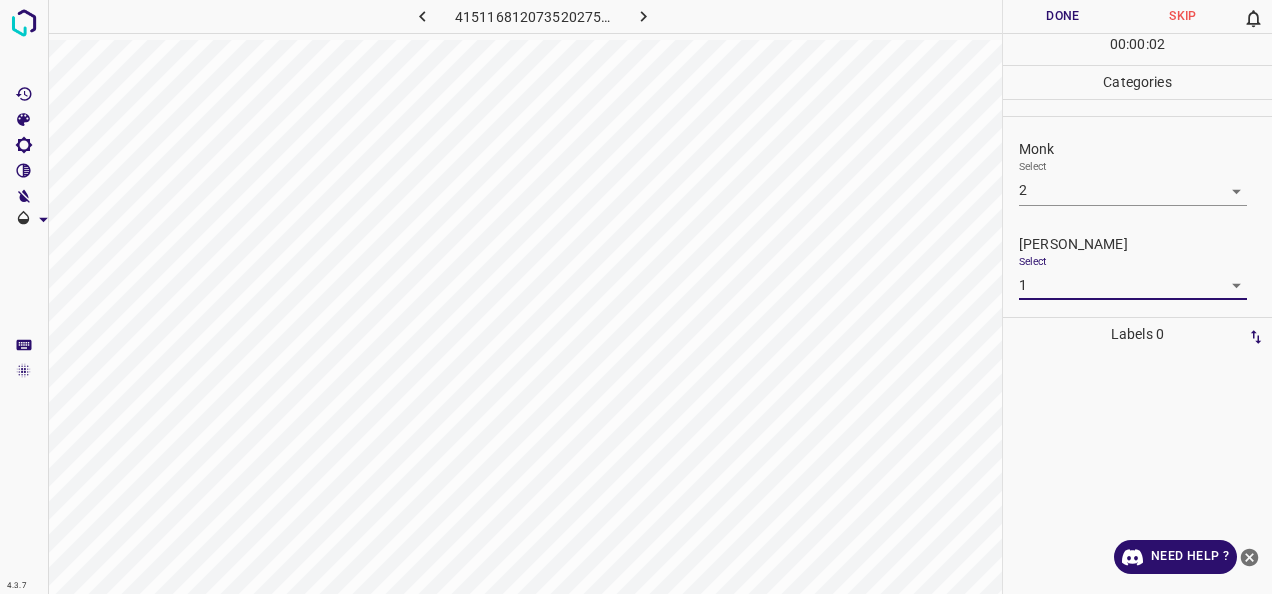 click on "Done" at bounding box center [1063, 16] 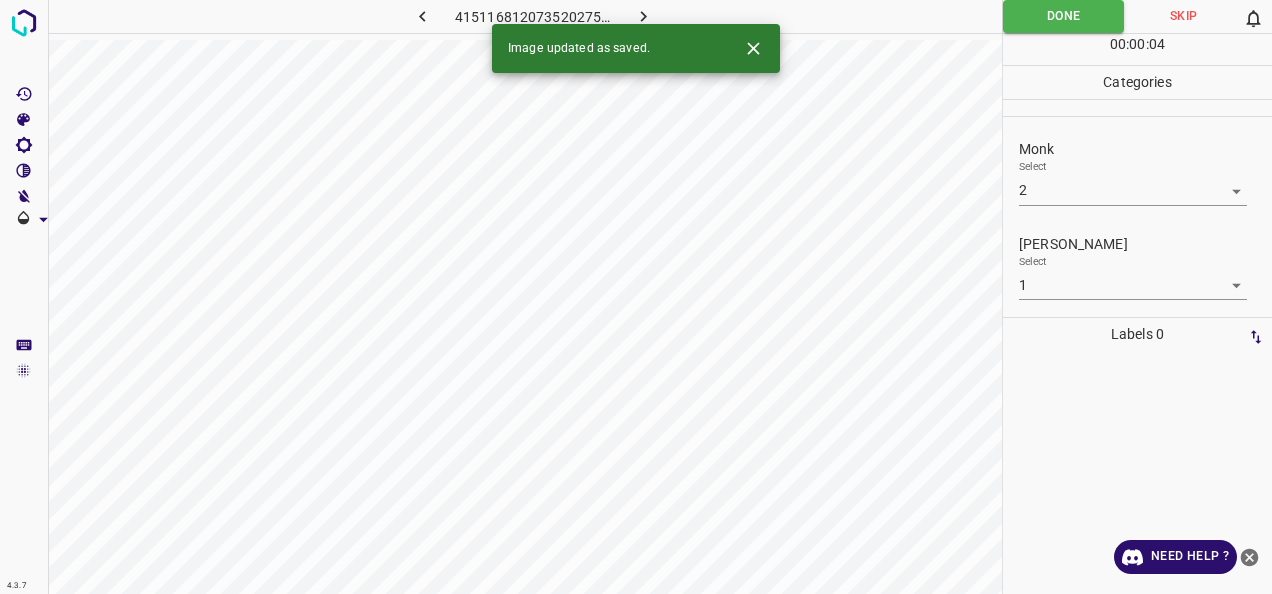 click 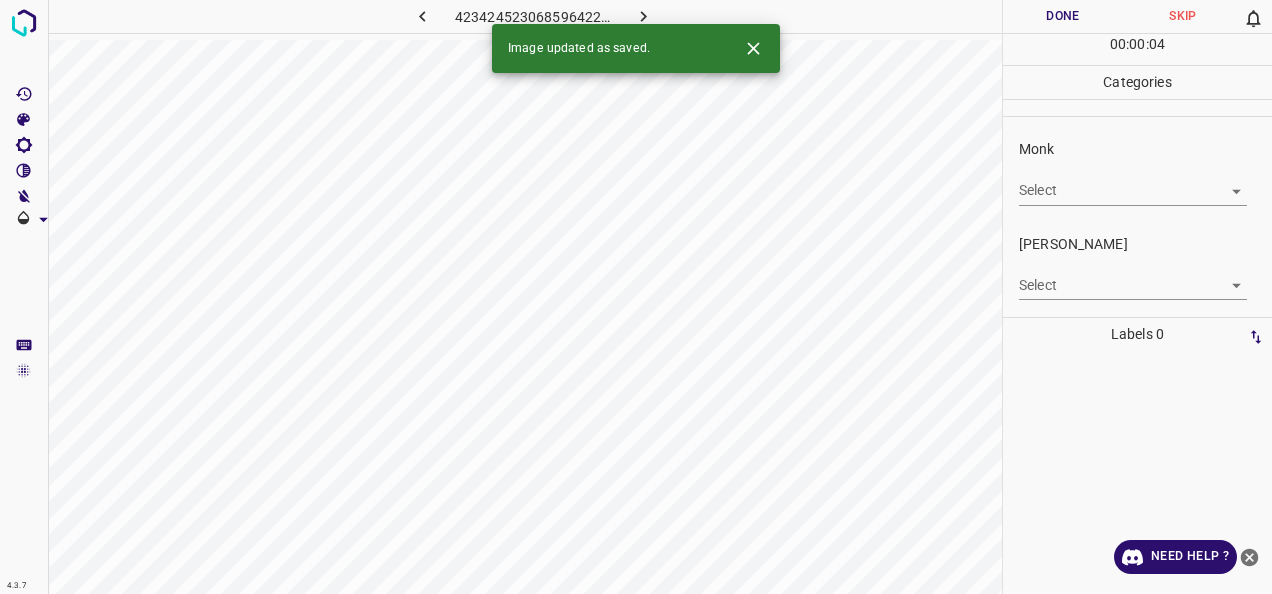 click on "Monk   Select ​" at bounding box center (1137, 172) 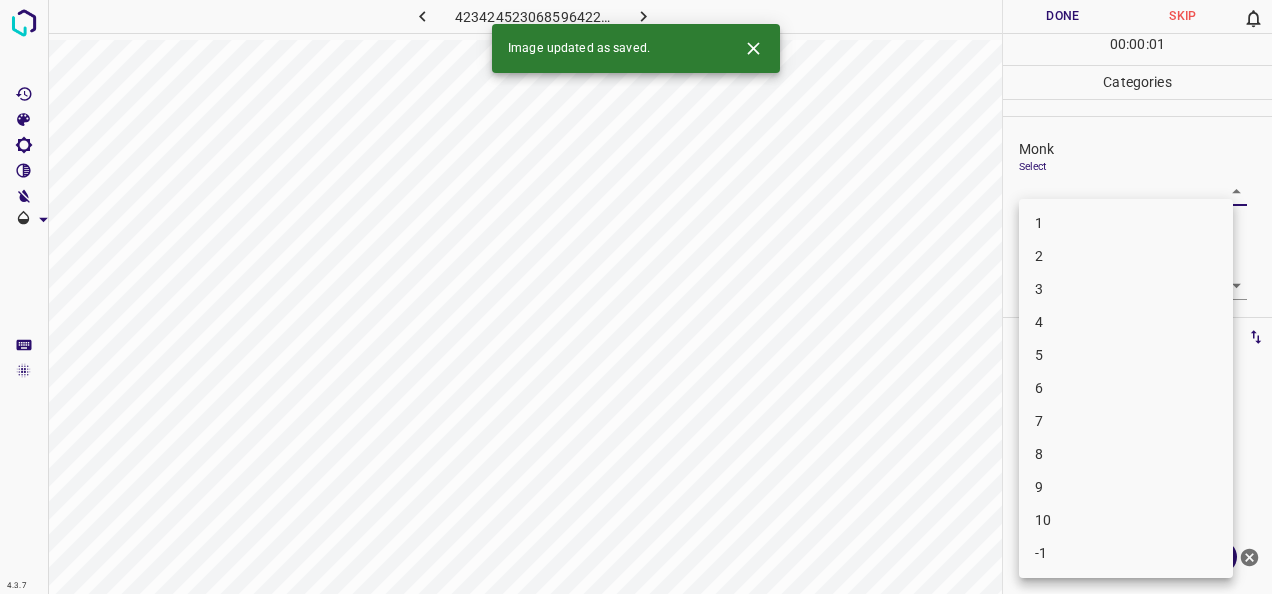 click on "4.3.7 4234245230685964229.png Done Skip 0 00   : 00   : 01   Categories Monk   Select ​  Fitzpatrick   Select ​ Labels   0 Categories 1 Monk 2  Fitzpatrick Tools Space Change between modes (Draw & Edit) I Auto labeling R Restore zoom M Zoom in N Zoom out Delete Delete selecte label Filters Z Restore filters X Saturation filter C Brightness filter V Contrast filter B Gray scale filter General O Download Image updated as saved. Need Help ? - Text - Hide - Delete 1 2 3 4 5 6 7 8 9 10 -1" at bounding box center (636, 297) 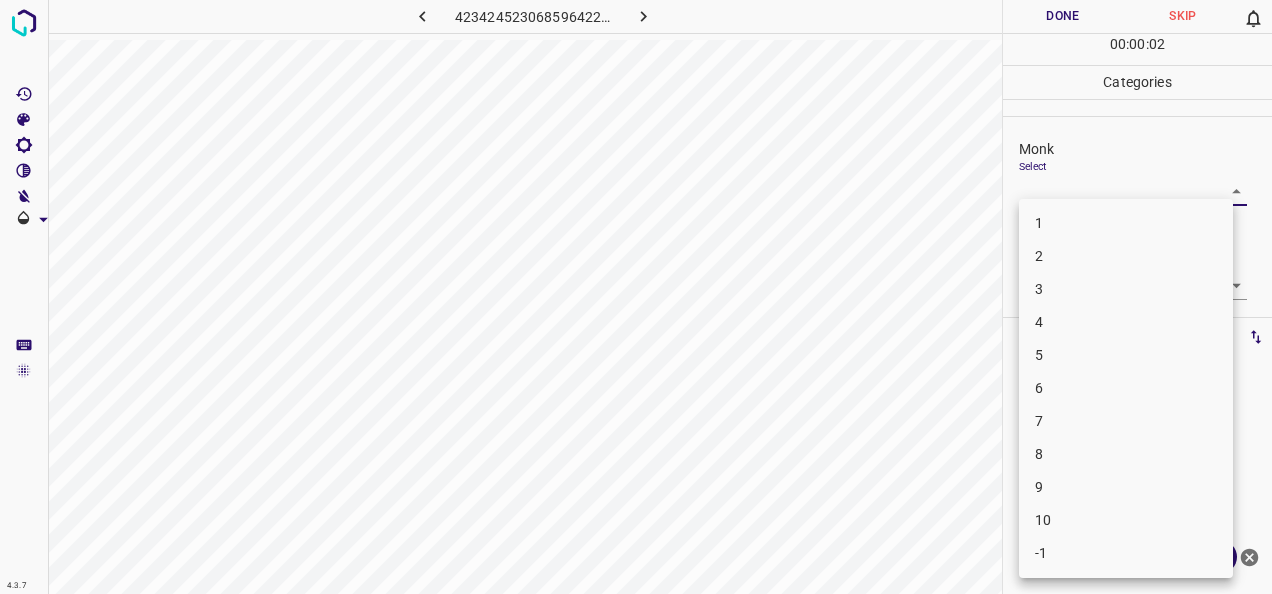 click on "6" at bounding box center [1126, 388] 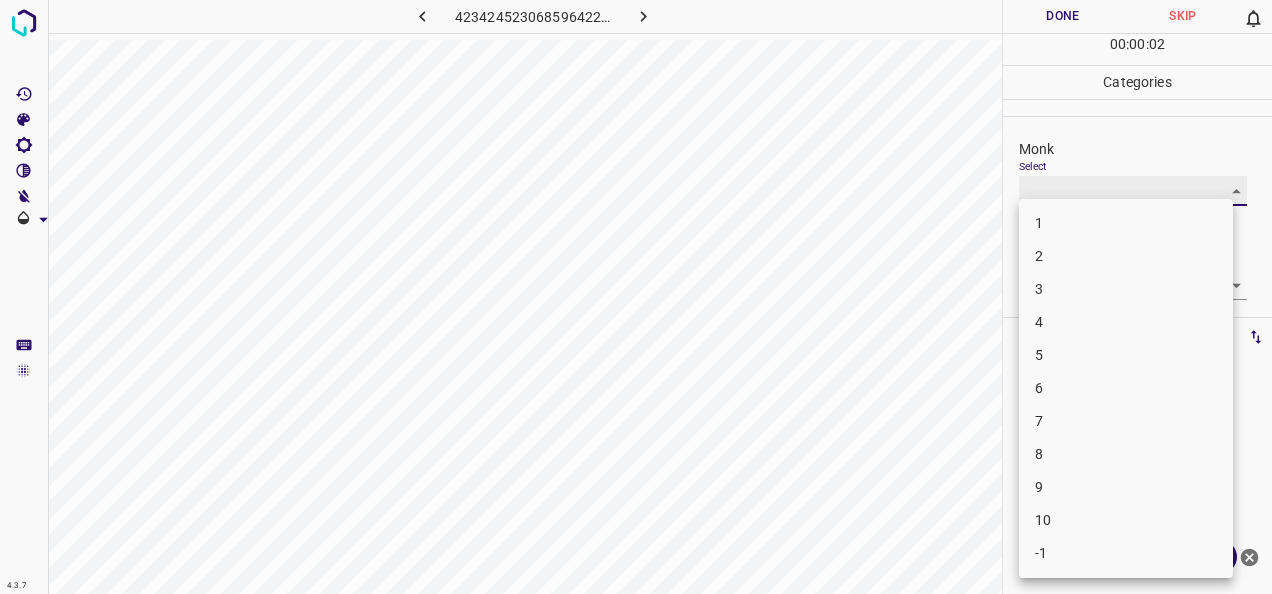 type on "6" 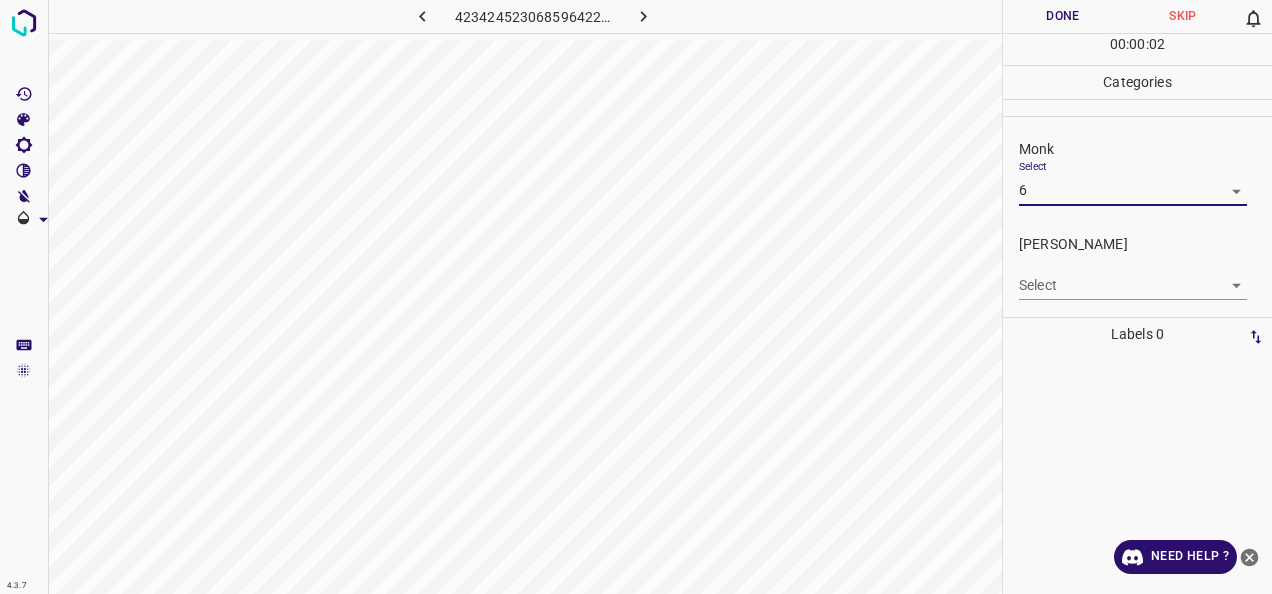 click on "4.3.7 4234245230685964229.png Done Skip 0 00   : 00   : 02   Categories Monk   Select 6 6  Fitzpatrick   Select ​ Labels   0 Categories 1 Monk 2  Fitzpatrick Tools Space Change between modes (Draw & Edit) I Auto labeling R Restore zoom M Zoom in N Zoom out Delete Delete selecte label Filters Z Restore filters X Saturation filter C Brightness filter V Contrast filter B Gray scale filter General O Download Need Help ? - Text - Hide - Delete" at bounding box center (636, 297) 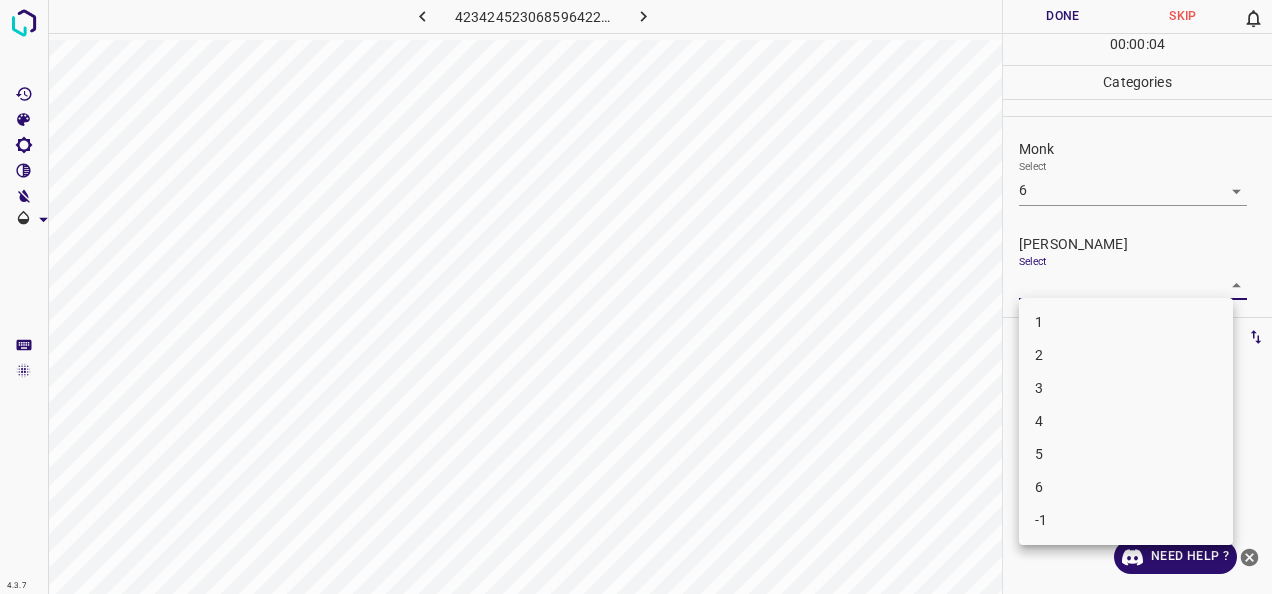 drag, startPoint x: 1054, startPoint y: 383, endPoint x: 1062, endPoint y: 409, distance: 27.202942 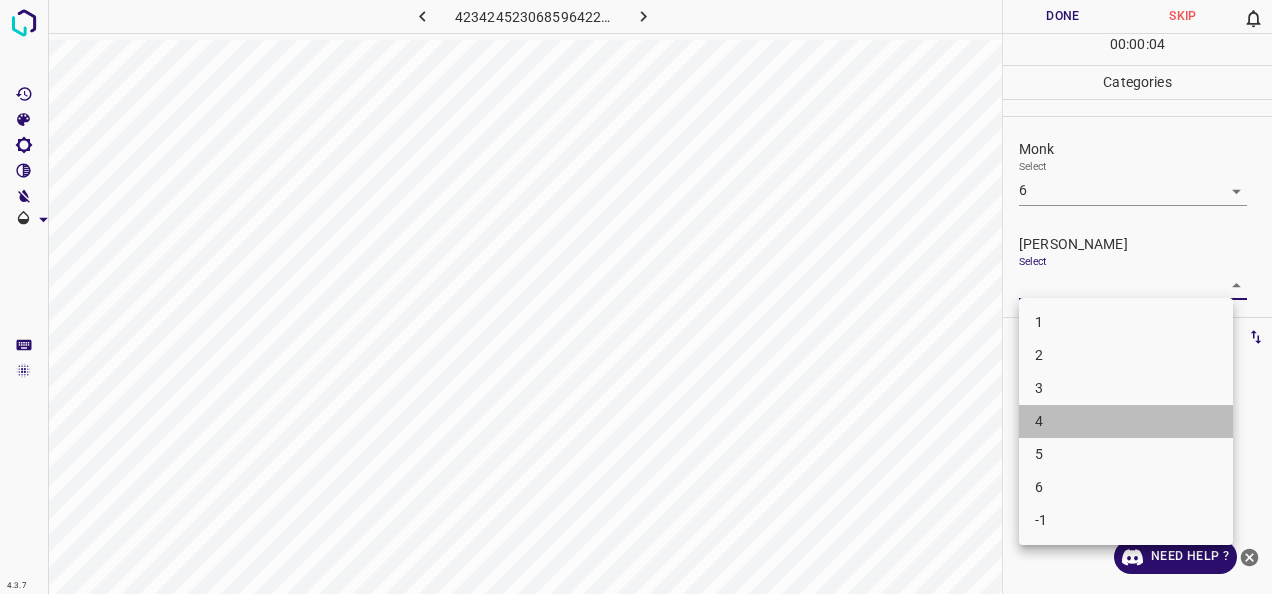 click on "4" at bounding box center [1126, 421] 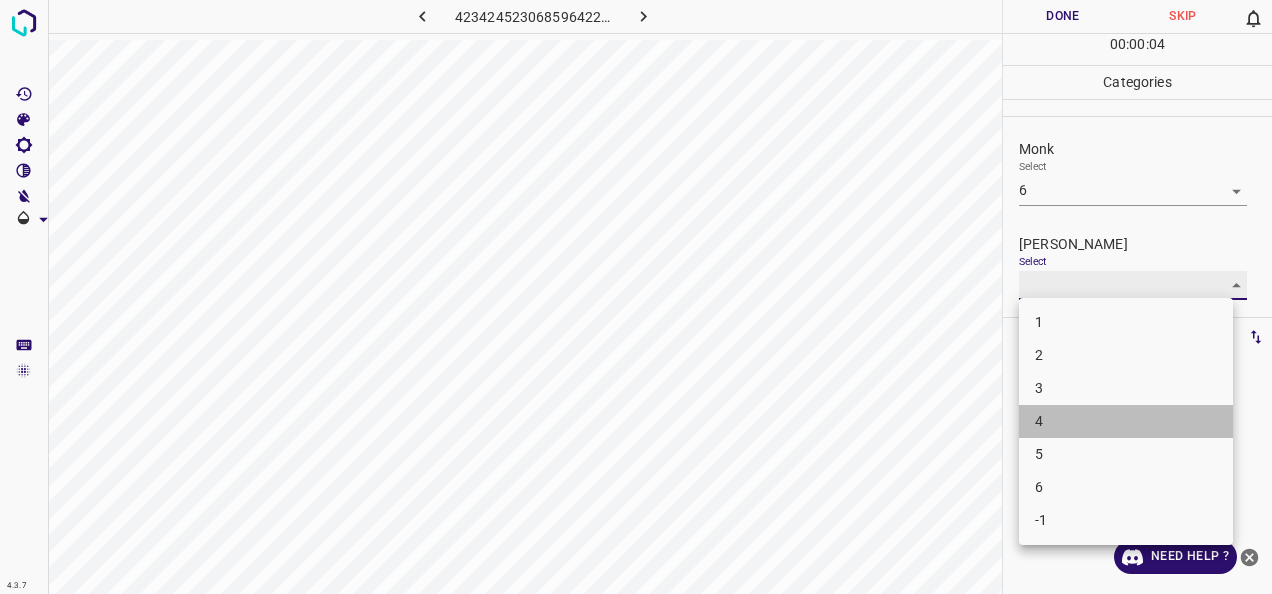 type on "4" 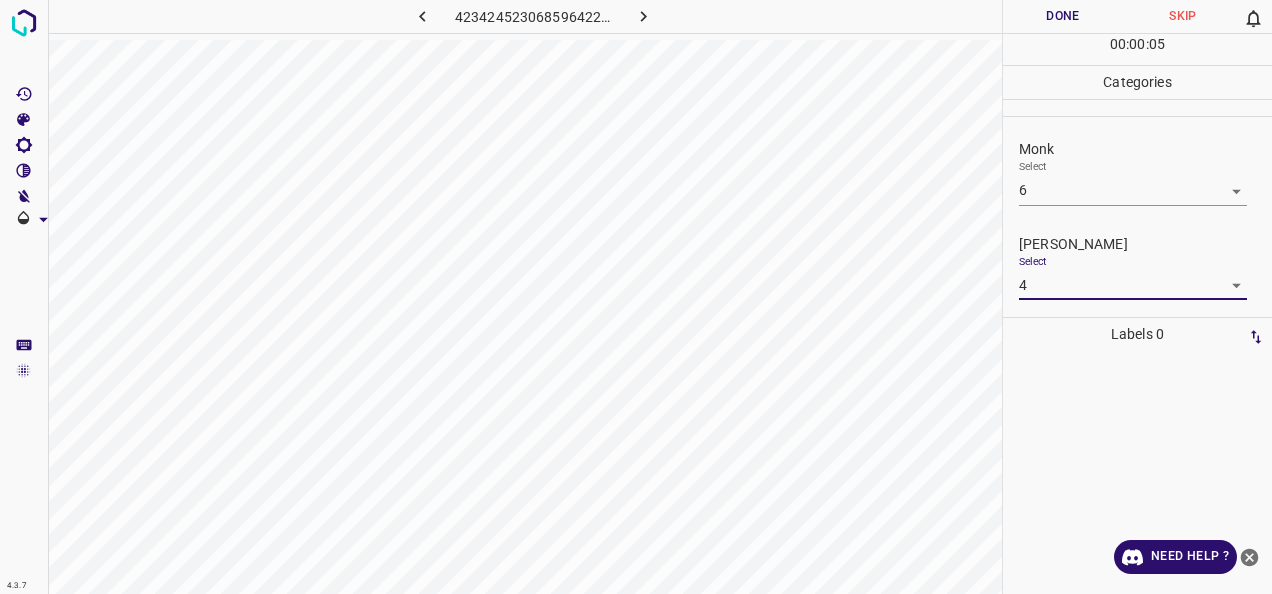 click on "Done" at bounding box center (1063, 16) 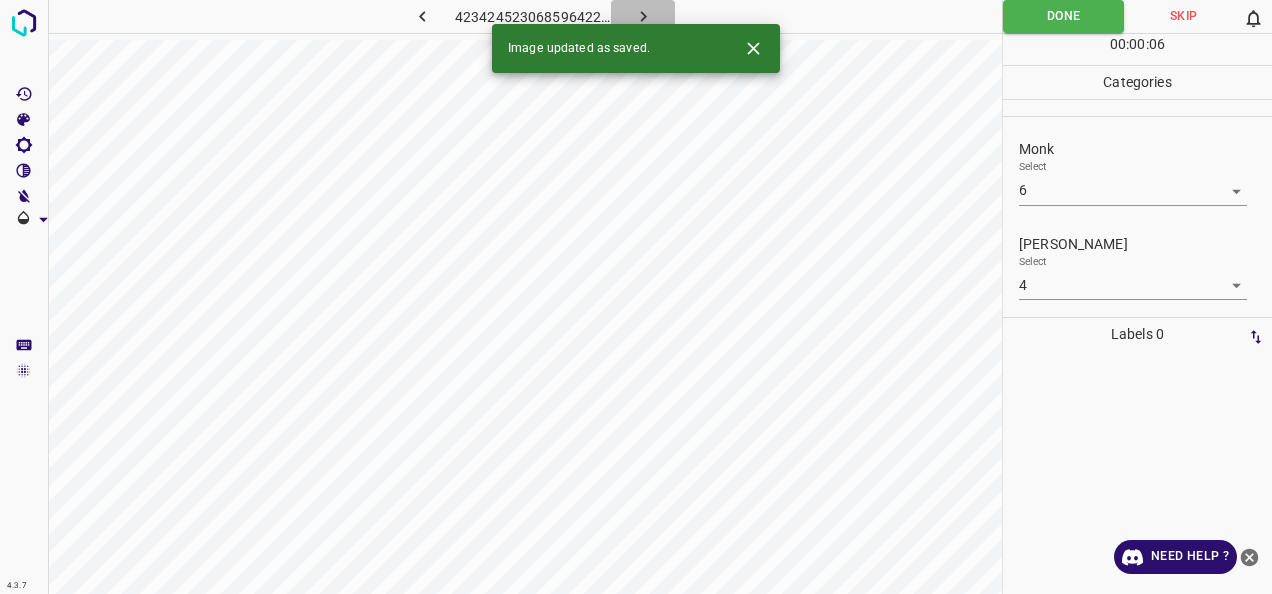 click 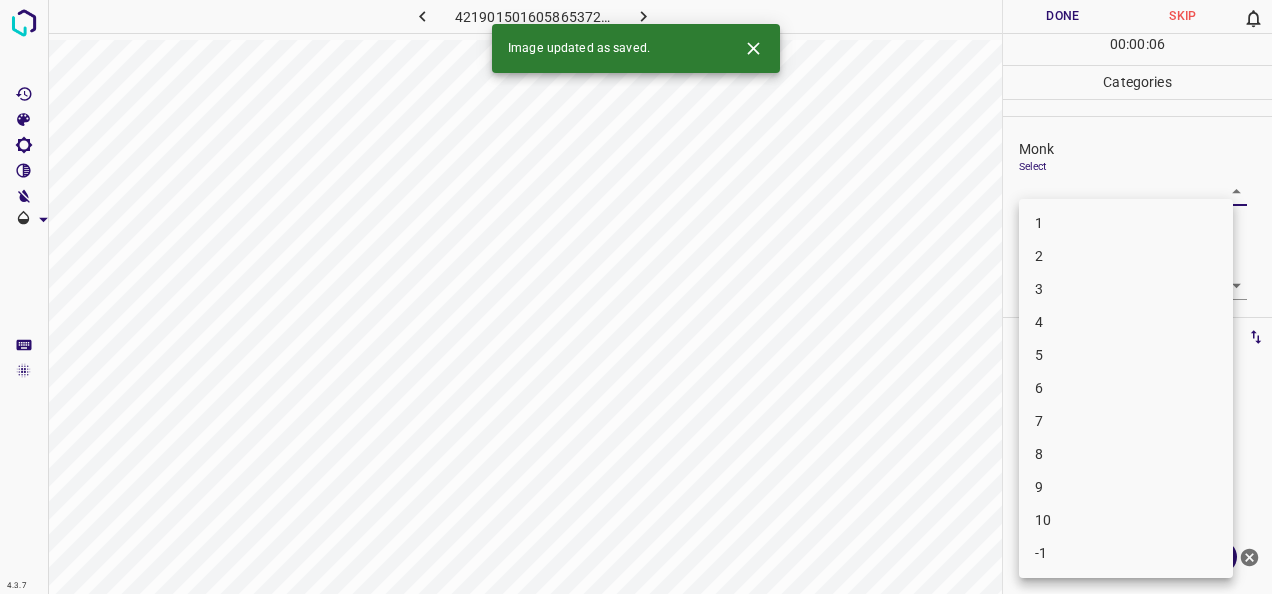 click on "4.3.7 4219015016058653727.png Done Skip 0 00   : 00   : 06   Categories Monk   Select ​  Fitzpatrick   Select ​ Labels   0 Categories 1 Monk 2  Fitzpatrick Tools Space Change between modes (Draw & Edit) I Auto labeling R Restore zoom M Zoom in N Zoom out Delete Delete selecte label Filters Z Restore filters X Saturation filter C Brightness filter V Contrast filter B Gray scale filter General O Download Image updated as saved. Need Help ? - Text - Hide - Delete 1 2 3 4 5 6 7 8 9 10 -1" at bounding box center [636, 297] 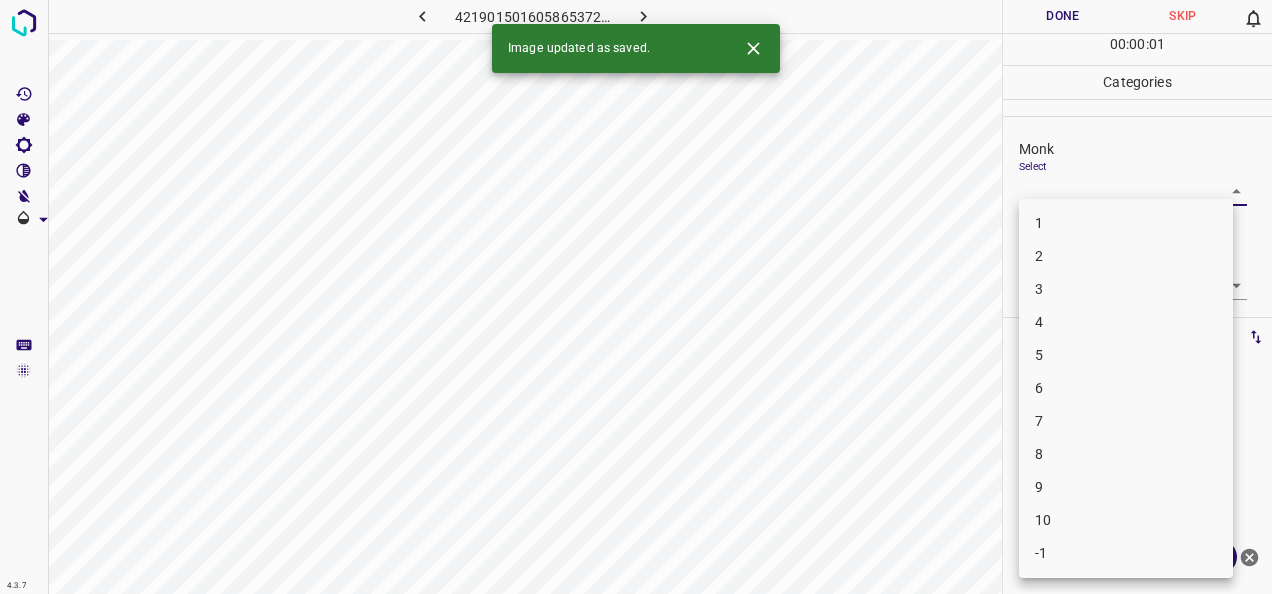 click on "3" at bounding box center (1126, 289) 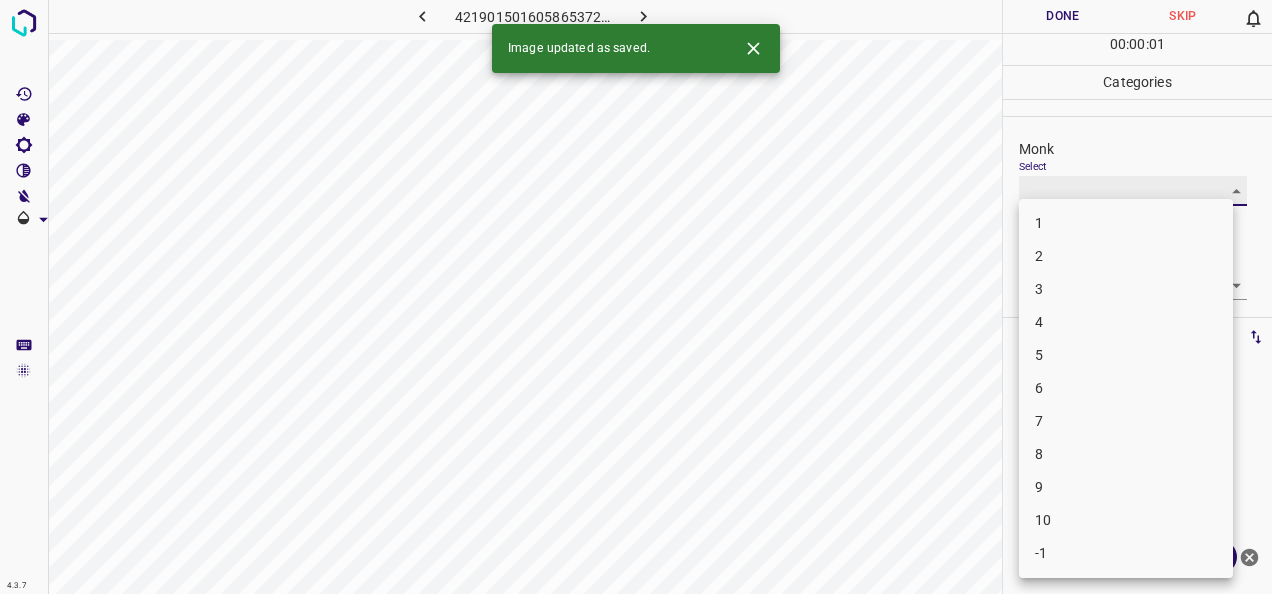 type on "3" 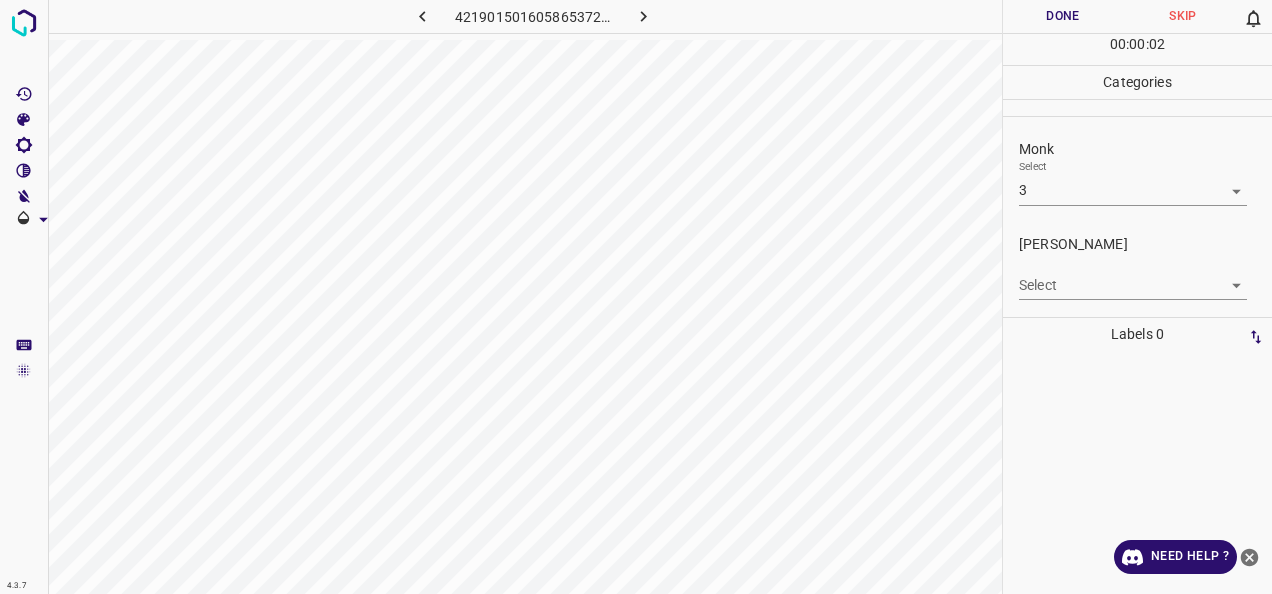 click on "4.3.7 4219015016058653727.png Done Skip 0 00   : 00   : 02   Categories Monk   Select 3 3  Fitzpatrick   Select ​ Labels   0 Categories 1 Monk 2  Fitzpatrick Tools Space Change between modes (Draw & Edit) I Auto labeling R Restore zoom M Zoom in N Zoom out Delete Delete selecte label Filters Z Restore filters X Saturation filter C Brightness filter V Contrast filter B Gray scale filter General O Download Need Help ? - Text - Hide - Delete" at bounding box center [636, 297] 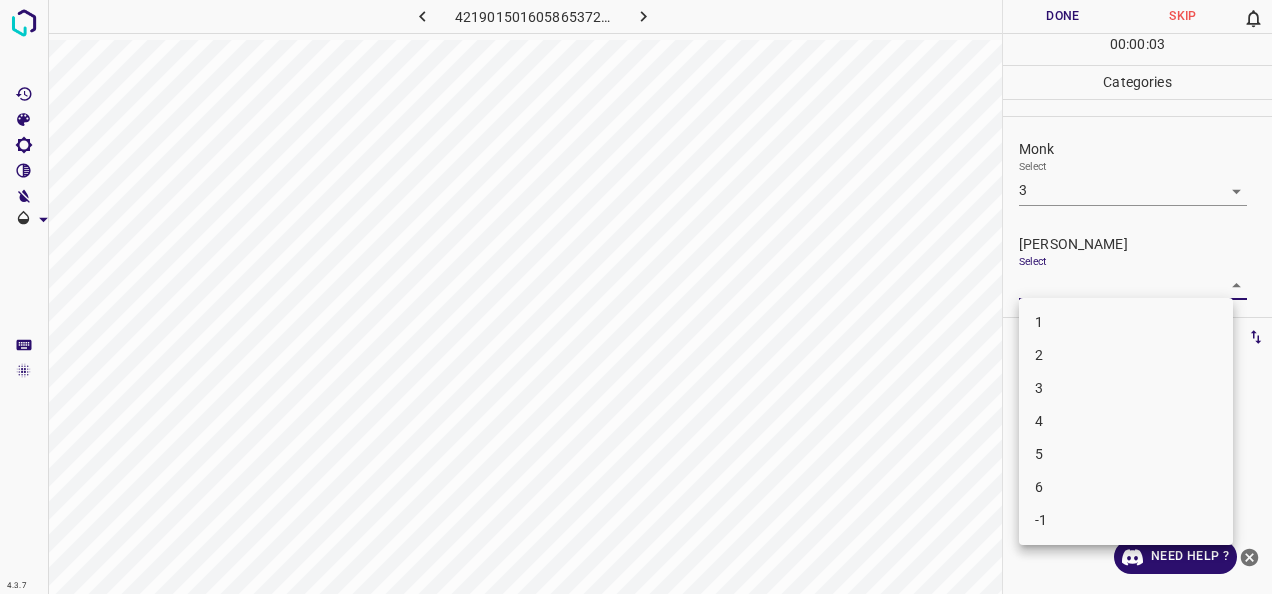 click on "2" at bounding box center [1126, 355] 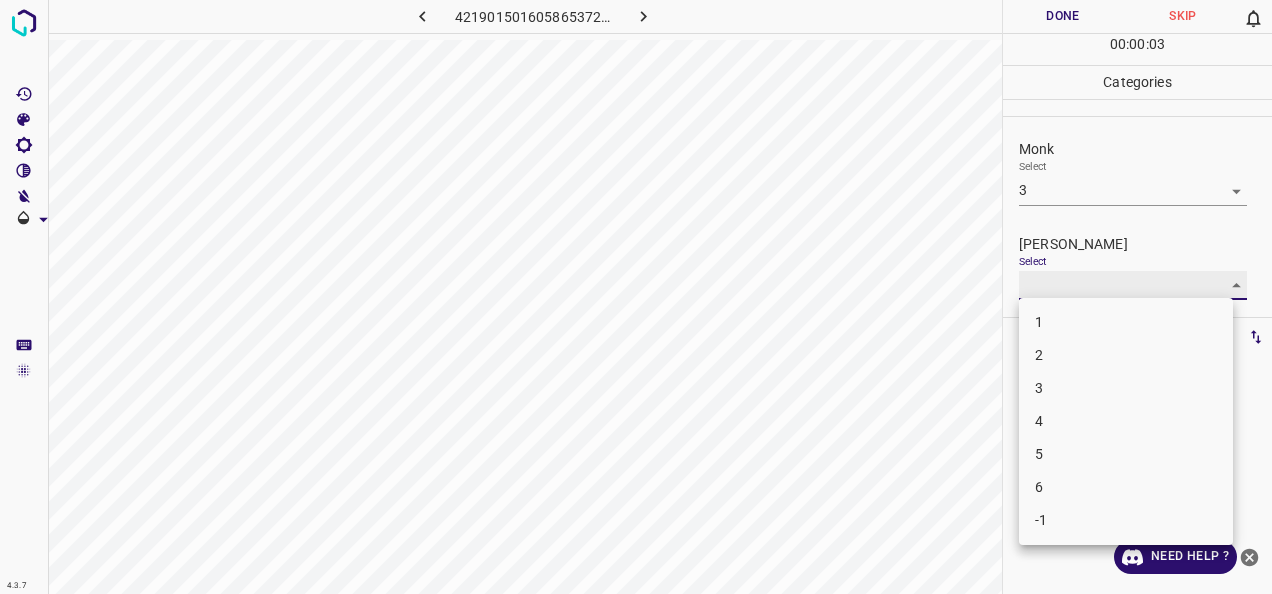 type on "2" 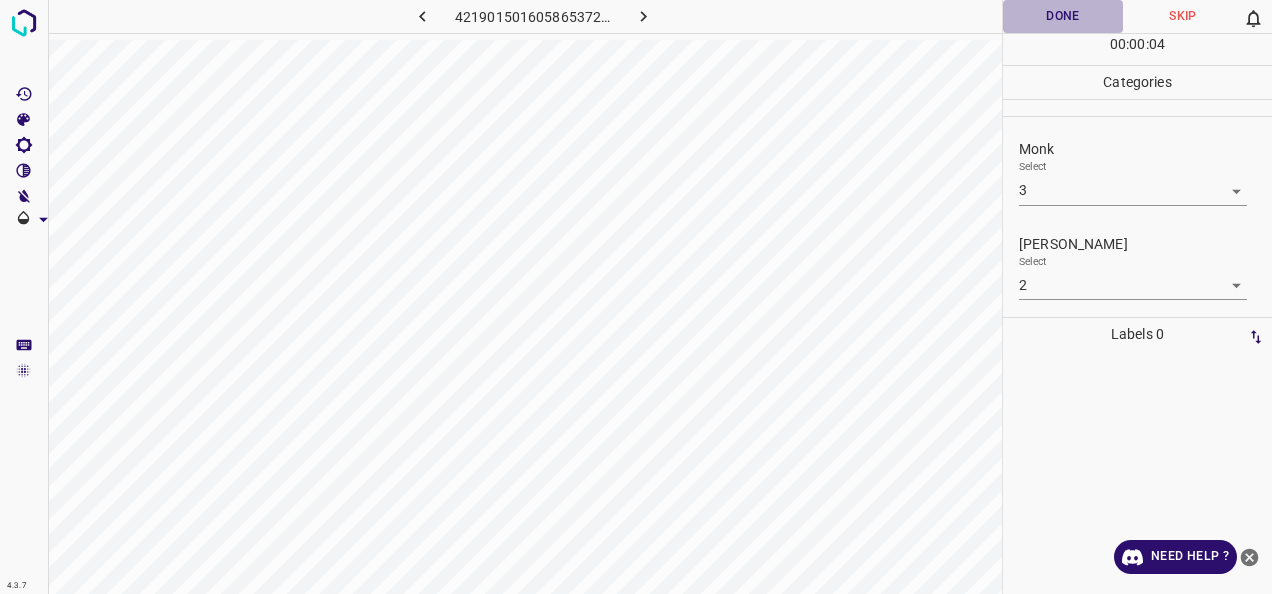 click on "Done" at bounding box center (1063, 16) 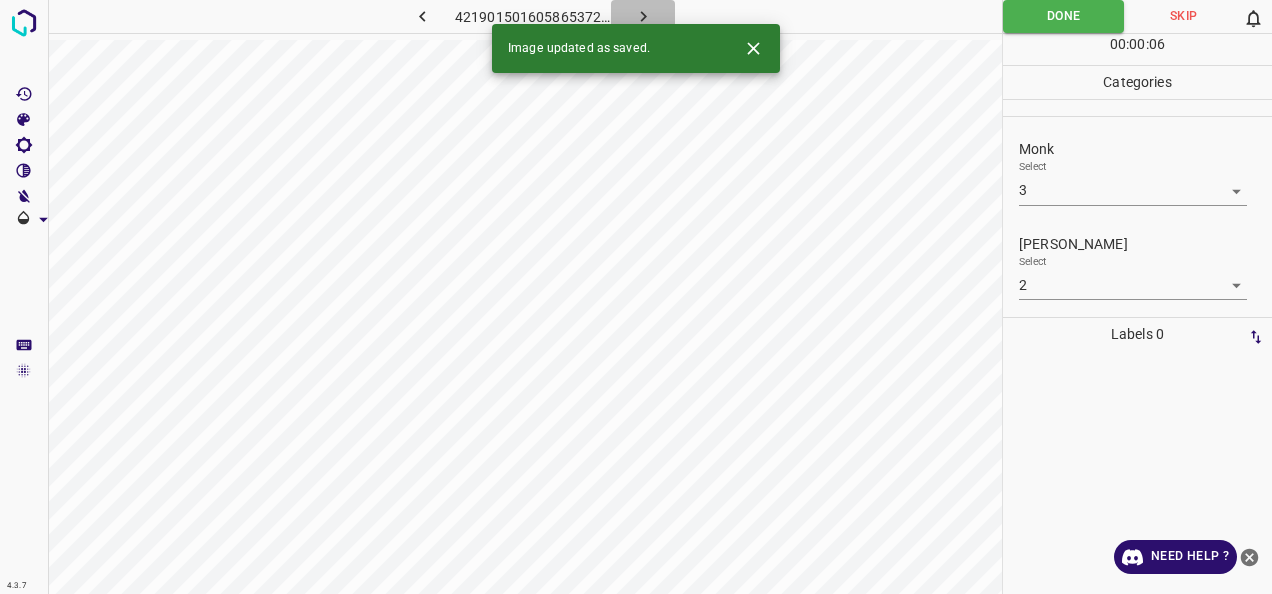 click 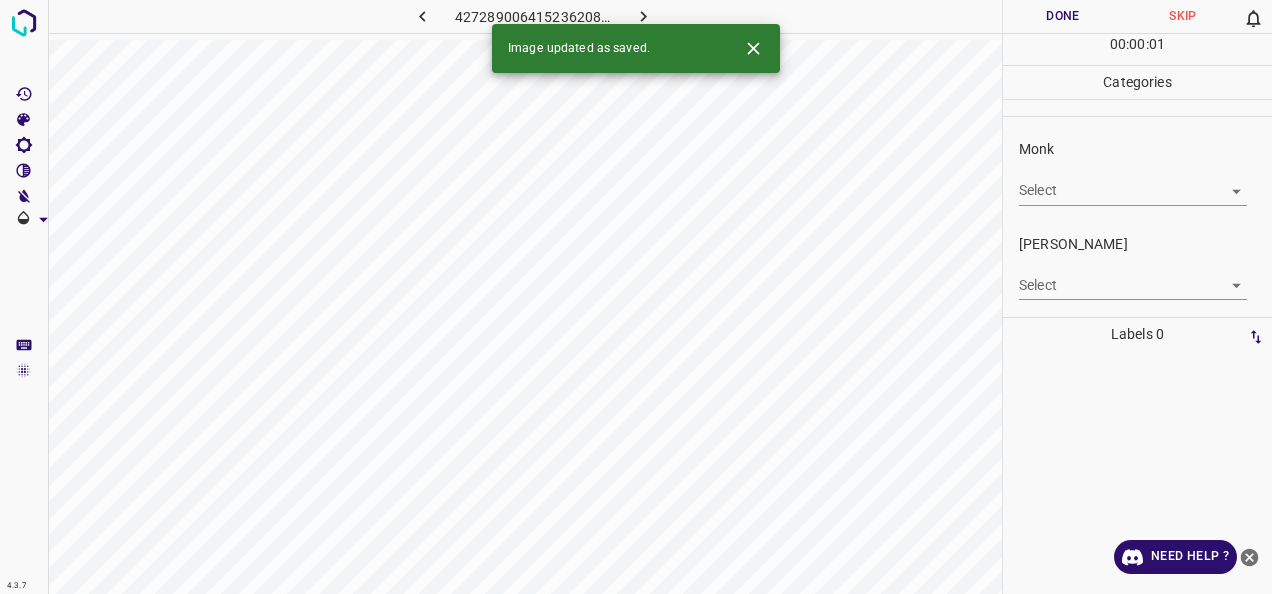 click on "4.3.7 4272890064152362088.png Done Skip 0 00   : 00   : 01   Categories Monk   Select ​  Fitzpatrick   Select ​ Labels   0 Categories 1 Monk 2  Fitzpatrick Tools Space Change between modes (Draw & Edit) I Auto labeling R Restore zoom M Zoom in N Zoom out Delete Delete selecte label Filters Z Restore filters X Saturation filter C Brightness filter V Contrast filter B Gray scale filter General O Download Image updated as saved. Need Help ? - Text - Hide - Delete" at bounding box center [636, 297] 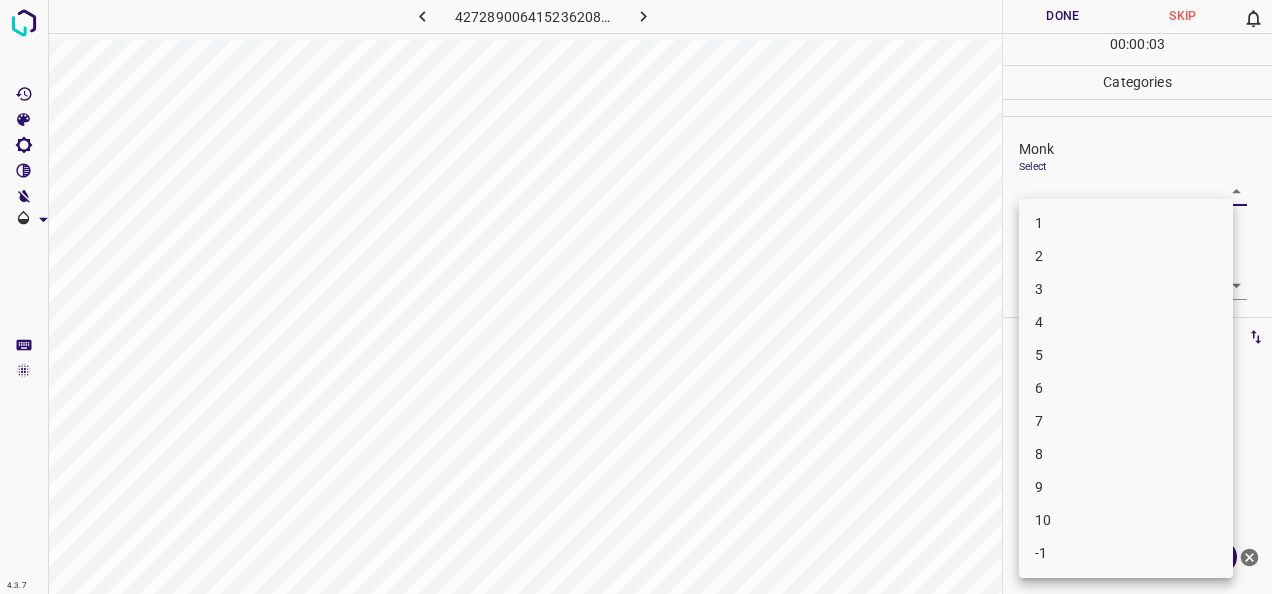 click on "5" at bounding box center (1126, 355) 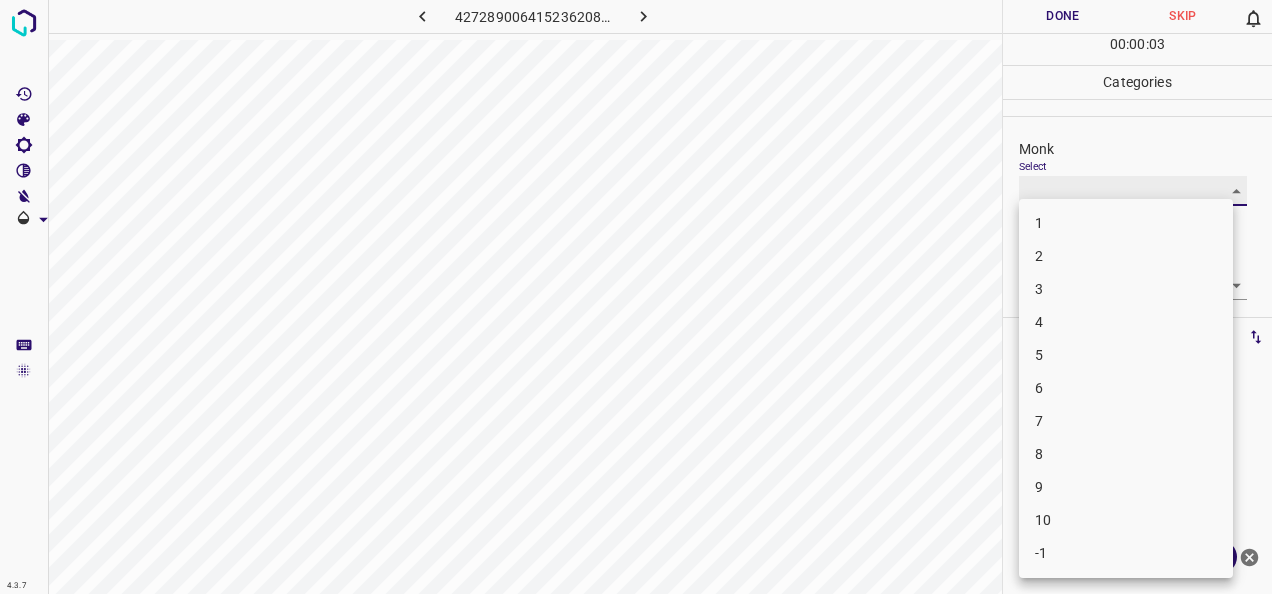 type on "5" 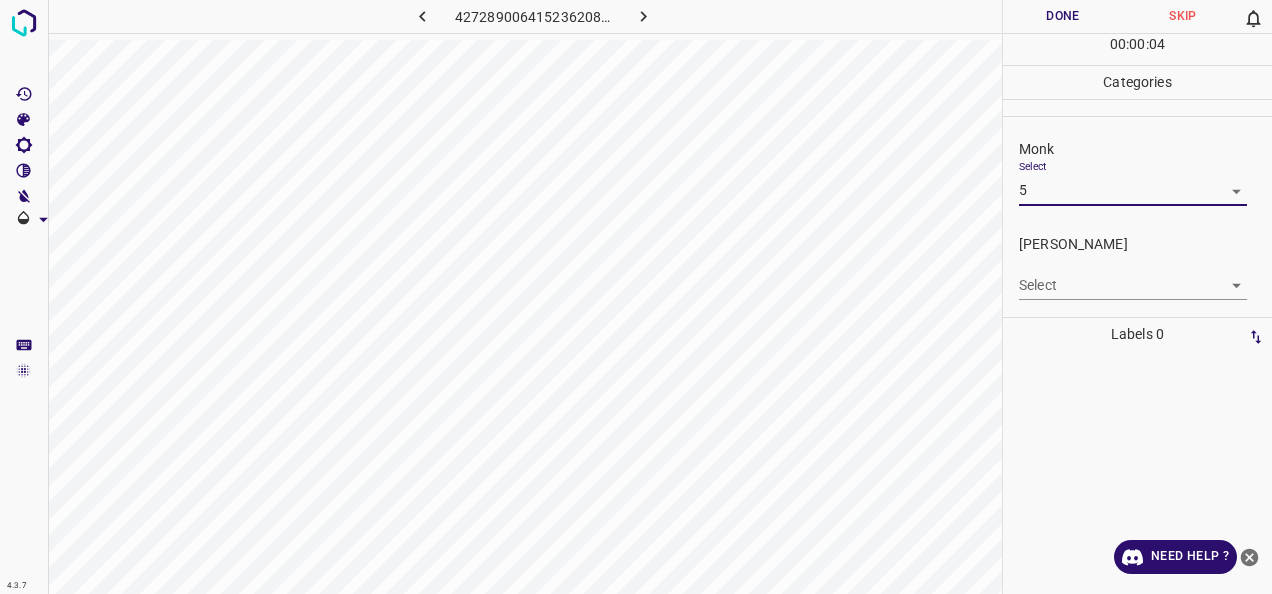 click on "4.3.7 4272890064152362088.png Done Skip 0 00   : 00   : 04   Categories Monk   Select 5 5  Fitzpatrick   Select ​ Labels   0 Categories 1 Monk 2  Fitzpatrick Tools Space Change between modes (Draw & Edit) I Auto labeling R Restore zoom M Zoom in N Zoom out Delete Delete selecte label Filters Z Restore filters X Saturation filter C Brightness filter V Contrast filter B Gray scale filter General O Download Need Help ? - Text - Hide - Delete" at bounding box center [636, 297] 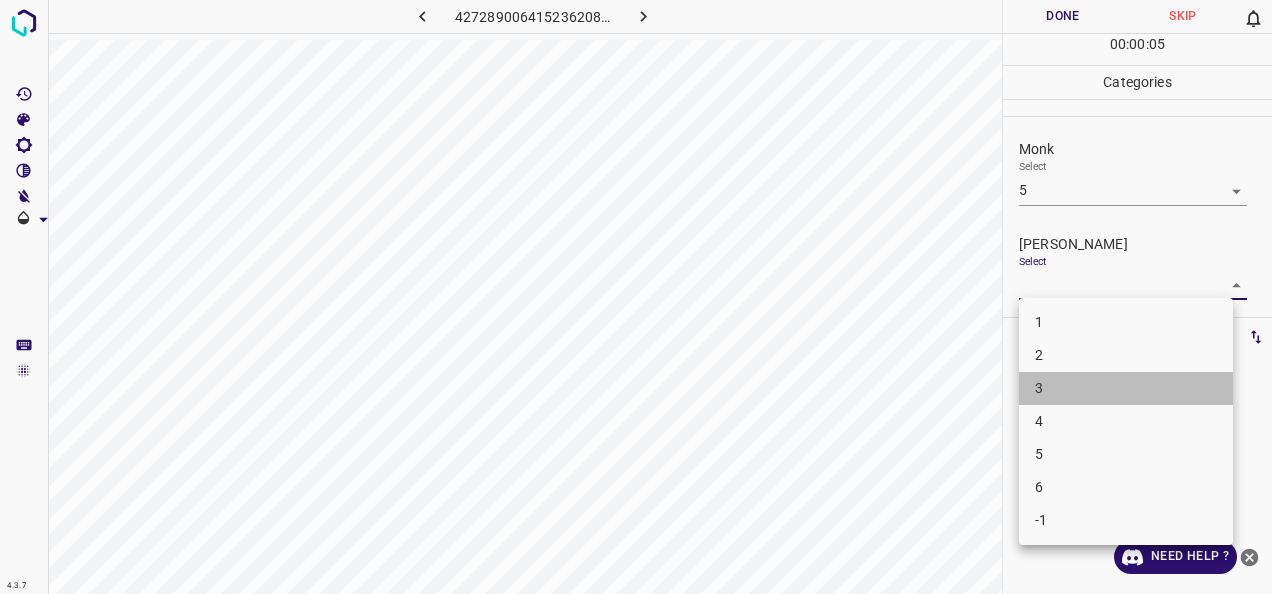 click on "3" at bounding box center [1126, 388] 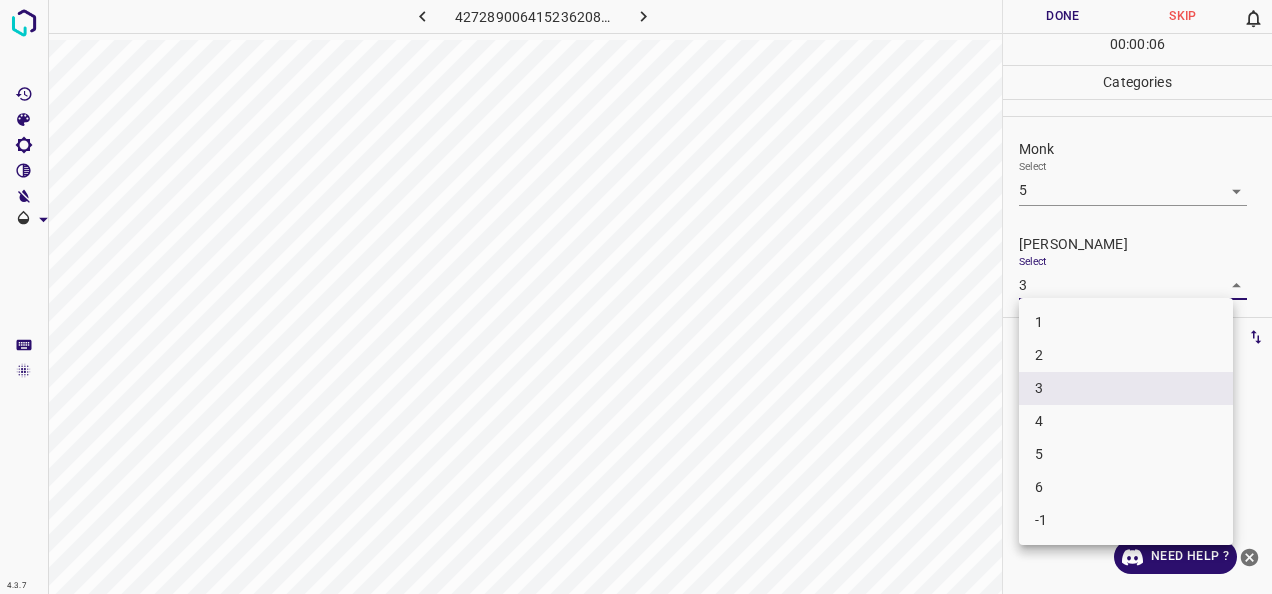 click on "4.3.7 4272890064152362088.png Done Skip 0 00   : 00   : 06   Categories Monk   Select 5 5  Fitzpatrick   Select 3 3 Labels   0 Categories 1 Monk 2  Fitzpatrick Tools Space Change between modes (Draw & Edit) I Auto labeling R Restore zoom M Zoom in N Zoom out Delete Delete selecte label Filters Z Restore filters X Saturation filter C Brightness filter V Contrast filter B Gray scale filter General O Download Need Help ? - Text - Hide - Delete 1 2 3 4 5 6 -1" at bounding box center (636, 297) 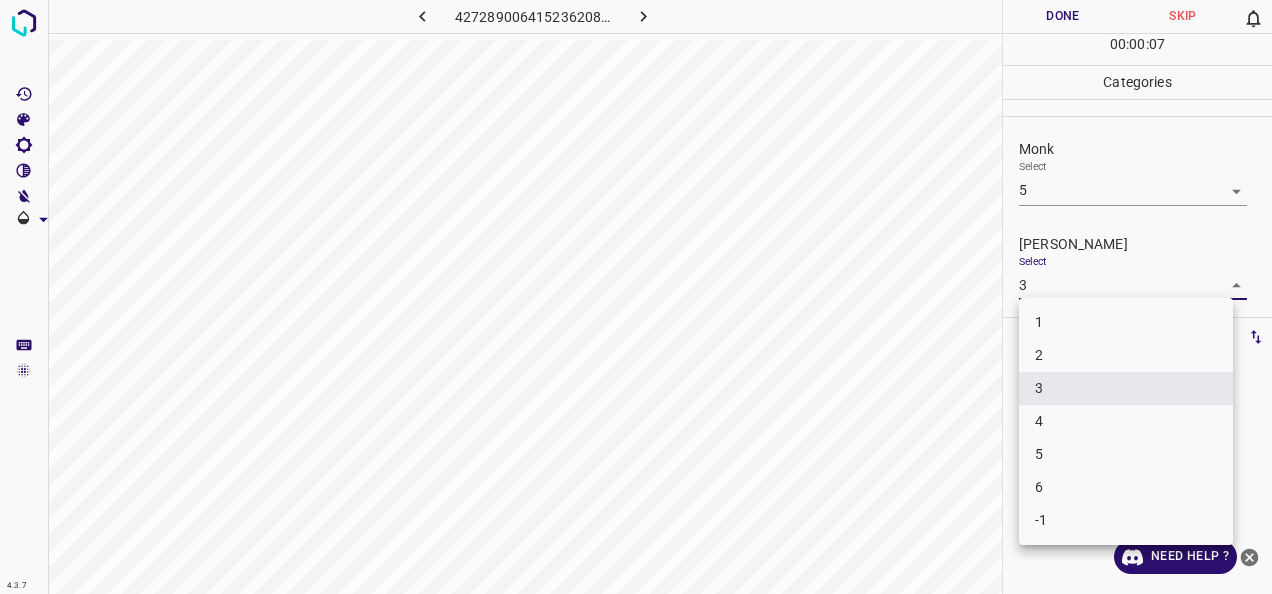 click on "4" at bounding box center [1126, 421] 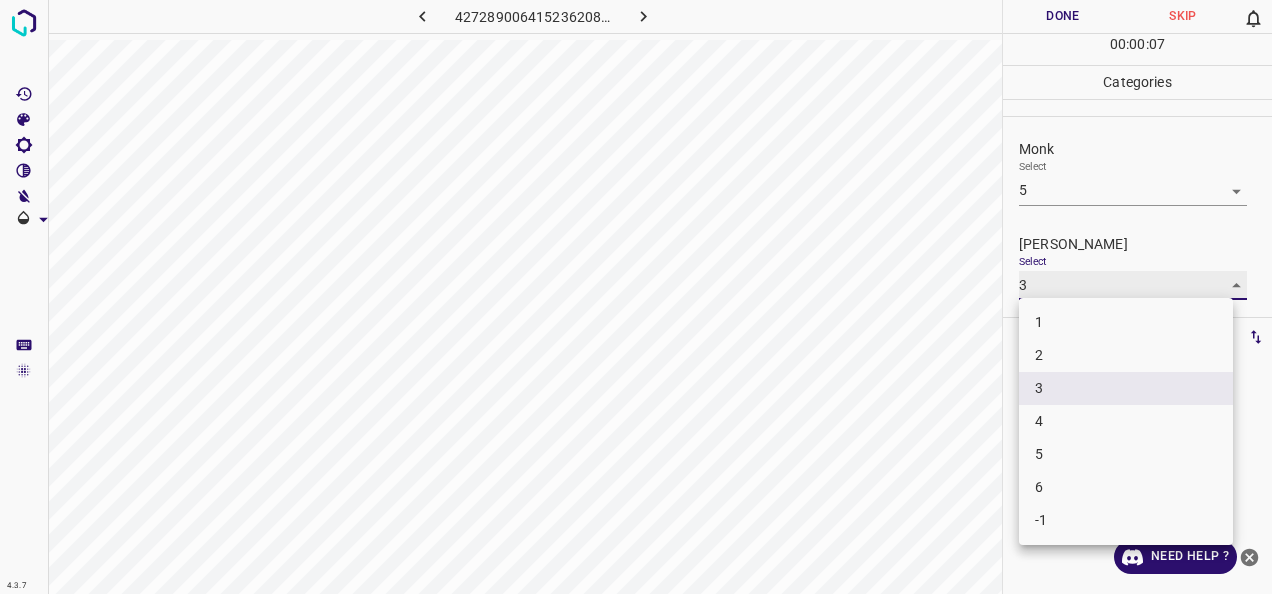 type on "4" 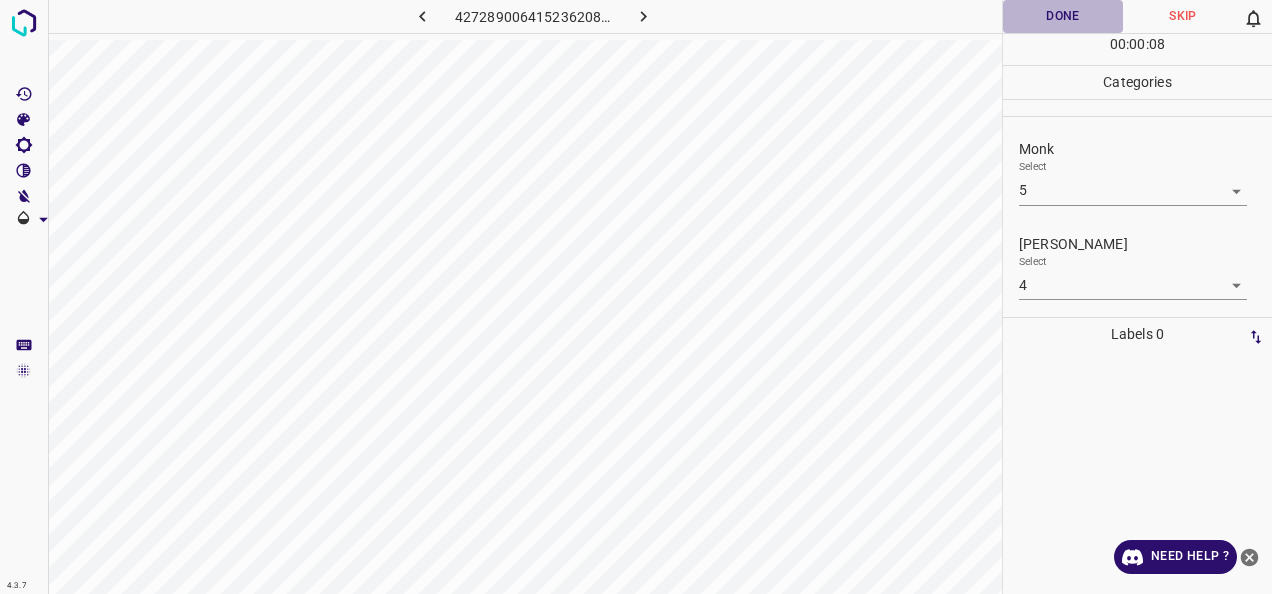 click on "Done" at bounding box center (1063, 16) 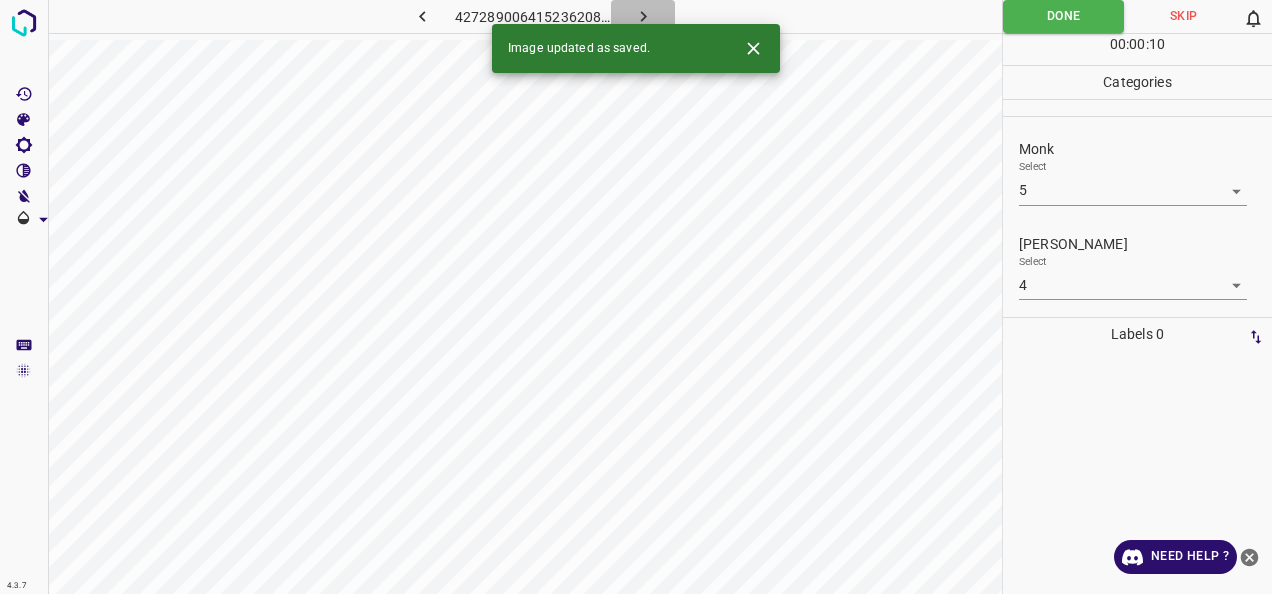 click at bounding box center [643, 16] 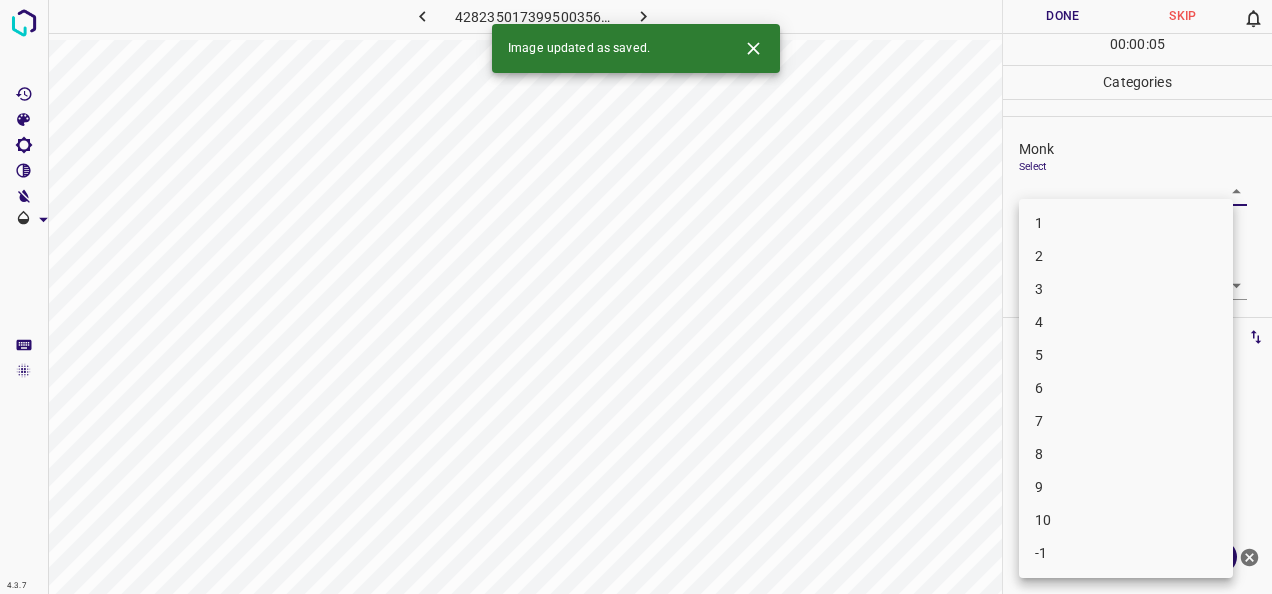 click on "4.3.7 428235017399500356.png Done Skip 0 00   : 00   : 05   Categories Monk   Select ​  Fitzpatrick   Select ​ Labels   0 Categories 1 Monk 2  Fitzpatrick Tools Space Change between modes (Draw & Edit) I Auto labeling R Restore zoom M Zoom in N Zoom out Delete Delete selecte label Filters Z Restore filters X Saturation filter C Brightness filter V Contrast filter B Gray scale filter General O Download Image updated as saved. Need Help ? - Text - Hide - Delete 1 2 3 4 5 6 7 8 9 10 -1" at bounding box center [636, 297] 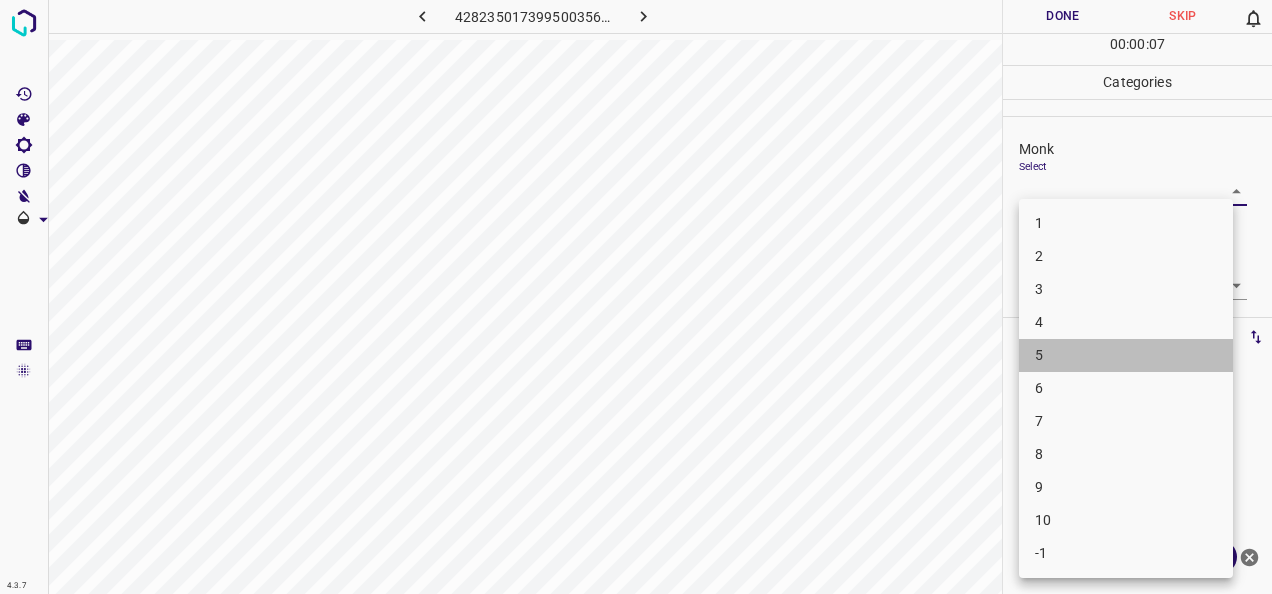 click on "5" at bounding box center (1126, 355) 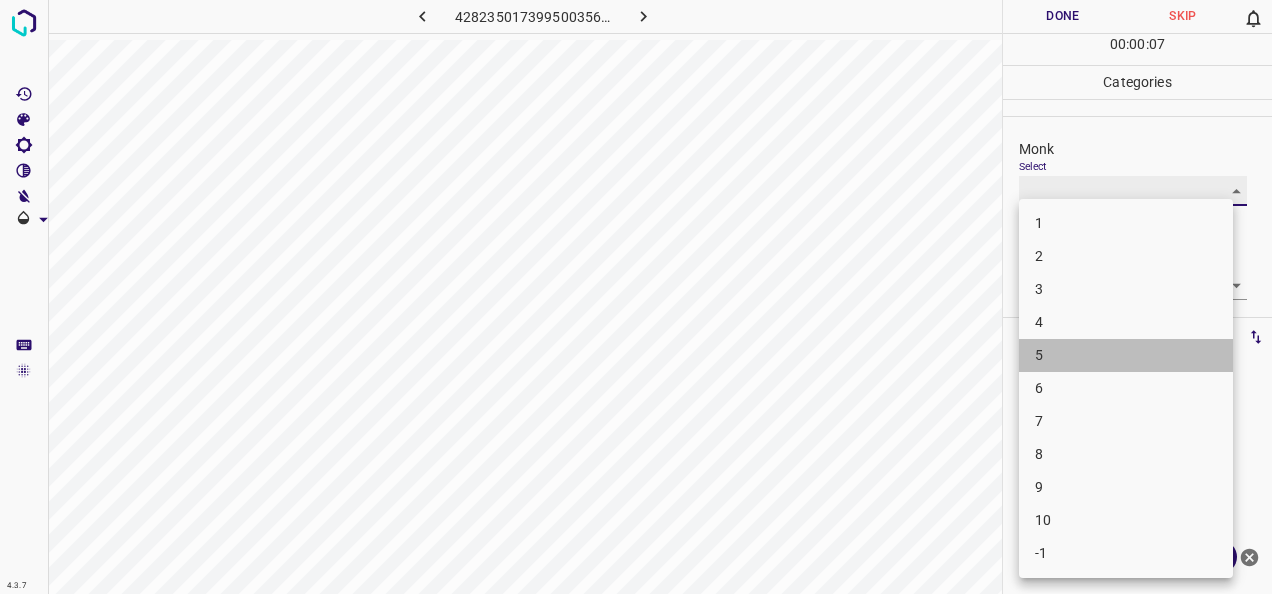 type on "5" 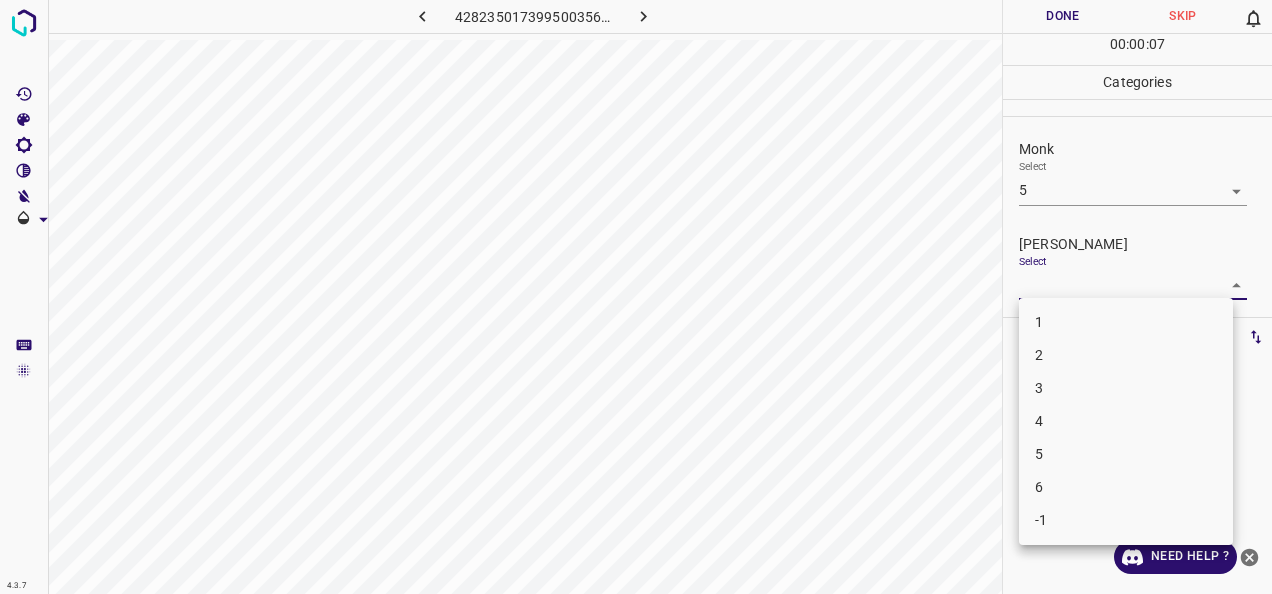 click on "4.3.7 428235017399500356.png Done Skip 0 00   : 00   : 07   Categories Monk   Select 5 5  Fitzpatrick   Select ​ Labels   0 Categories 1 Monk 2  Fitzpatrick Tools Space Change between modes (Draw & Edit) I Auto labeling R Restore zoom M Zoom in N Zoom out Delete Delete selecte label Filters Z Restore filters X Saturation filter C Brightness filter V Contrast filter B Gray scale filter General O Download Need Help ? - Text - Hide - Delete 1 2 3 4 5 6 -1" at bounding box center (636, 297) 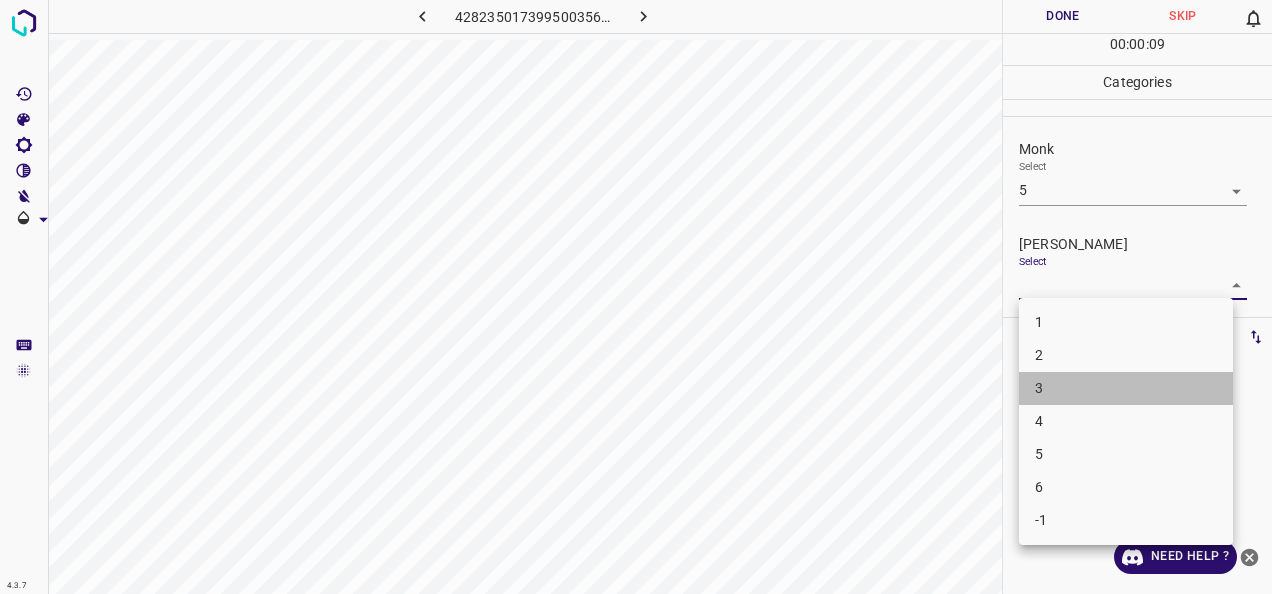 click on "3" at bounding box center [1126, 388] 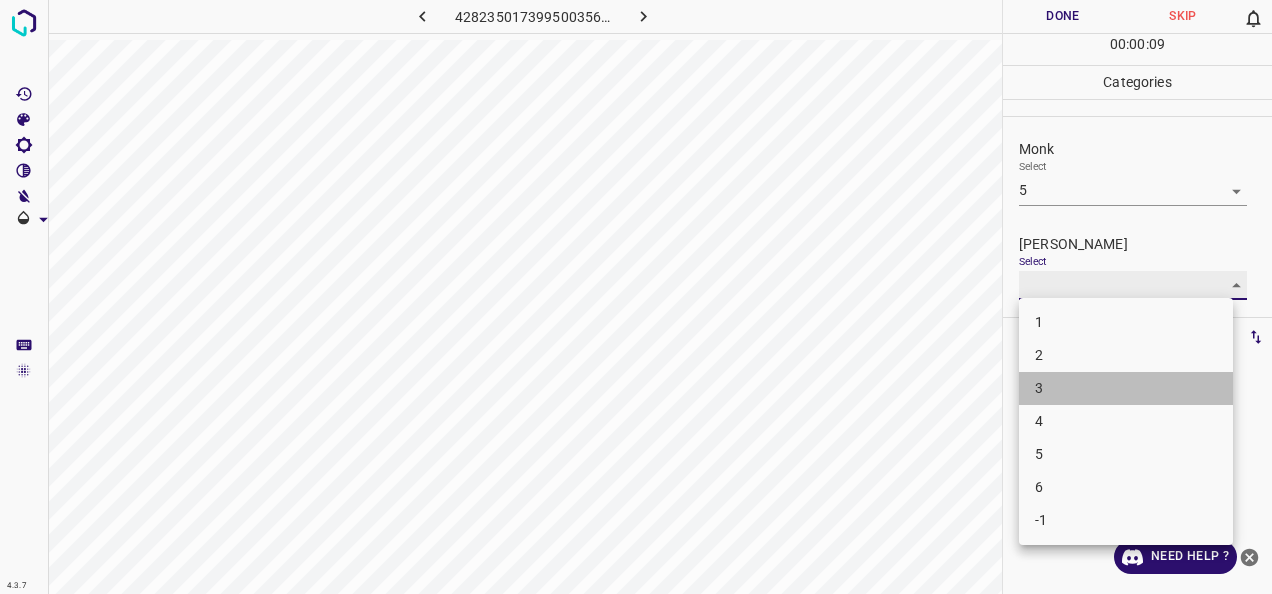 type on "3" 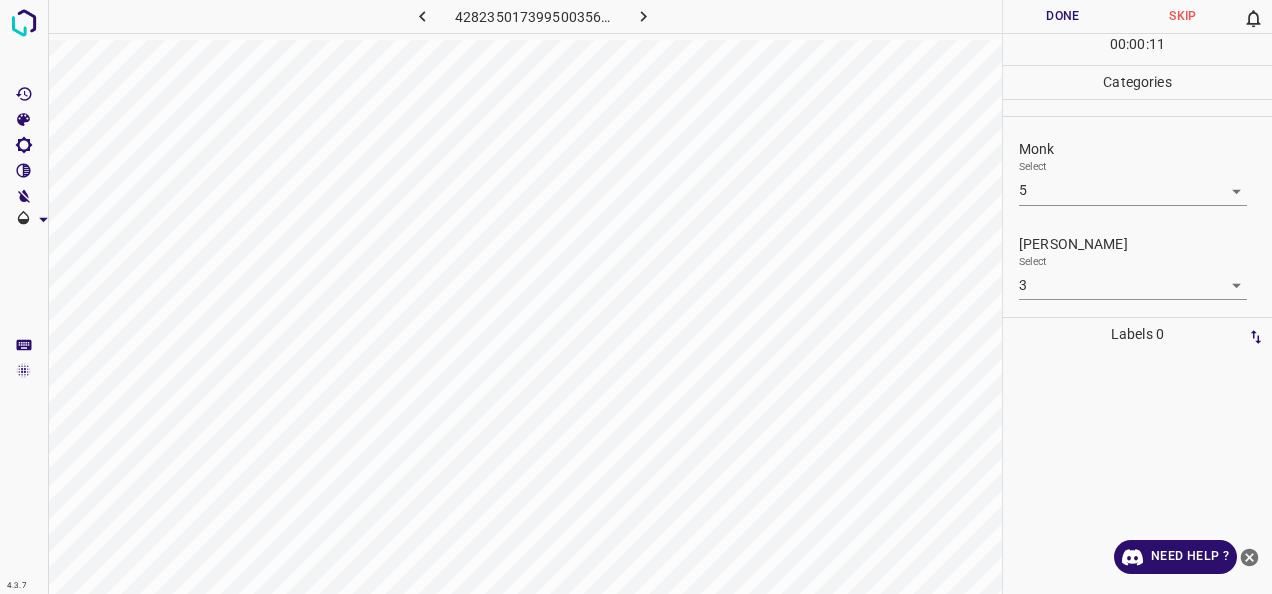 click on "Done" at bounding box center (1063, 16) 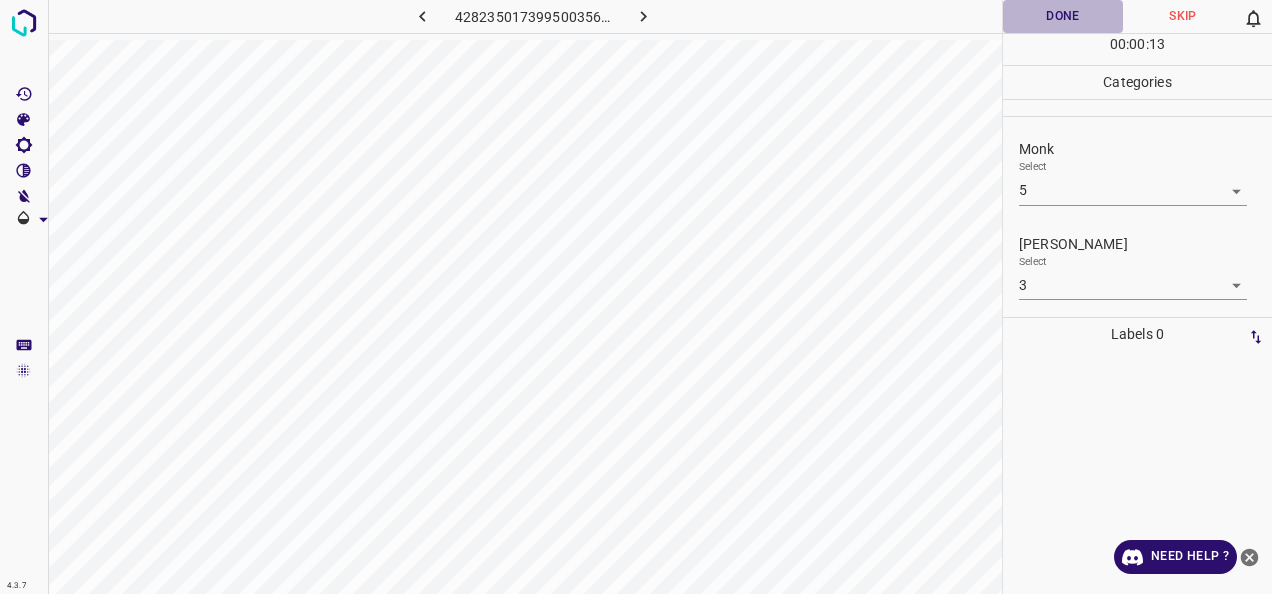 click on "Done" at bounding box center [1063, 16] 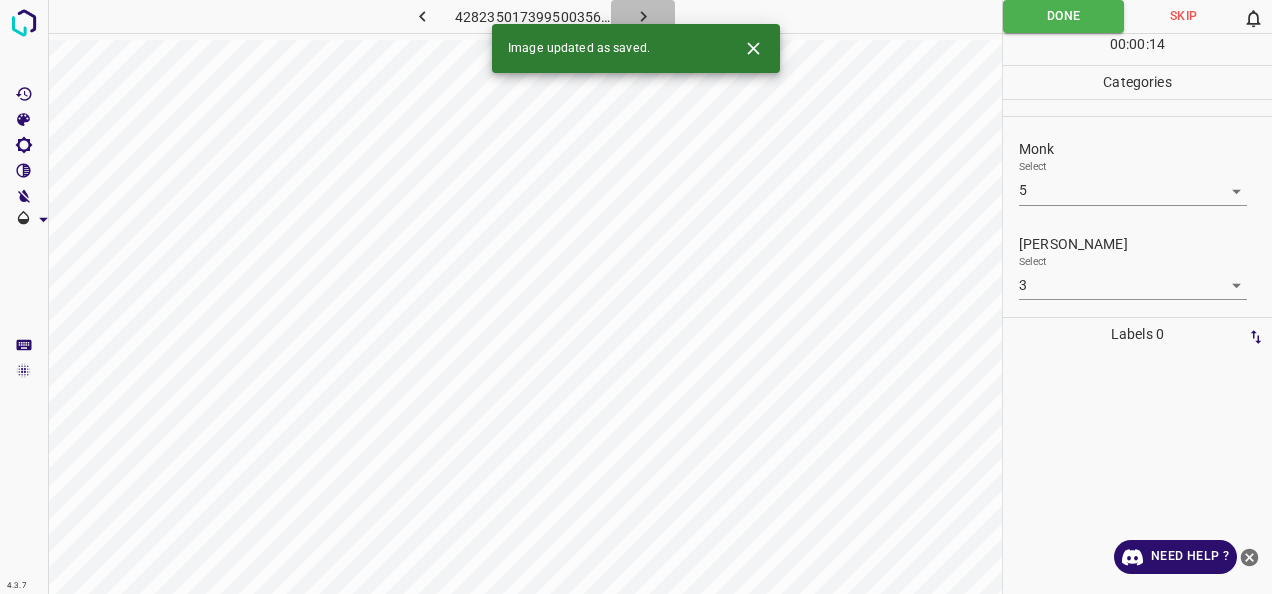click 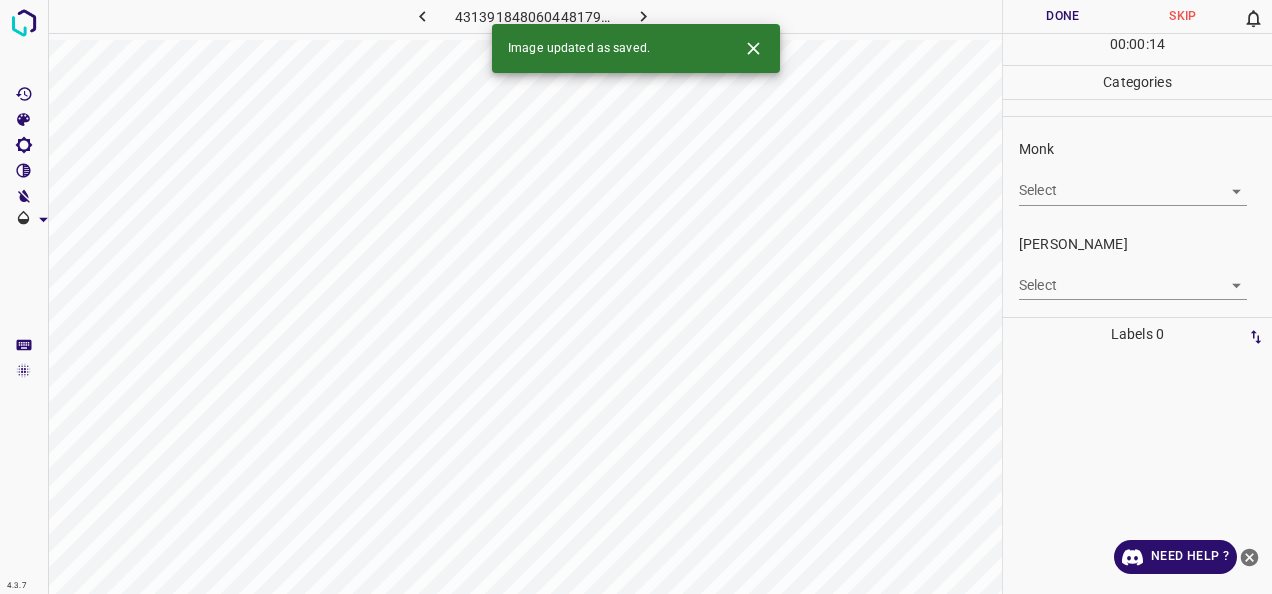 click on "4.3.7 4313918480604481790.png Done Skip 0 00   : 00   : 14   Categories Monk   Select ​  Fitzpatrick   Select ​ Labels   0 Categories 1 Monk 2  Fitzpatrick Tools Space Change between modes (Draw & Edit) I Auto labeling R Restore zoom M Zoom in N Zoom out Delete Delete selecte label Filters Z Restore filters X Saturation filter C Brightness filter V Contrast filter B Gray scale filter General O Download Image updated as saved. Need Help ? - Text - Hide - Delete" at bounding box center [636, 297] 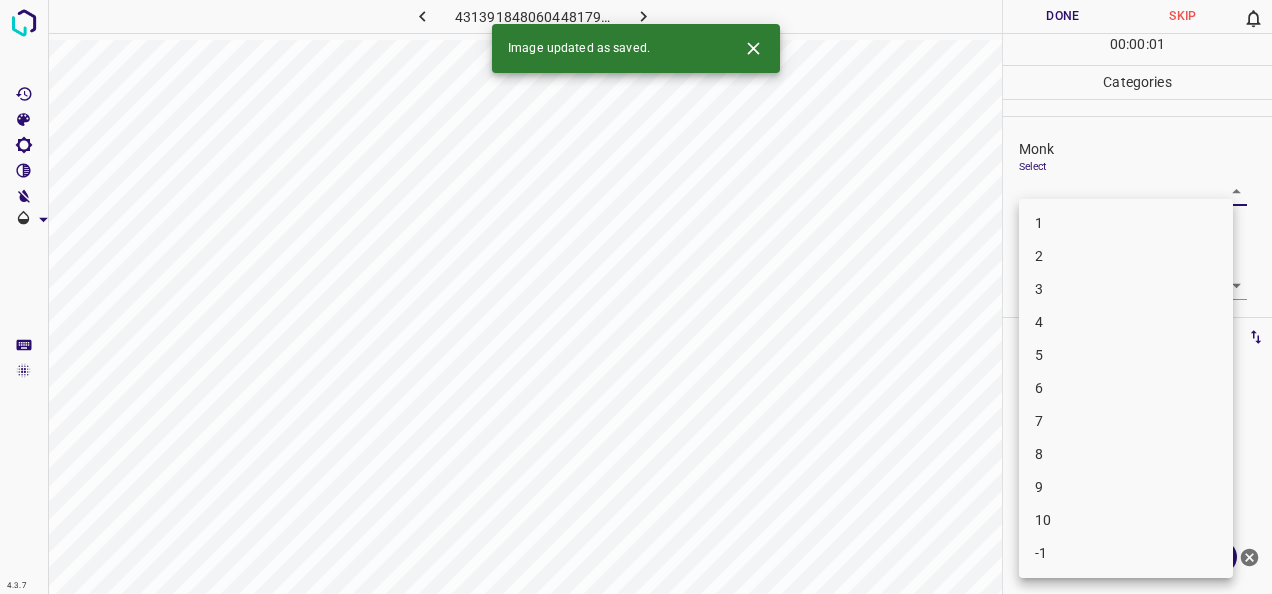 click on "3" at bounding box center (1126, 289) 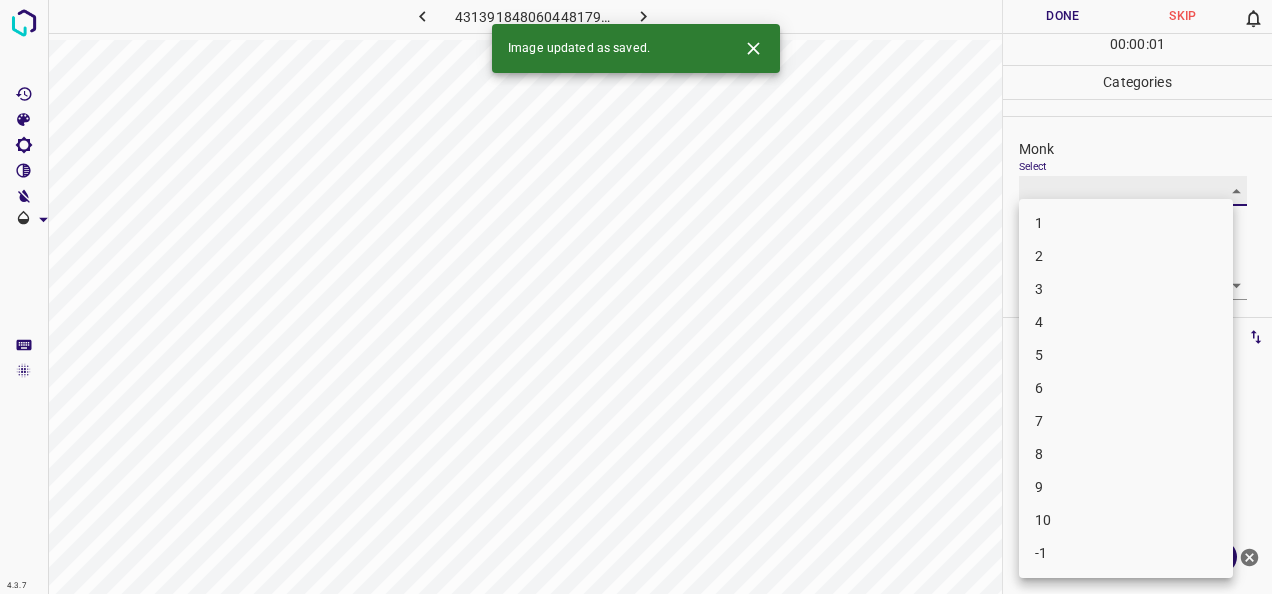 type on "3" 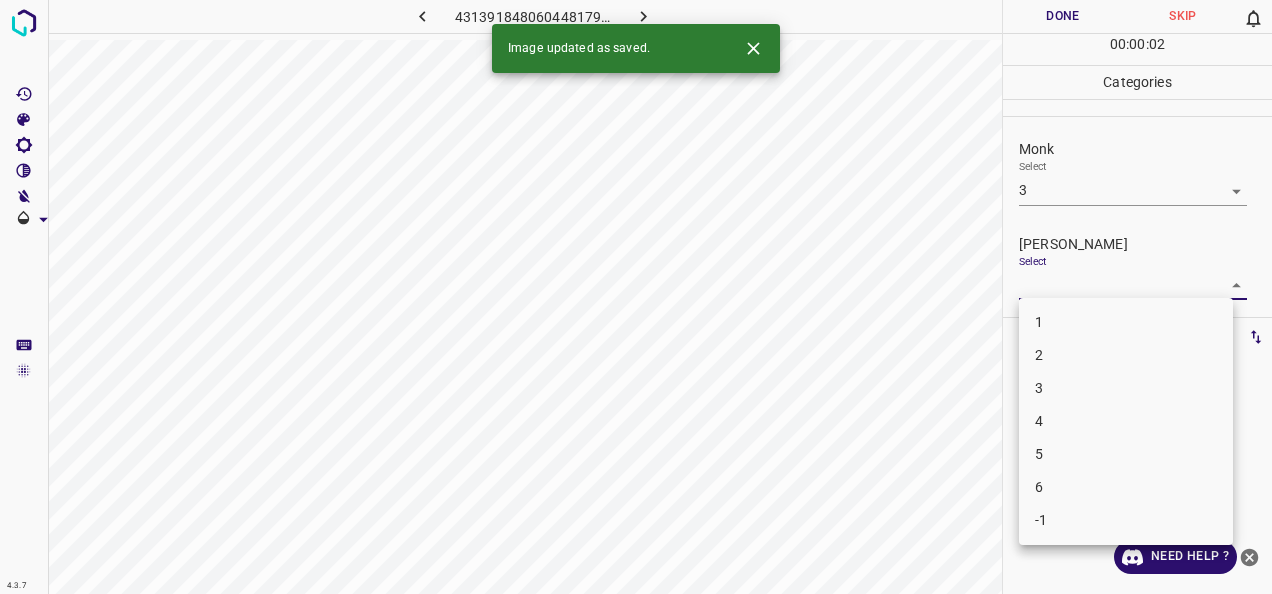 click on "4.3.7 4313918480604481790.png Done Skip 0 00   : 00   : 02   Categories Monk   Select 3 3  Fitzpatrick   Select ​ Labels   0 Categories 1 Monk 2  Fitzpatrick Tools Space Change between modes (Draw & Edit) I Auto labeling R Restore zoom M Zoom in N Zoom out Delete Delete selecte label Filters Z Restore filters X Saturation filter C Brightness filter V Contrast filter B Gray scale filter General O Download Image updated as saved. Need Help ? - Text - Hide - Delete 1 2 3 4 5 6 -1" at bounding box center [636, 297] 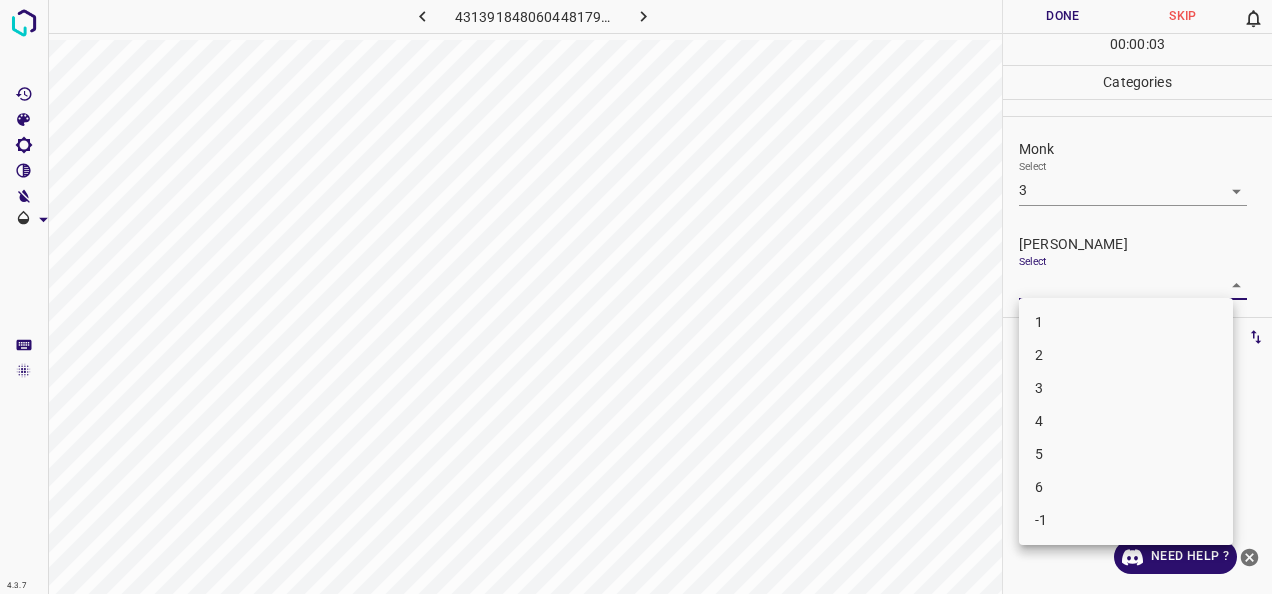 click on "2" at bounding box center (1126, 355) 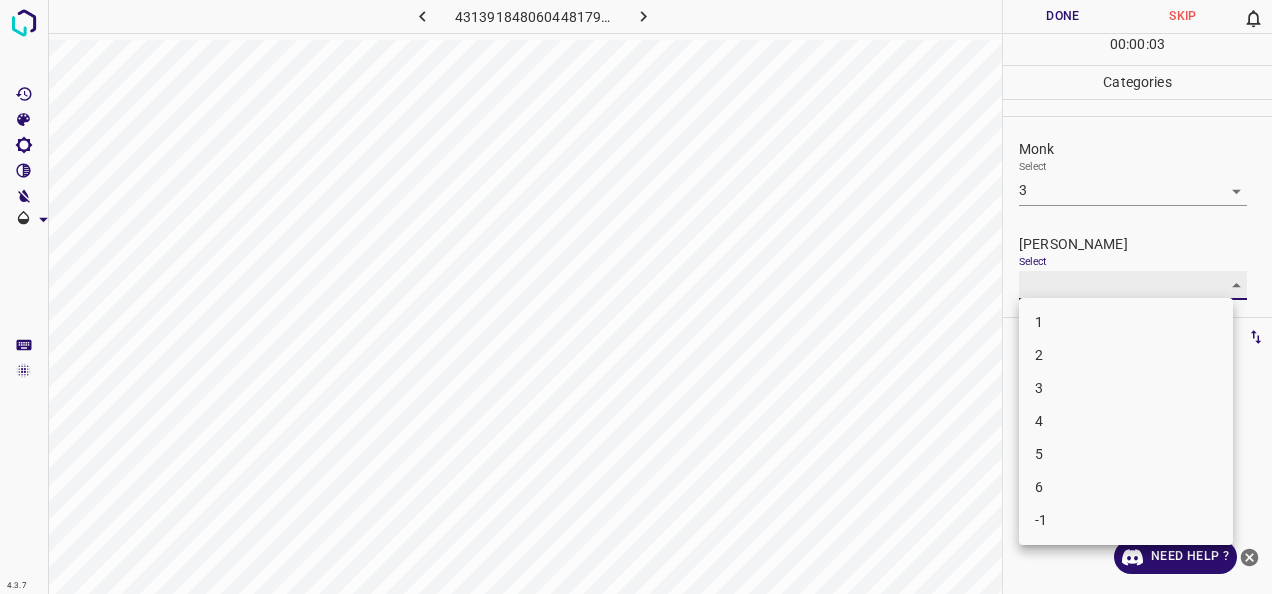 type on "2" 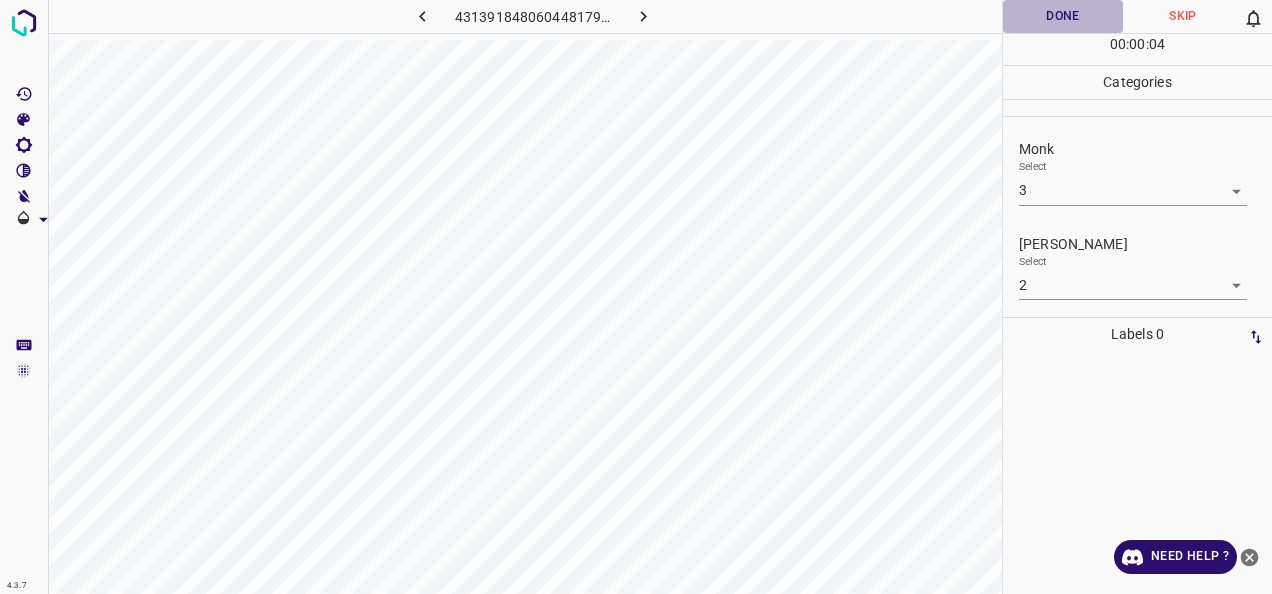 click on "Done" at bounding box center [1063, 16] 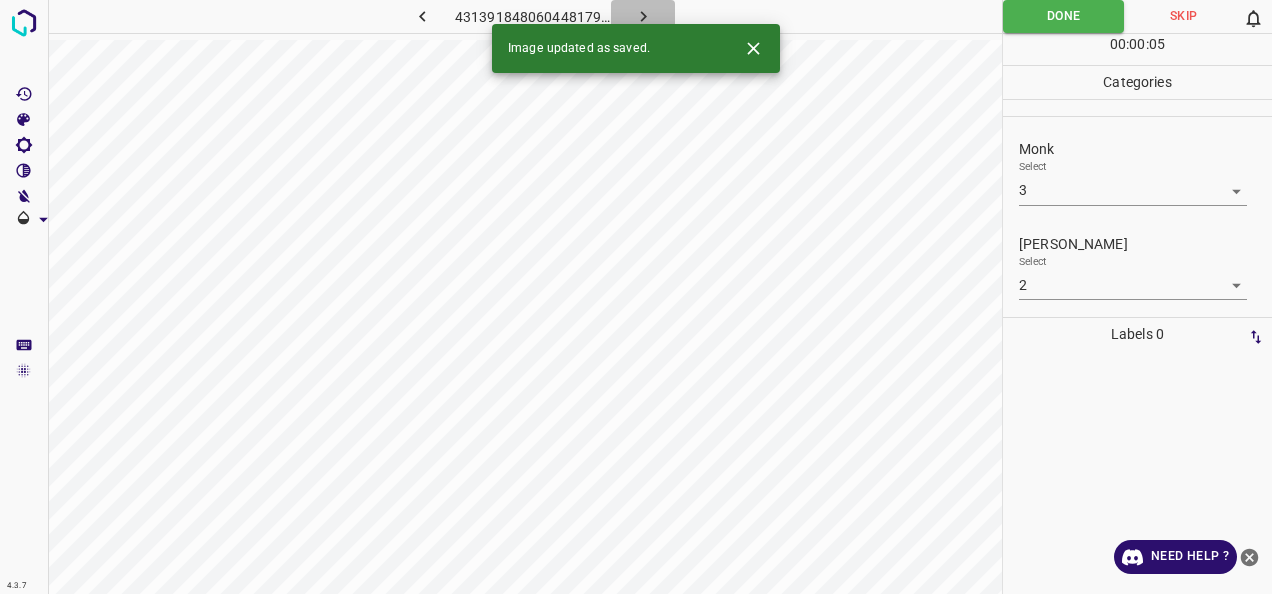 click 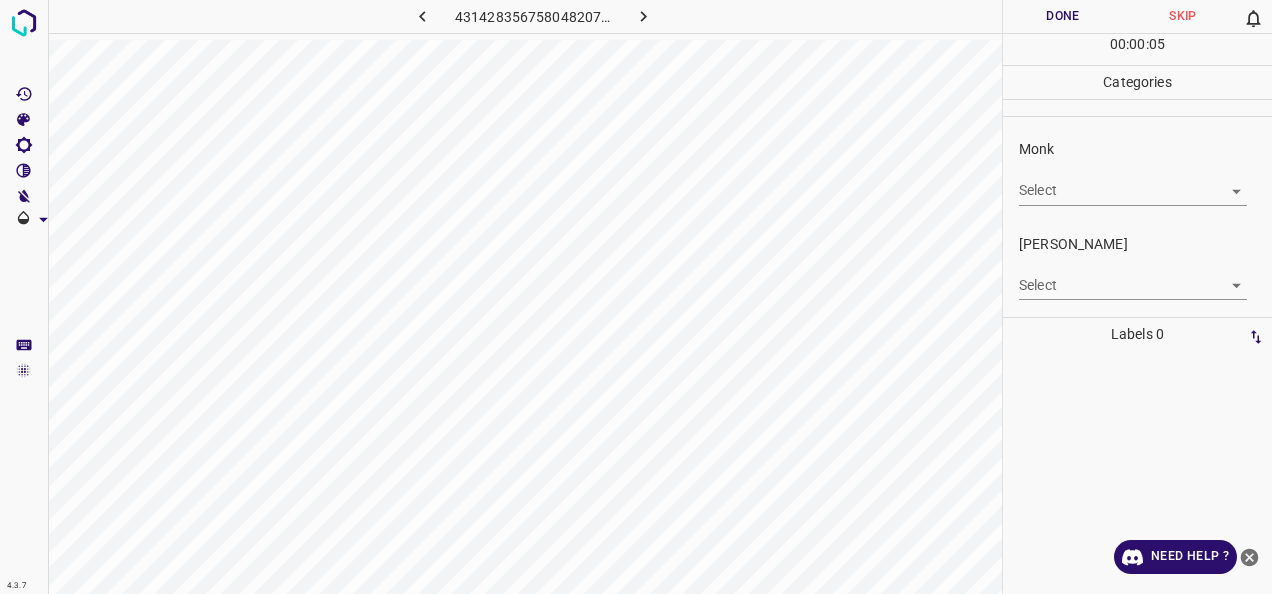 click on "Select ​" at bounding box center [1133, 182] 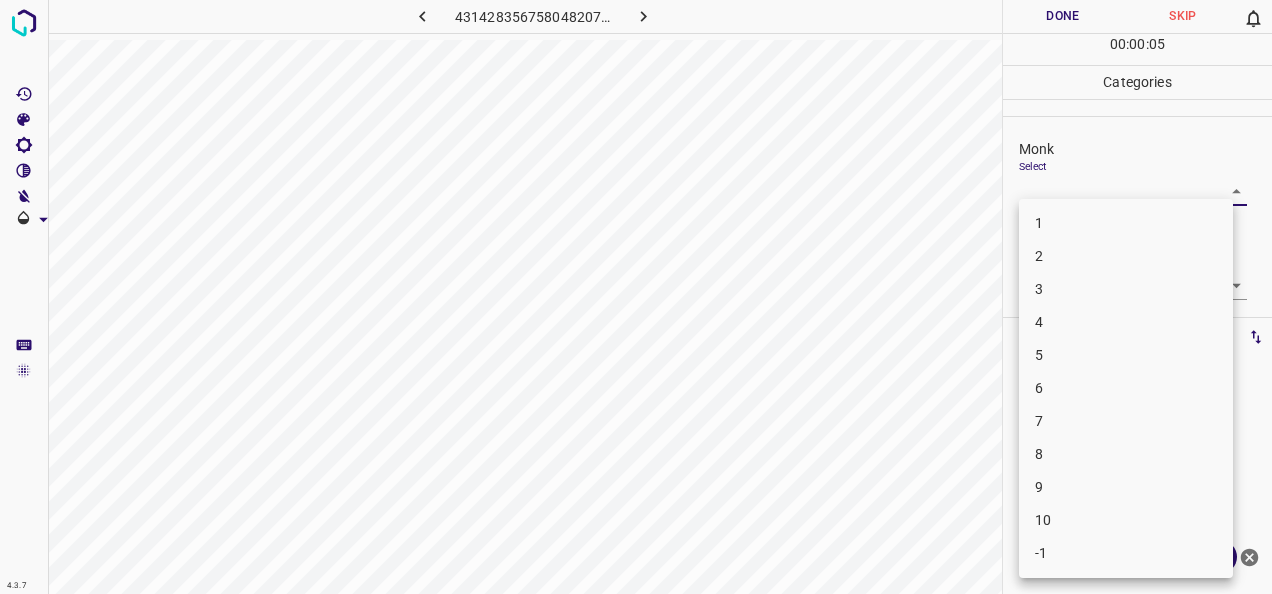 click on "4.3.7 431428356758048207.png Done Skip 0 00   : 00   : 05   Categories Monk   Select ​  Fitzpatrick   Select ​ Labels   0 Categories 1 Monk 2  Fitzpatrick Tools Space Change between modes (Draw & Edit) I Auto labeling R Restore zoom M Zoom in N Zoom out Delete Delete selecte label Filters Z Restore filters X Saturation filter C Brightness filter V Contrast filter B Gray scale filter General O Download Need Help ? - Text - Hide - Delete 1 2 3 4 5 6 7 8 9 10 -1" at bounding box center [636, 297] 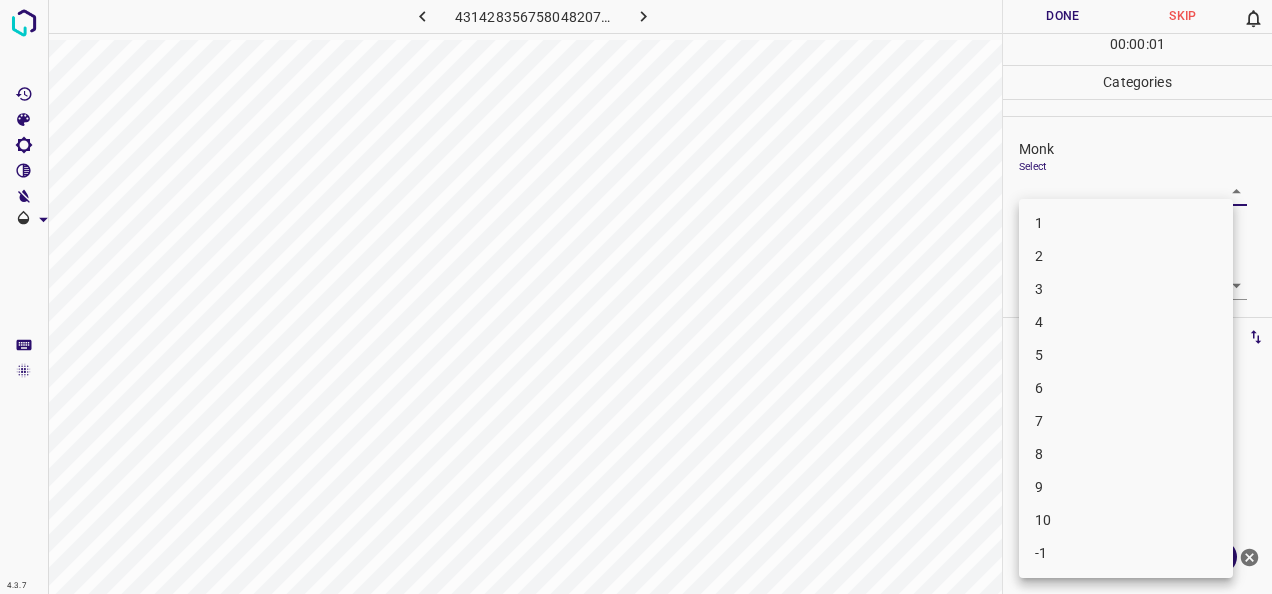 click on "4" at bounding box center (1126, 322) 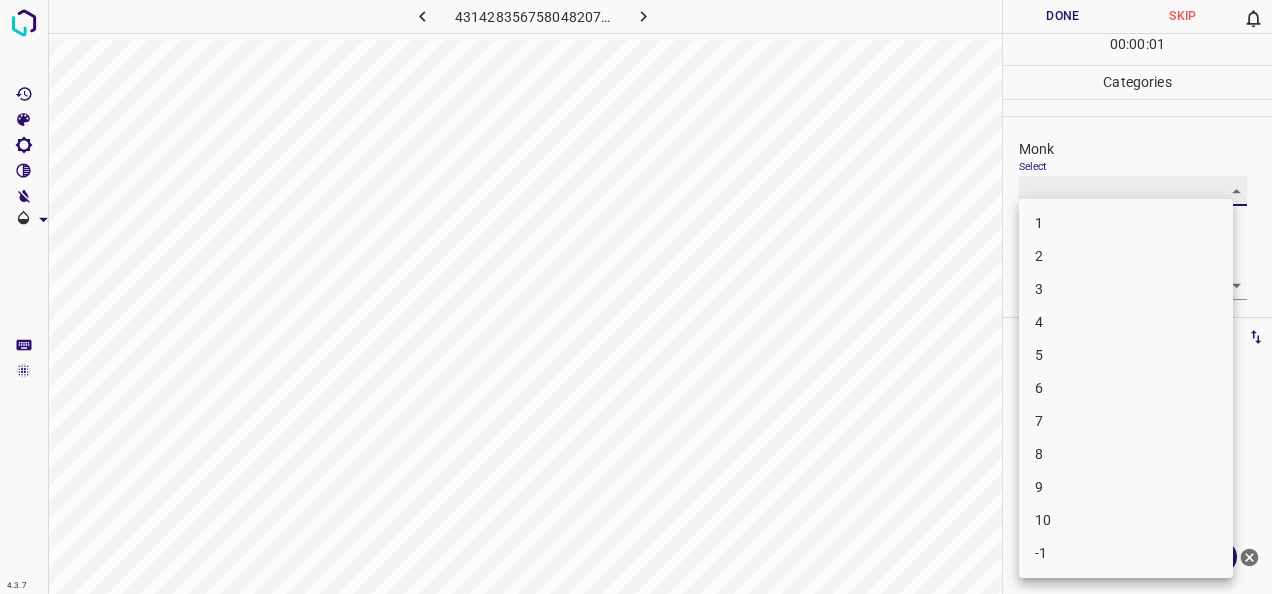 type on "4" 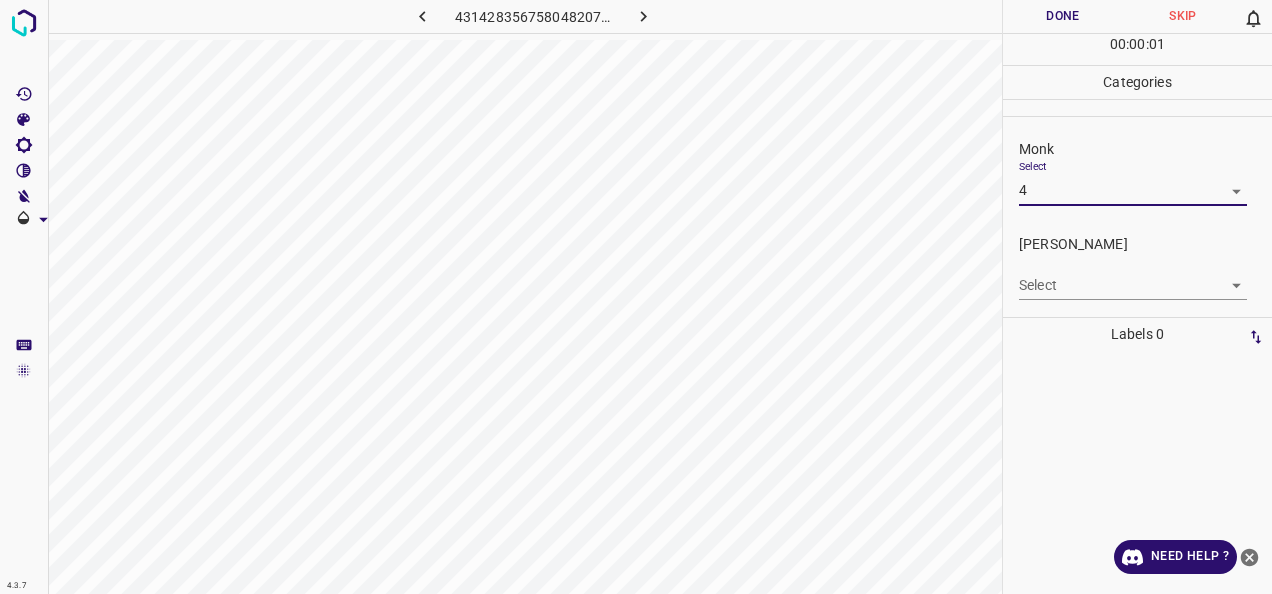 click on "4.3.7 431428356758048207.png Done Skip 0 00   : 00   : 01   Categories Monk   Select 4 4  Fitzpatrick   Select ​ Labels   0 Categories 1 Monk 2  Fitzpatrick Tools Space Change between modes (Draw & Edit) I Auto labeling R Restore zoom M Zoom in N Zoom out Delete Delete selecte label Filters Z Restore filters X Saturation filter C Brightness filter V Contrast filter B Gray scale filter General O Download Need Help ? - Text - Hide - Delete 1 2 3 4 5 6 7 8 9 10 -1" at bounding box center [636, 297] 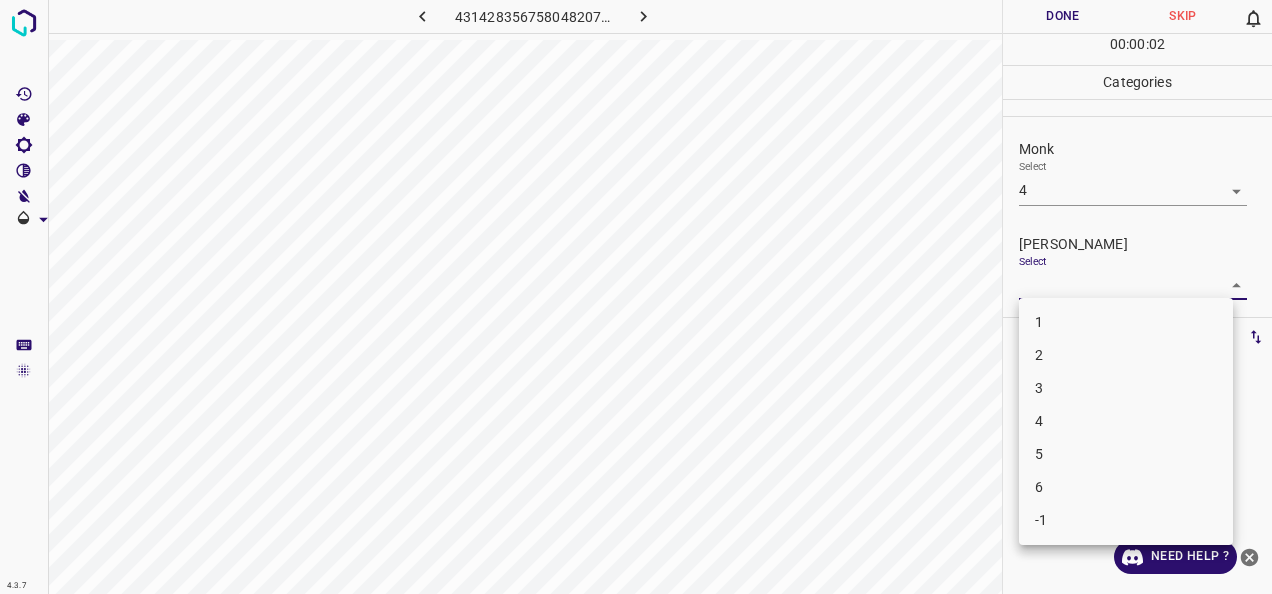 click at bounding box center [636, 297] 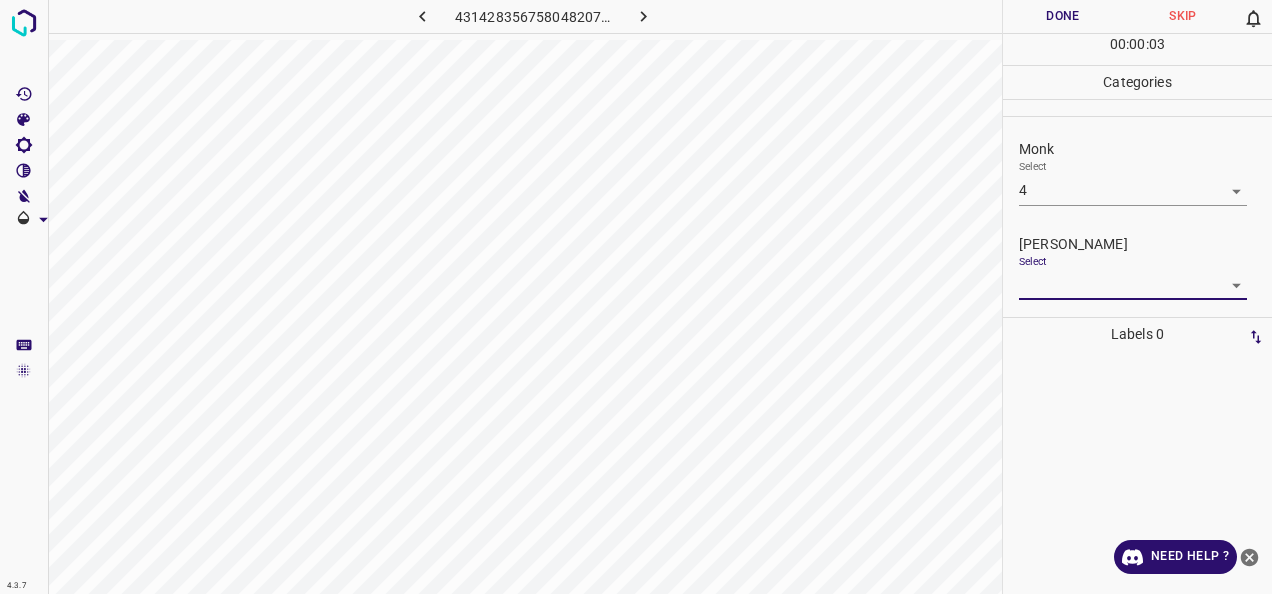click on "Fitzpatrick   Select ​" at bounding box center [1137, 267] 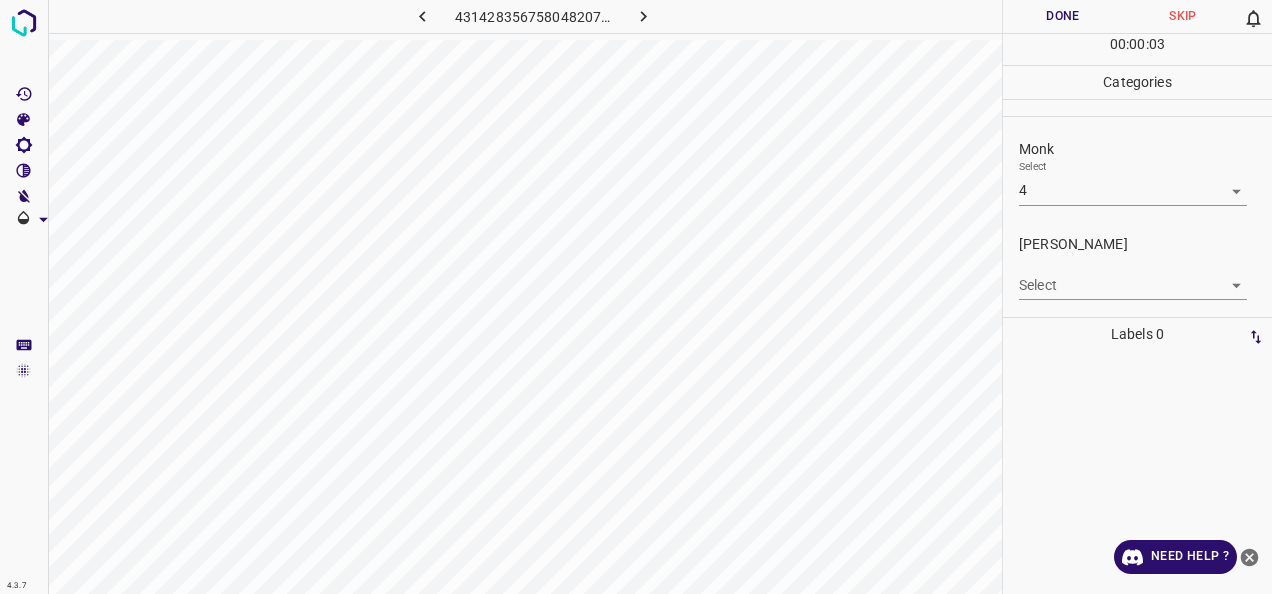 click on "4.3.7 431428356758048207.png Done Skip 0 00   : 00   : 03   Categories Monk   Select 4 4  Fitzpatrick   Select ​ Labels   0 Categories 1 Monk 2  Fitzpatrick Tools Space Change between modes (Draw & Edit) I Auto labeling R Restore zoom M Zoom in N Zoom out Delete Delete selecte label Filters Z Restore filters X Saturation filter C Brightness filter V Contrast filter B Gray scale filter General O Download Need Help ? - Text - Hide - Delete" at bounding box center [636, 297] 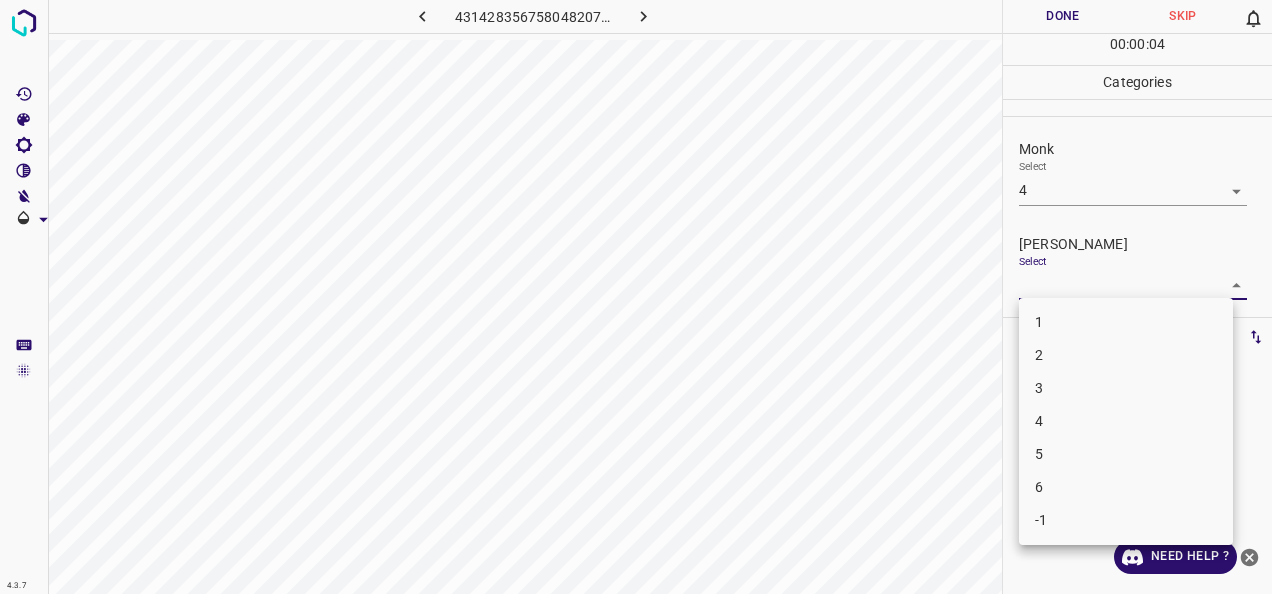 click on "2" at bounding box center [1126, 355] 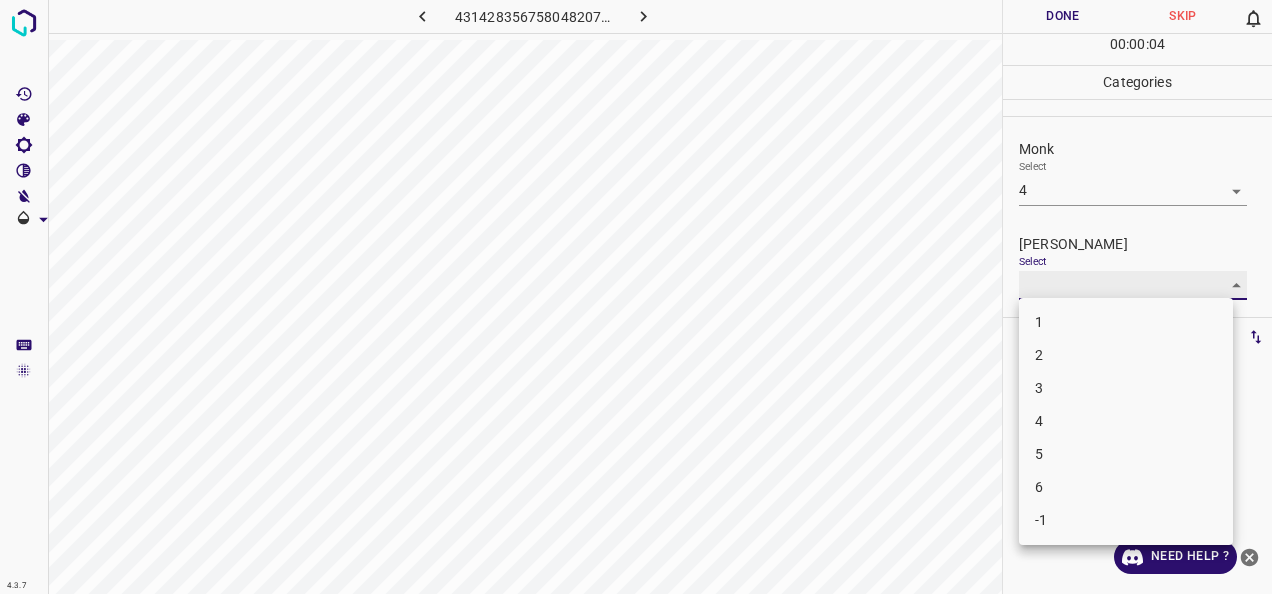 type on "2" 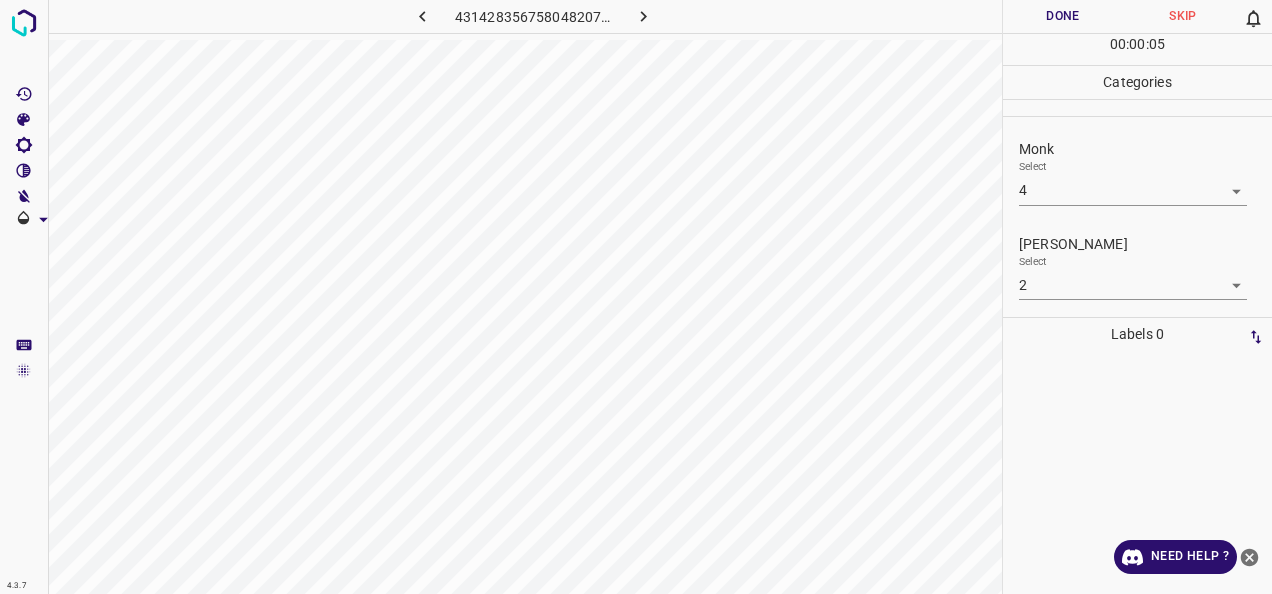 click on "00   : 00   : 05" at bounding box center [1137, 49] 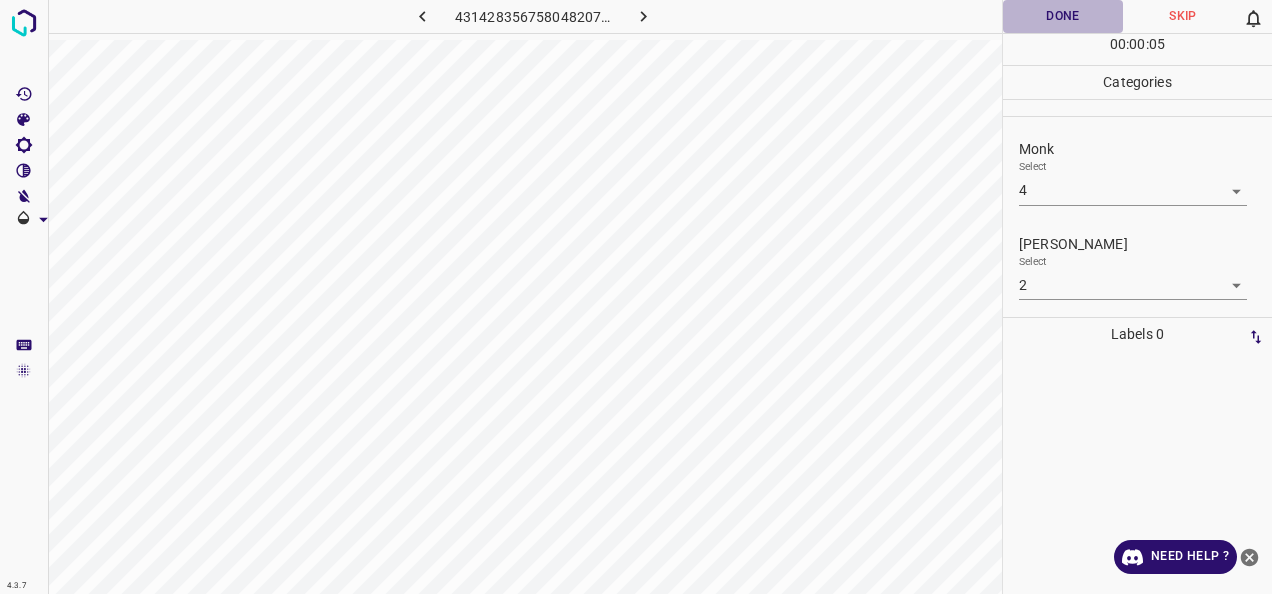 click on "Done" at bounding box center [1063, 16] 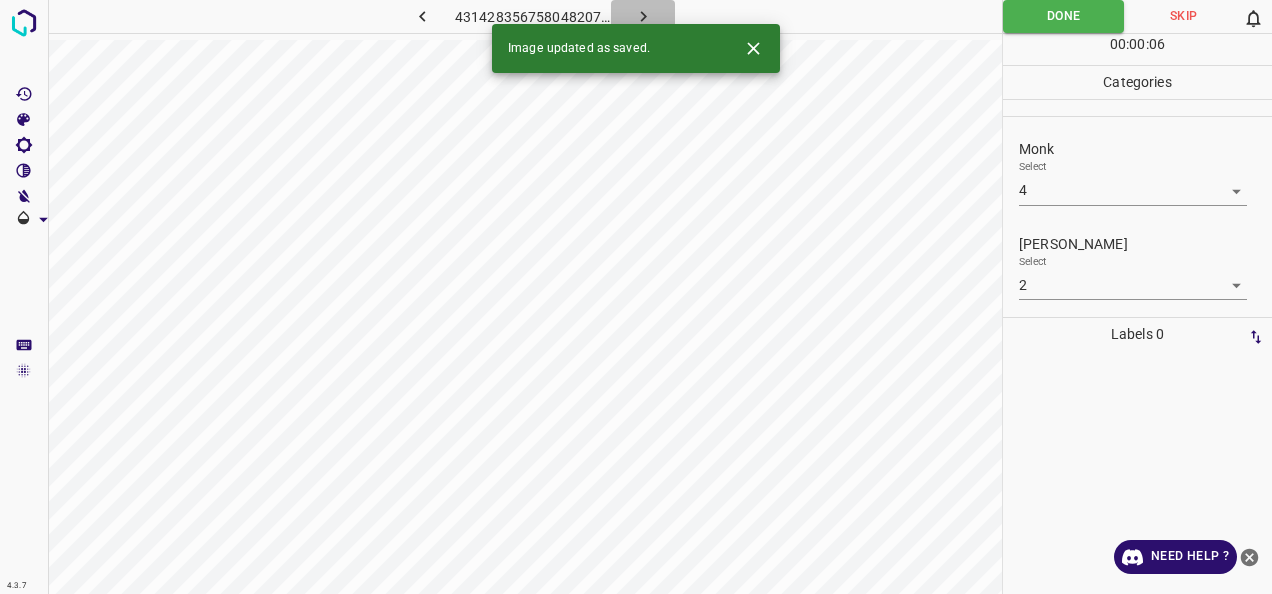 click at bounding box center [643, 16] 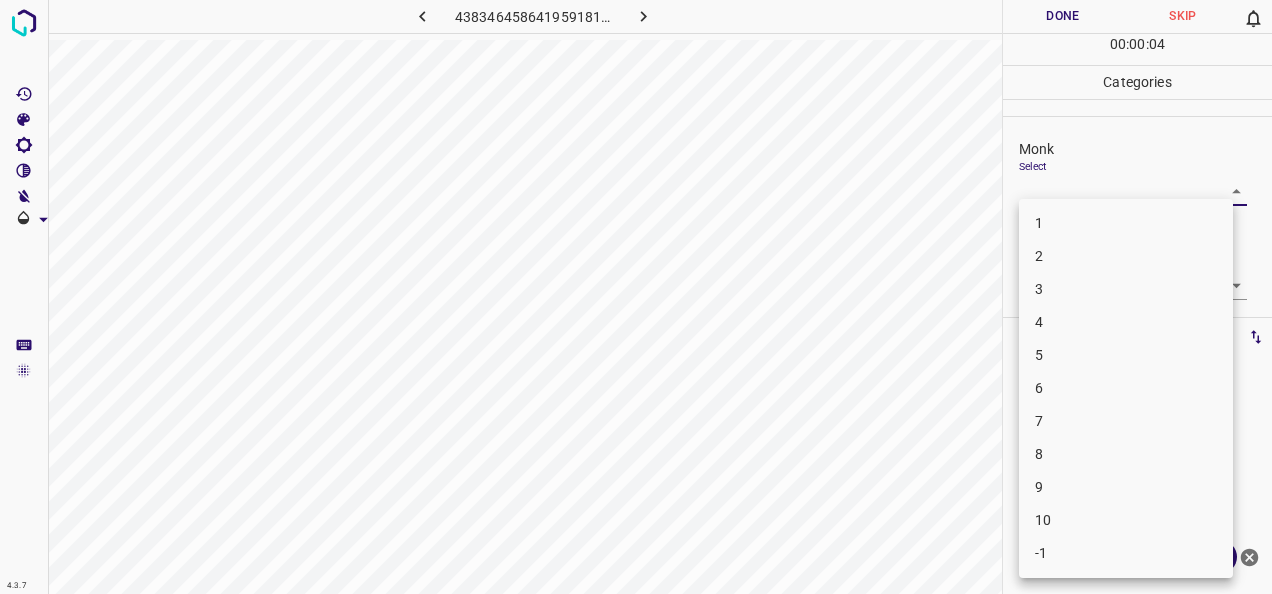 click on "4.3.7 4383464586419591817.png Done Skip 0 00   : 00   : 04   Categories Monk   Select ​  Fitzpatrick   Select ​ Labels   0 Categories 1 Monk 2  Fitzpatrick Tools Space Change between modes (Draw & Edit) I Auto labeling R Restore zoom M Zoom in N Zoom out Delete Delete selecte label Filters Z Restore filters X Saturation filter C Brightness filter V Contrast filter B Gray scale filter General O Download Need Help ? - Text - Hide - Delete 1 2 3 4 5 6 7 8 9 10 -1" at bounding box center (636, 297) 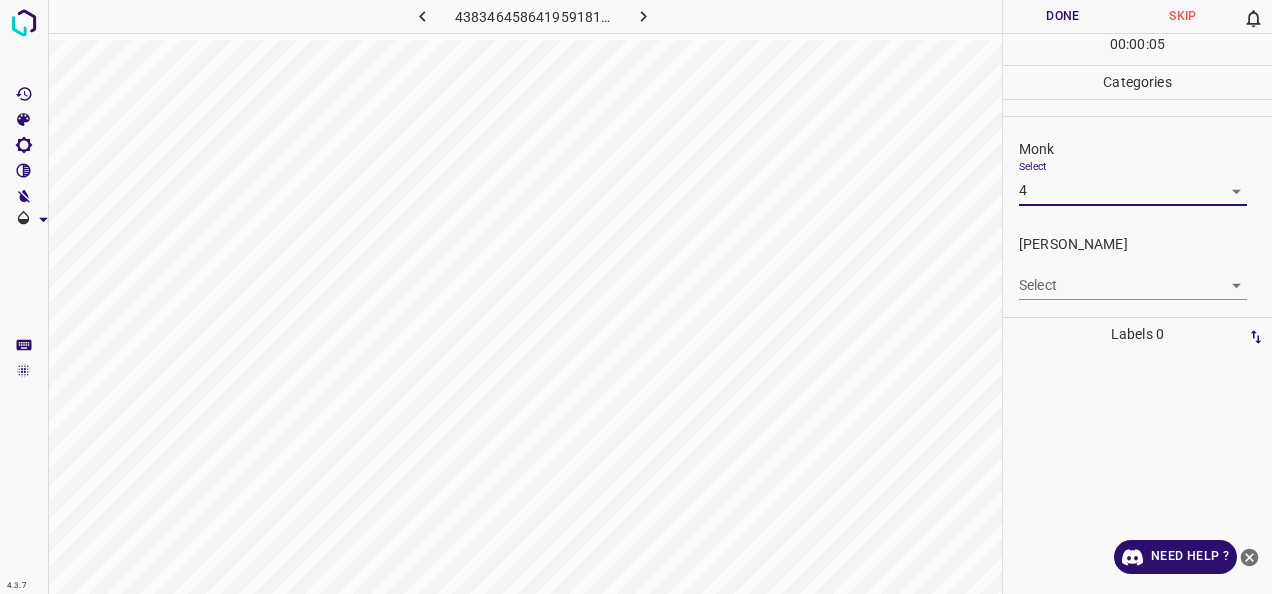 click on "4.3.7 4383464586419591817.png Done Skip 0 00   : 00   : 05   Categories Monk   Select 4 4  Fitzpatrick   Select ​ Labels   0 Categories 1 Monk 2  Fitzpatrick Tools Space Change between modes (Draw & Edit) I Auto labeling R Restore zoom M Zoom in N Zoom out Delete Delete selecte label Filters Z Restore filters X Saturation filter C Brightness filter V Contrast filter B Gray scale filter General O Download Need Help ? - Text - Hide - Delete" at bounding box center [636, 297] 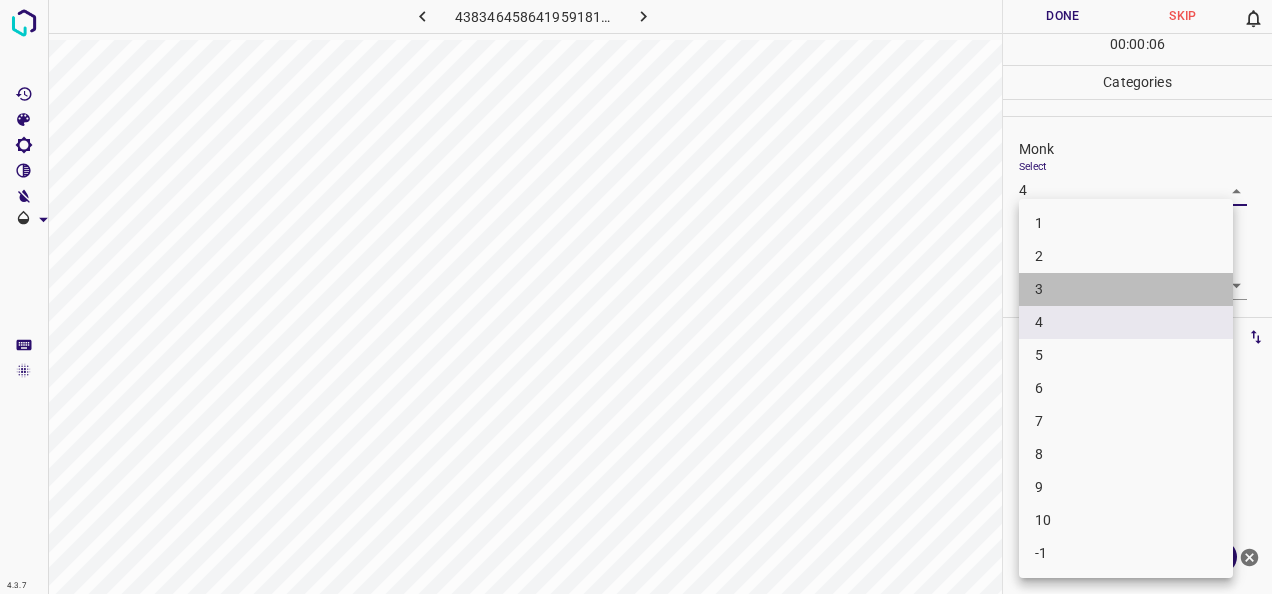 click on "3" at bounding box center [1126, 289] 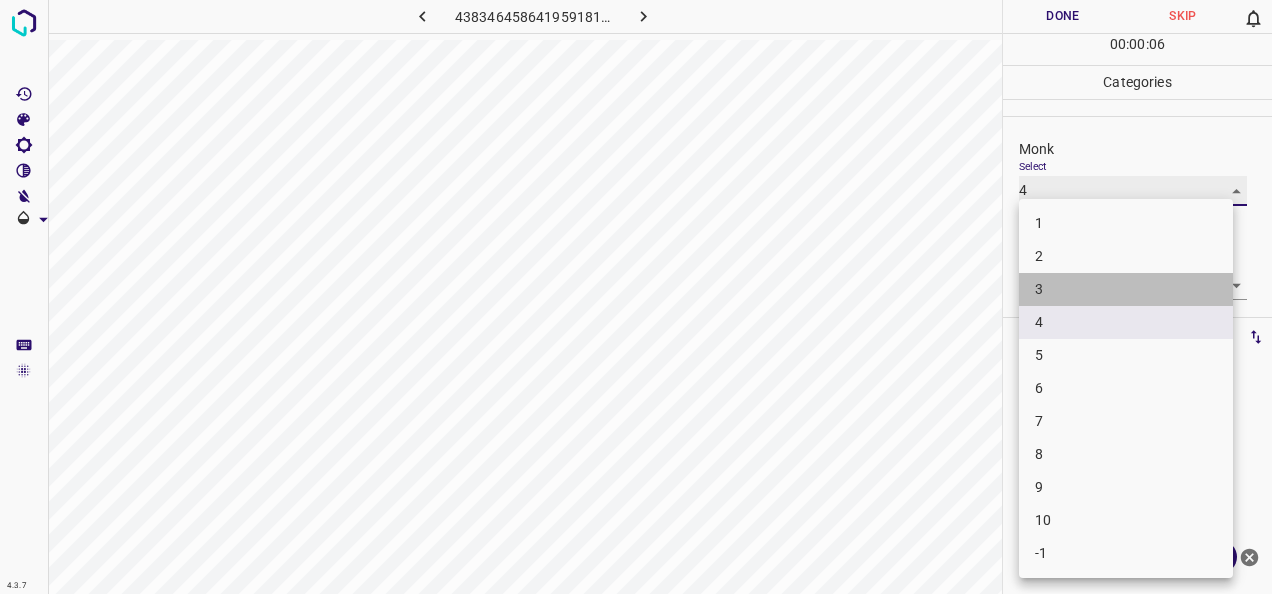 type on "3" 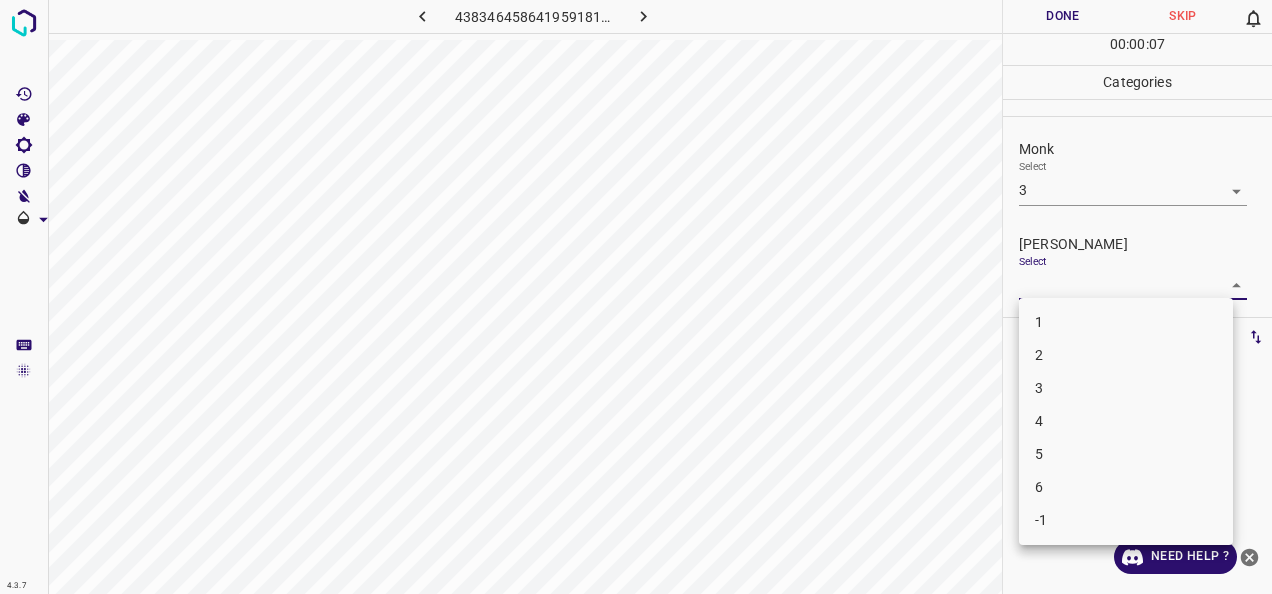click on "4.3.7 4383464586419591817.png Done Skip 0 00   : 00   : 07   Categories Monk   Select 3 3  Fitzpatrick   Select ​ Labels   0 Categories 1 Monk 2  Fitzpatrick Tools Space Change between modes (Draw & Edit) I Auto labeling R Restore zoom M Zoom in N Zoom out Delete Delete selecte label Filters Z Restore filters X Saturation filter C Brightness filter V Contrast filter B Gray scale filter General O Download Need Help ? - Text - Hide - Delete 1 2 3 4 5 6 -1" at bounding box center (636, 297) 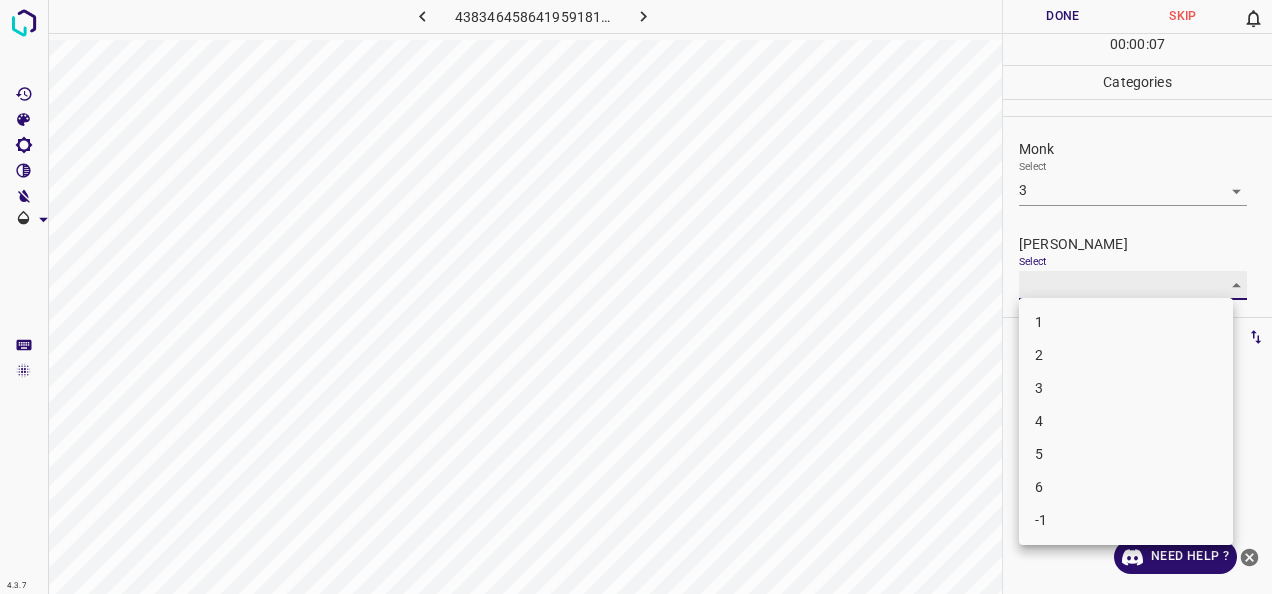 type on "2" 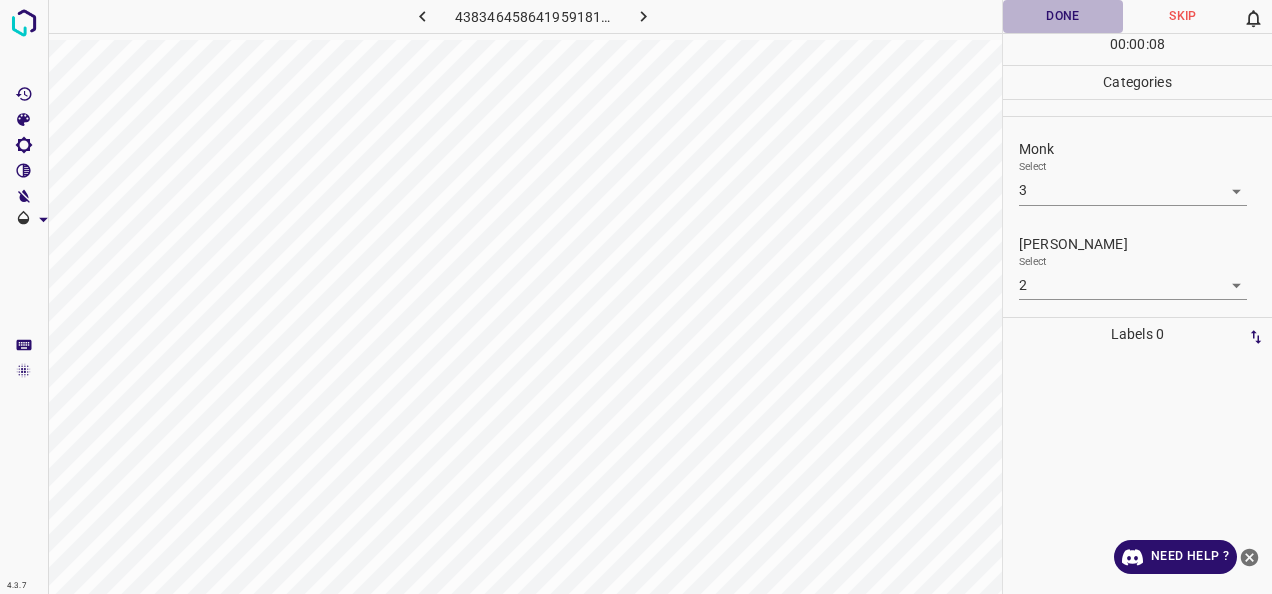 click on "Done" at bounding box center [1063, 16] 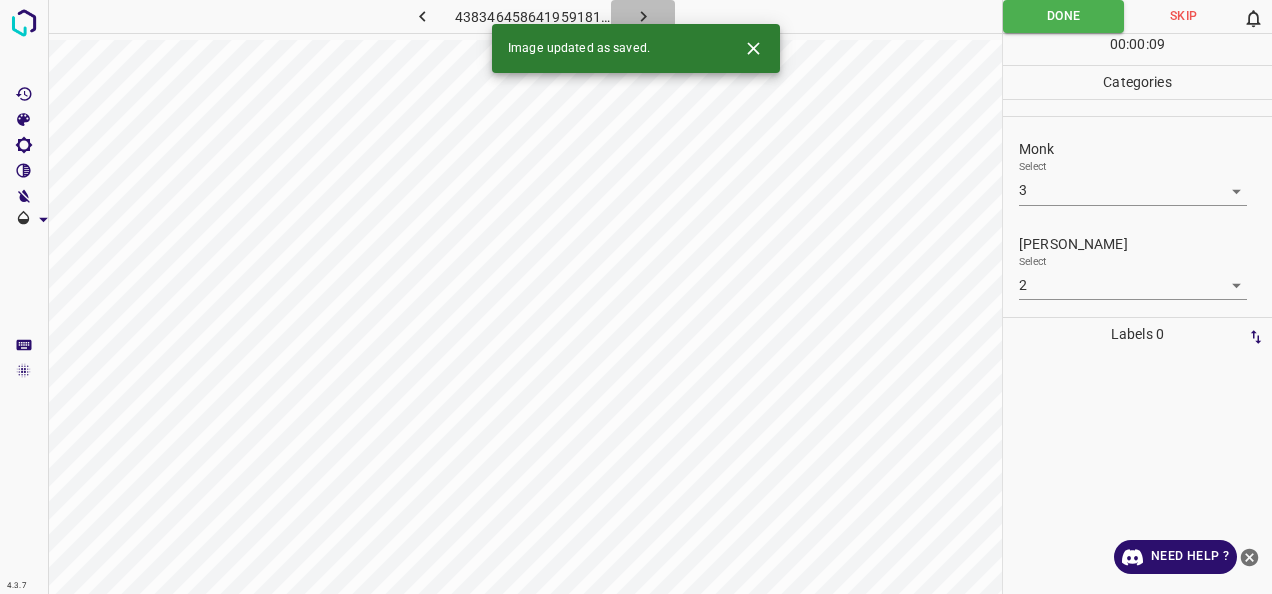 click at bounding box center (643, 16) 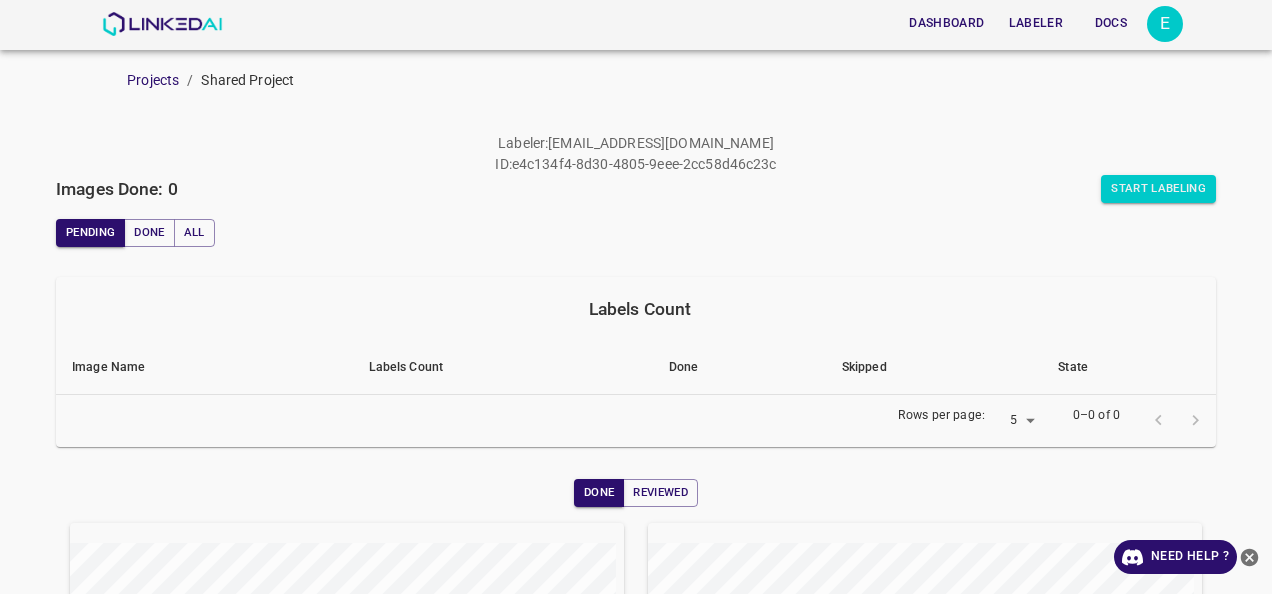 scroll, scrollTop: 0, scrollLeft: 0, axis: both 